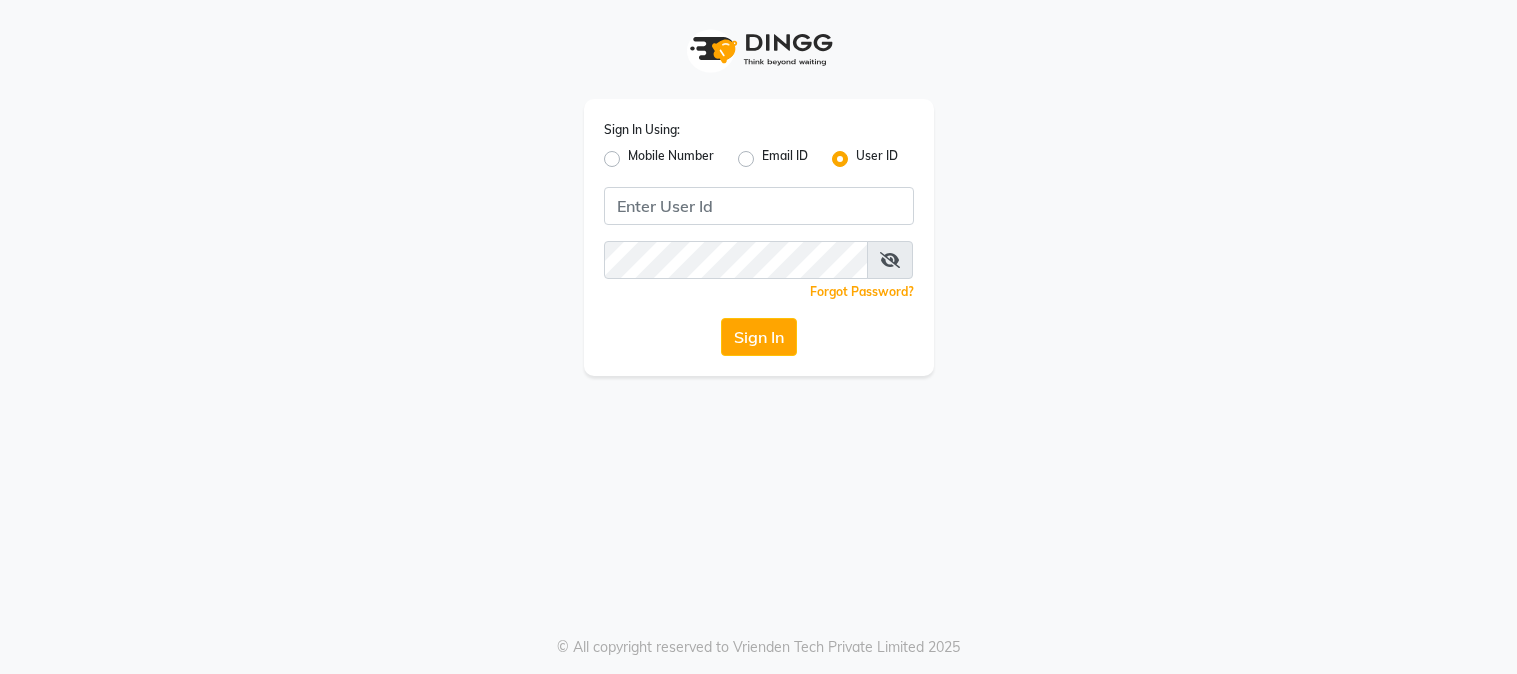 scroll, scrollTop: 0, scrollLeft: 0, axis: both 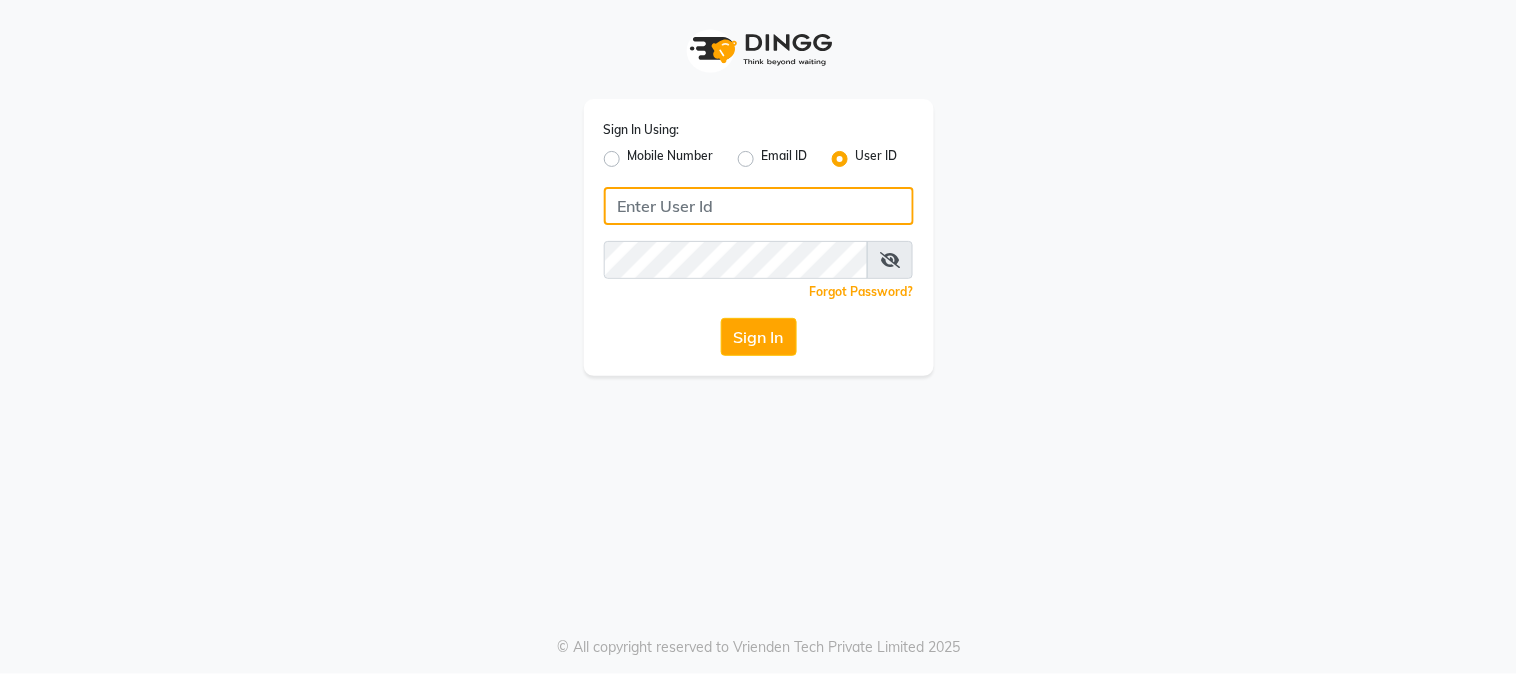 type on "ravi salon" 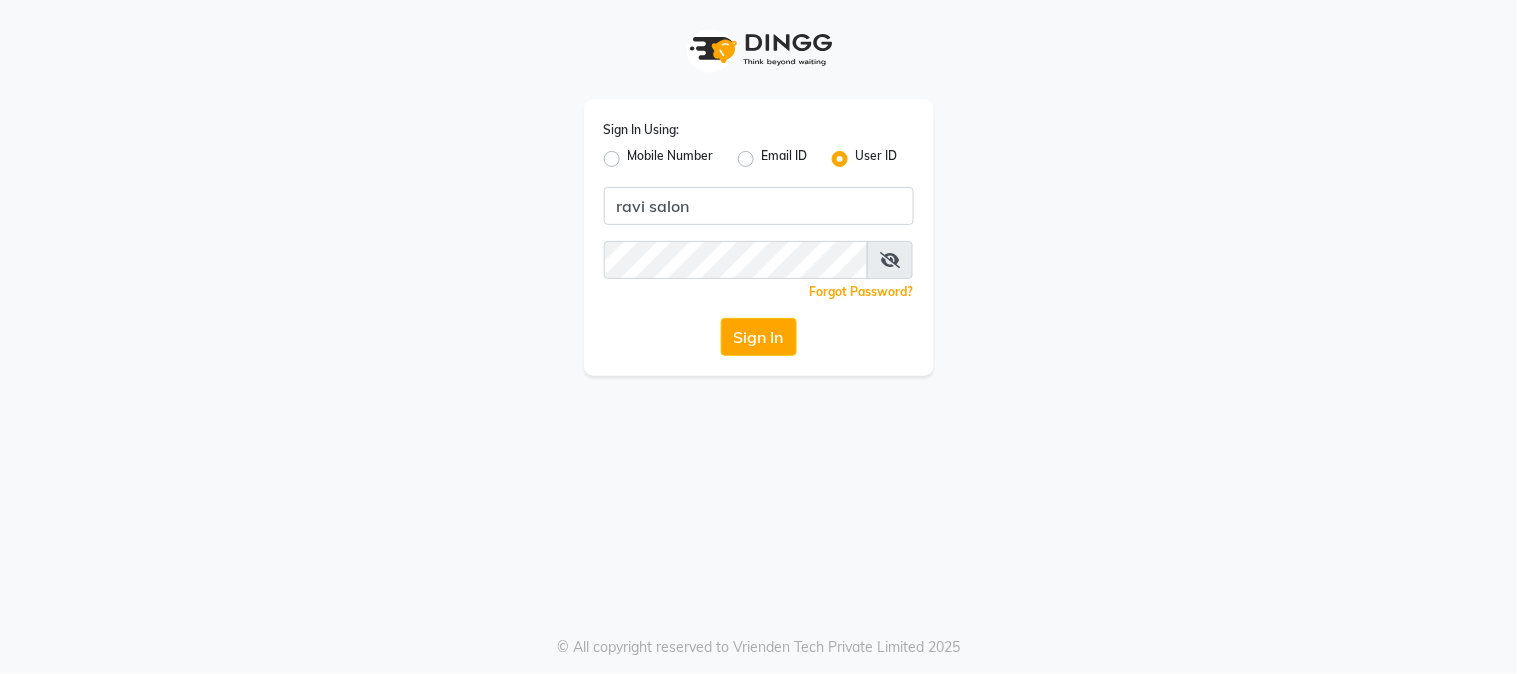 click on "Mobile Number" 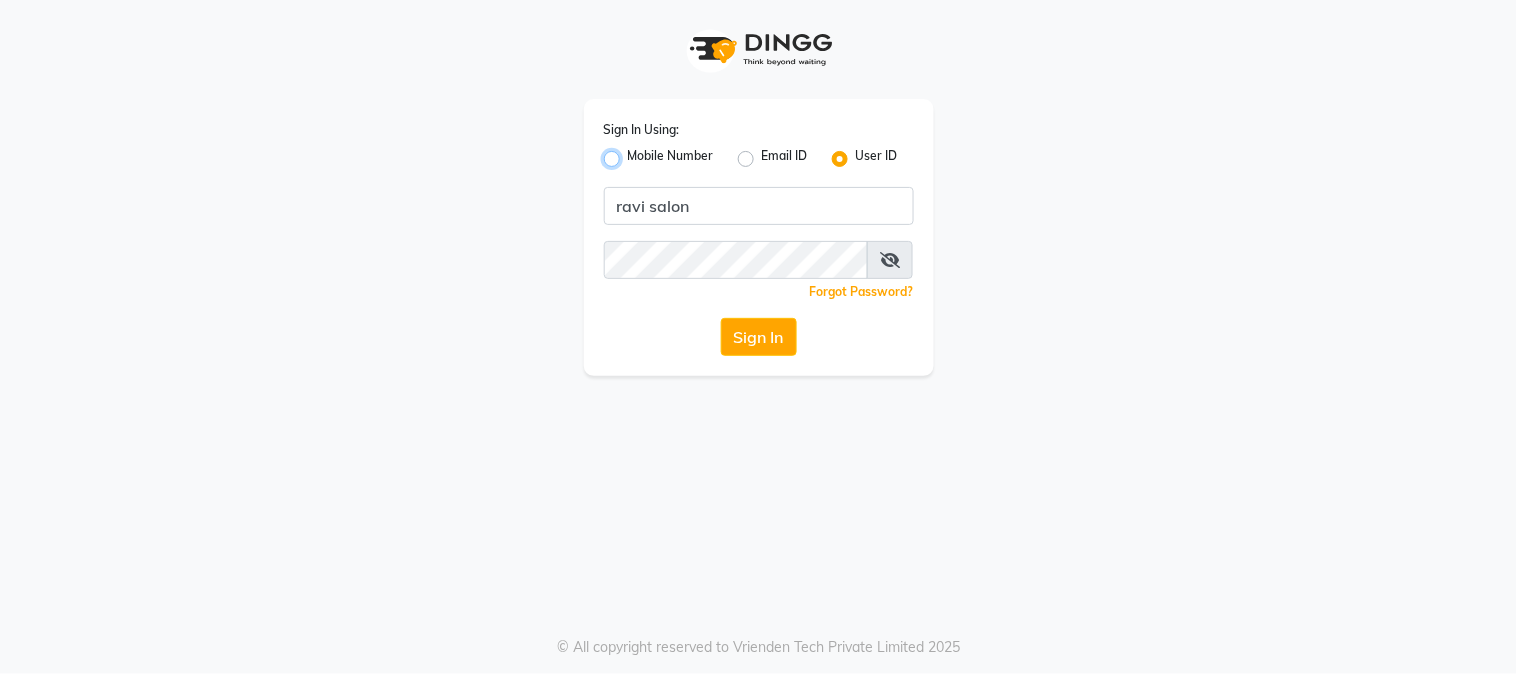 click on "Mobile Number" at bounding box center (634, 153) 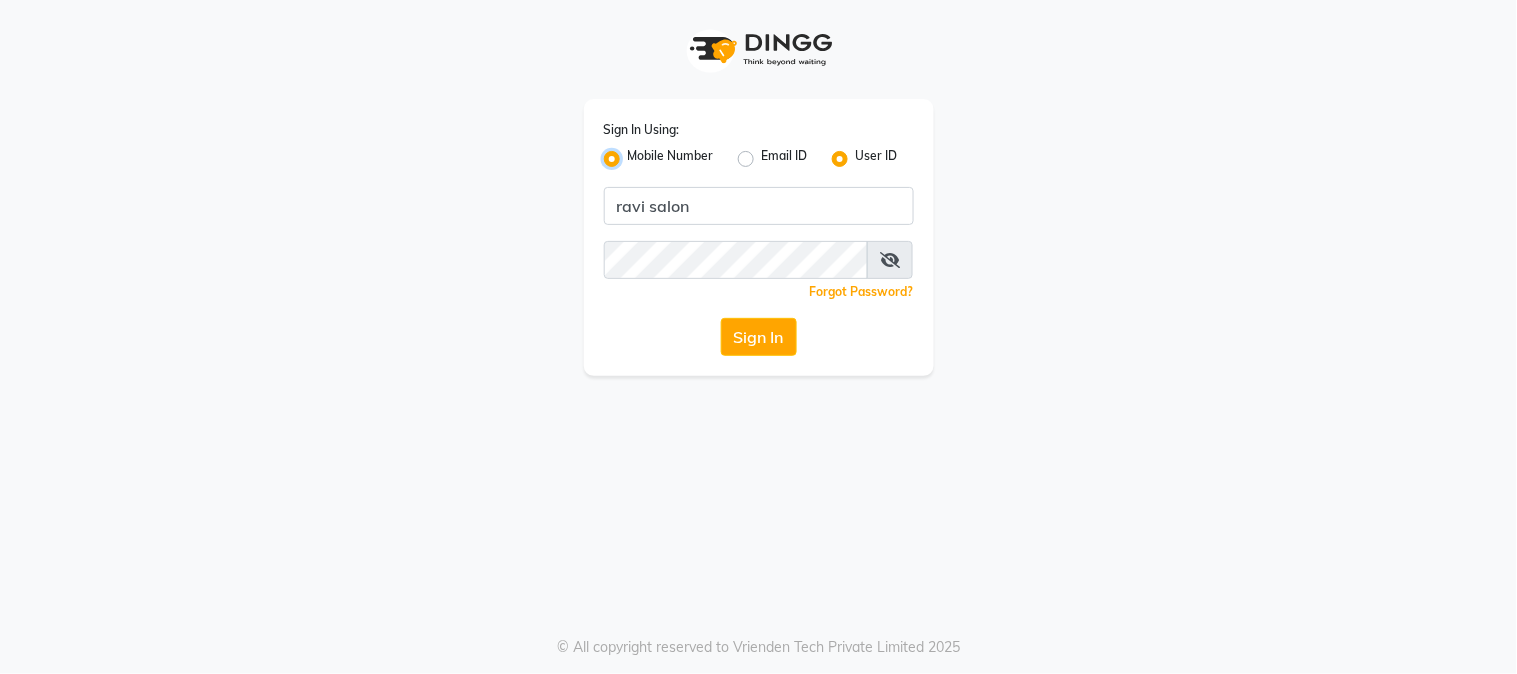 radio on "false" 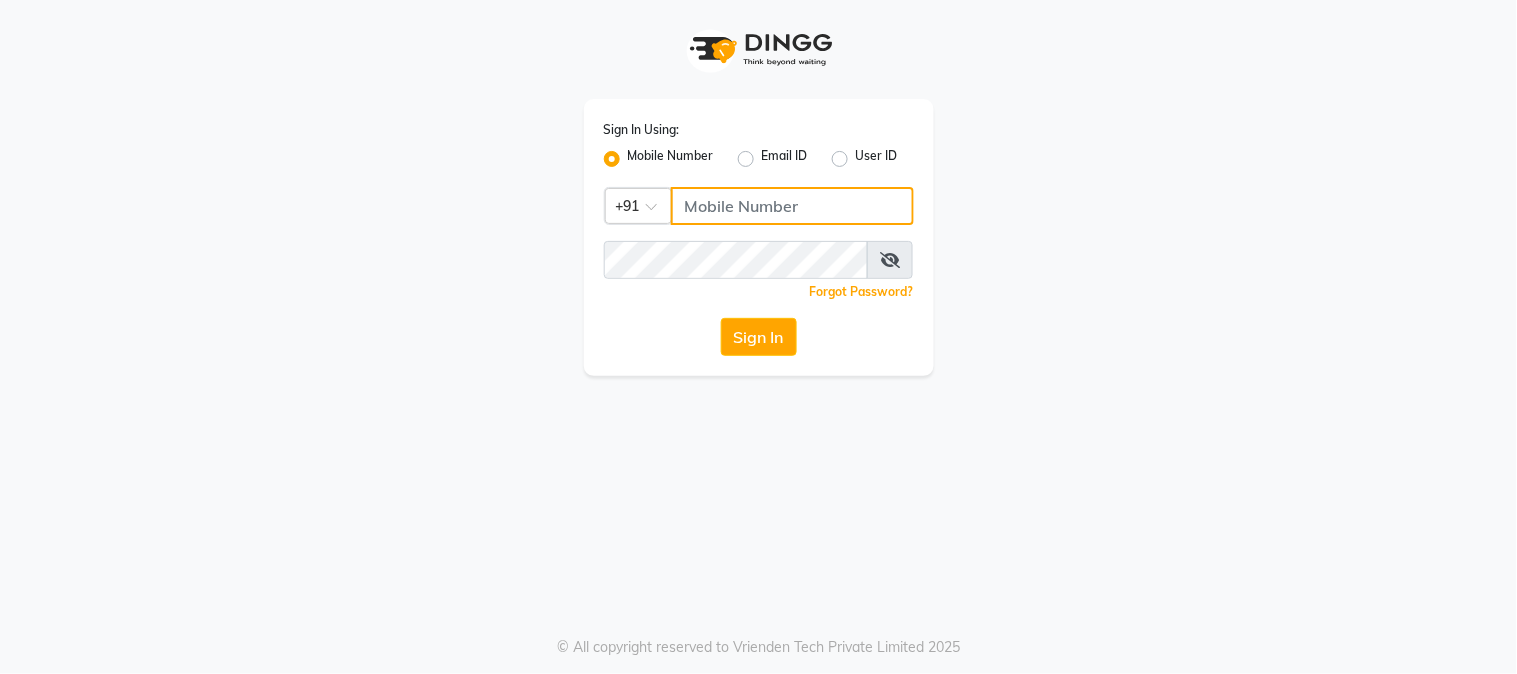 click 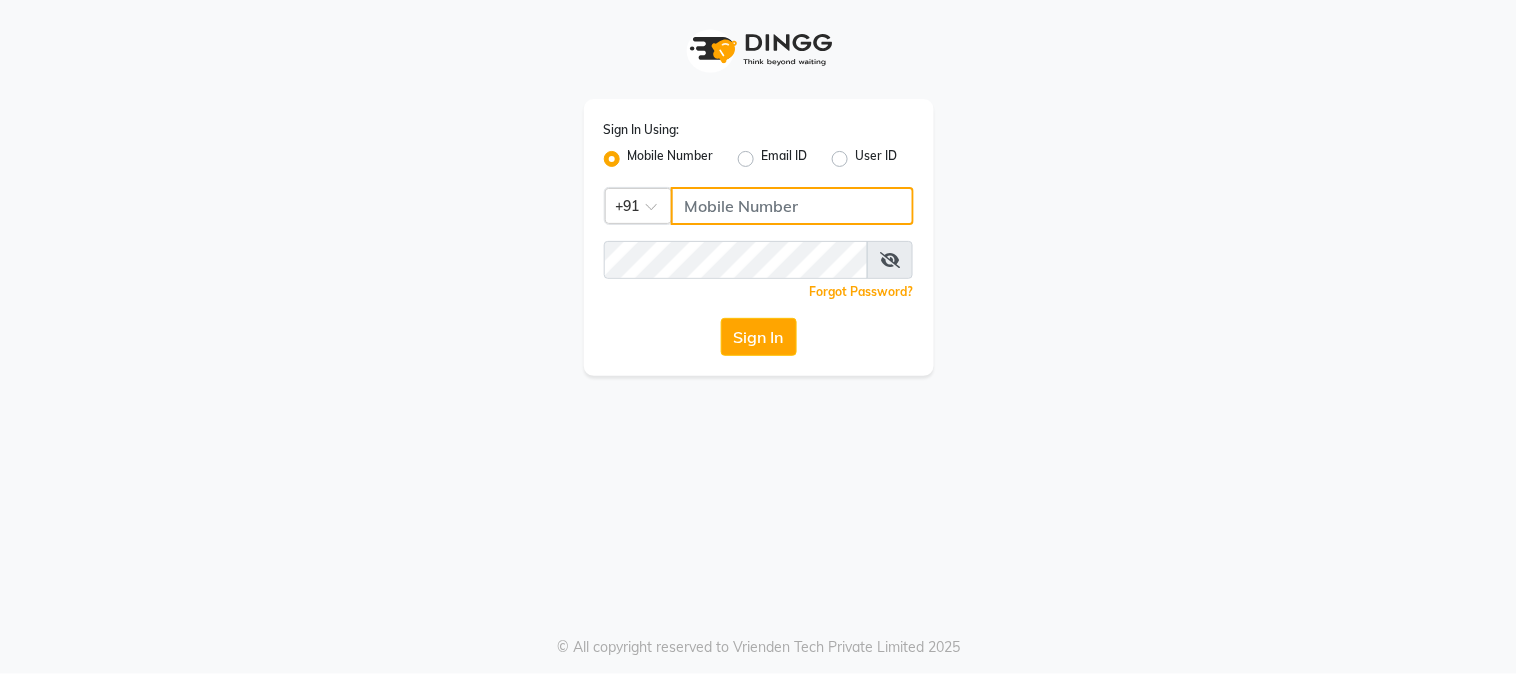 type on "7400099777" 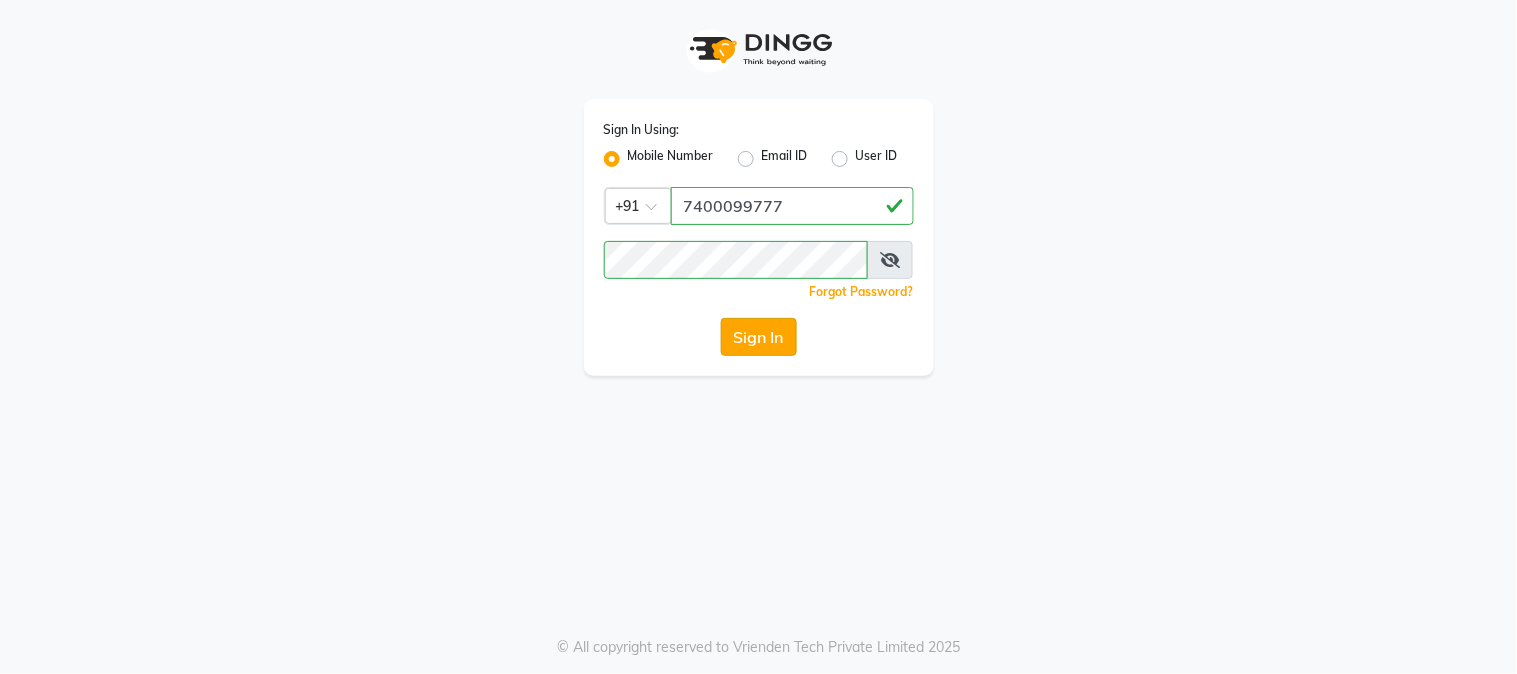 click on "Sign In" 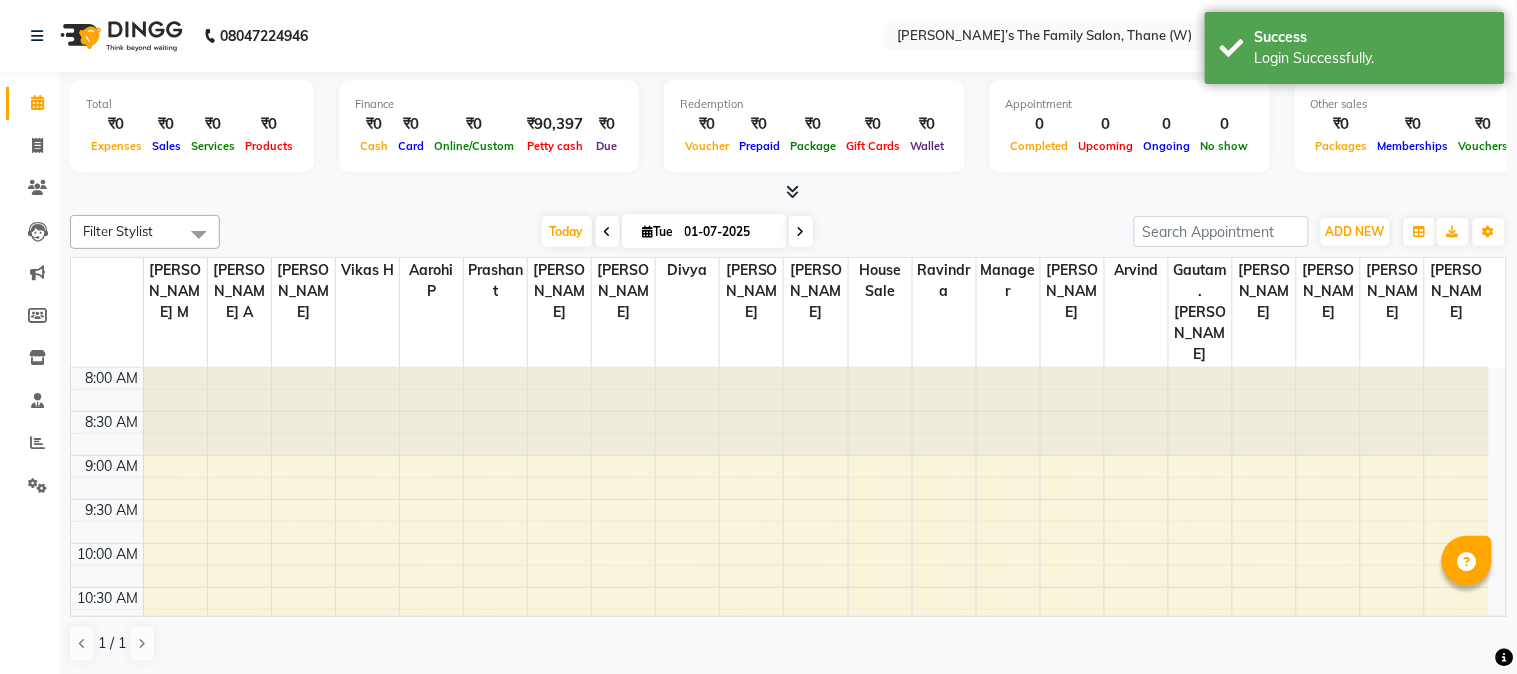 select on "en" 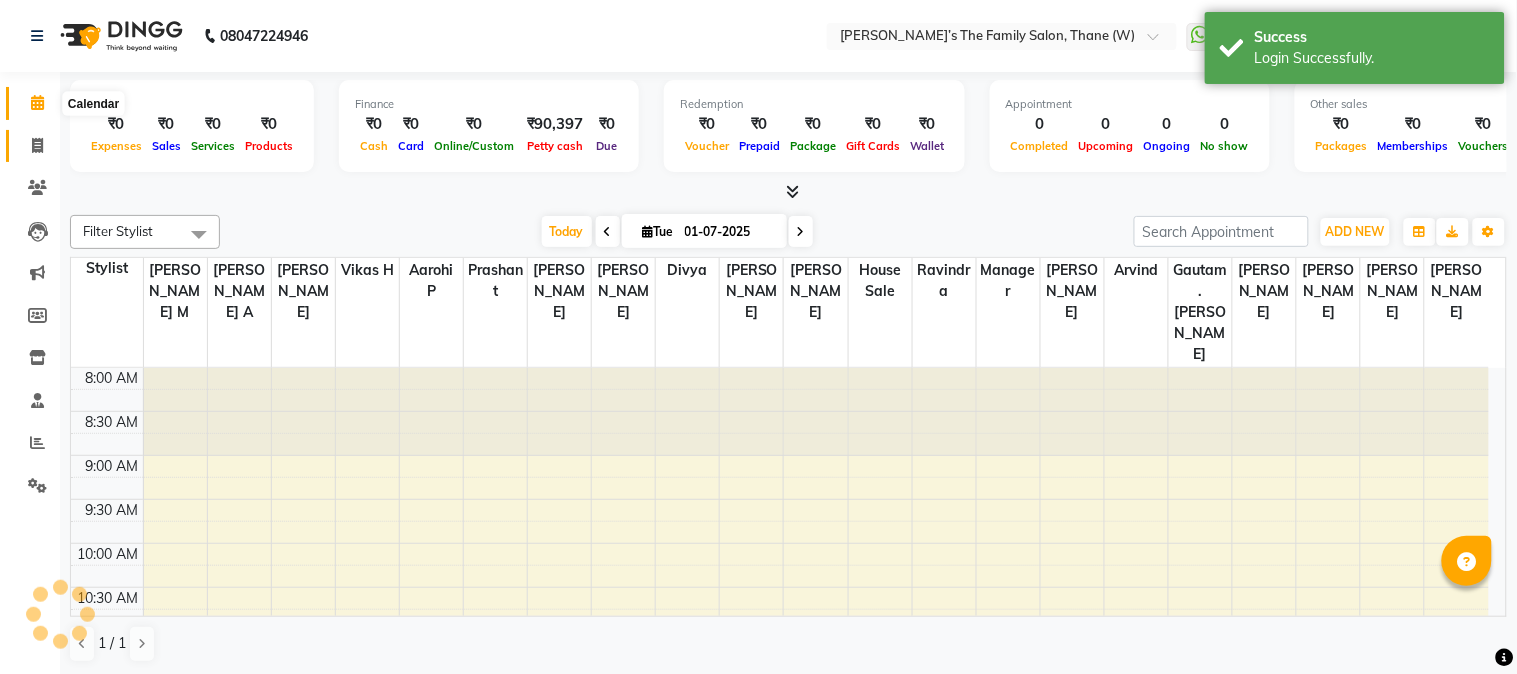scroll, scrollTop: 0, scrollLeft: 0, axis: both 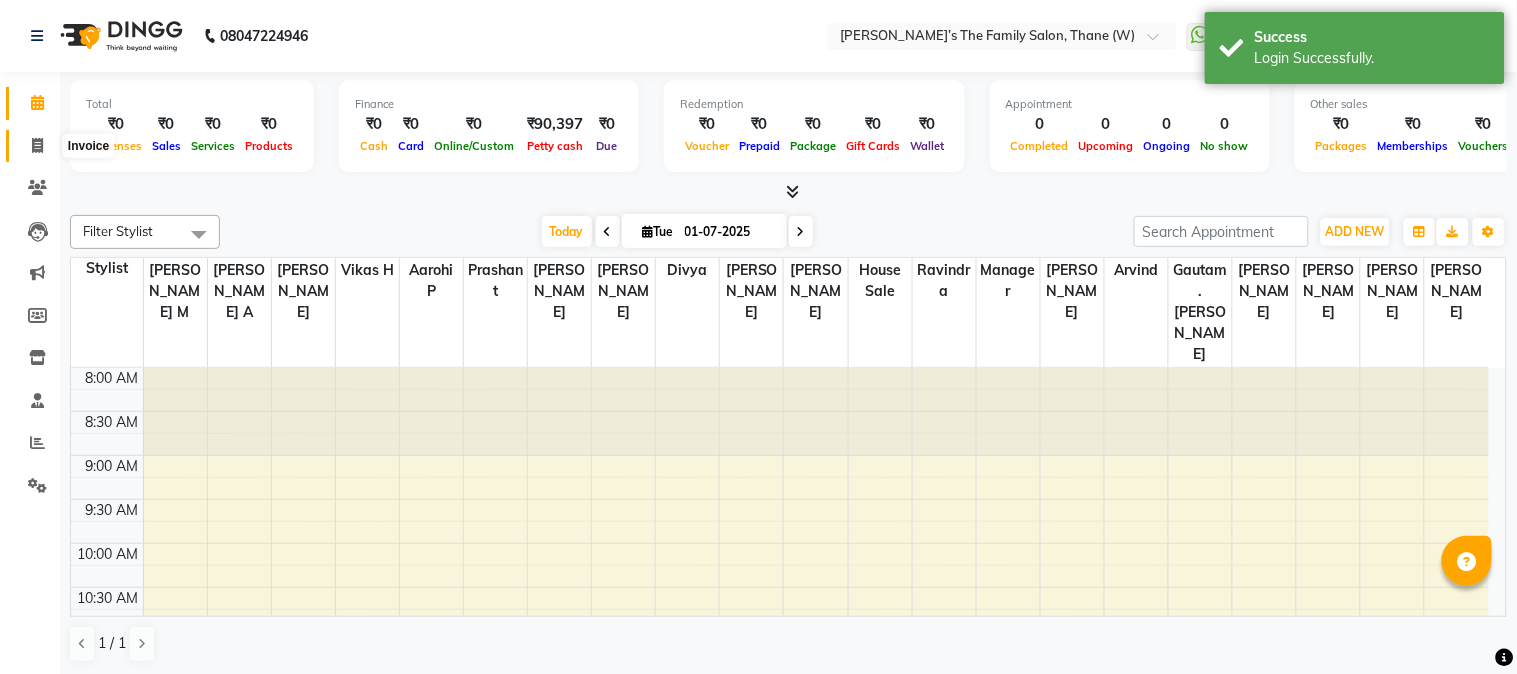 click 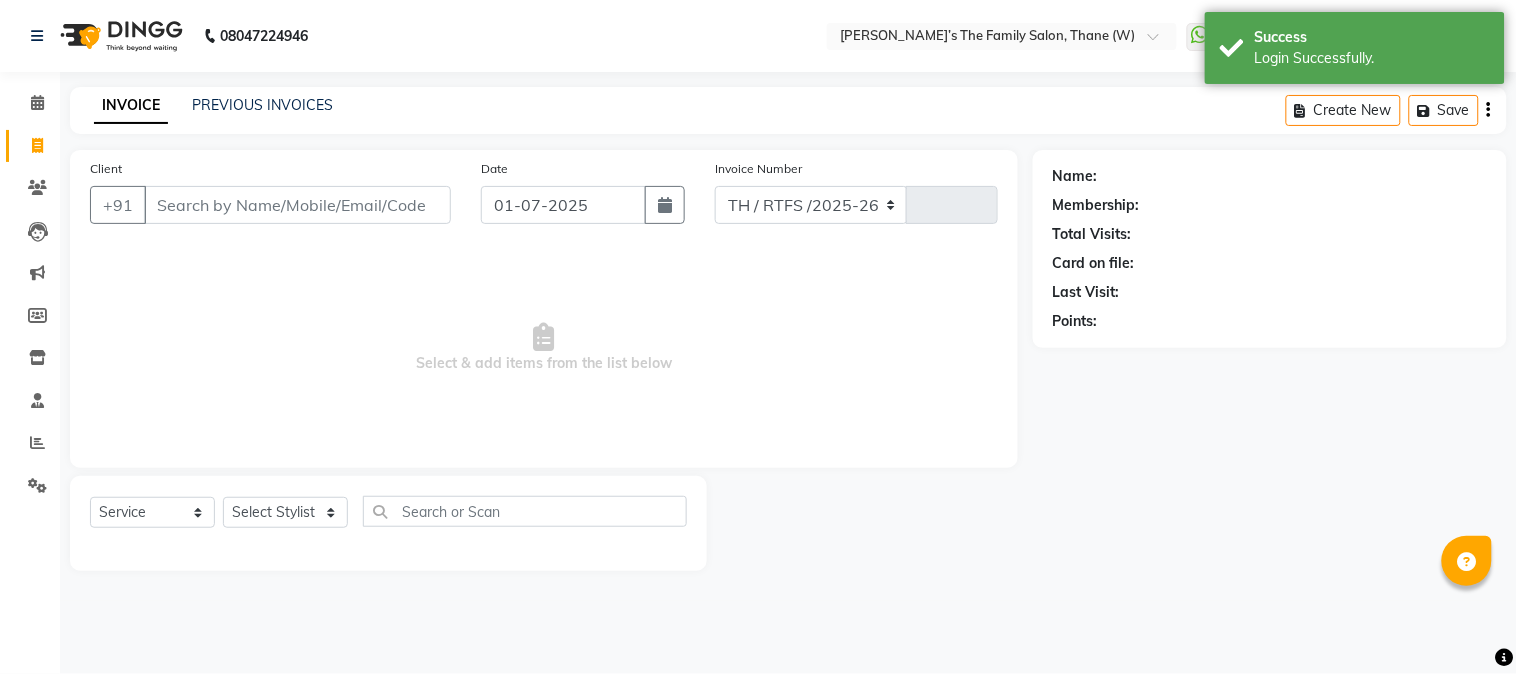 select on "8004" 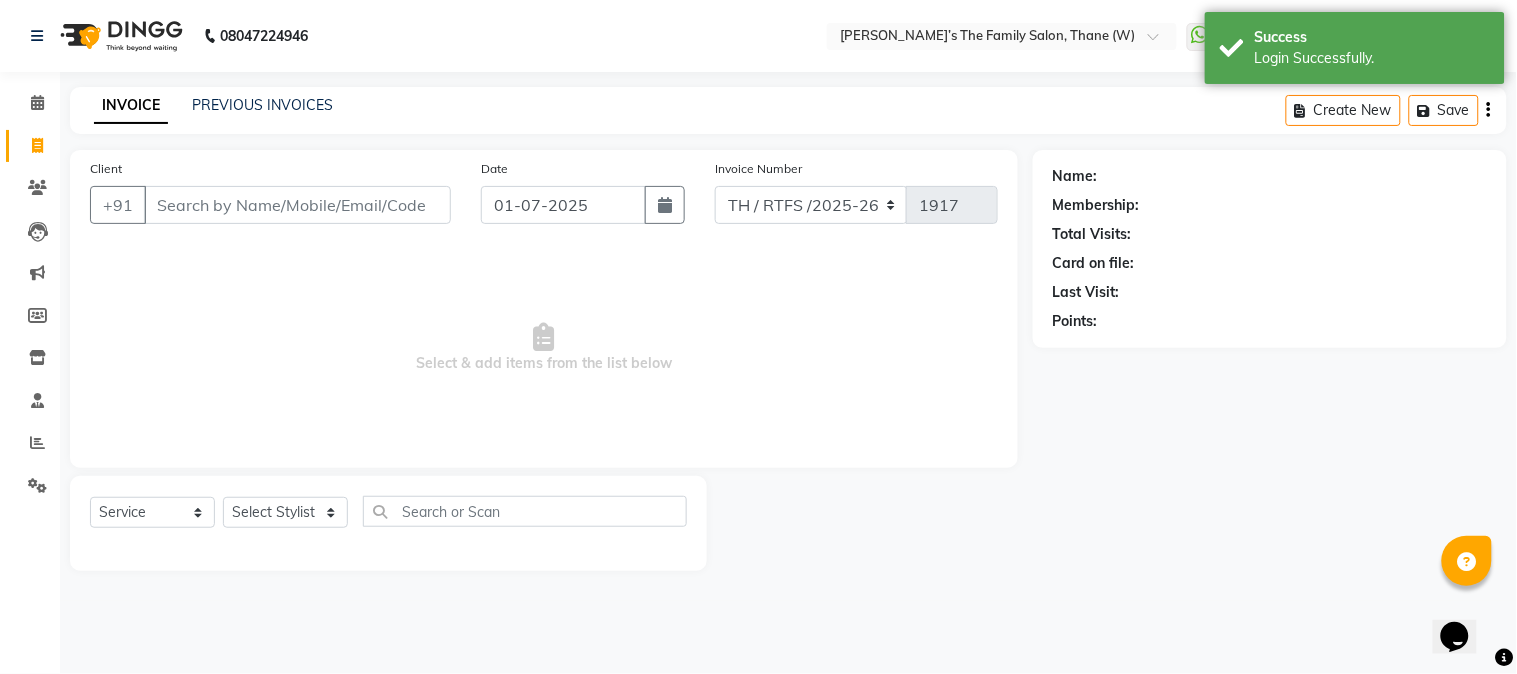 scroll, scrollTop: 0, scrollLeft: 0, axis: both 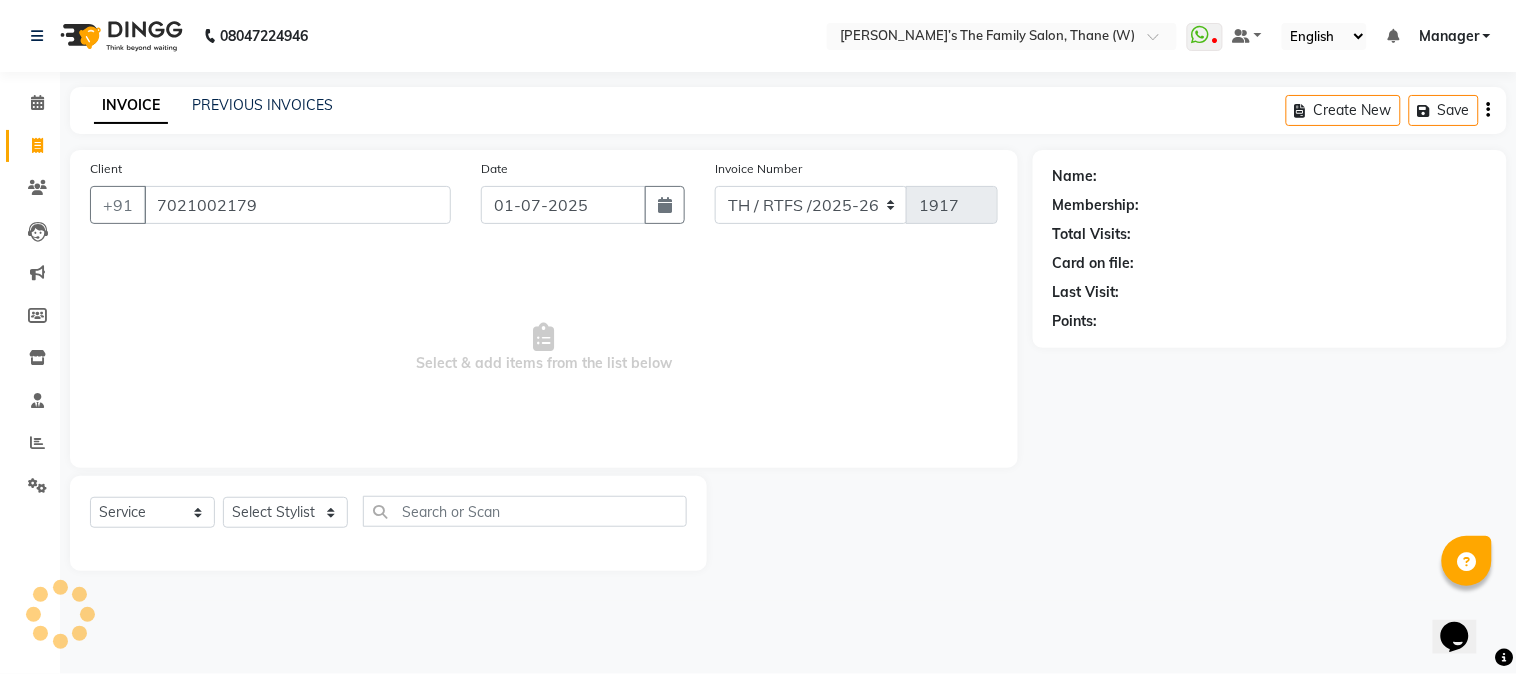 type on "7021002179" 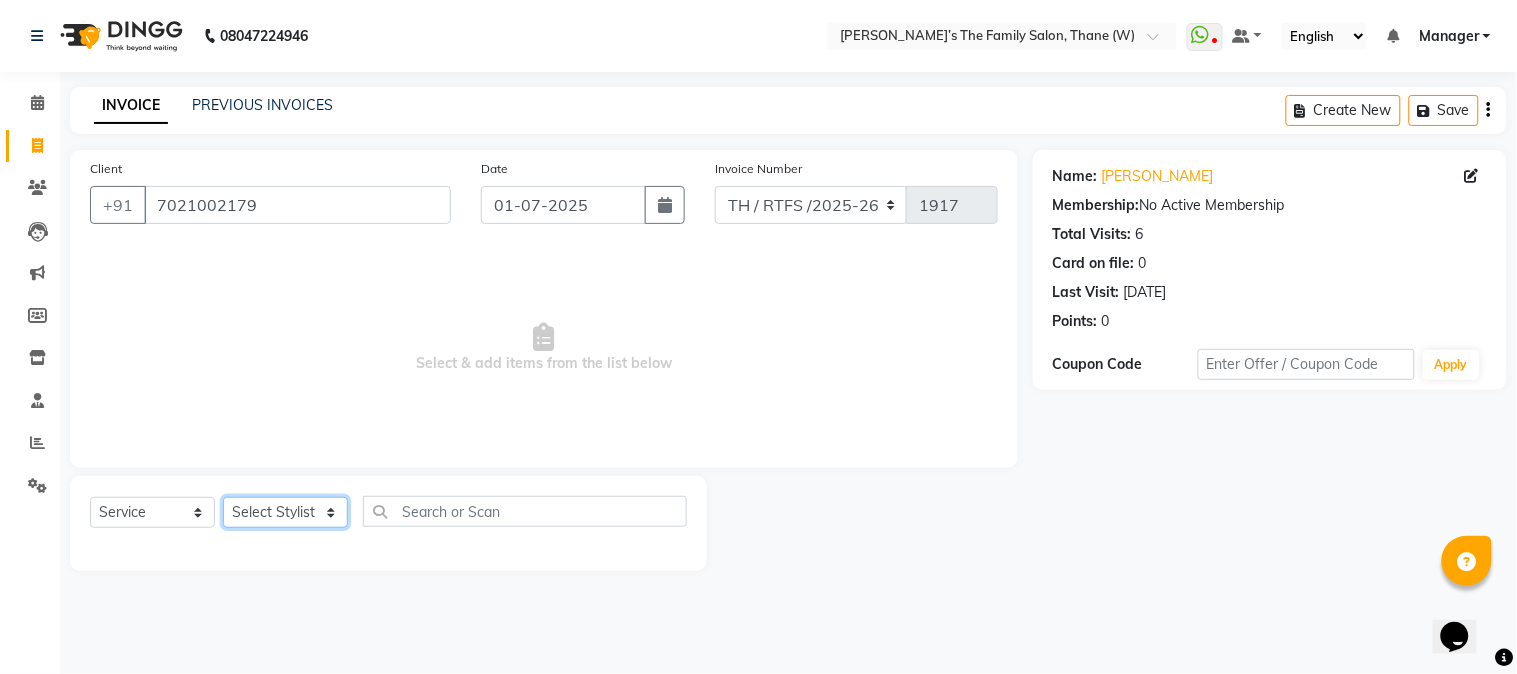 click on "Select Stylist Aarohi P   [PERSON_NAME] [PERSON_NAME] A  [PERSON_NAME] [PERSON_NAME] .[PERSON_NAME] House sale [PERSON_NAME]  [PERSON_NAME]   Manager [PERSON_NAME] [PERSON_NAME] [PERSON_NAME] [PERSON_NAME] [PERSON_NAME] [PERSON_NAME] M  [PERSON_NAME]  [PERSON_NAME]  [PERSON_NAME]" 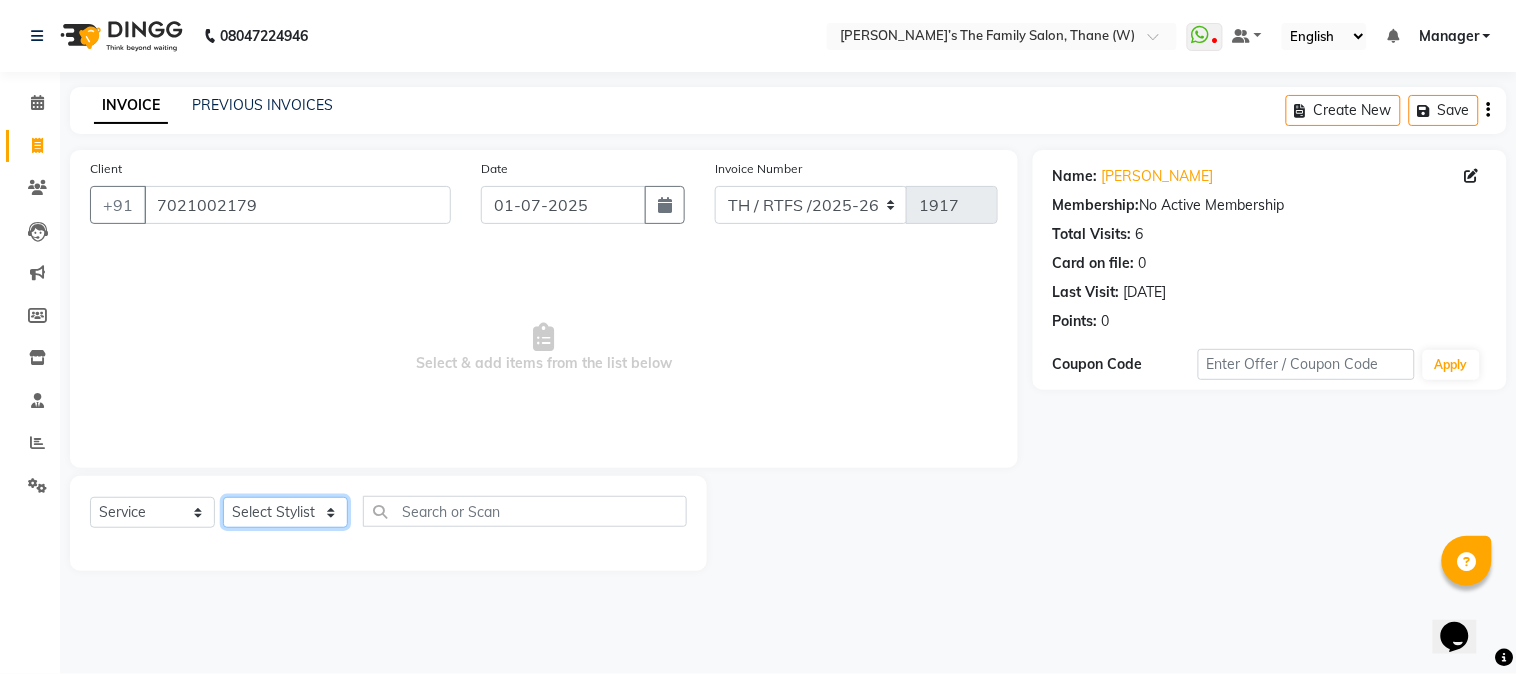 select on "78217" 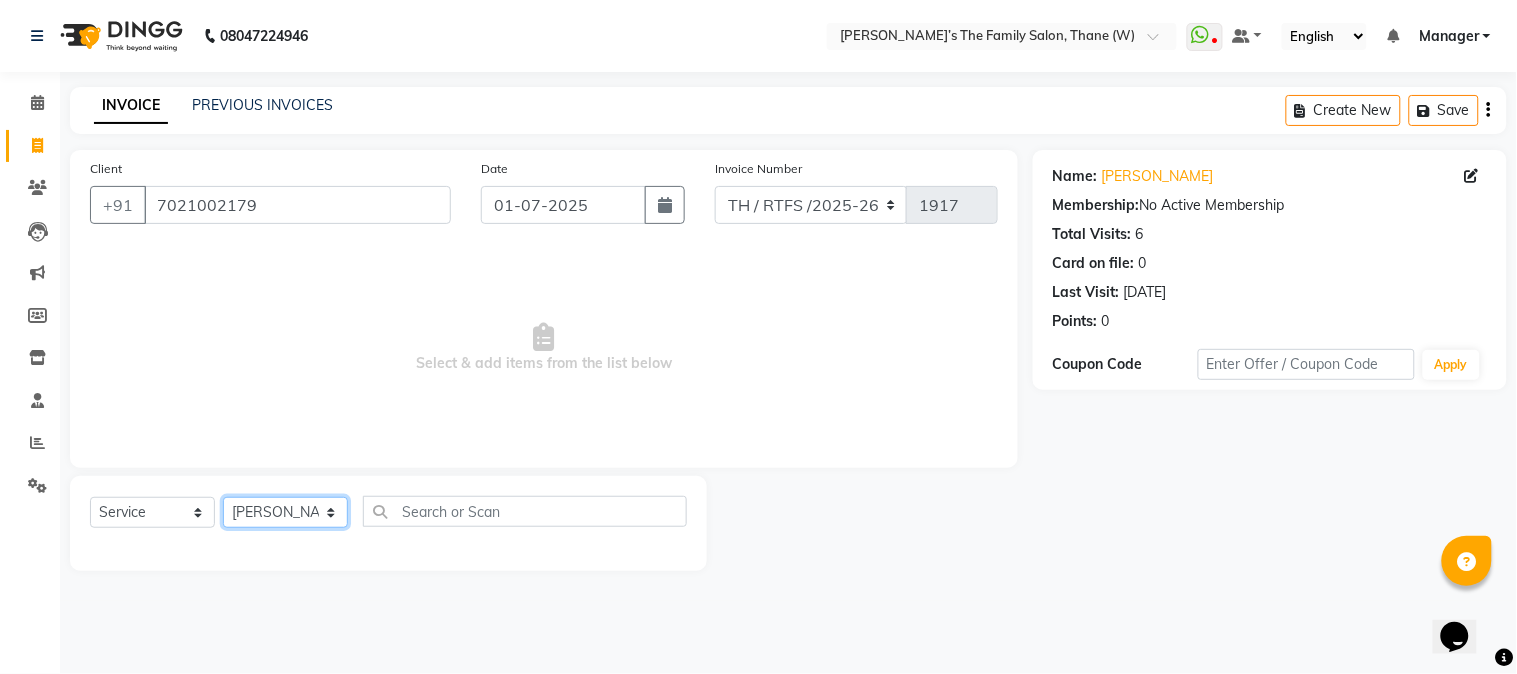 click on "Select Stylist Aarohi P   [PERSON_NAME] [PERSON_NAME] A  [PERSON_NAME] [PERSON_NAME] .[PERSON_NAME] House sale [PERSON_NAME]  [PERSON_NAME]   Manager [PERSON_NAME] [PERSON_NAME] [PERSON_NAME] [PERSON_NAME] [PERSON_NAME] [PERSON_NAME] M  [PERSON_NAME]  [PERSON_NAME]  [PERSON_NAME]" 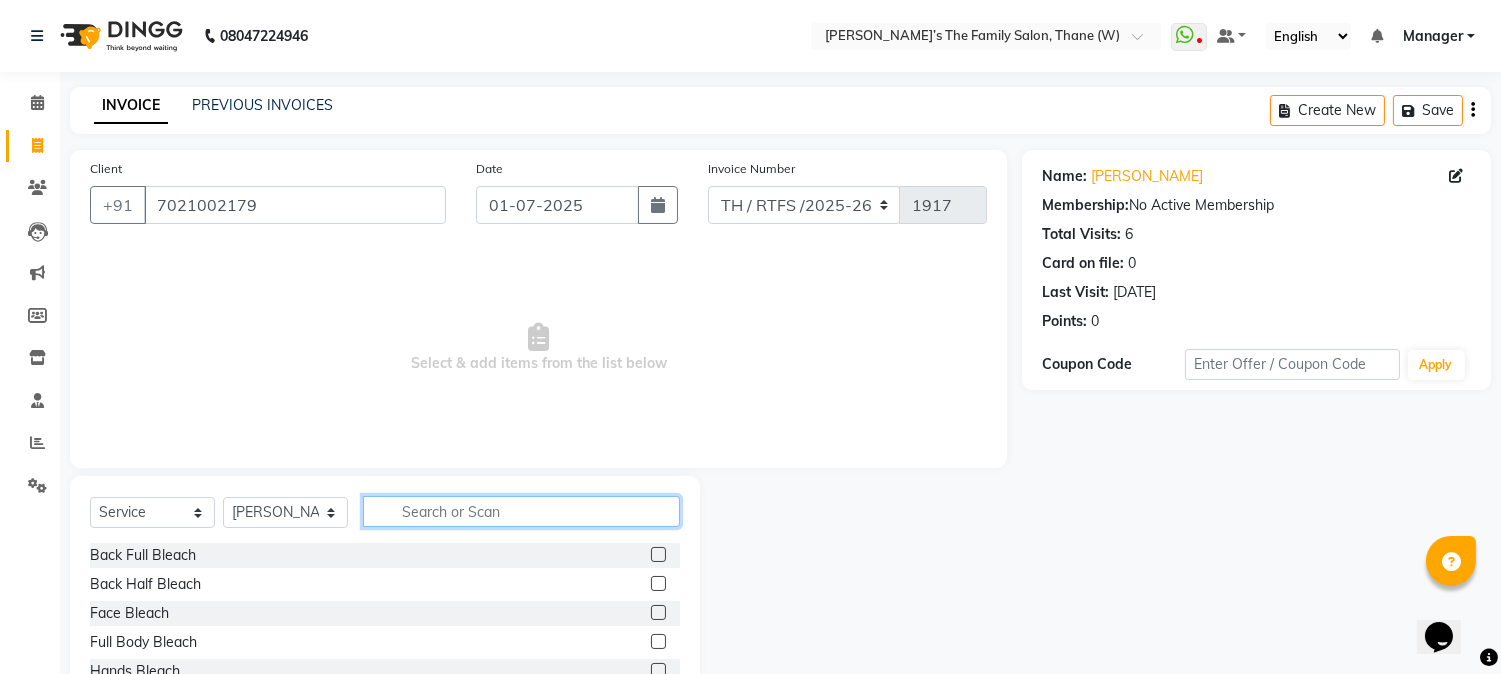 click 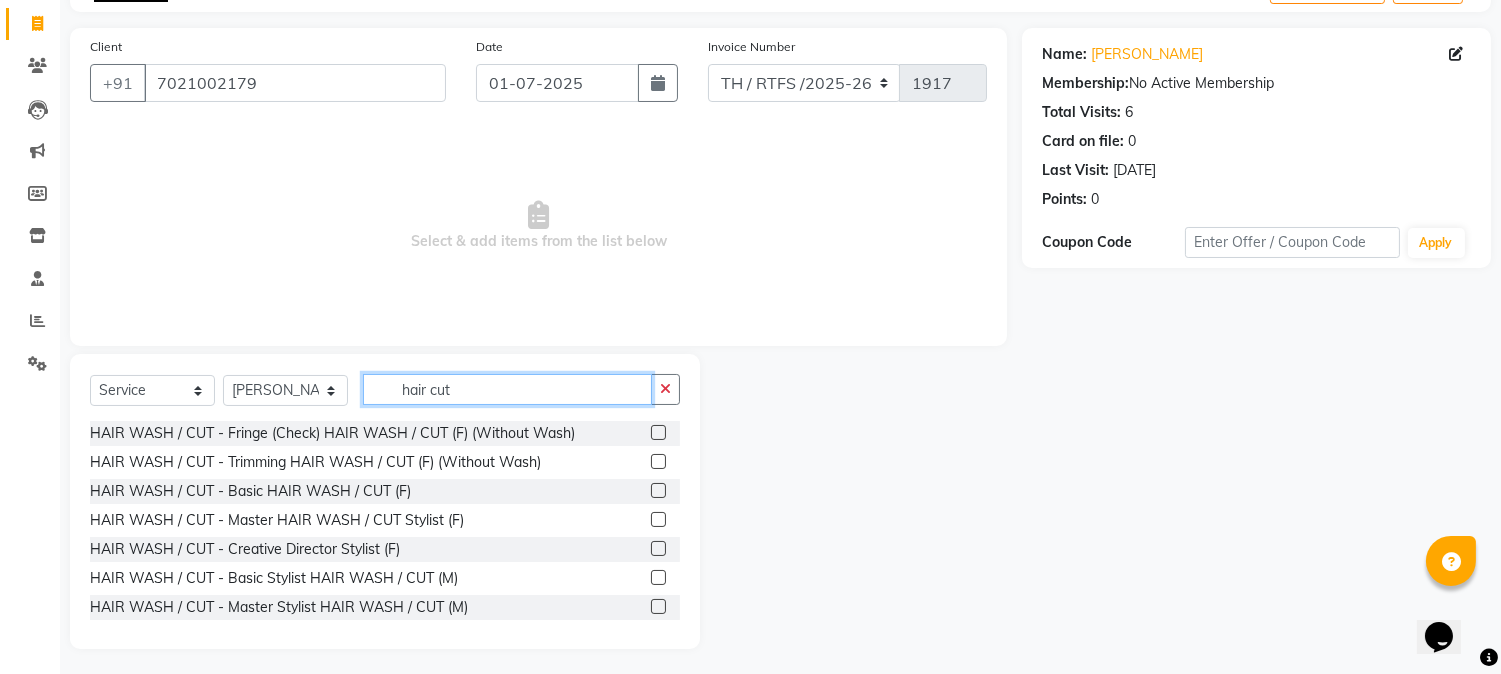 scroll, scrollTop: 126, scrollLeft: 0, axis: vertical 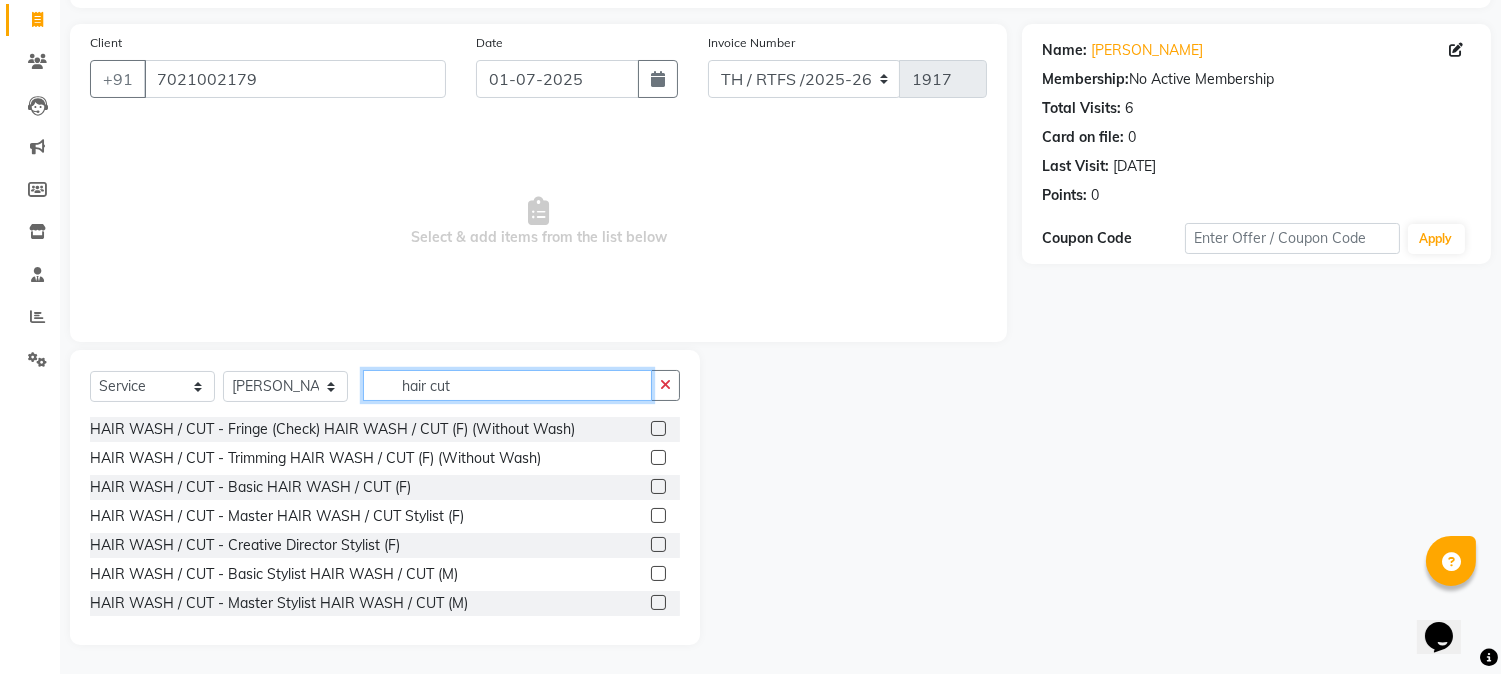 type on "hair cut" 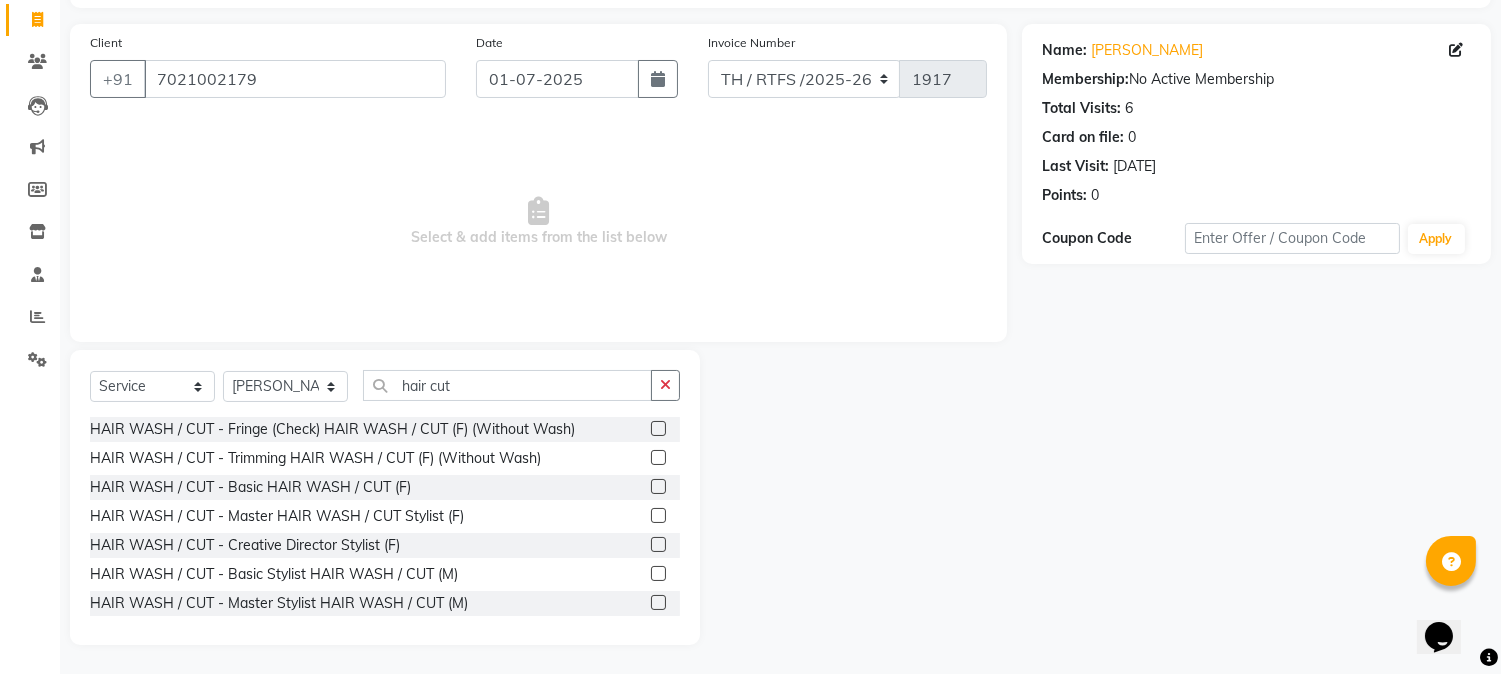 click 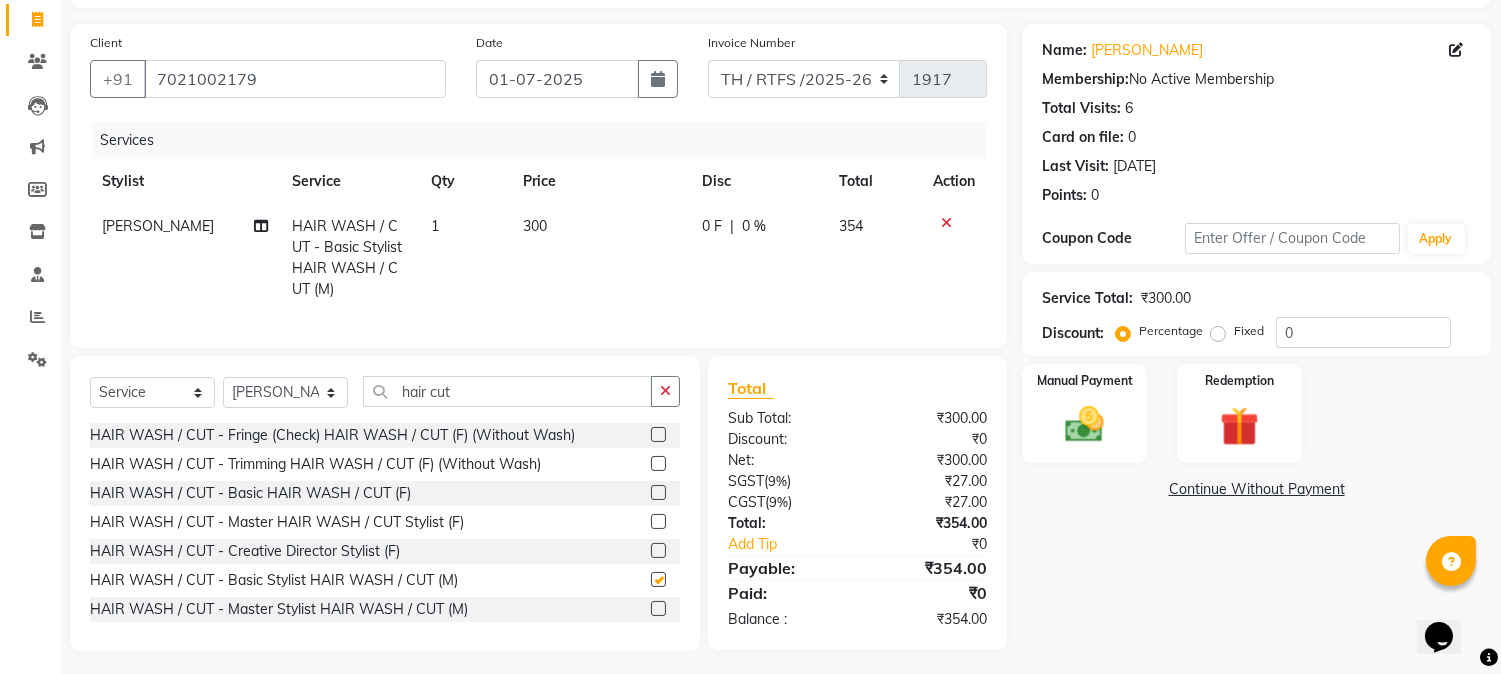 checkbox on "false" 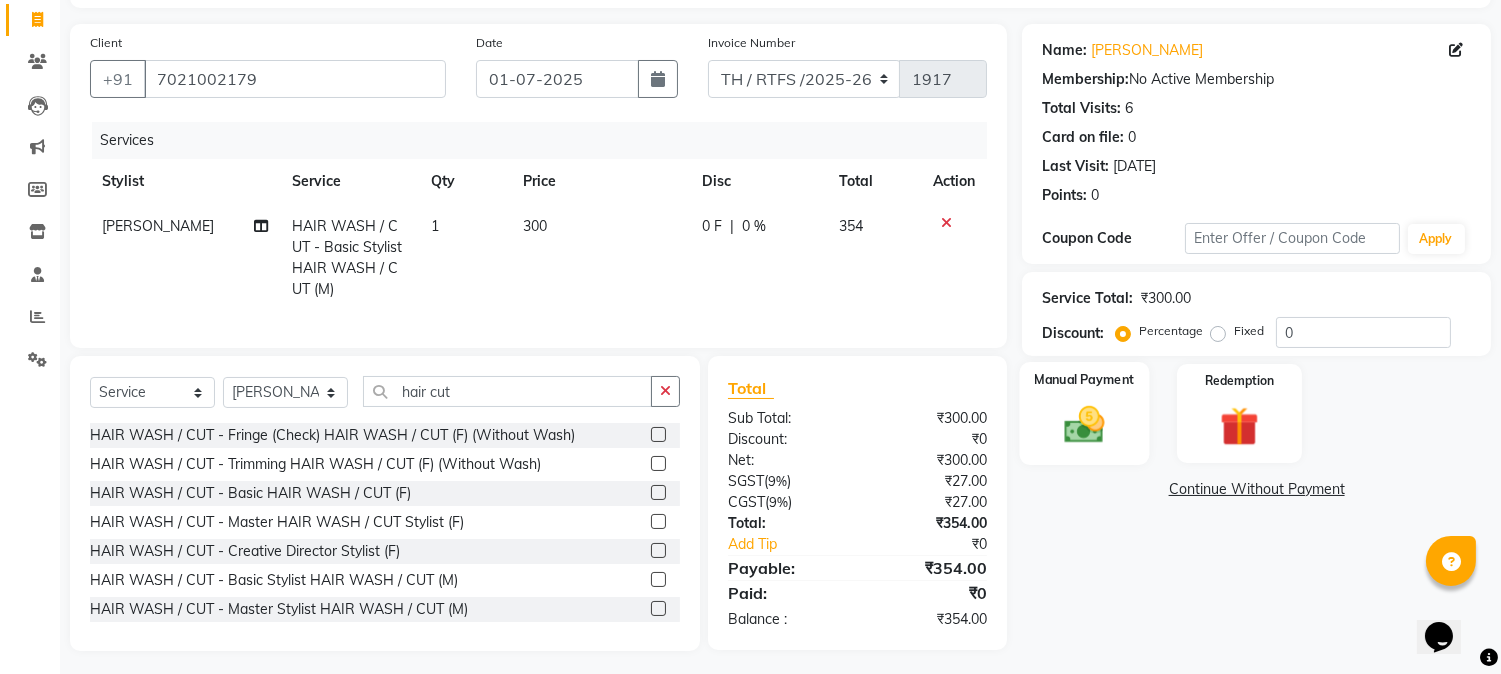 click 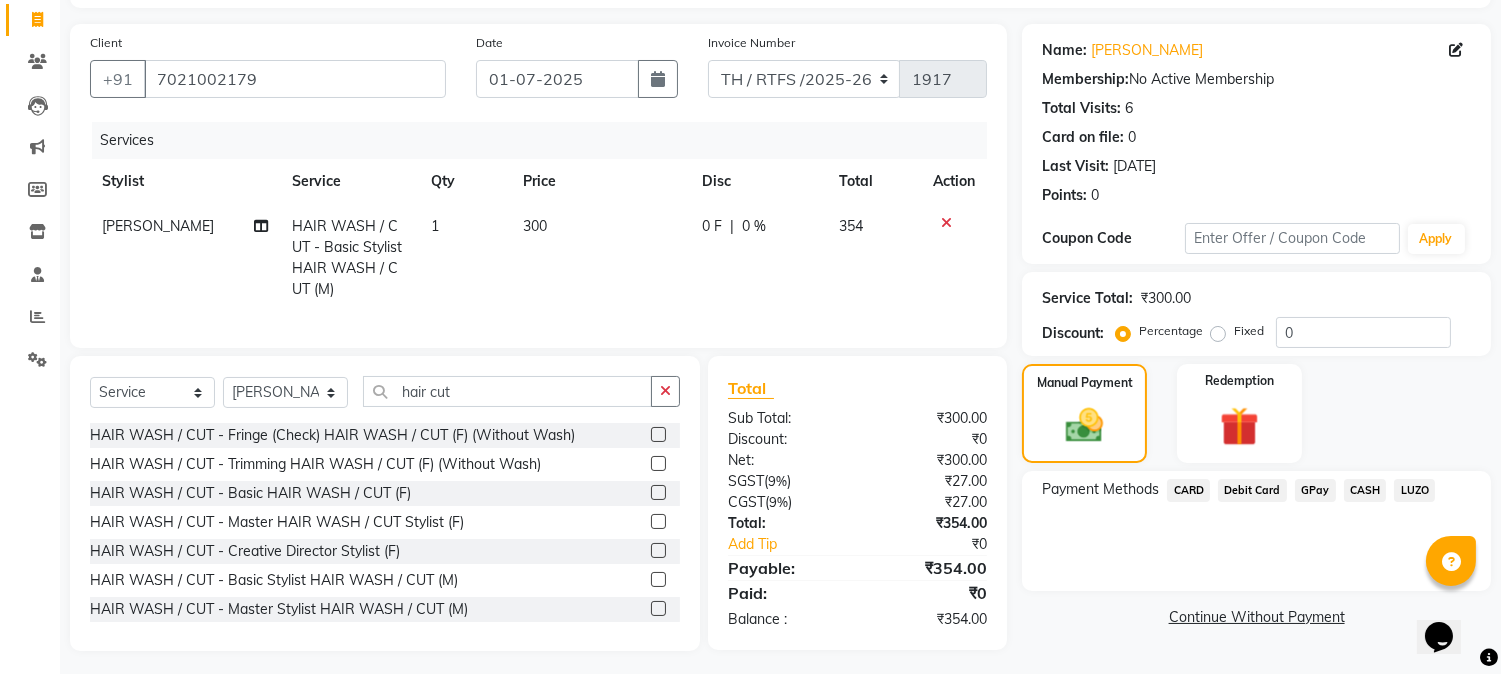 click on "CASH" 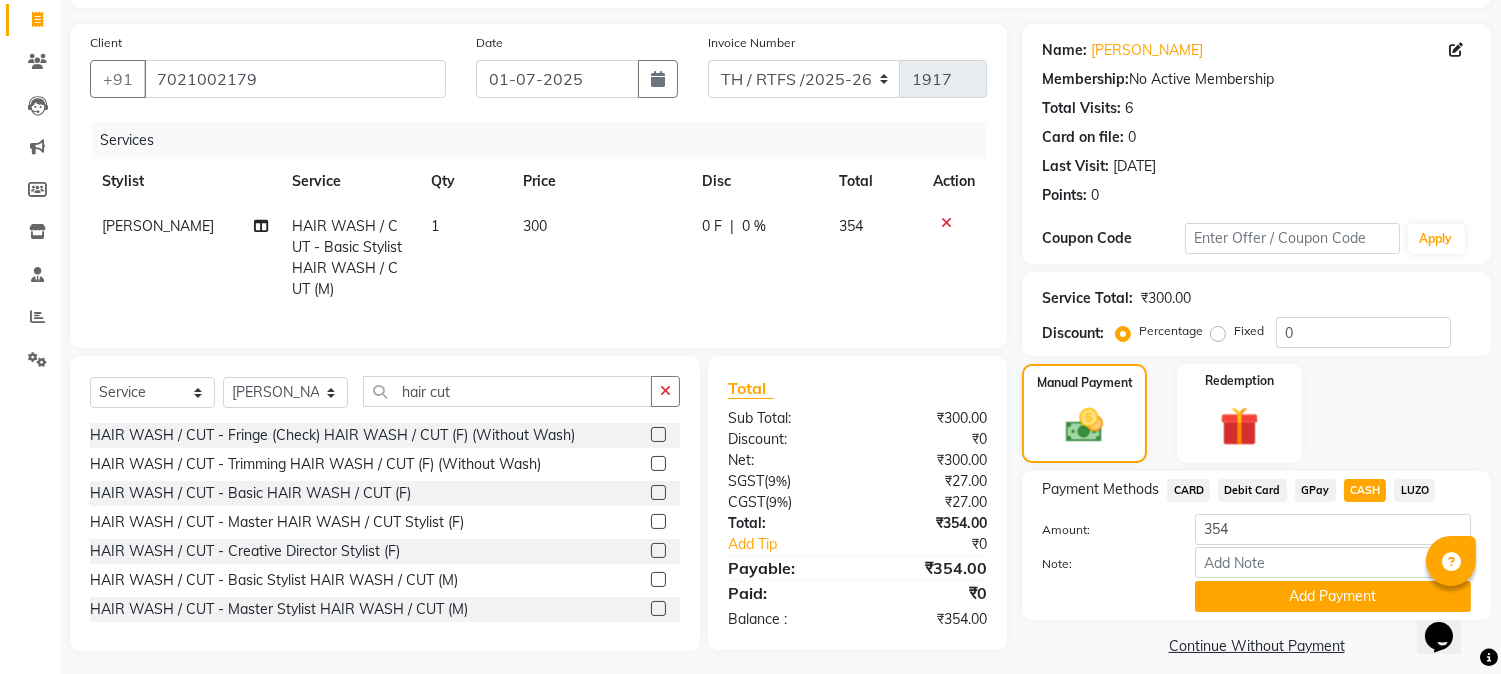 scroll, scrollTop: 150, scrollLeft: 0, axis: vertical 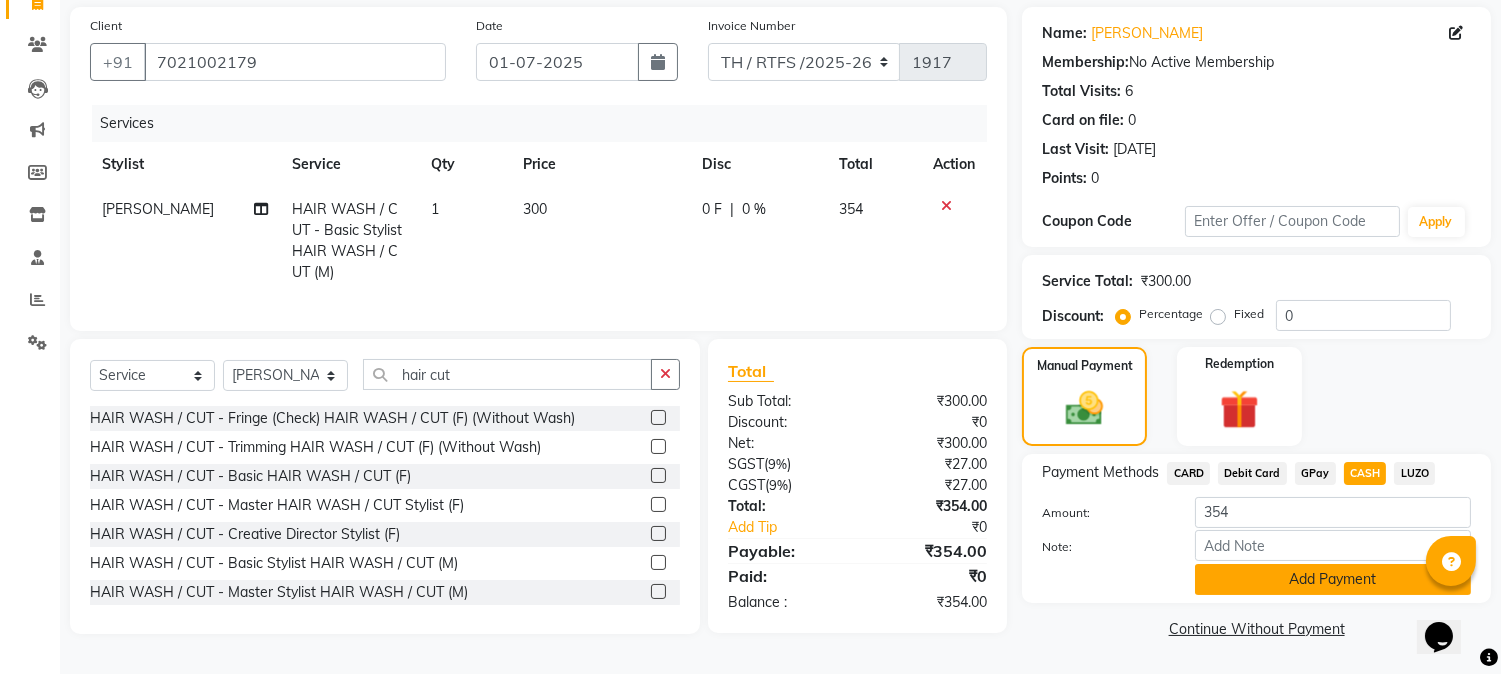 click on "Add Payment" 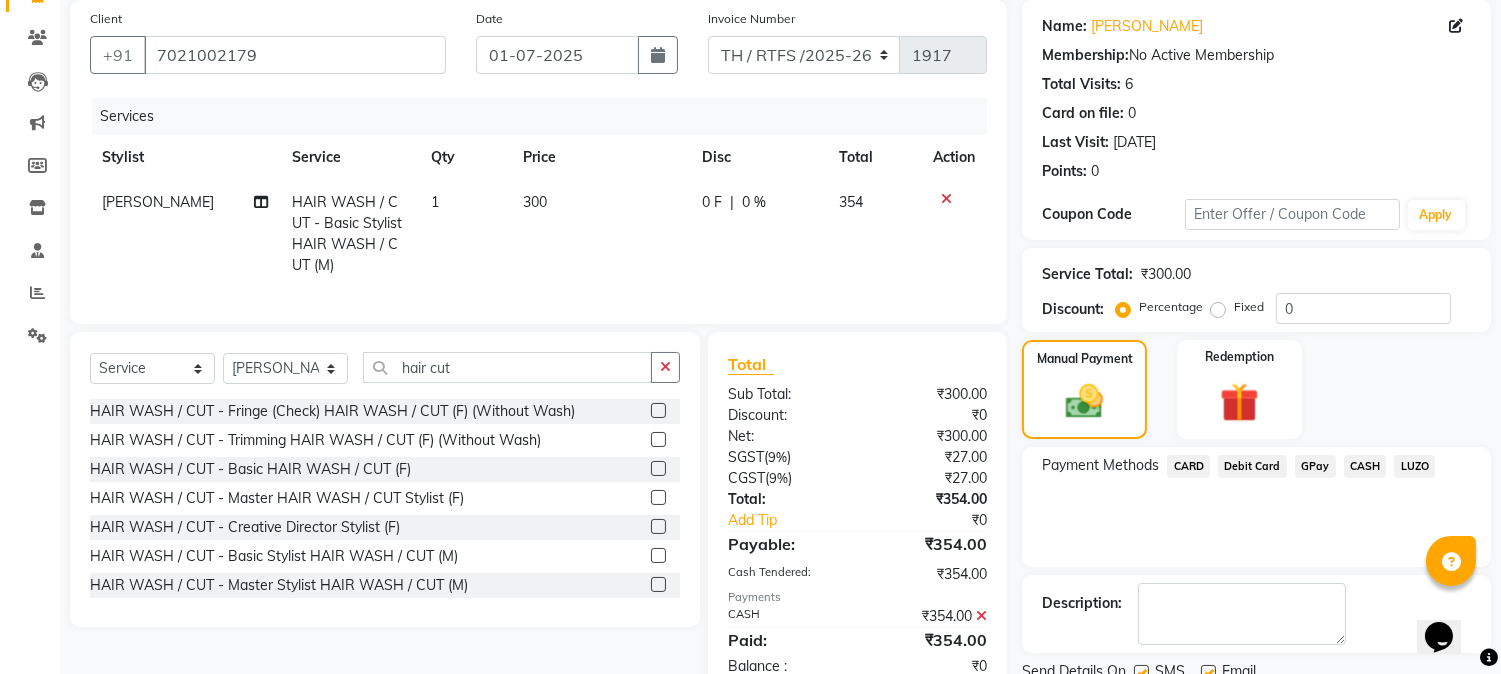 click on "Opens Chat This icon Opens the chat window." at bounding box center [1438, 636] 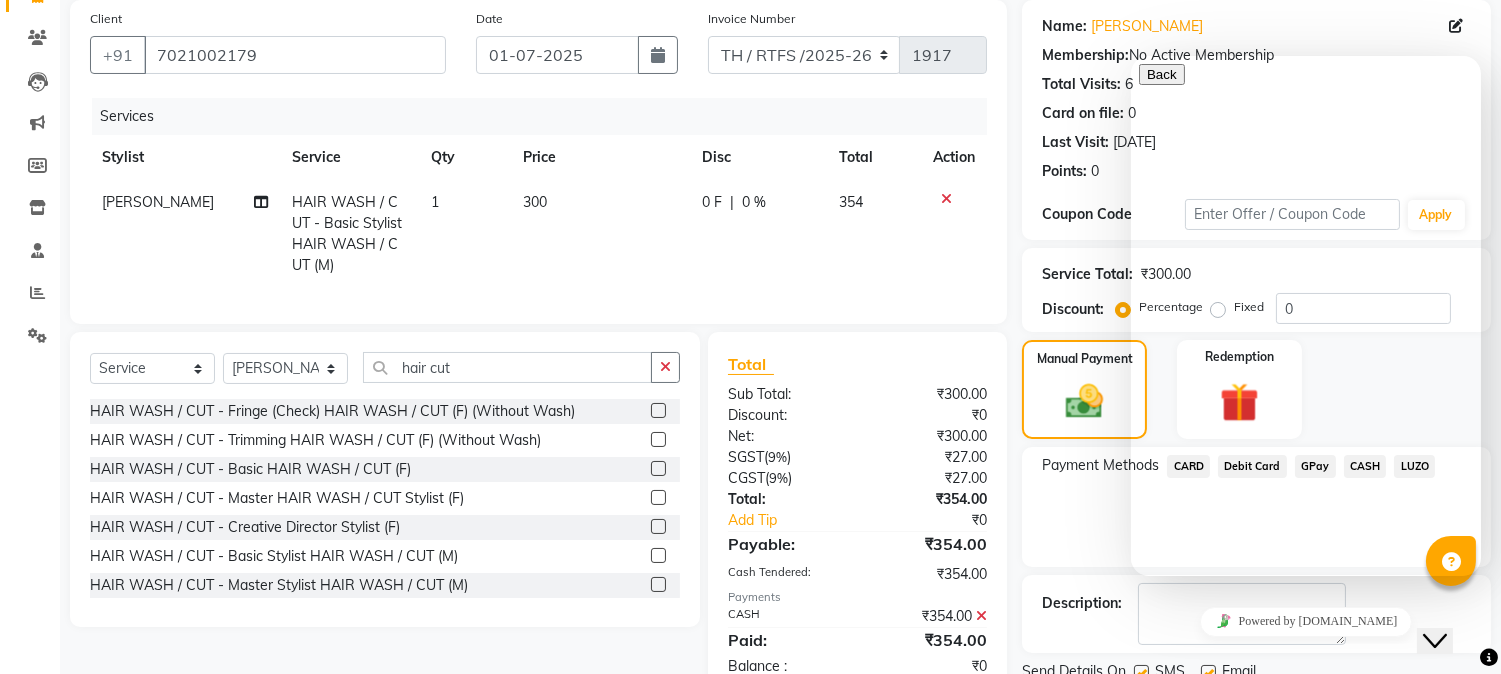 scroll, scrollTop: 225, scrollLeft: 0, axis: vertical 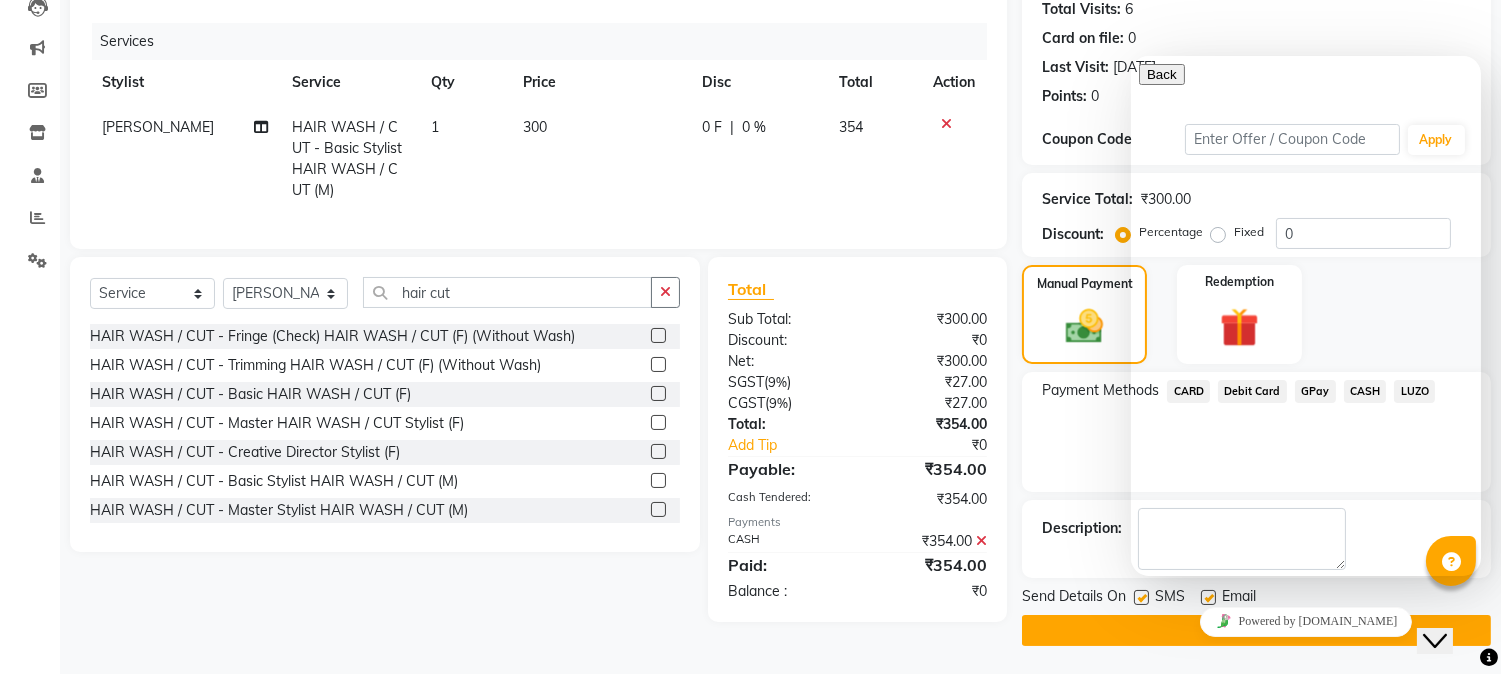 click 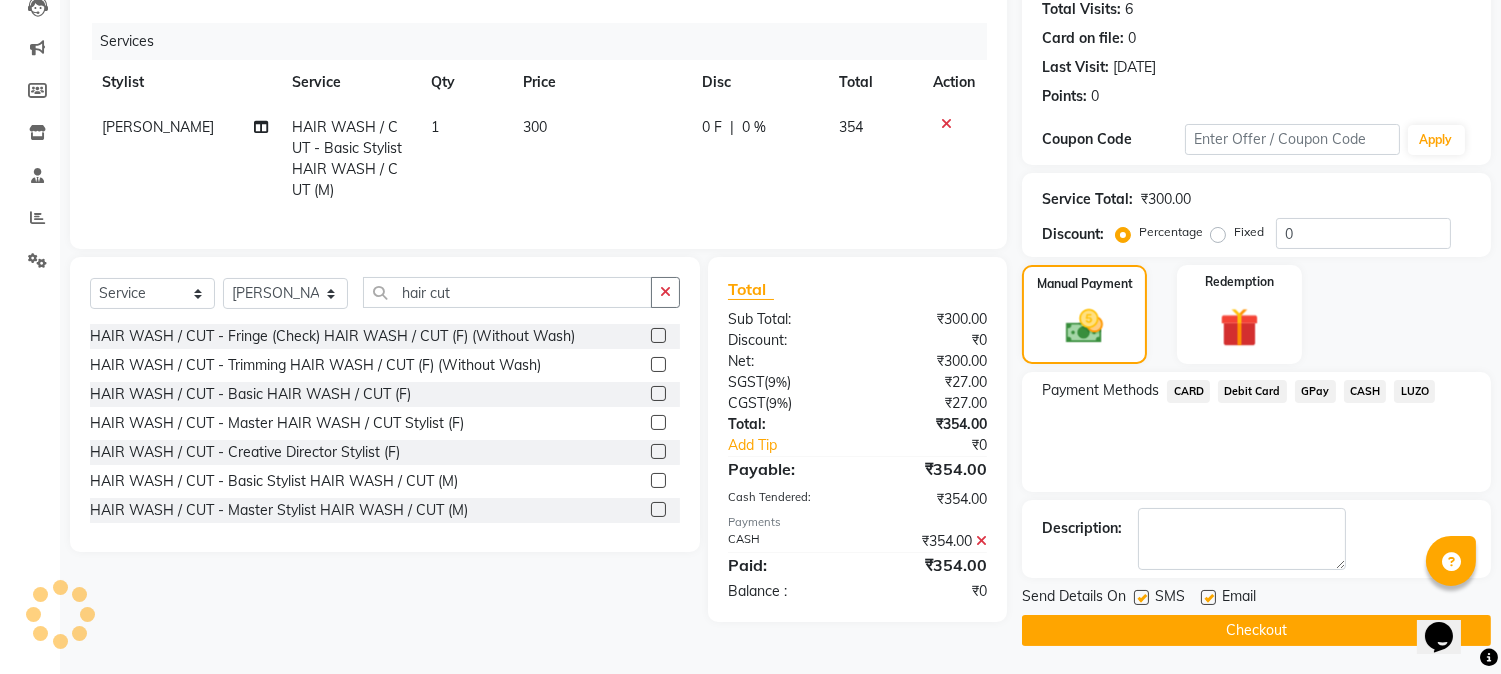 click 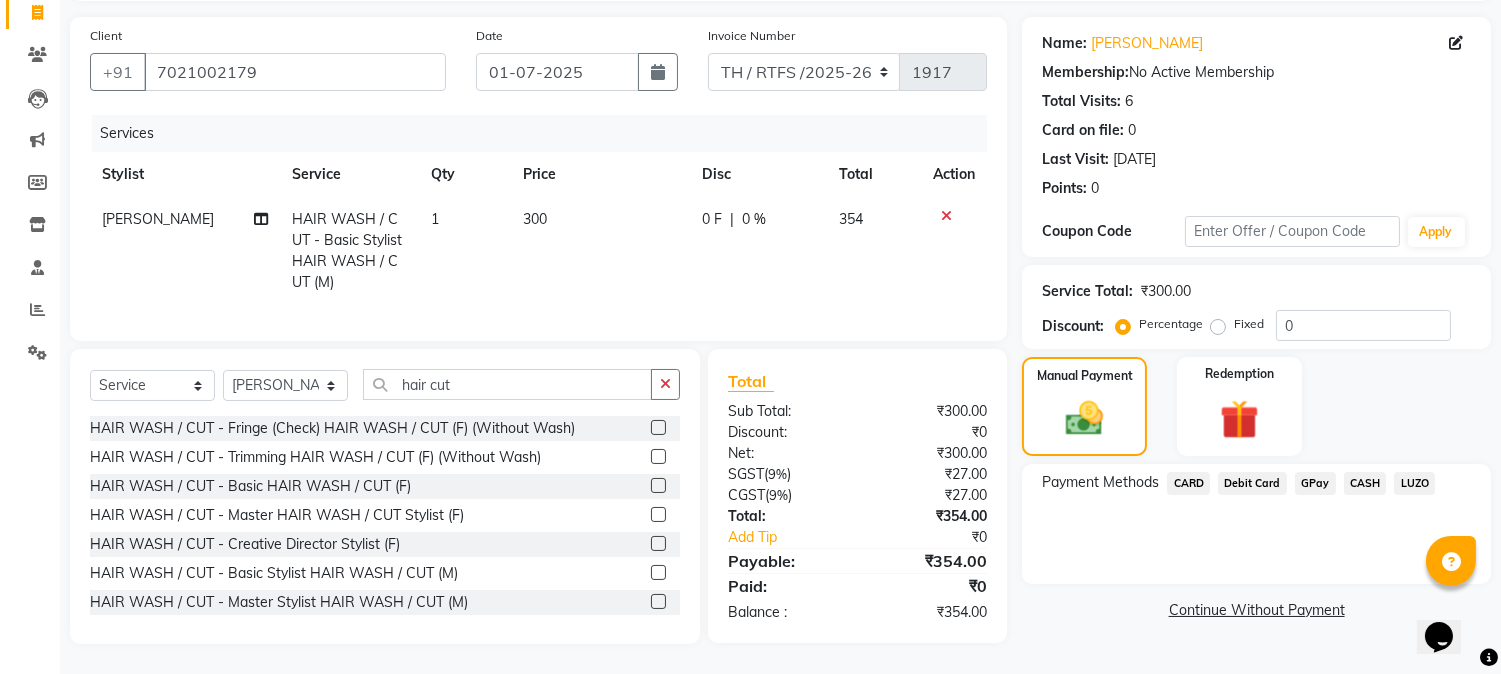 click on "CASH" 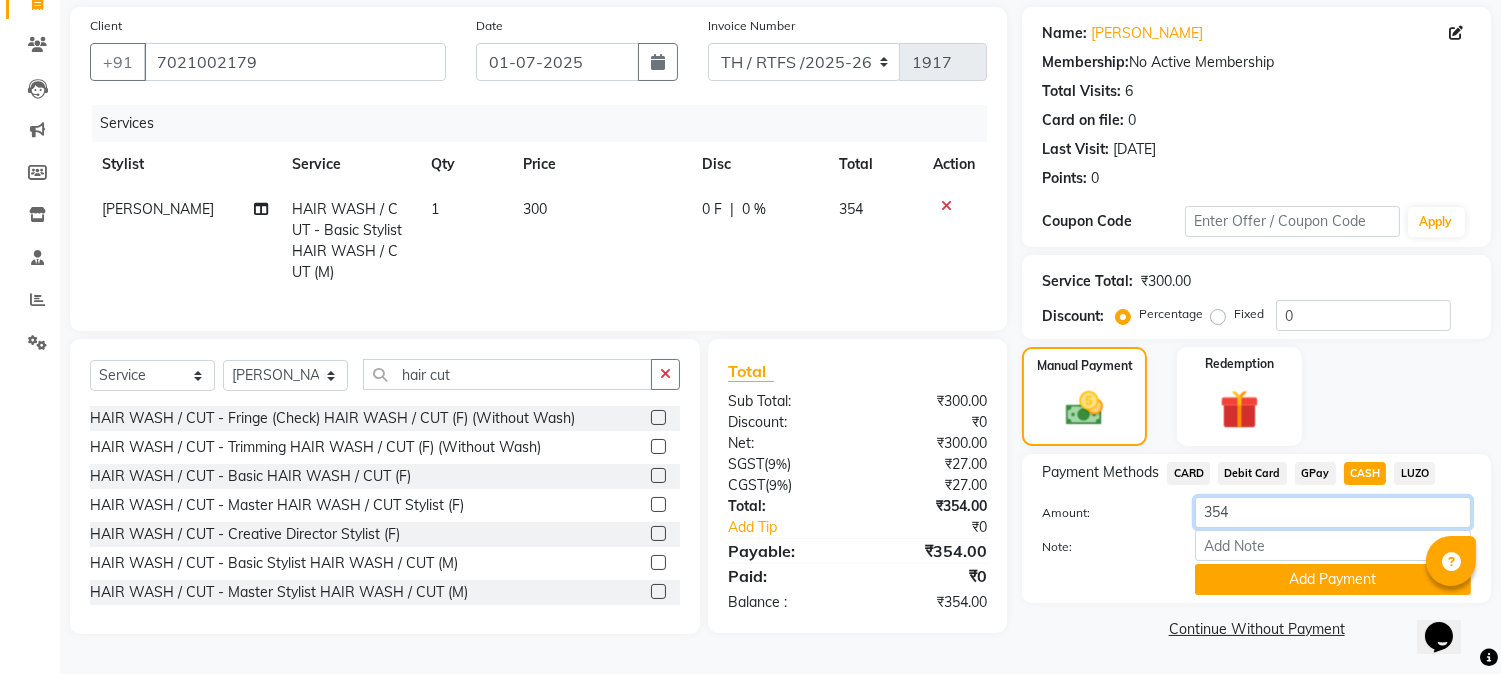 click on "354" 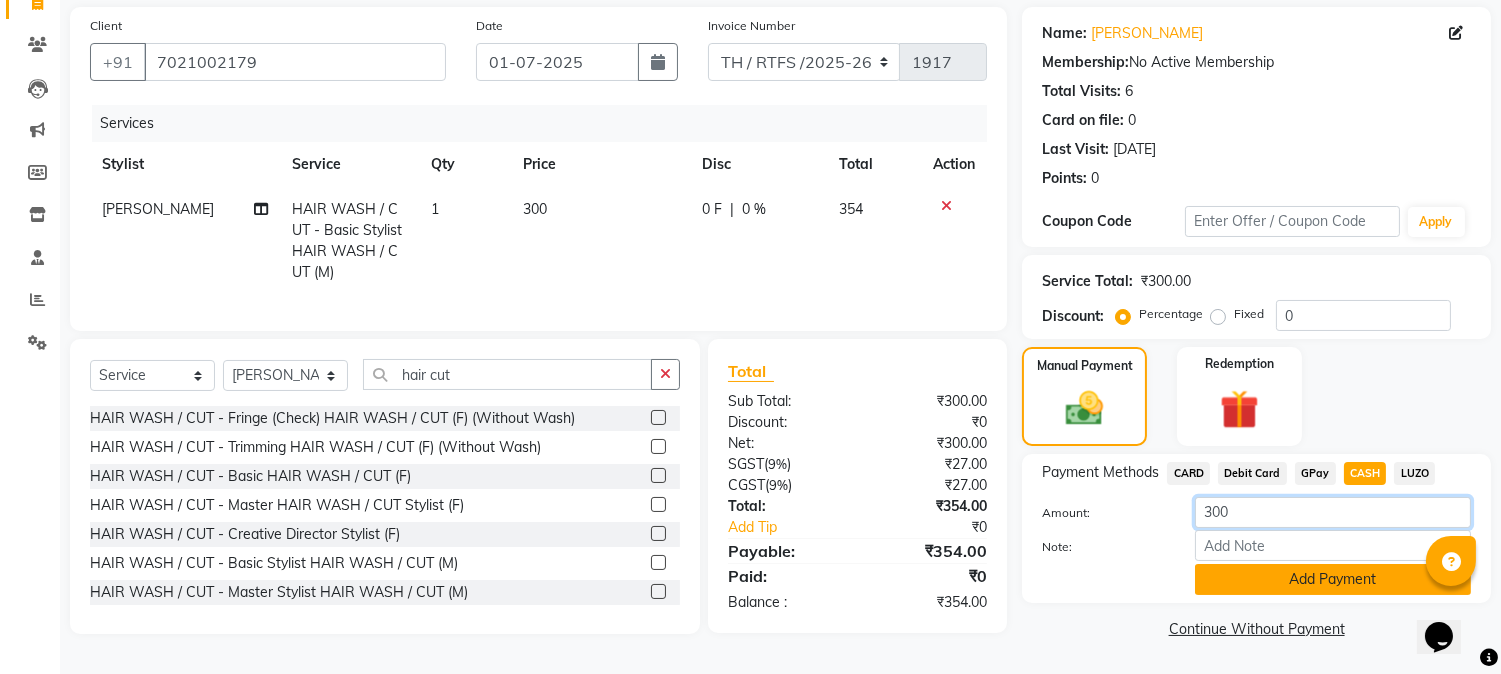 type on "300" 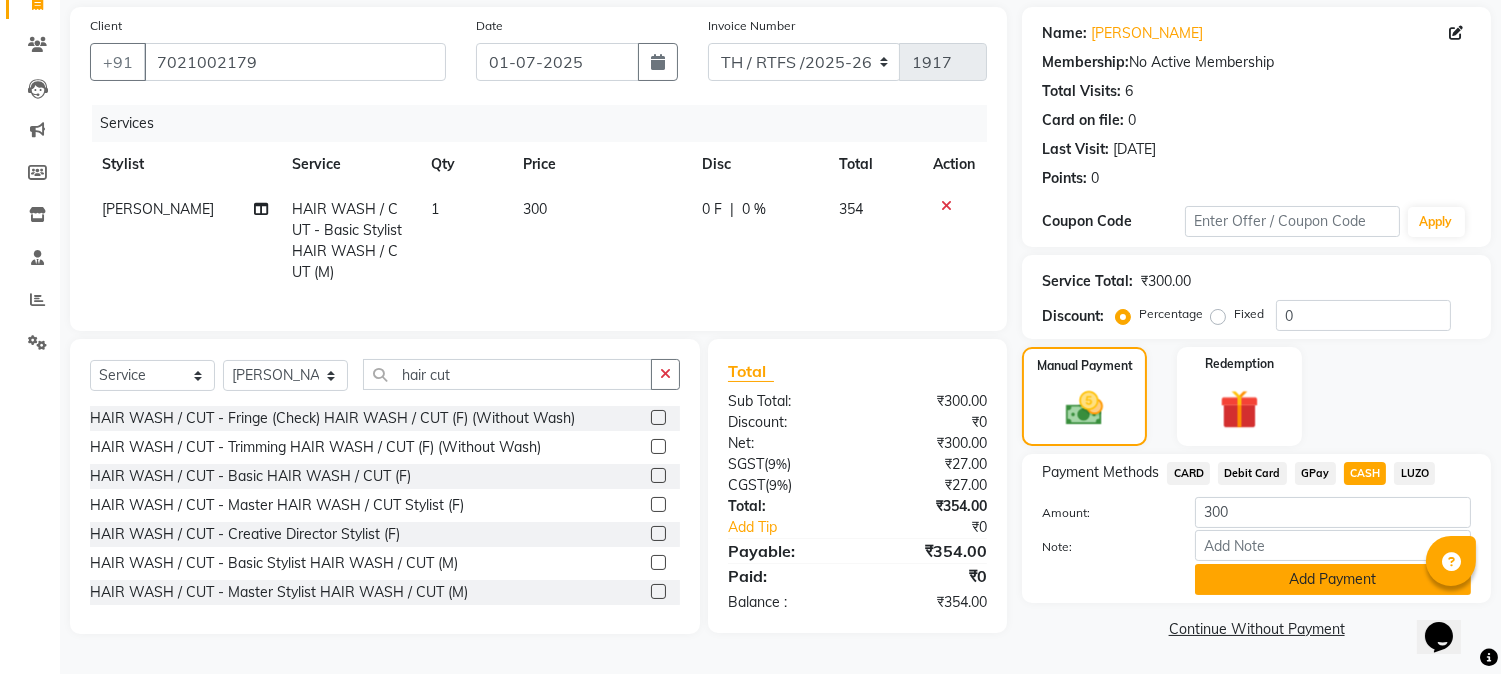 click on "Add Payment" 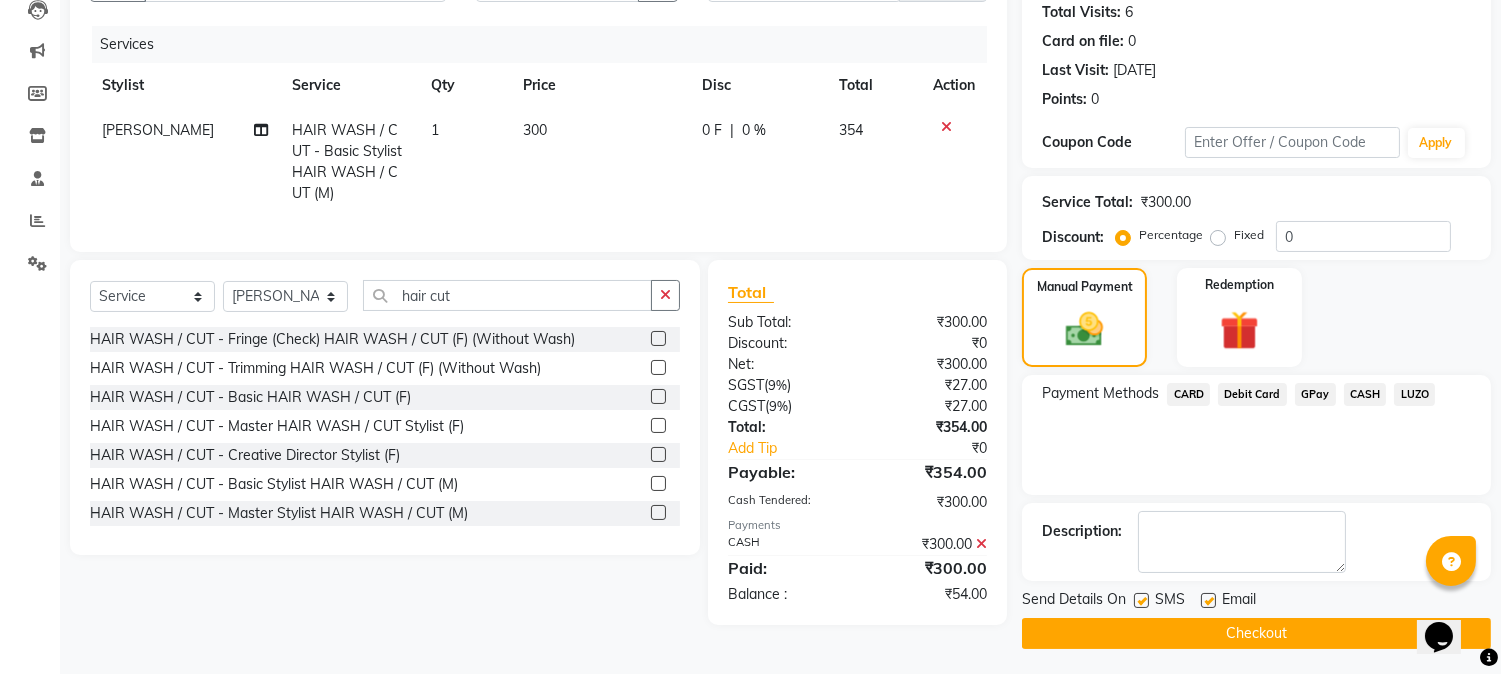 scroll, scrollTop: 225, scrollLeft: 0, axis: vertical 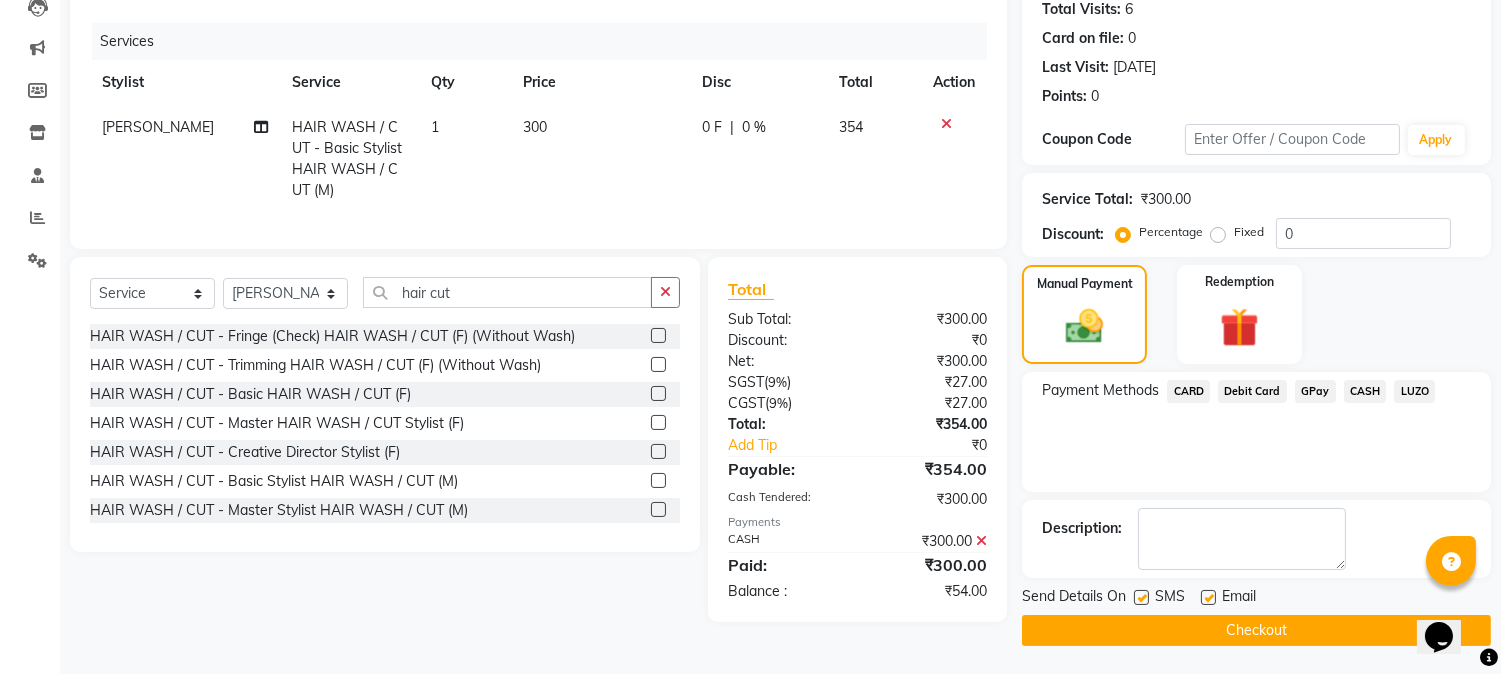 click on "GPay" 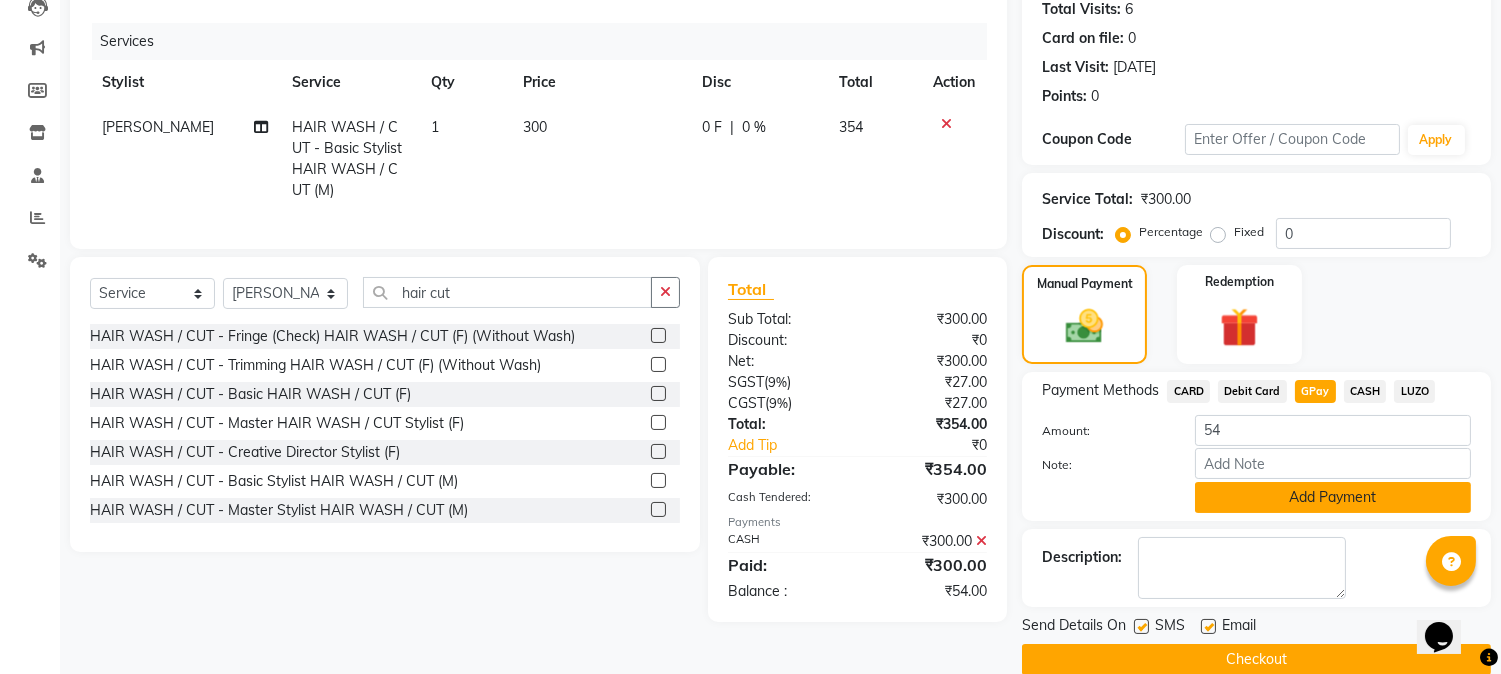 click on "Add Payment" 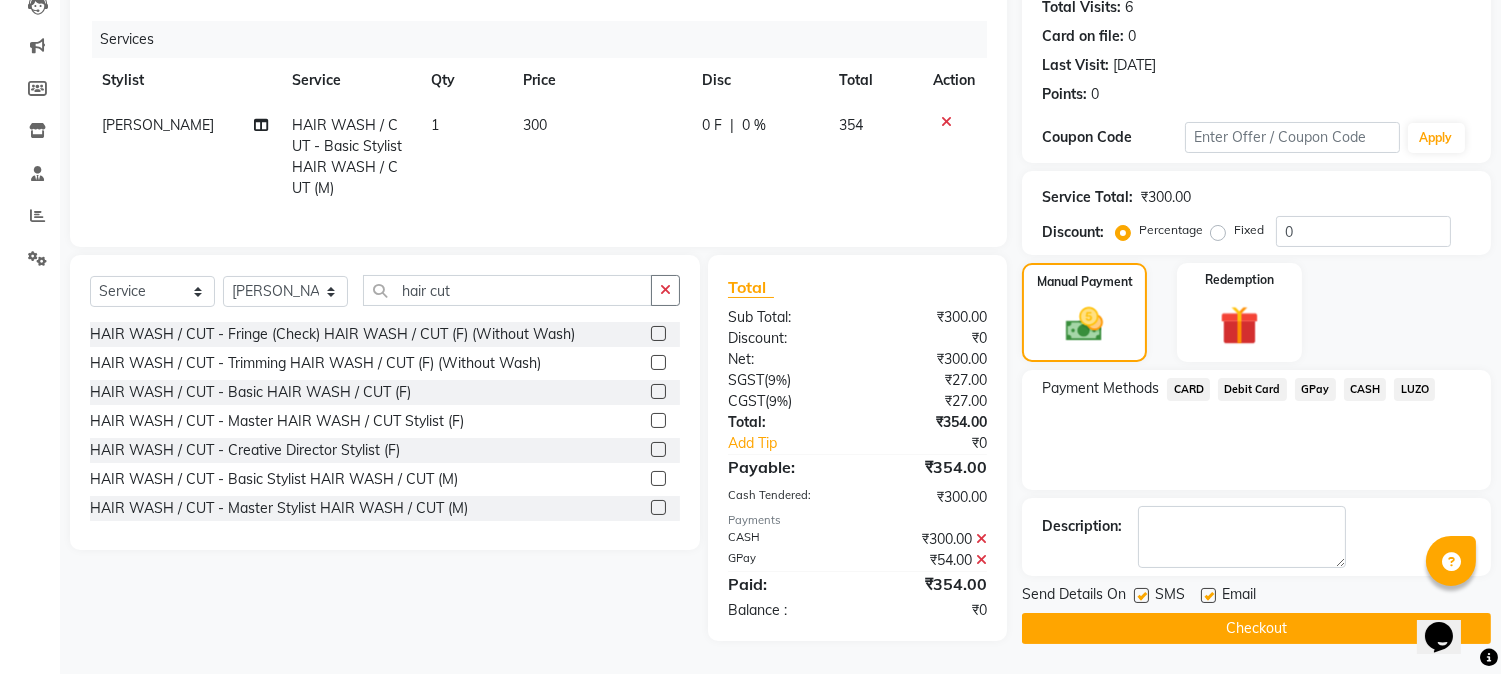 scroll, scrollTop: 240, scrollLeft: 0, axis: vertical 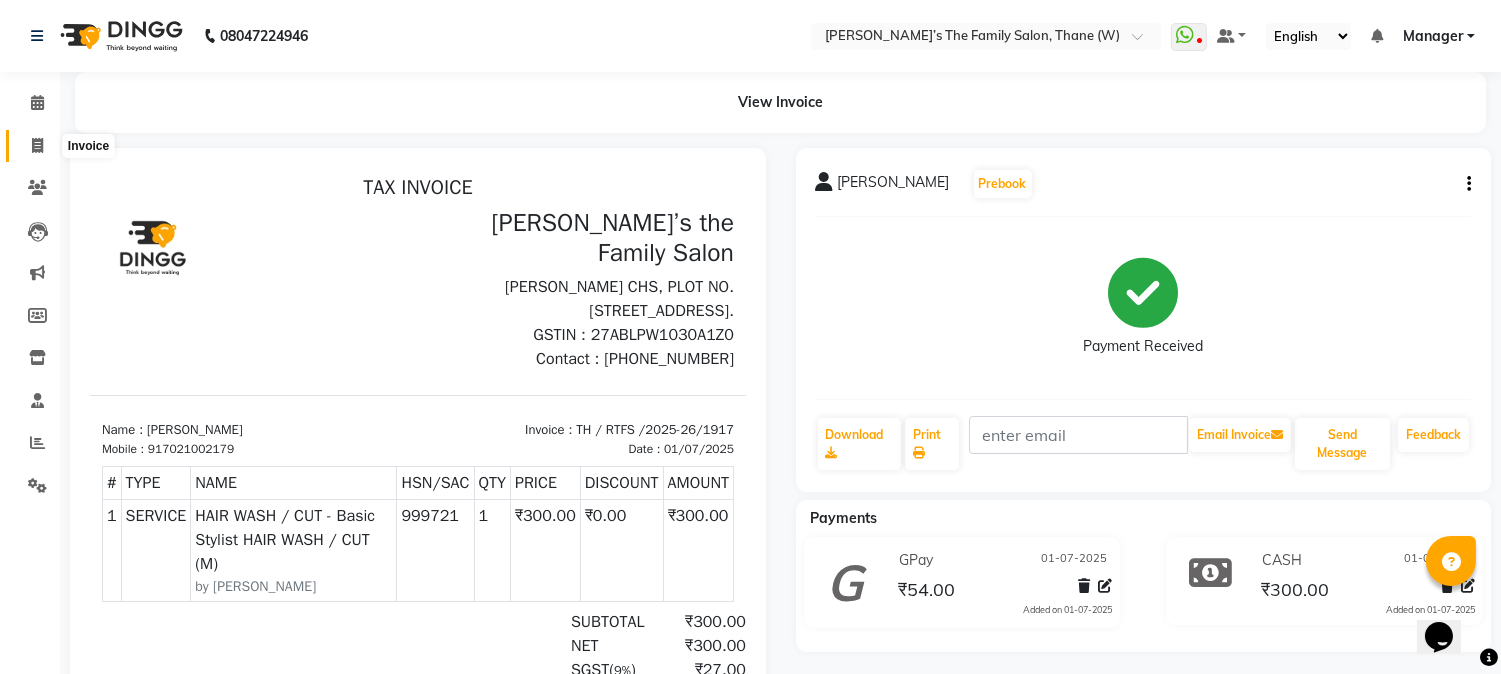 click 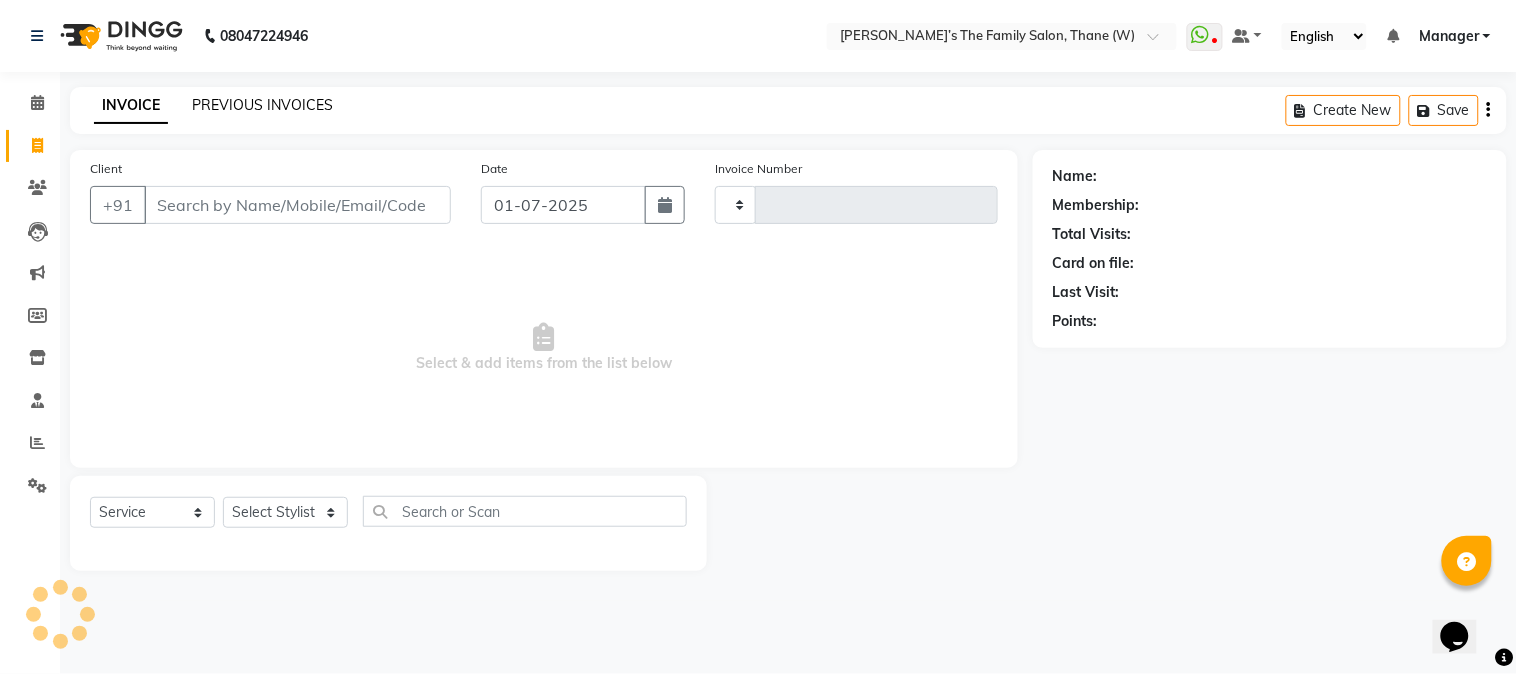 type on "1918" 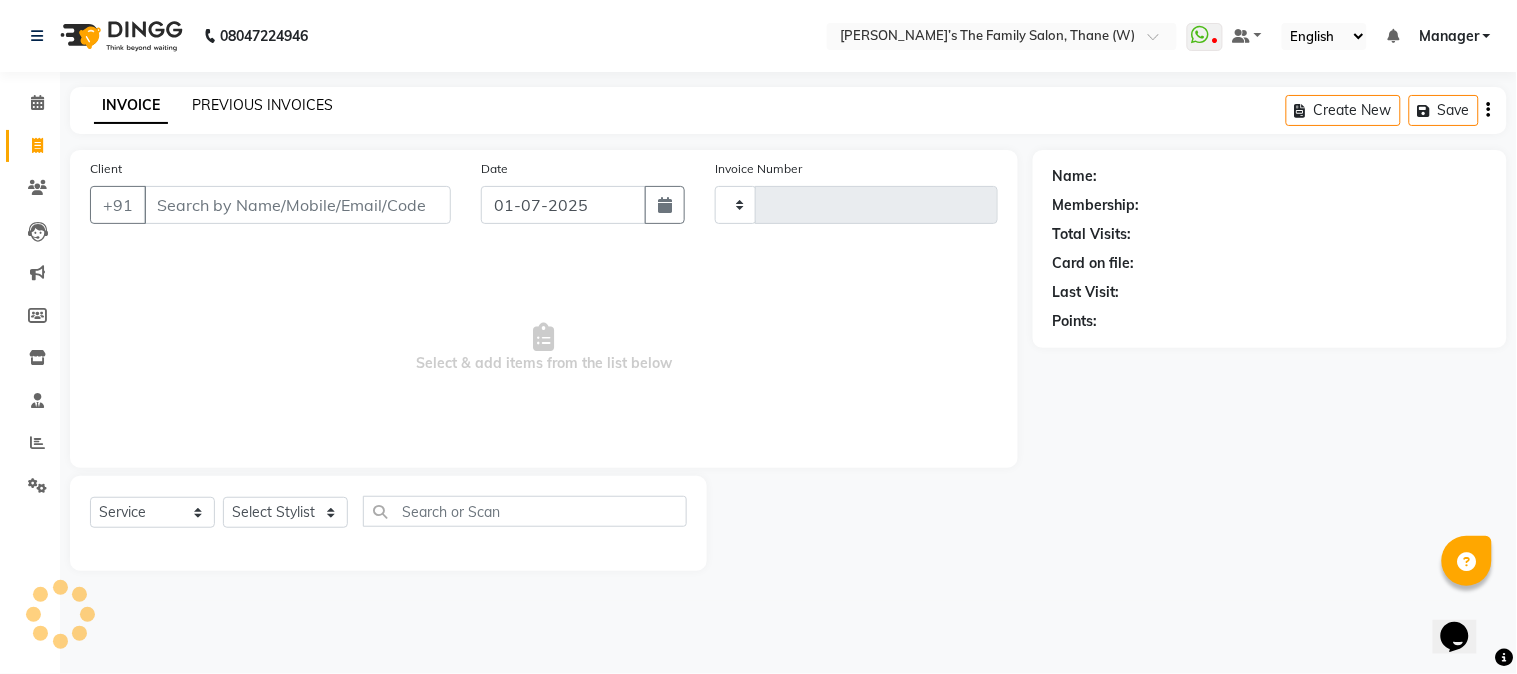 select on "8004" 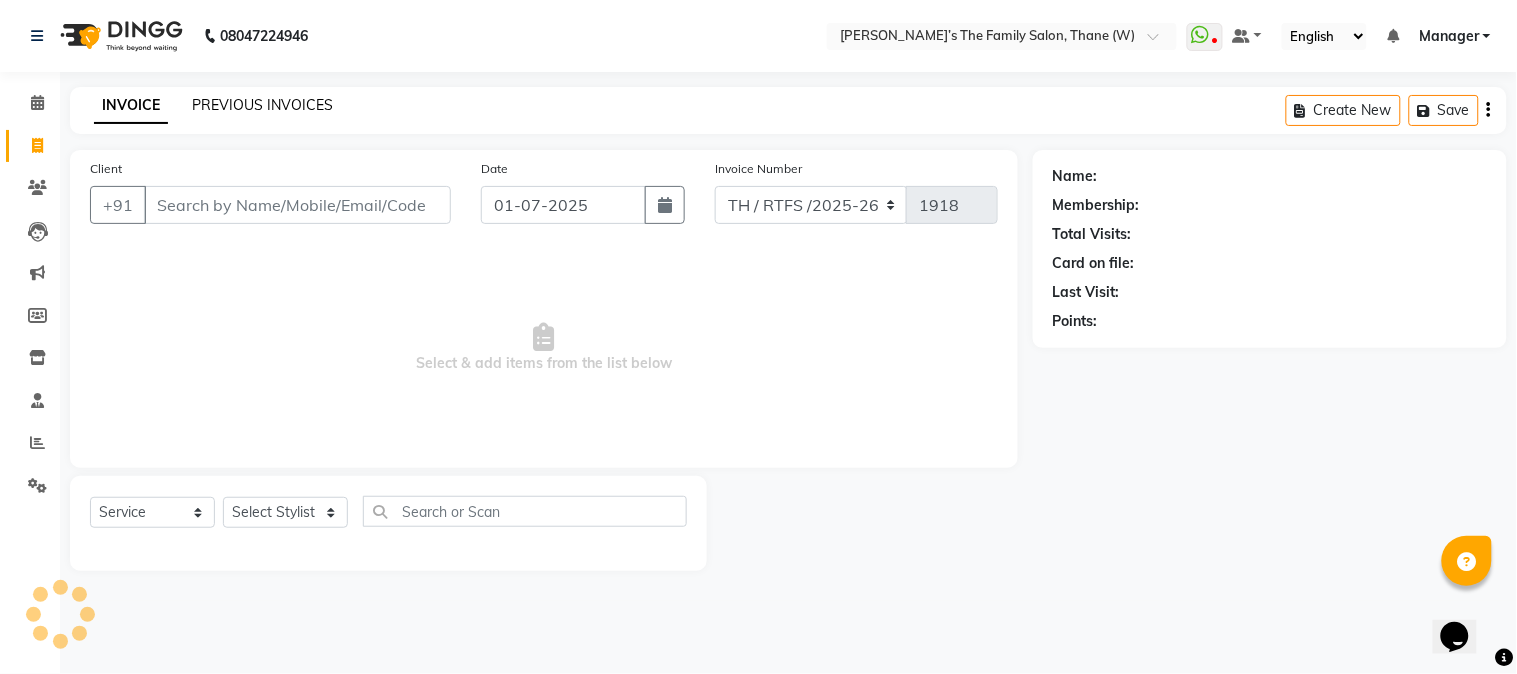 click on "PREVIOUS INVOICES" 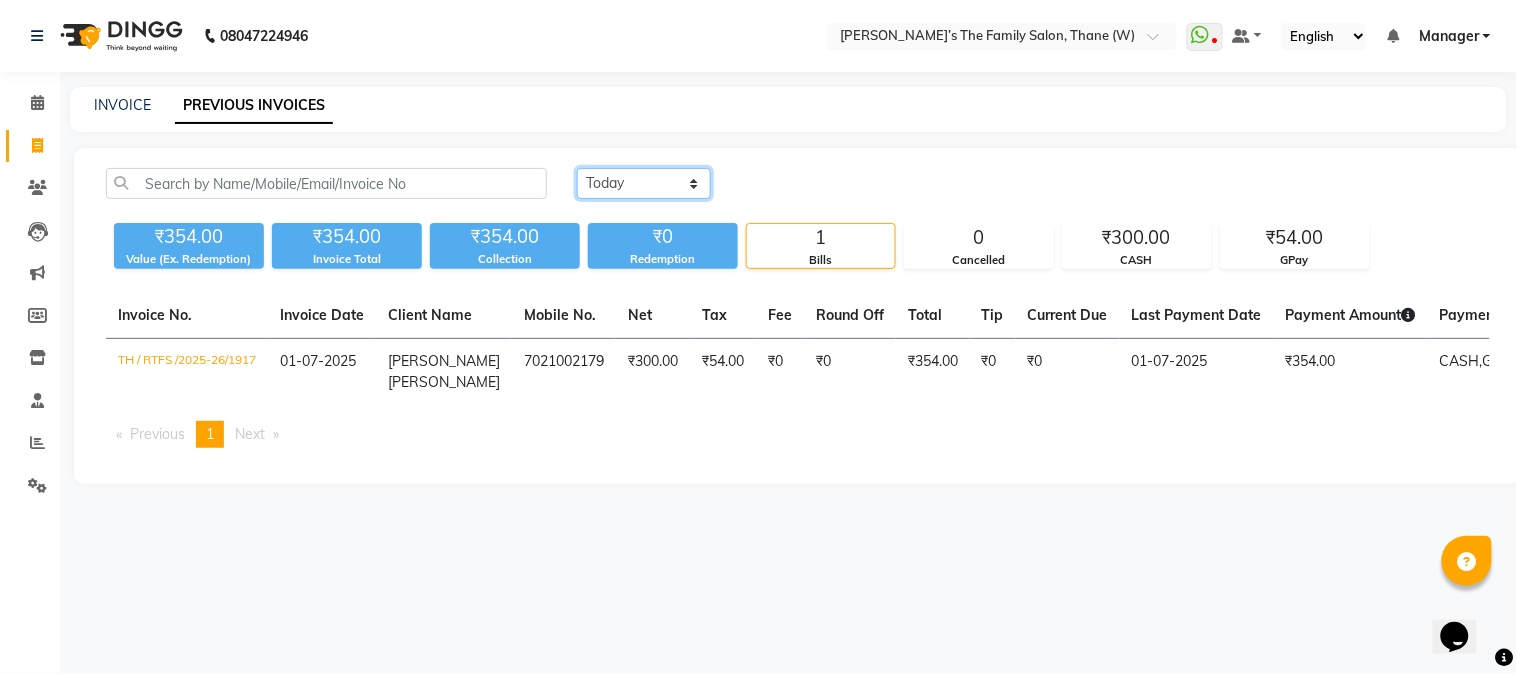 click on "[DATE] [DATE] Custom Range" 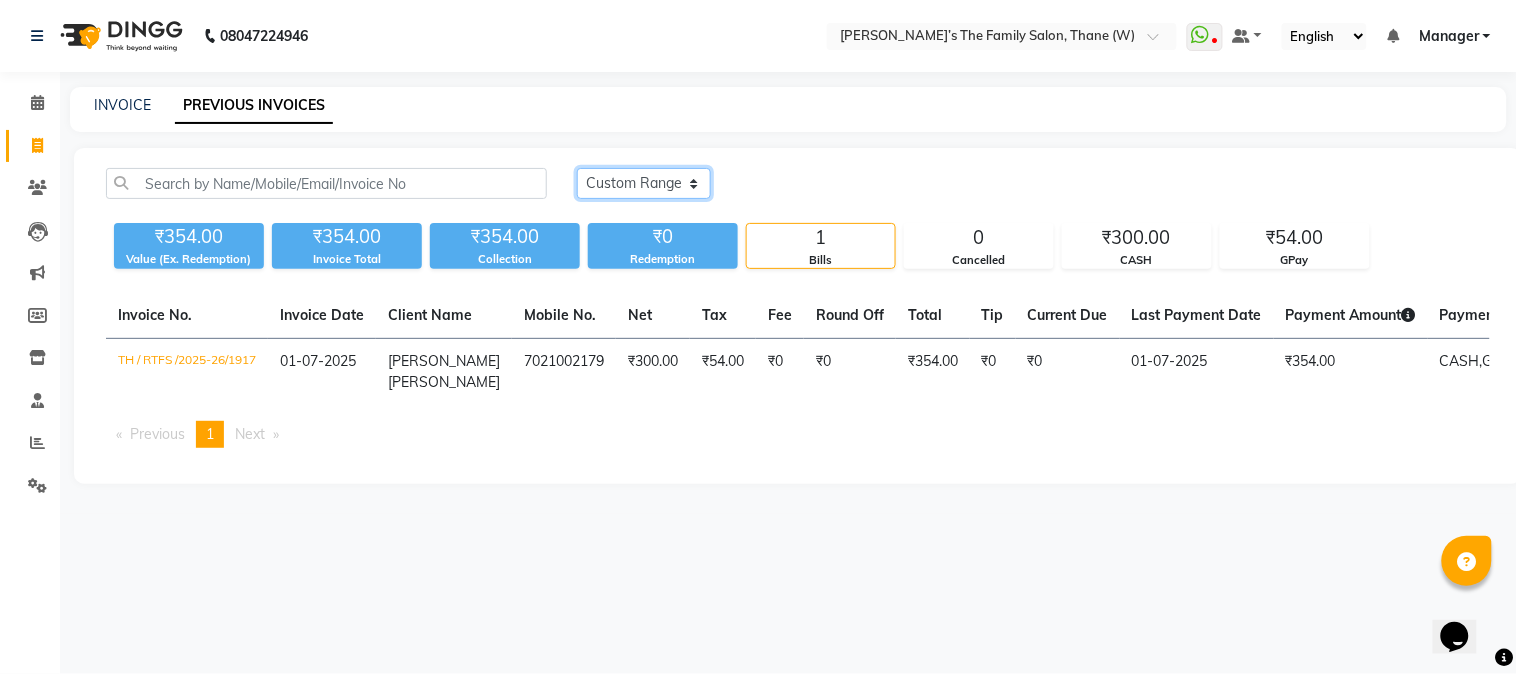 click on "[DATE] [DATE] Custom Range" 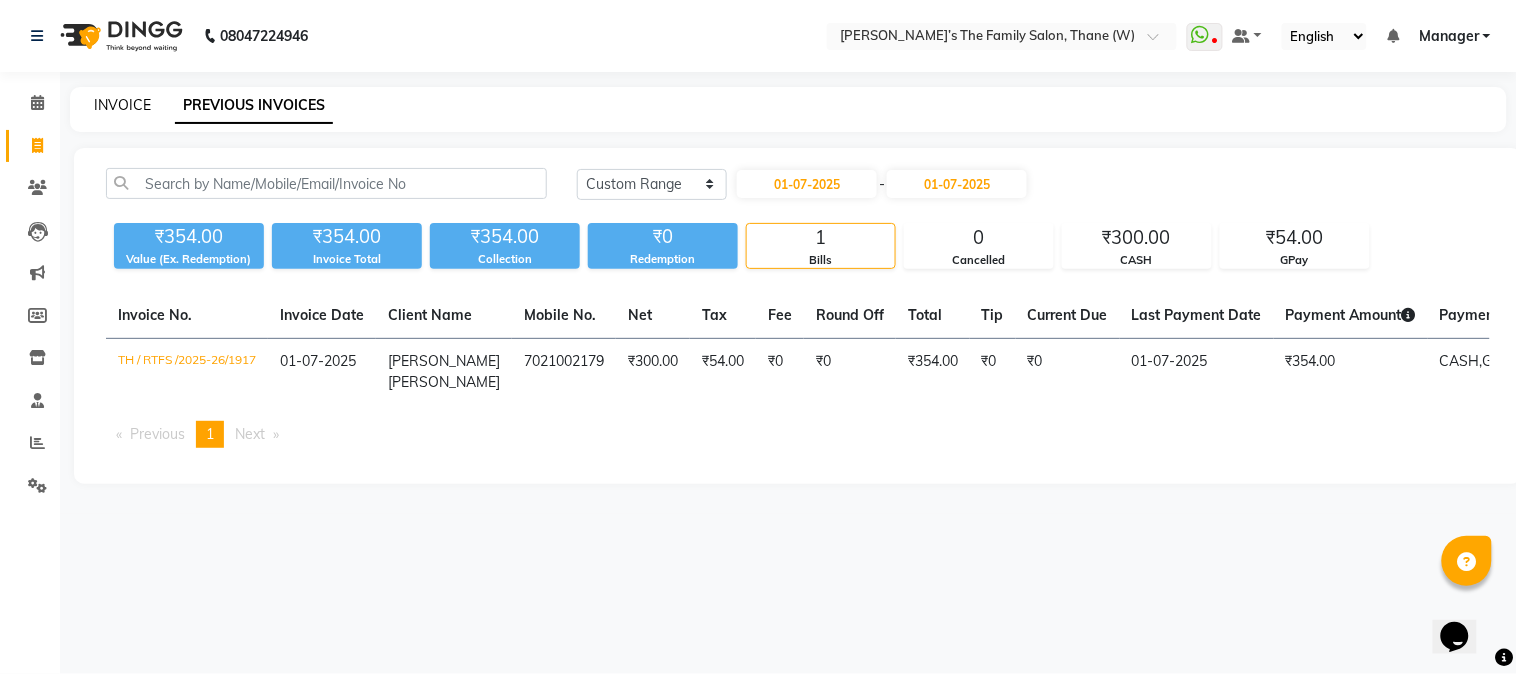 click on "INVOICE" 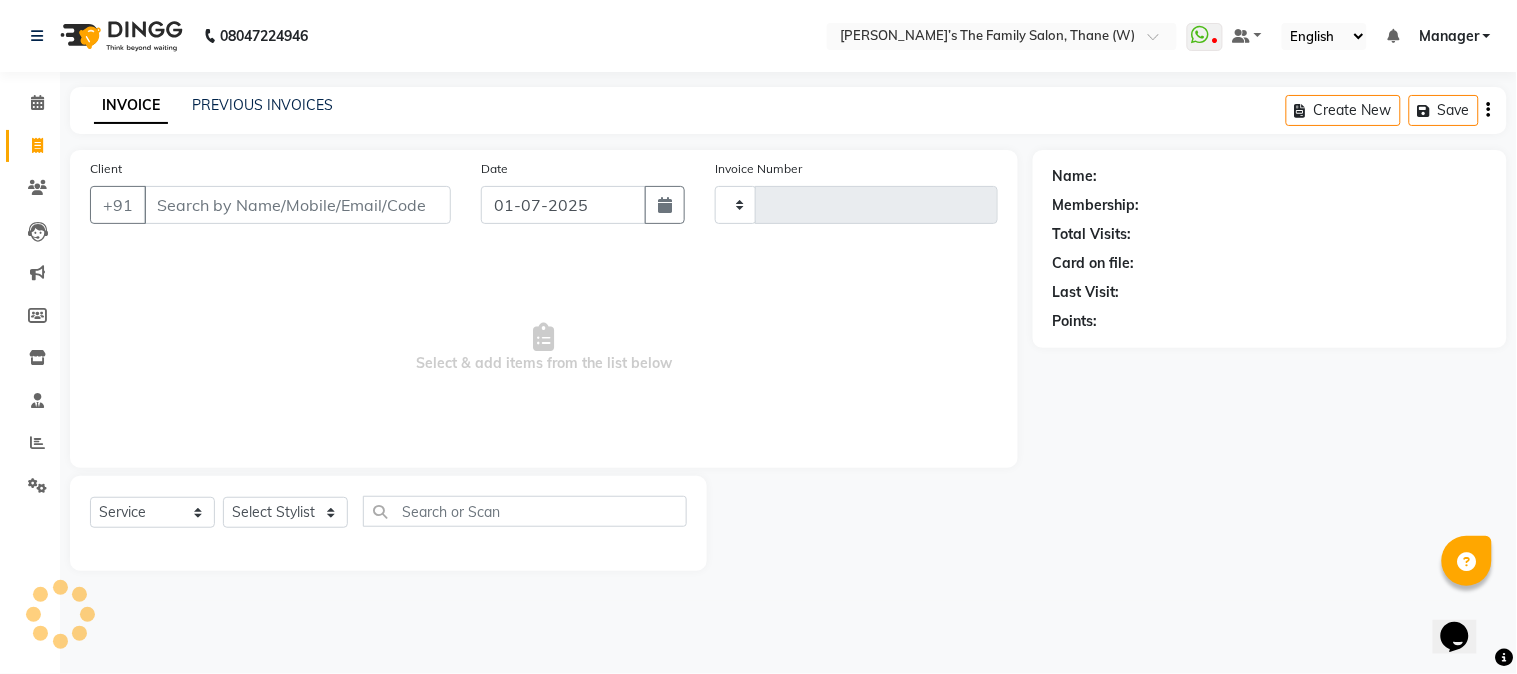 type on "1918" 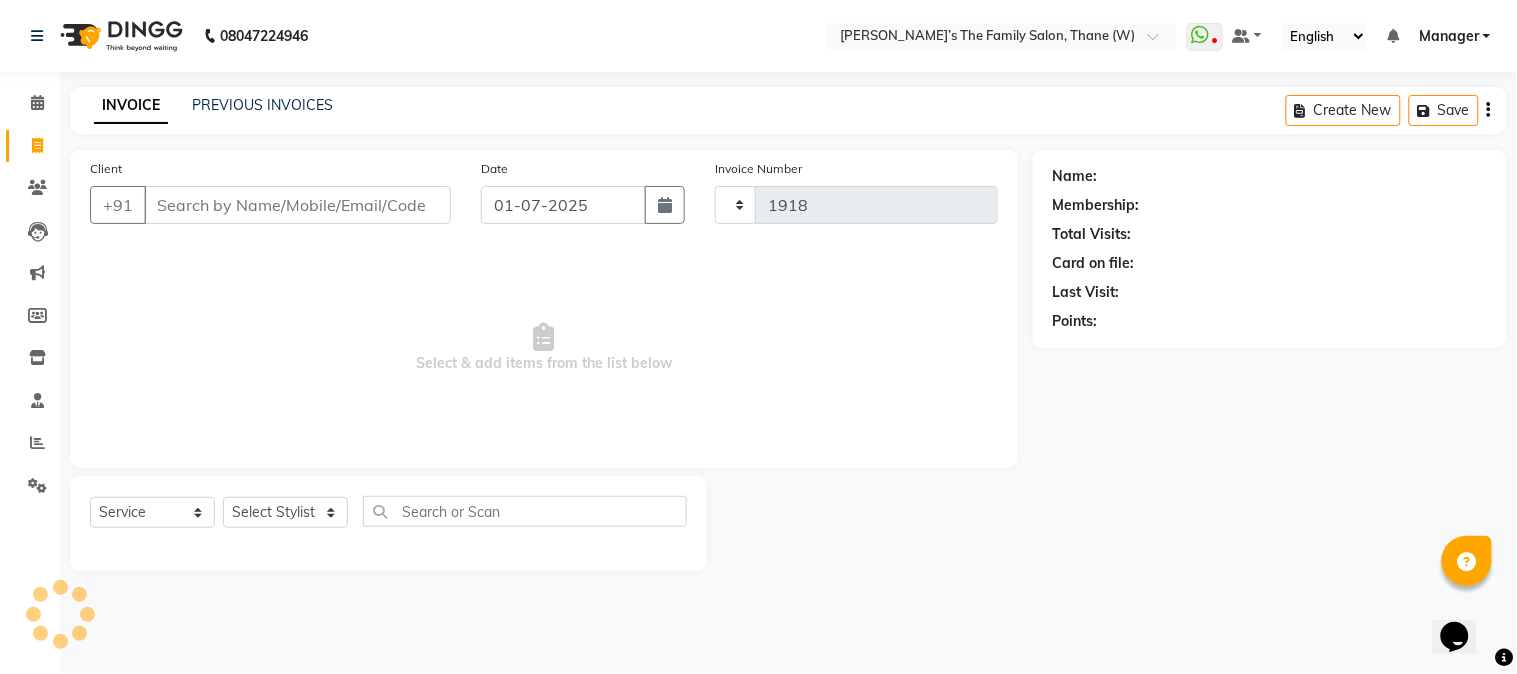 select on "8004" 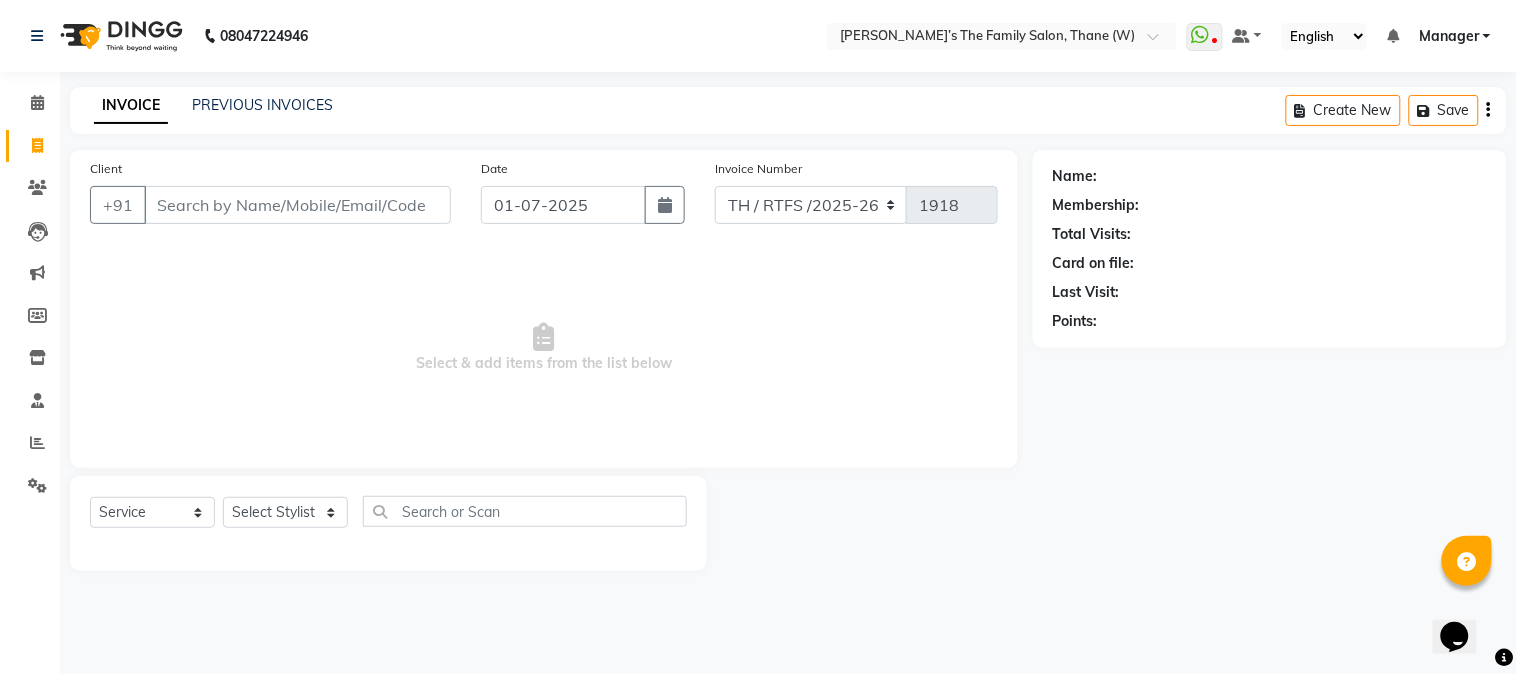 click on "INVOICE PREVIOUS INVOICES" 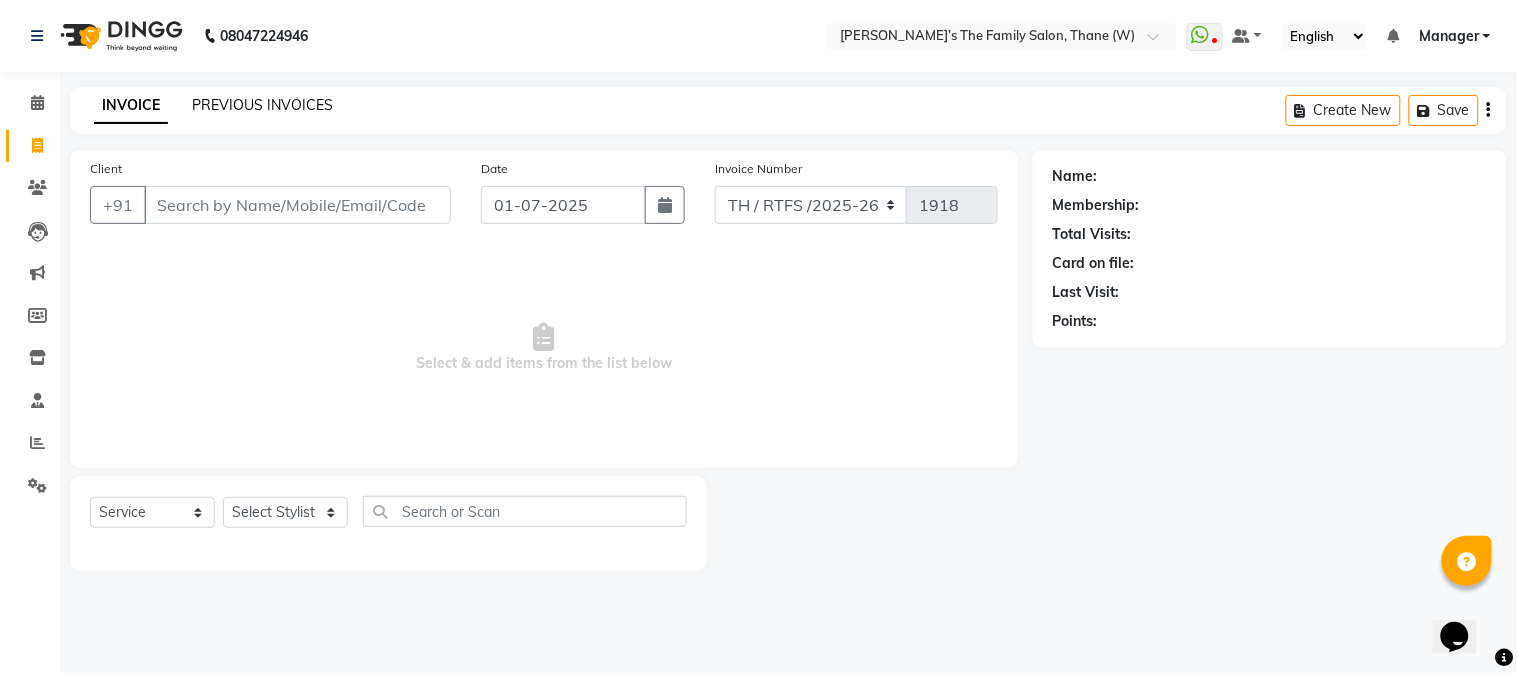 click on "PREVIOUS INVOICES" 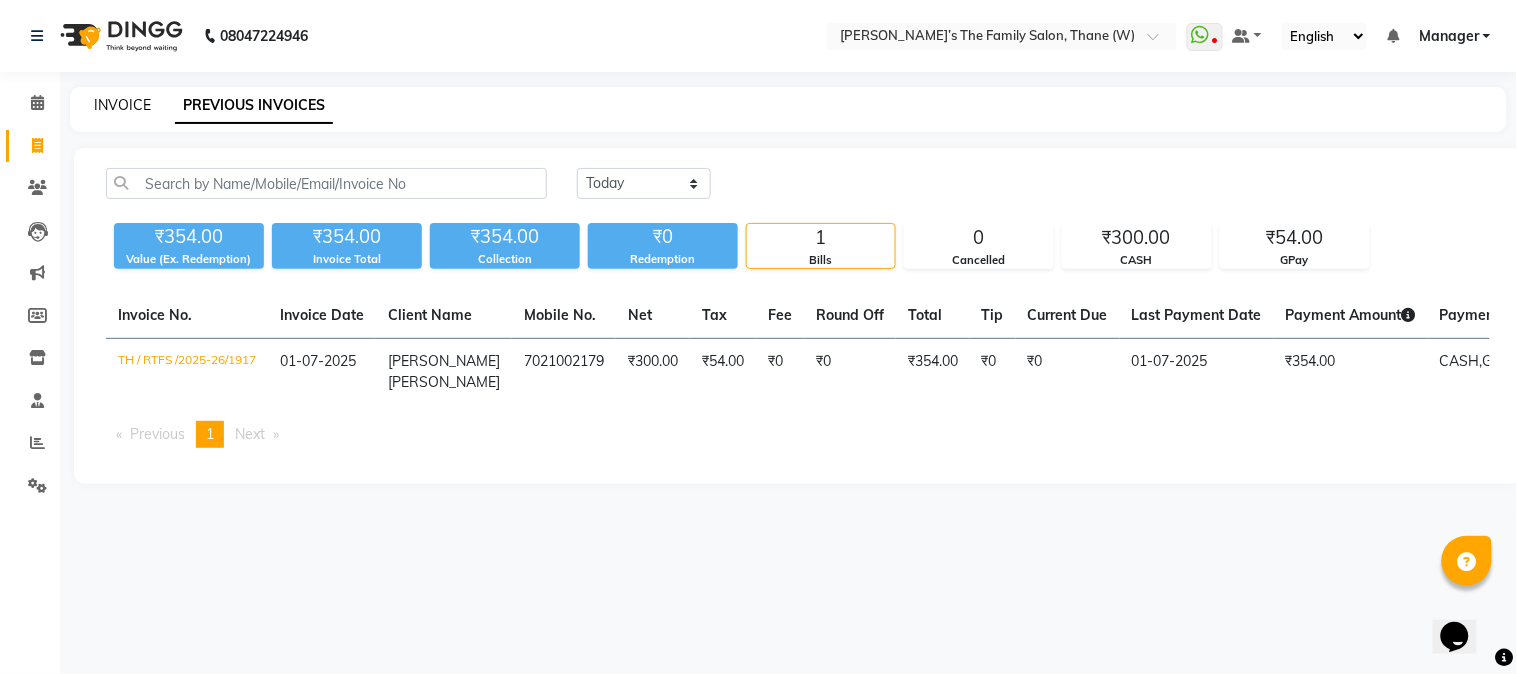 click on "INVOICE" 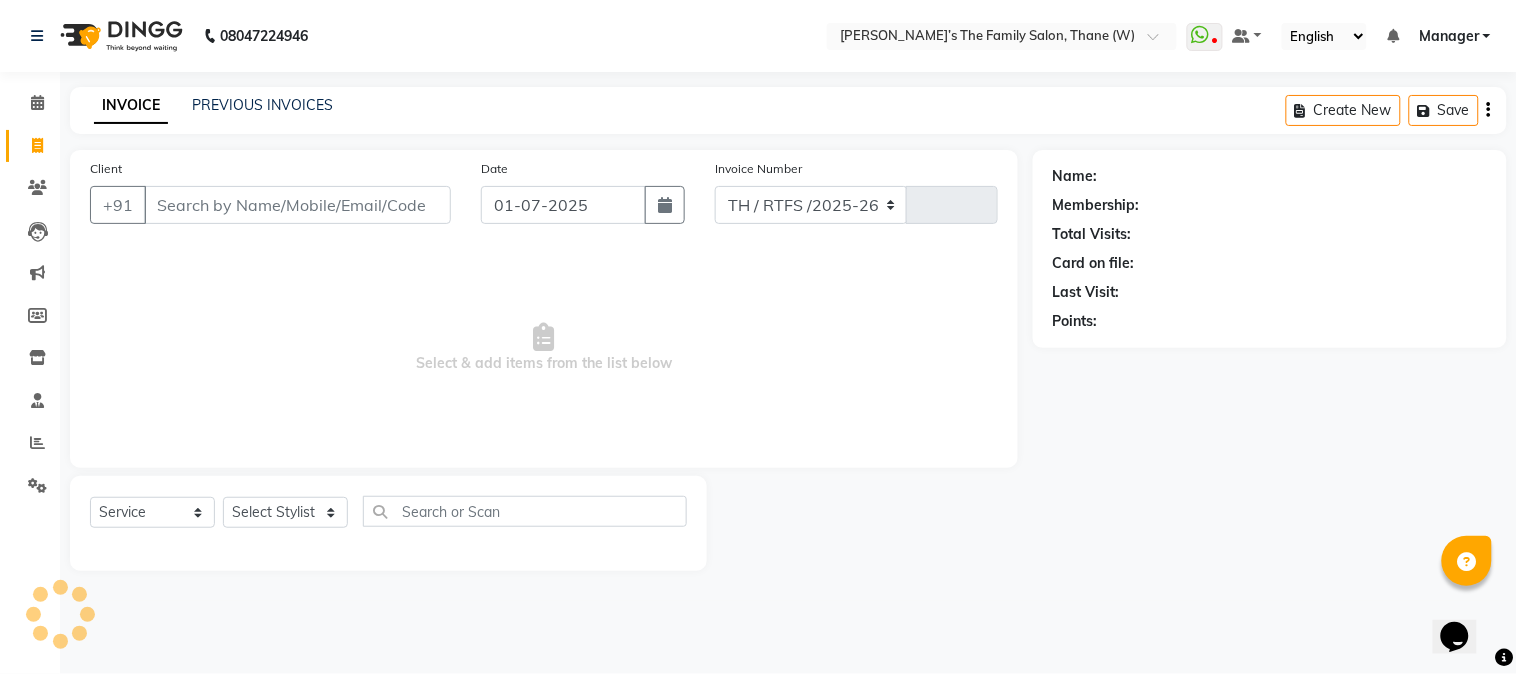 select on "8004" 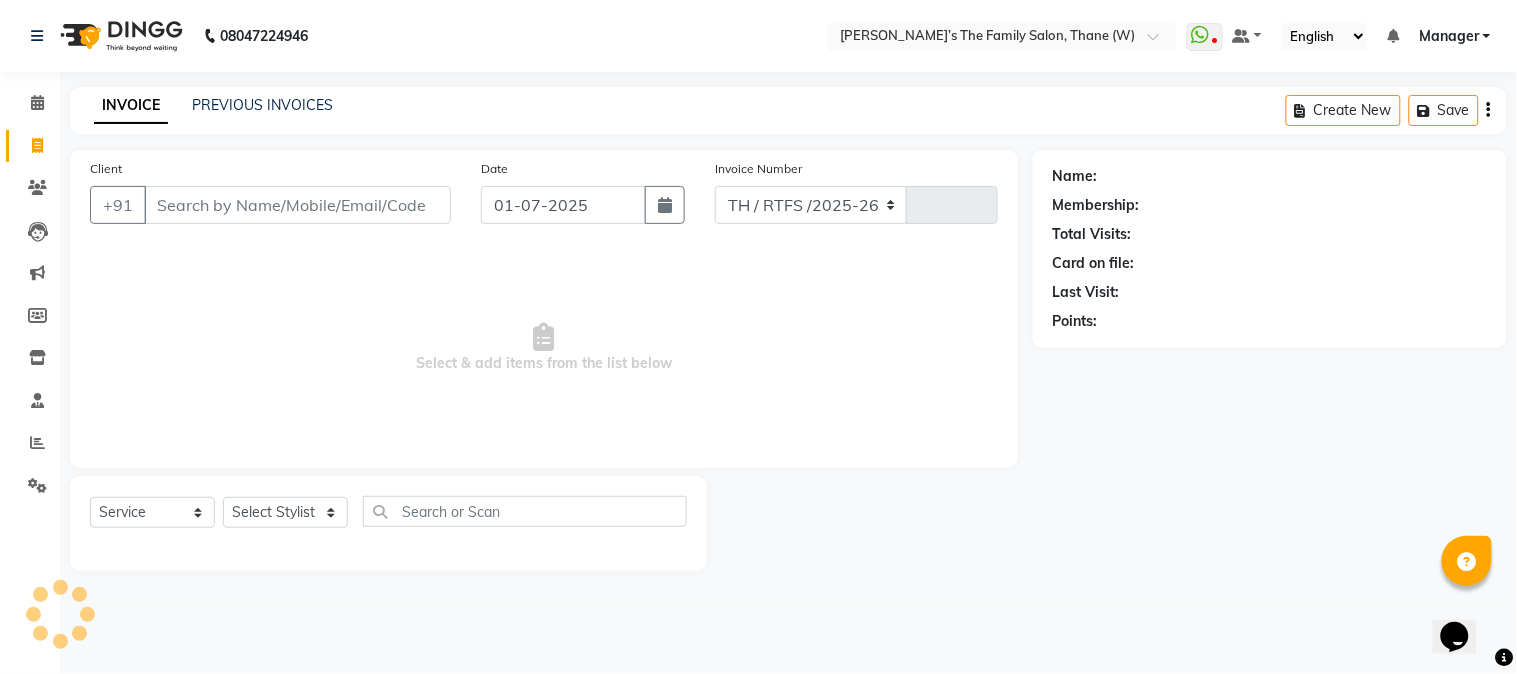 type on "1918" 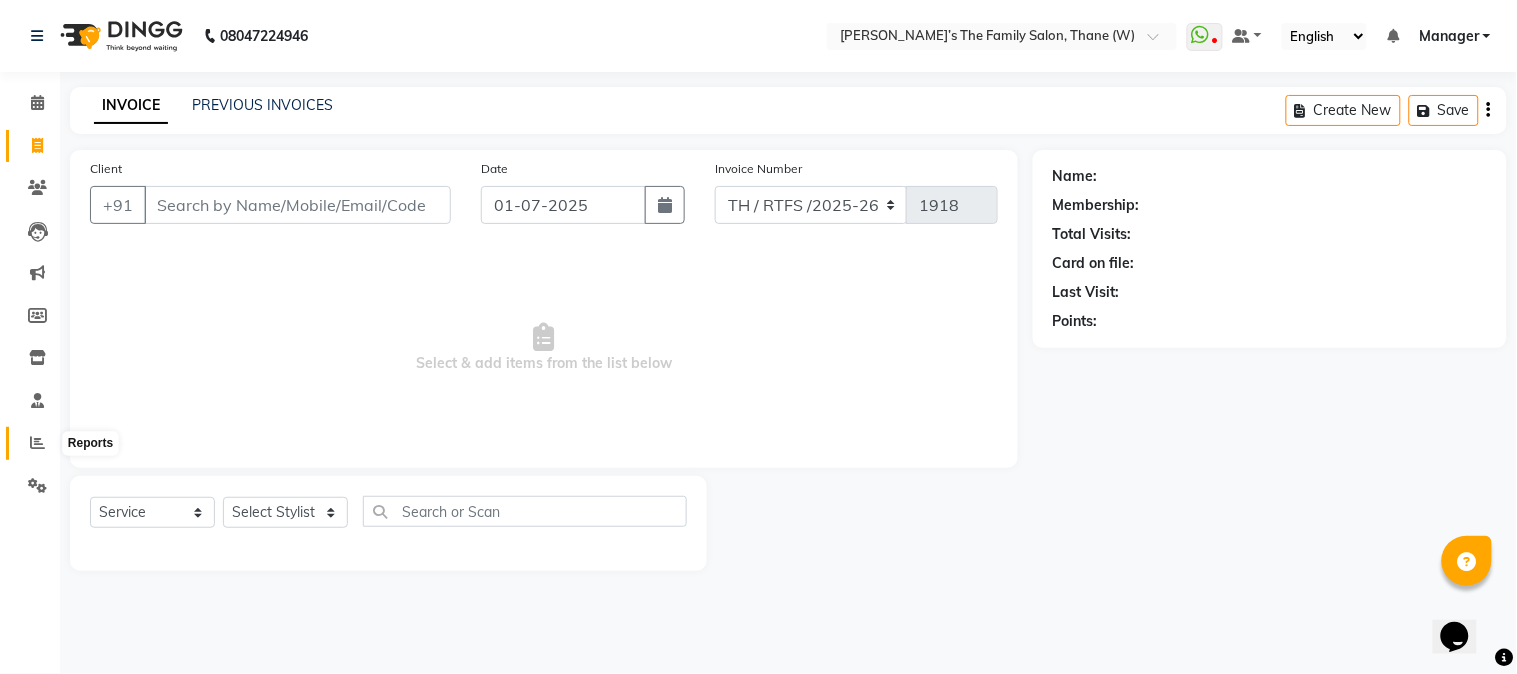 click 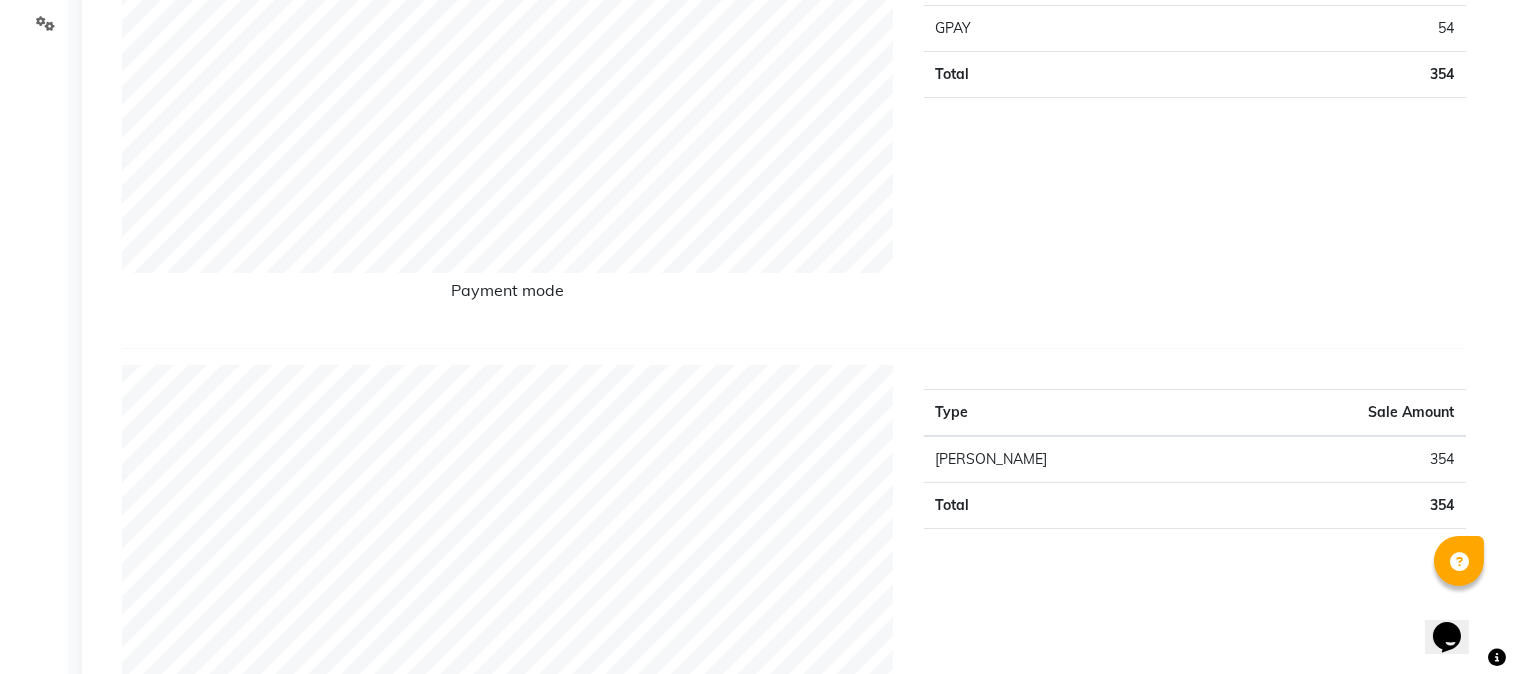 scroll, scrollTop: 0, scrollLeft: 0, axis: both 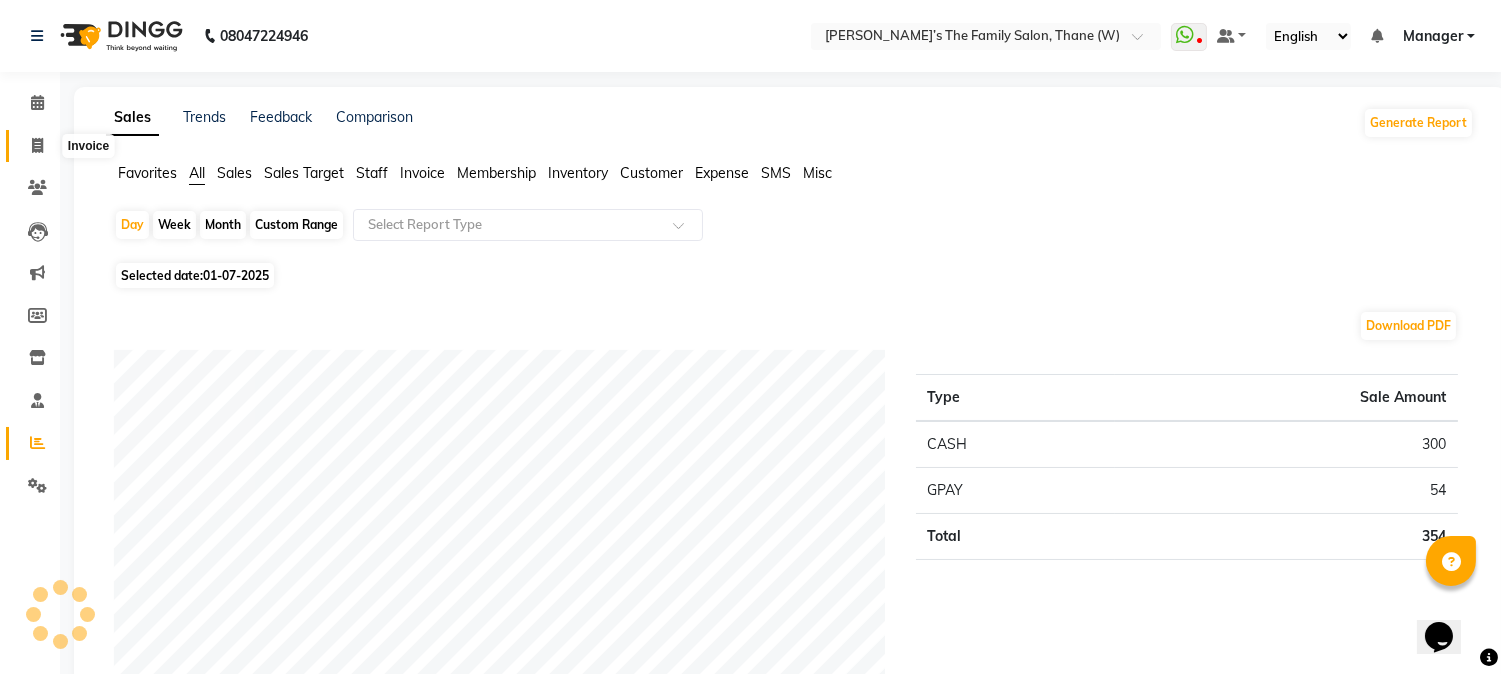 click 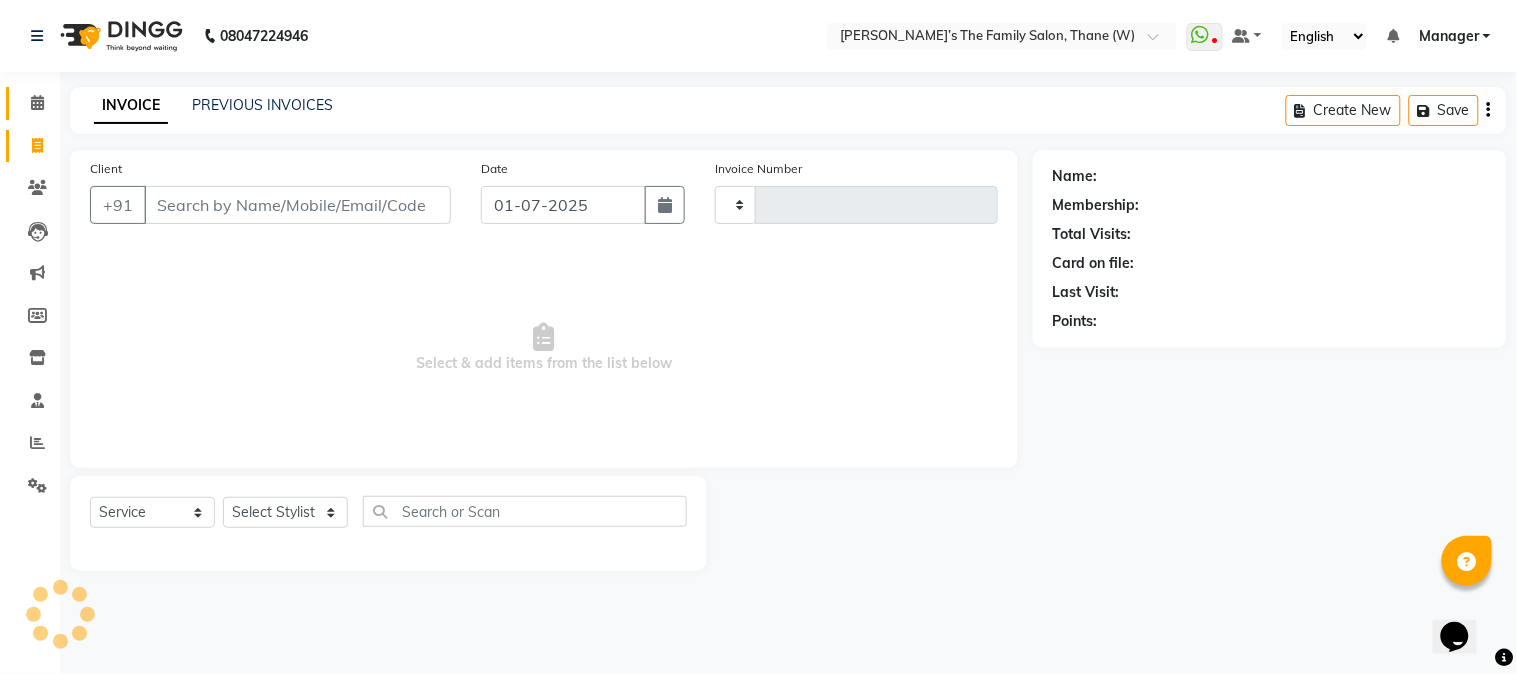 type on "1918" 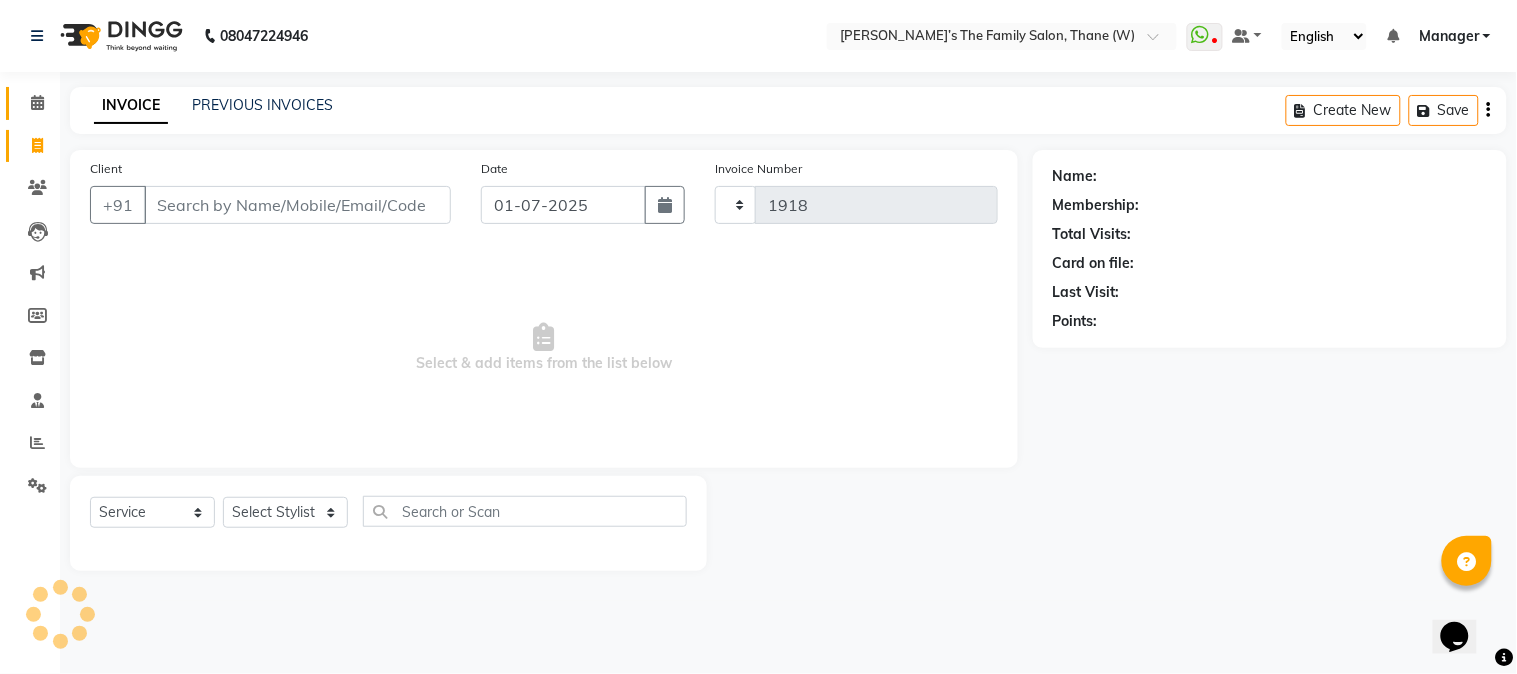 select on "8004" 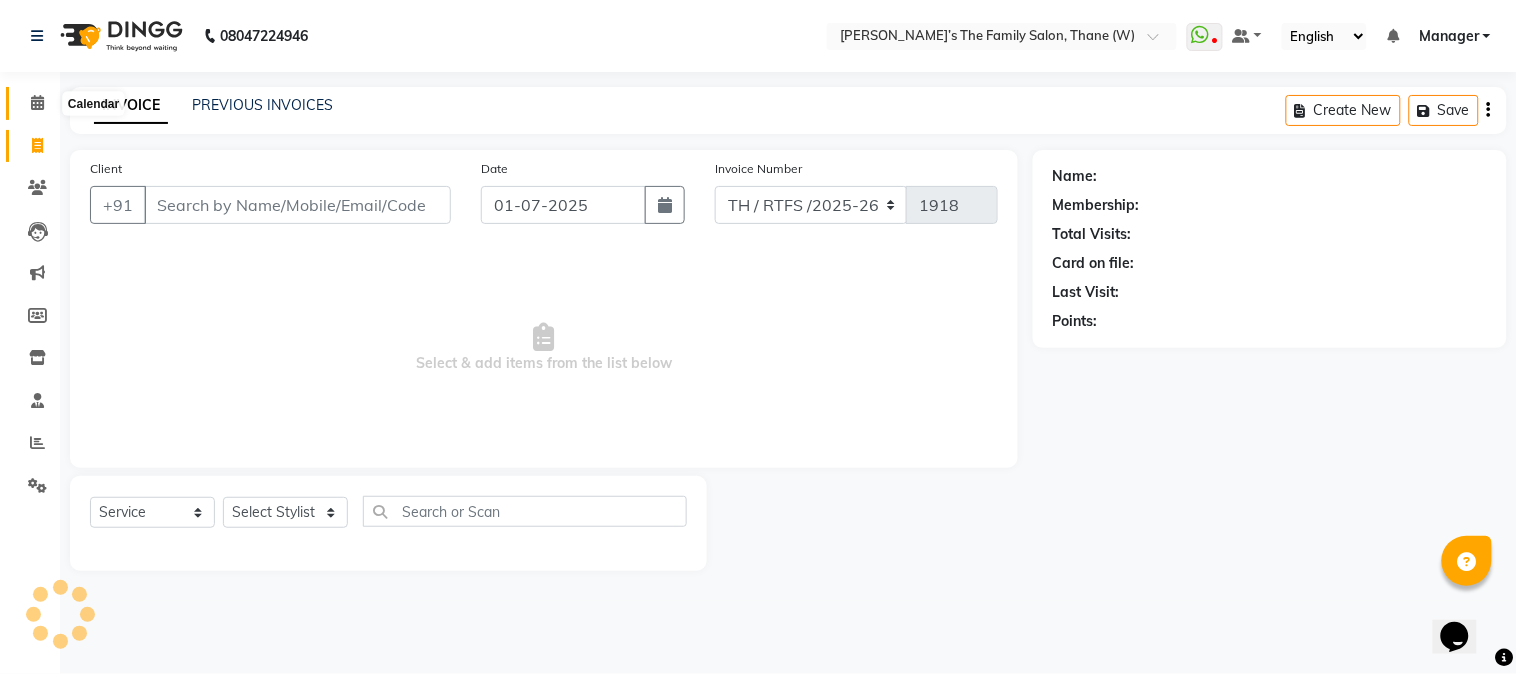click 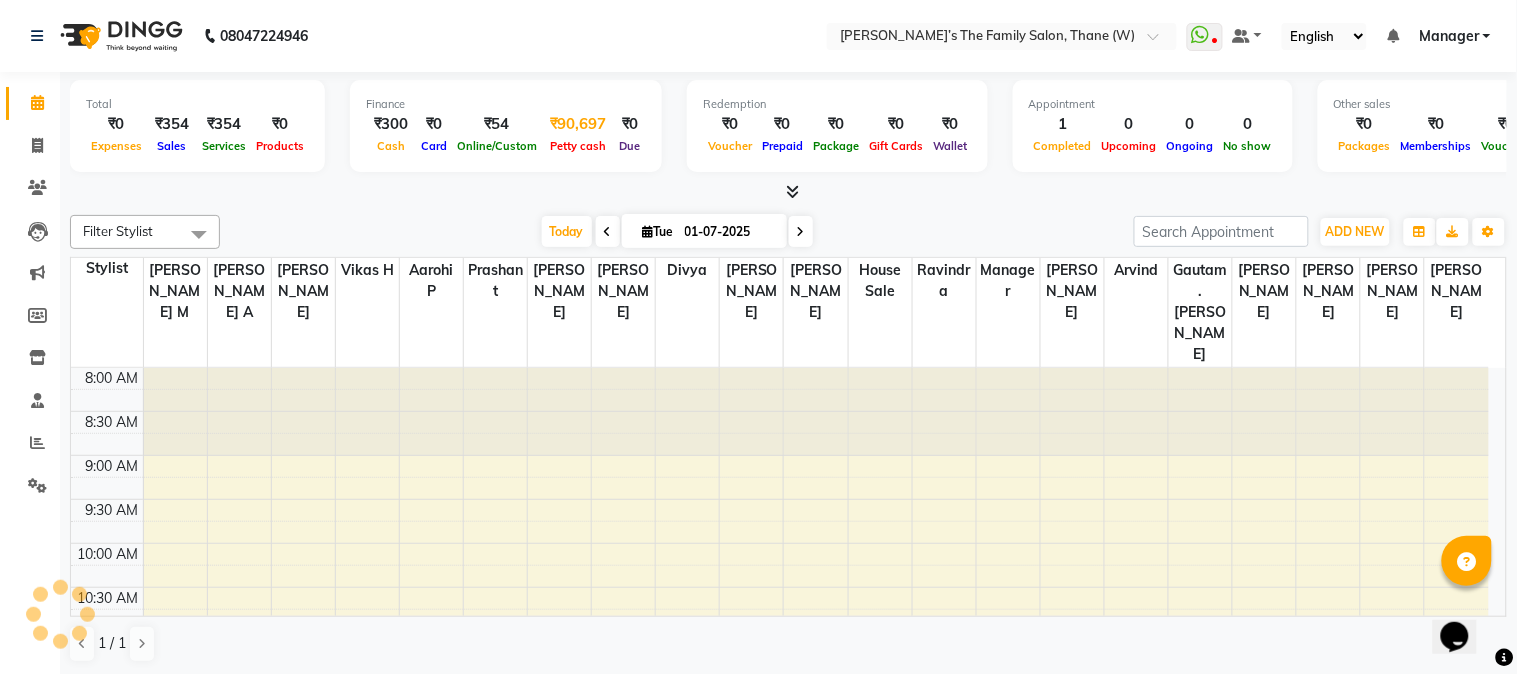 scroll, scrollTop: 0, scrollLeft: 0, axis: both 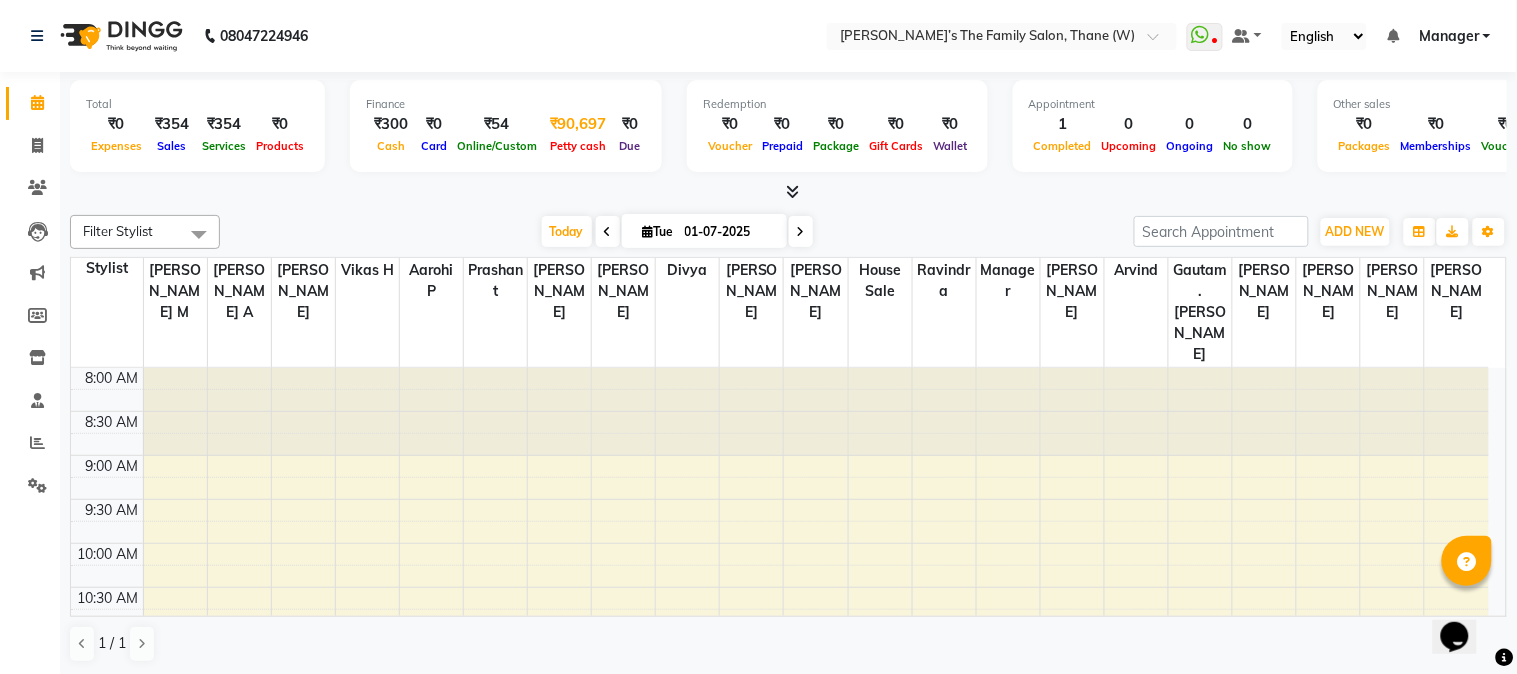 click on "₹90,697" at bounding box center (578, 124) 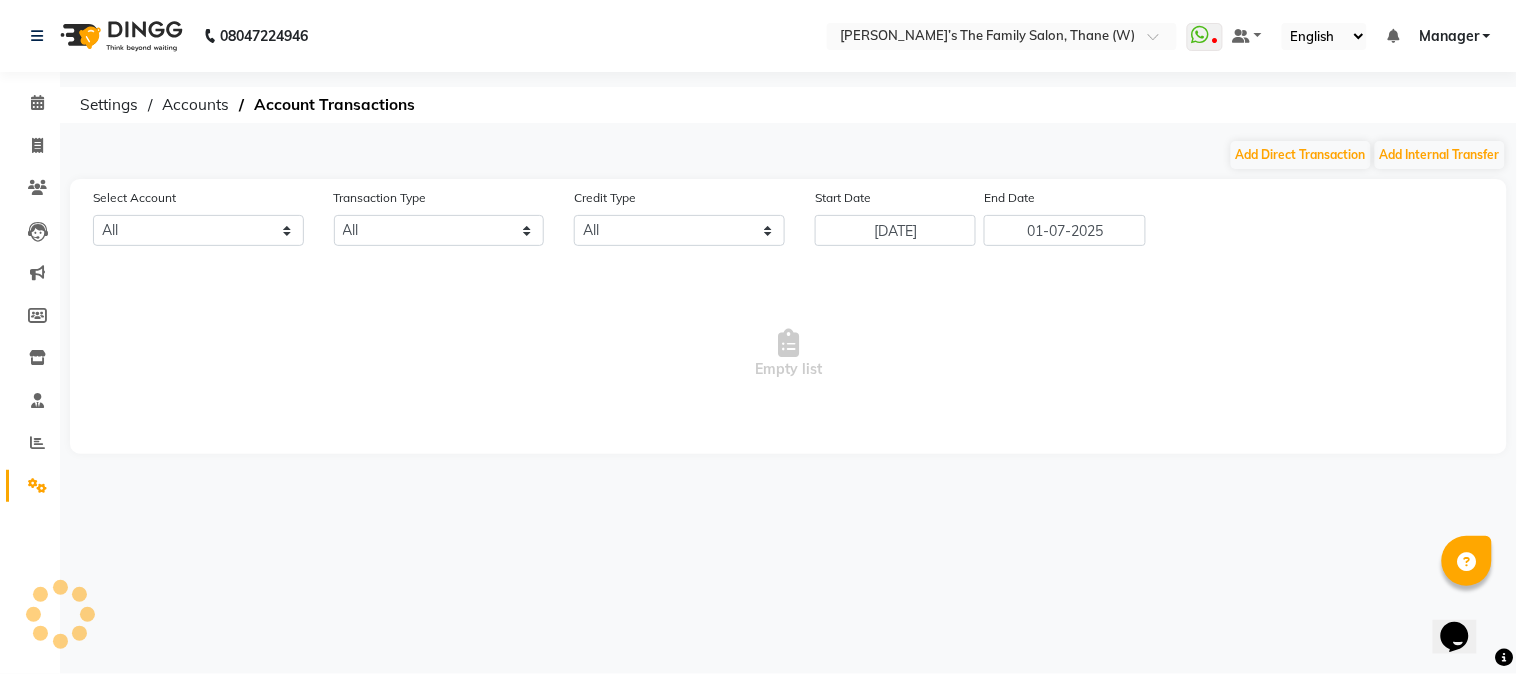 select on "4301" 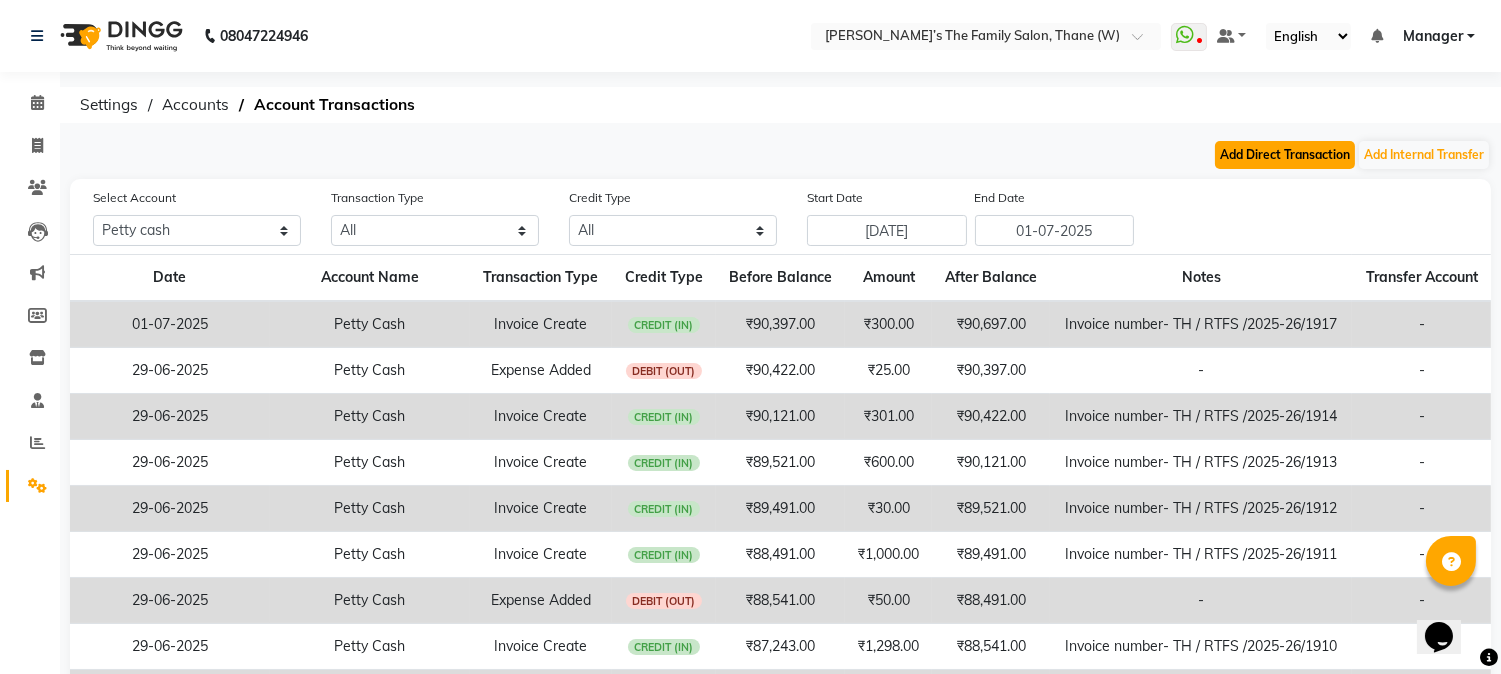 click on "Add Direct Transaction" 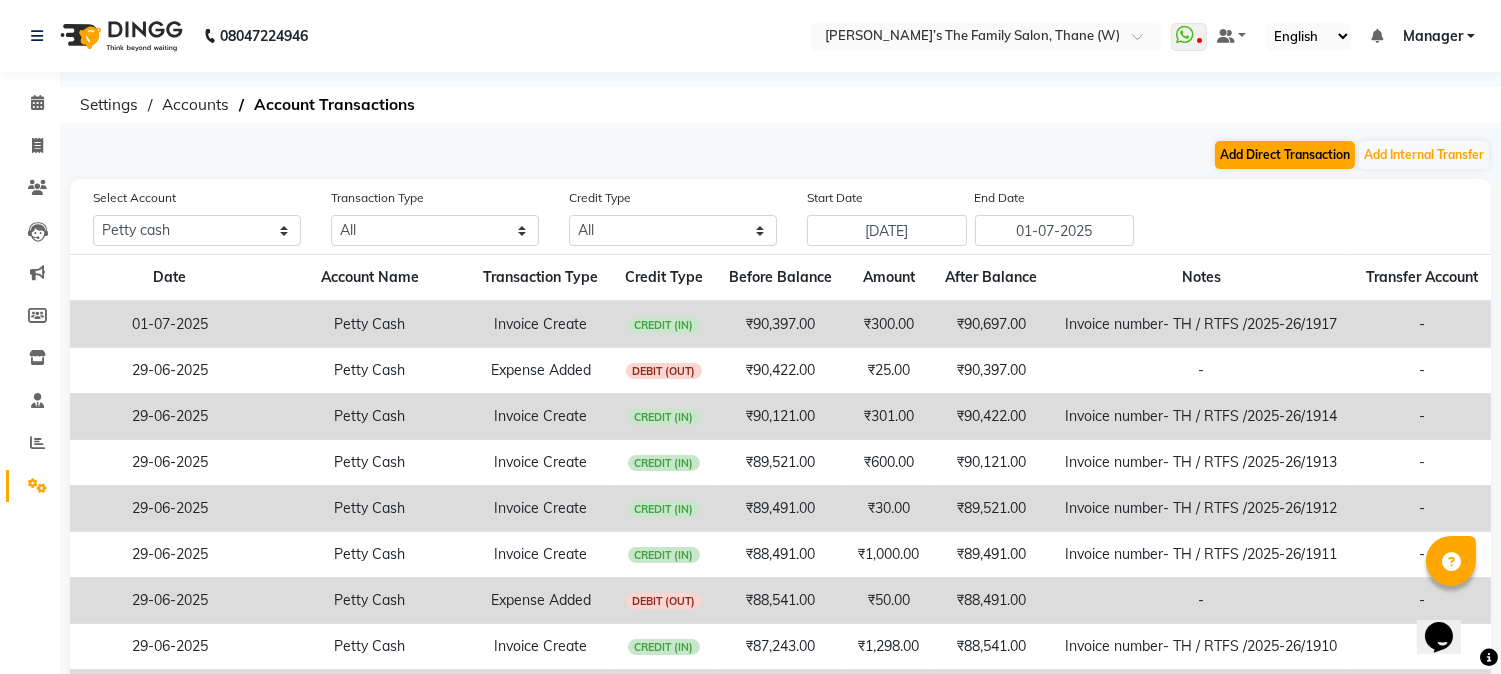 select on "direct" 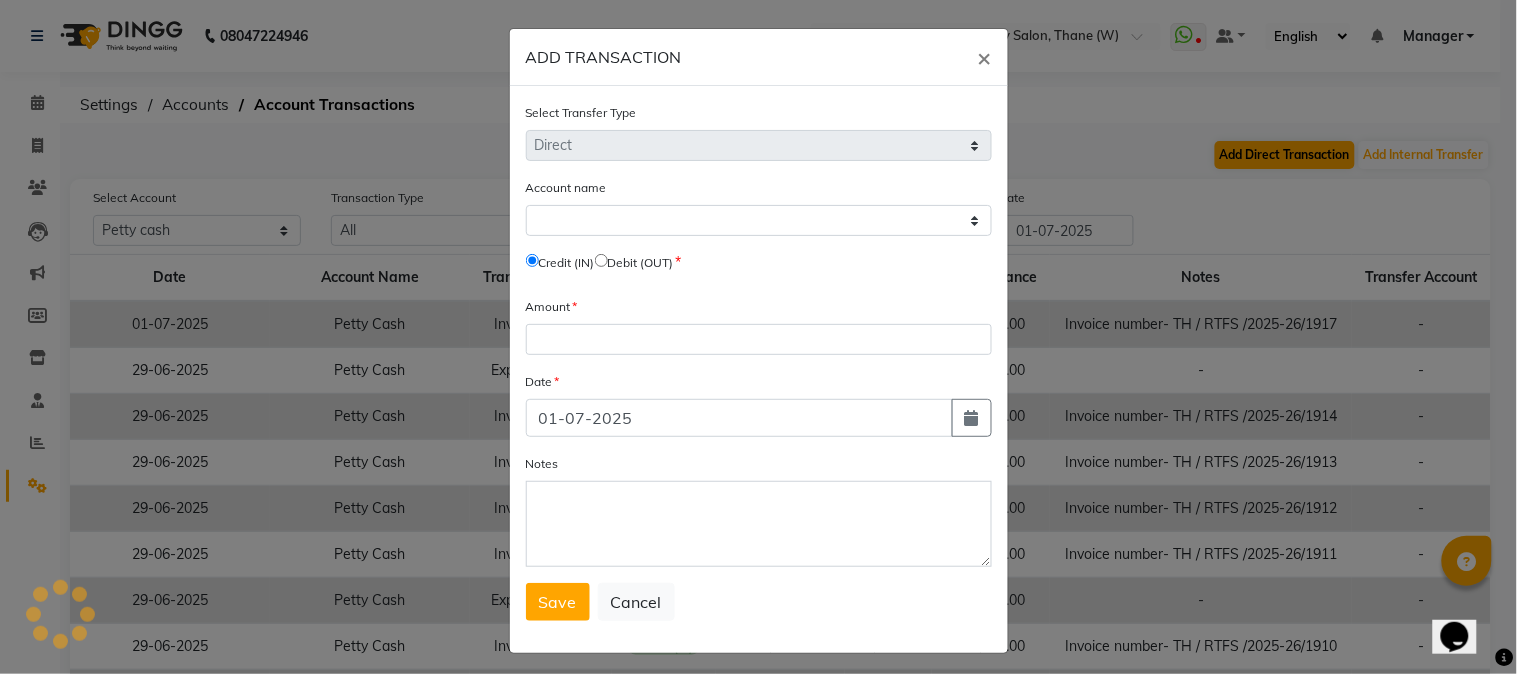 select on "4301" 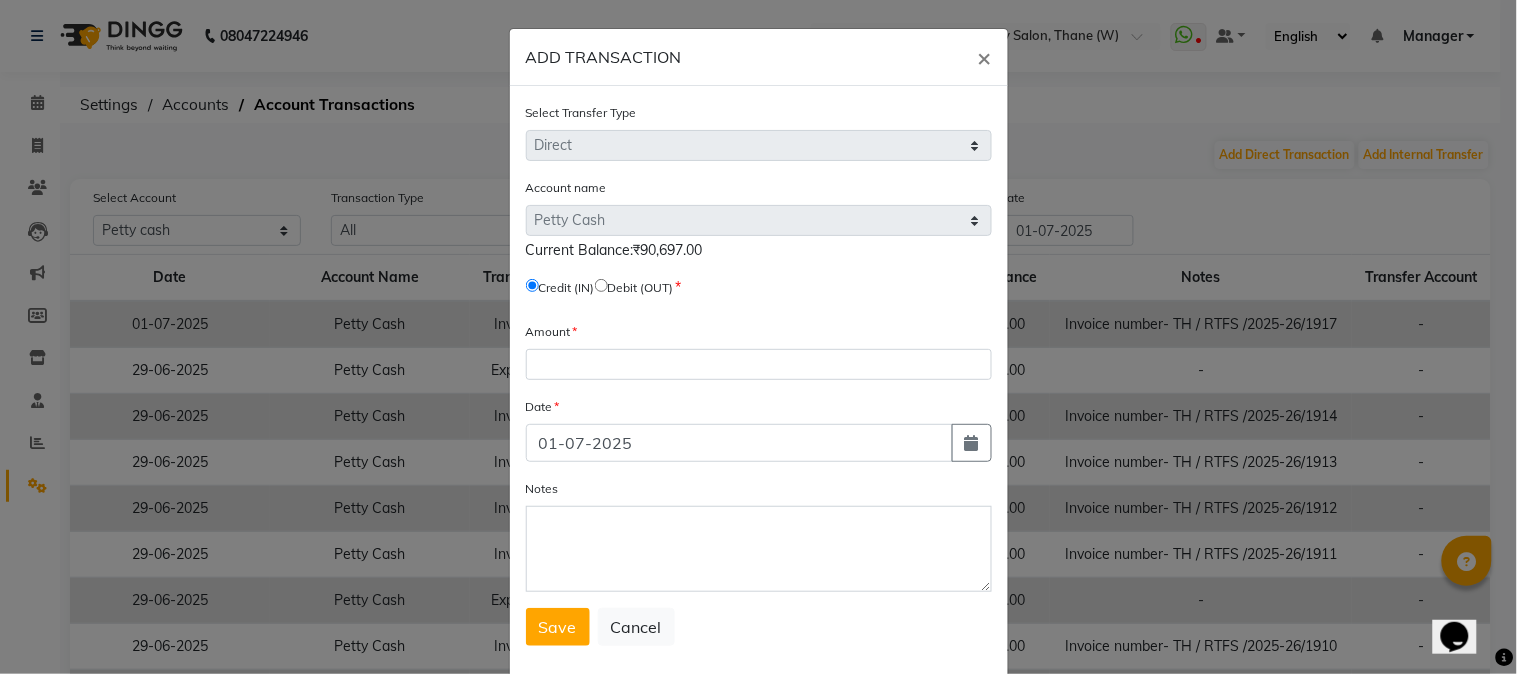 click on "Debit (OUT)" 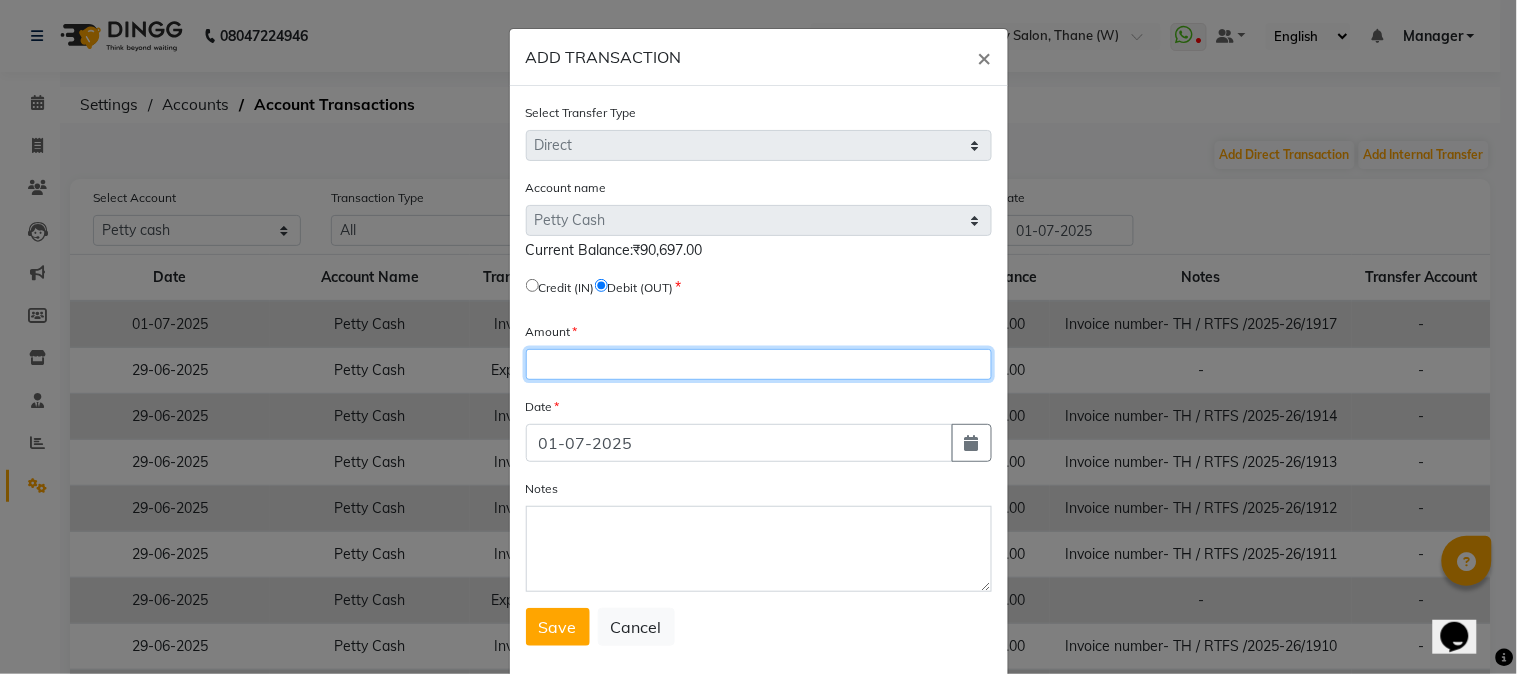 click 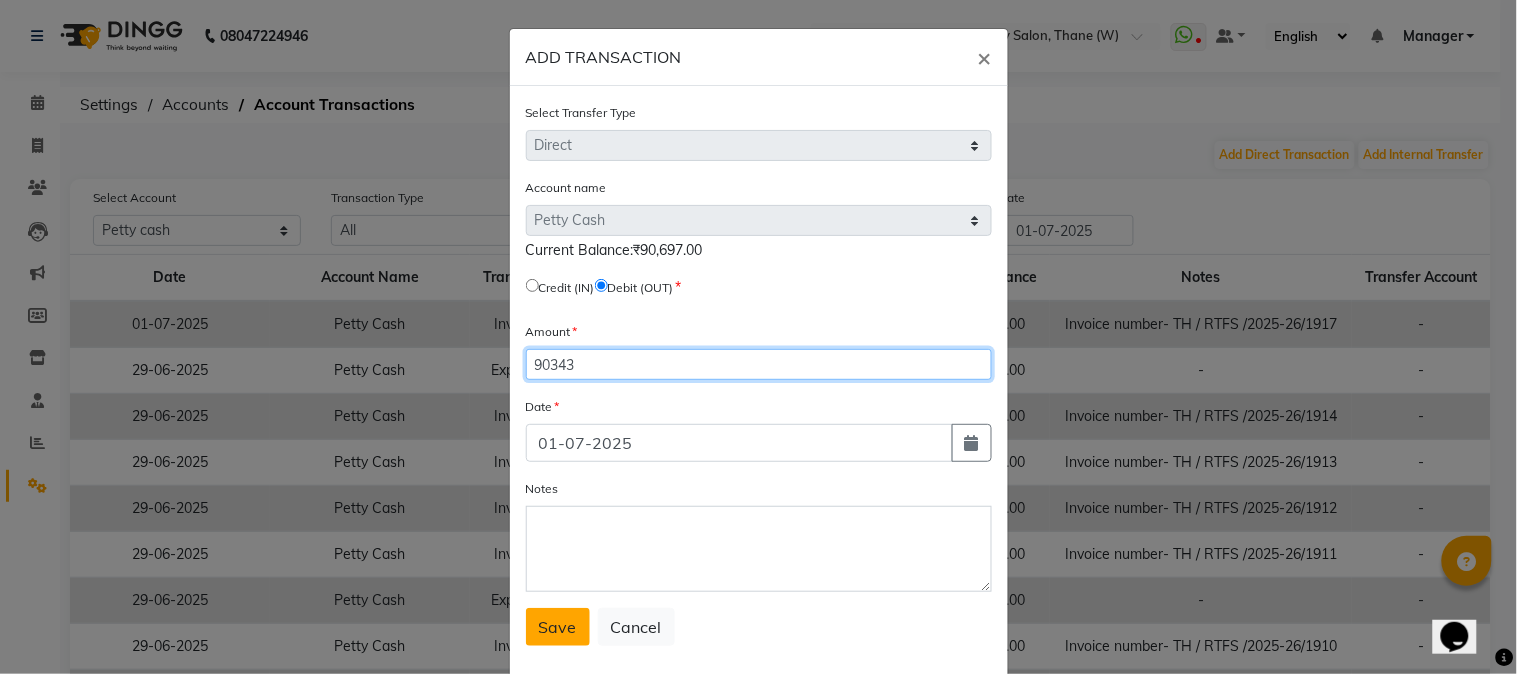 type on "90343" 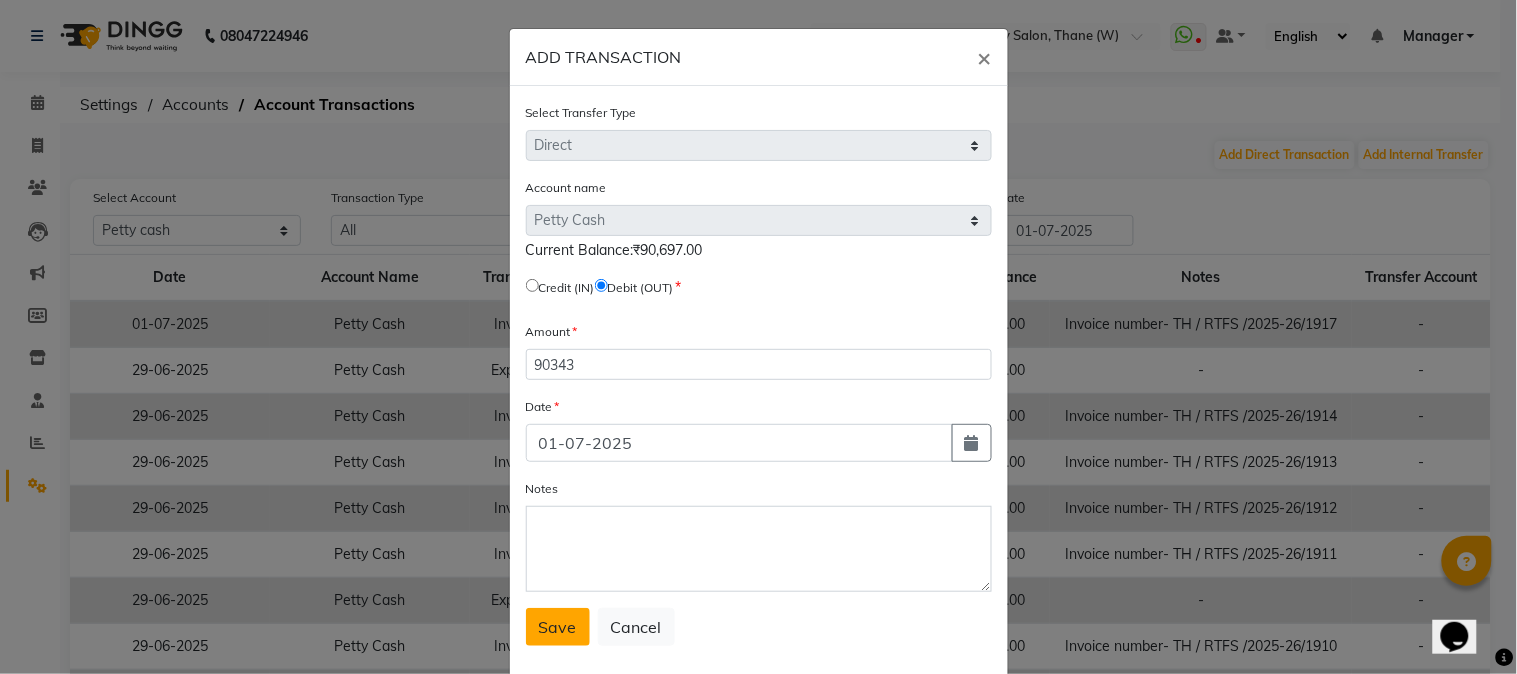 click on "Save" at bounding box center (558, 627) 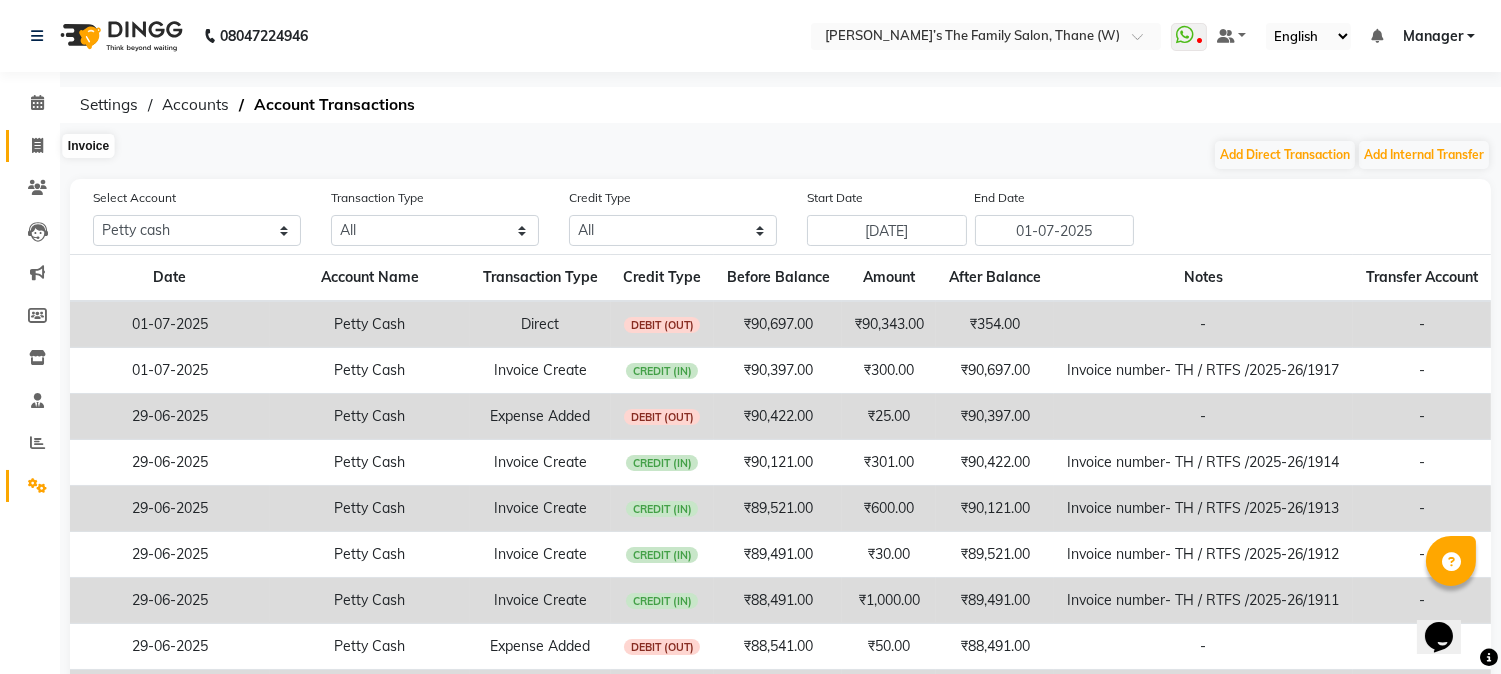 click 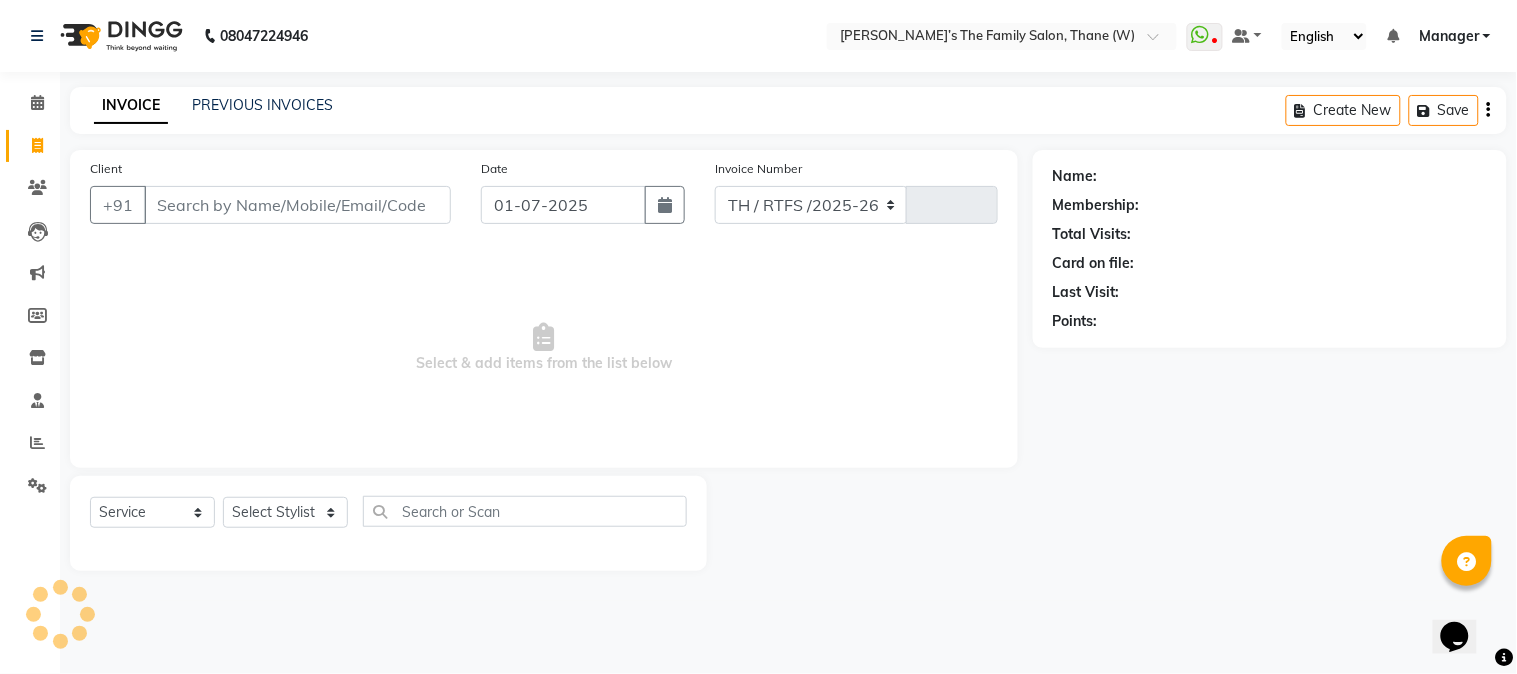 select on "8004" 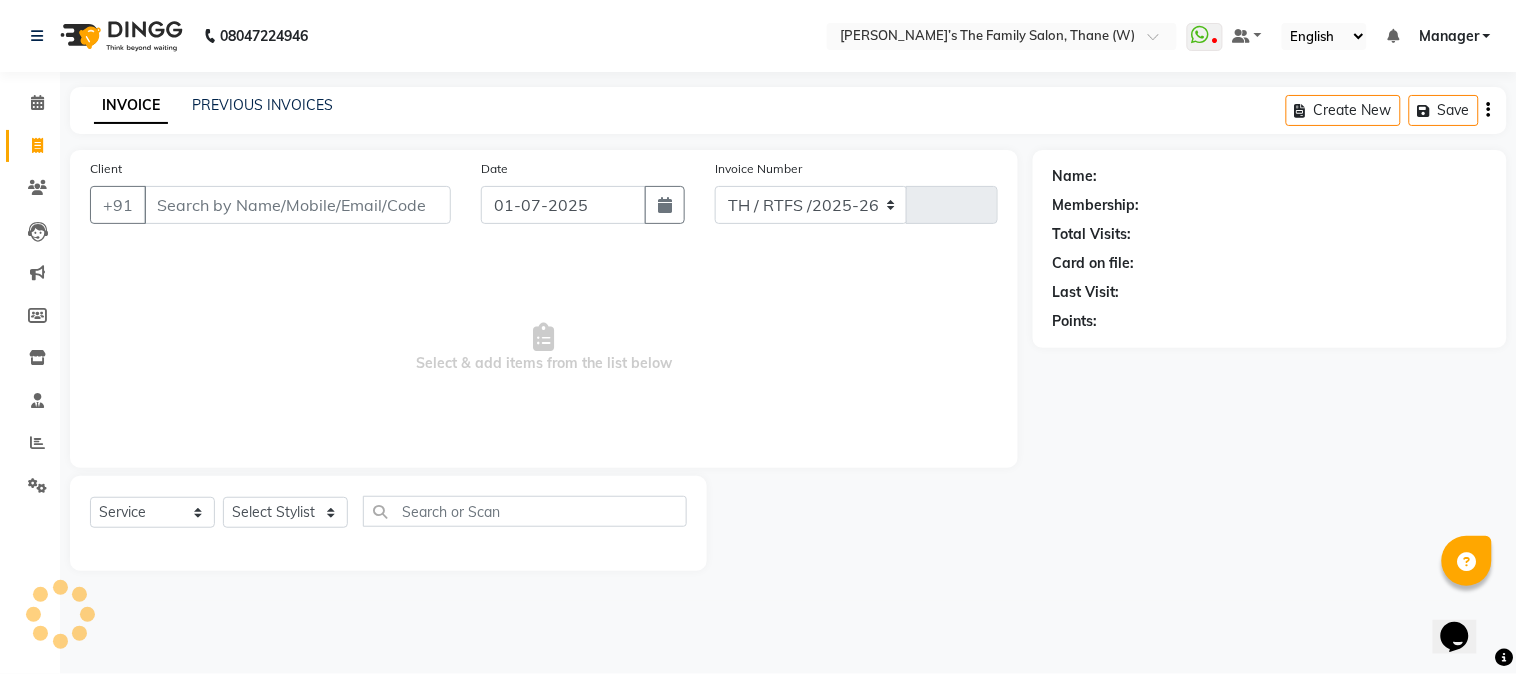 type on "1918" 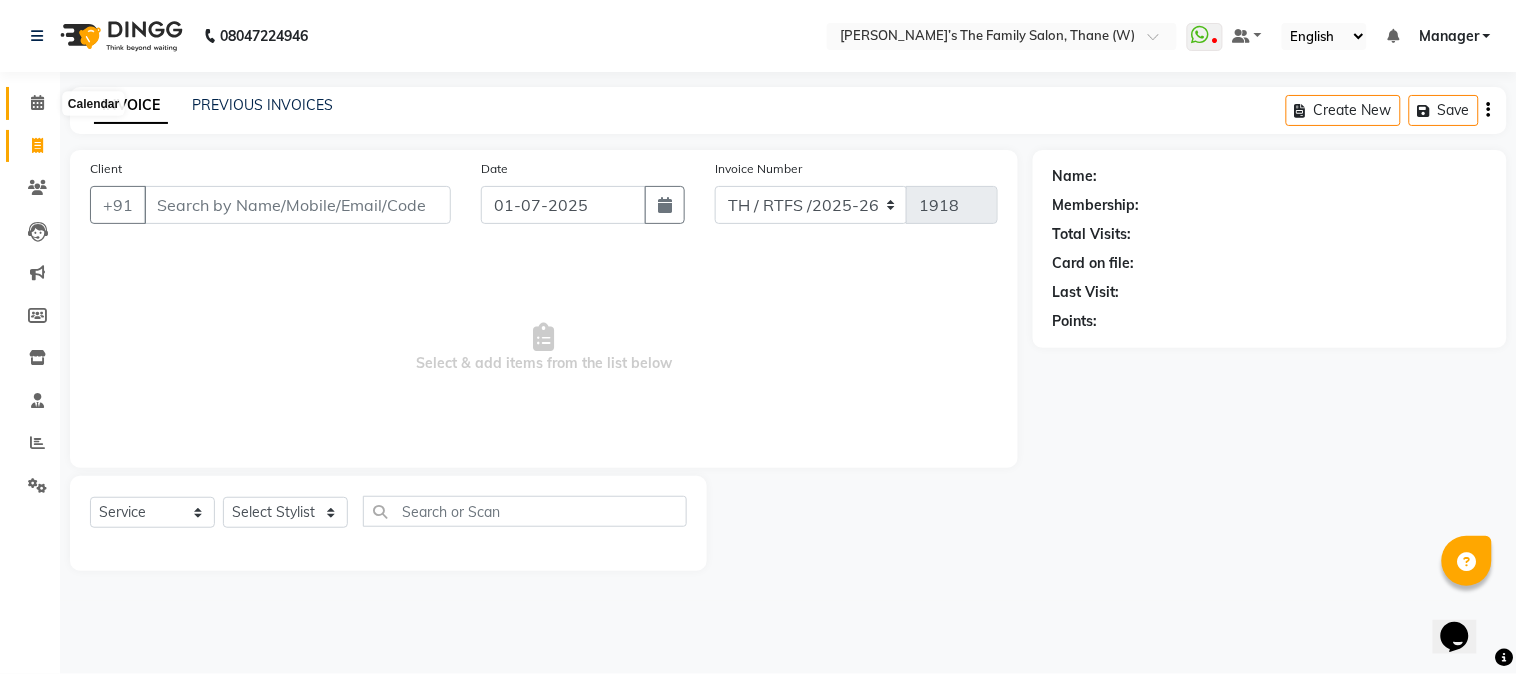 click 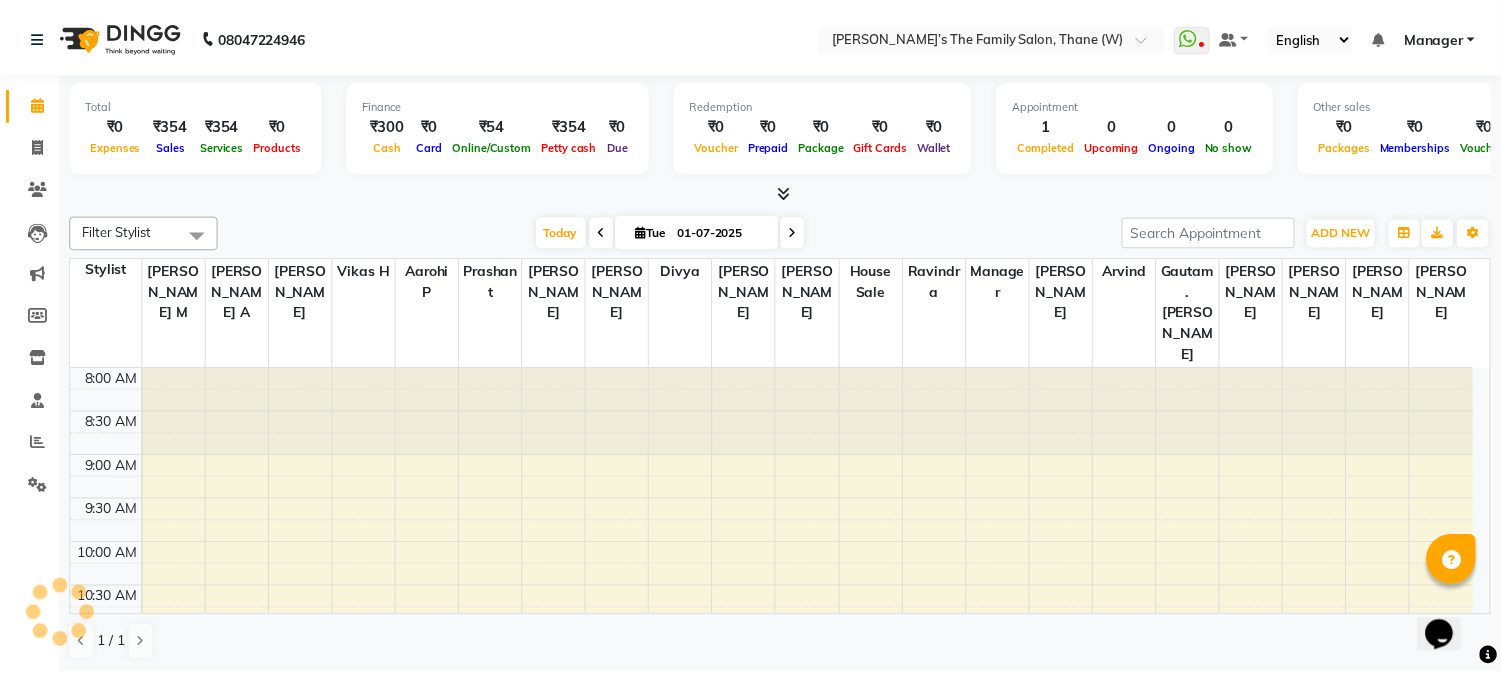 scroll, scrollTop: 265, scrollLeft: 0, axis: vertical 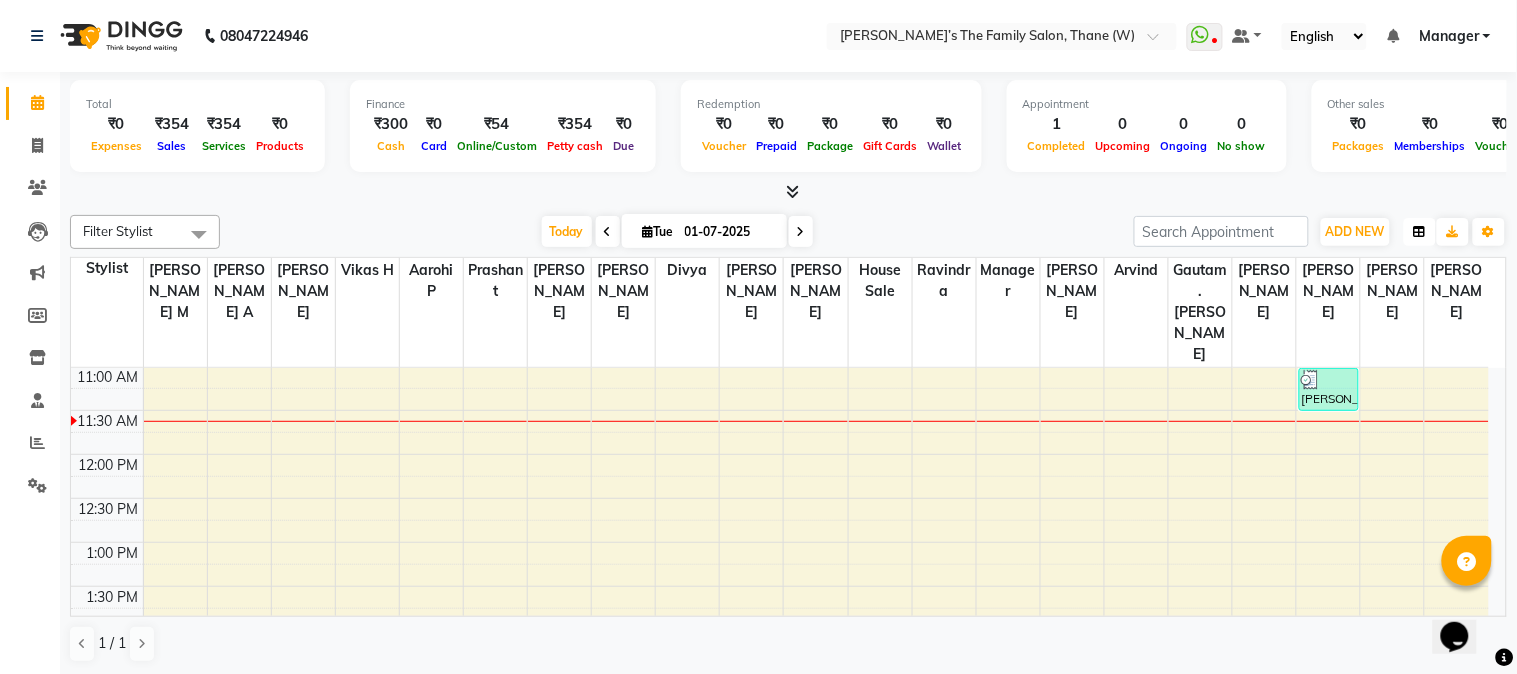 click at bounding box center (1420, 232) 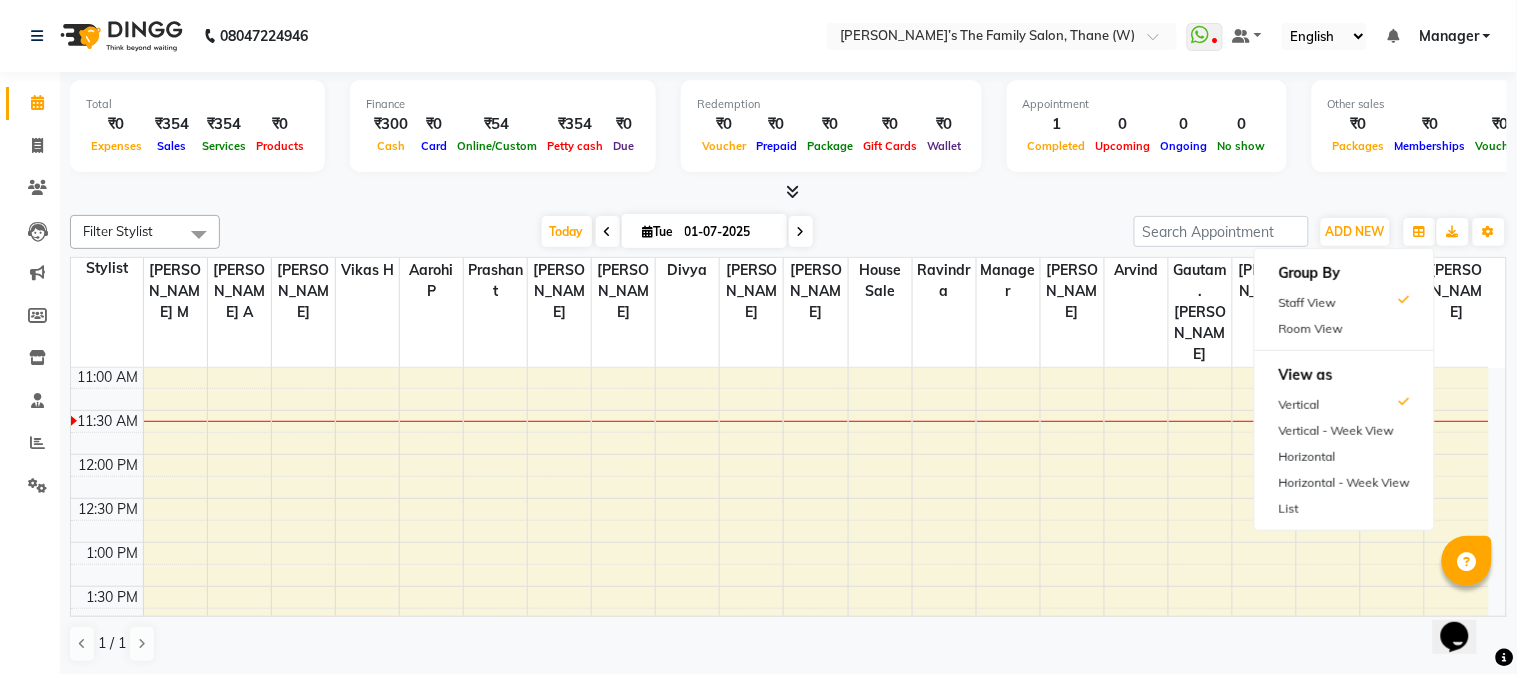 click on "Filter Stylist Select All  [PERSON_NAME] M  Aarohi P   [PERSON_NAME] [PERSON_NAME] A  [PERSON_NAME] [PERSON_NAME] .[PERSON_NAME] House sale [PERSON_NAME]  [PERSON_NAME]   Manager [PERSON_NAME] [PERSON_NAME] [PERSON_NAME] [PERSON_NAME] [PERSON_NAME] [PERSON_NAME]  [PERSON_NAME]  Vikas H [DATE]  [DATE] Toggle Dropdown Add Appointment Add Invoice Add Expense Add Attendance Add Client Add Transaction Toggle Dropdown Add Appointment Add Invoice Add Expense Add Attendance Add Client ADD NEW Toggle Dropdown Add Appointment Add Invoice Add Expense Add Attendance Add Client Add Transaction Filter Stylist Select All  [PERSON_NAME] M  Aarohi P   [PERSON_NAME] [PERSON_NAME] A  [PERSON_NAME] [PERSON_NAME] .[PERSON_NAME] House sale [PERSON_NAME]  [PERSON_NAME]   Manager [PERSON_NAME] [PERSON_NAME] [PERSON_NAME] [PERSON_NAME] [PERSON_NAME] [PERSON_NAME]  [PERSON_NAME]  Vikas H Group By  Staff View   Room View  View as Vertical  Vertical - Week View  Horizontal  Horizontal - Week View  List  Toggle Dropdown Calendar Settings Manage Tags  Full Screen" 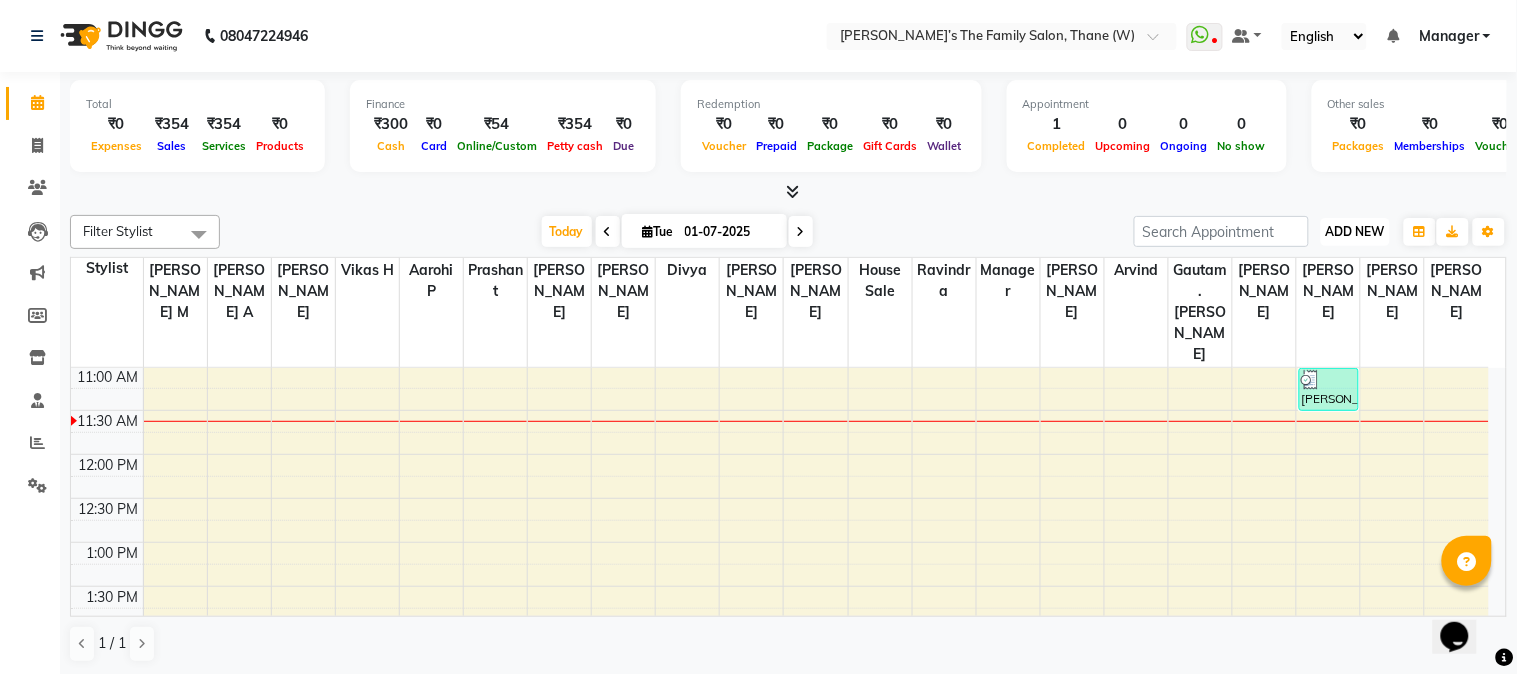 click on "ADD NEW" at bounding box center [1355, 231] 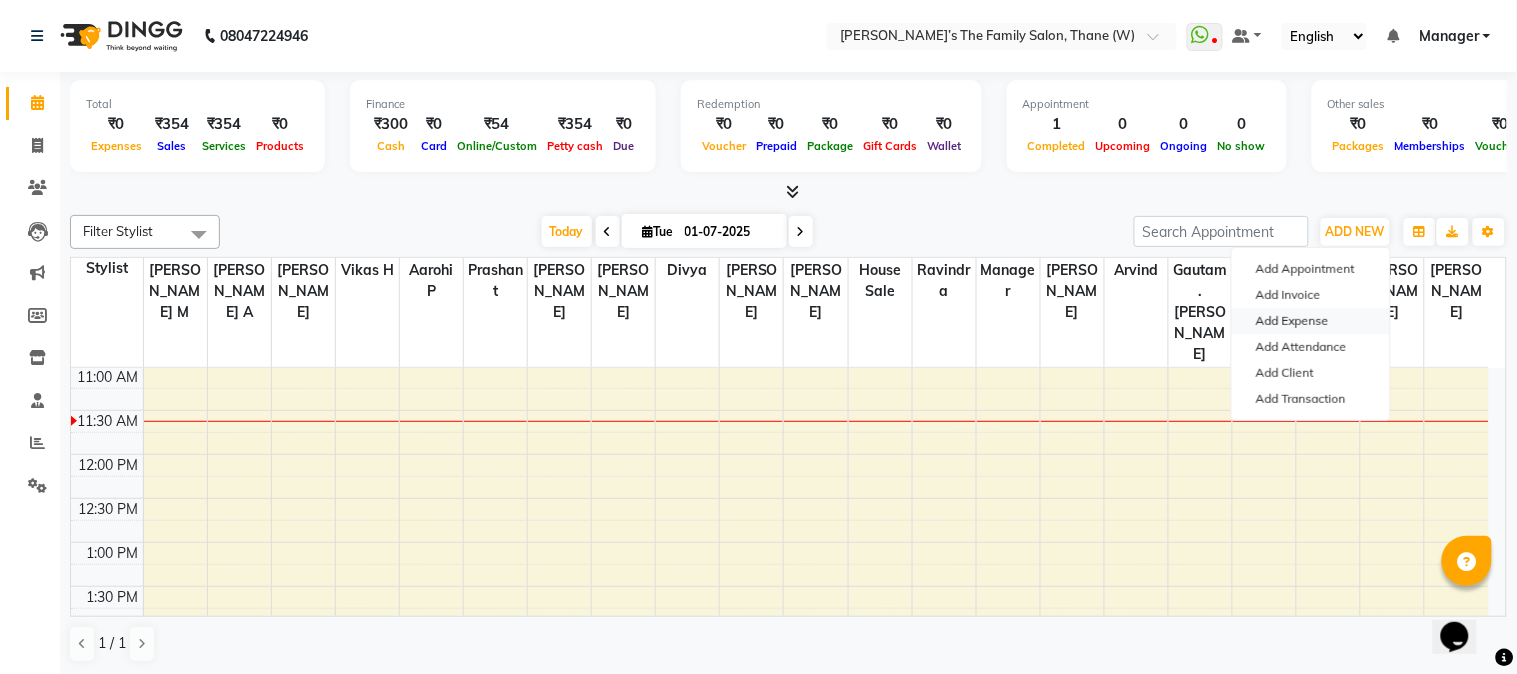 click on "Add Expense" at bounding box center (1311, 321) 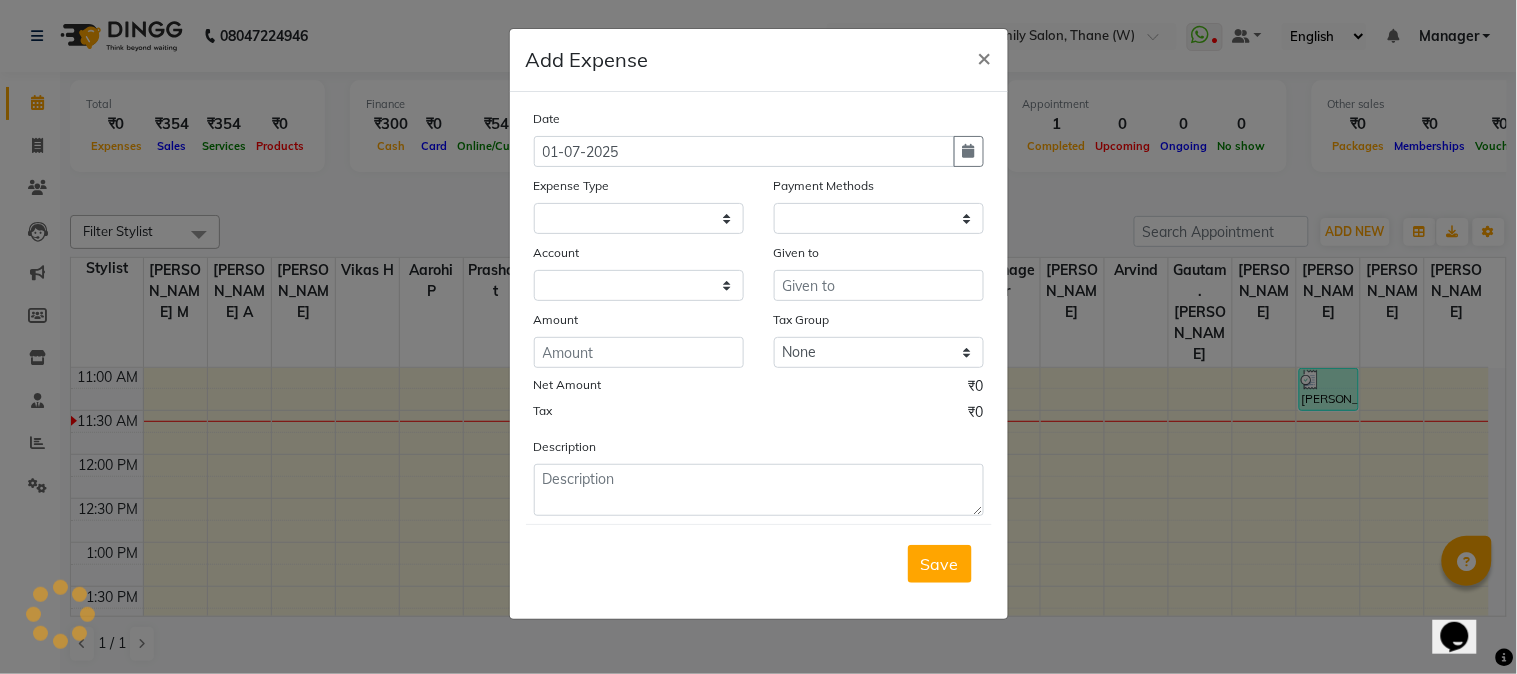 select on "1" 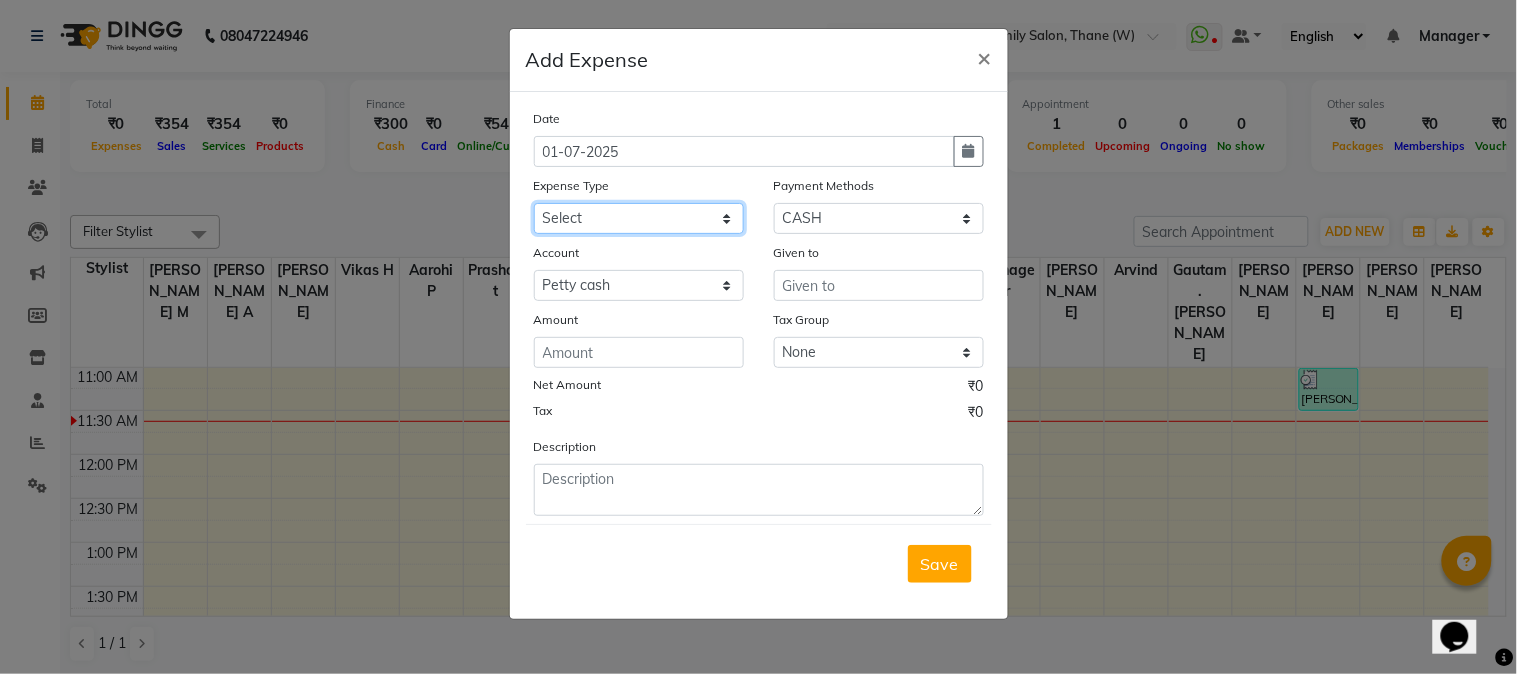 click on "Select Advance Salary Bank charges Car maintenance  Cash transfer to bank Cash transfer to hub Client Snacks Clinical charges coffee Equipment Fuel Govt fee Incentive Insurance International purchase Loan Repayment Maintenance Marketing Milk Miscellaneous MRA Other Pantry Product Rent Salary Staff Snacks Tax Tea & Refreshment Tip Transfer Utilities" 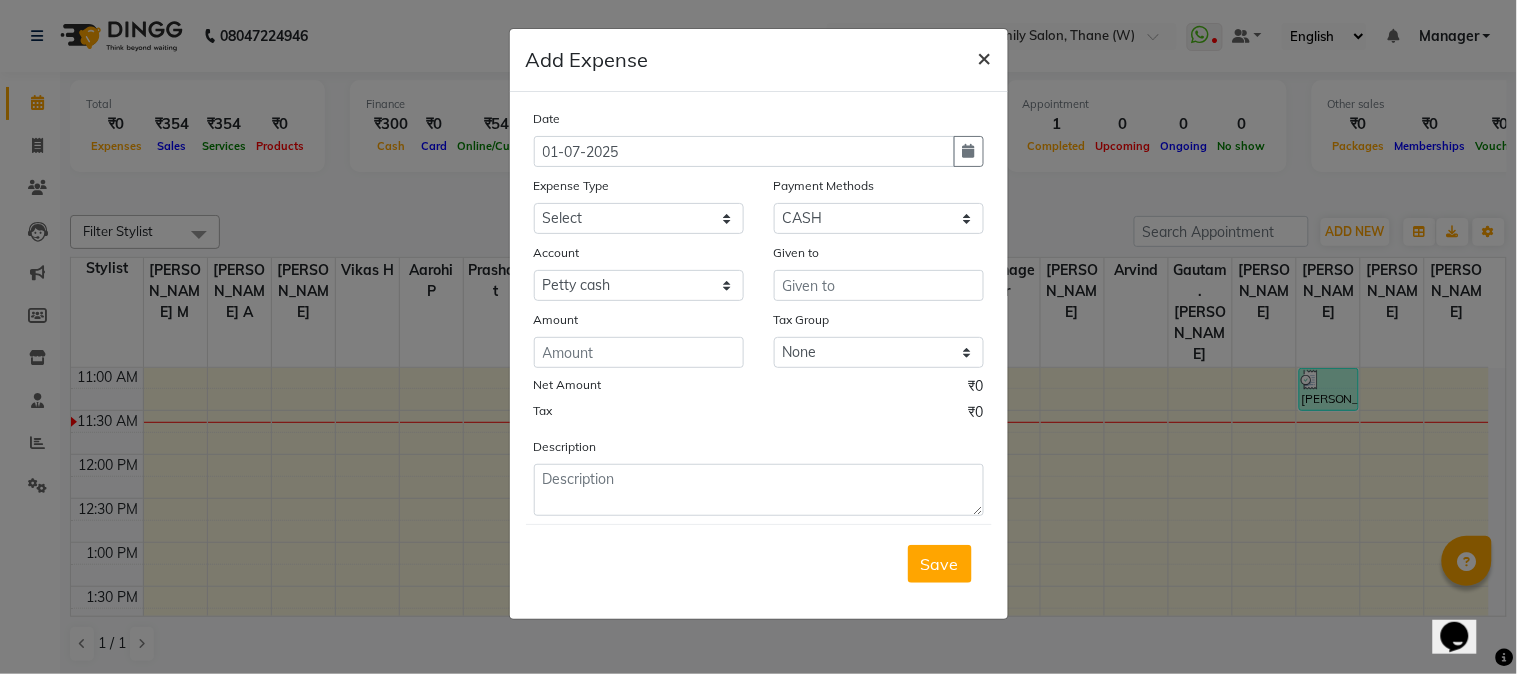 click on "×" 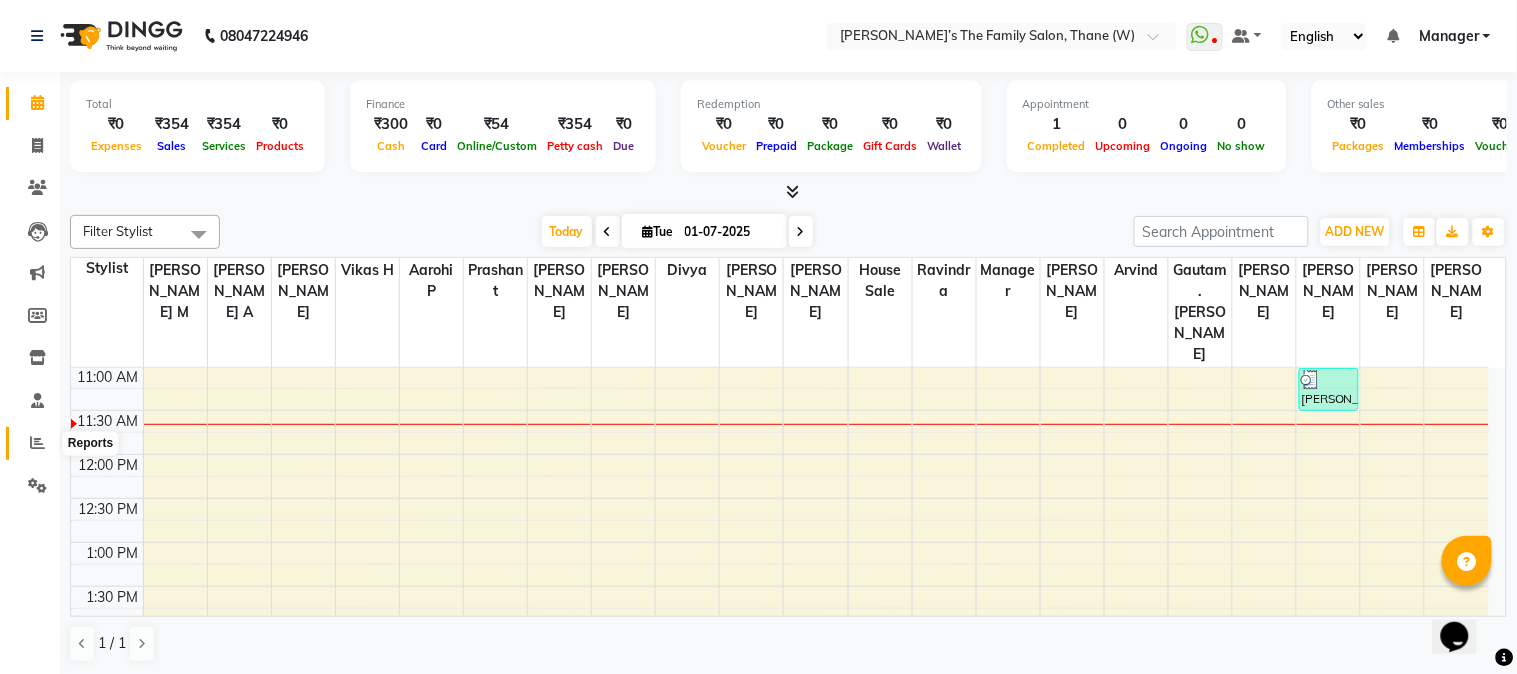 click 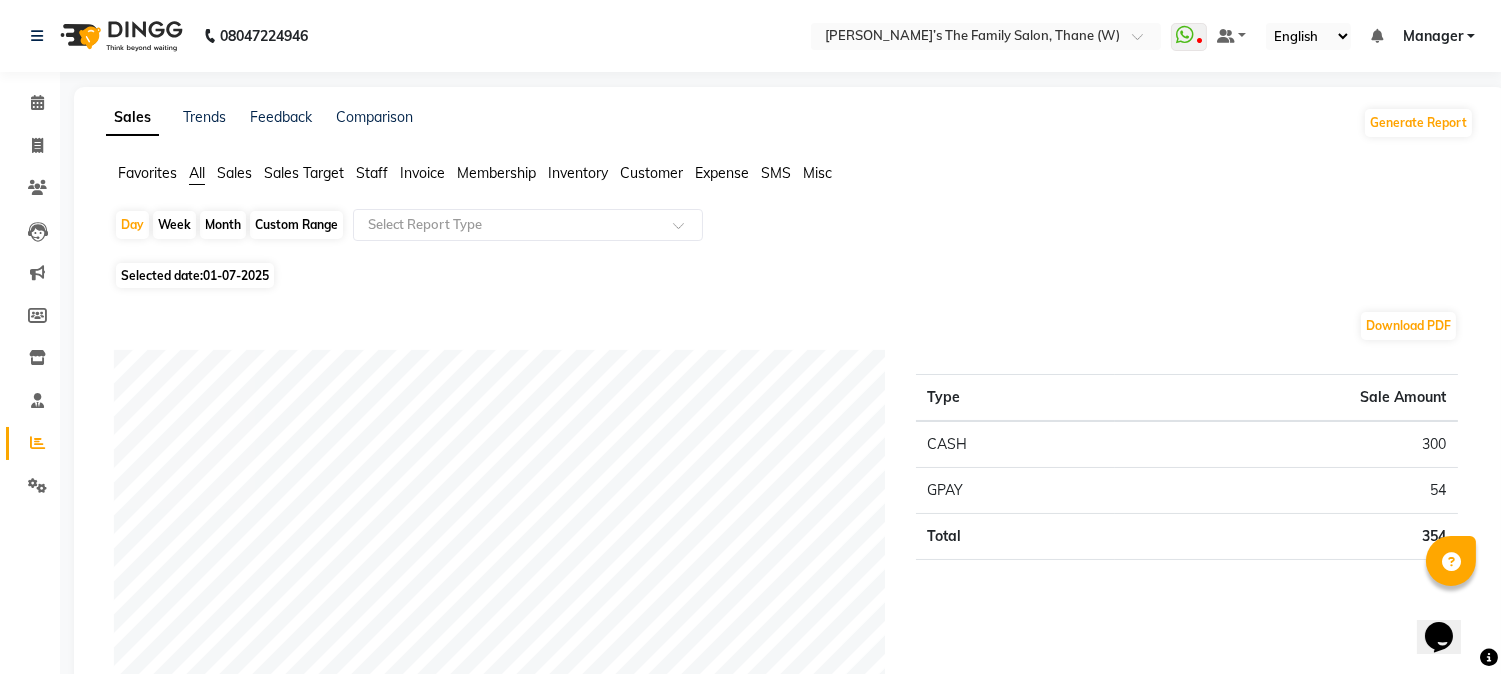 click on "Sales" 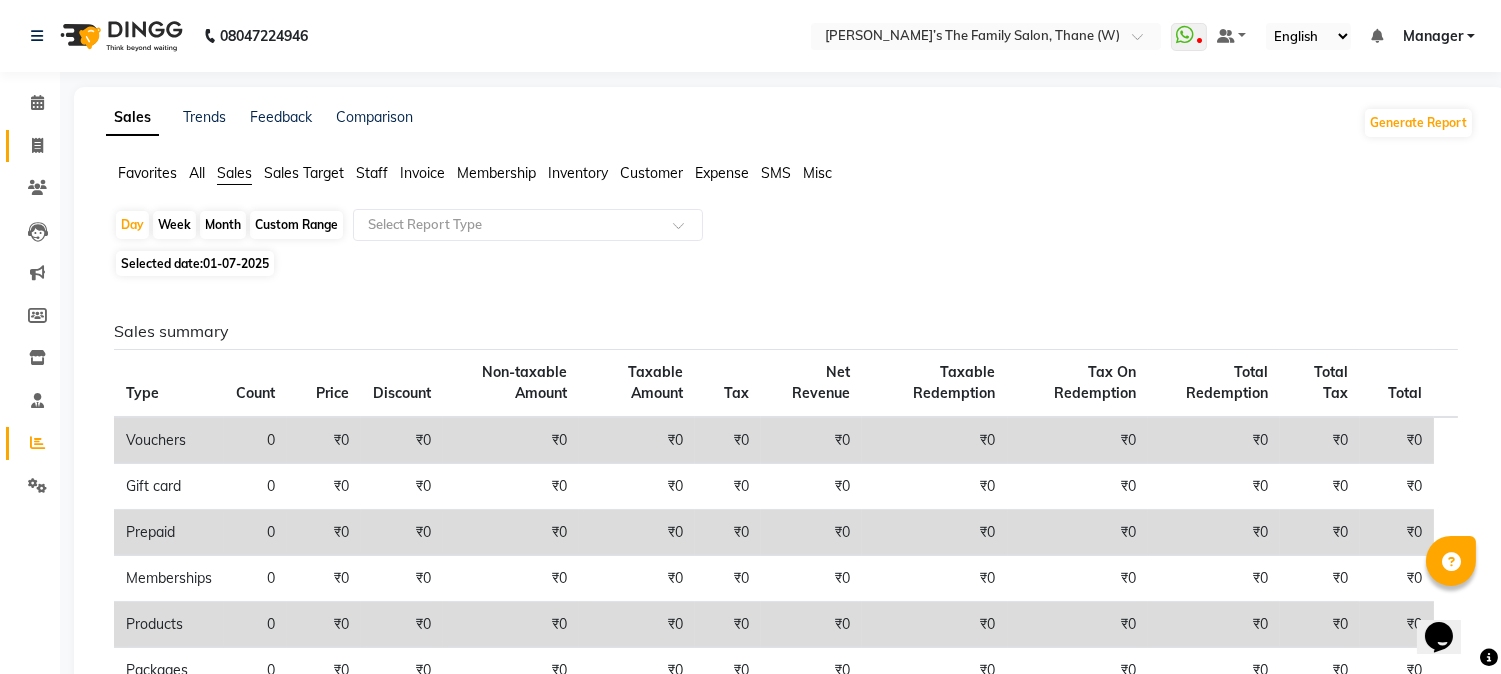 click on "Invoice" 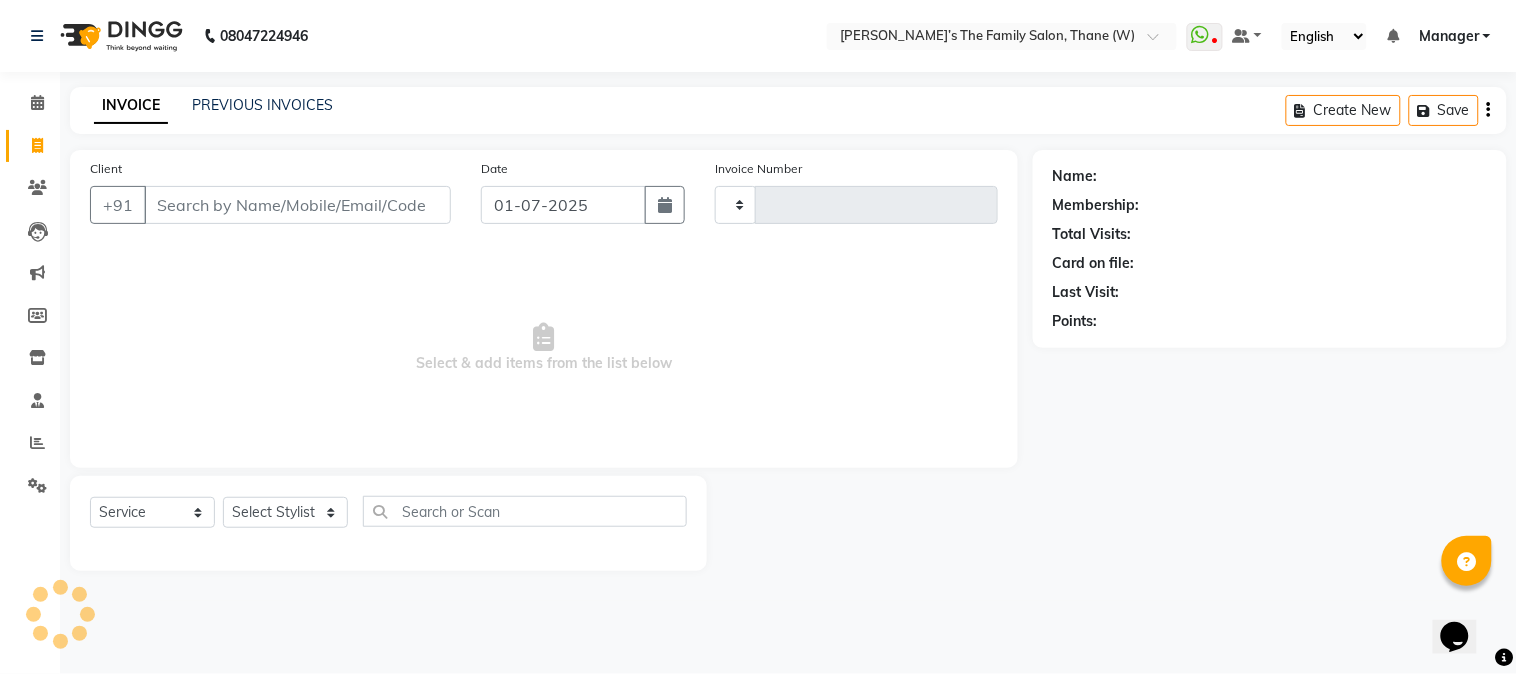 type on "1918" 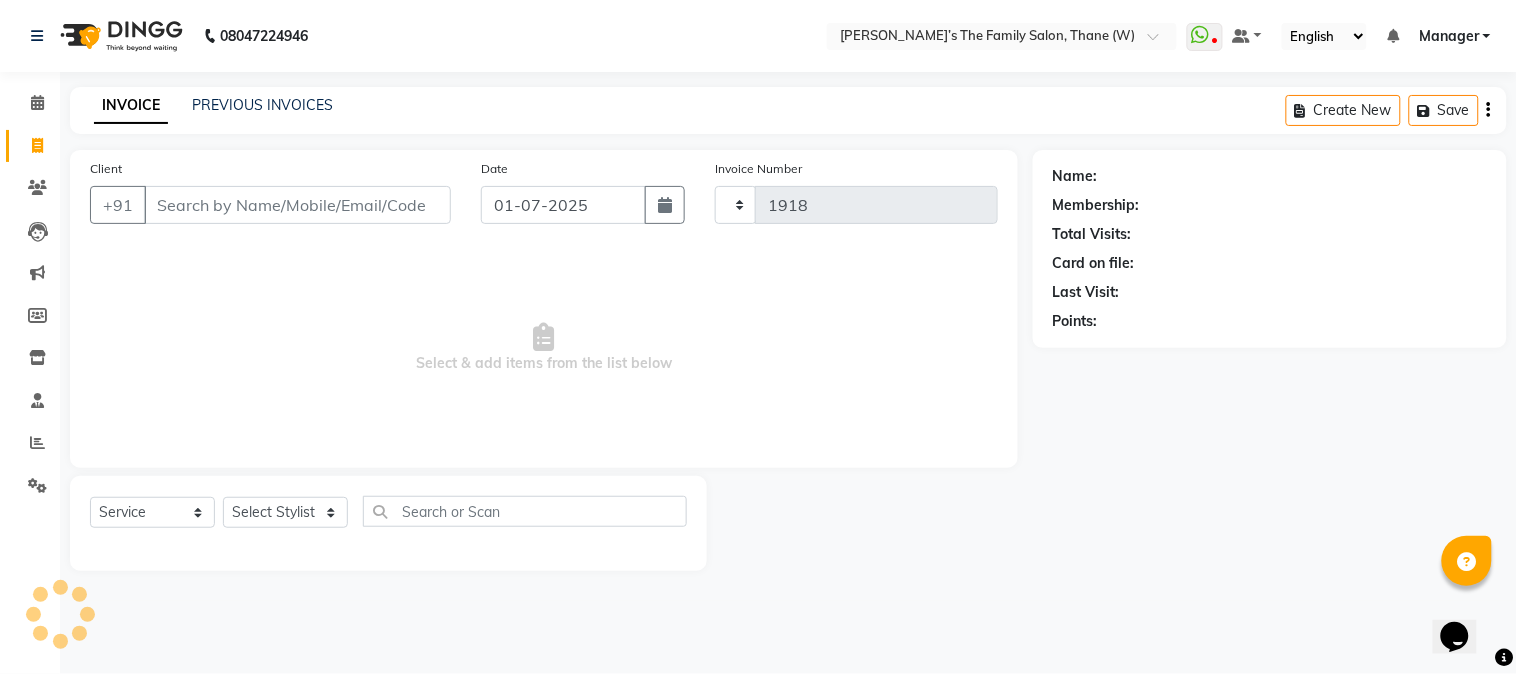 select on "8004" 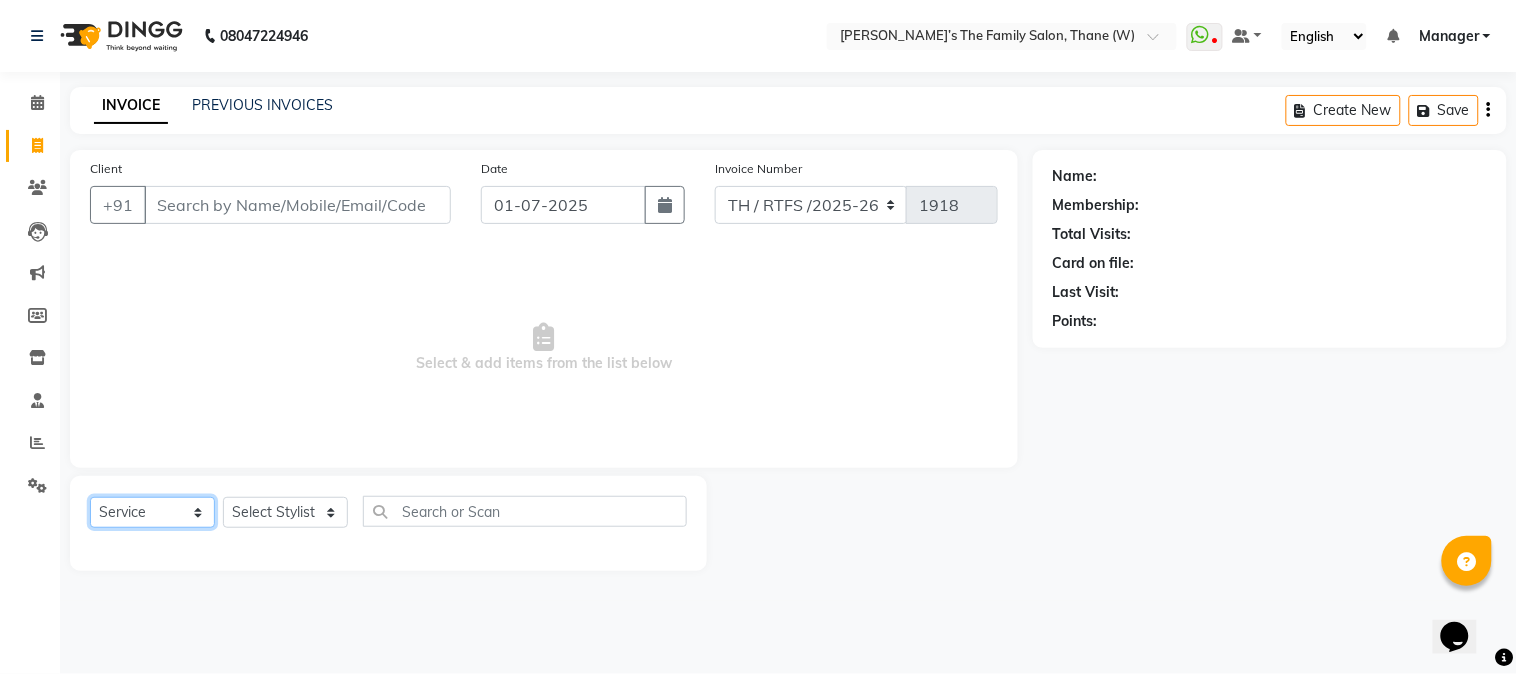 click on "Select  Service  Product  Membership  Package Voucher Prepaid Gift Card" 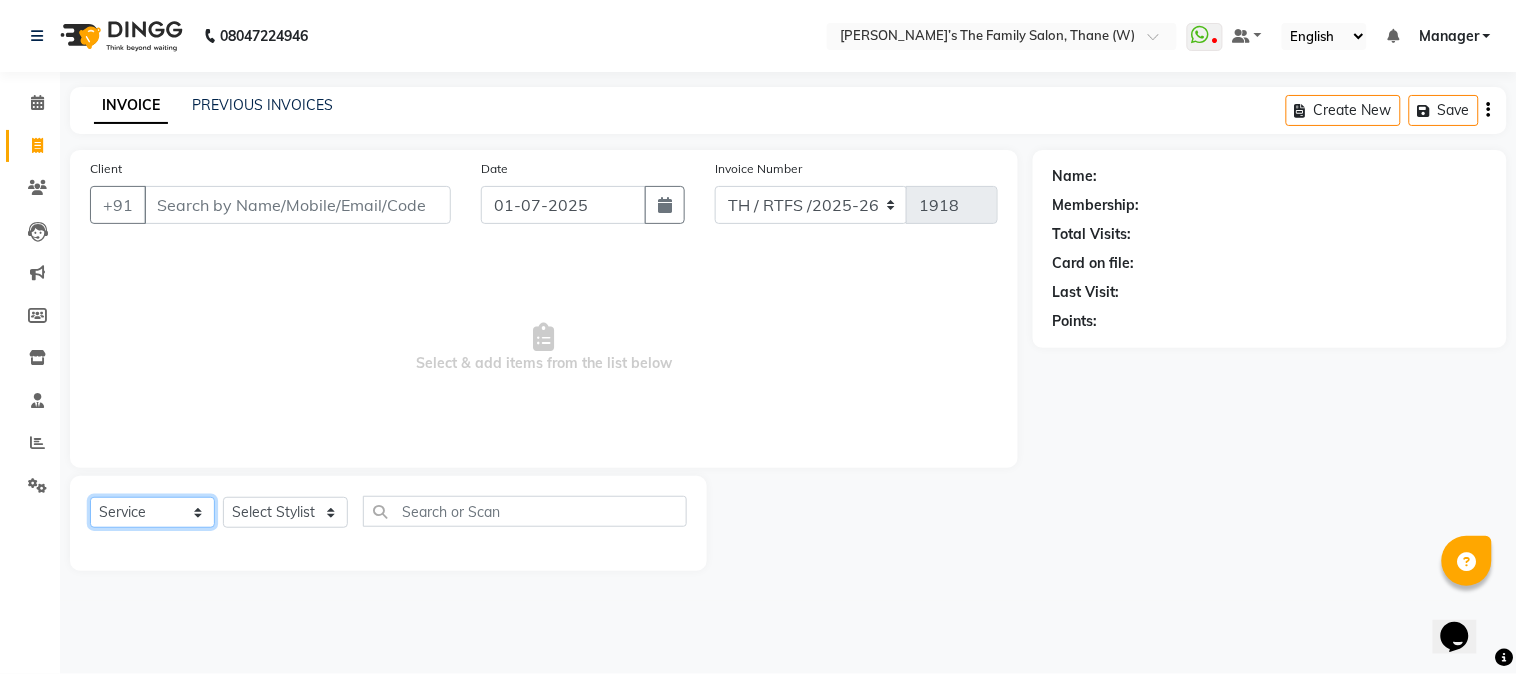 select on "product" 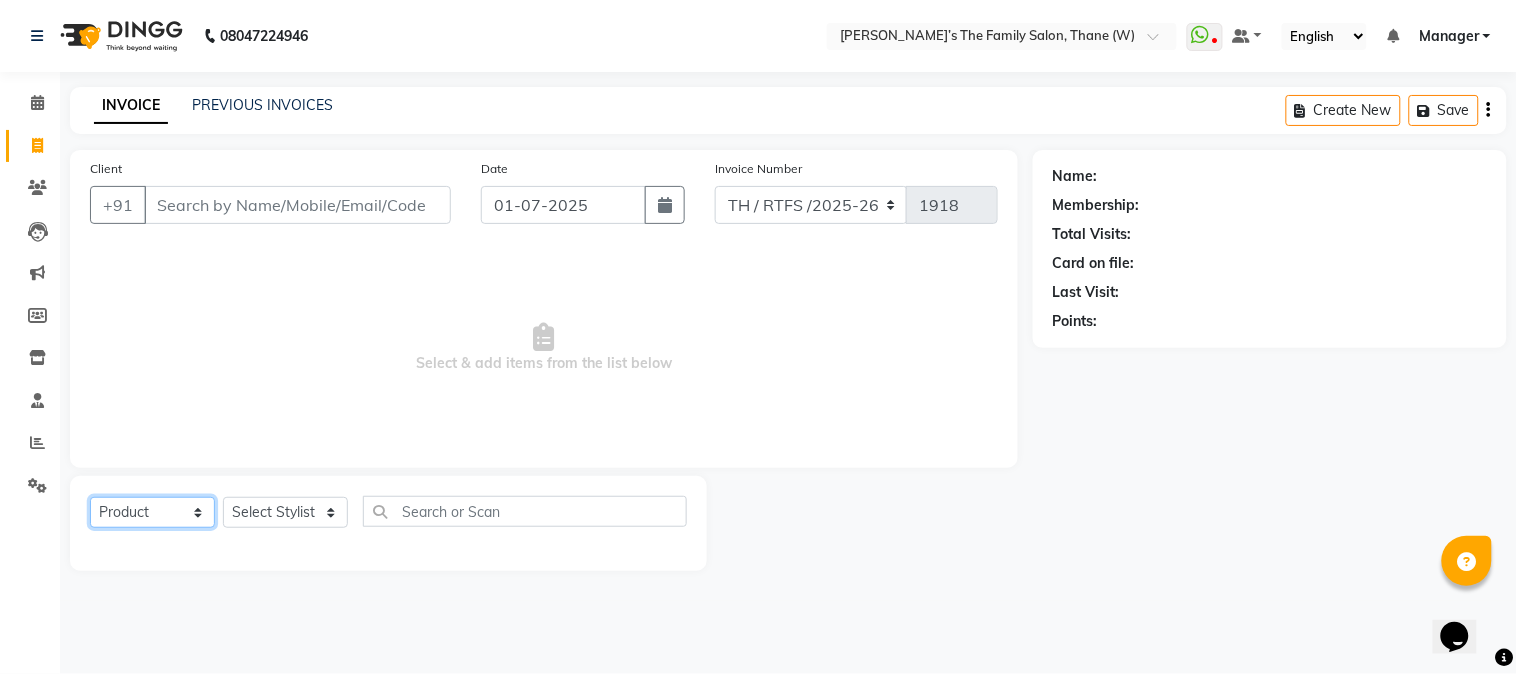 click on "Select  Service  Product  Membership  Package Voucher Prepaid Gift Card" 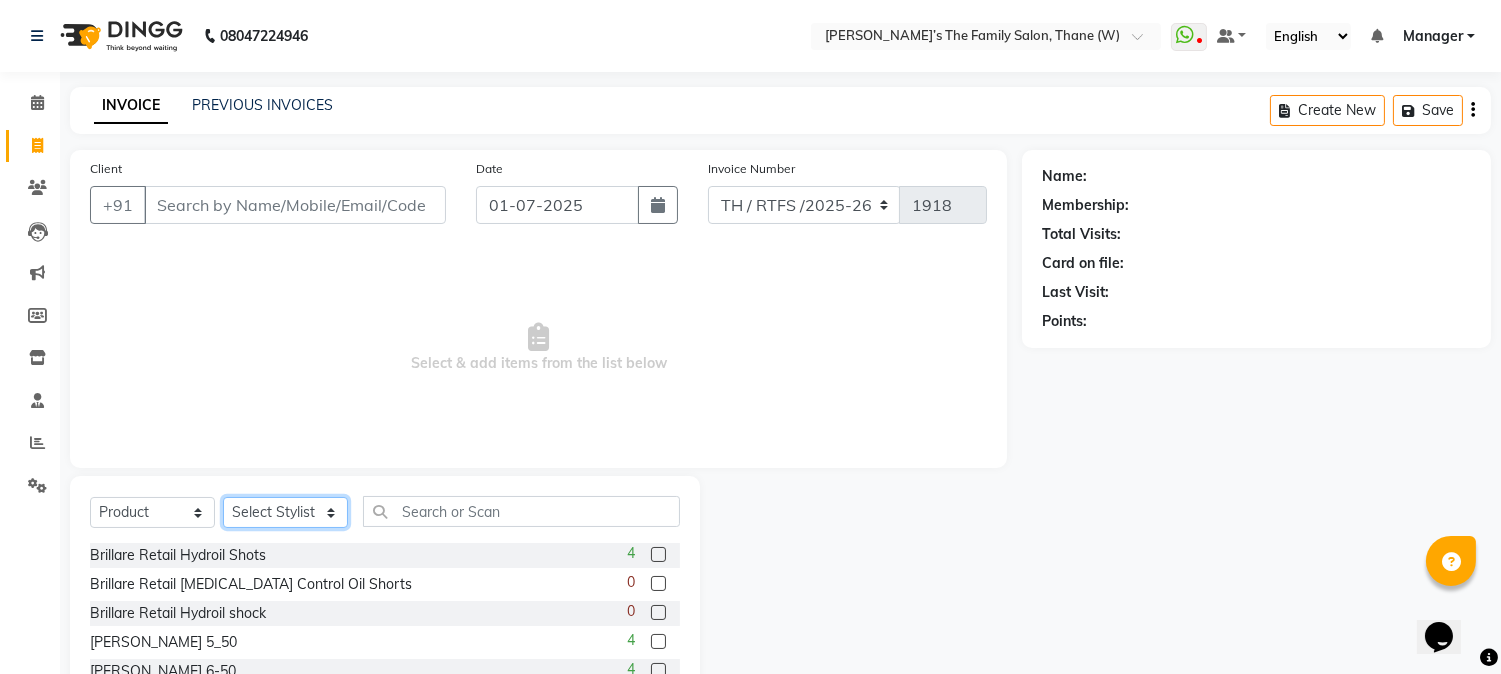click on "Select Stylist Aarohi P   [PERSON_NAME] [PERSON_NAME] A  [PERSON_NAME] [PERSON_NAME] .[PERSON_NAME] House sale [PERSON_NAME]  [PERSON_NAME]   Manager [PERSON_NAME] [PERSON_NAME] [PERSON_NAME] [PERSON_NAME] [PERSON_NAME] [PERSON_NAME] M  [PERSON_NAME]  [PERSON_NAME]  [PERSON_NAME]" 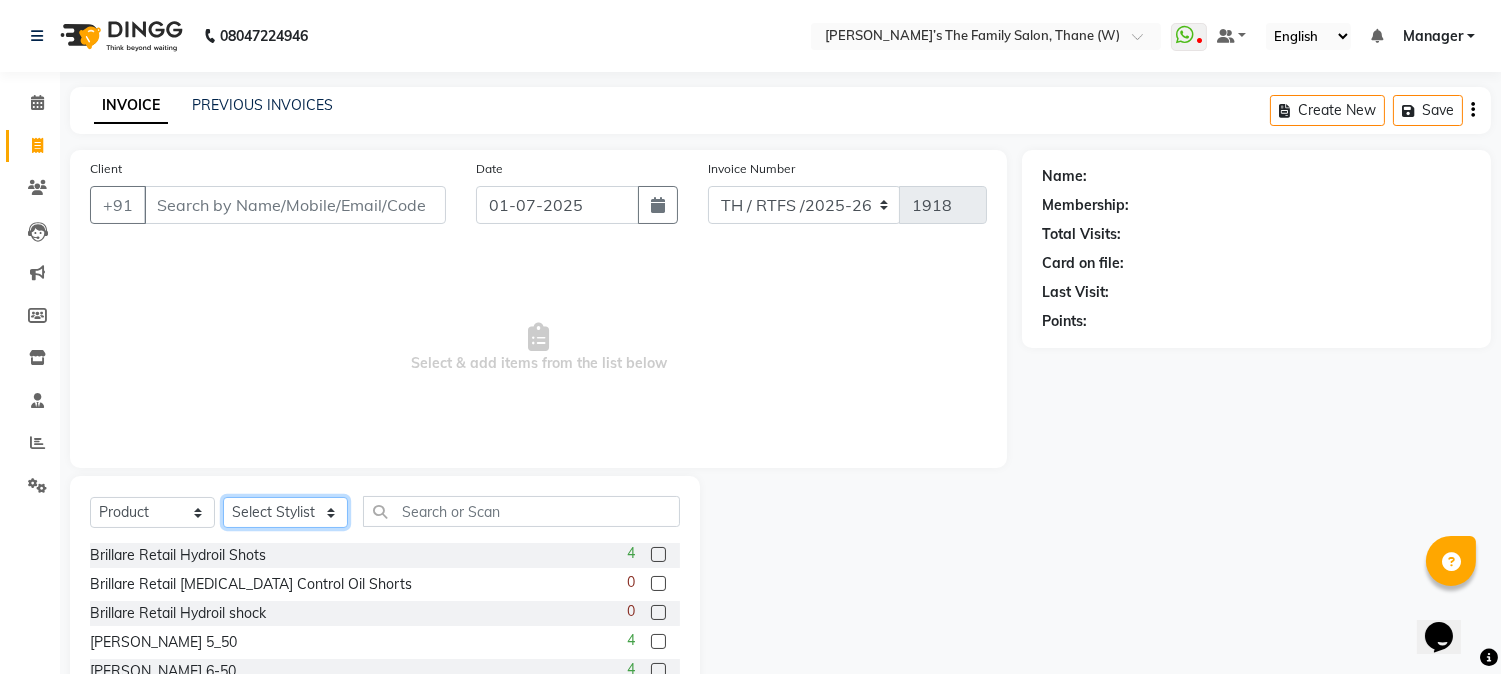 select on "37538" 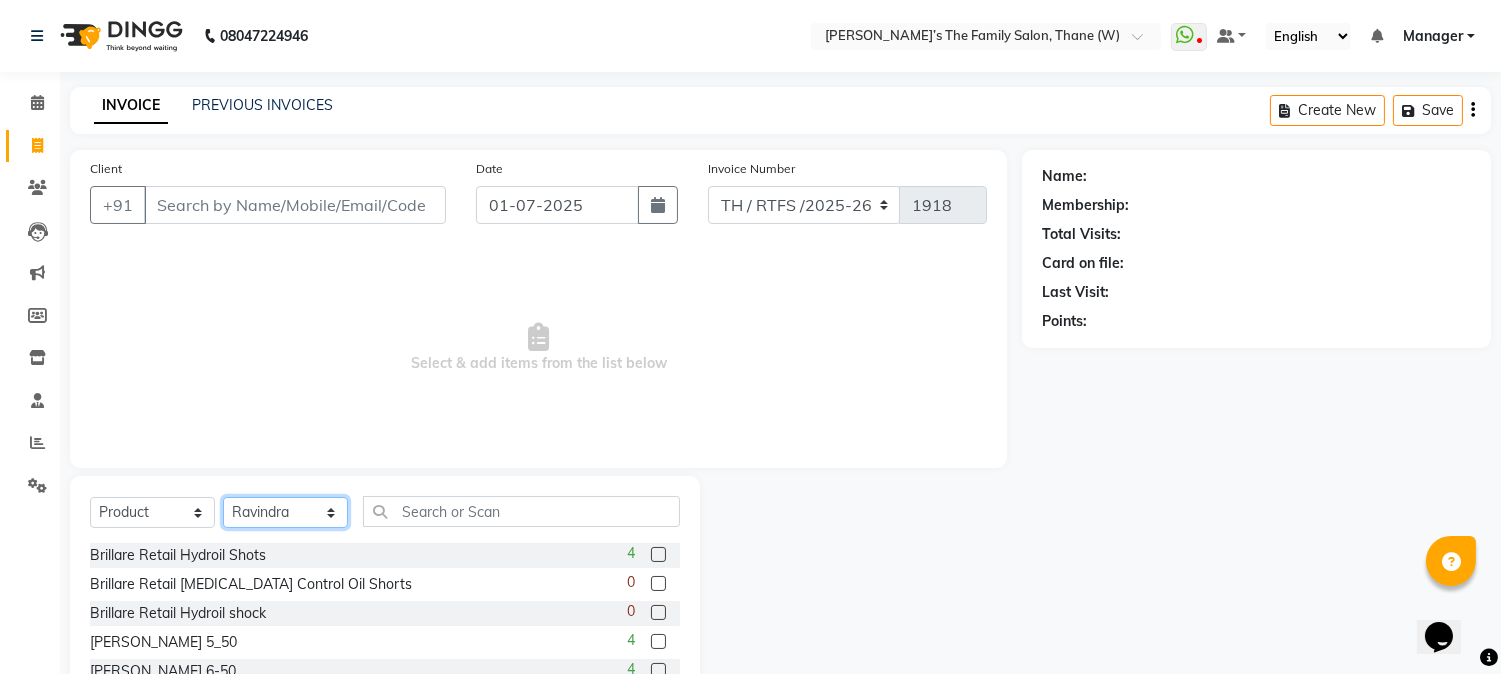 click on "Select Stylist Aarohi P   [PERSON_NAME] [PERSON_NAME] A  [PERSON_NAME] [PERSON_NAME] .[PERSON_NAME] House sale [PERSON_NAME]  [PERSON_NAME]   Manager [PERSON_NAME] [PERSON_NAME] [PERSON_NAME] [PERSON_NAME] [PERSON_NAME] [PERSON_NAME] M  [PERSON_NAME]  [PERSON_NAME]  [PERSON_NAME]" 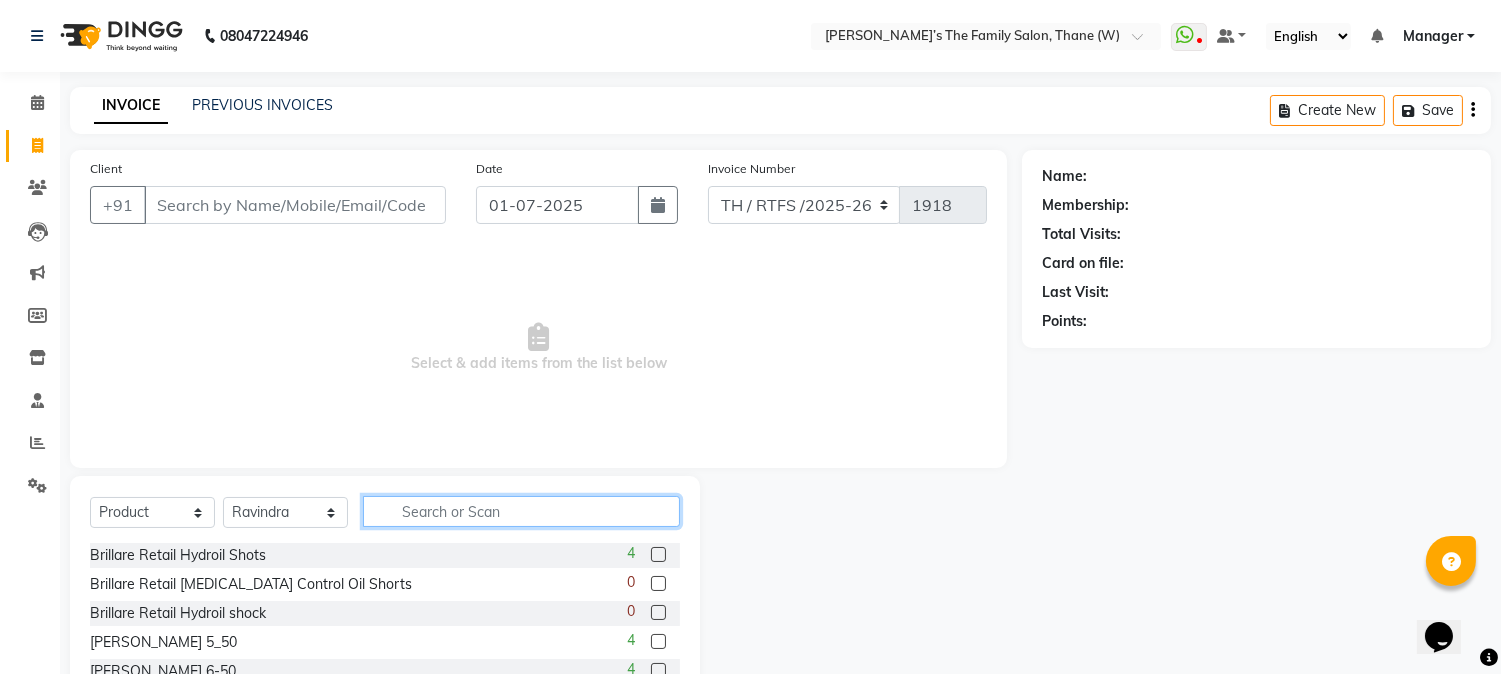 click 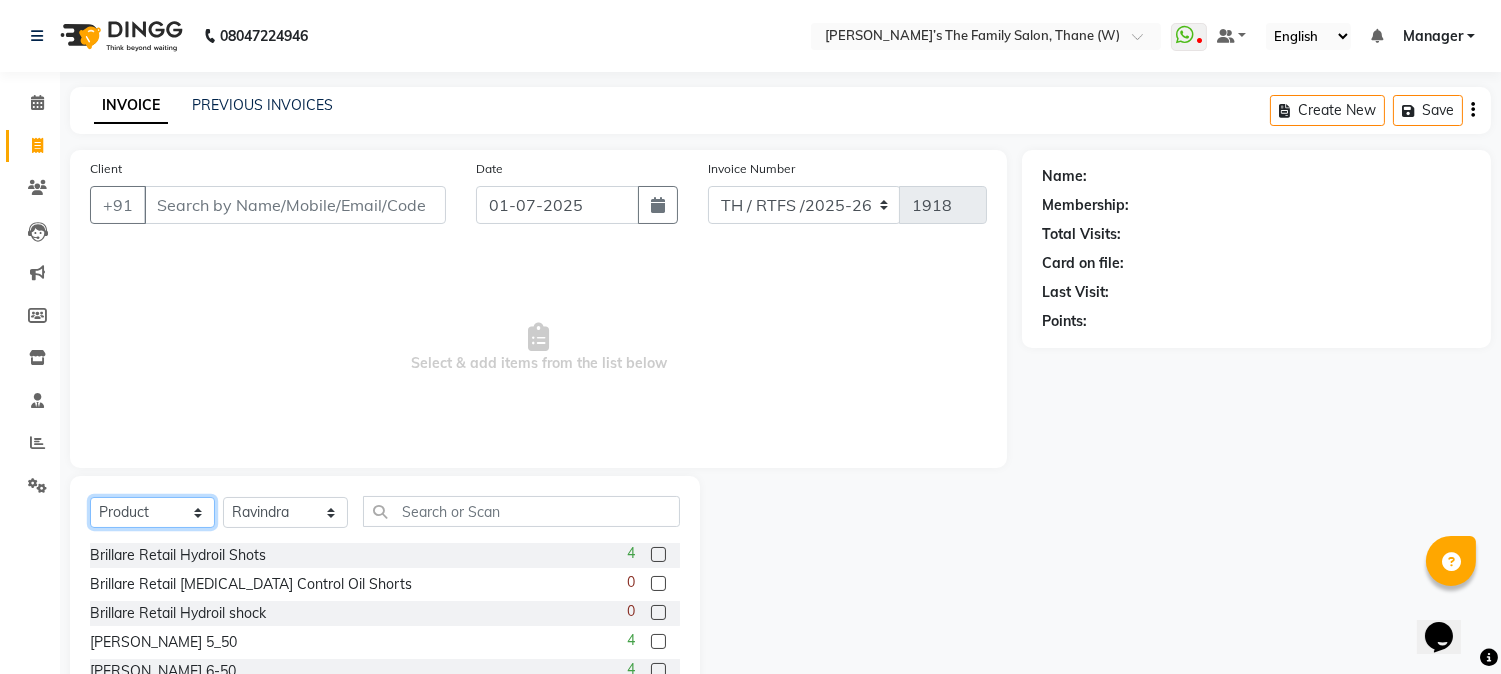 click on "Select  Service  Product  Membership  Package Voucher Prepaid Gift Card" 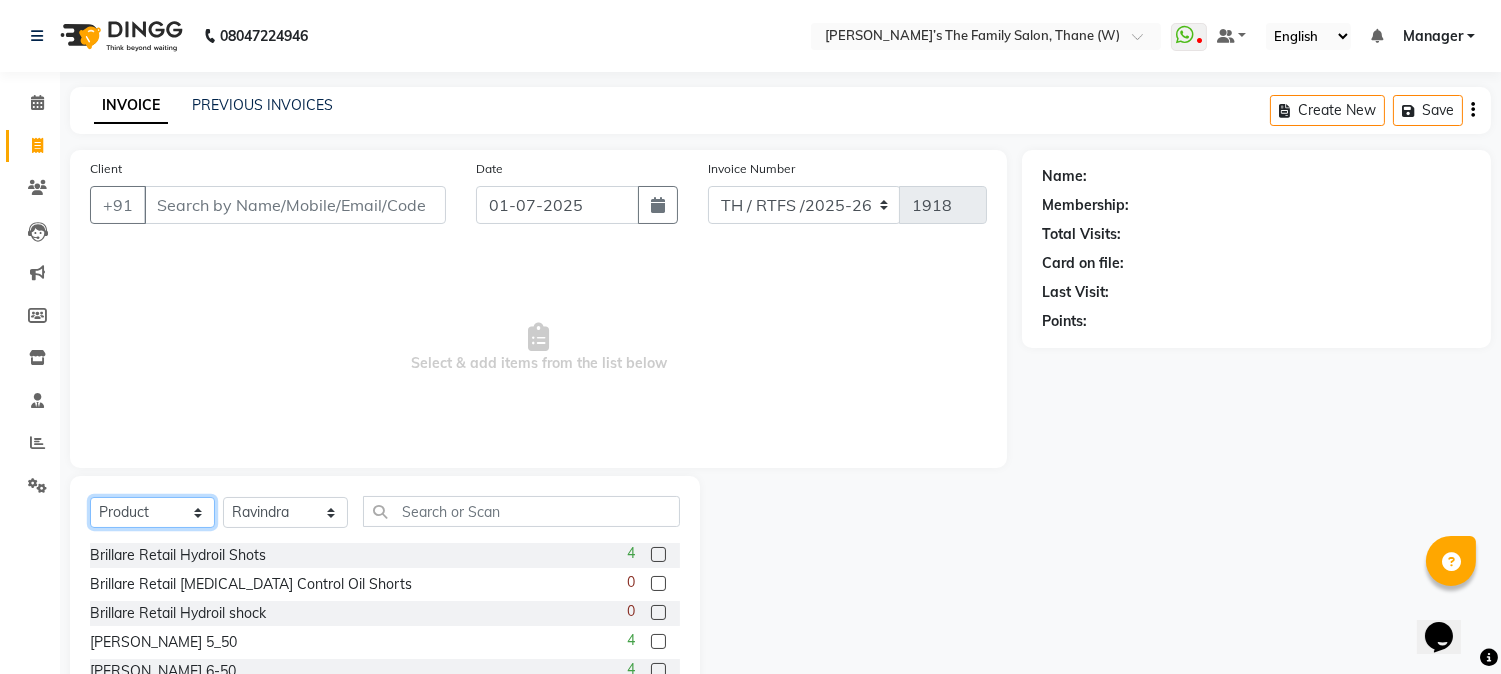 select on "package" 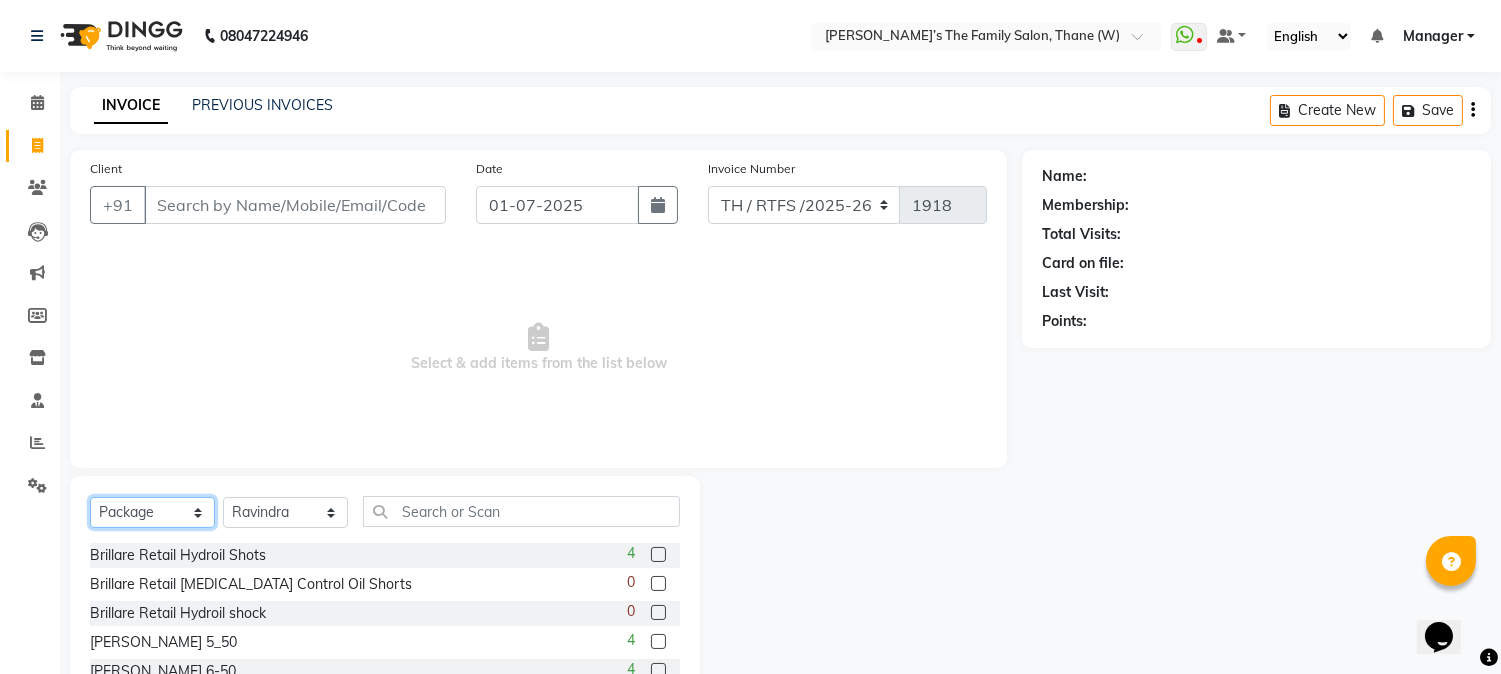 click on "Select  Service  Product  Membership  Package Voucher Prepaid Gift Card" 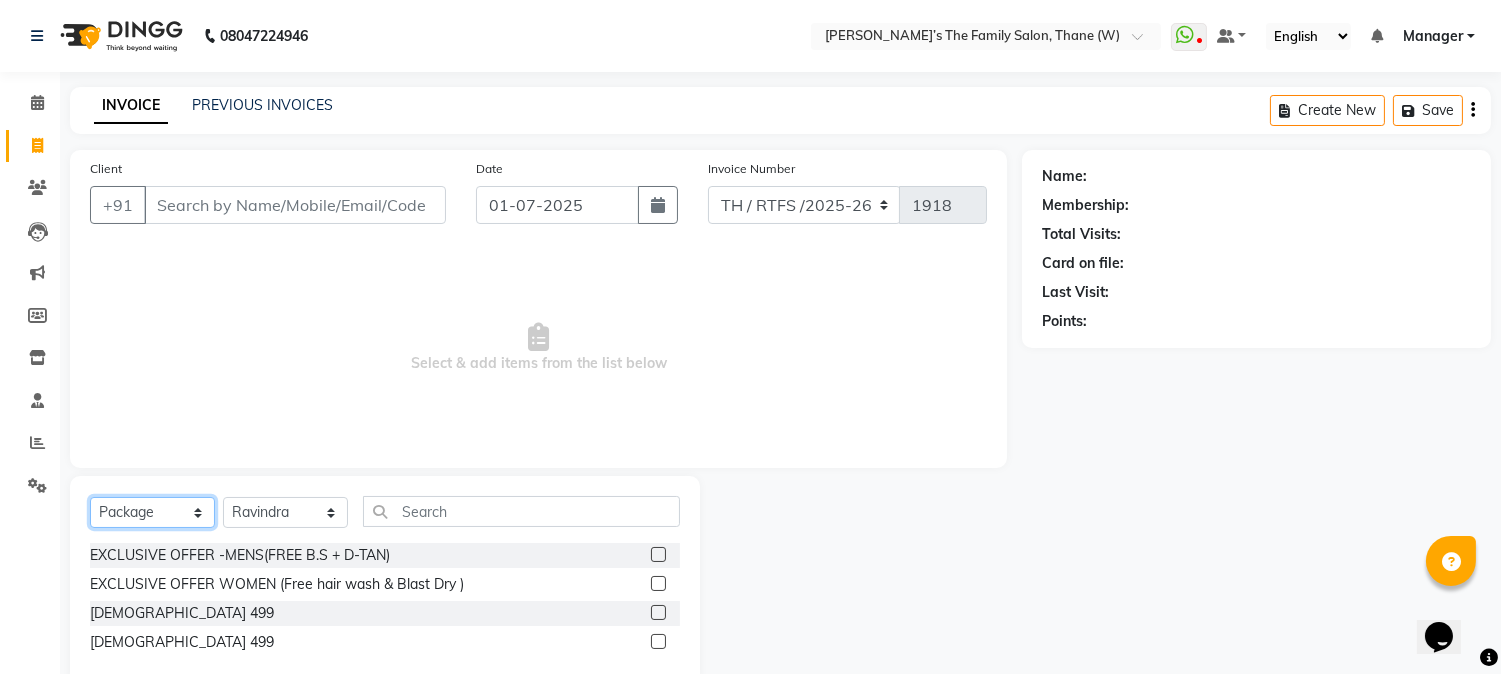 scroll, scrollTop: 42, scrollLeft: 0, axis: vertical 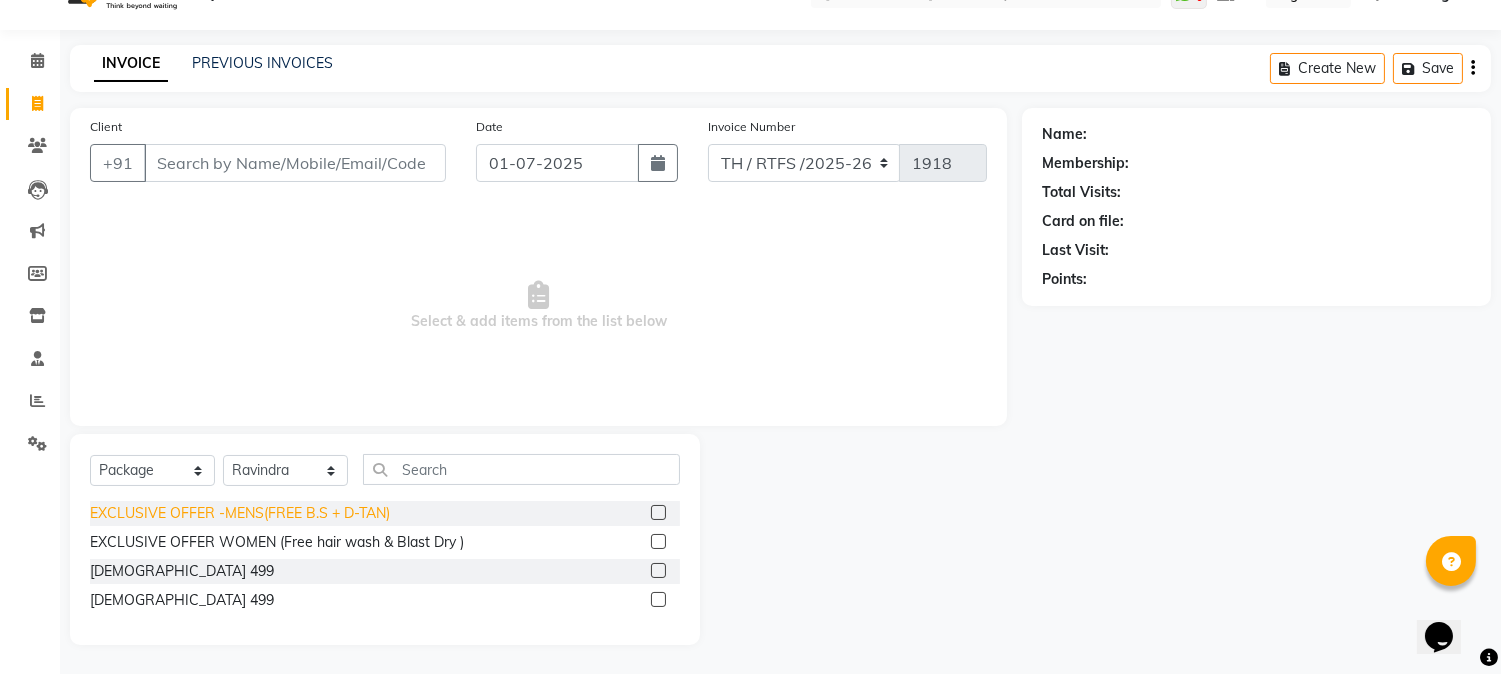 click on "EXCLUSIVE OFFER -MENS(FREE B.S + D-TAN)" 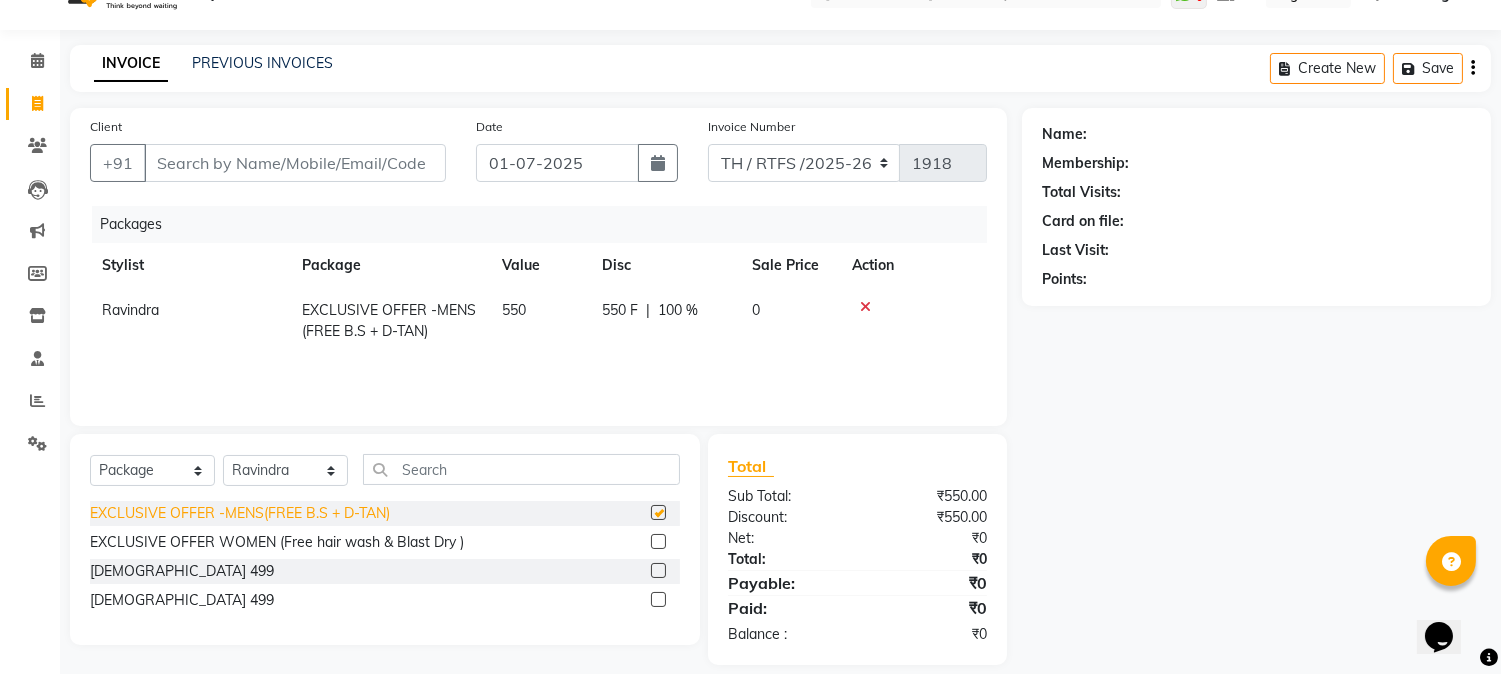 checkbox on "false" 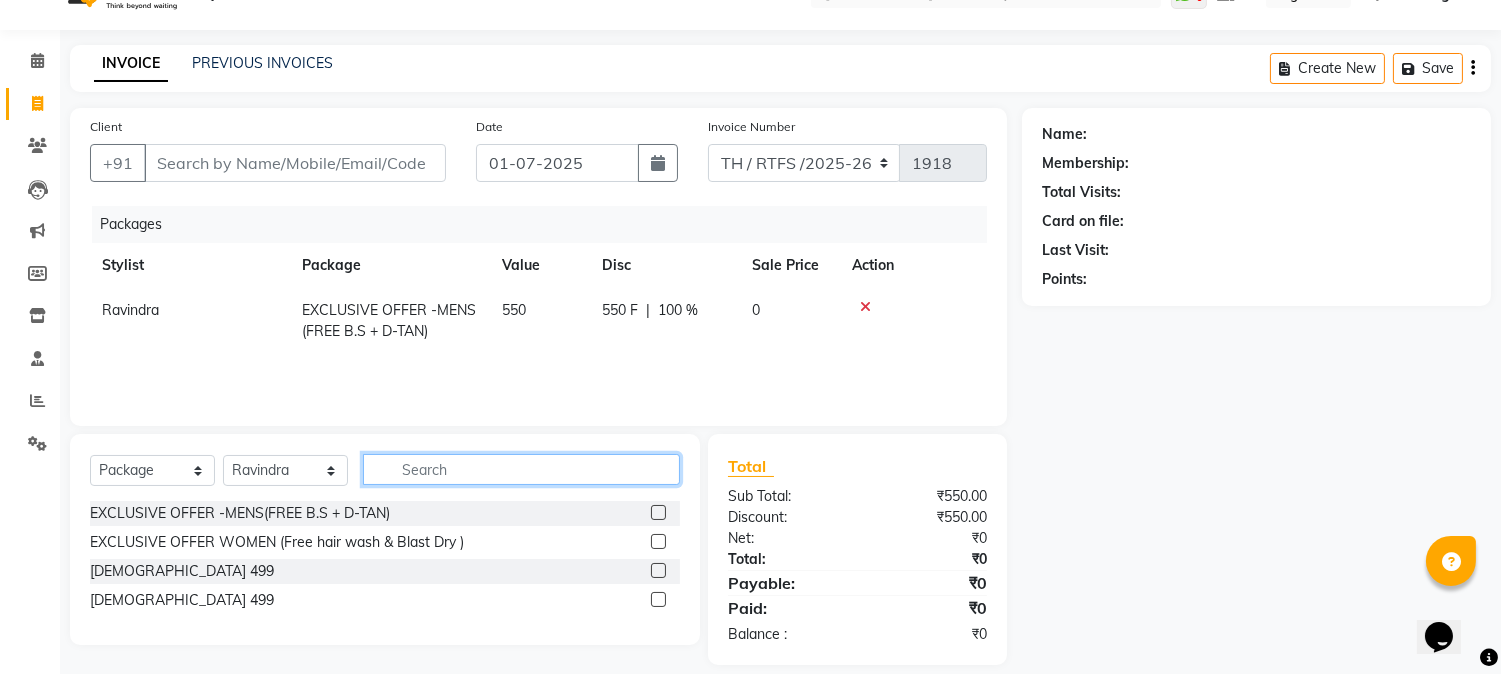 click 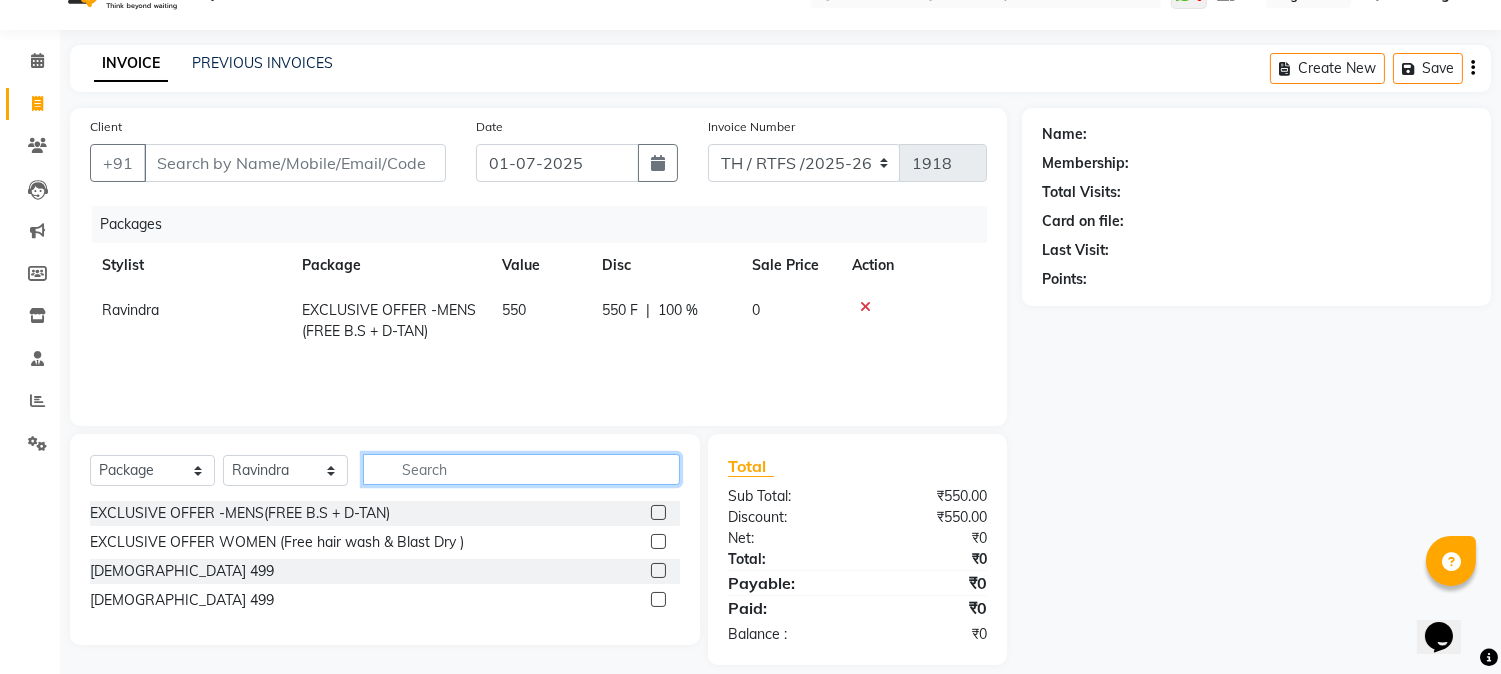 scroll, scrollTop: 63, scrollLeft: 0, axis: vertical 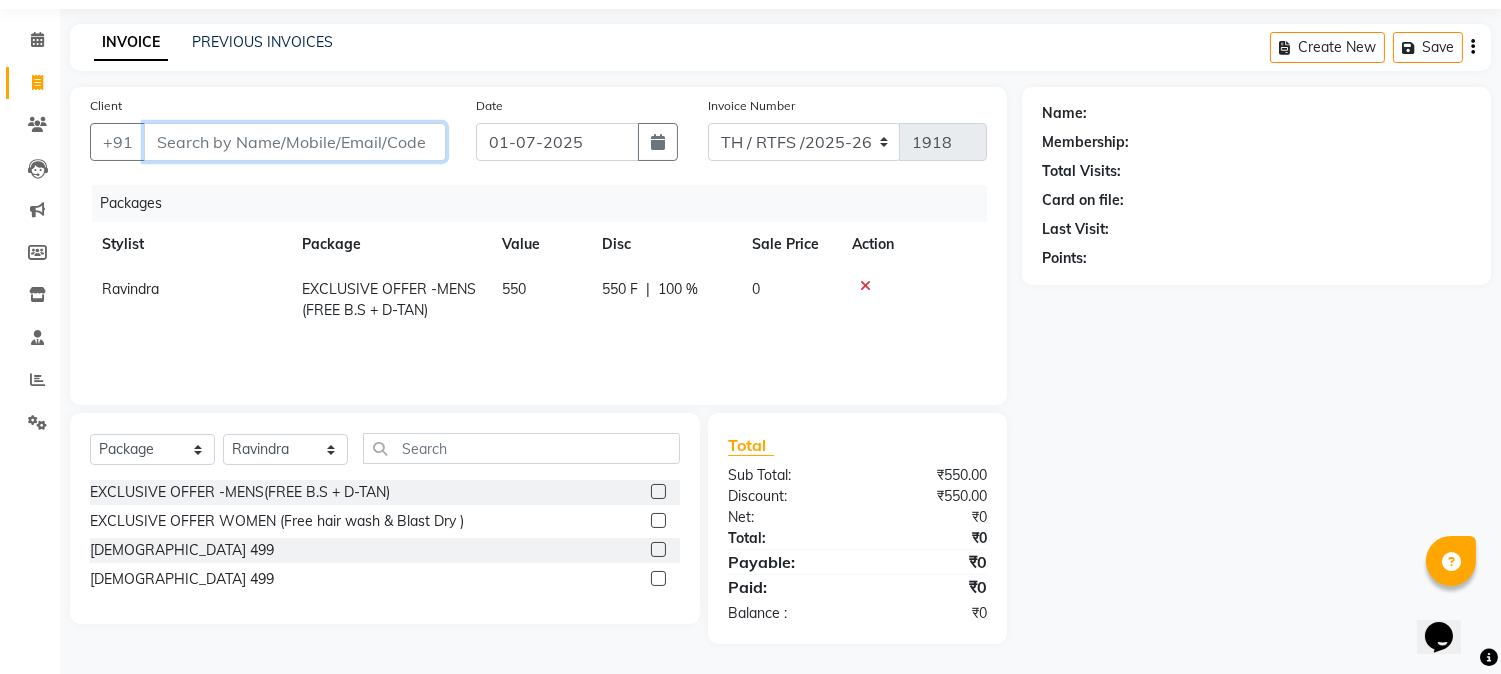 click on "Client" at bounding box center [295, 142] 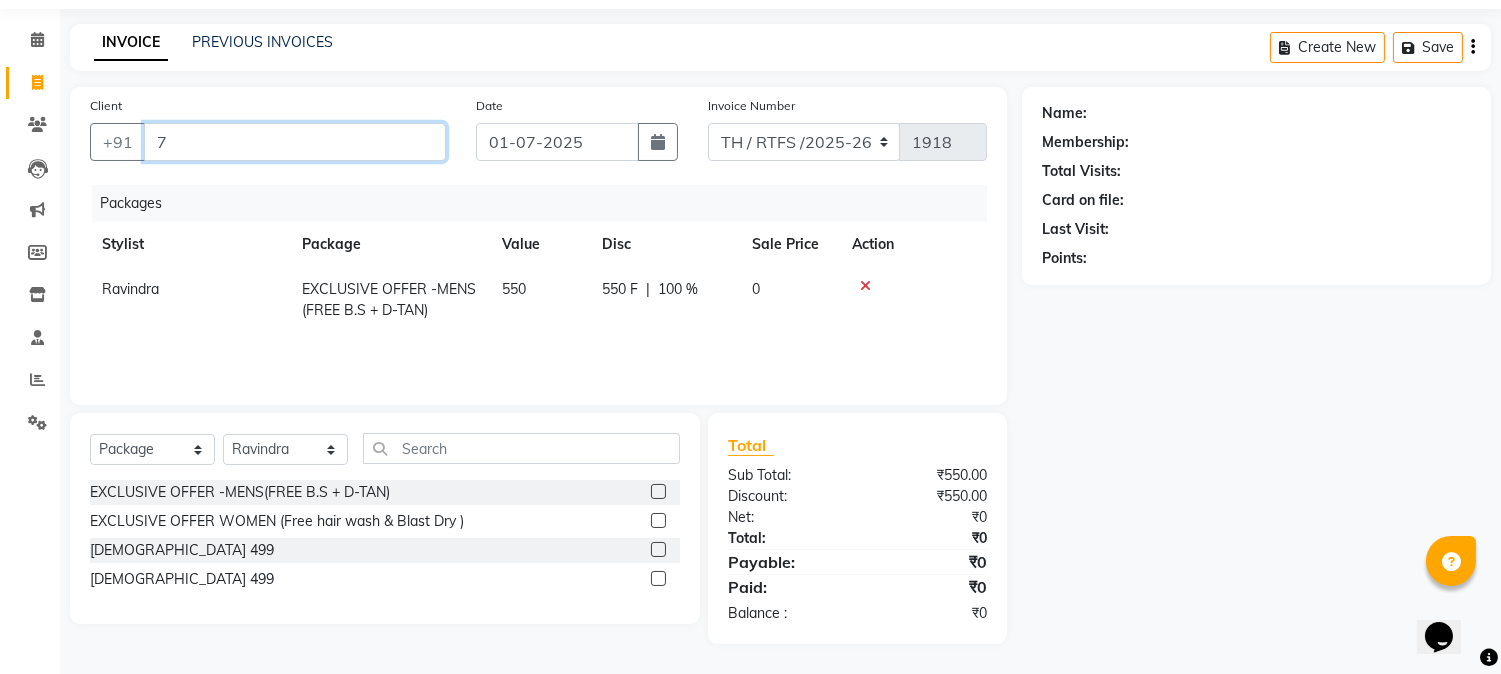 type 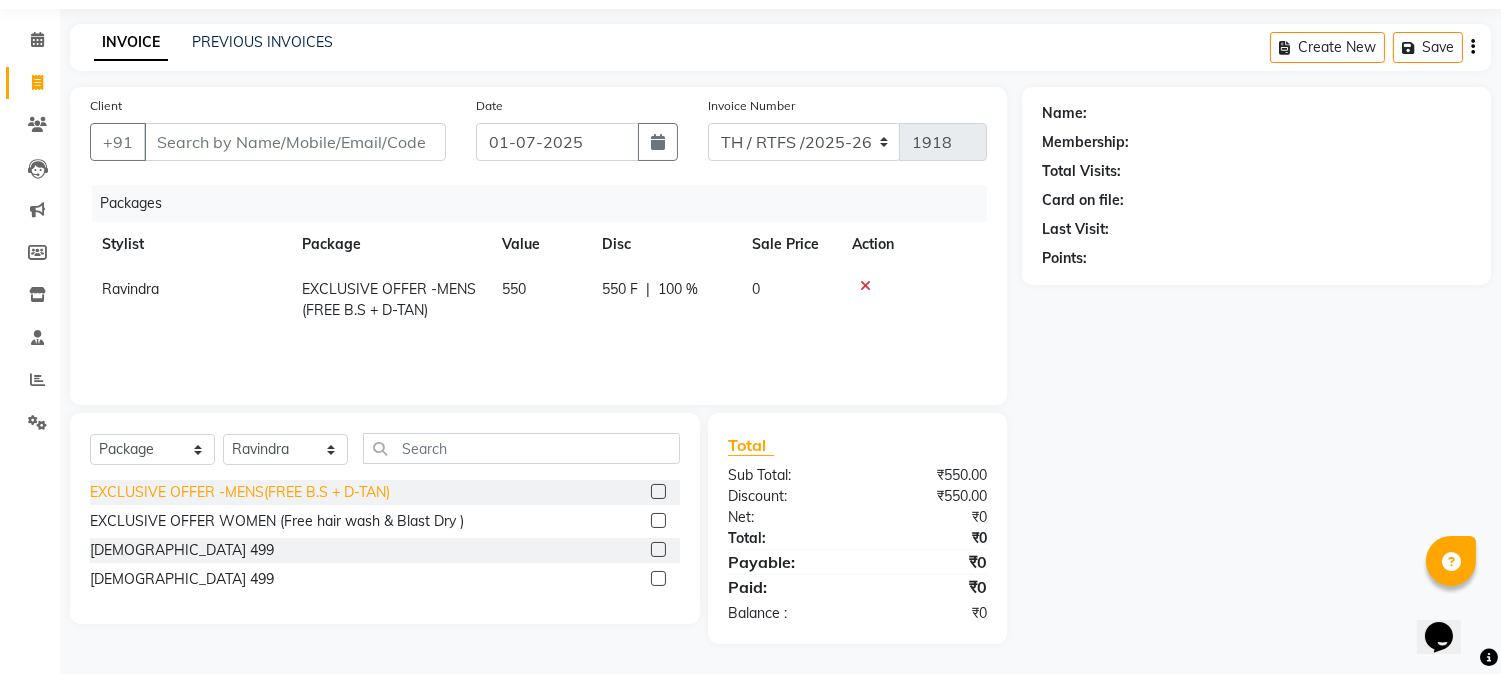click on "EXCLUSIVE OFFER -MENS(FREE B.S + D-TAN)" 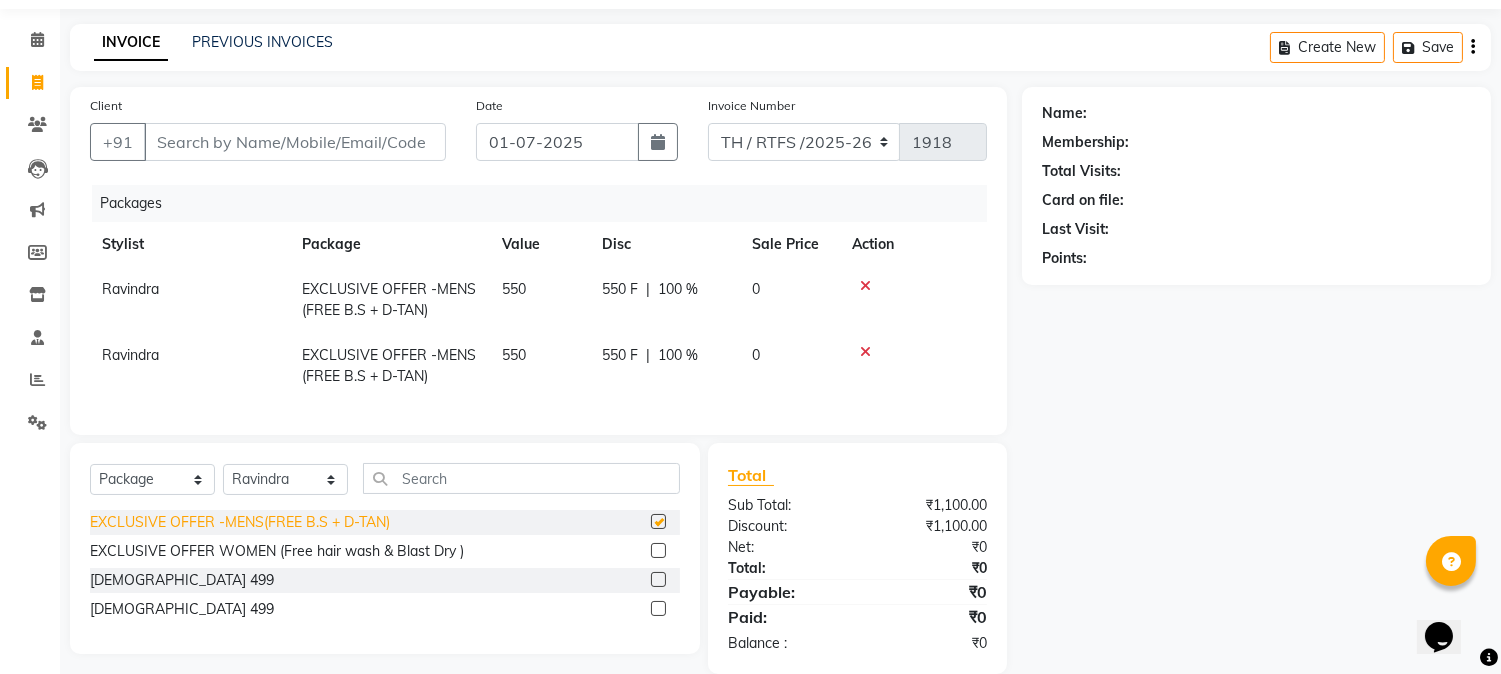 checkbox on "false" 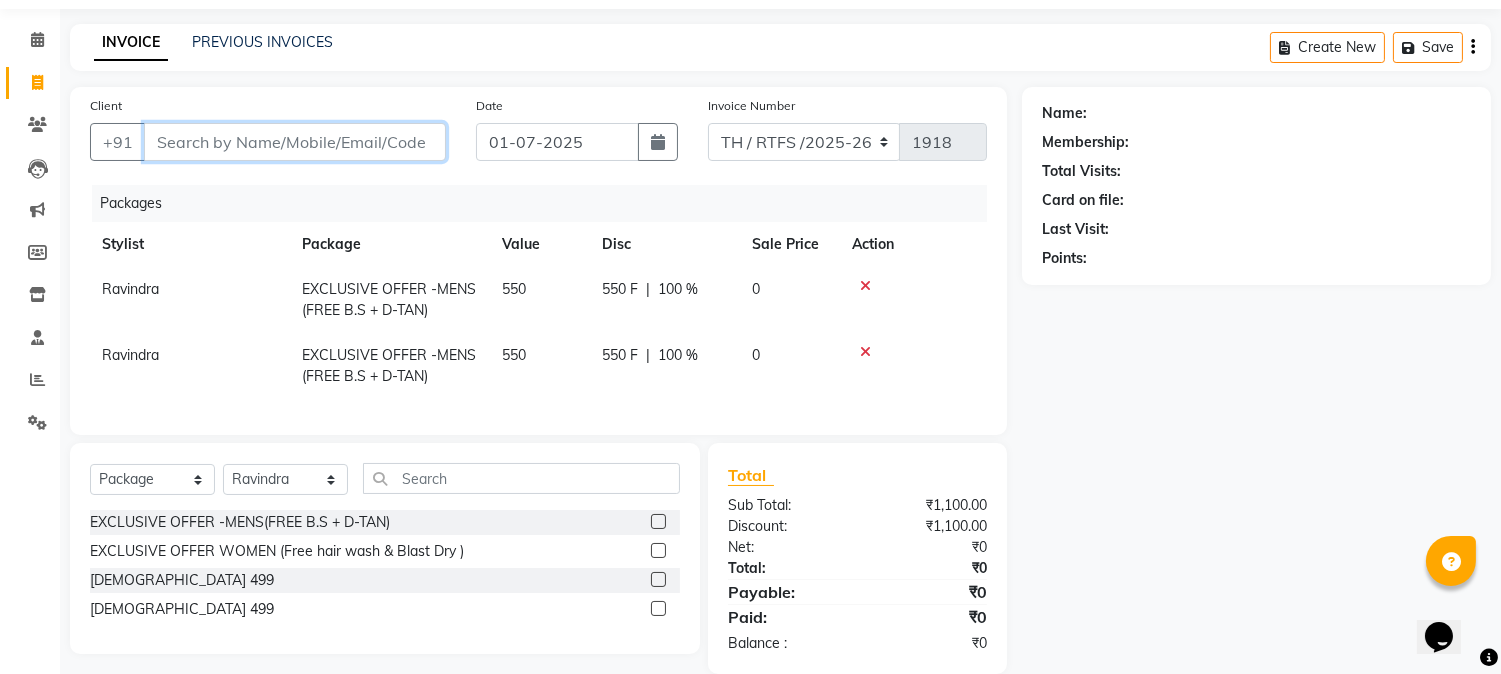 click on "Client" at bounding box center [295, 142] 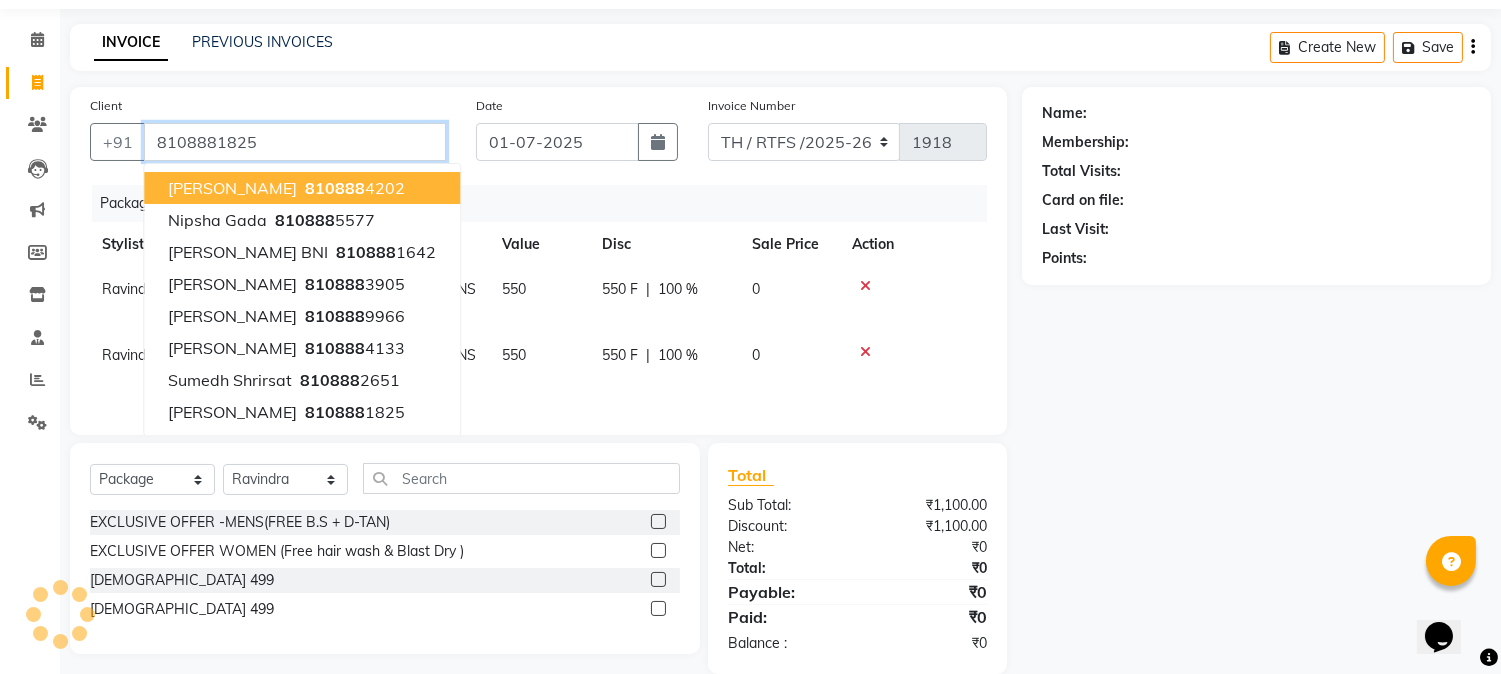 type on "8108881825" 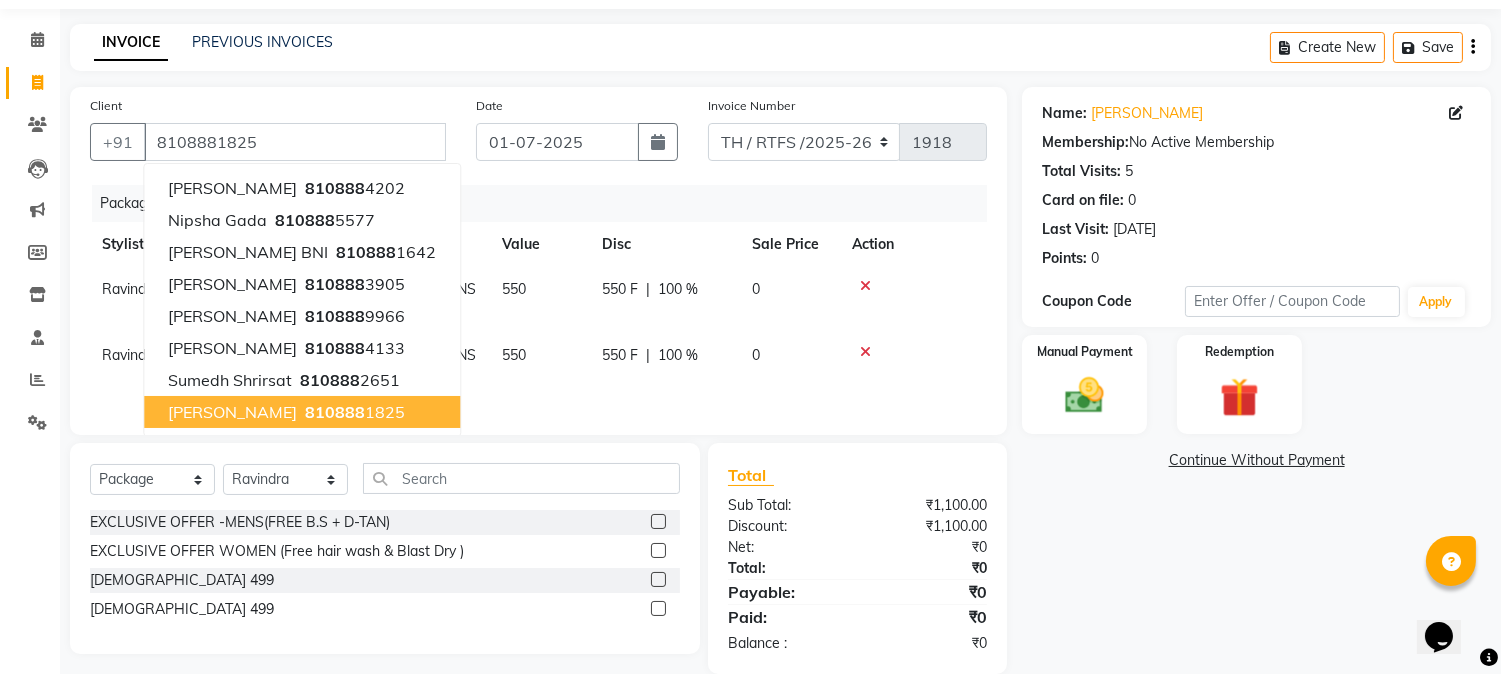click on "810888" at bounding box center (335, 412) 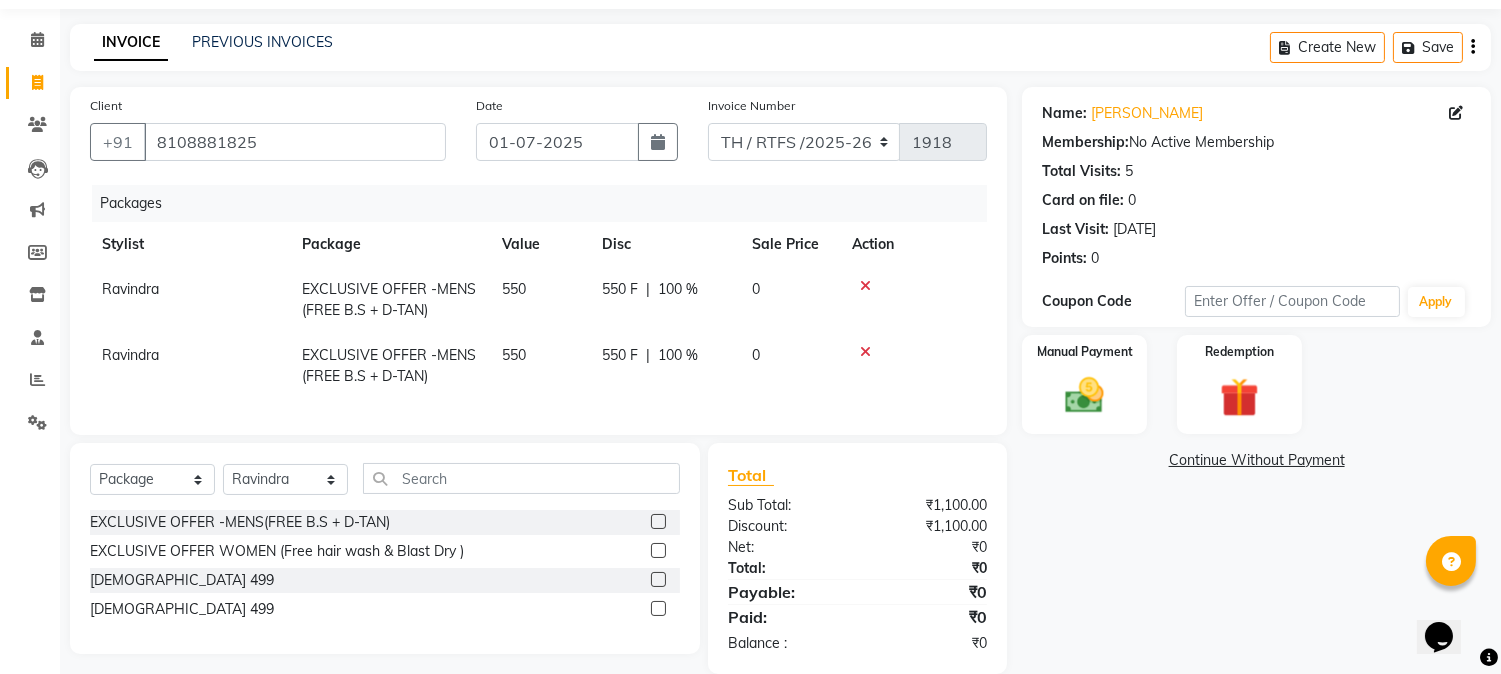 scroll, scrollTop: 110, scrollLeft: 0, axis: vertical 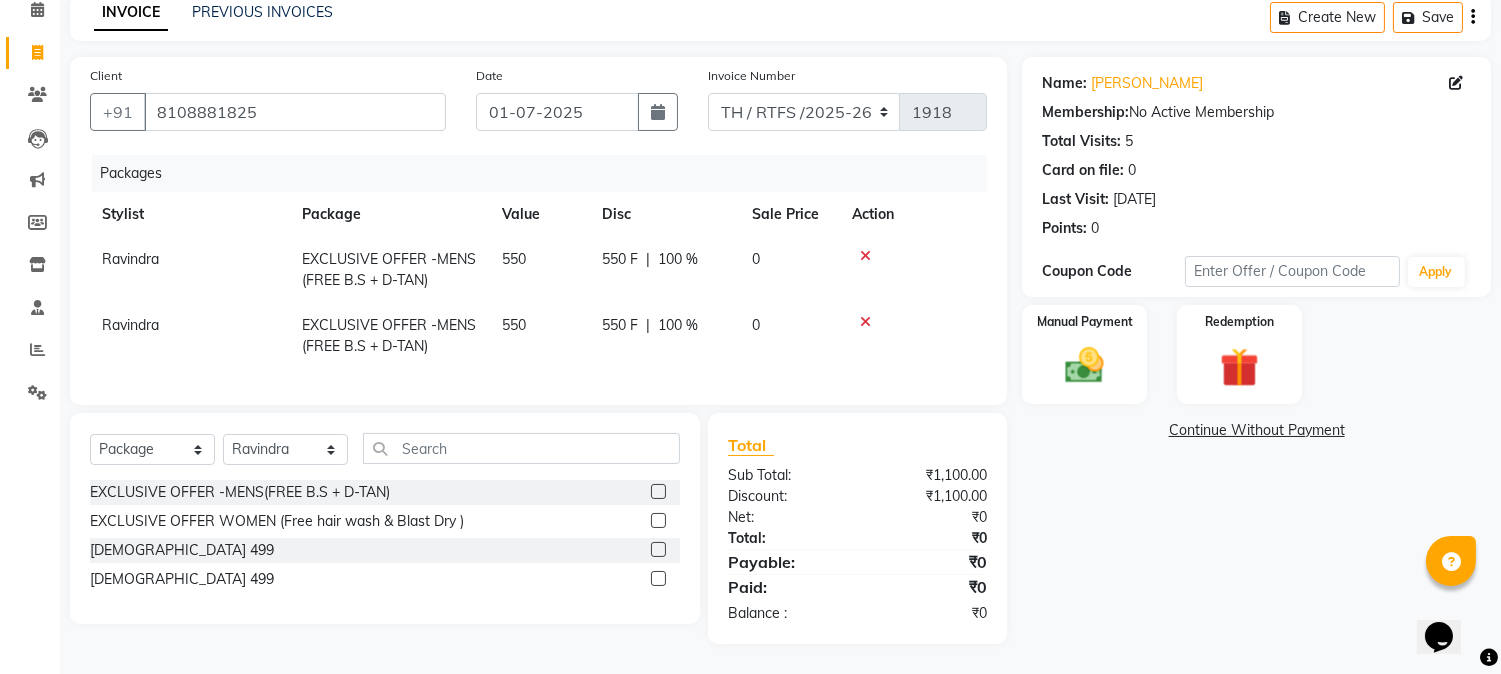 click on "Name: [PERSON_NAME] Membership:  No Active Membership  Total Visits:  5 Card on file:  0 Last Visit:   [DATE] Points:   0  Coupon Code Apply Manual Payment Redemption  Continue Without Payment" 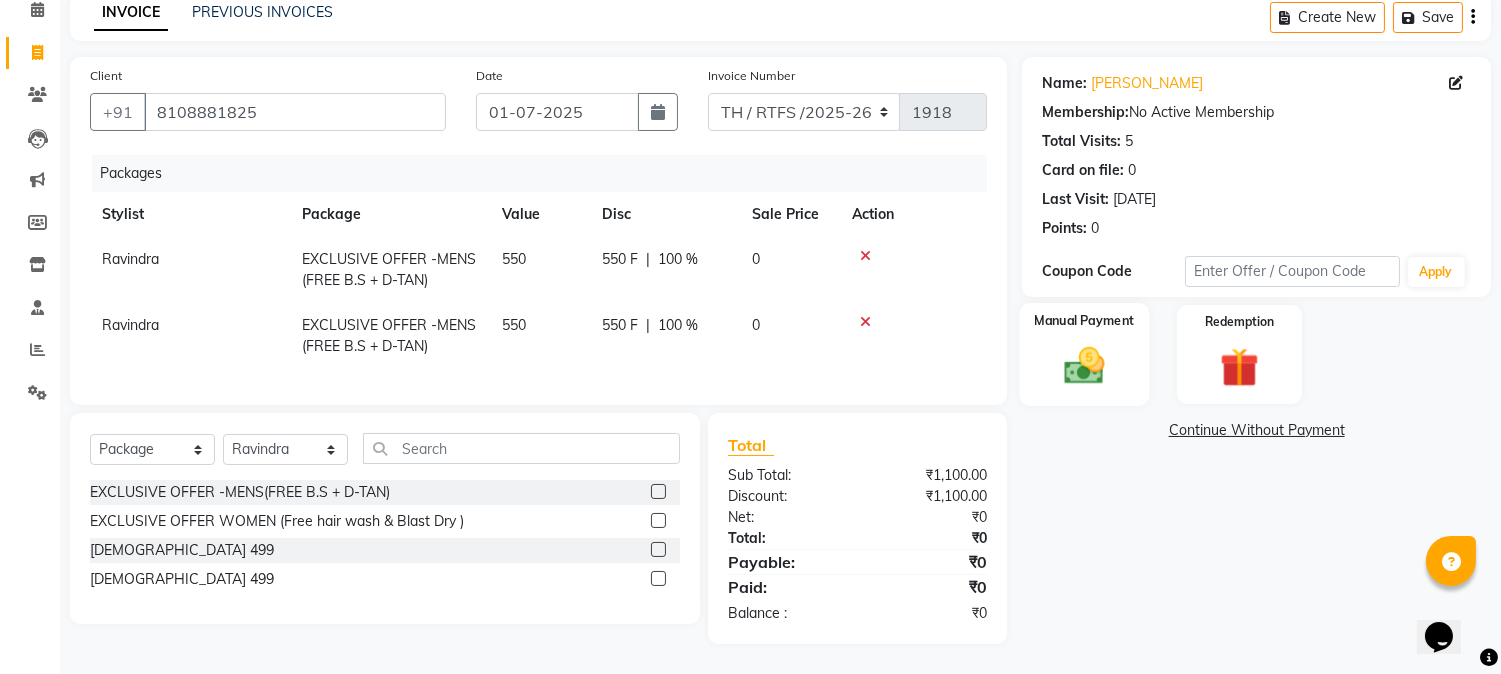 click on "Manual Payment" 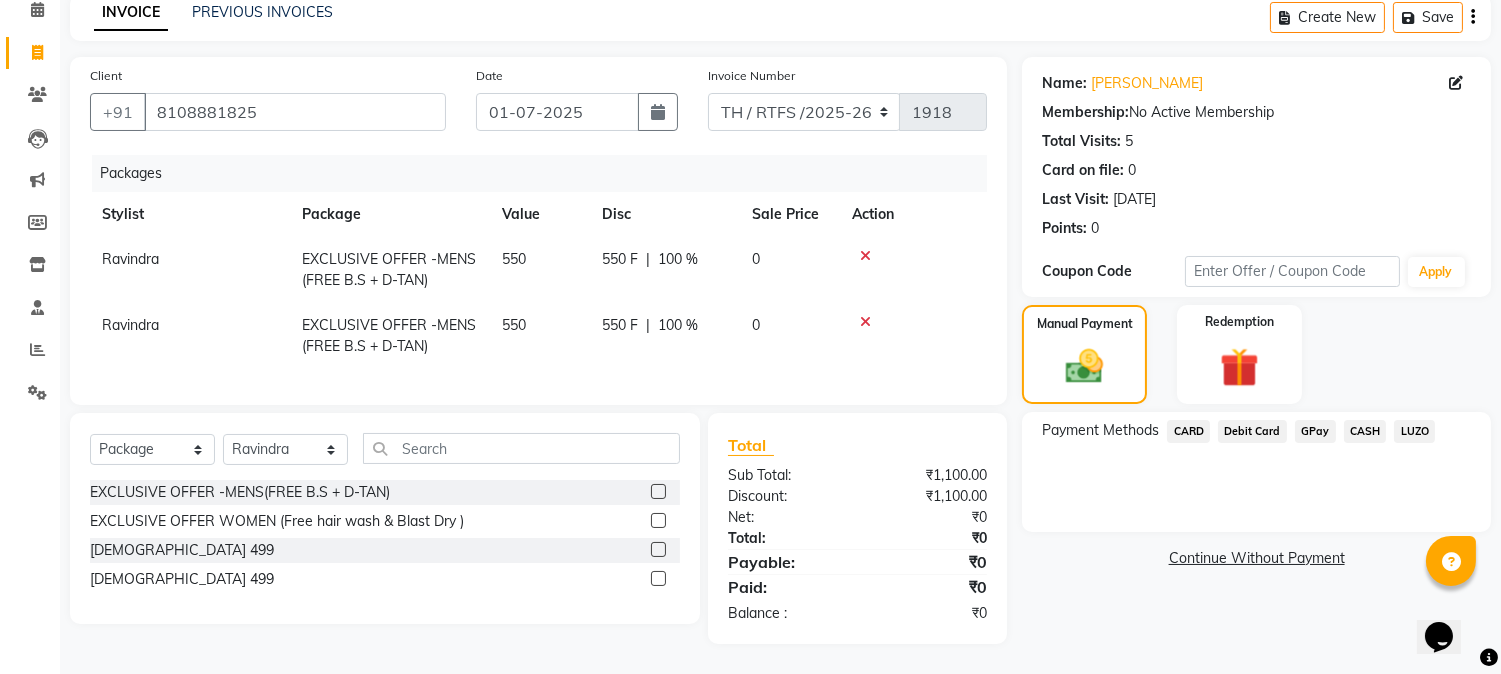 click on "LUZO" 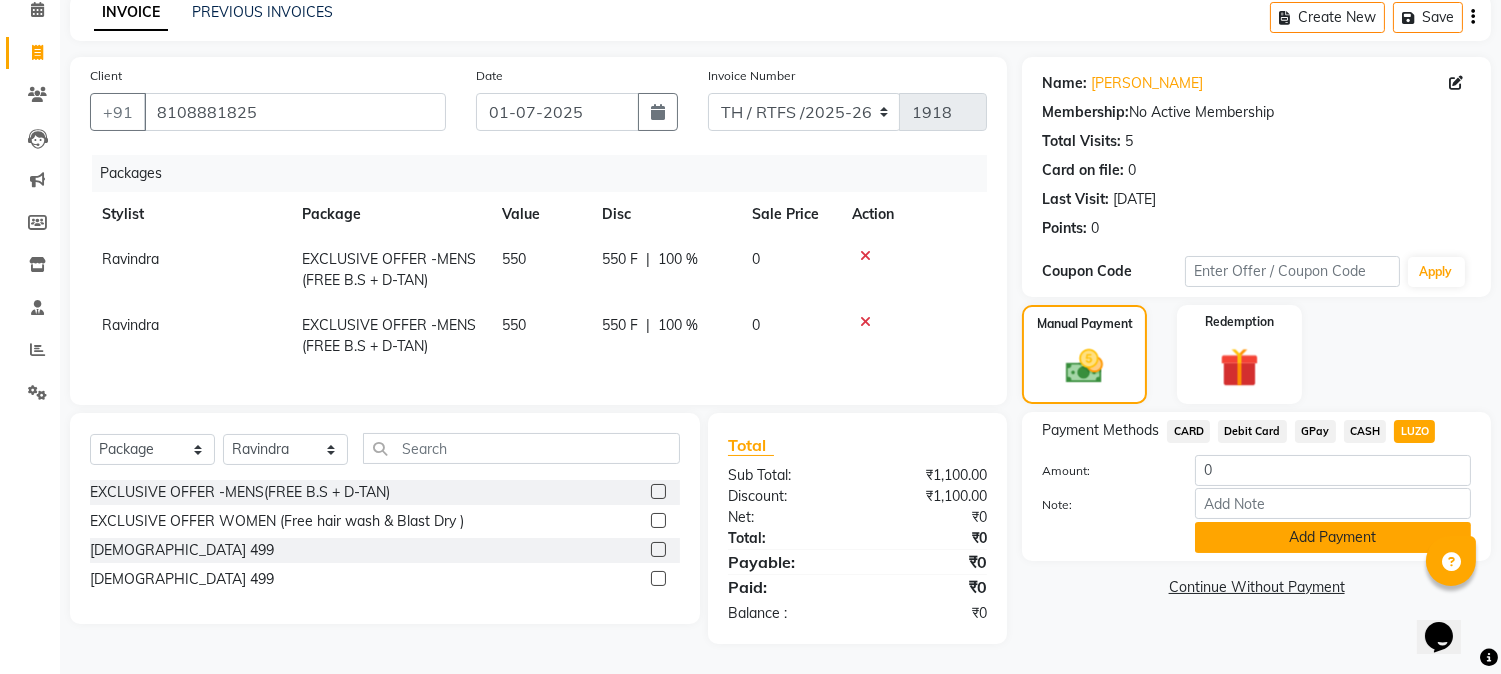 click on "Add Payment" 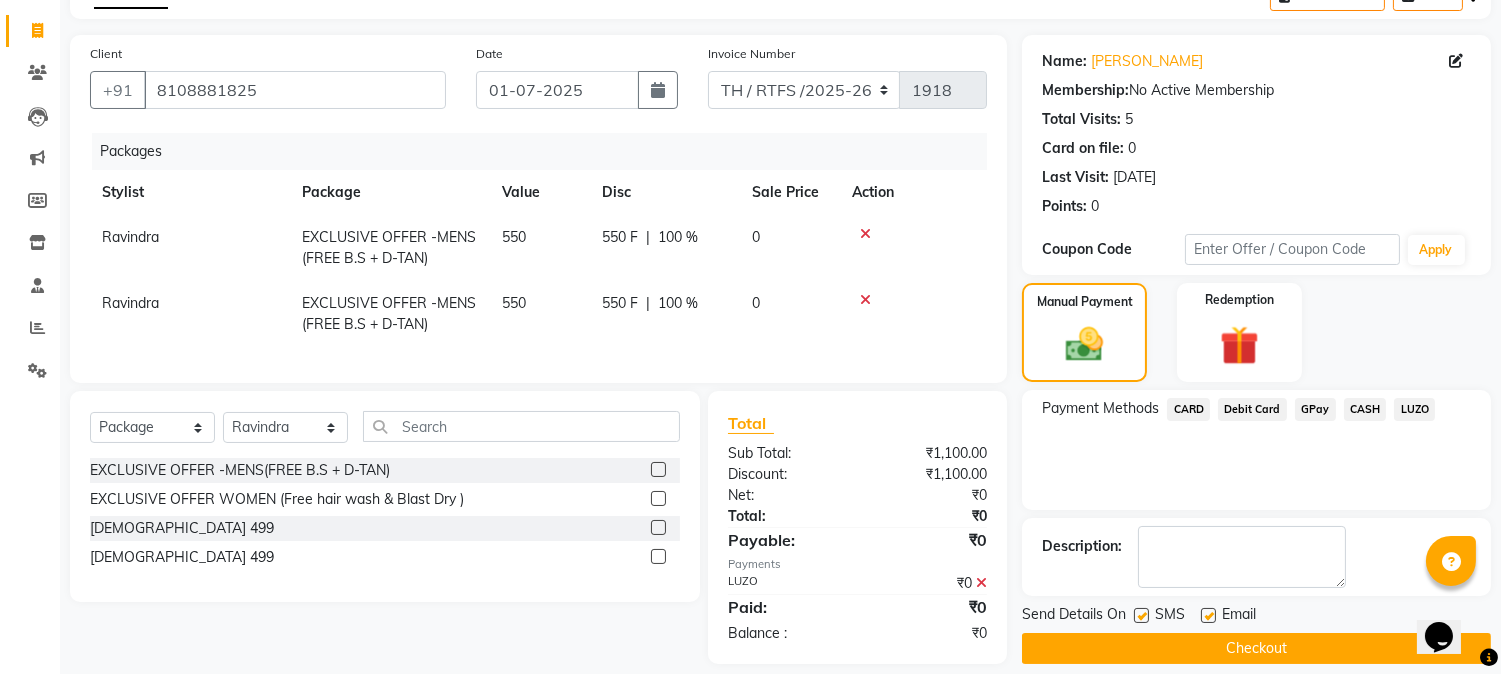 scroll, scrollTop: 151, scrollLeft: 0, axis: vertical 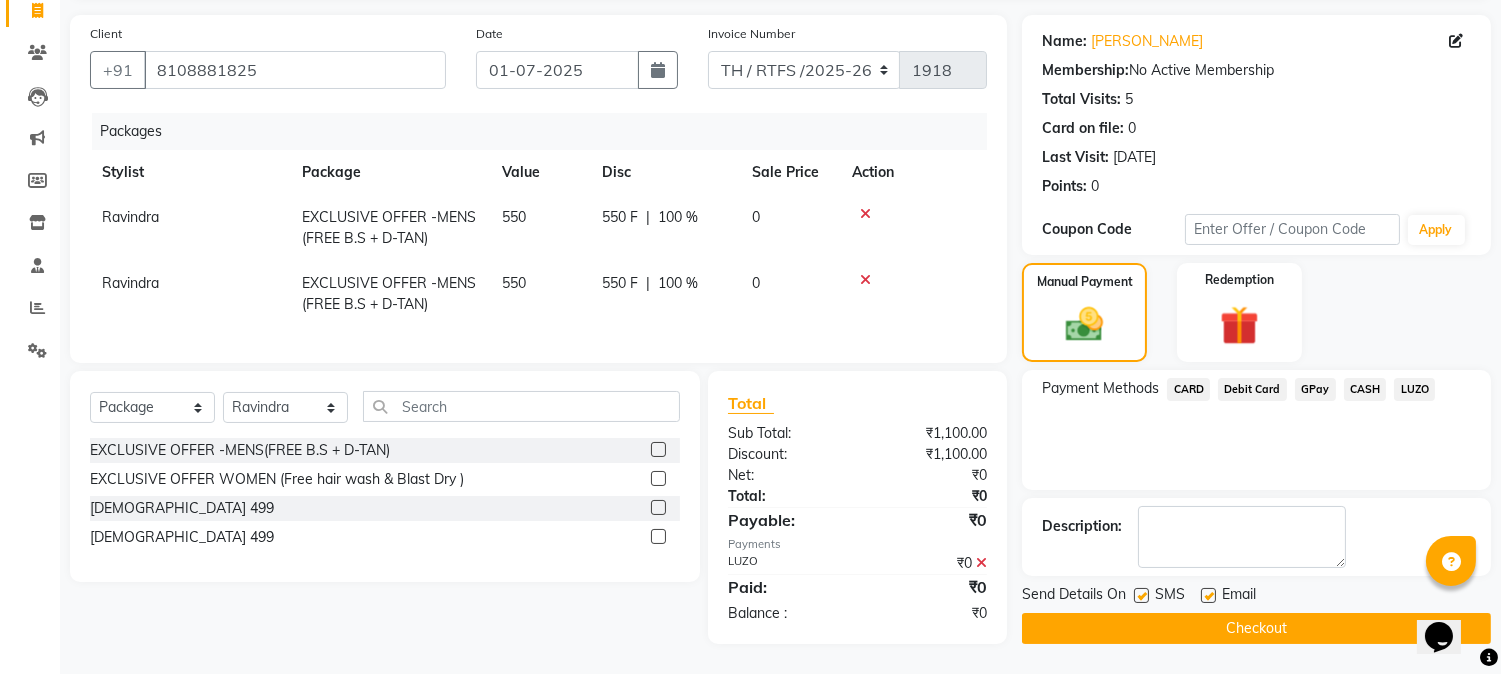 click 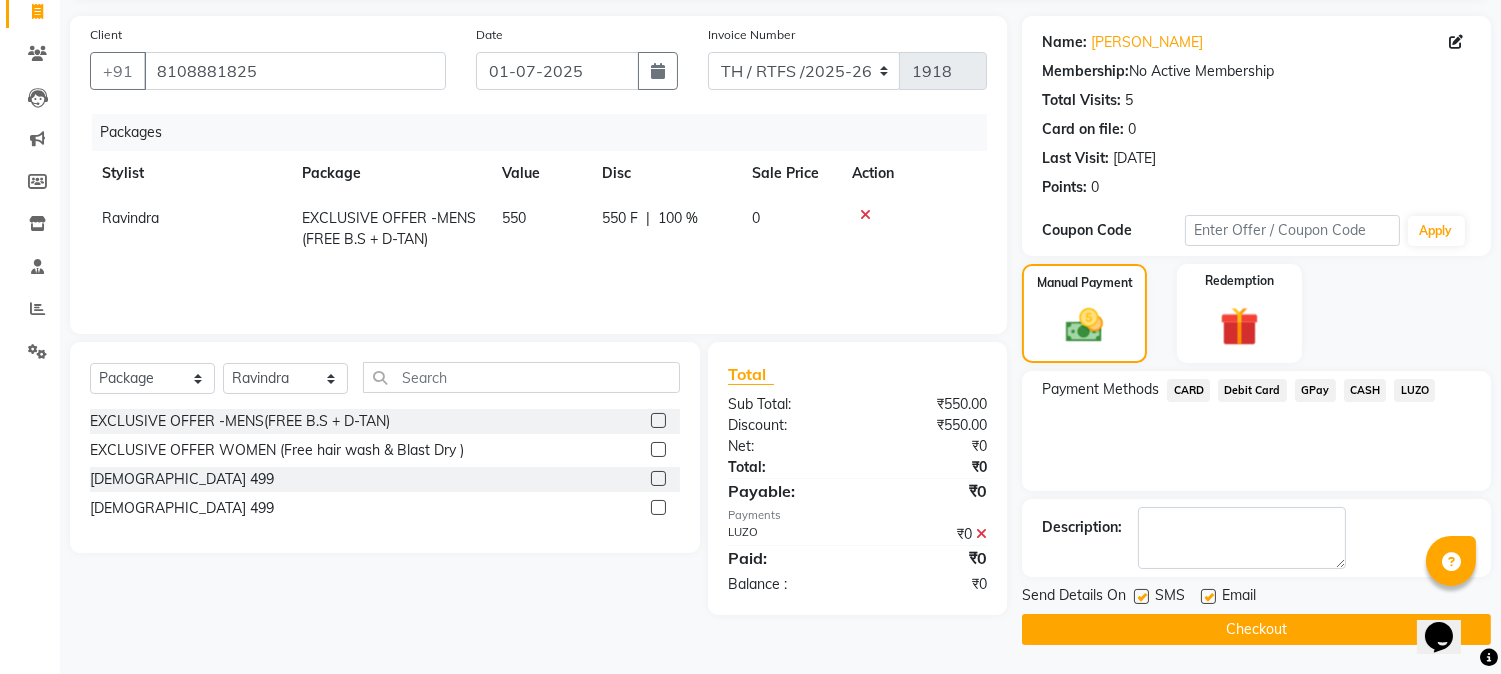 click 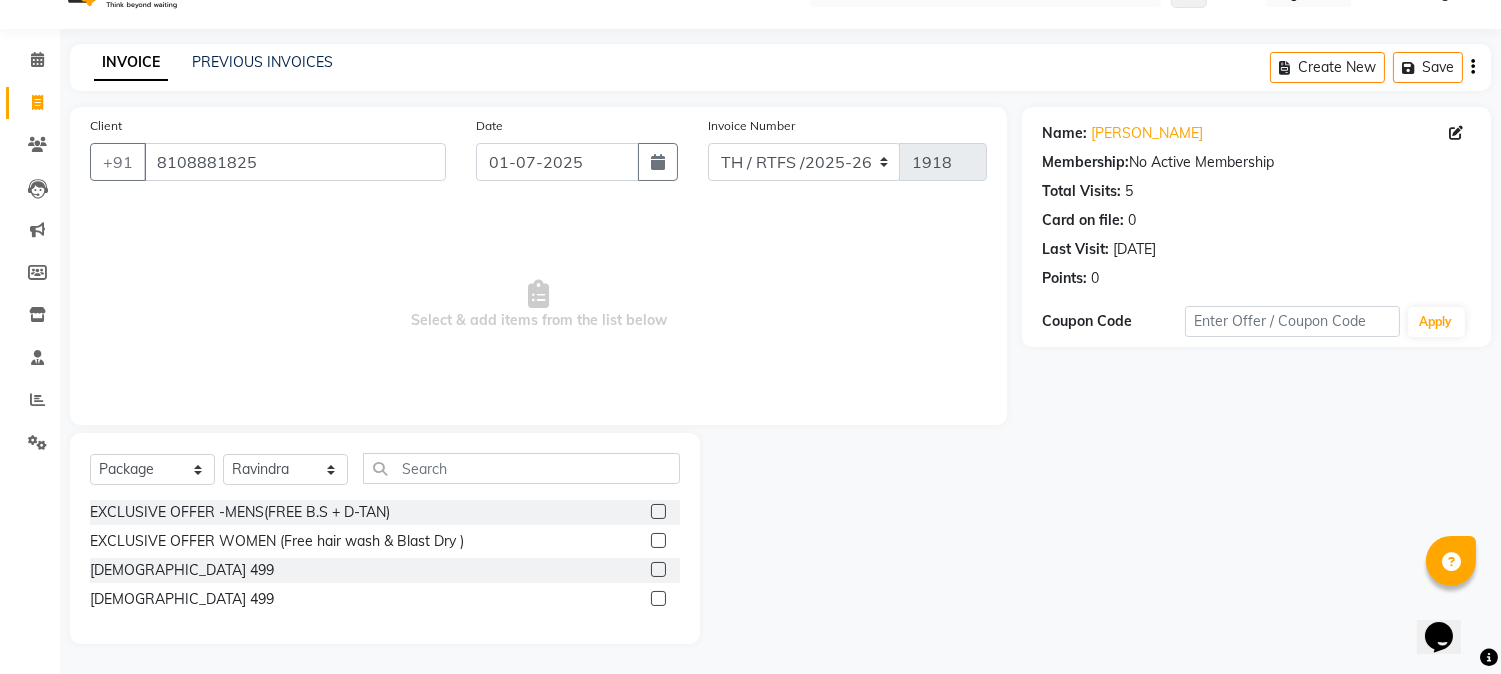scroll, scrollTop: 42, scrollLeft: 0, axis: vertical 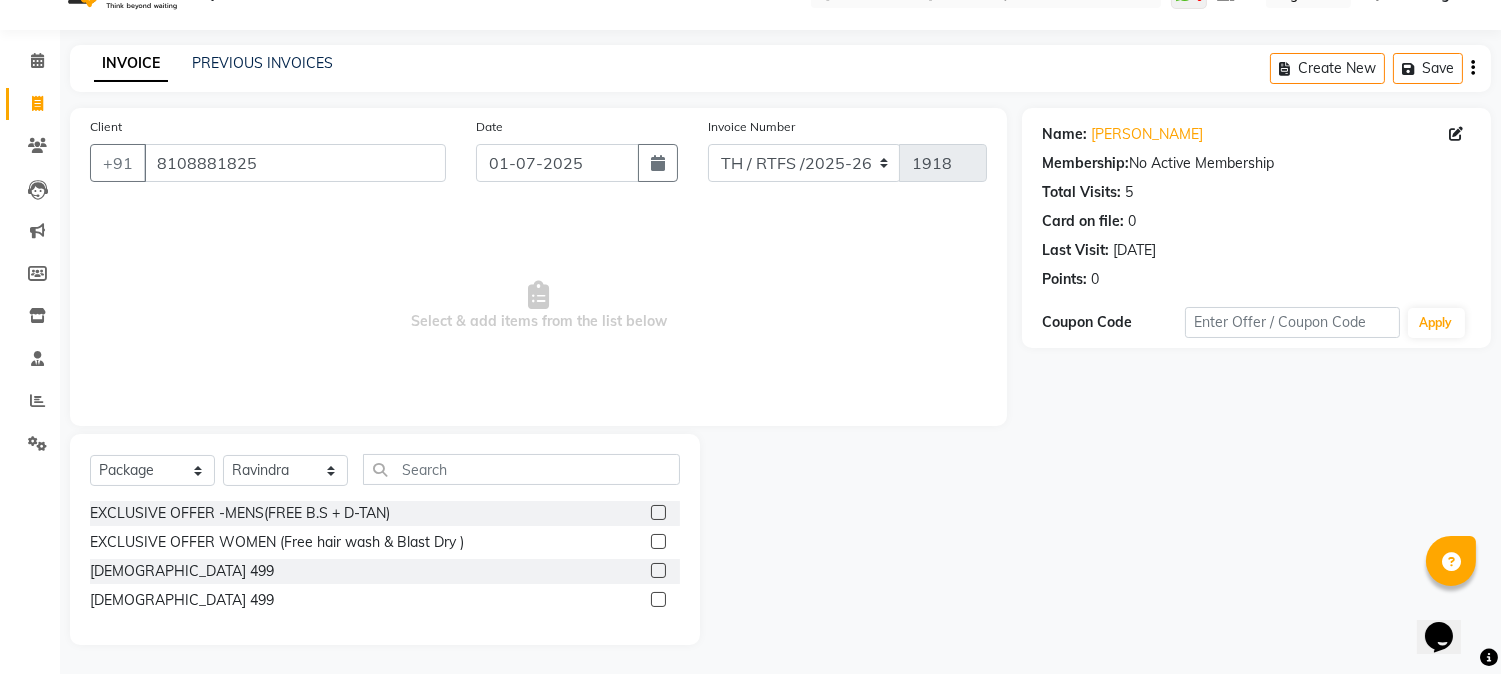 click on "EXCLUSIVE OFFER WOMEN (Free  hair wash & Blast Dry )" 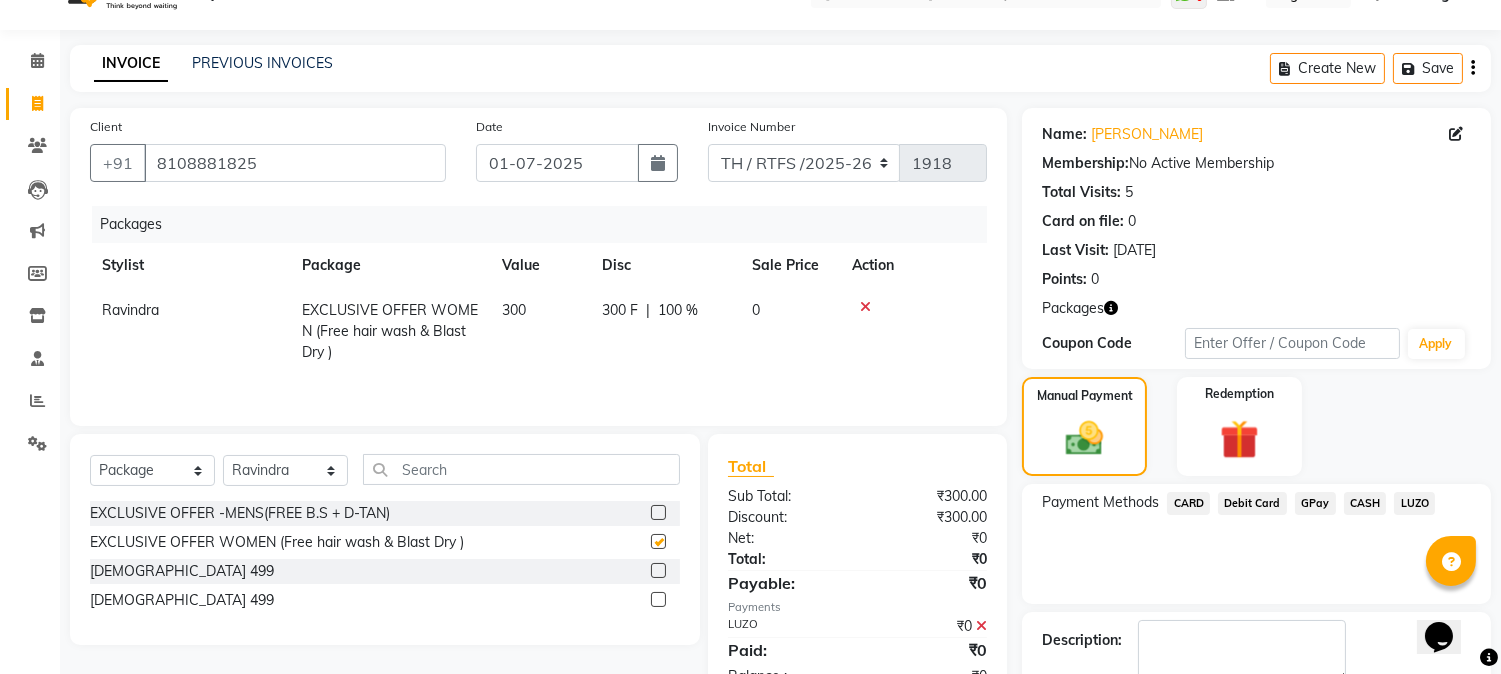 scroll, scrollTop: 151, scrollLeft: 0, axis: vertical 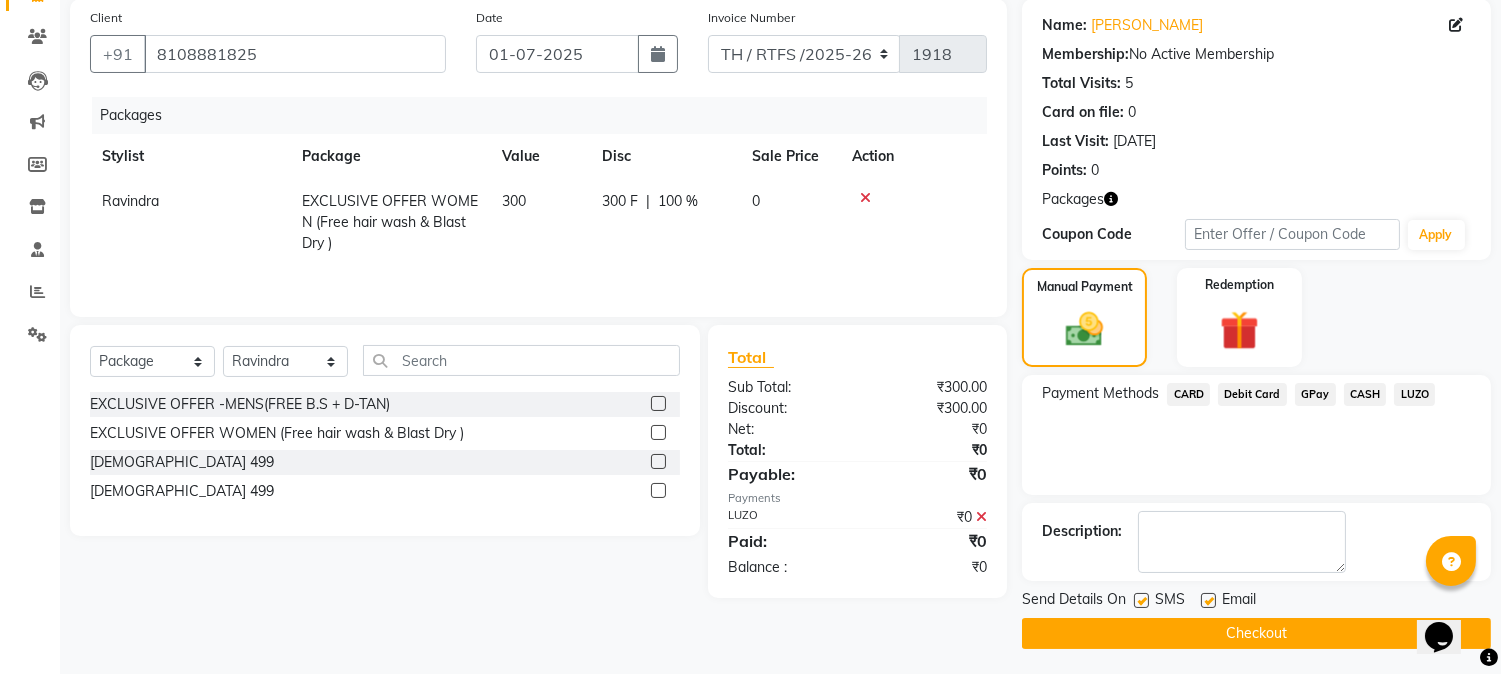 checkbox on "false" 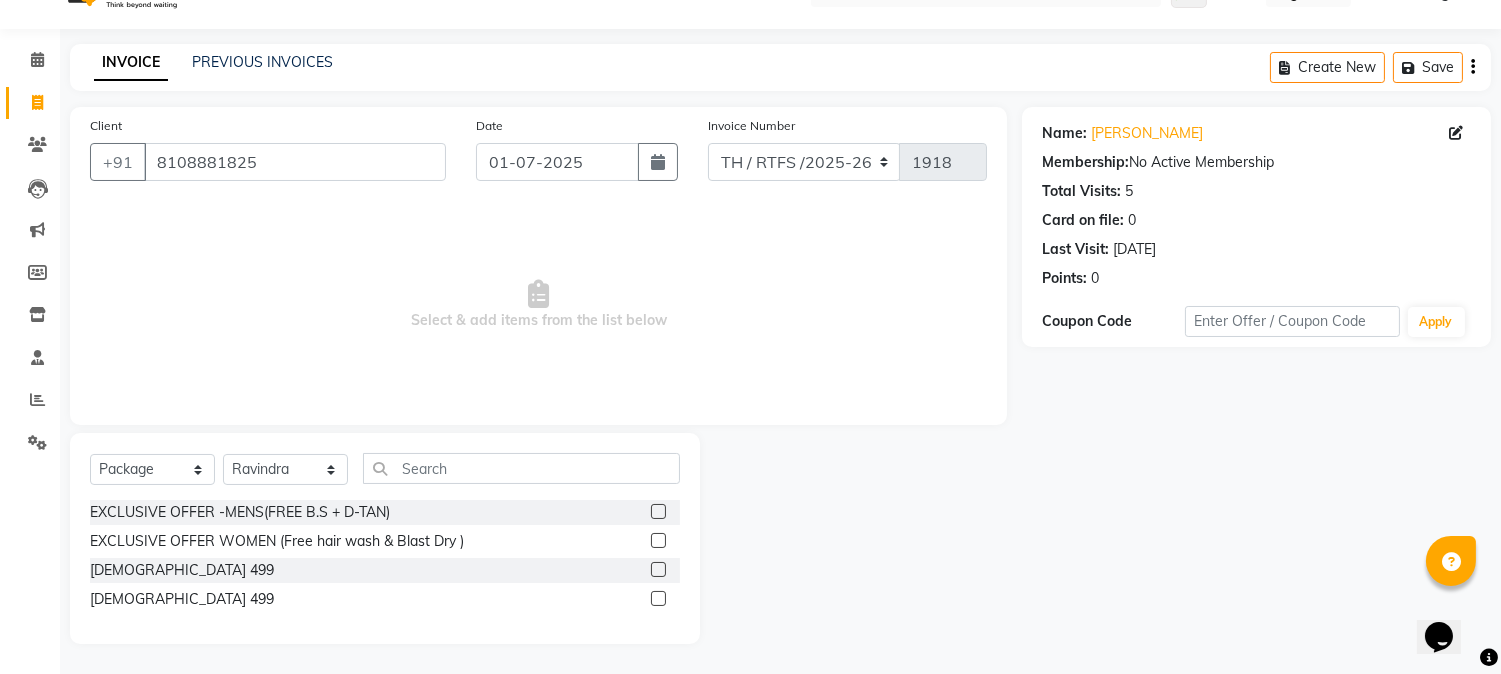 scroll, scrollTop: 42, scrollLeft: 0, axis: vertical 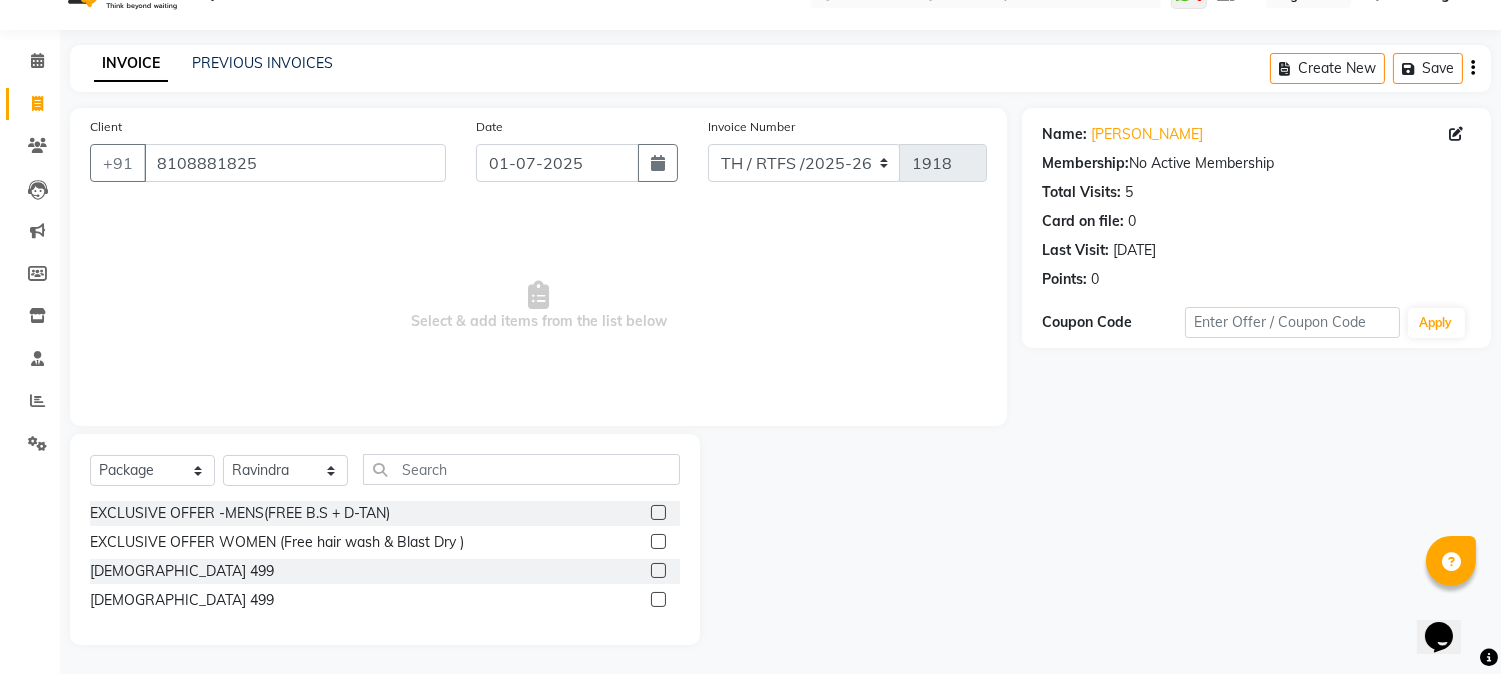 click on "[DEMOGRAPHIC_DATA] 499" 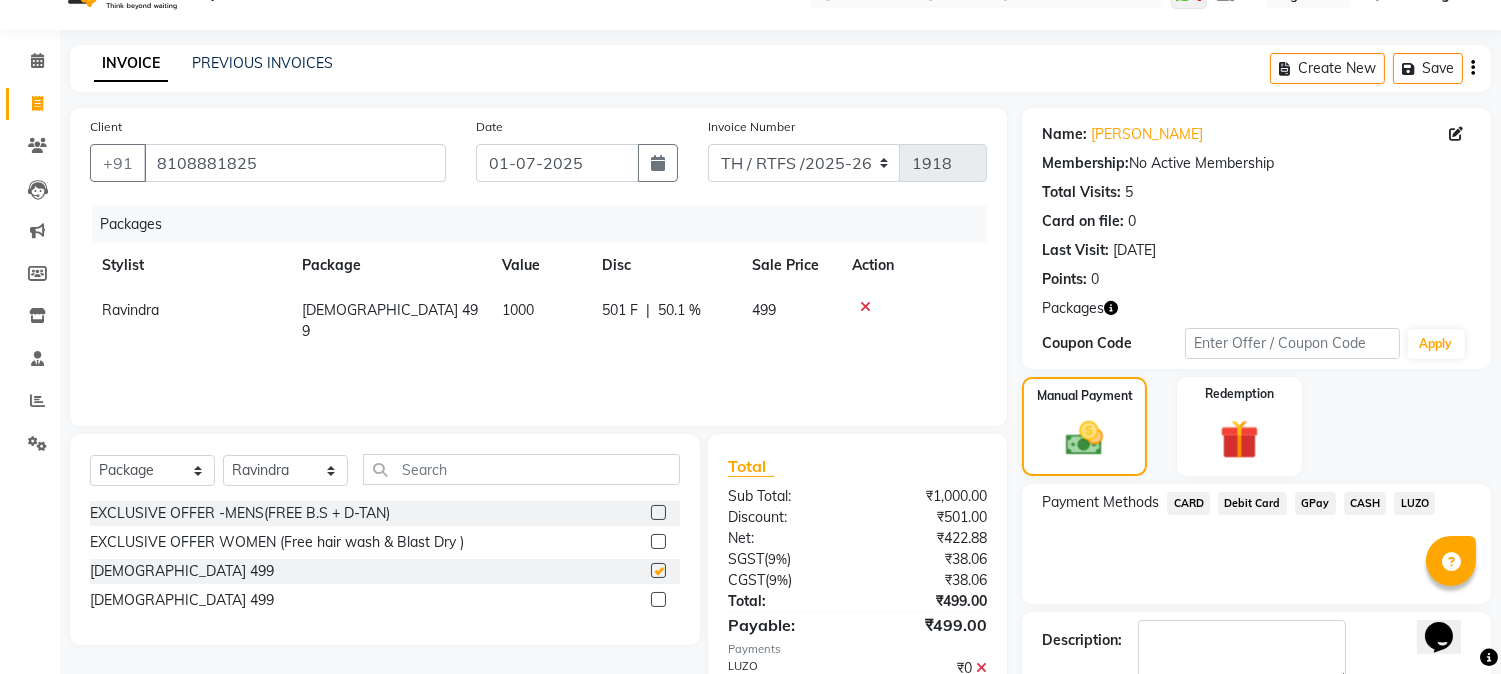 scroll, scrollTop: 151, scrollLeft: 0, axis: vertical 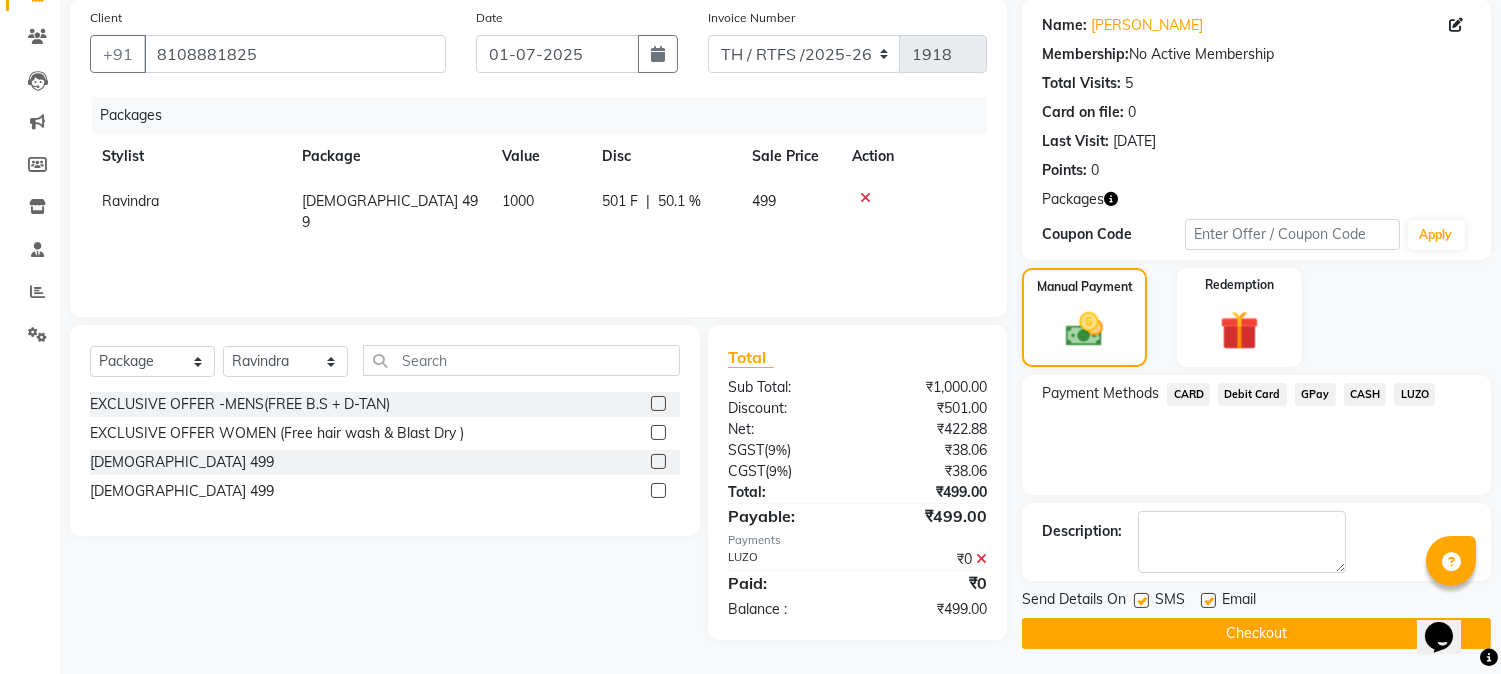 checkbox on "false" 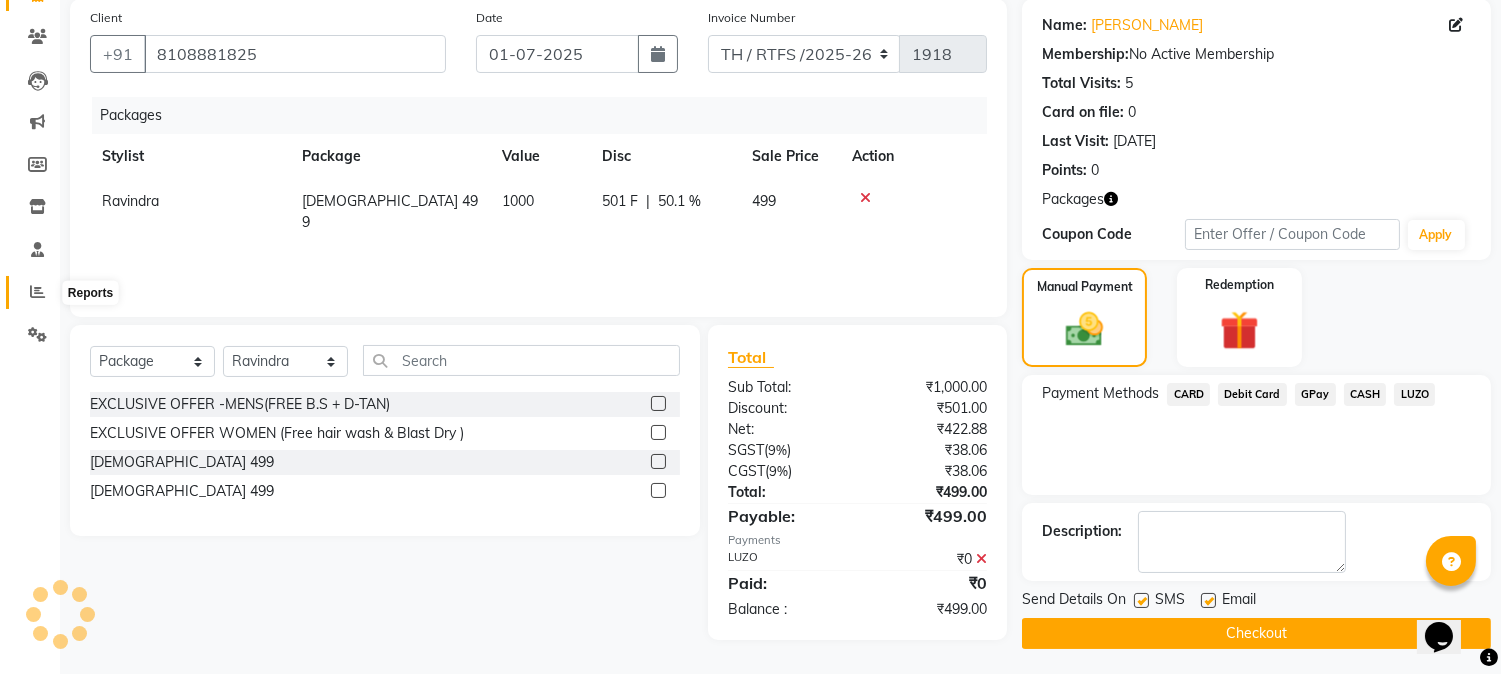 click 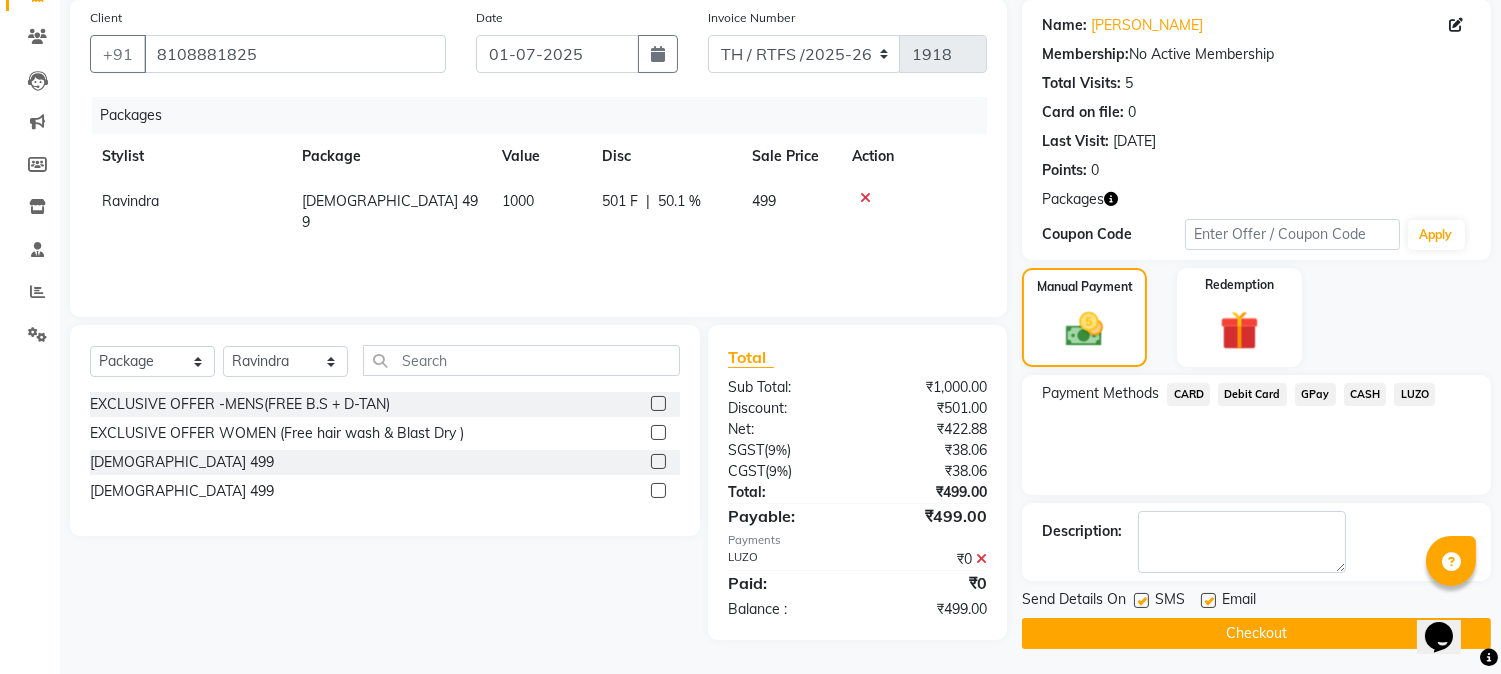 click 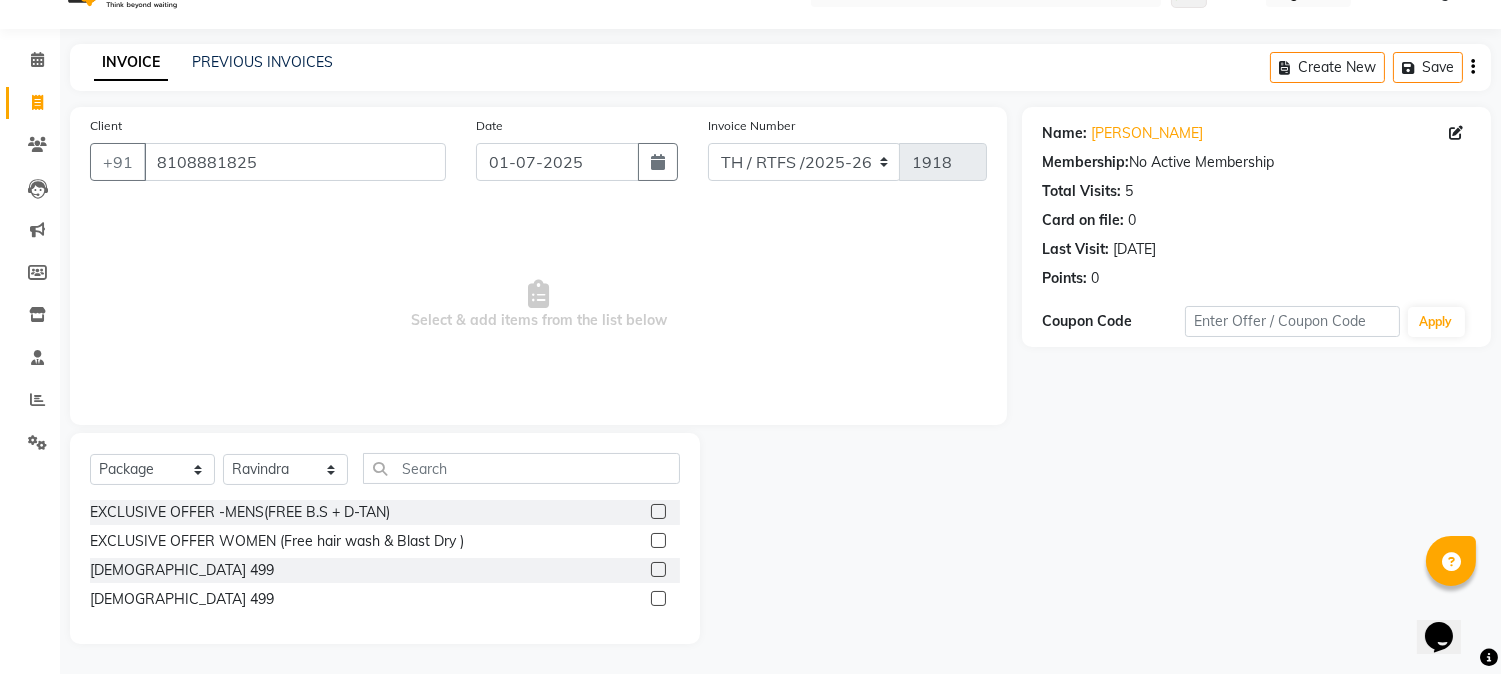 scroll, scrollTop: 42, scrollLeft: 0, axis: vertical 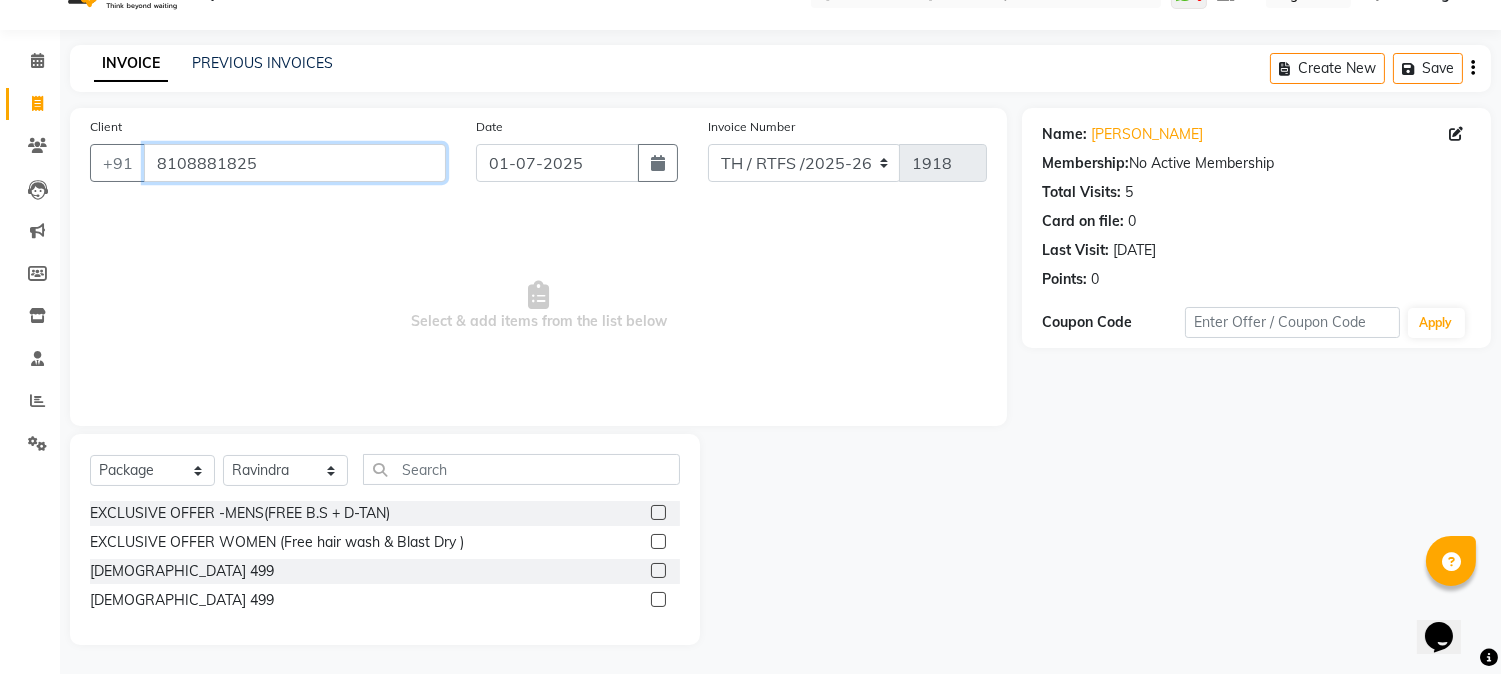 click on "8108881825" at bounding box center [295, 163] 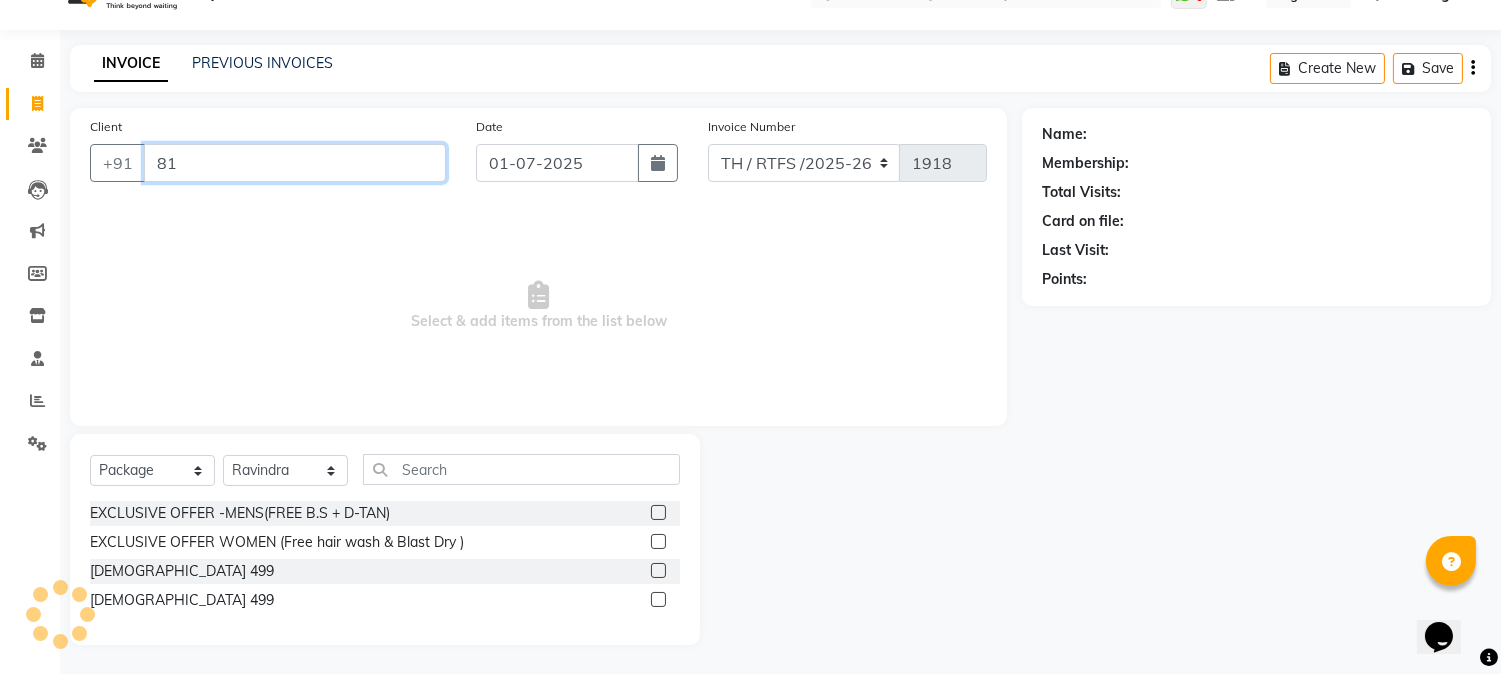 type on "8" 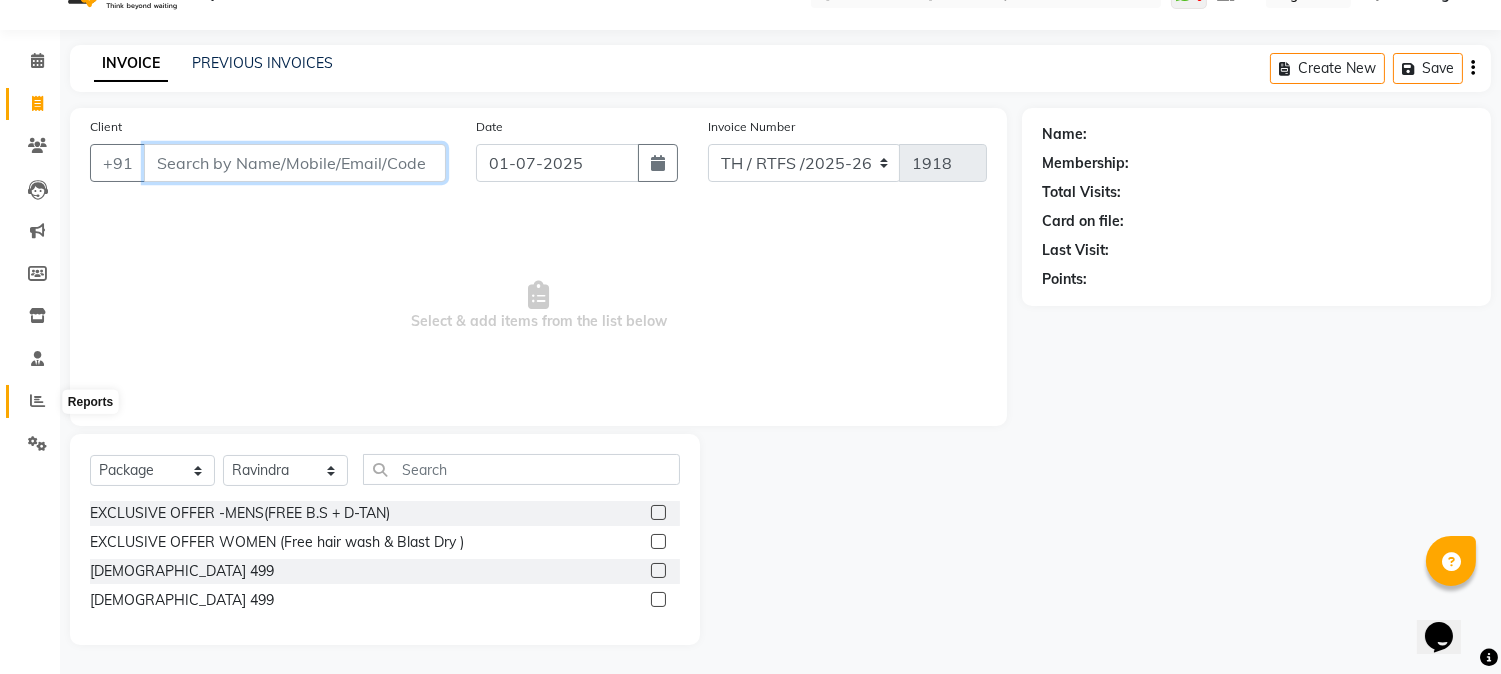 type 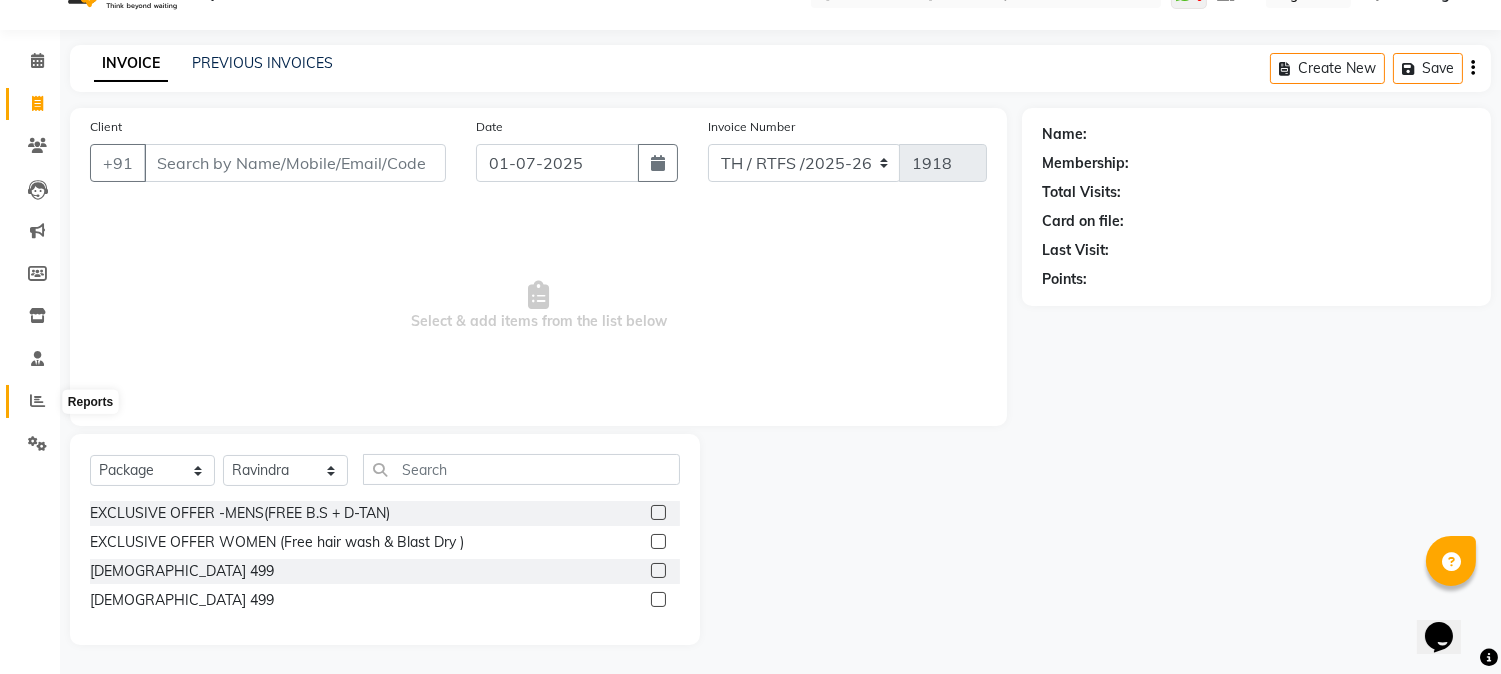 click 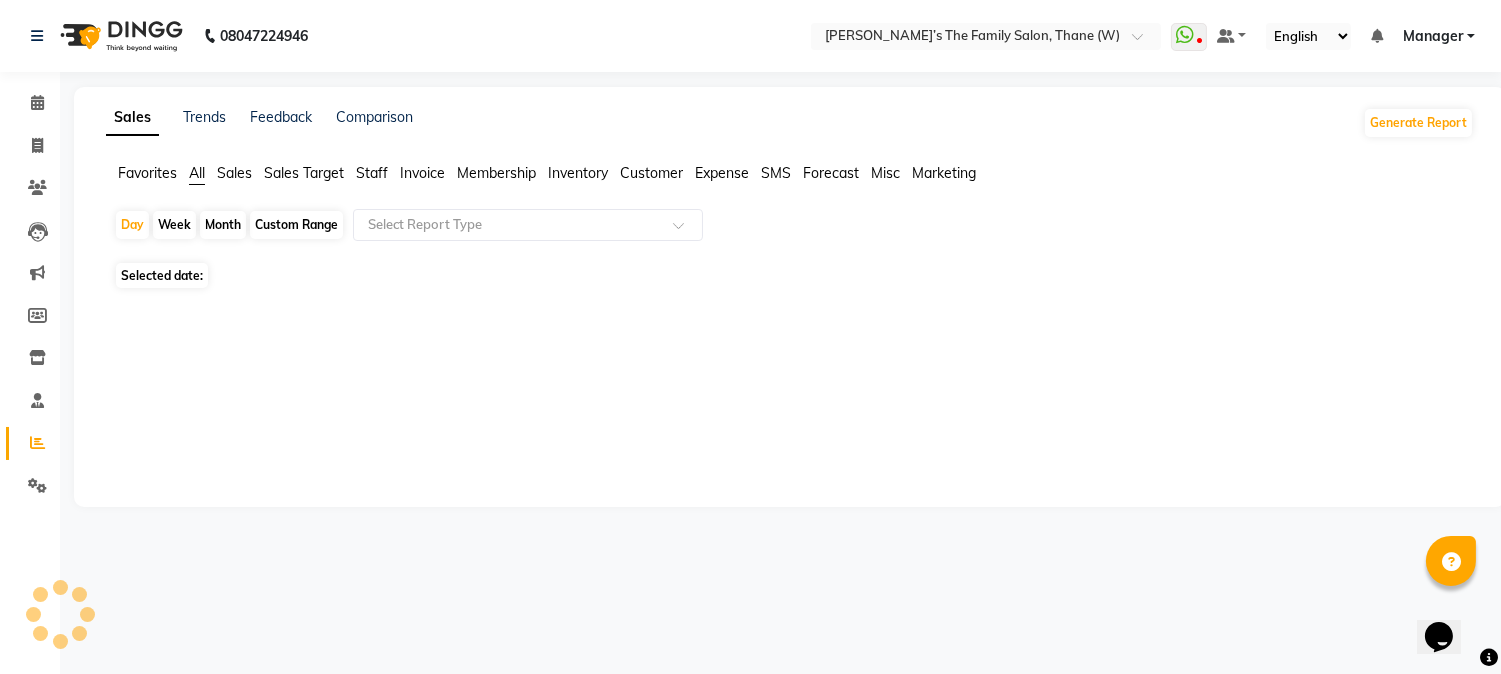 scroll, scrollTop: 0, scrollLeft: 0, axis: both 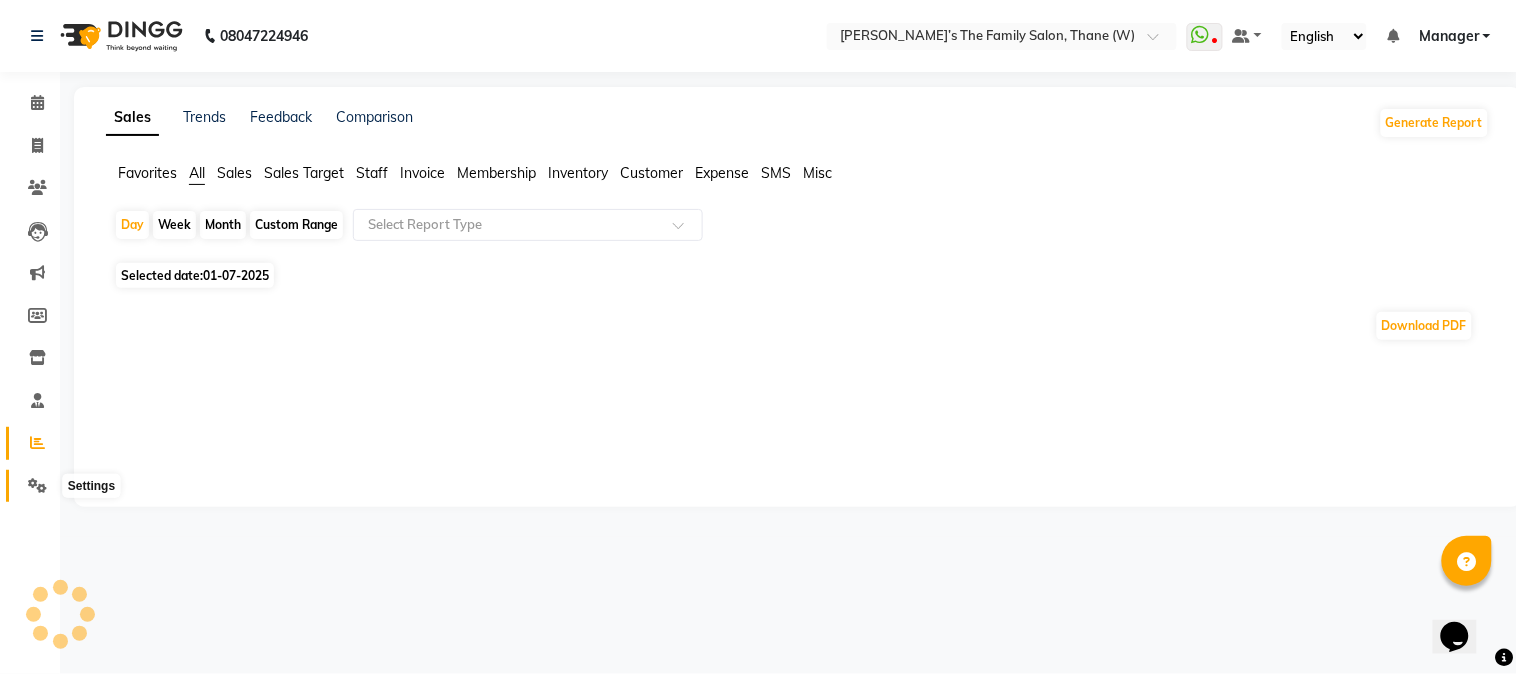 click 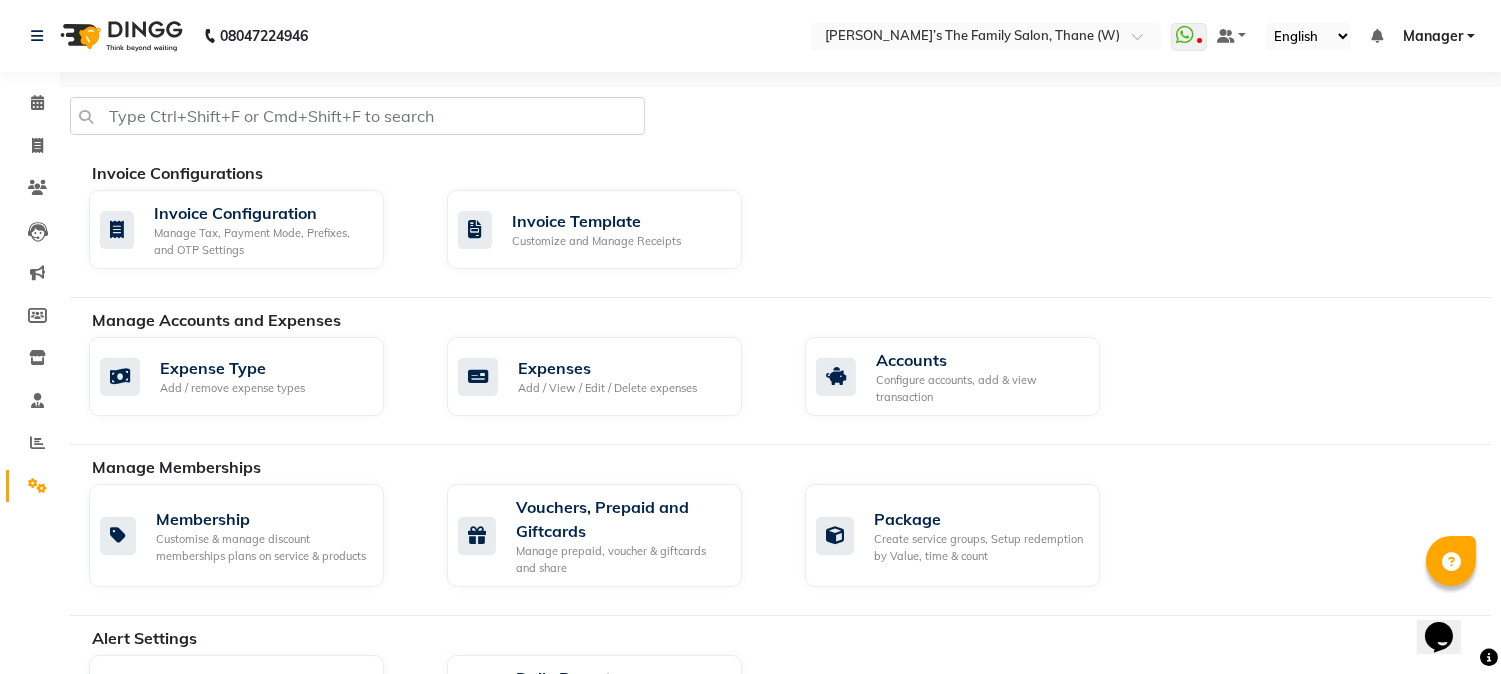 scroll, scrollTop: 222, scrollLeft: 0, axis: vertical 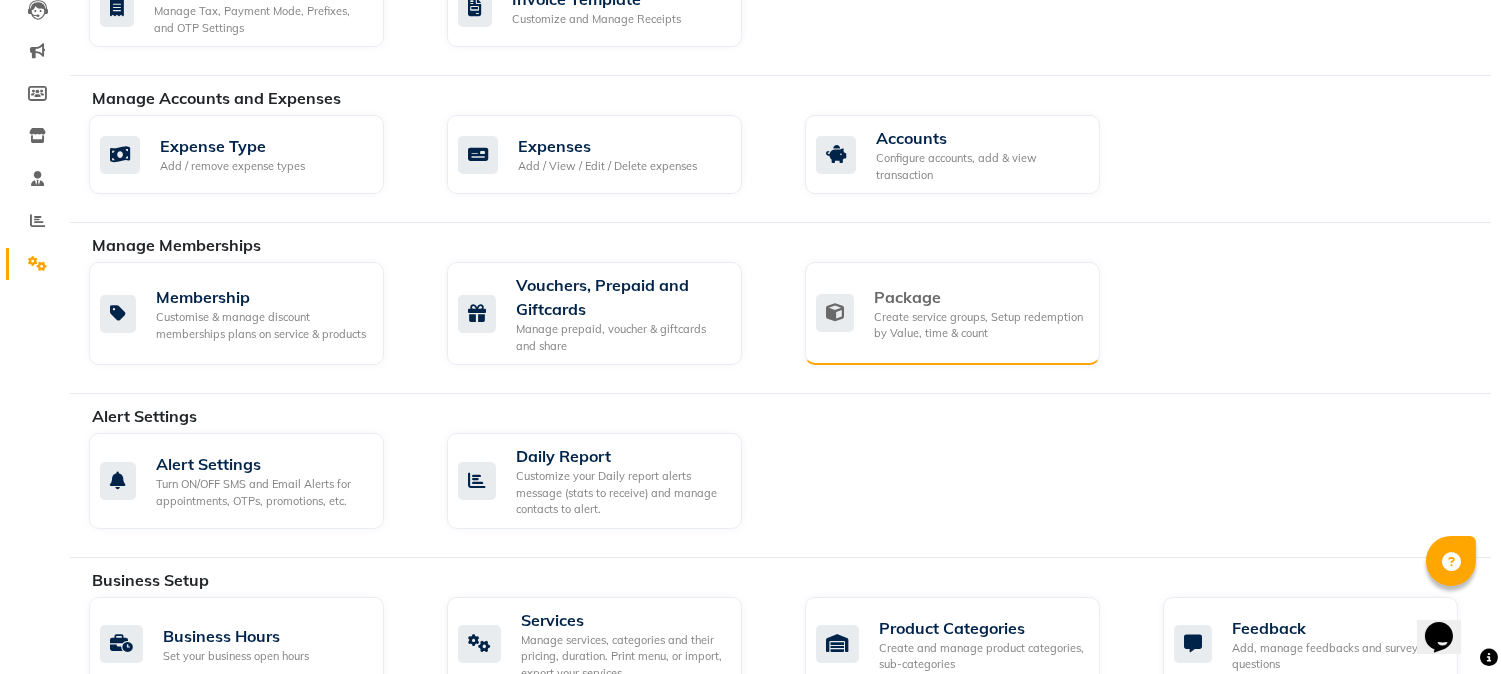 click on "Create service groups, Setup redemption by Value, time & count" 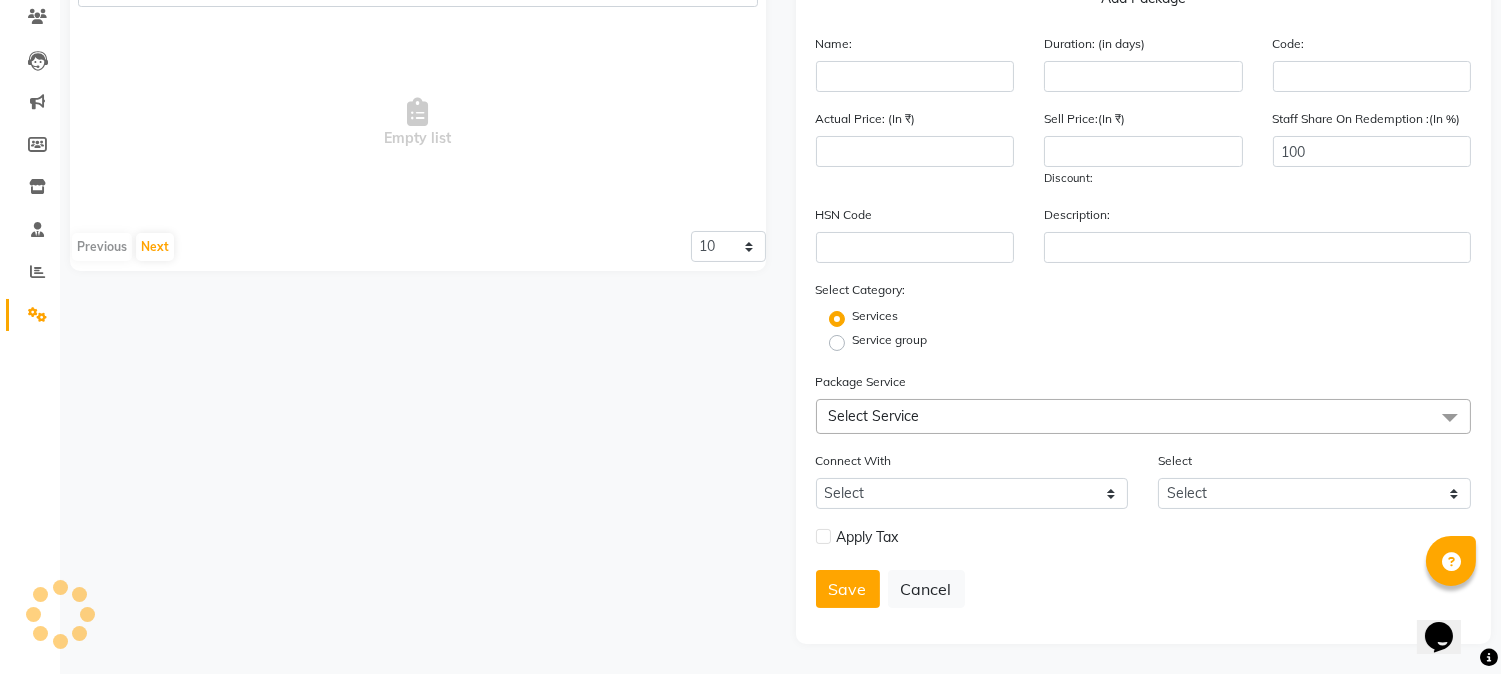 scroll, scrollTop: 172, scrollLeft: 0, axis: vertical 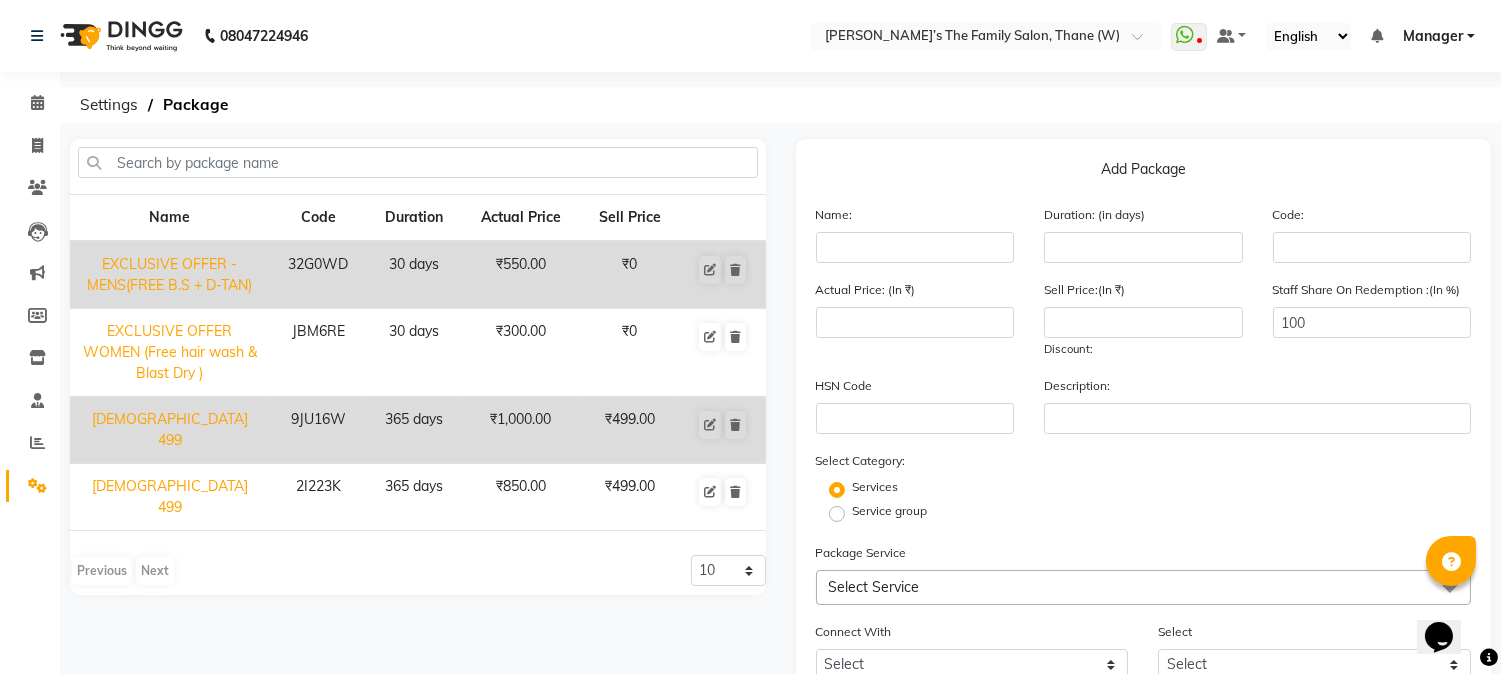 click on "₹1,000.00" 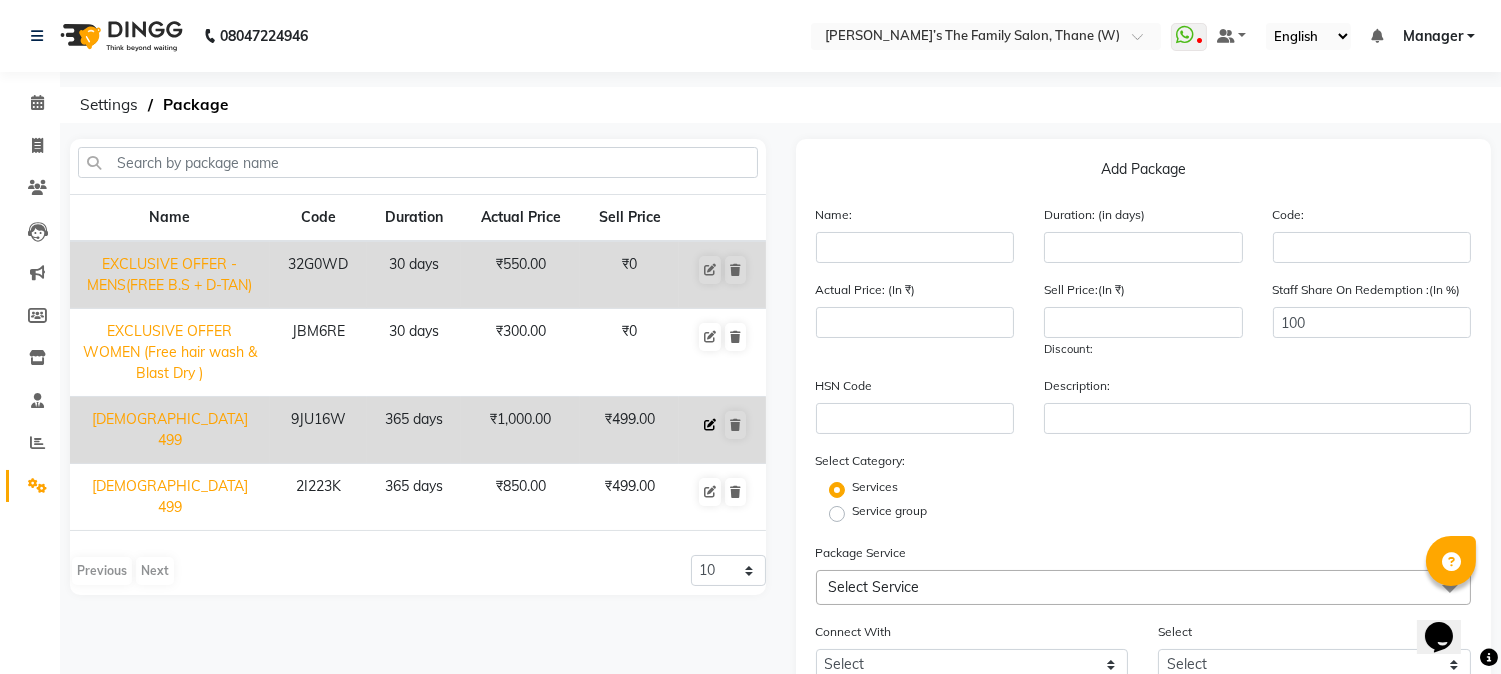click 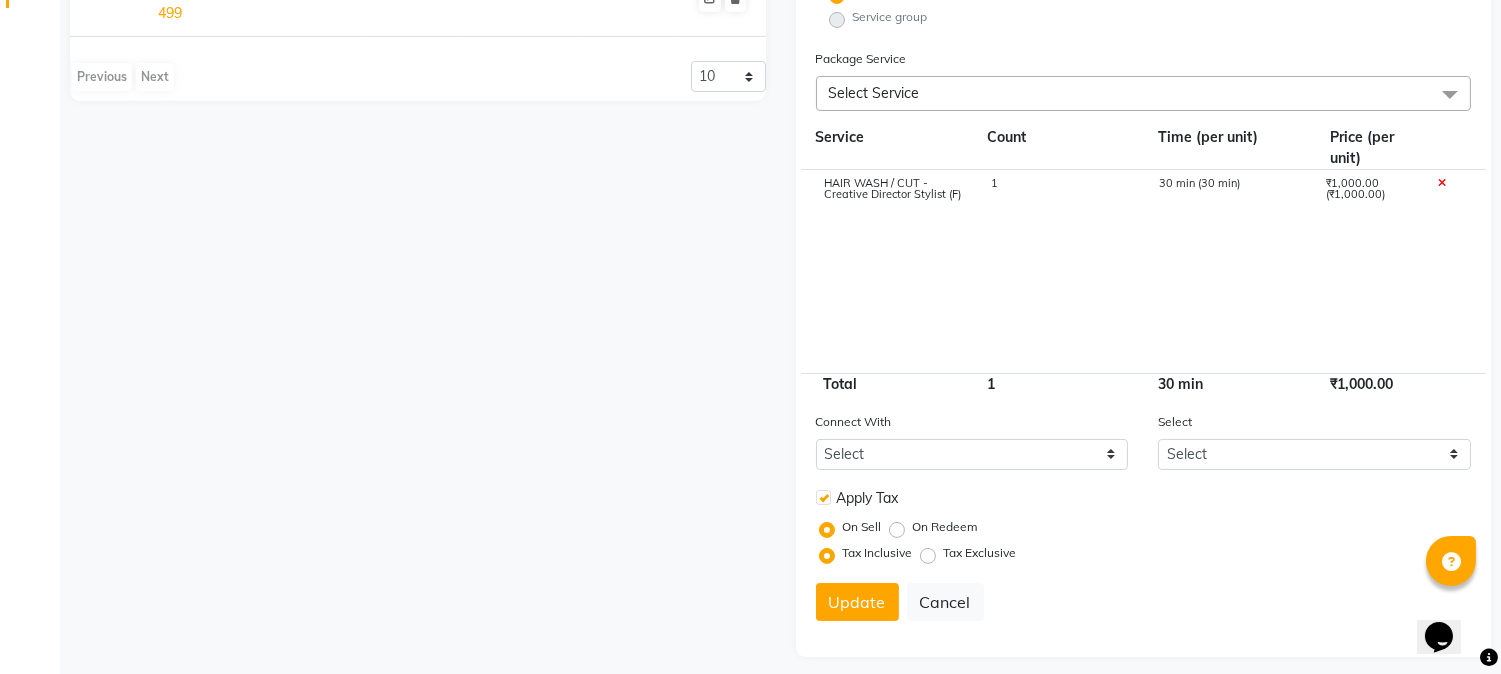 scroll, scrollTop: 507, scrollLeft: 0, axis: vertical 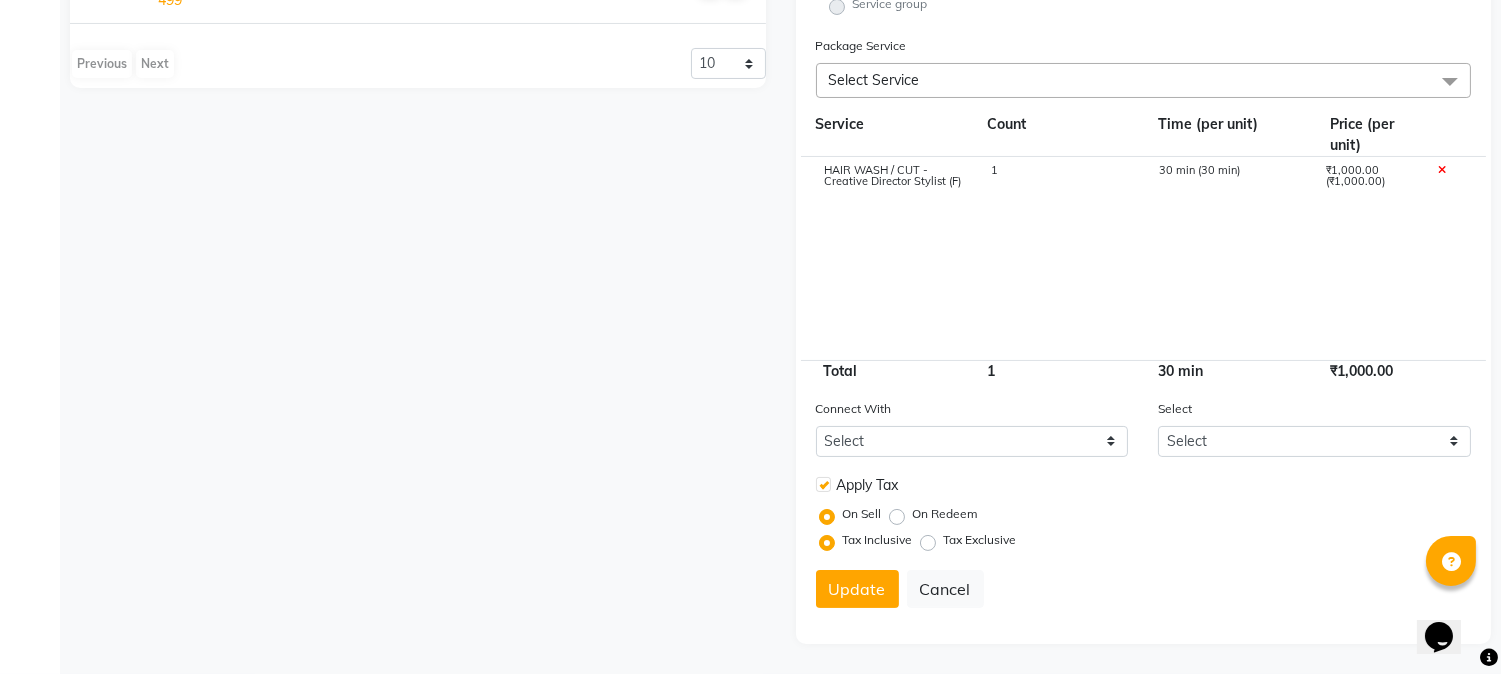 click on "Tax Exclusive" 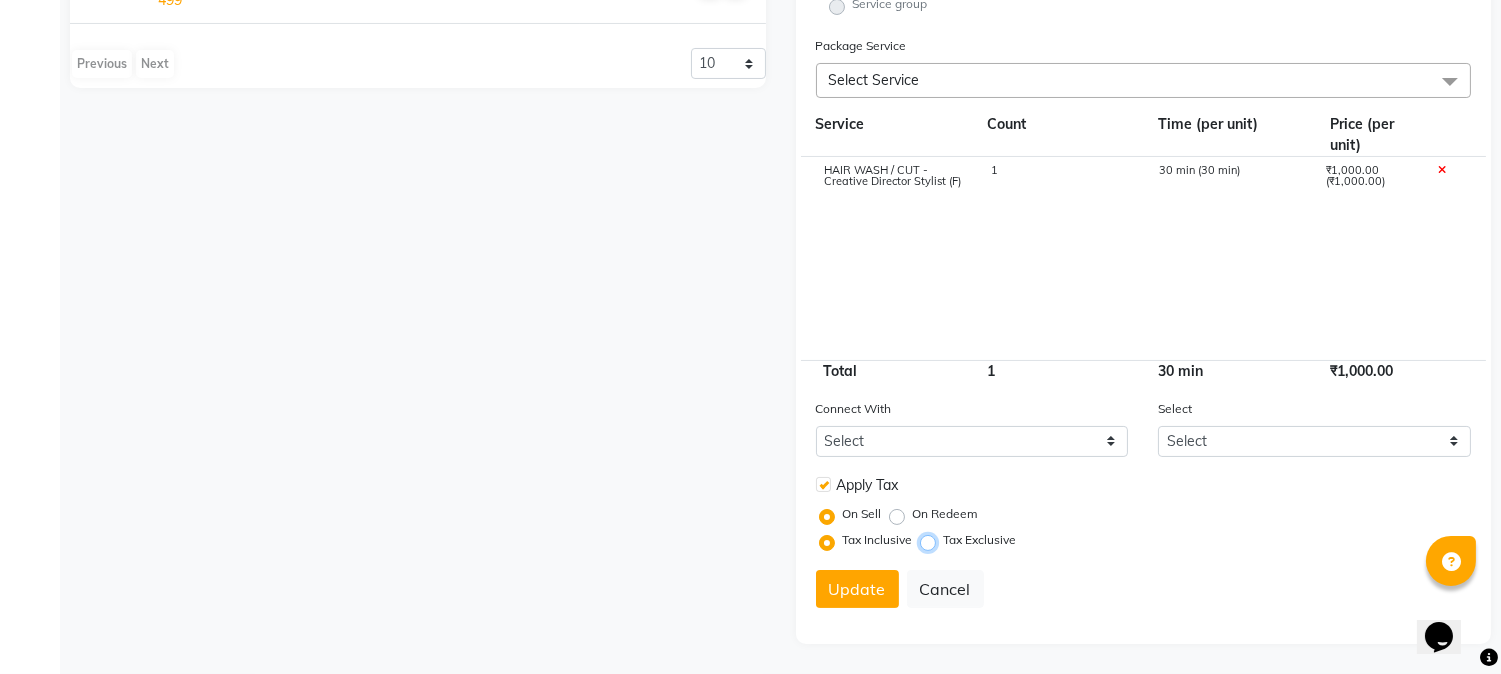 click on "Tax Exclusive" at bounding box center [932, 540] 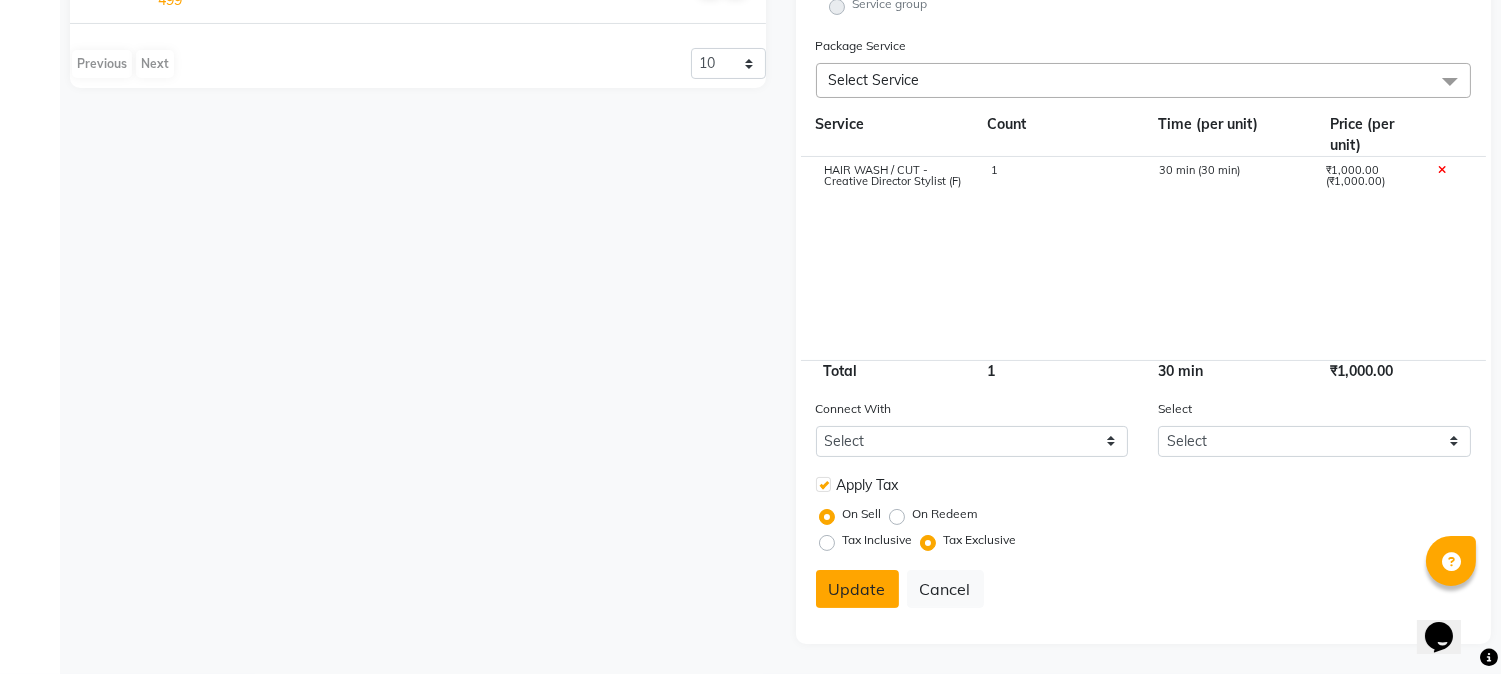 click on "Update" 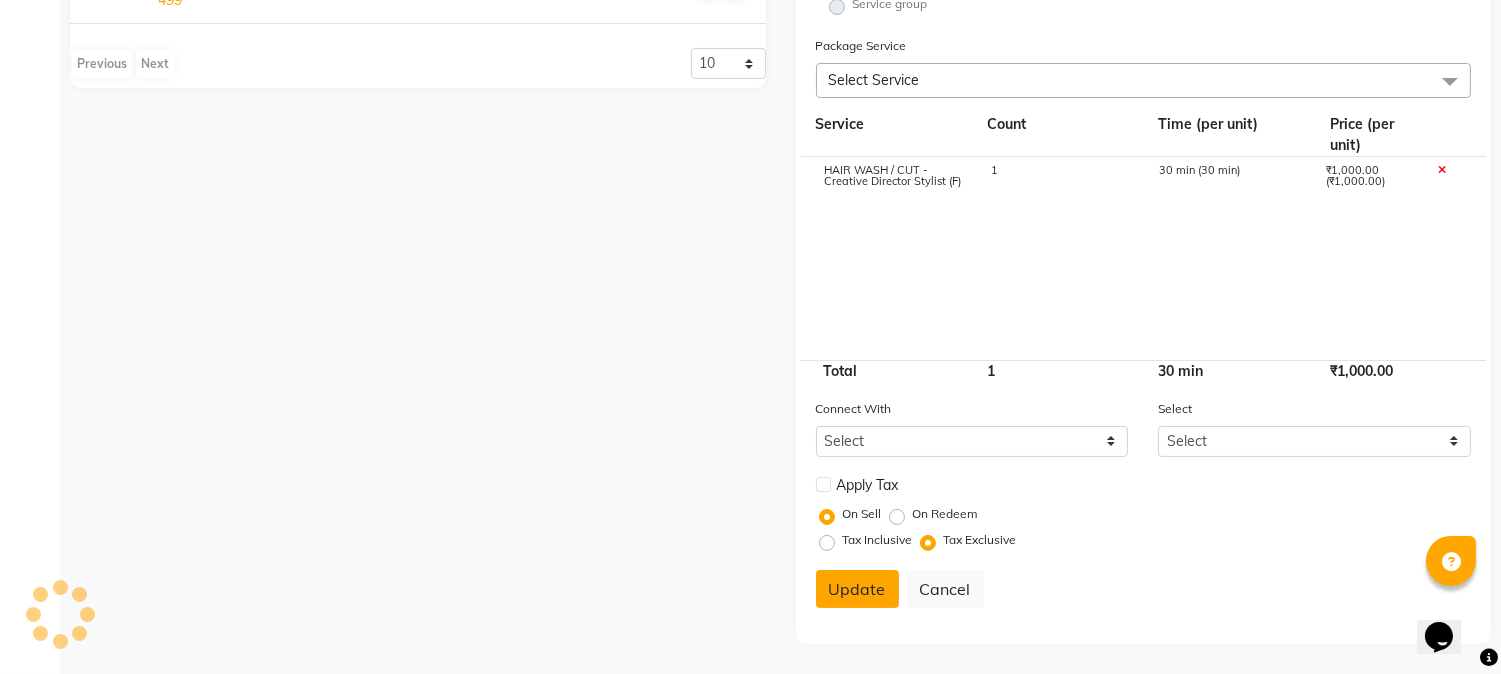type 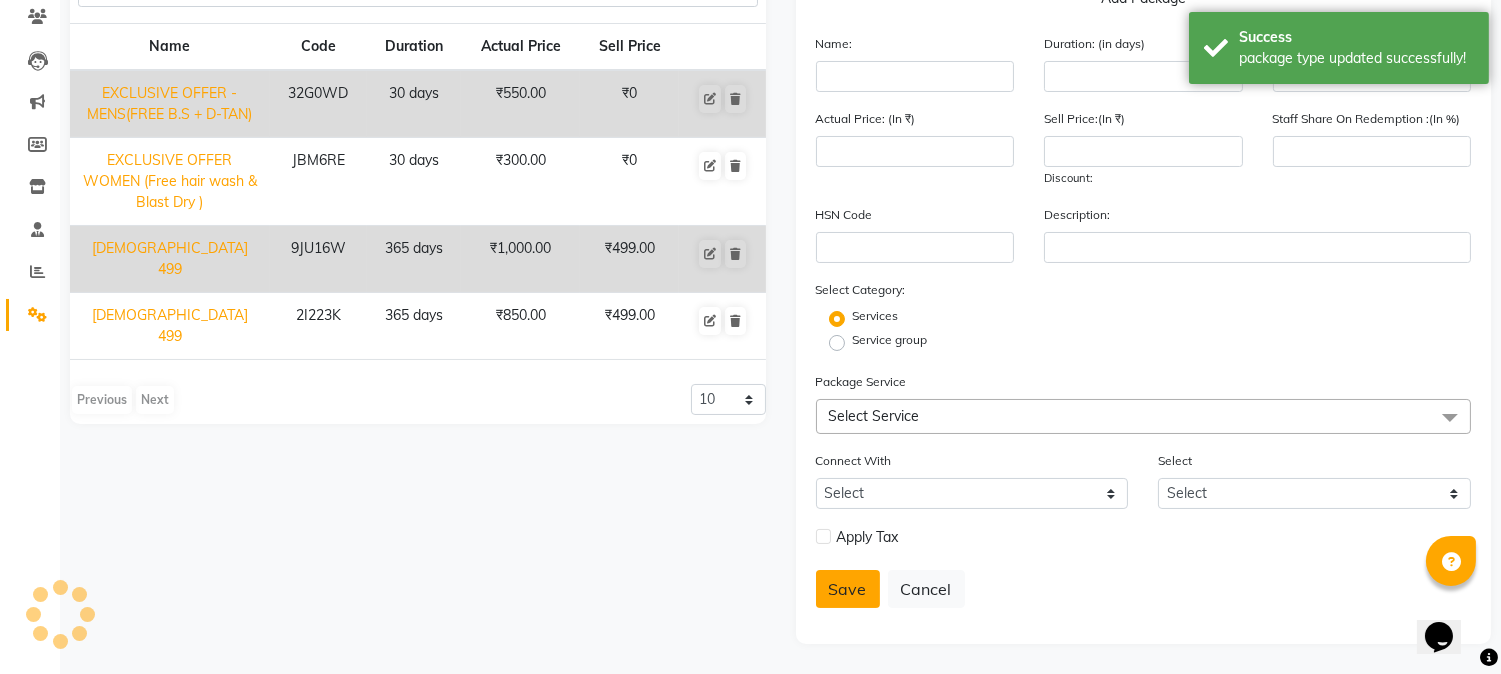 scroll, scrollTop: 172, scrollLeft: 0, axis: vertical 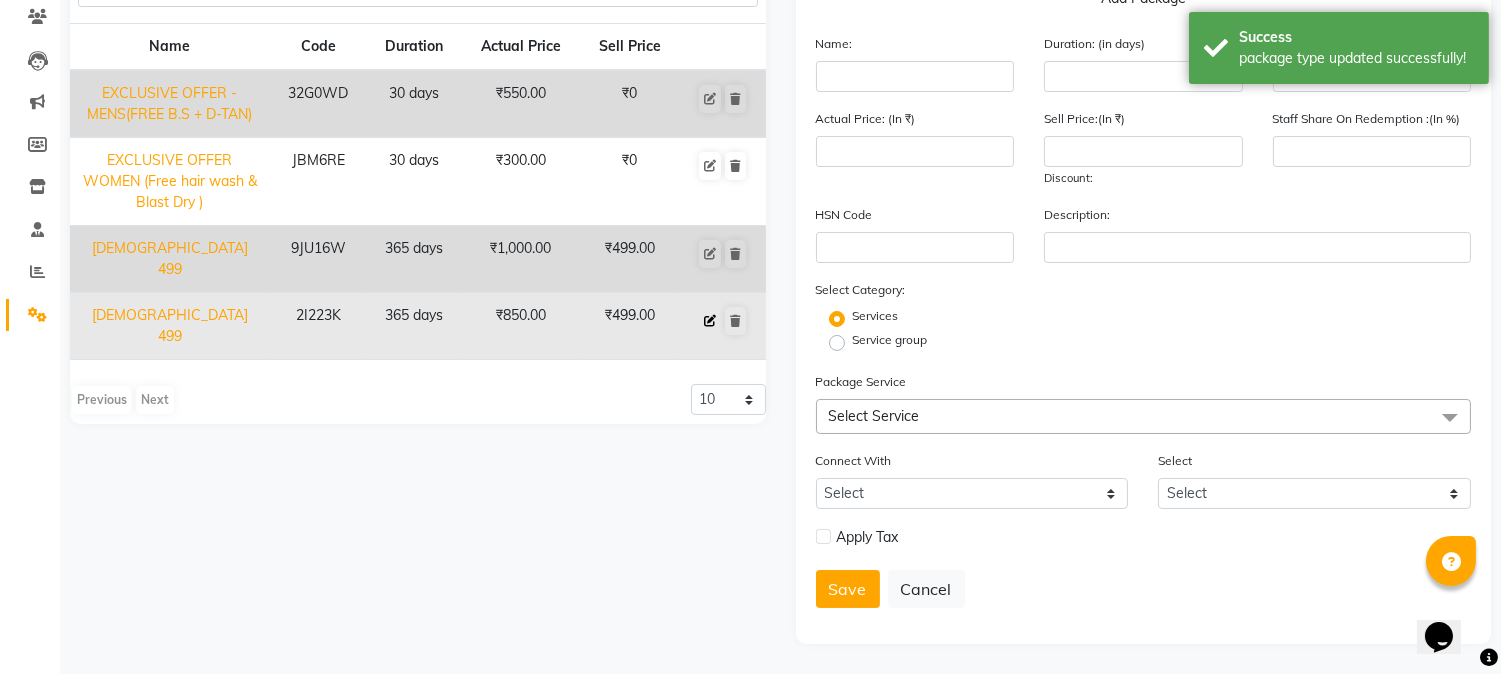 click 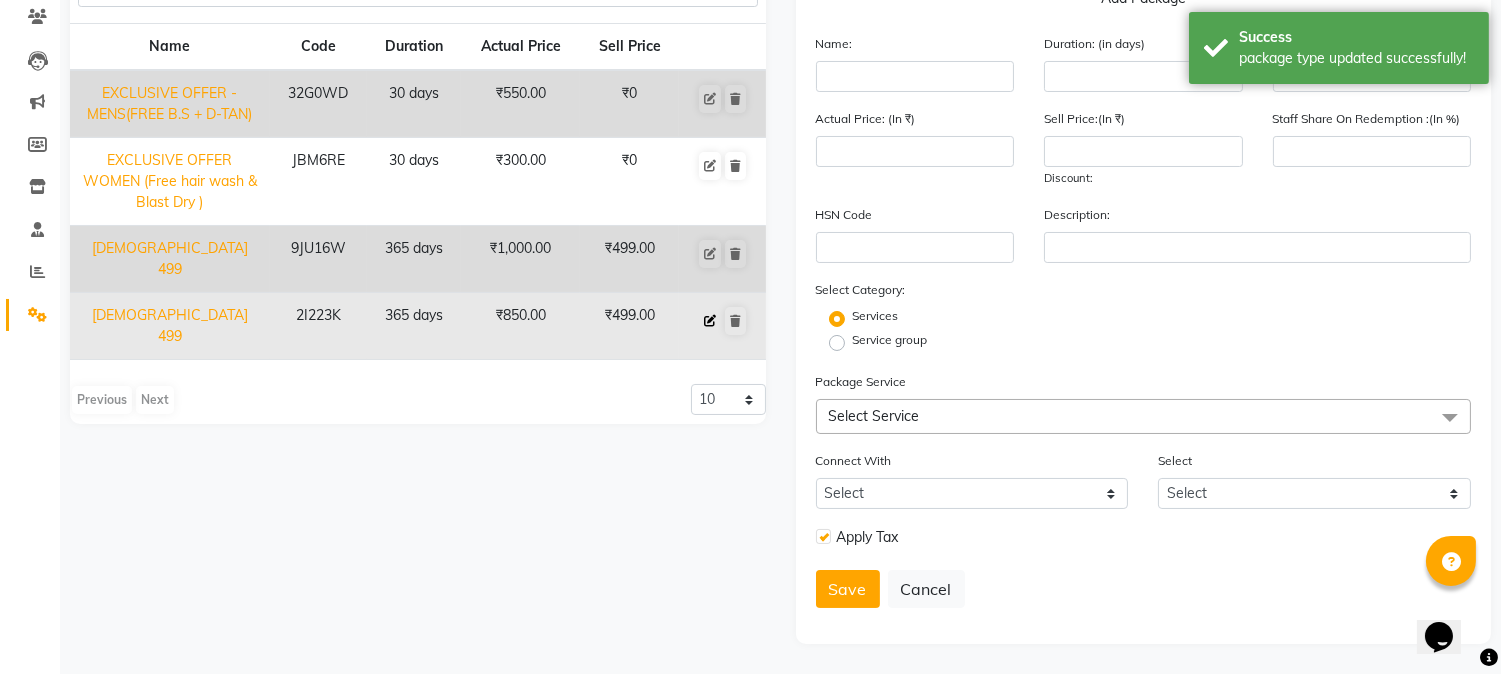 type on "[DEMOGRAPHIC_DATA] 499" 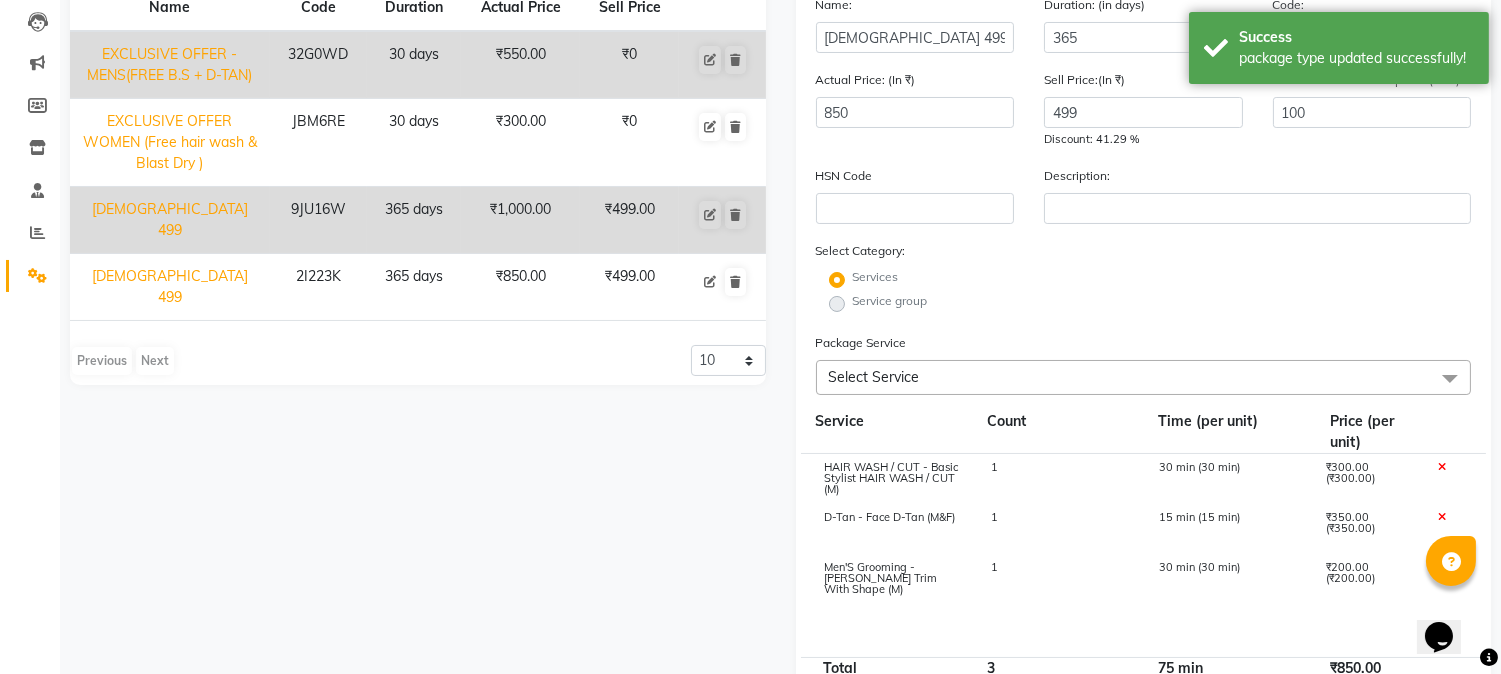 scroll, scrollTop: 507, scrollLeft: 0, axis: vertical 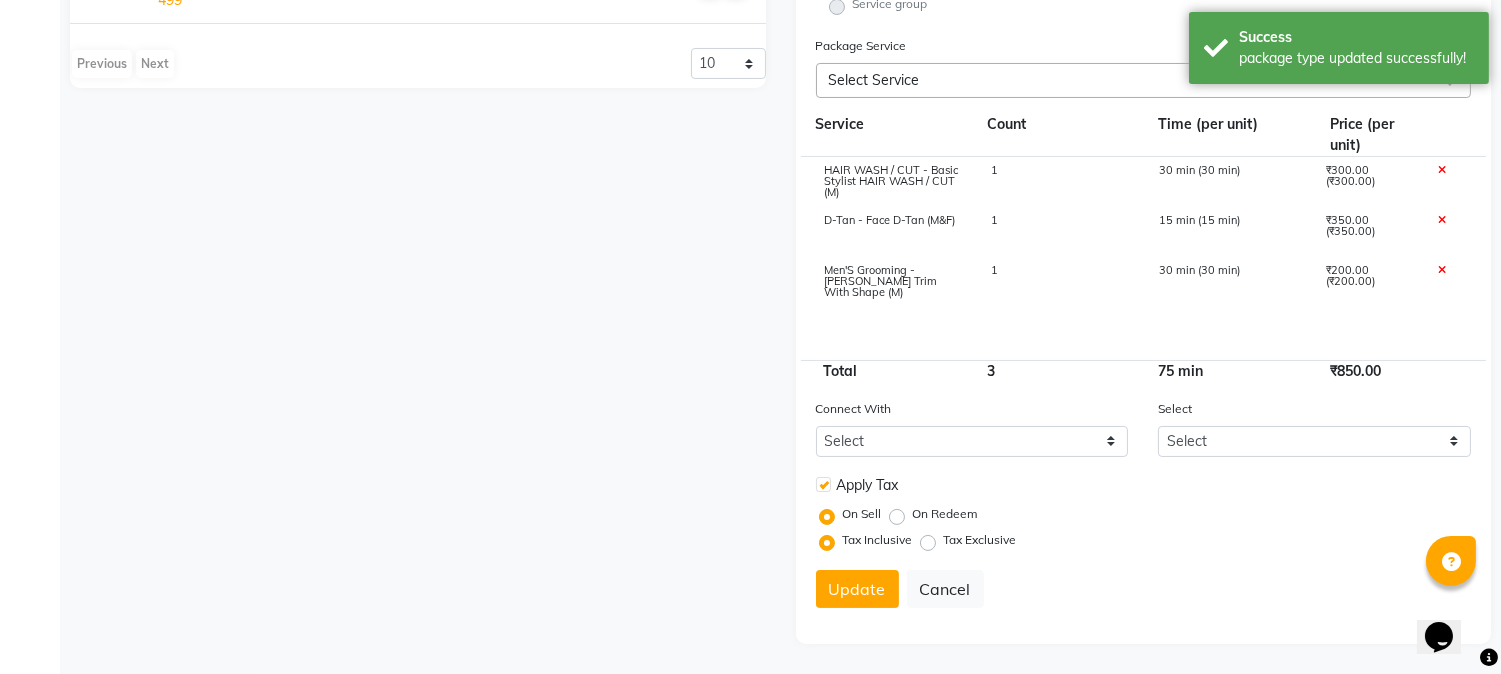 click on "Tax Exclusive" 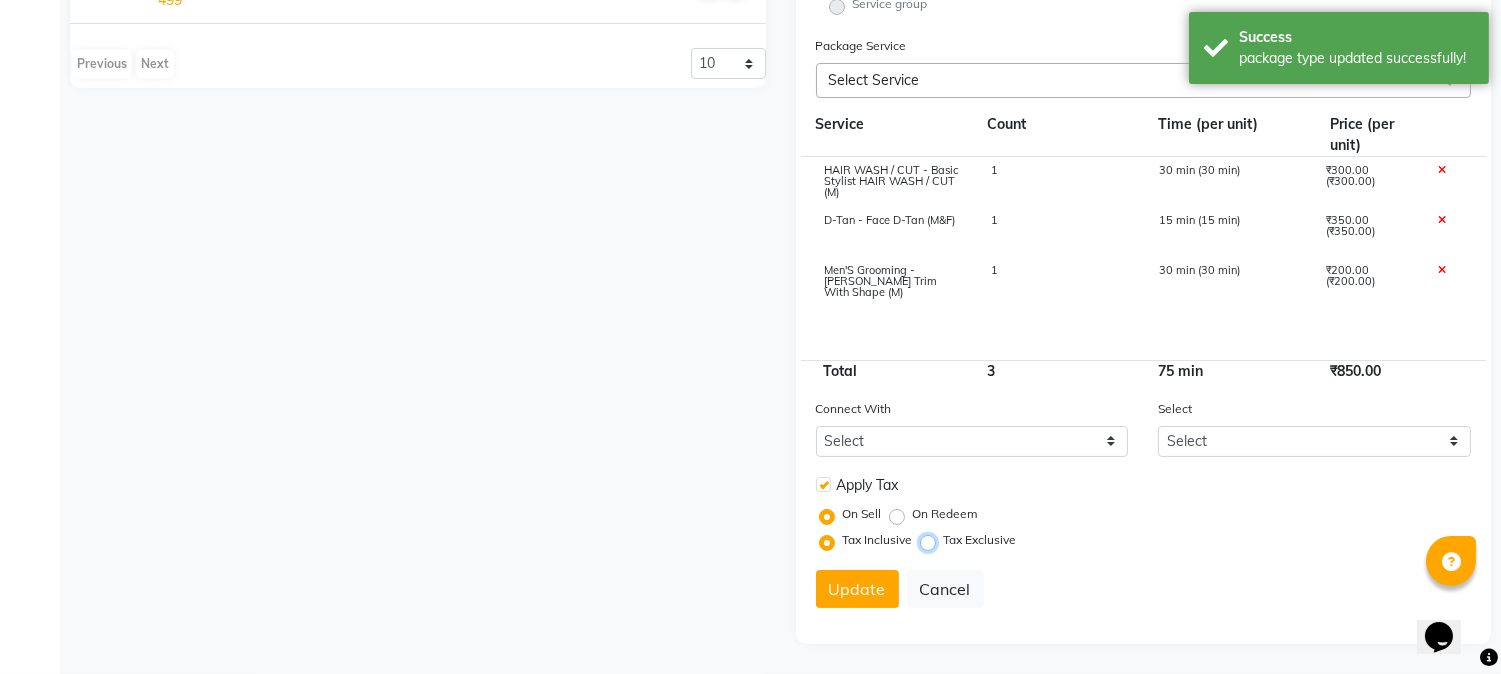click on "Tax Exclusive" at bounding box center (932, 540) 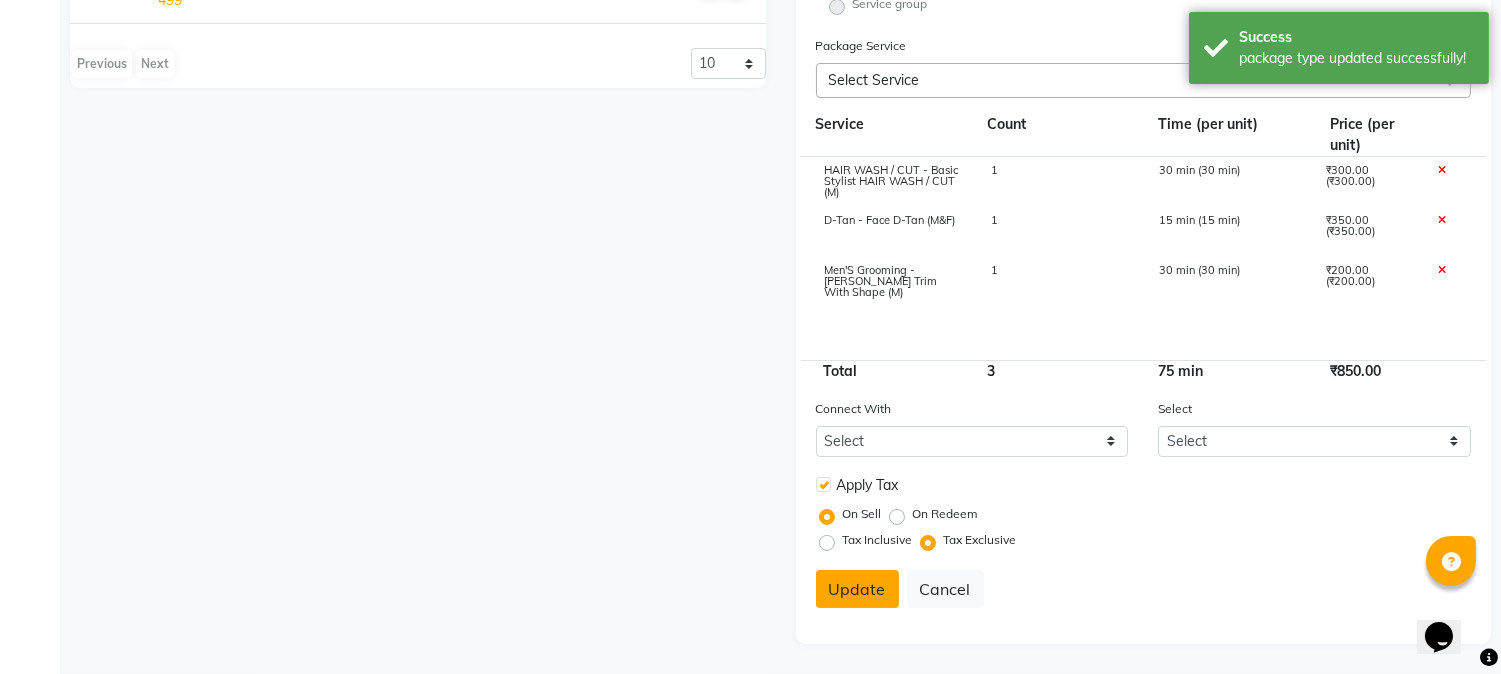 click on "Update" 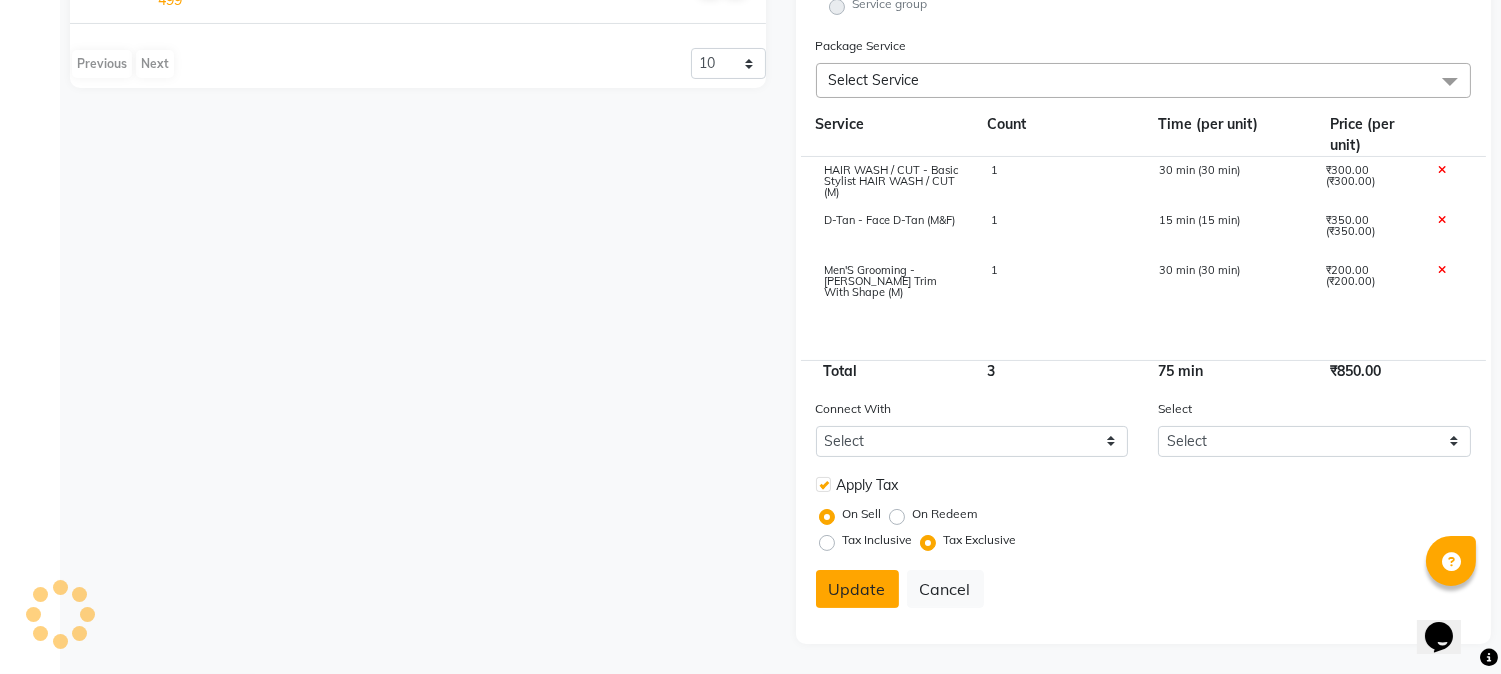 click on "Update" 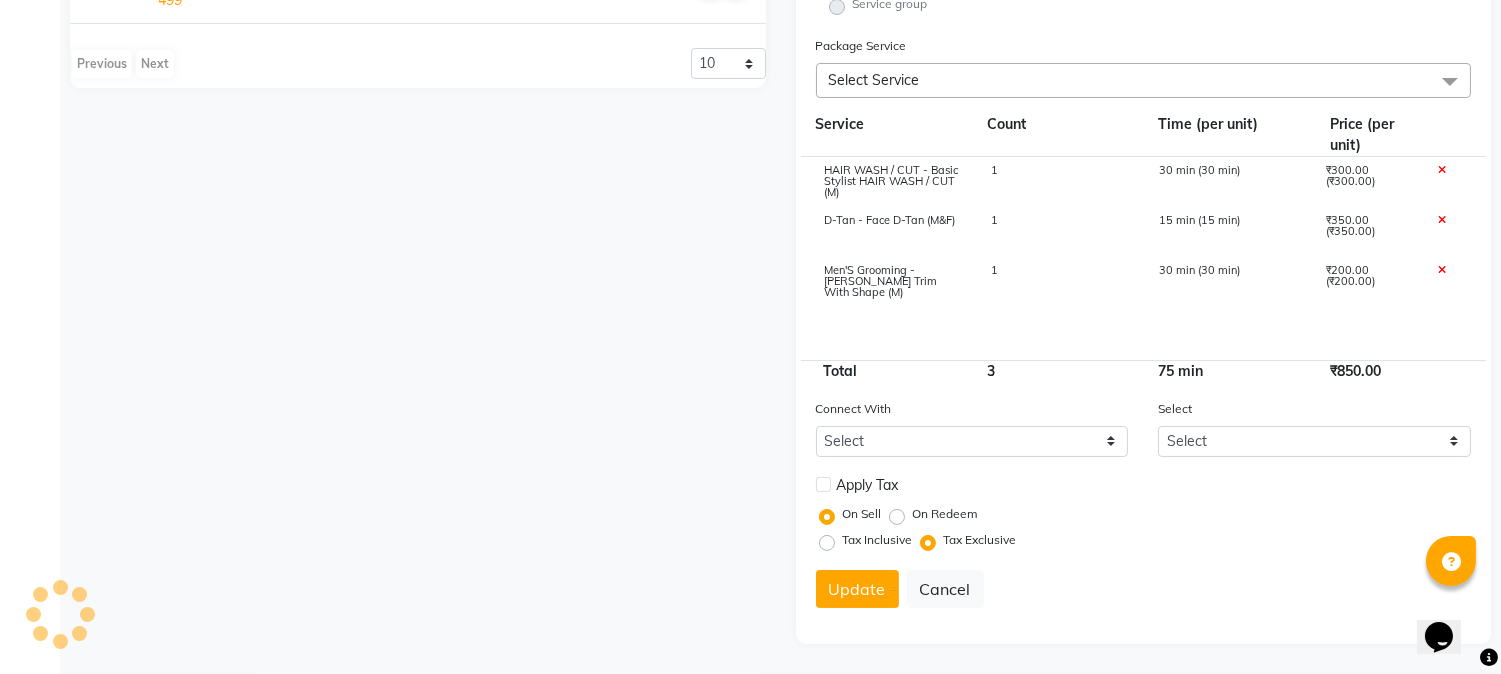 type 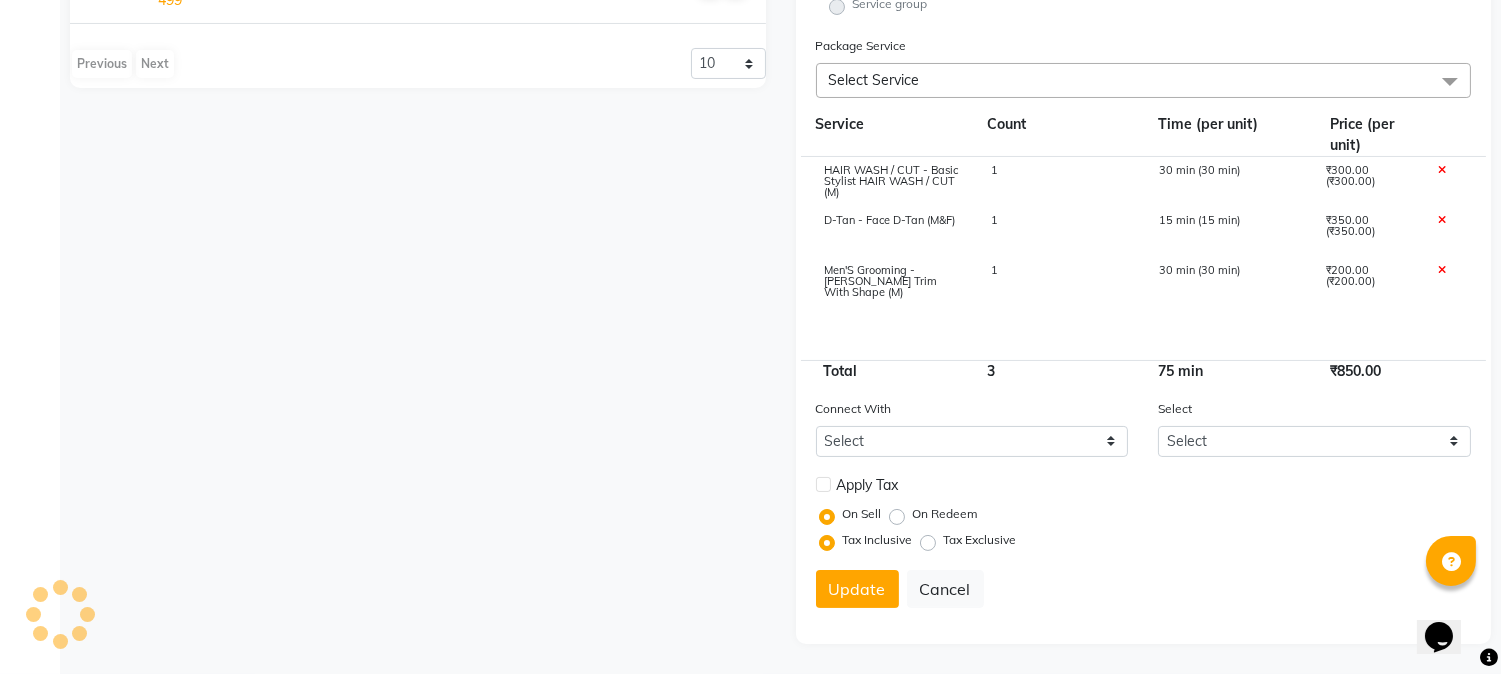 scroll, scrollTop: 172, scrollLeft: 0, axis: vertical 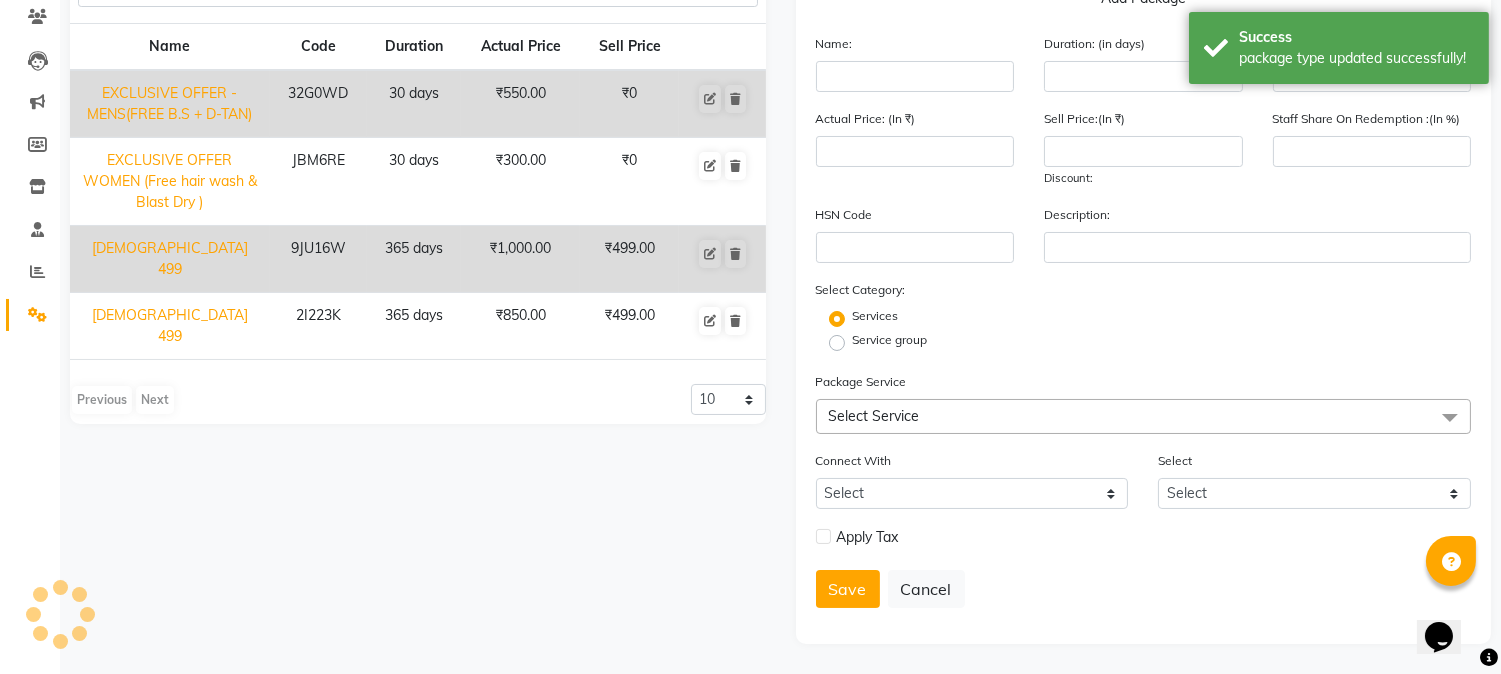 select 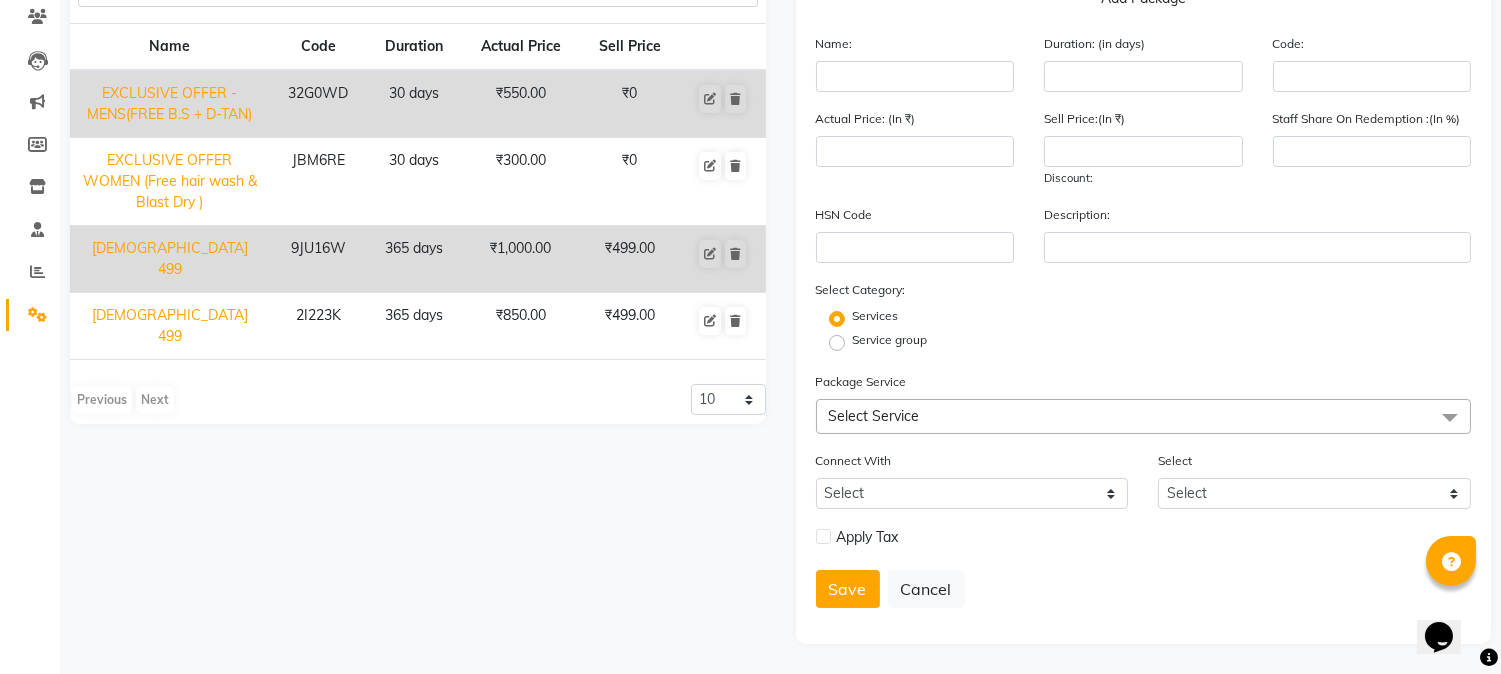 click on "Service group" 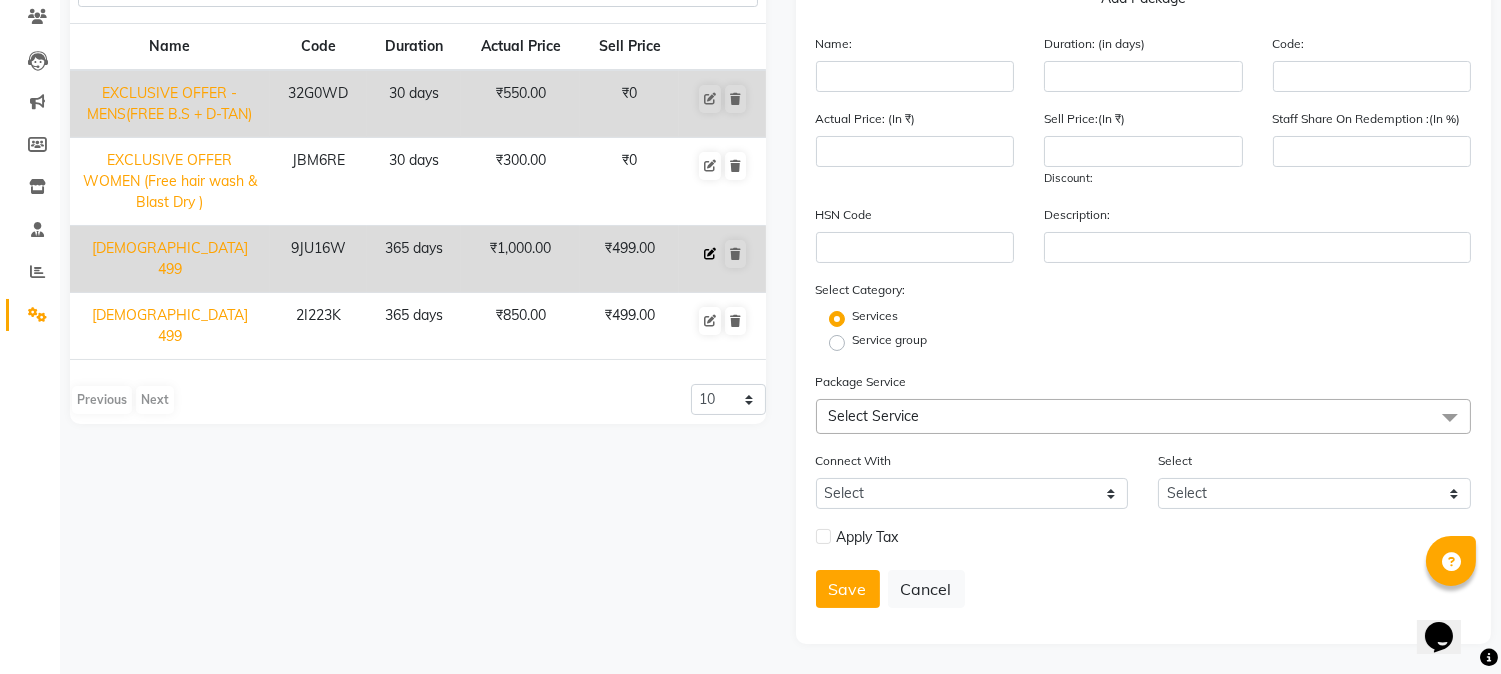 click 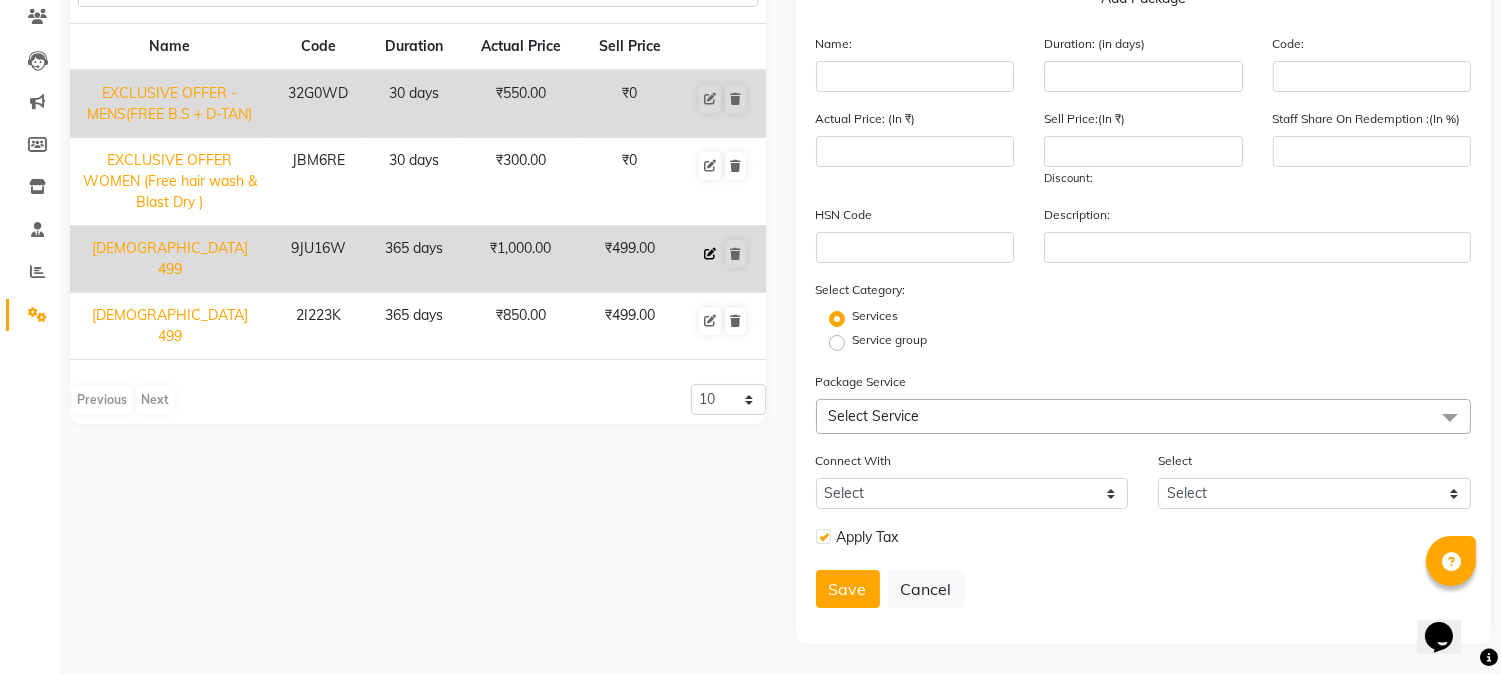 type on "[DEMOGRAPHIC_DATA] 499" 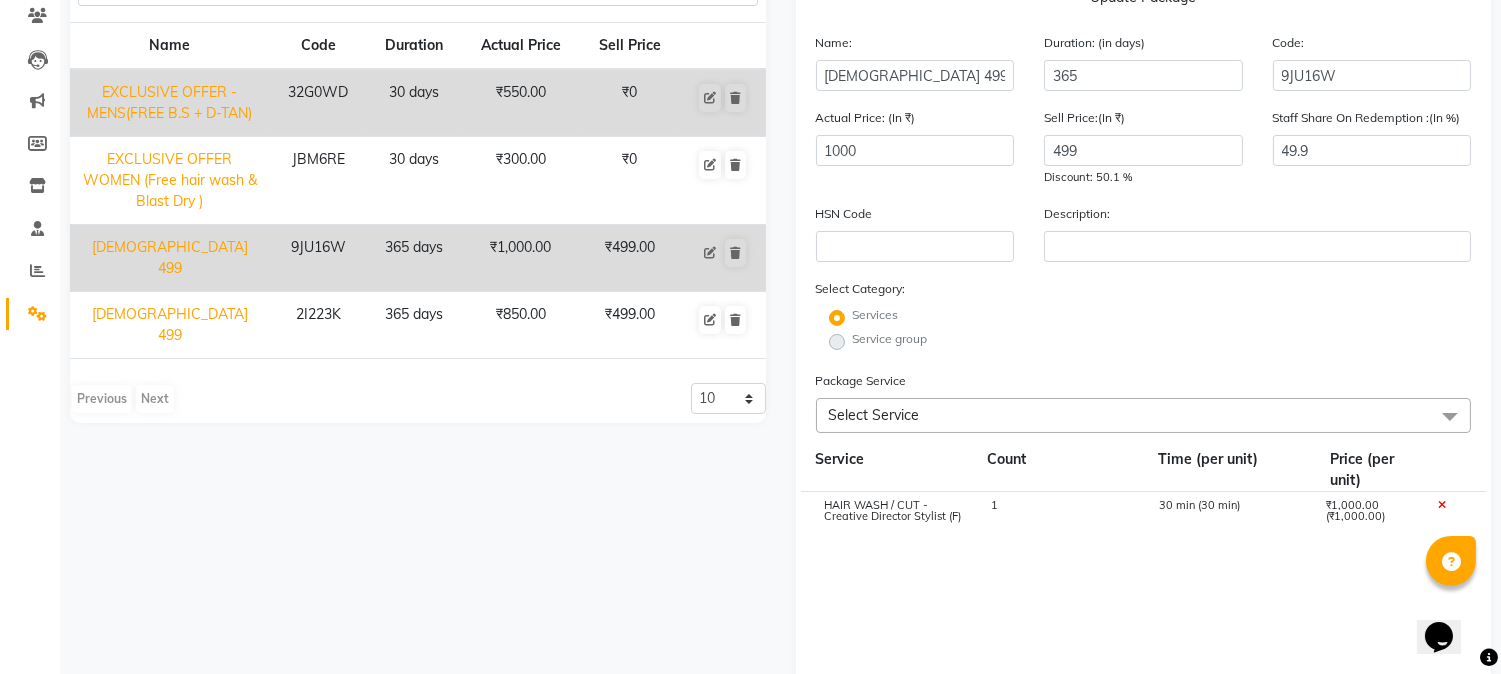 scroll, scrollTop: 507, scrollLeft: 0, axis: vertical 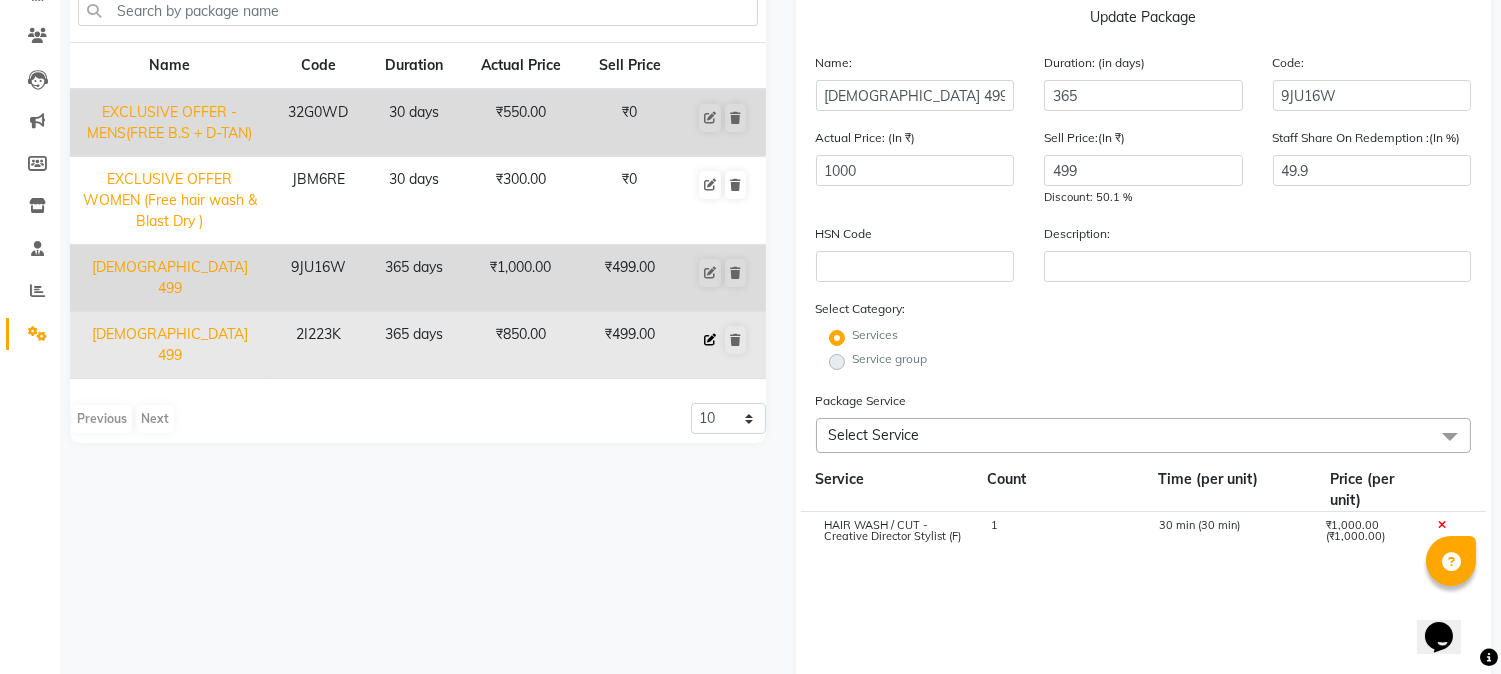 click 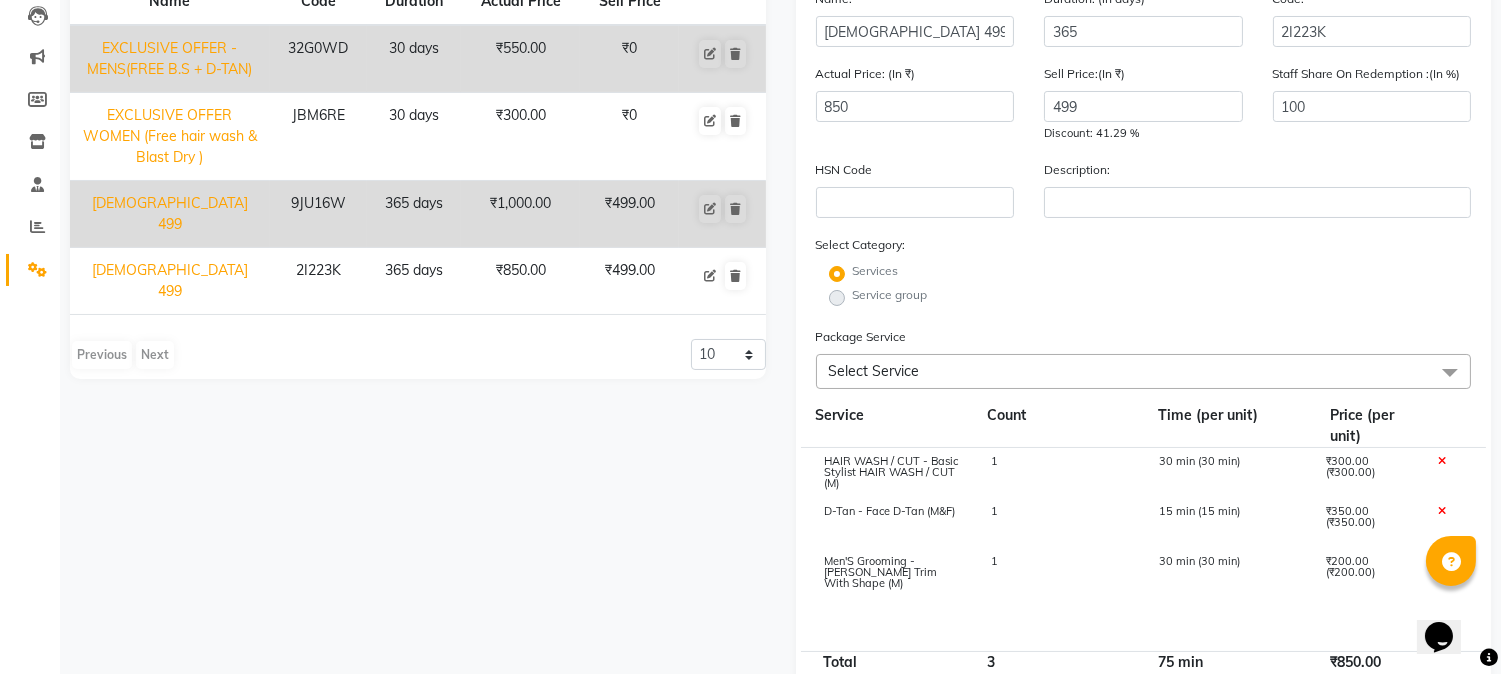 scroll, scrollTop: 507, scrollLeft: 0, axis: vertical 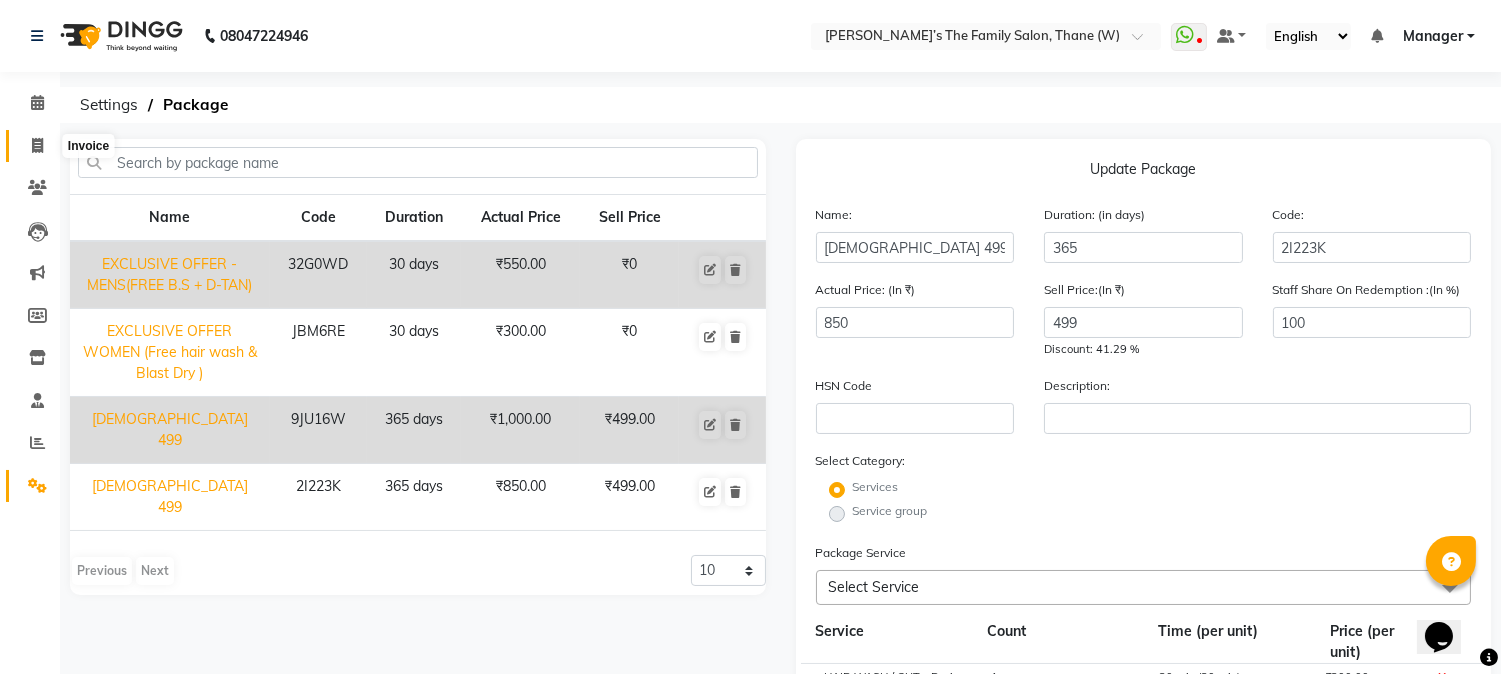 click 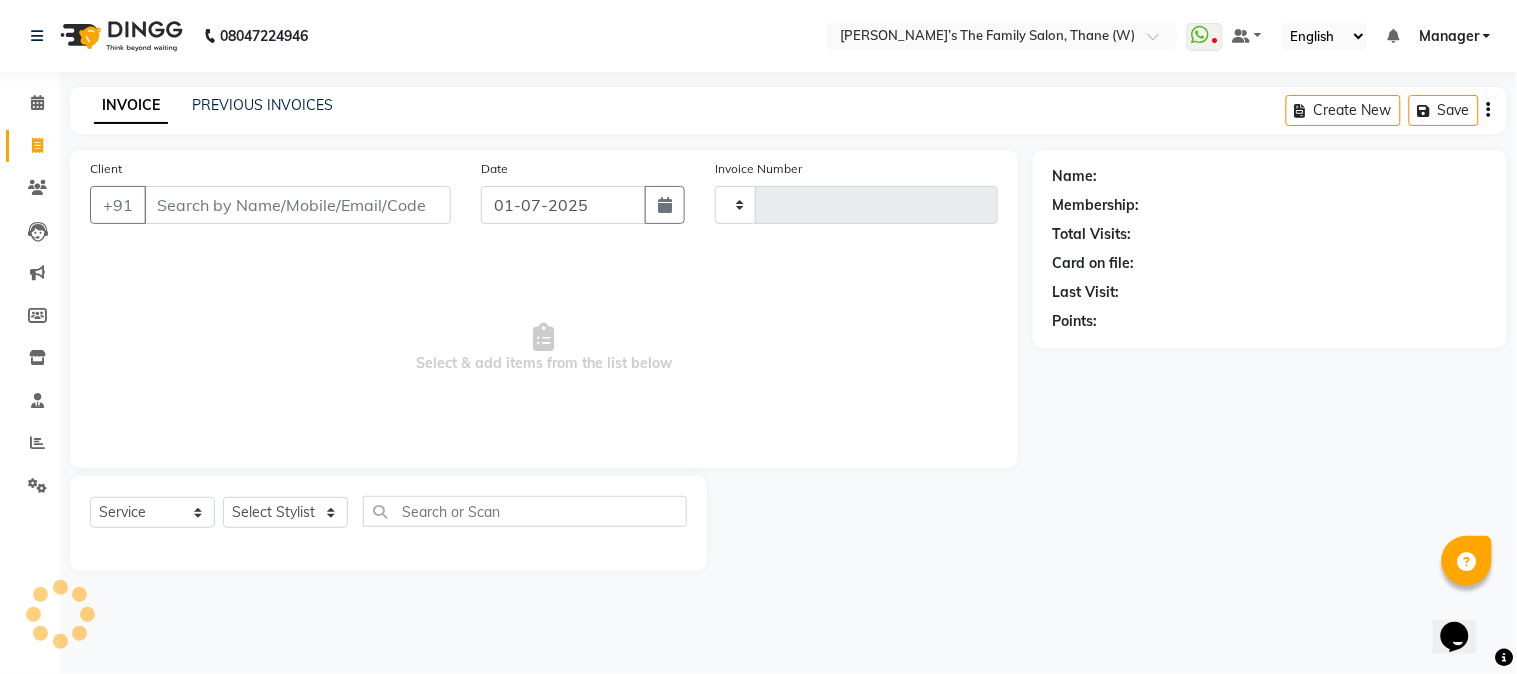 type on "1918" 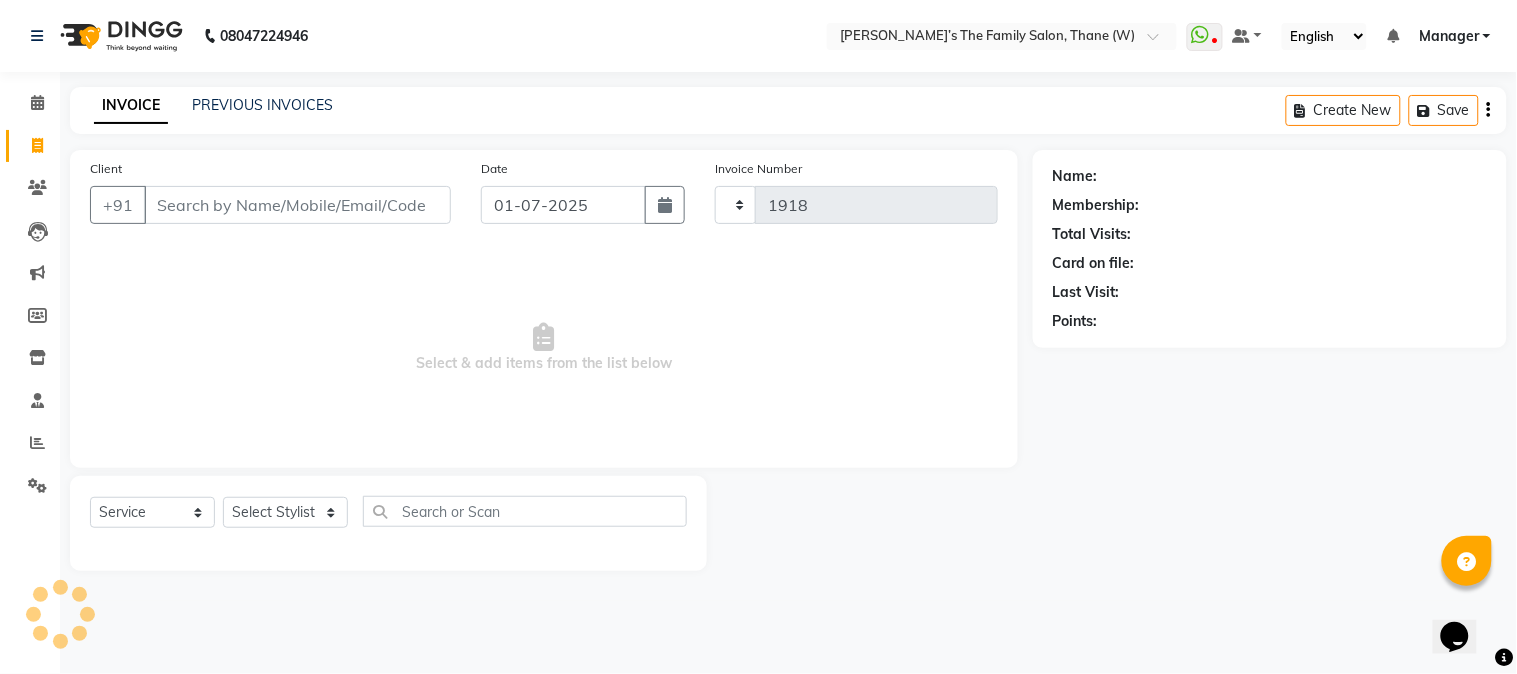 select on "8004" 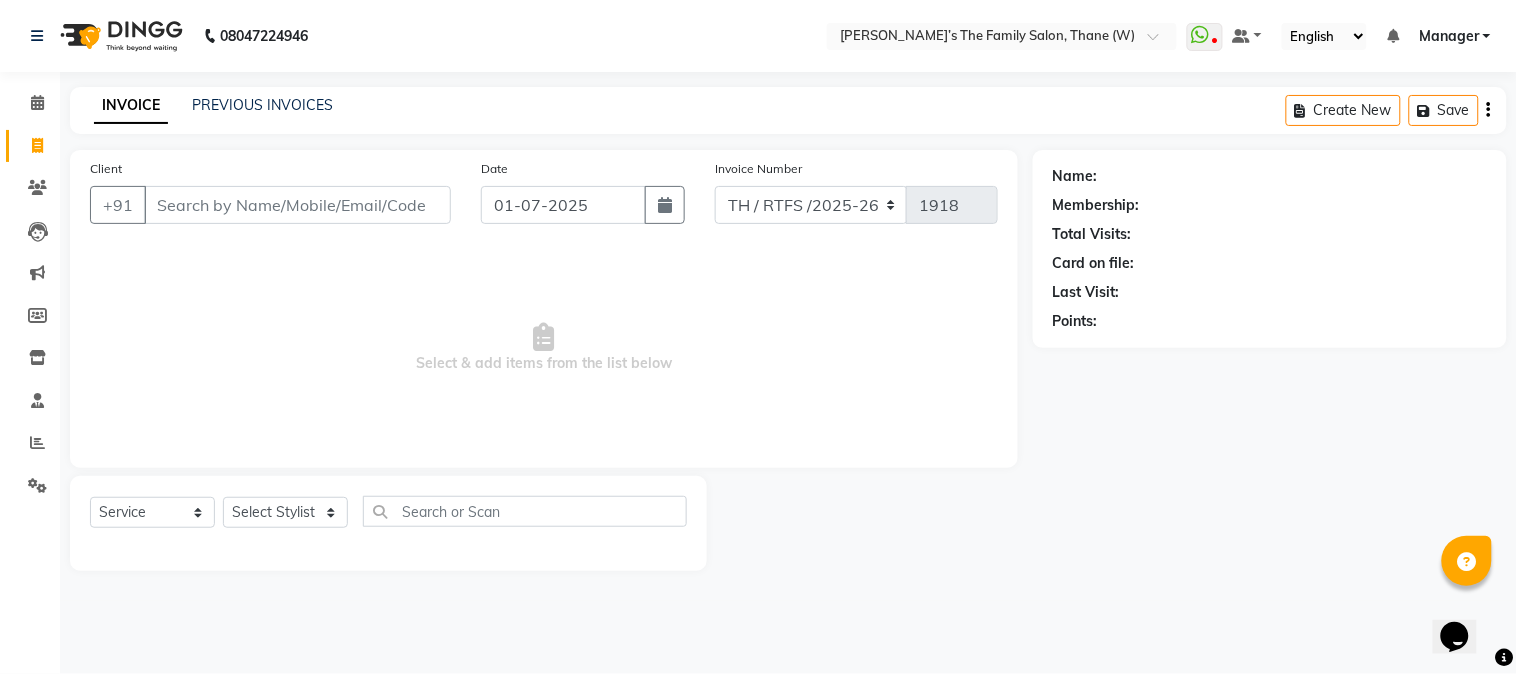 click on "Client" at bounding box center (297, 205) 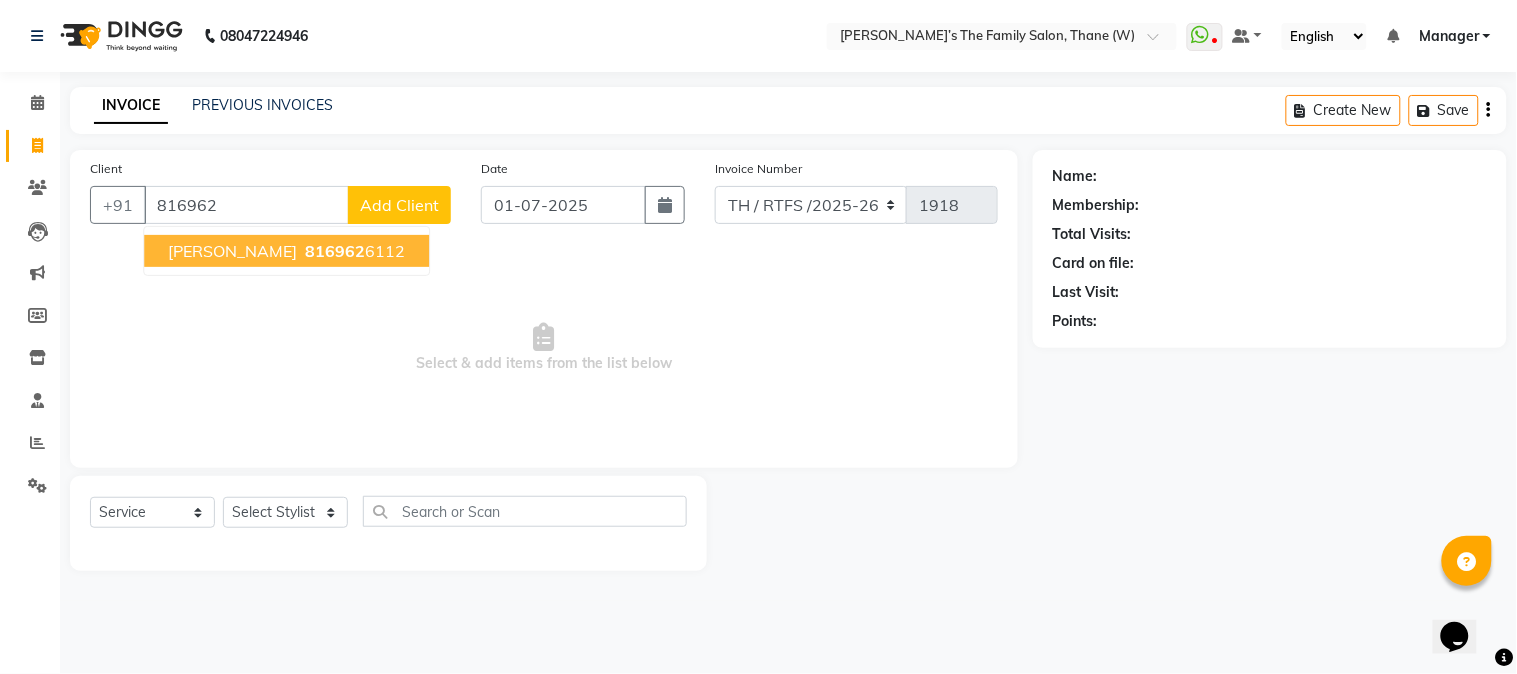 click on "[PERSON_NAME]" at bounding box center [232, 251] 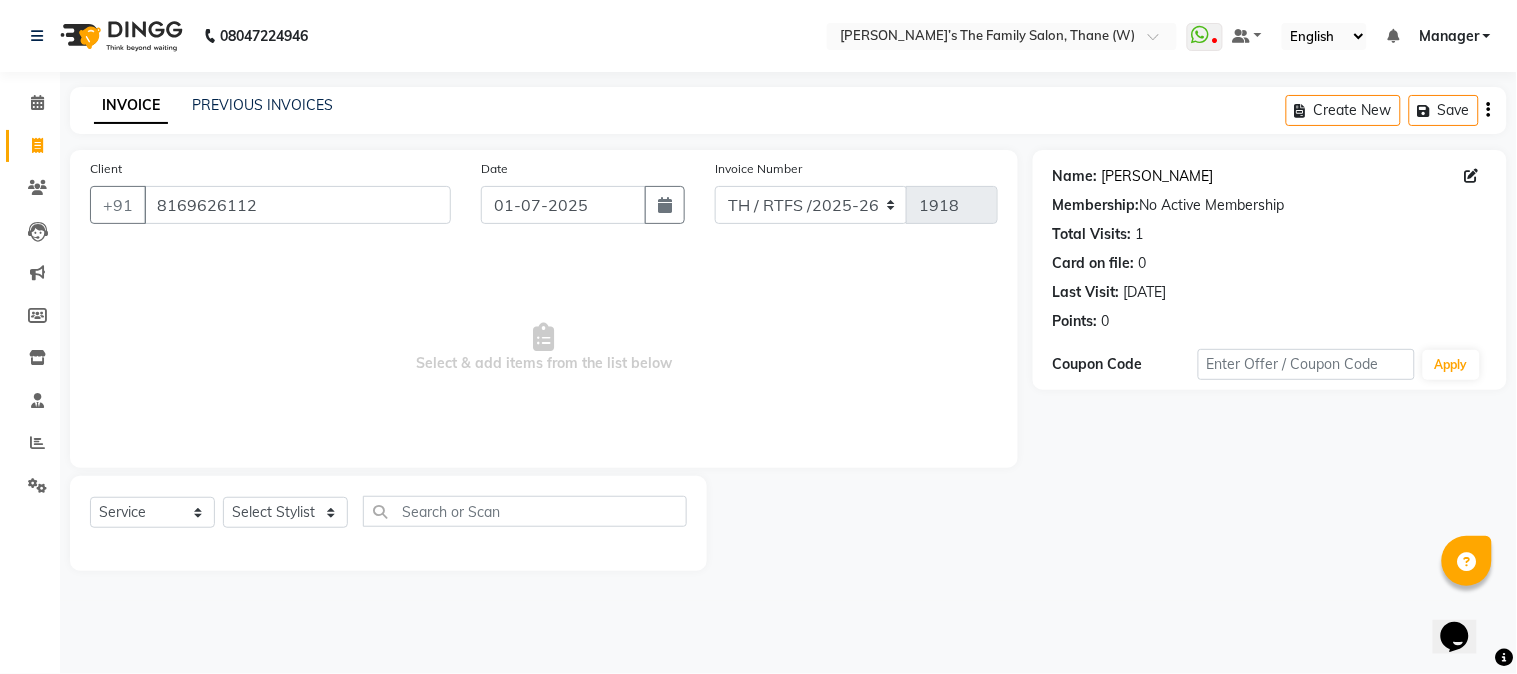 click on "[PERSON_NAME]" 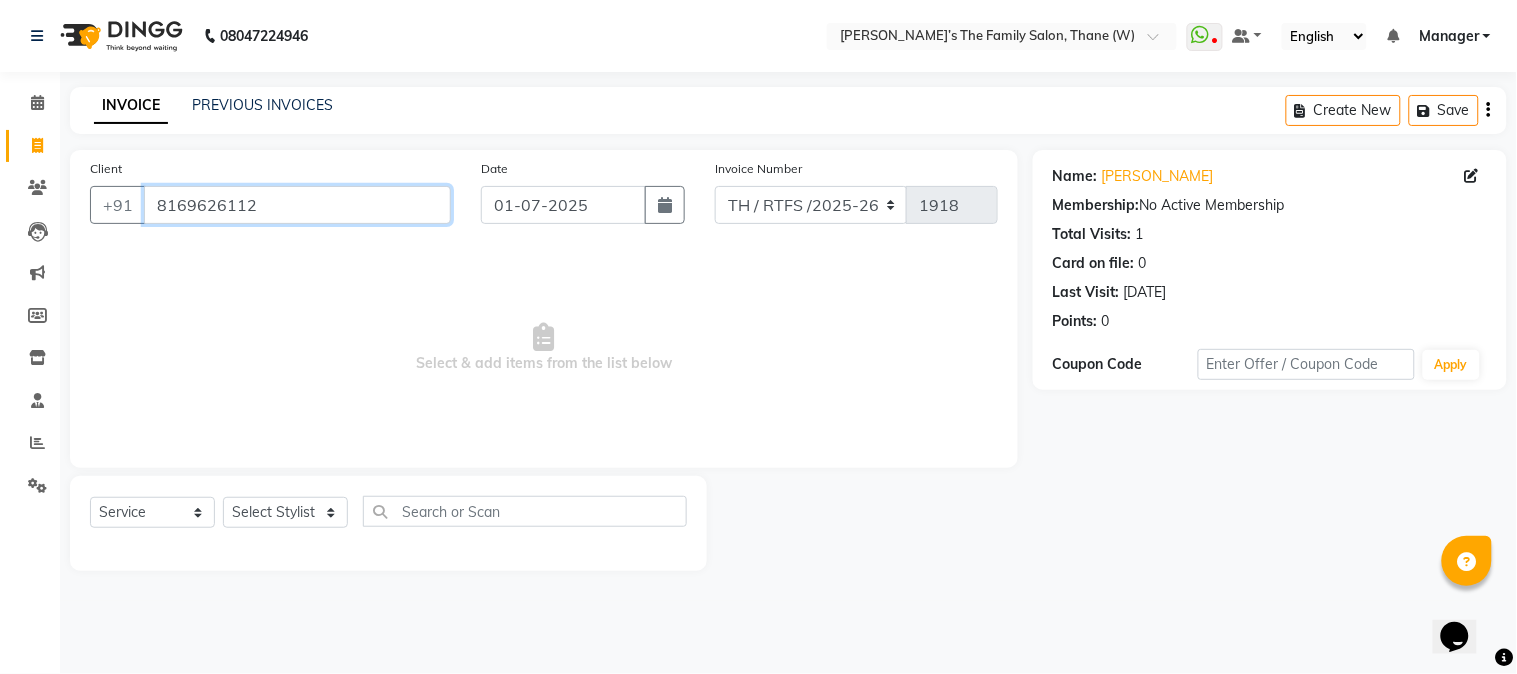 click on "8169626112" at bounding box center [297, 205] 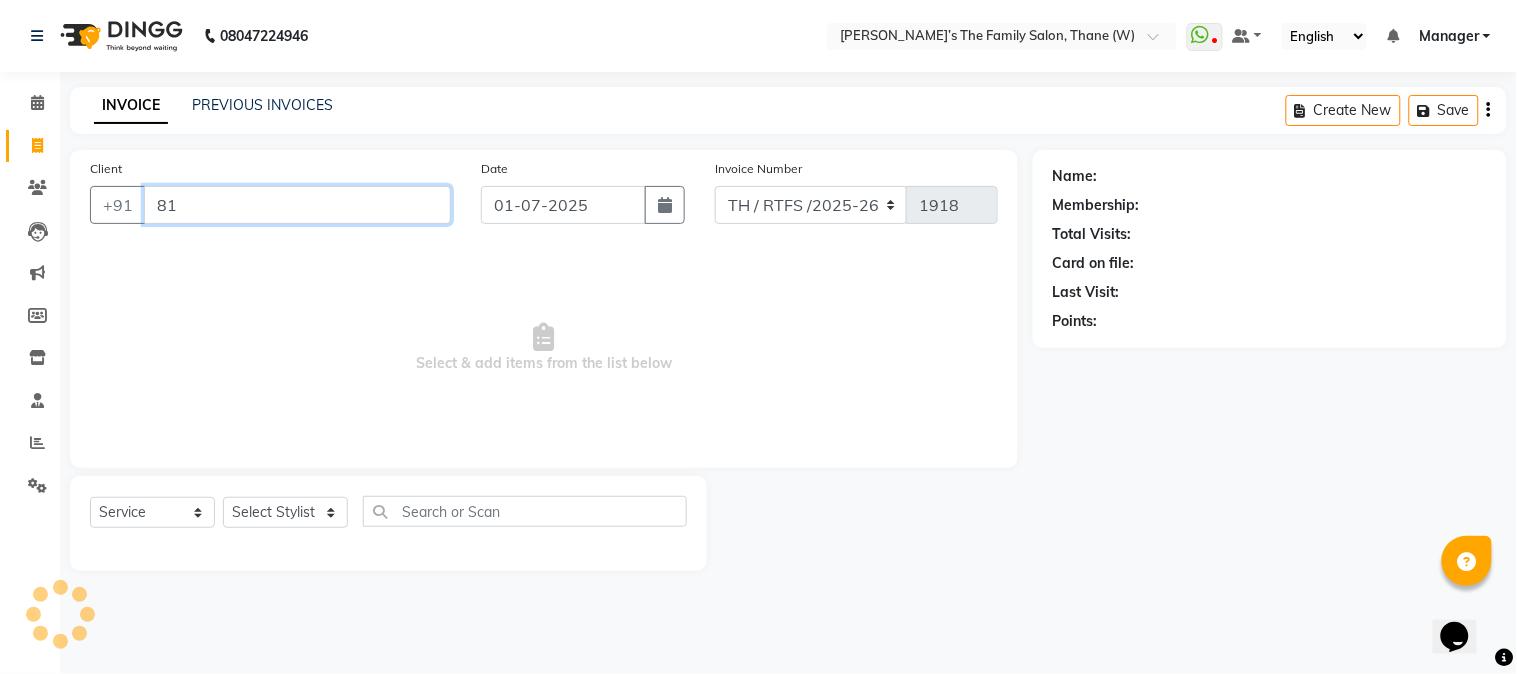 type on "8" 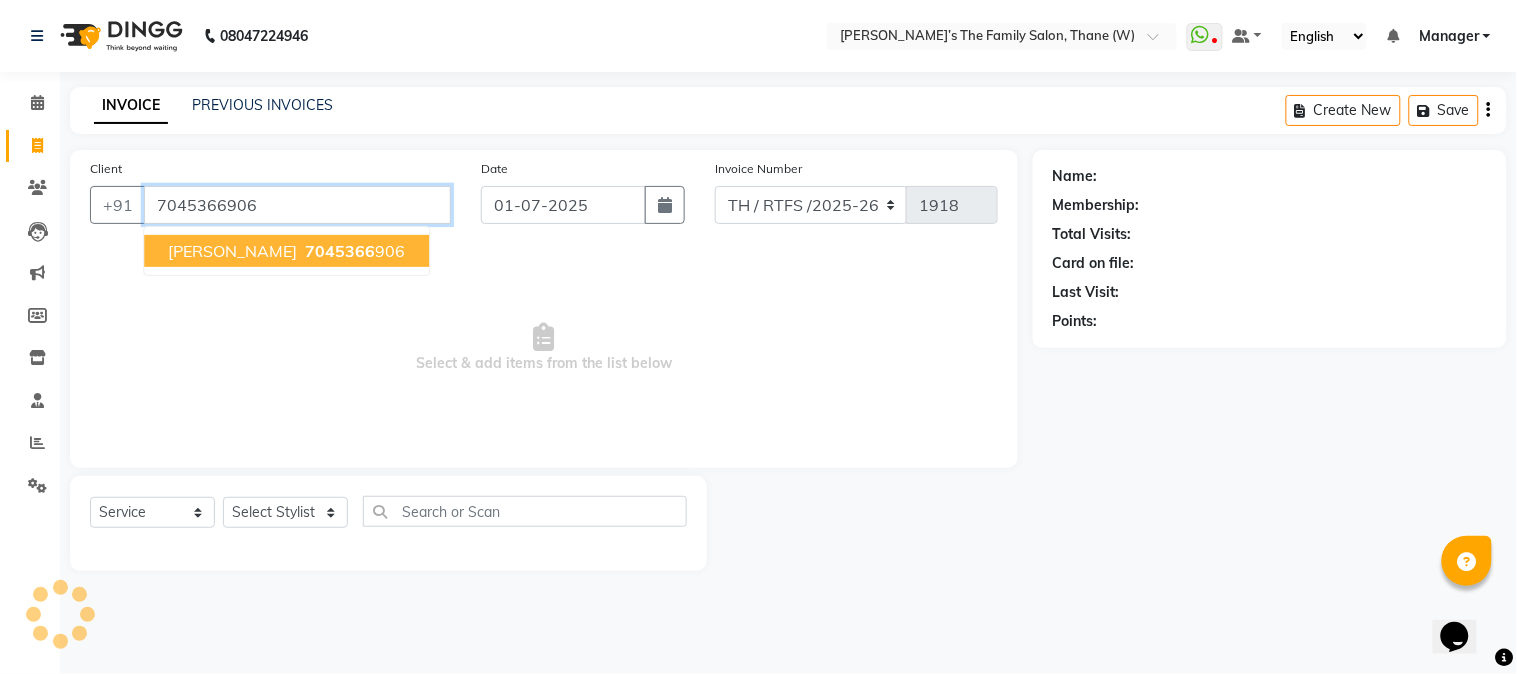 type on "7045366906" 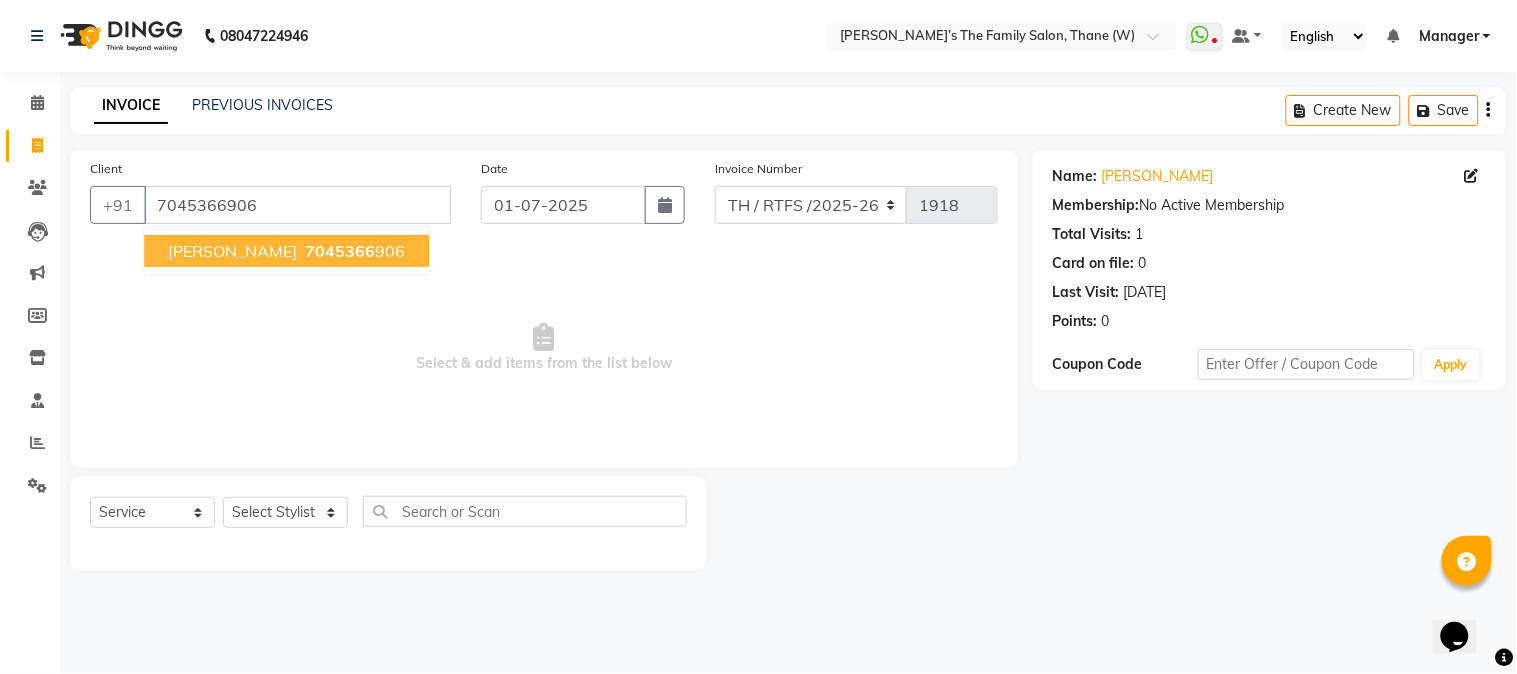 click on "[PERSON_NAME]   7045366 906" at bounding box center [286, 251] 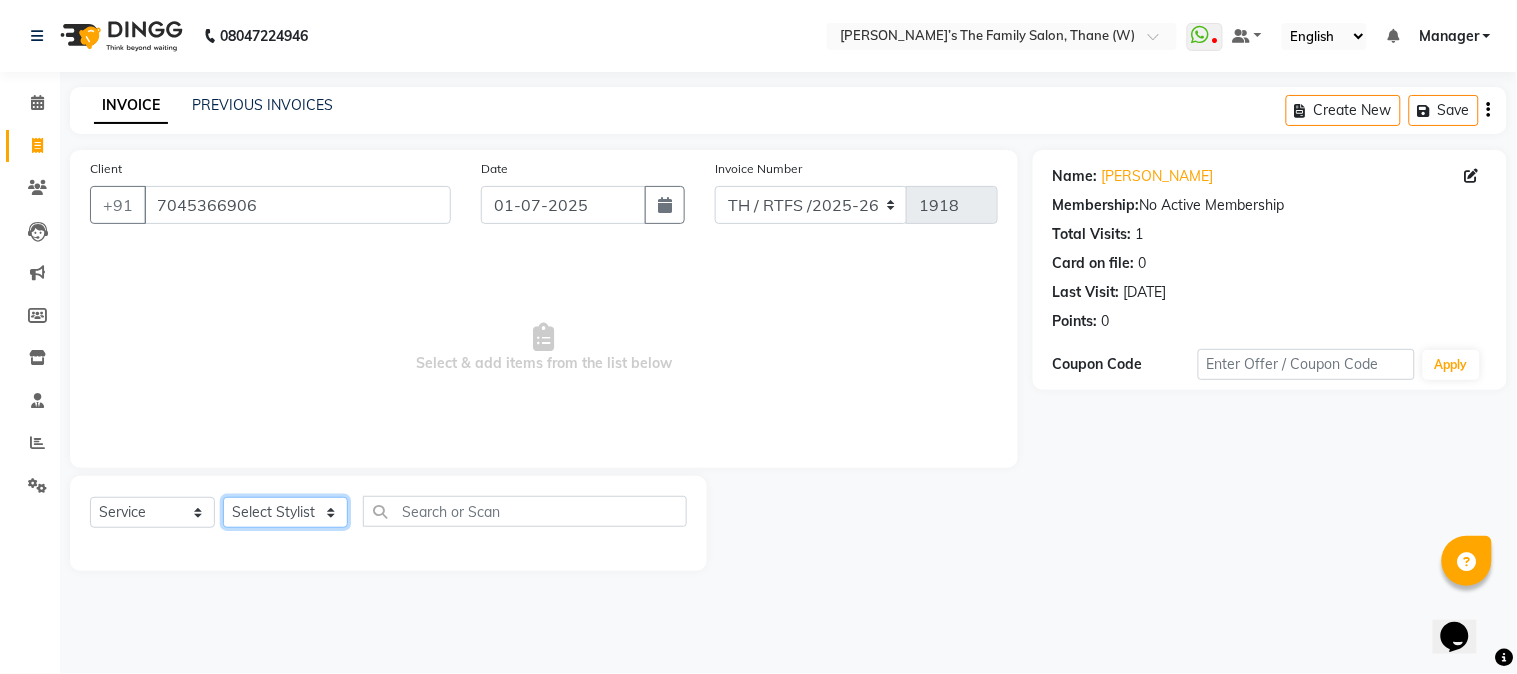 click on "Select Stylist Aarohi P   [PERSON_NAME] [PERSON_NAME] A  [PERSON_NAME] [PERSON_NAME] .[PERSON_NAME] House sale [PERSON_NAME]  [PERSON_NAME]   Manager [PERSON_NAME] [PERSON_NAME] [PERSON_NAME] [PERSON_NAME] [PERSON_NAME] [PERSON_NAME] M  [PERSON_NAME]  [PERSON_NAME]  [PERSON_NAME]" 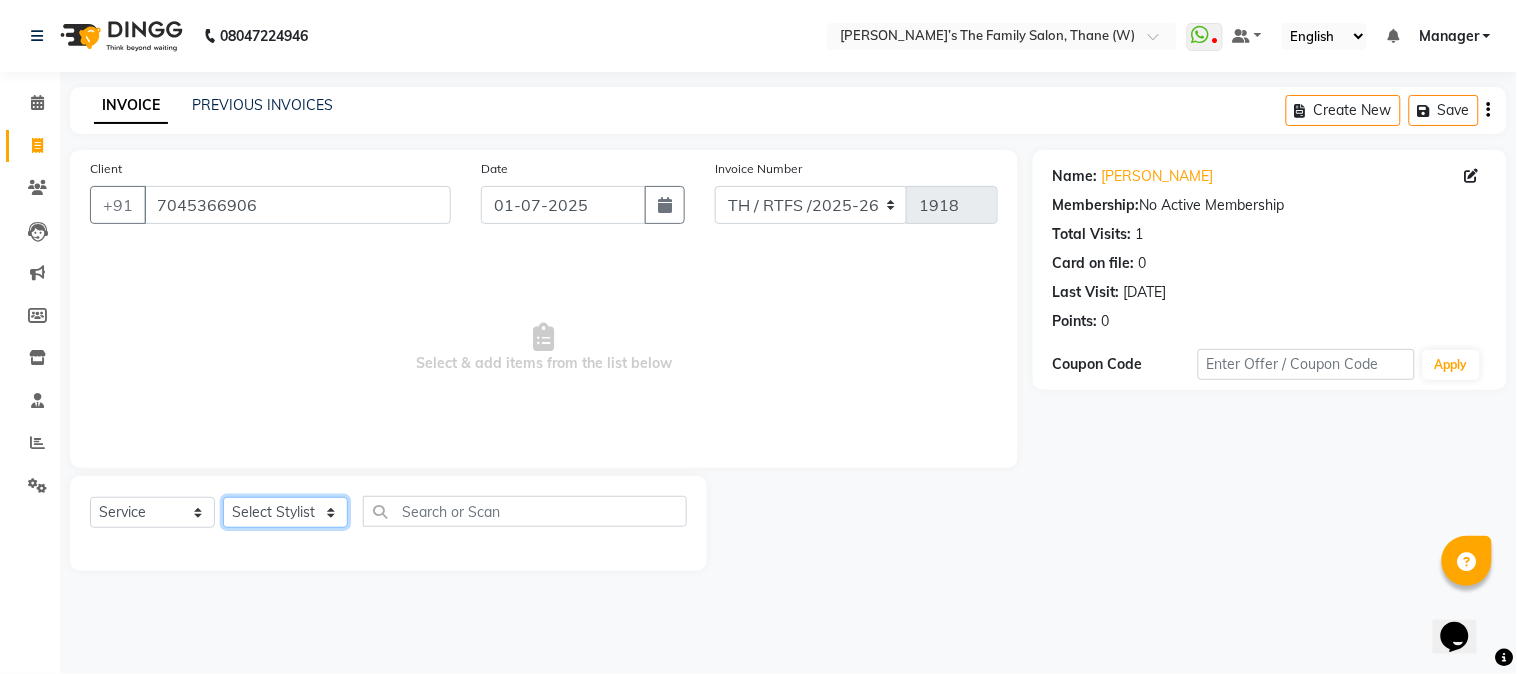 select on "35580" 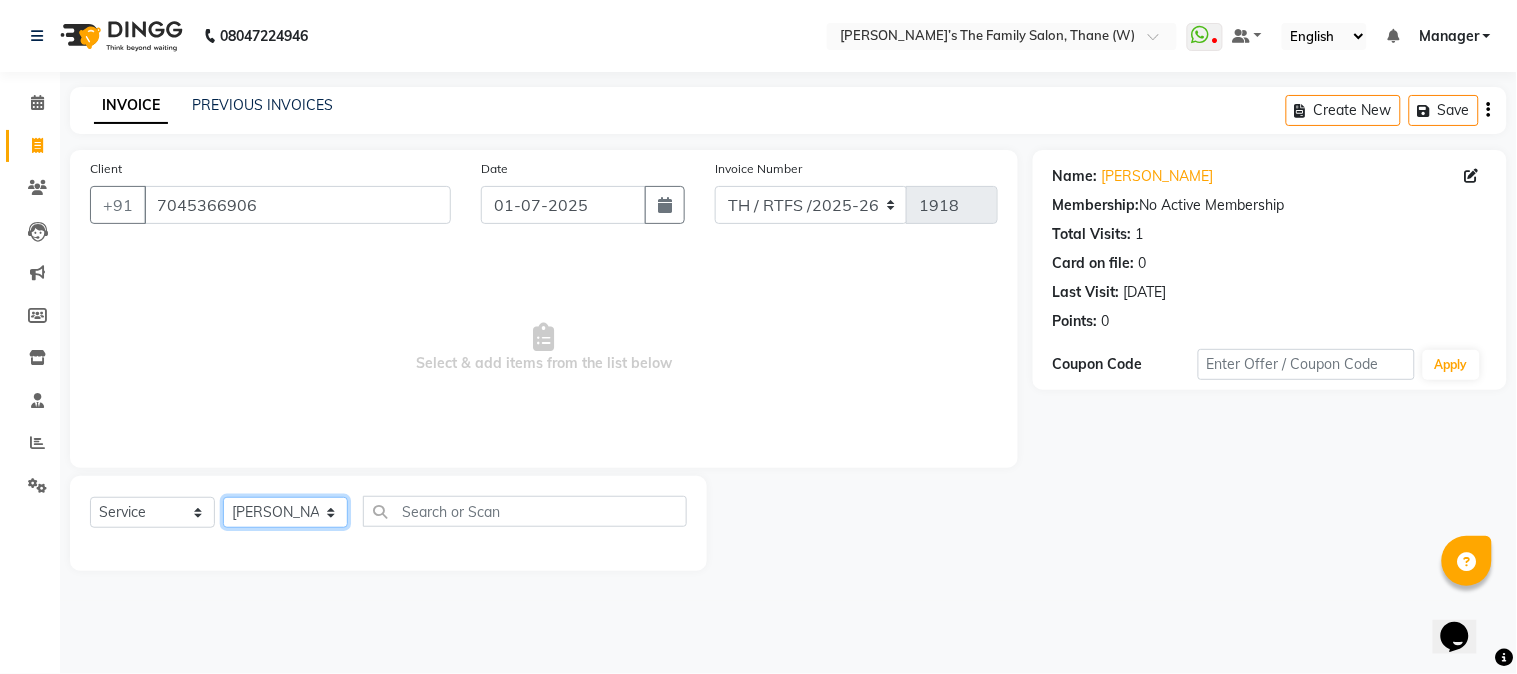 click on "Select Stylist Aarohi P   [PERSON_NAME] [PERSON_NAME] A  [PERSON_NAME] [PERSON_NAME] .[PERSON_NAME] House sale [PERSON_NAME]  [PERSON_NAME]   Manager [PERSON_NAME] [PERSON_NAME] [PERSON_NAME] [PERSON_NAME] [PERSON_NAME] [PERSON_NAME] M  [PERSON_NAME]  [PERSON_NAME]  [PERSON_NAME]" 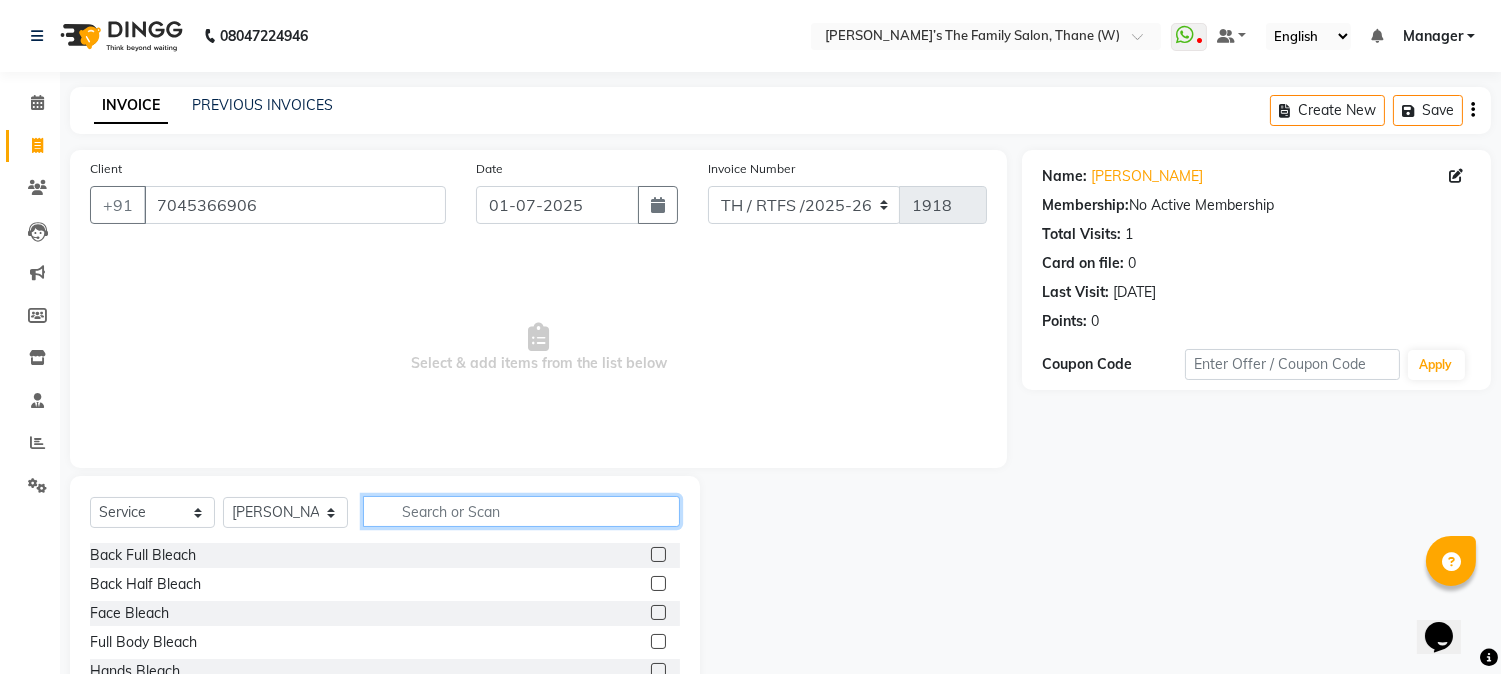 click 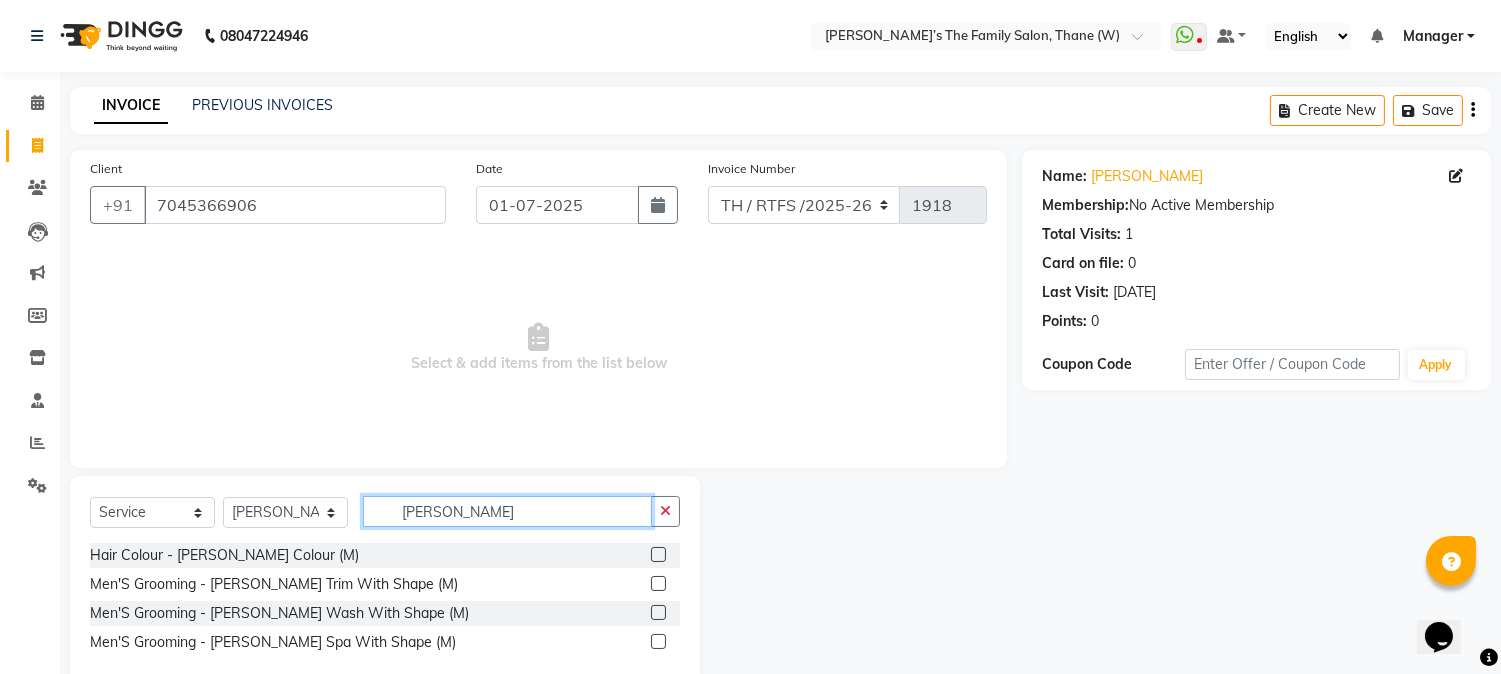 type on "[PERSON_NAME]" 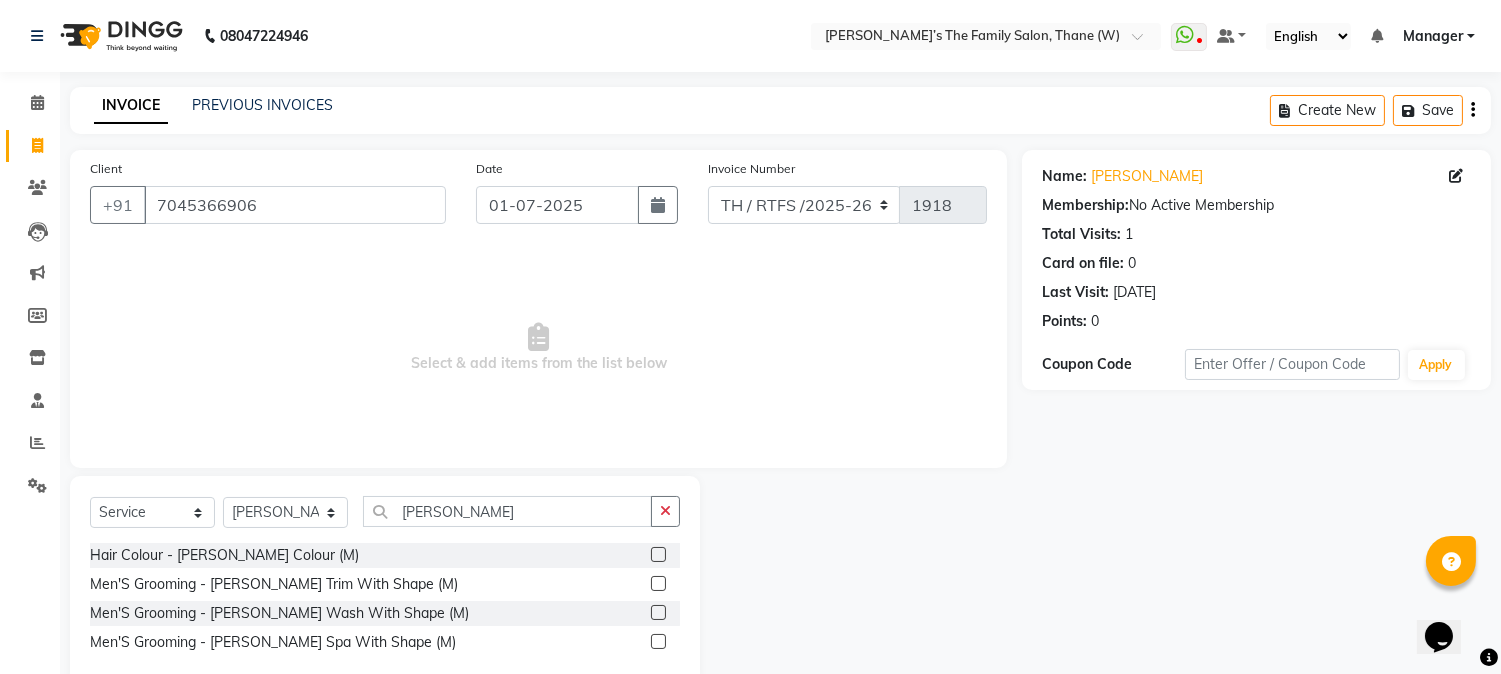 click on "Men'S Grooming - [PERSON_NAME] Trim With Shape (M)" 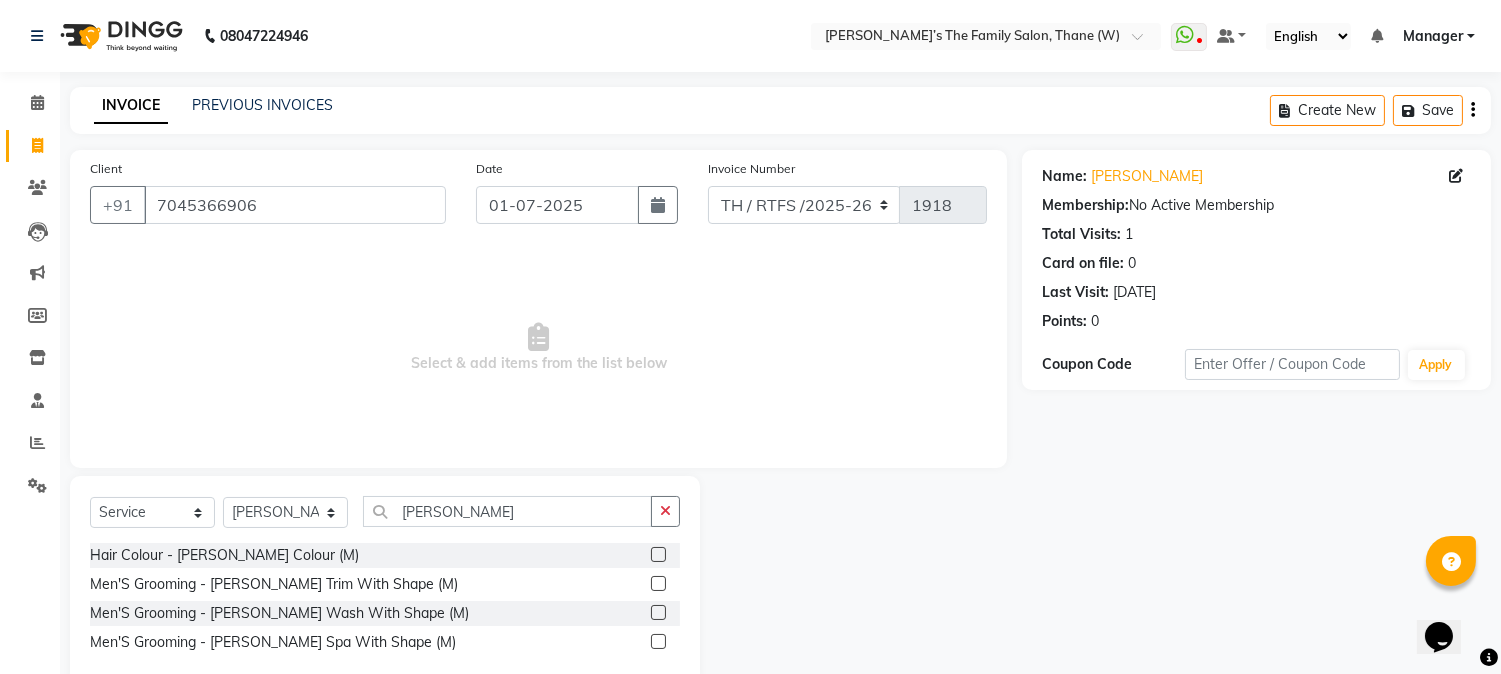 click 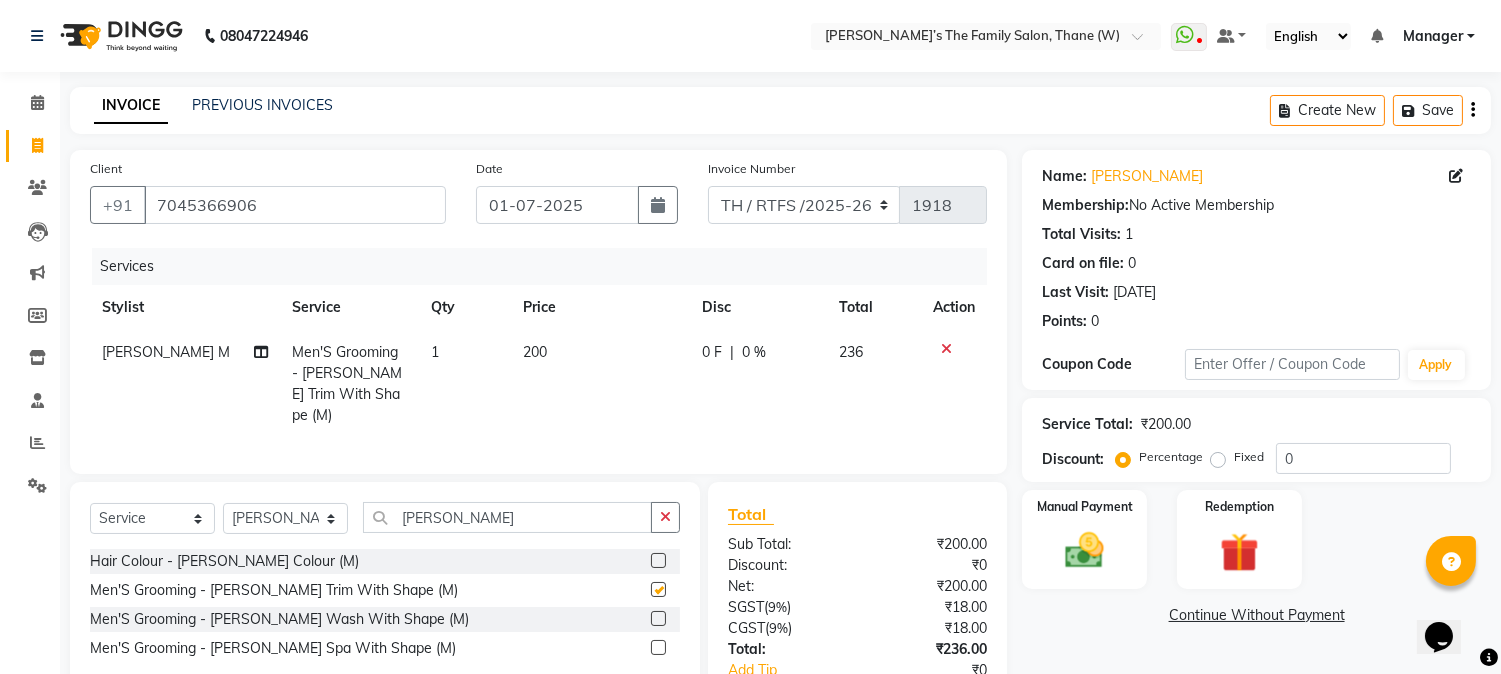 checkbox on "false" 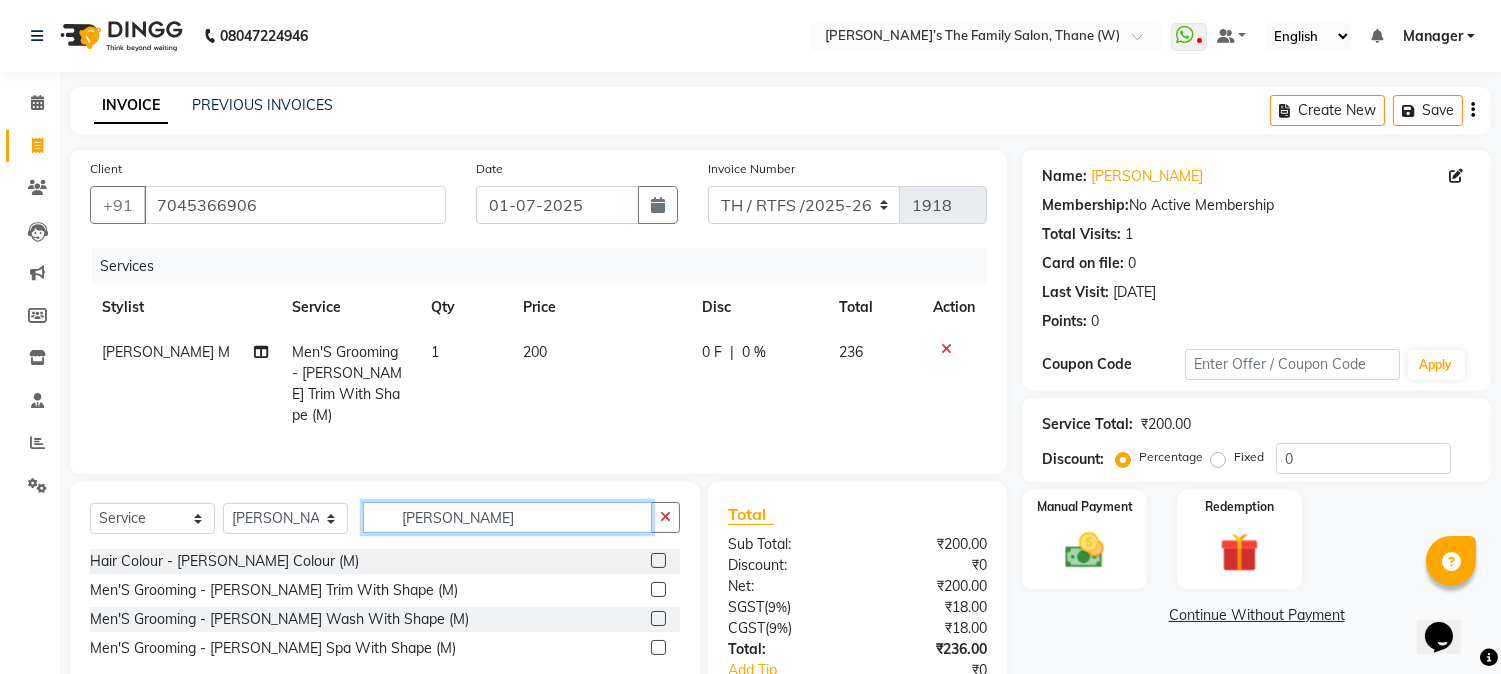 click on "[PERSON_NAME]" 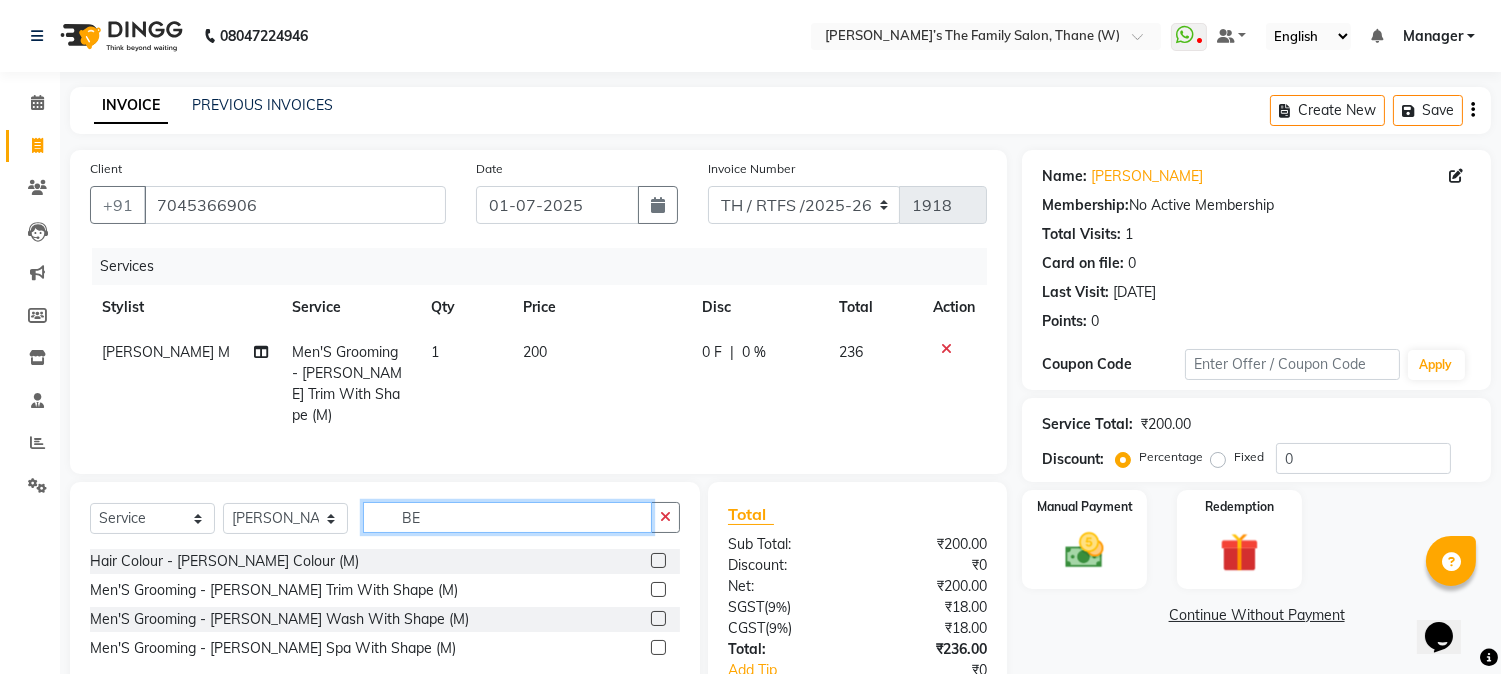 type on "B" 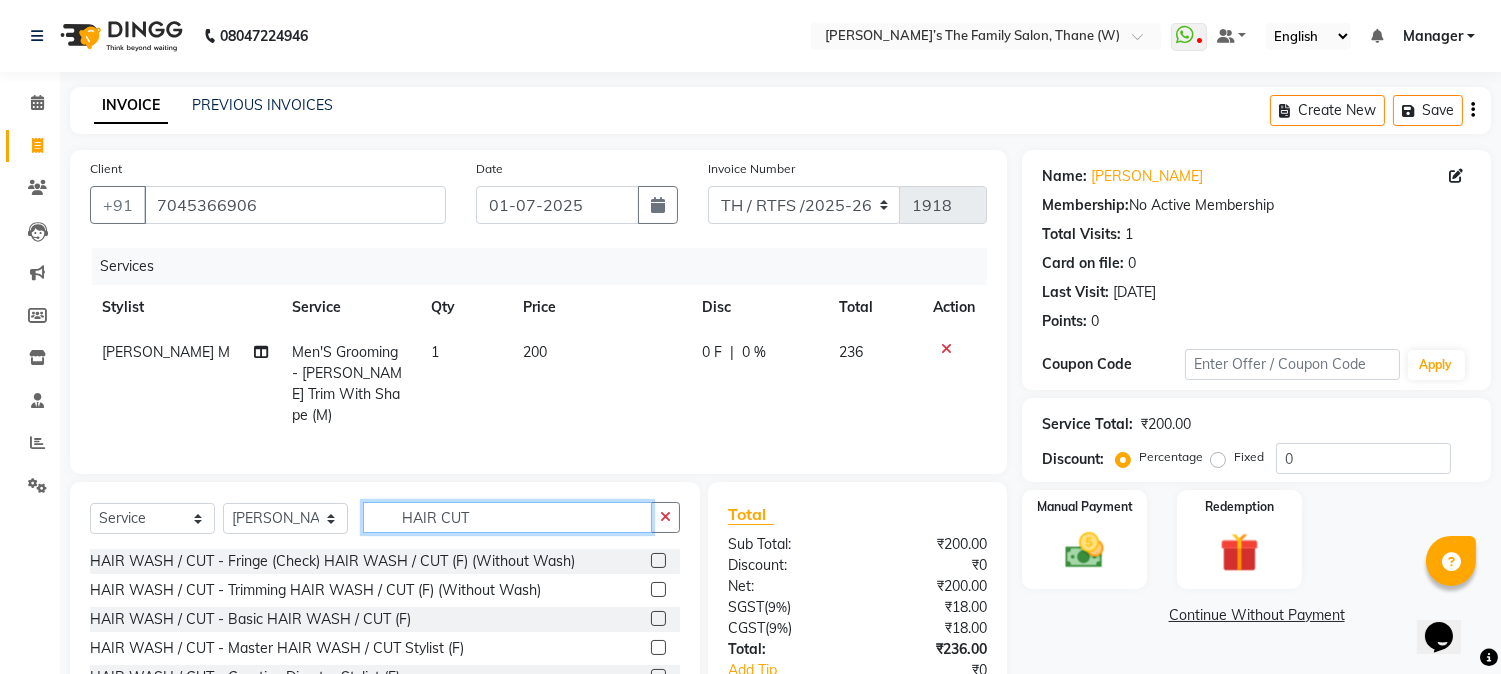 scroll, scrollTop: 128, scrollLeft: 0, axis: vertical 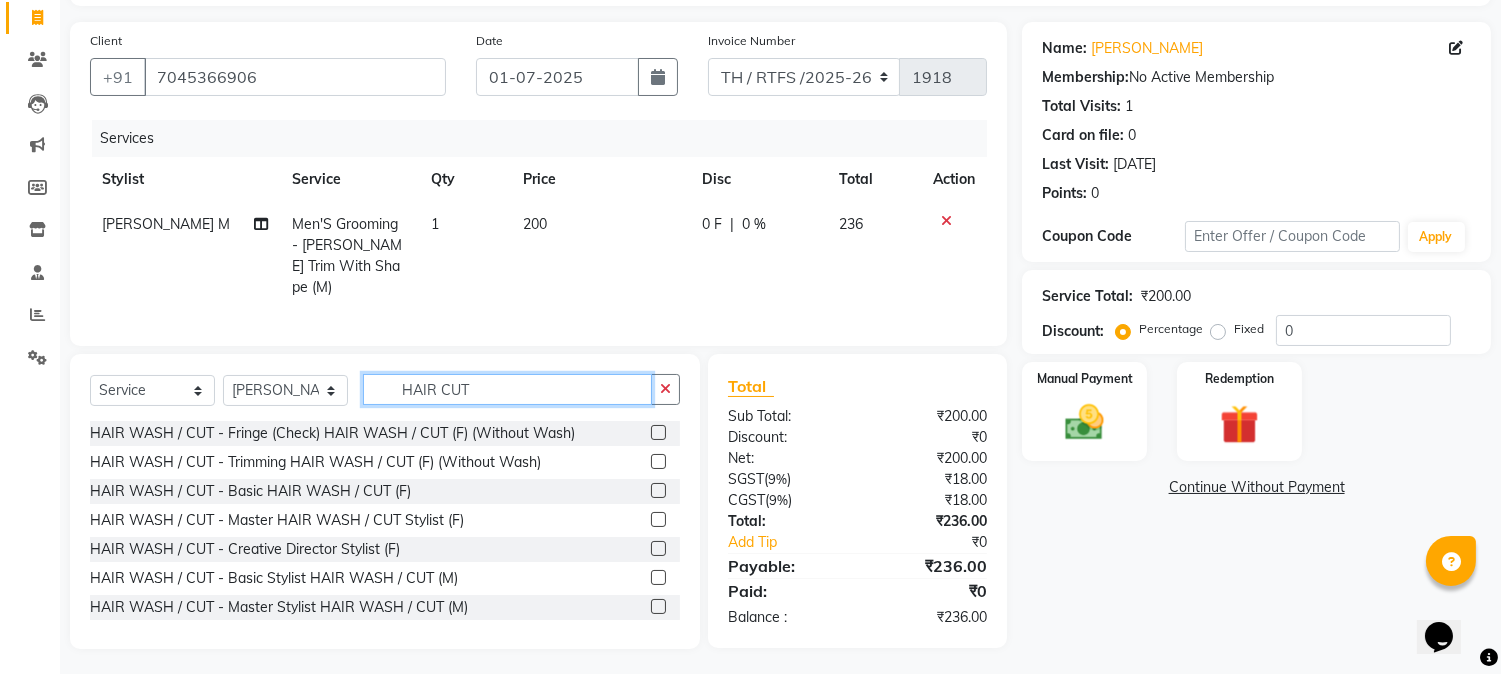 type on "HAIR CUT" 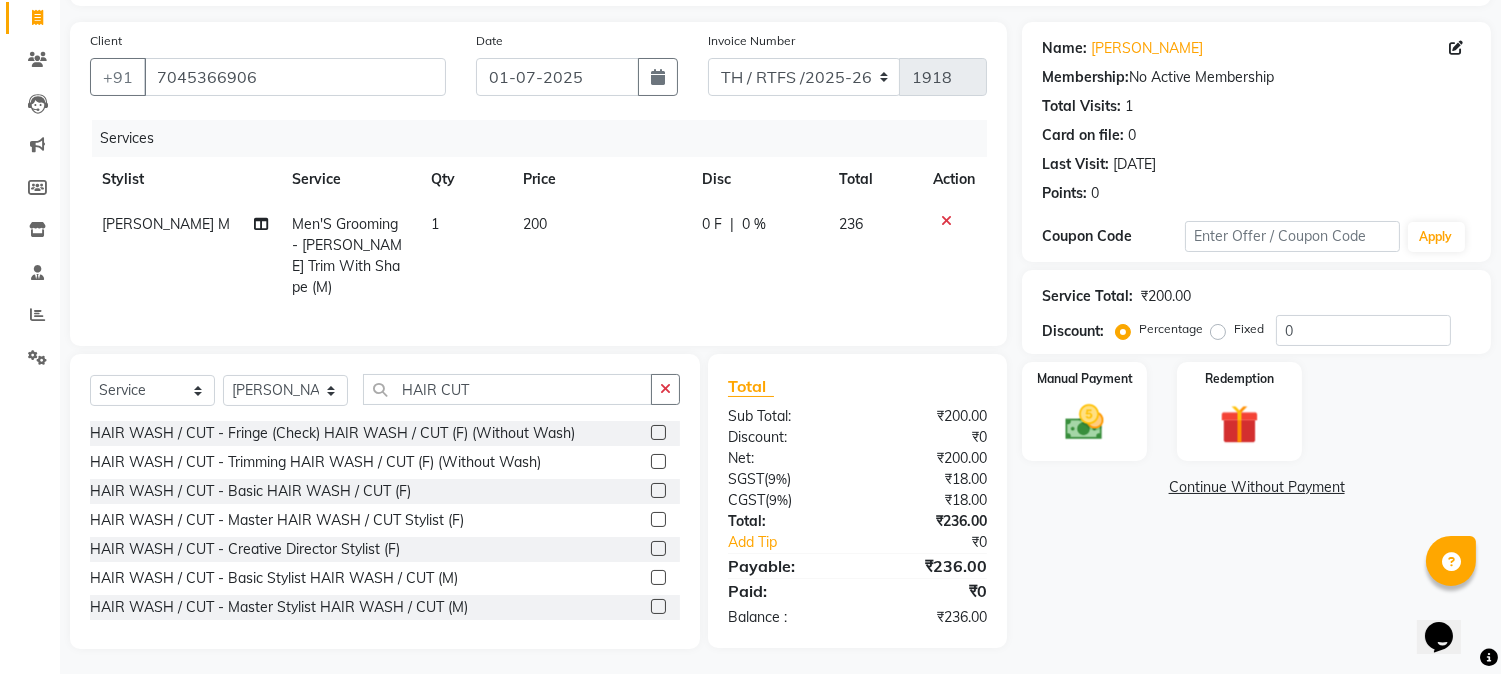 click 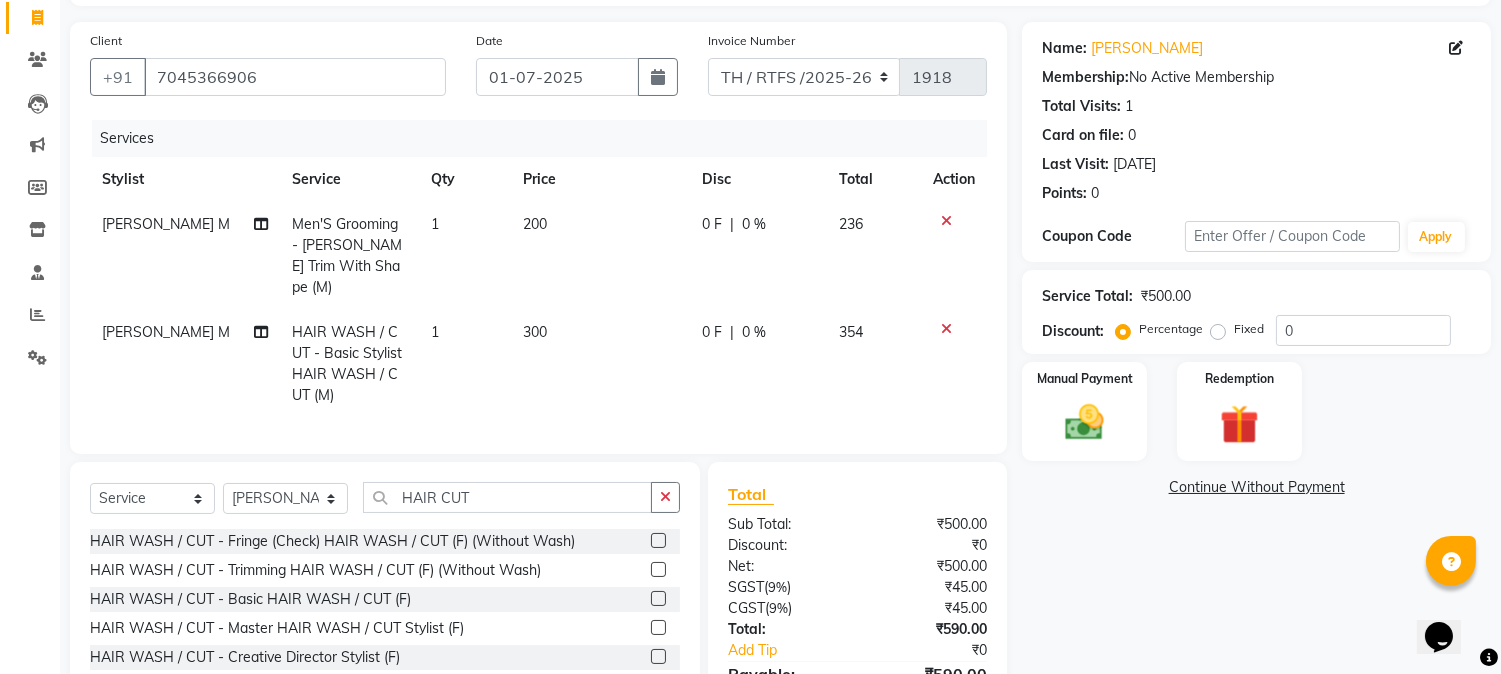 checkbox on "false" 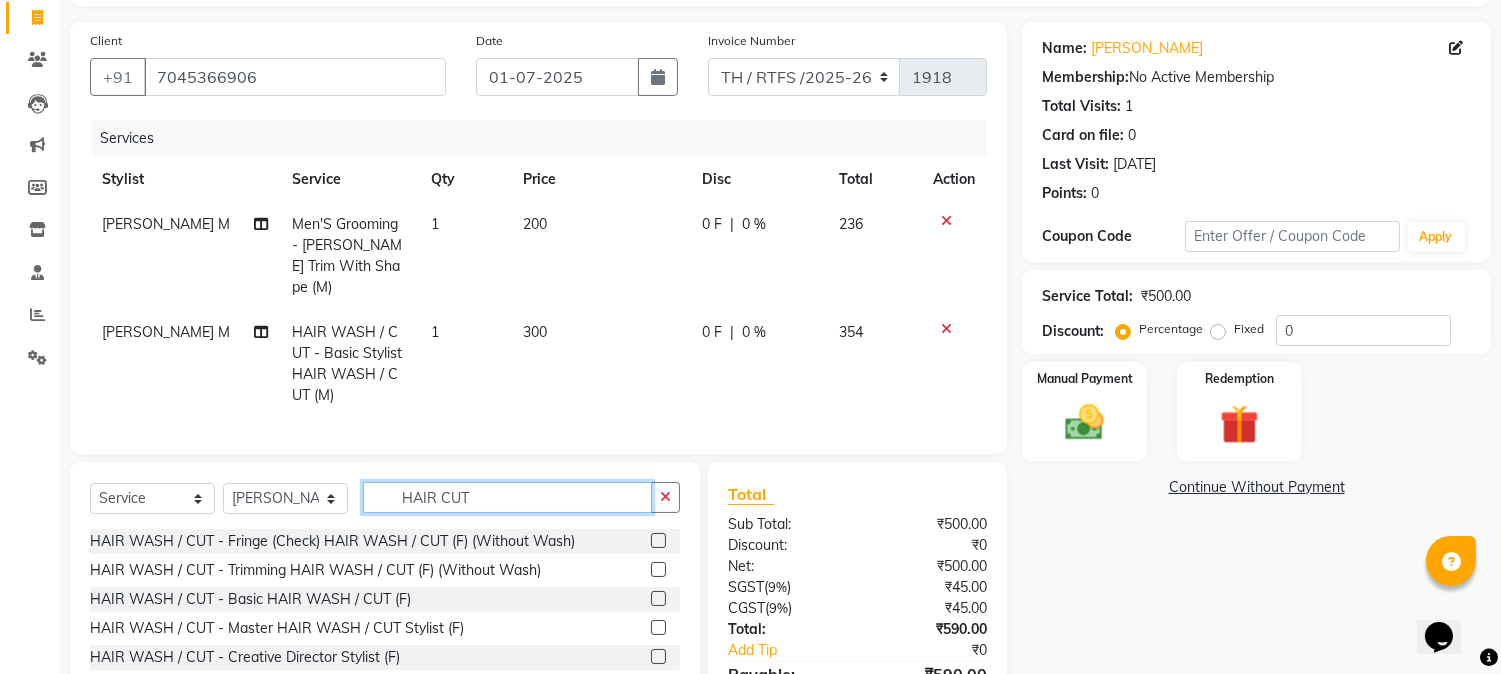 click on "HAIR CUT" 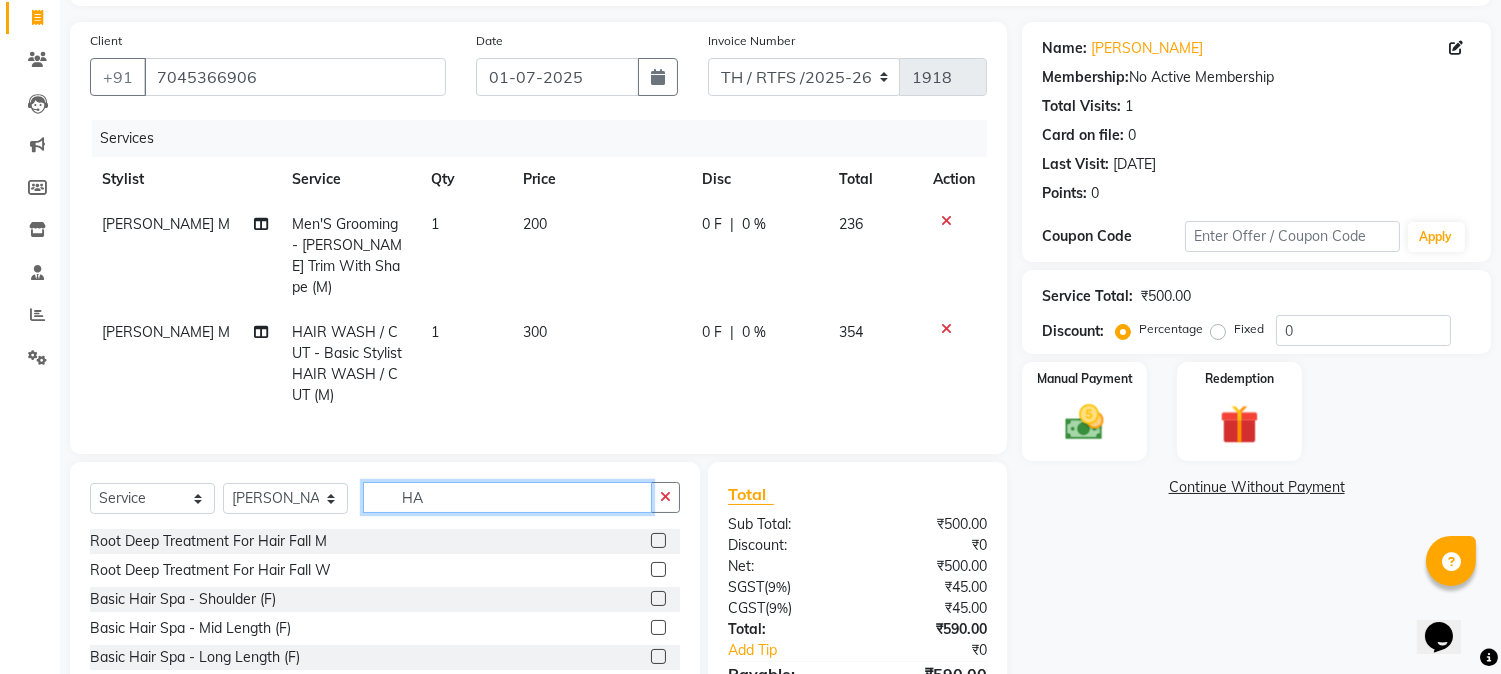 type on "H" 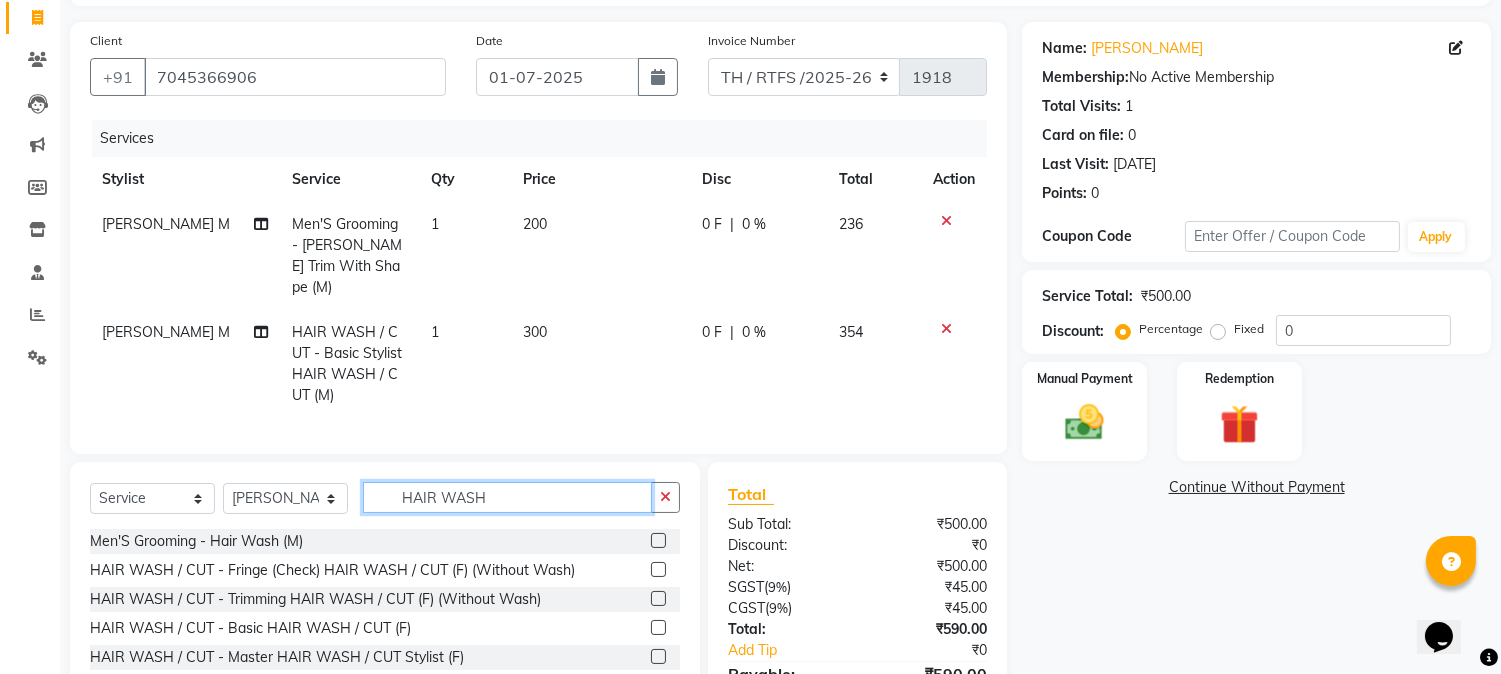type on "HAIR WASH" 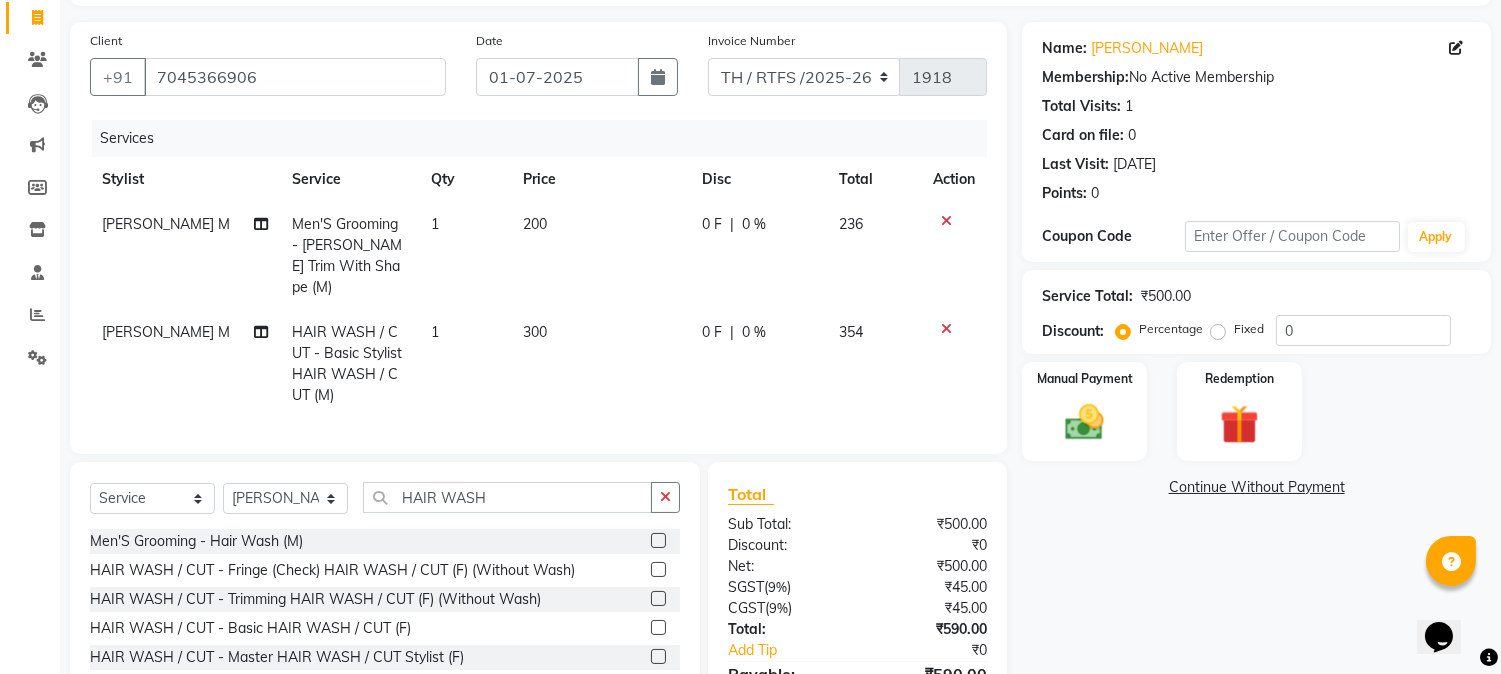 click 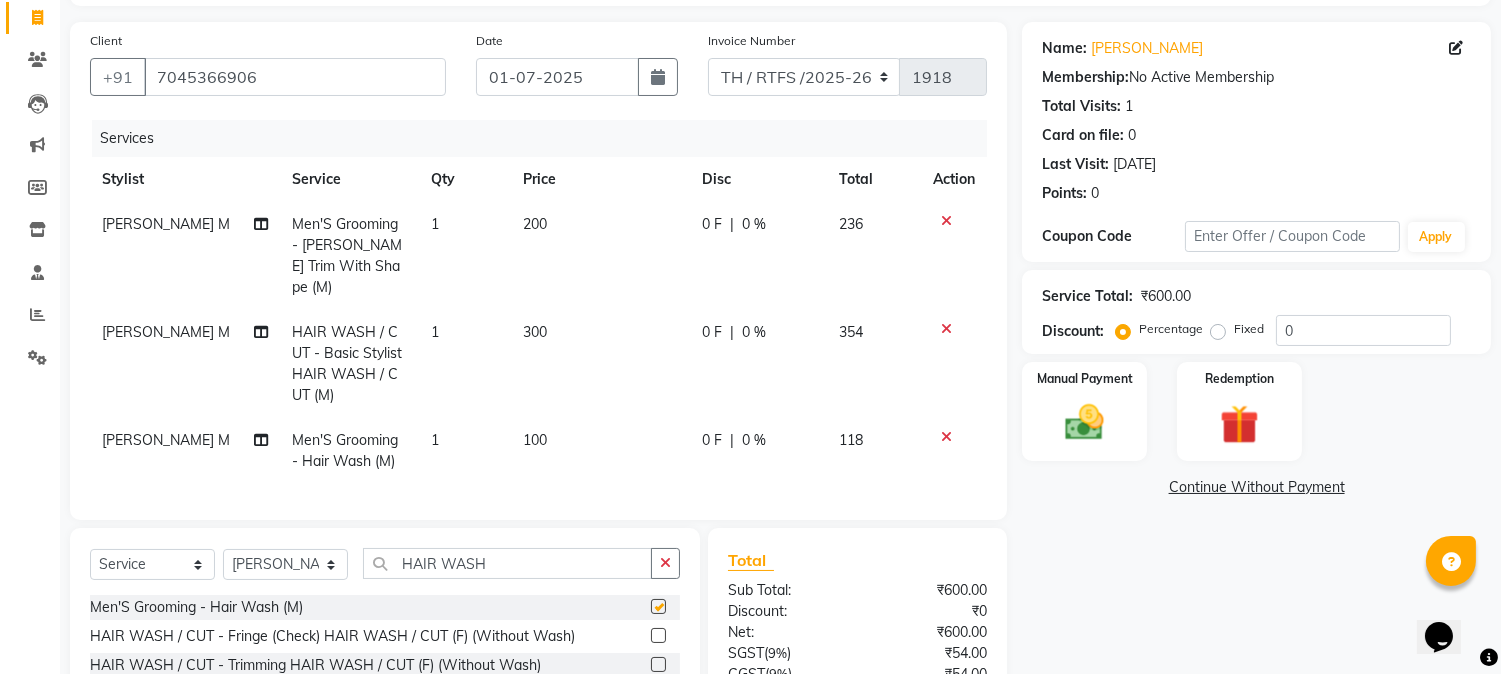 checkbox on "false" 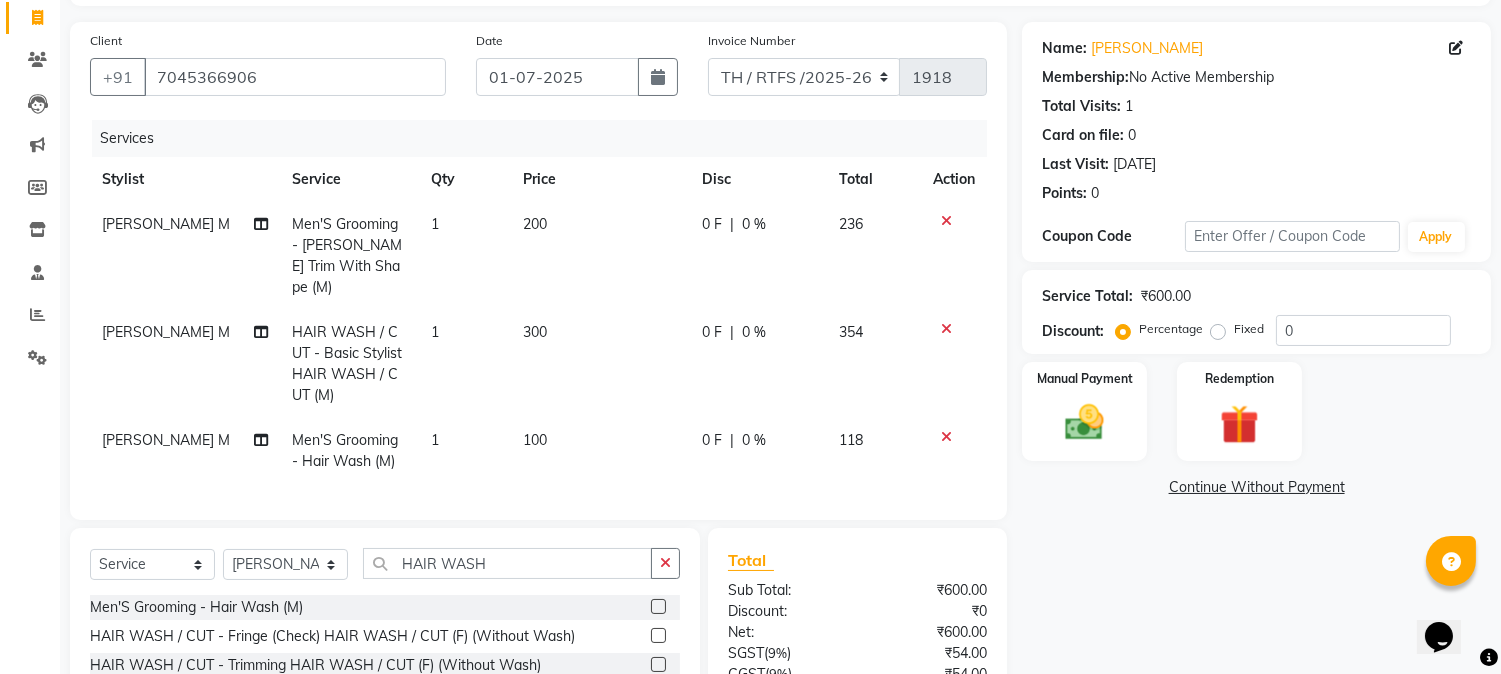 click on "100" 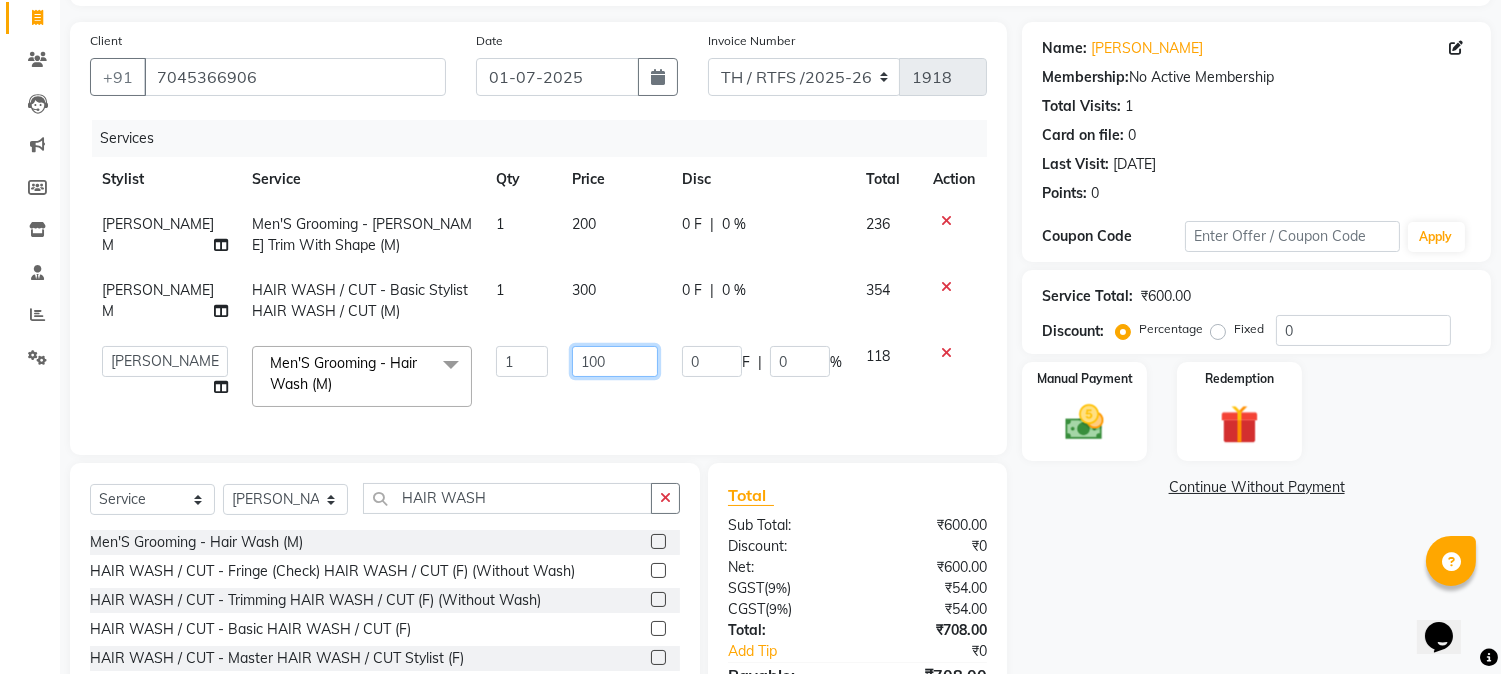 click on "100" 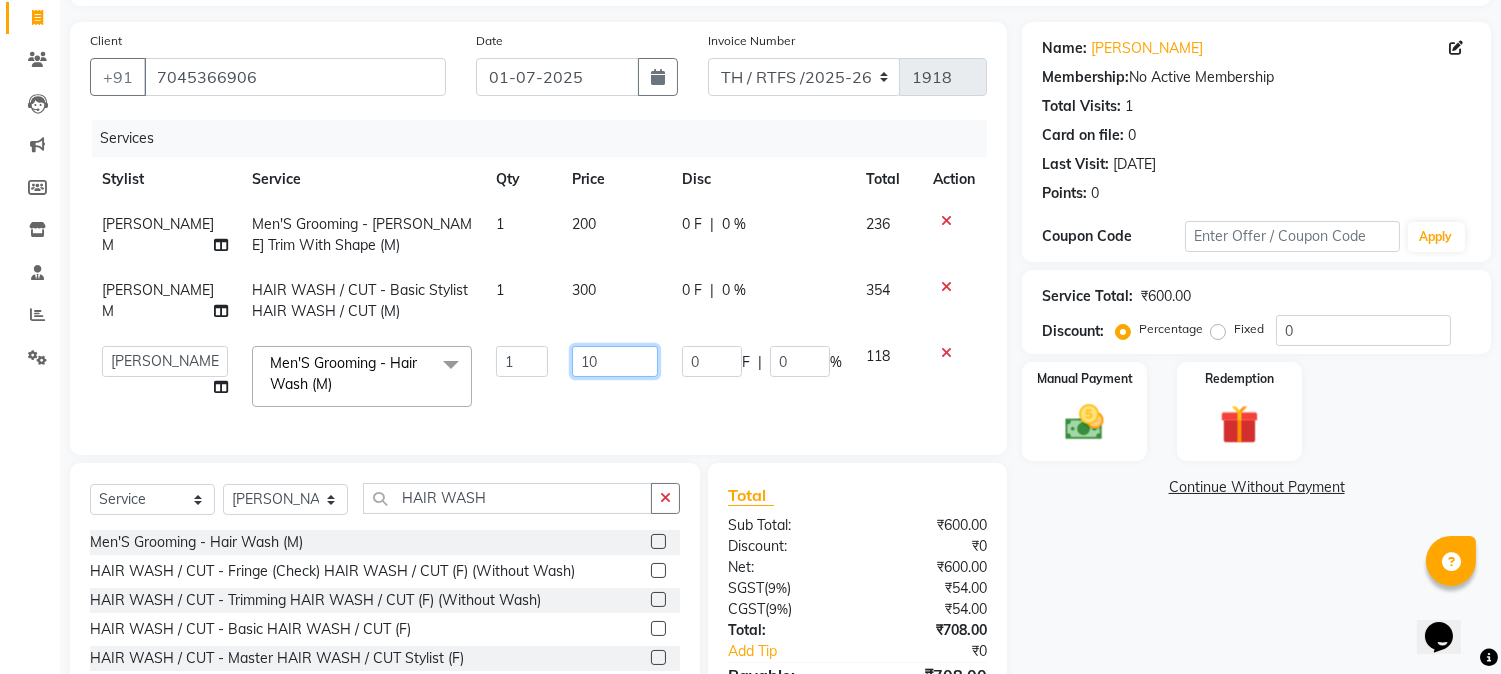 type on "1" 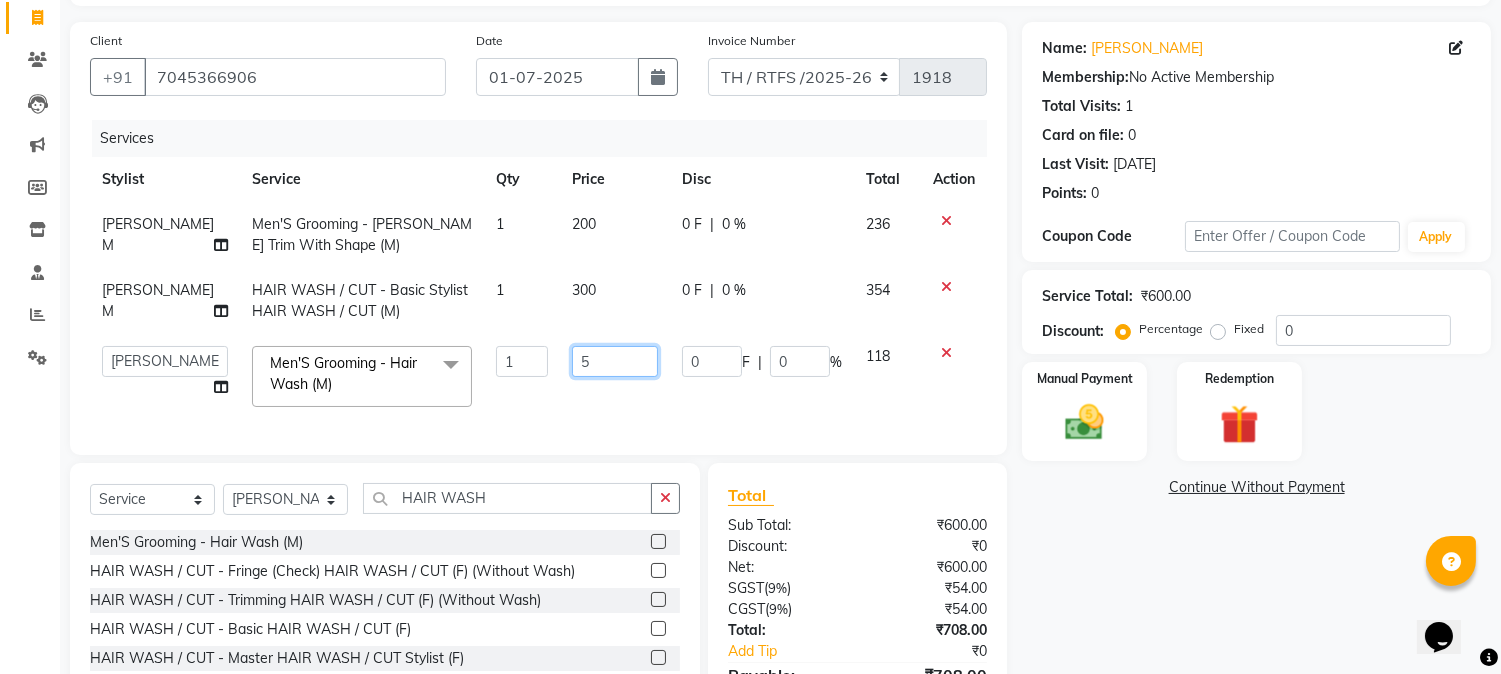 type on "50" 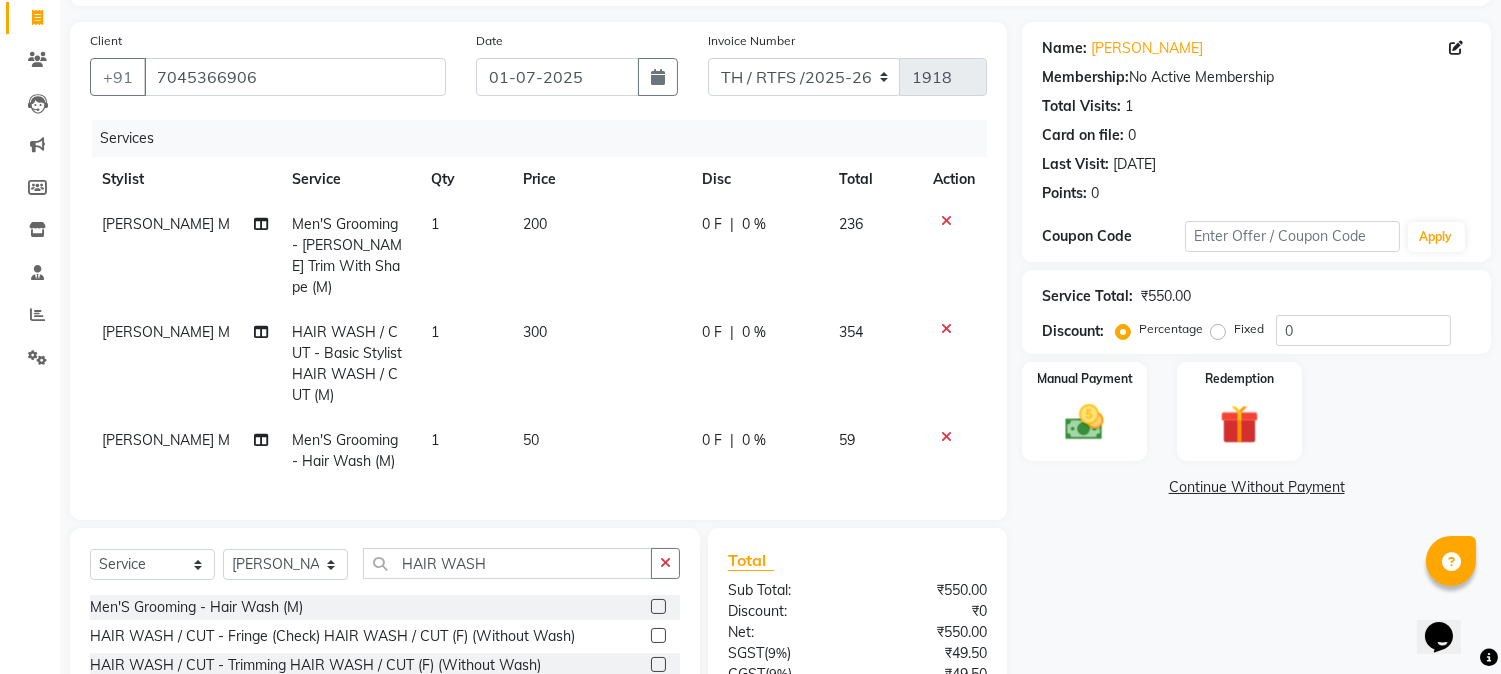 click on "Name: [PERSON_NAME] Membership:  No Active Membership  Total Visits:  1 Card on file:  0 Last Visit:   [DATE] Points:   0  Coupon Code Apply Service Total:  ₹550.00  Discount:  Percentage   Fixed  0 Manual Payment Redemption  Continue Without Payment" 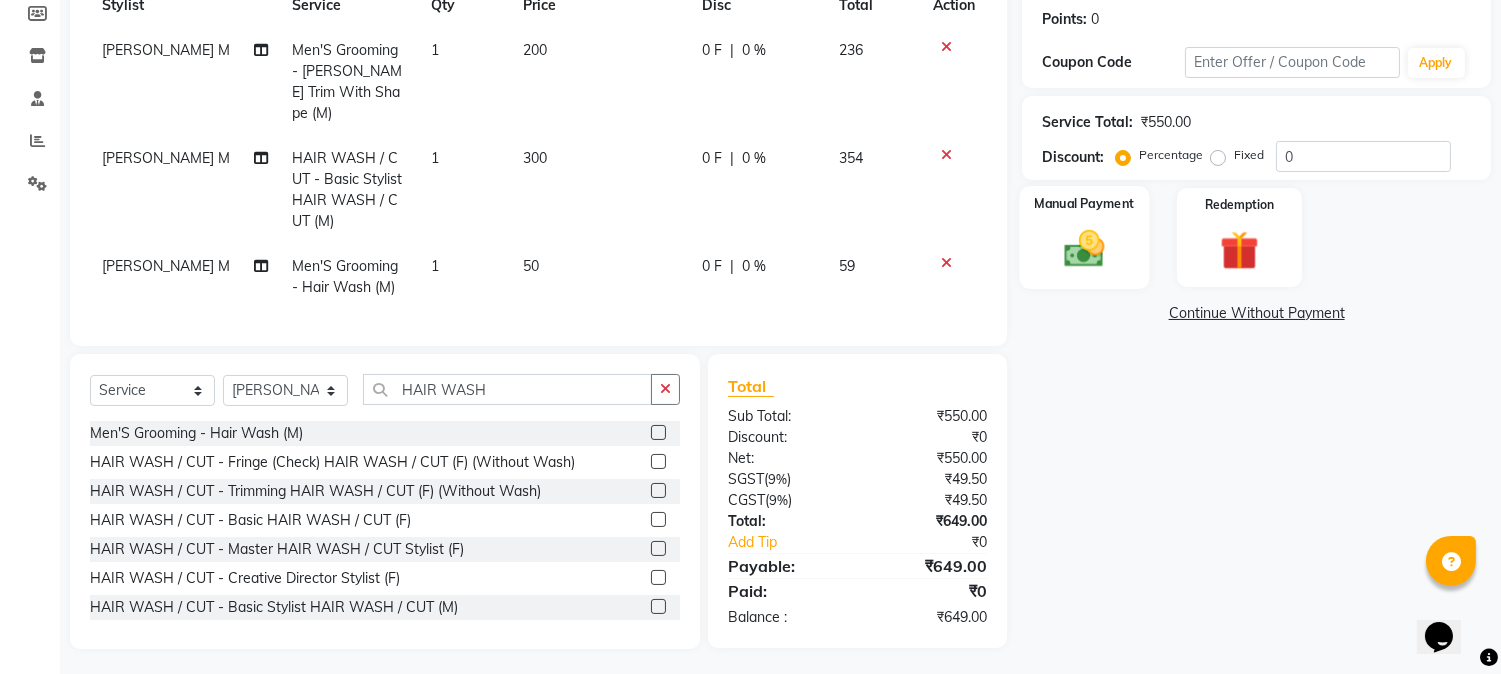 click 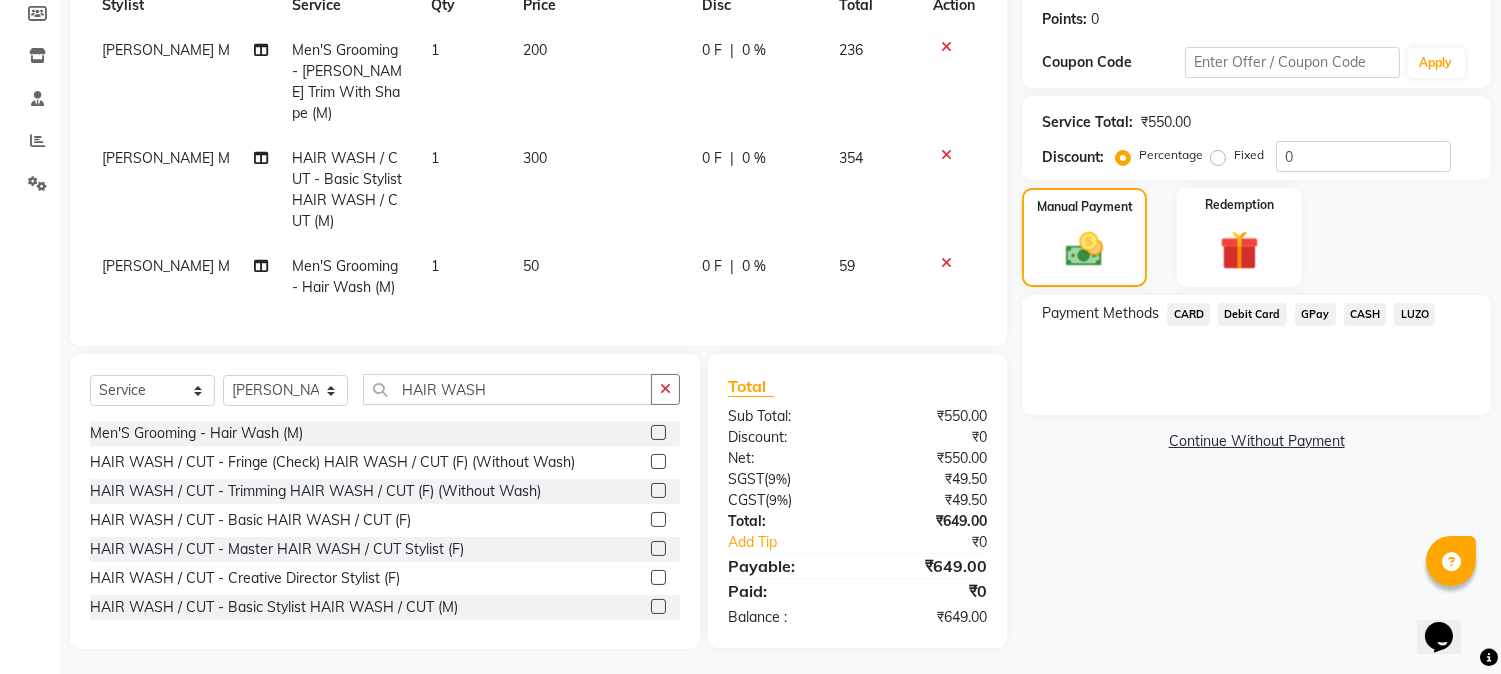 click on "GPay" 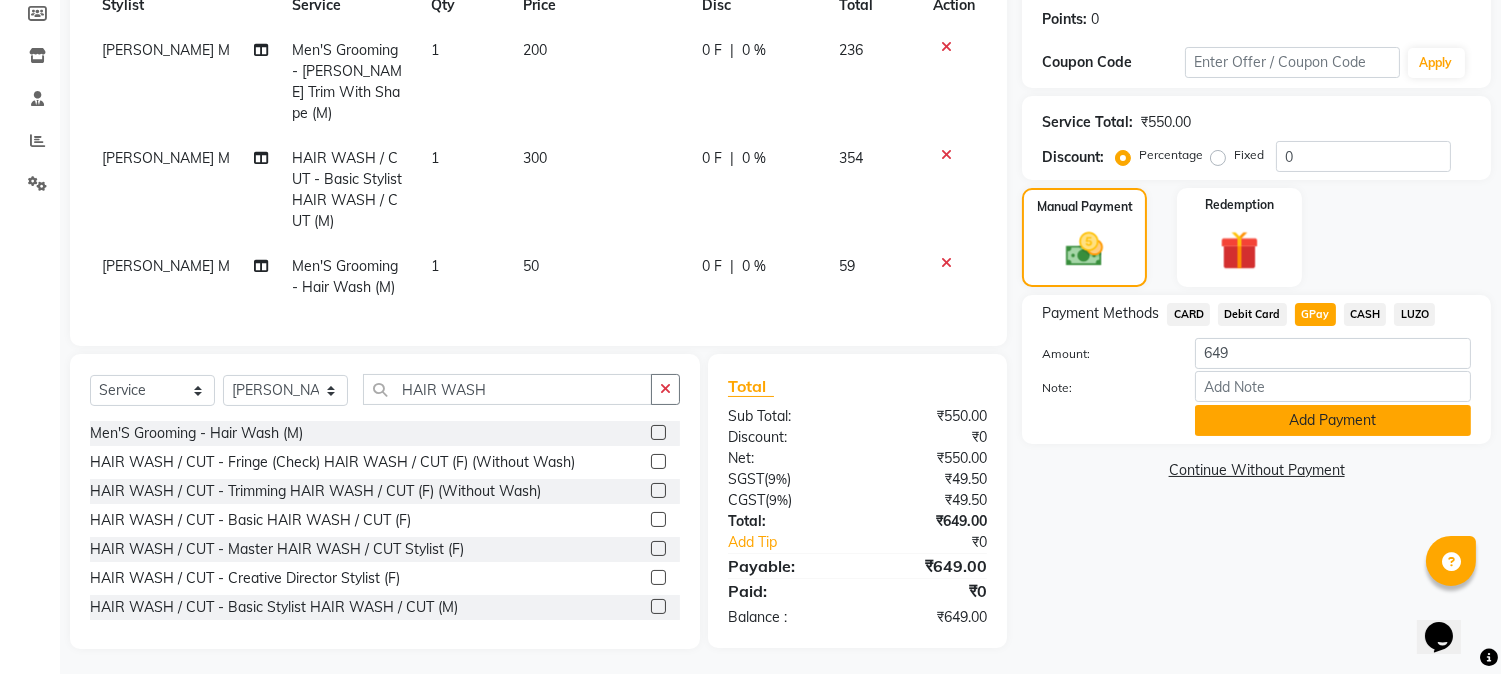 click on "Add Payment" 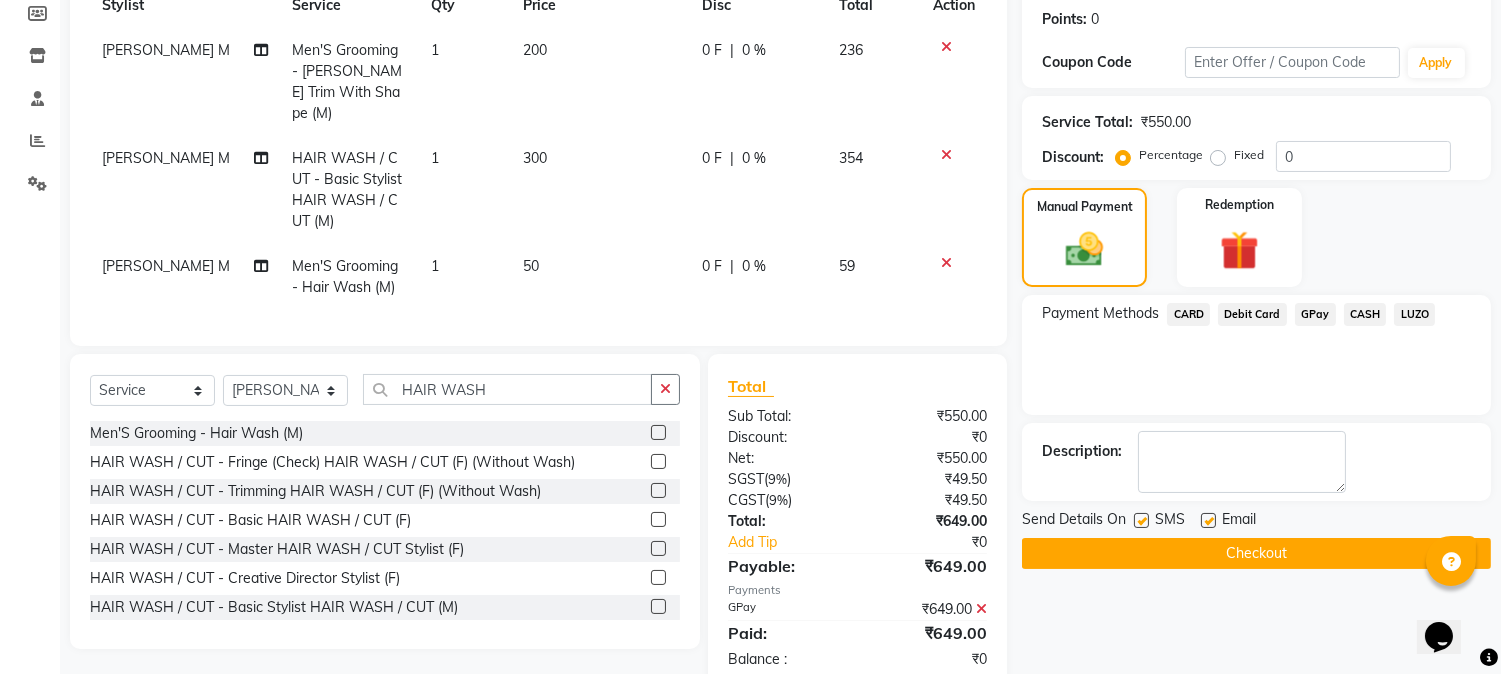 click on "Checkout" 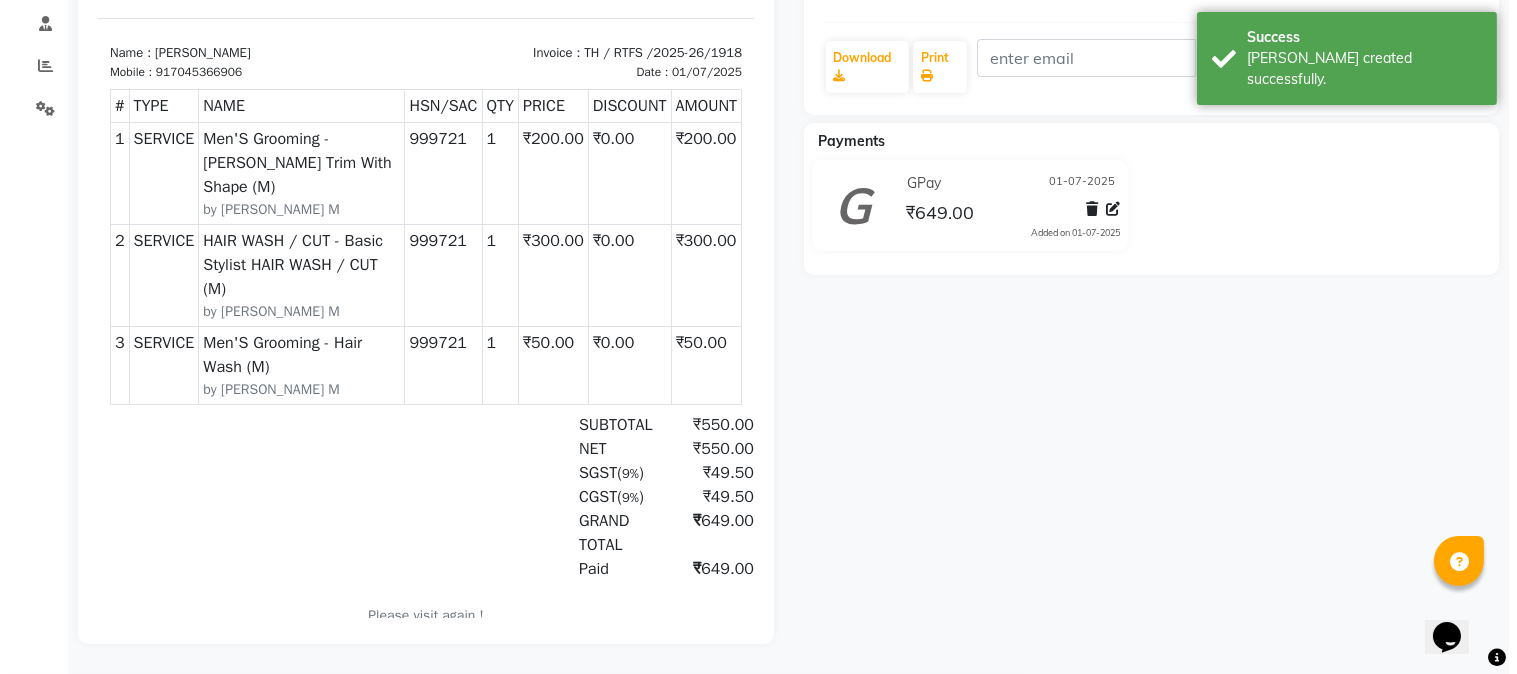 scroll, scrollTop: 0, scrollLeft: 0, axis: both 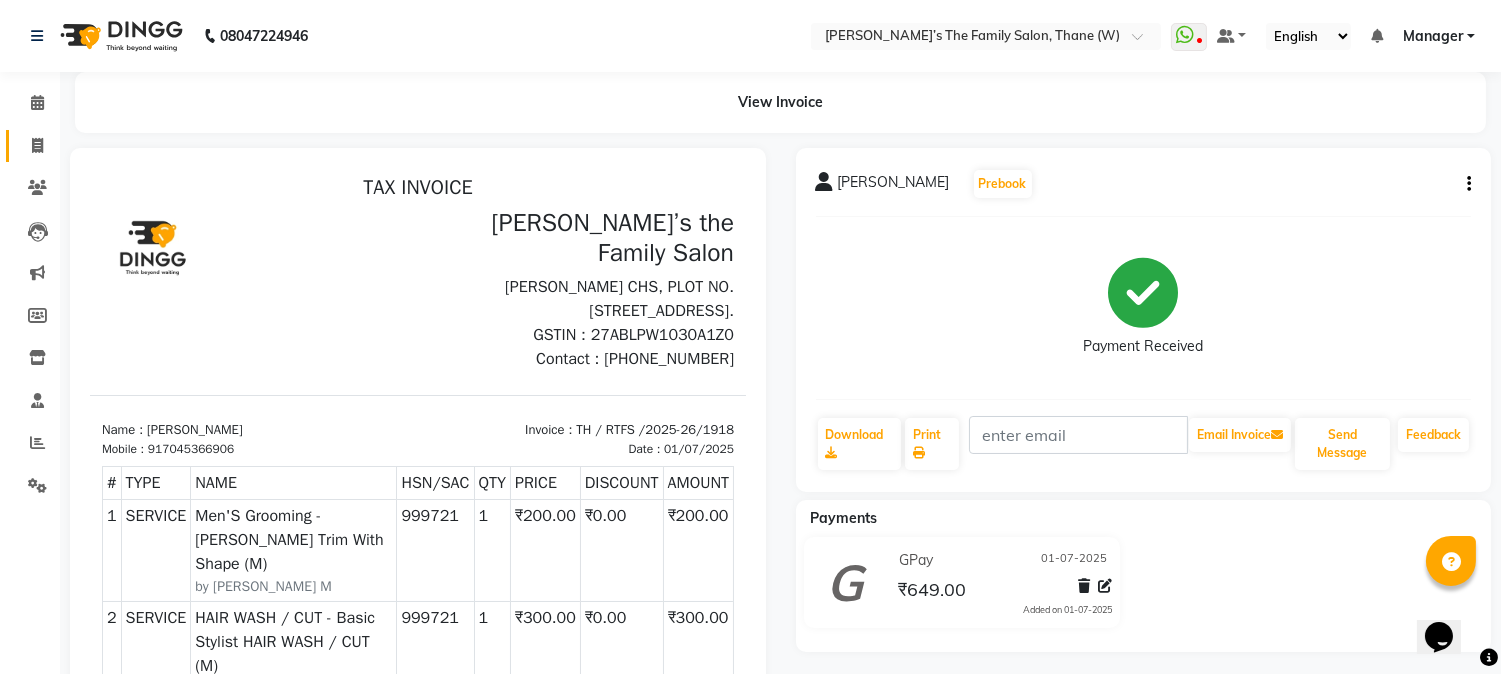 click on "Invoice" 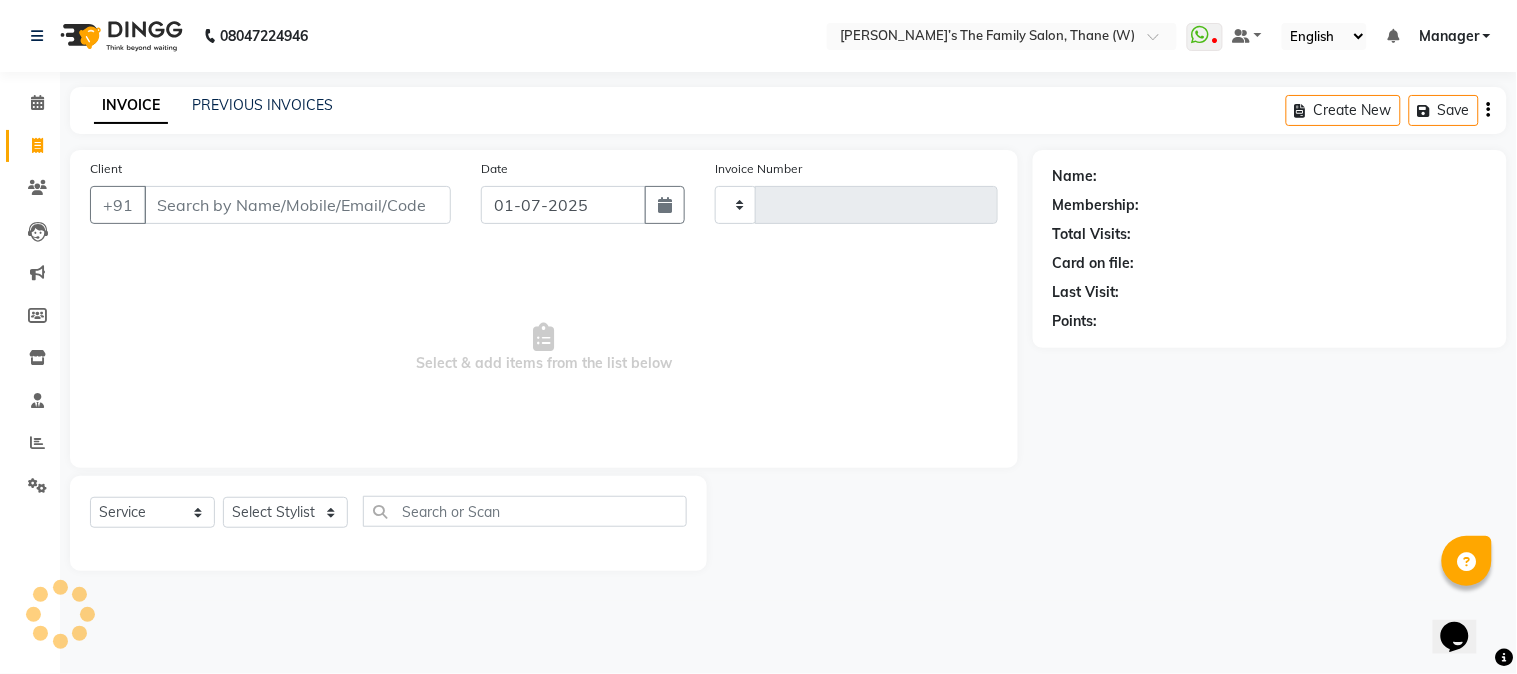 type on "1919" 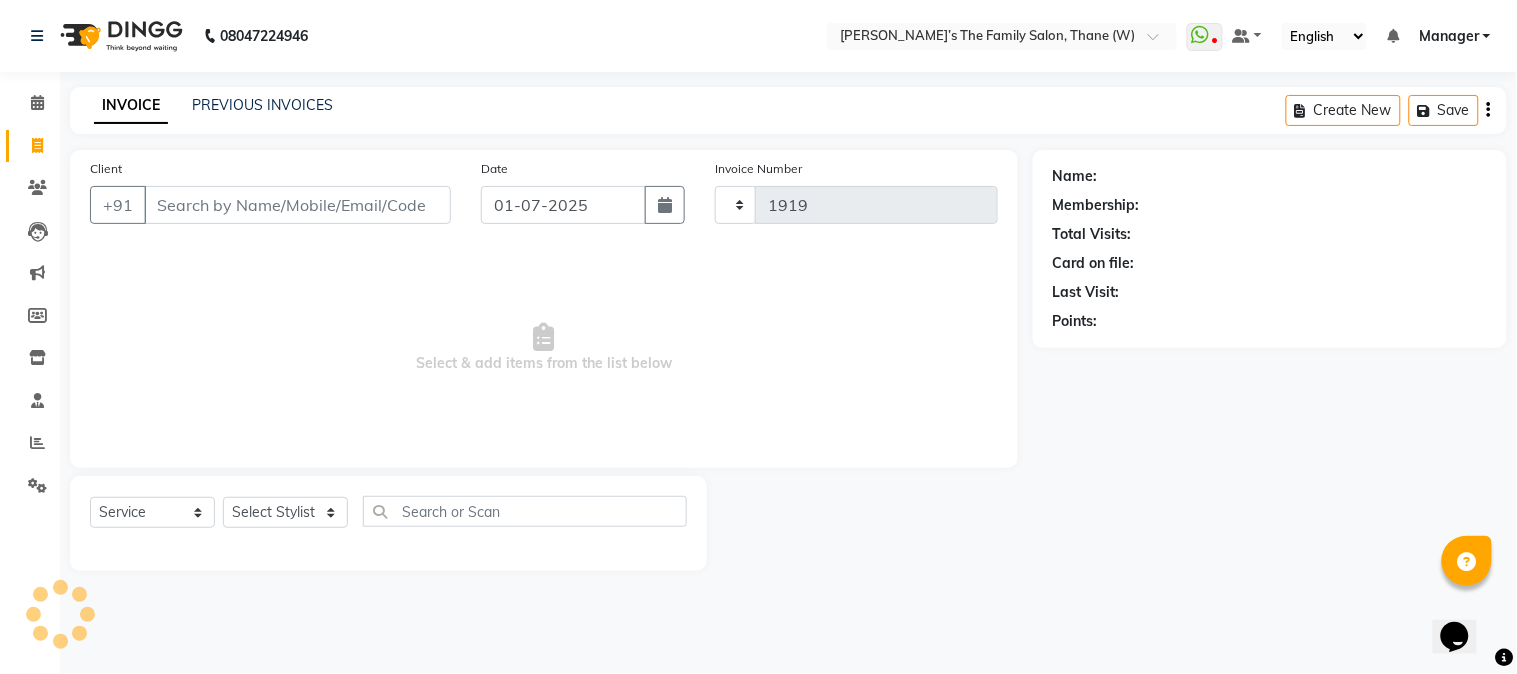 select on "8004" 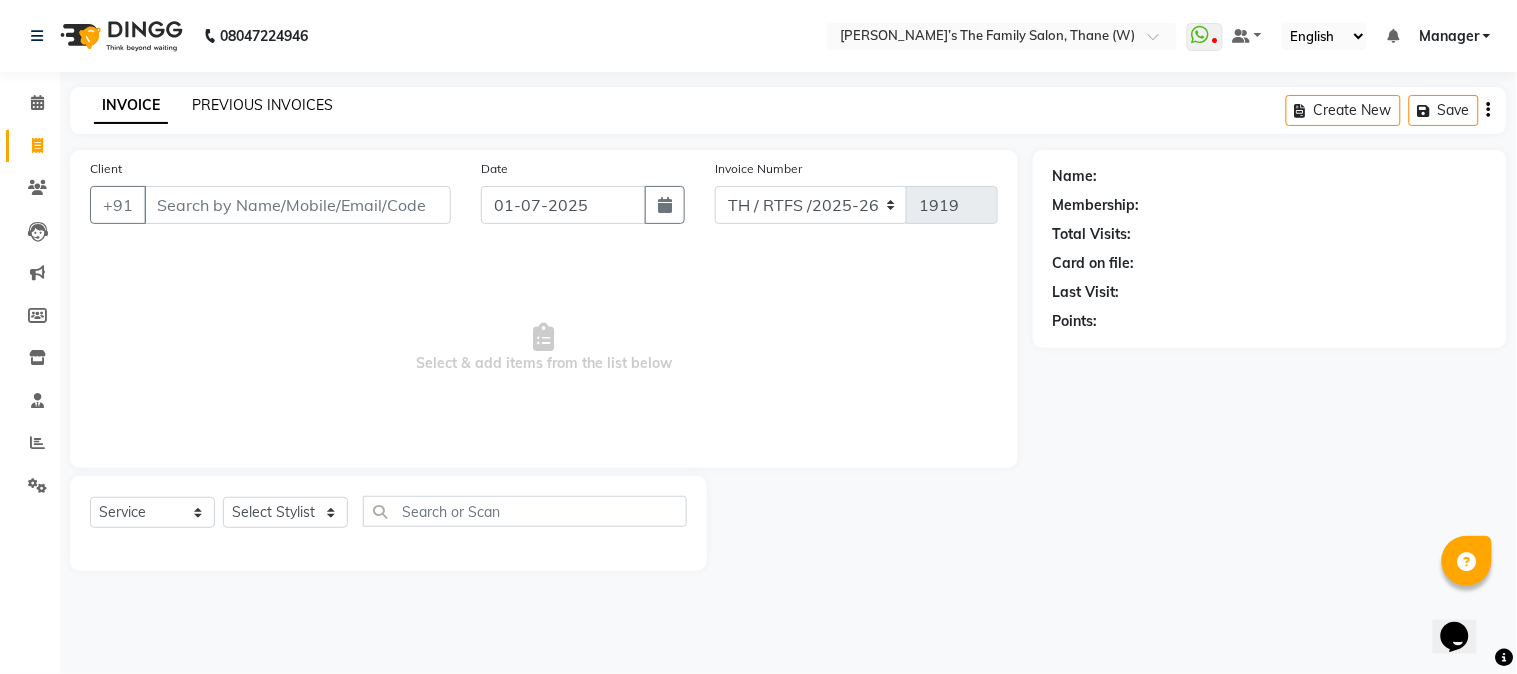 click on "PREVIOUS INVOICES" 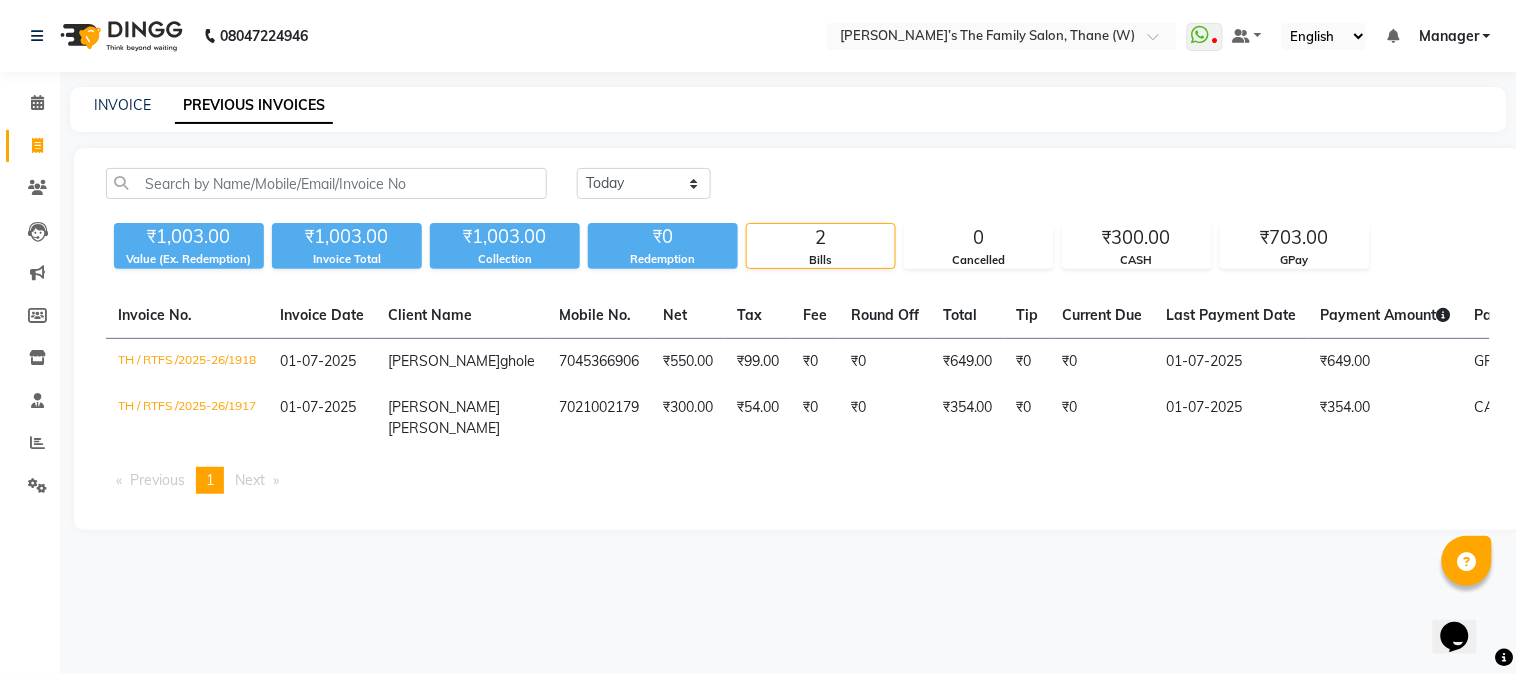 click on "INVOICE PREVIOUS INVOICES" 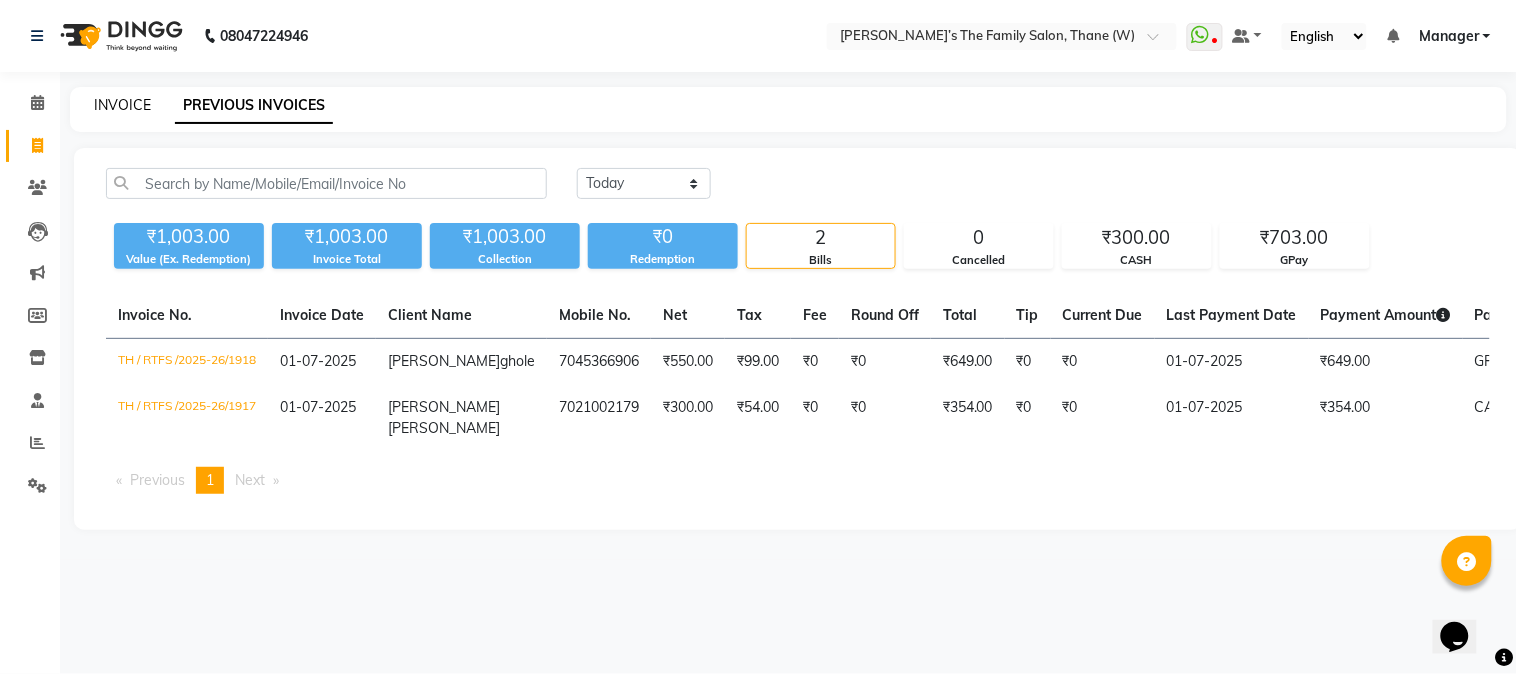 click on "INVOICE" 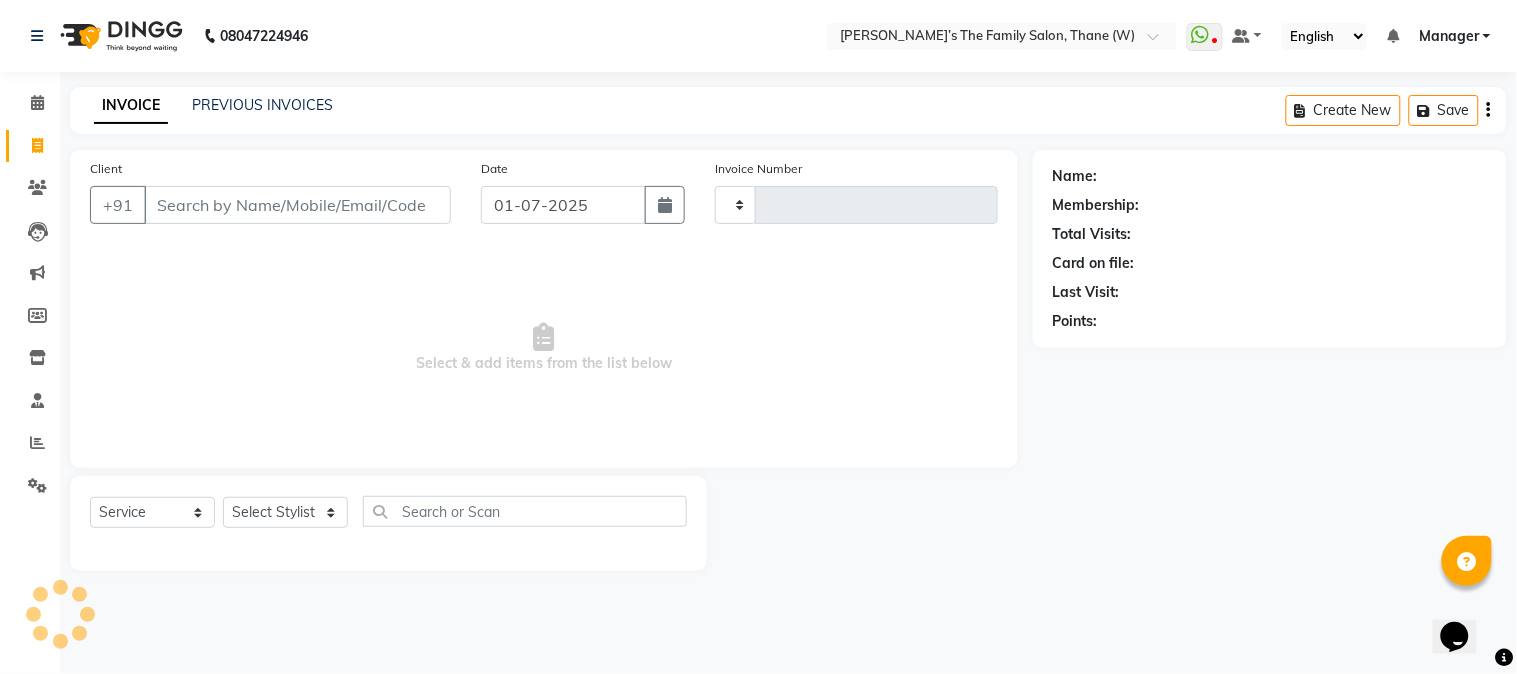 click on "INVOICE" 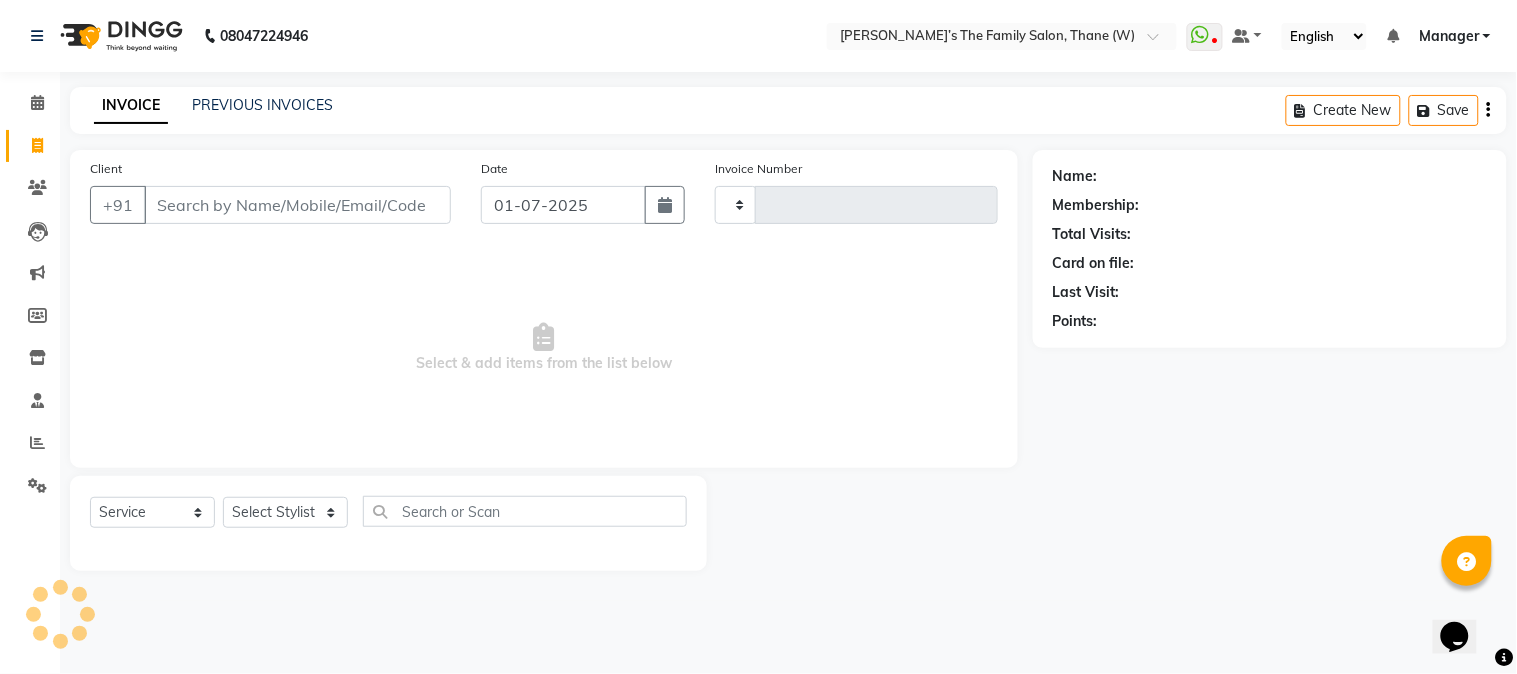 type on "1919" 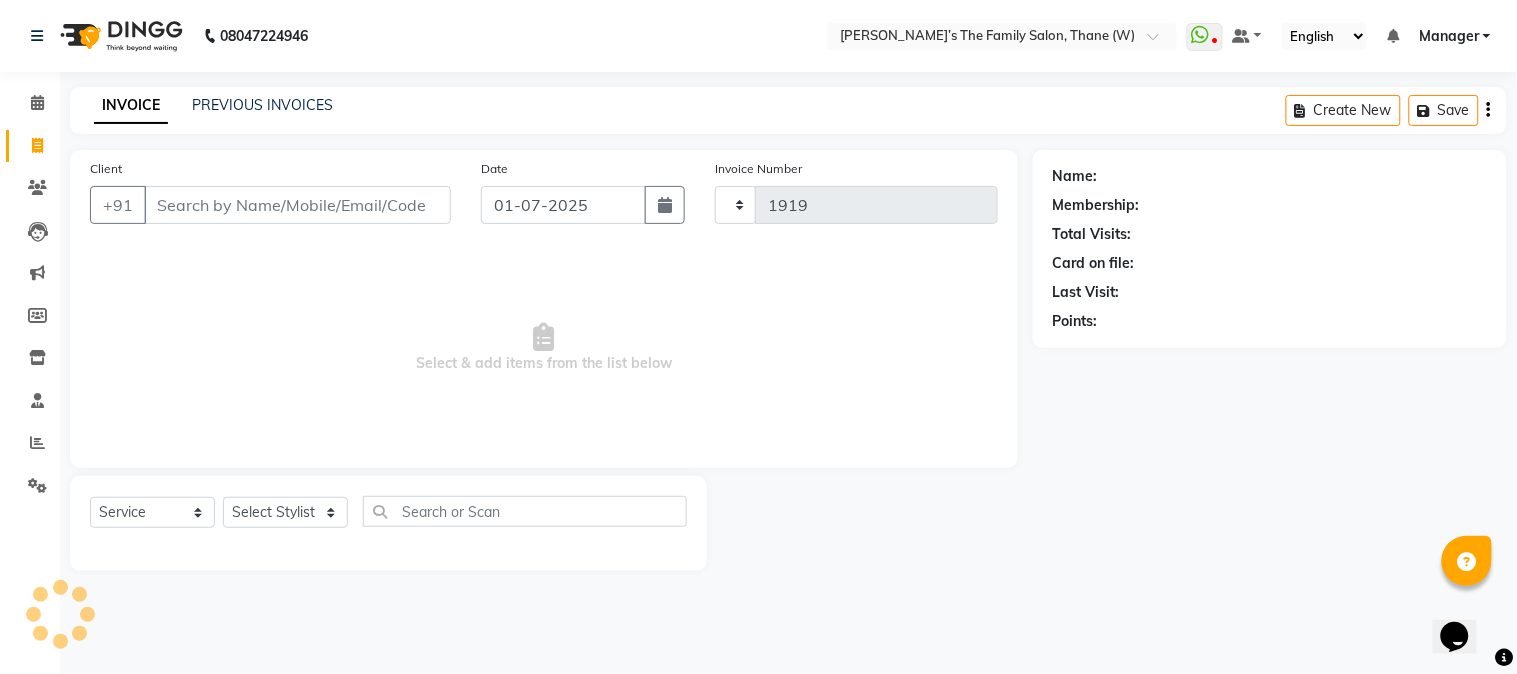 select on "8004" 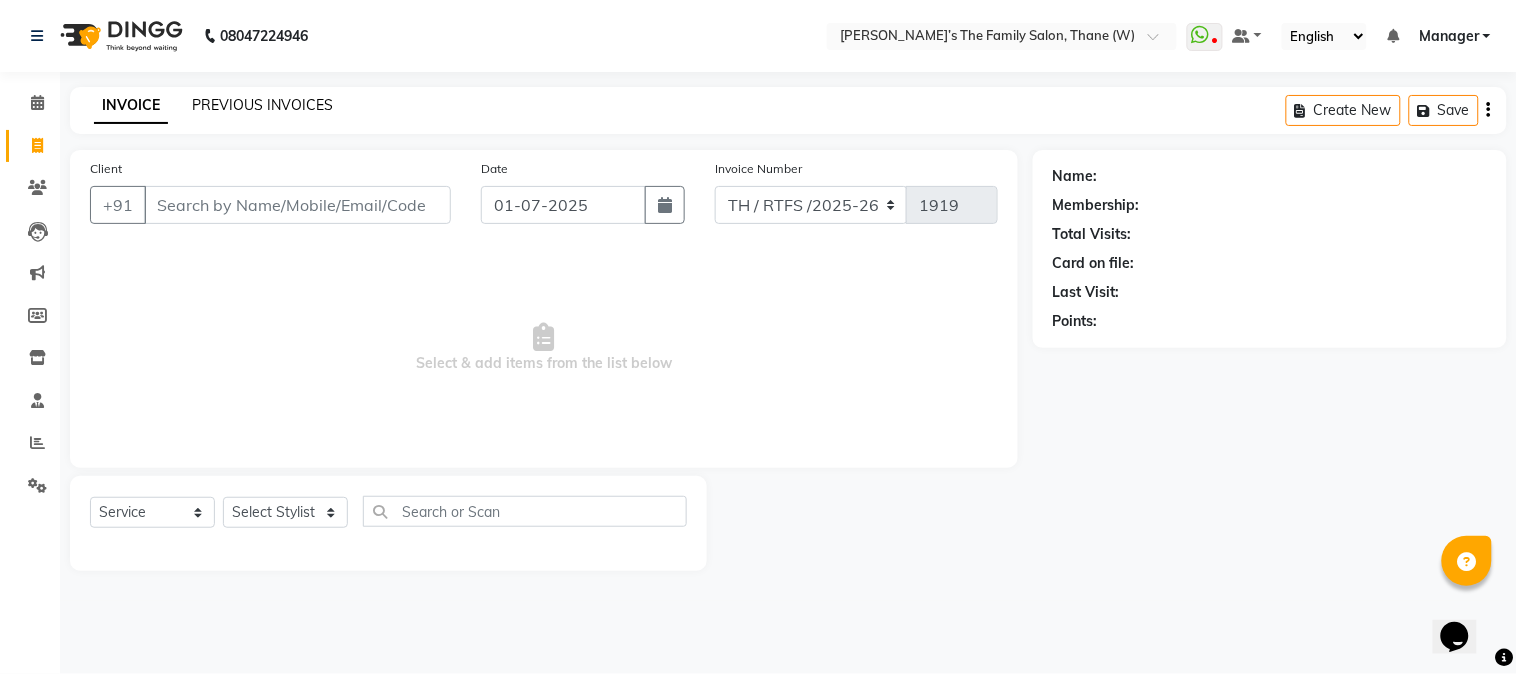 click on "PREVIOUS INVOICES" 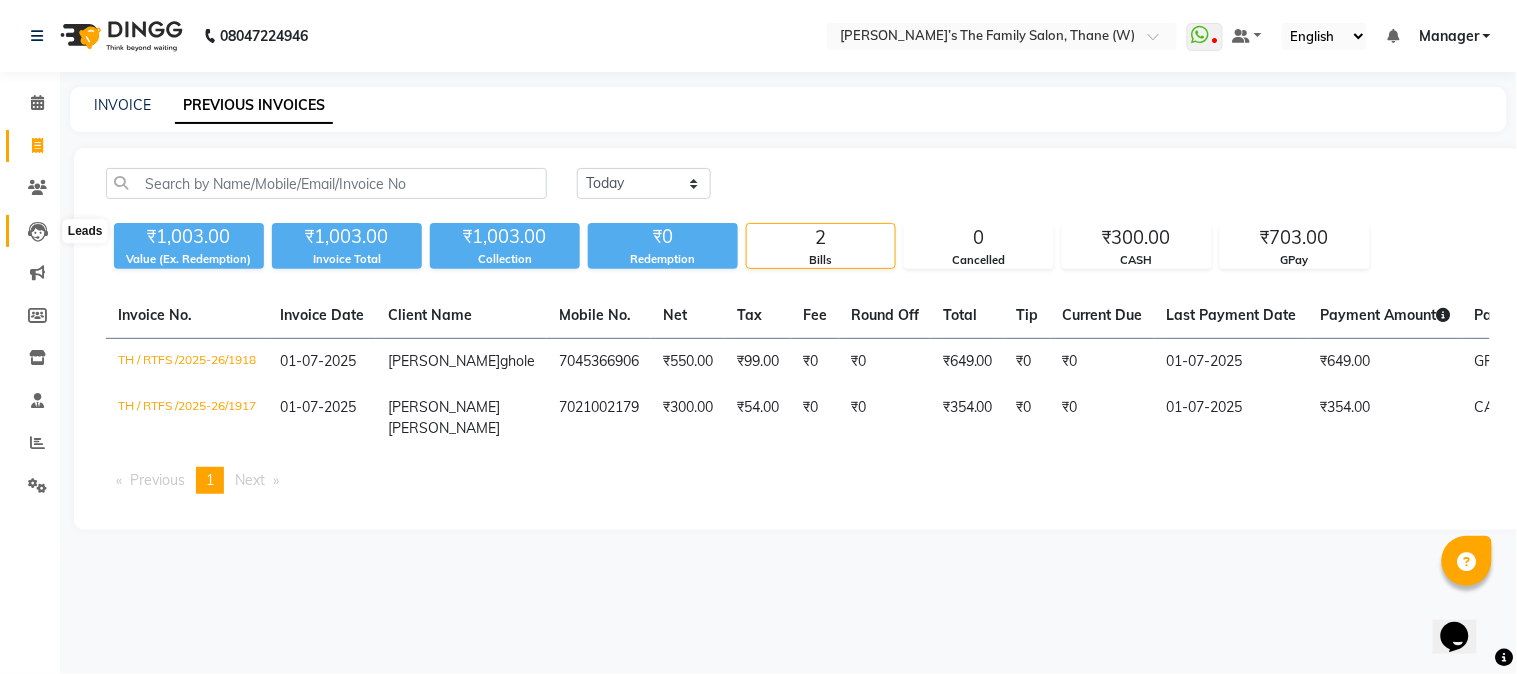 click 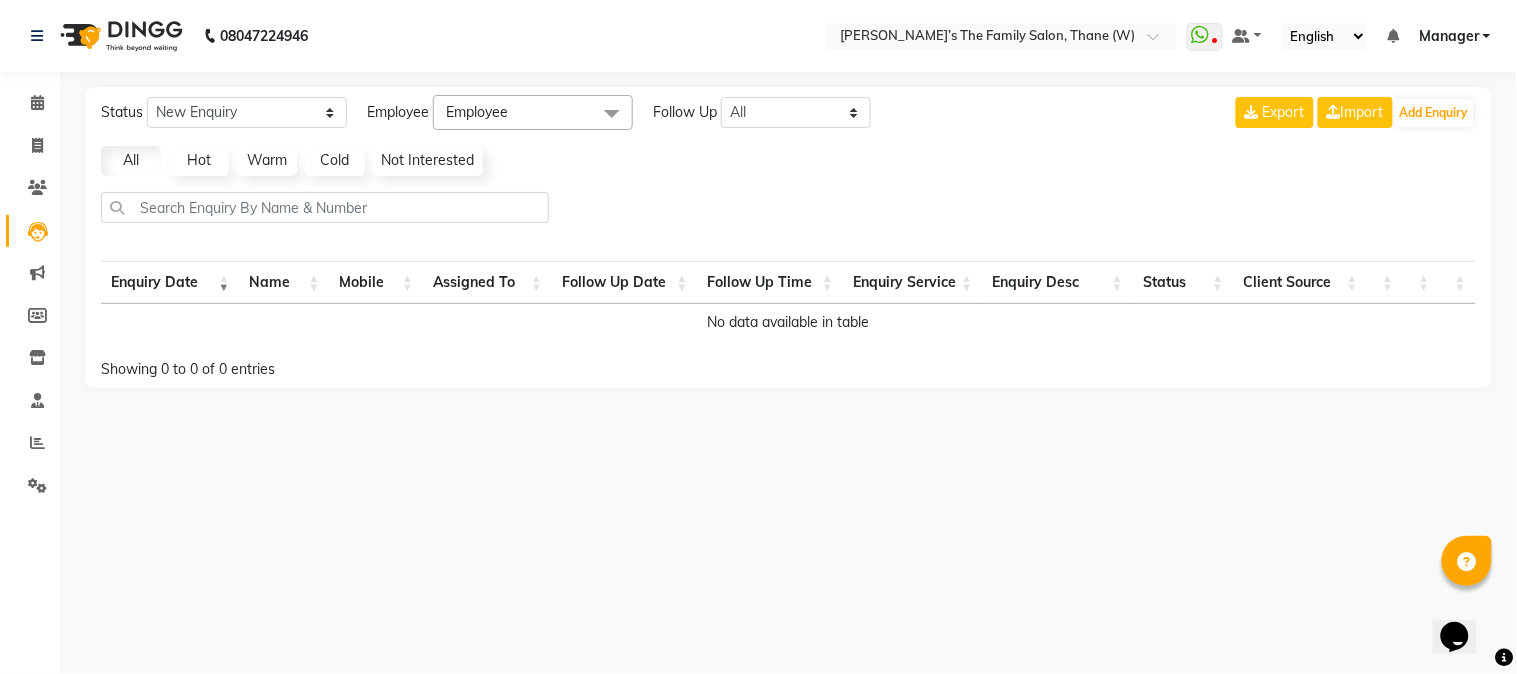 click 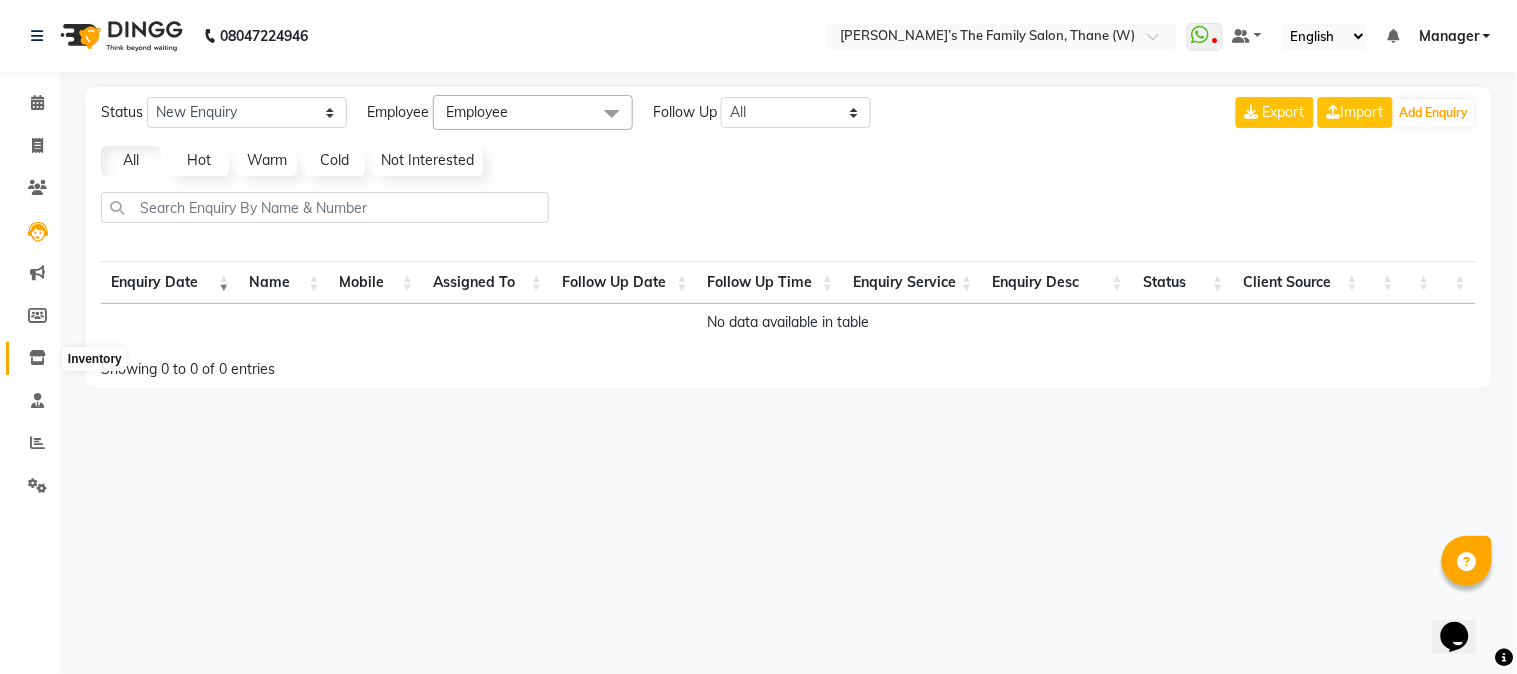 click 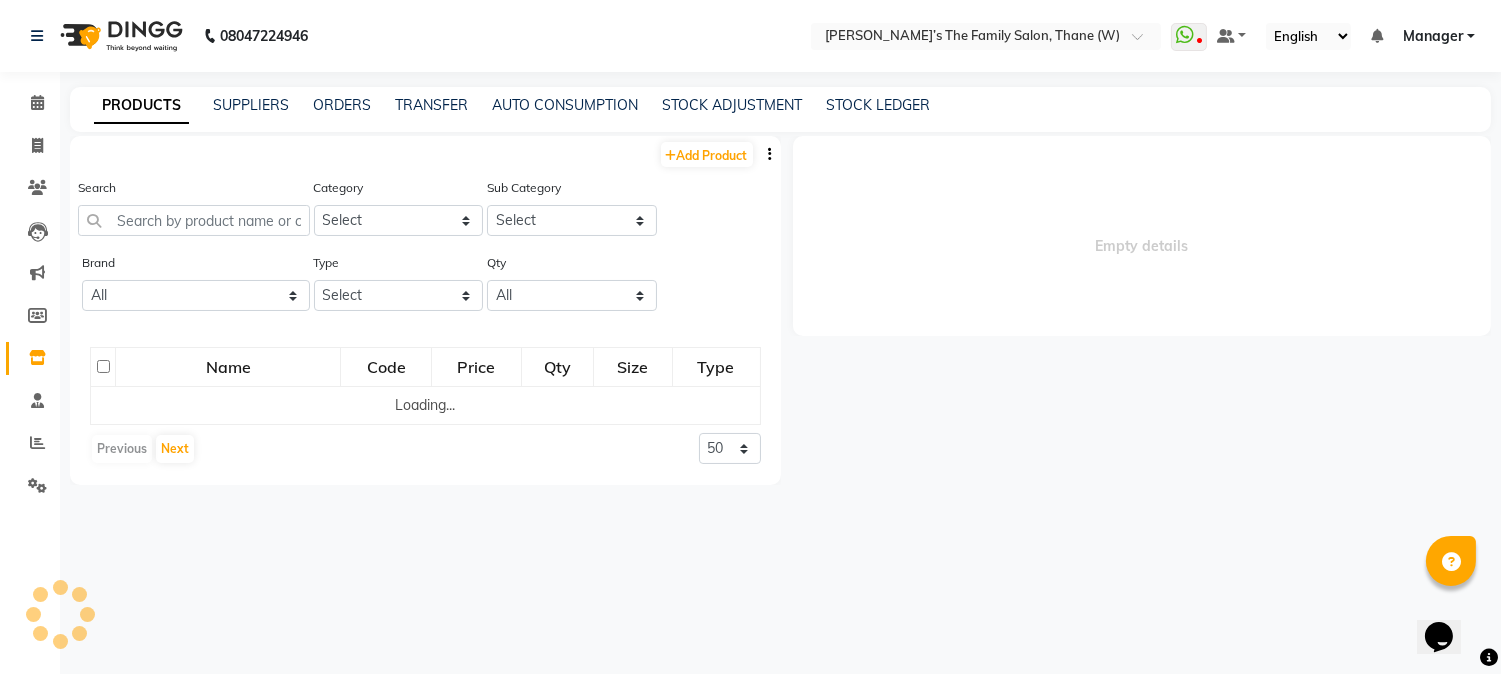 select 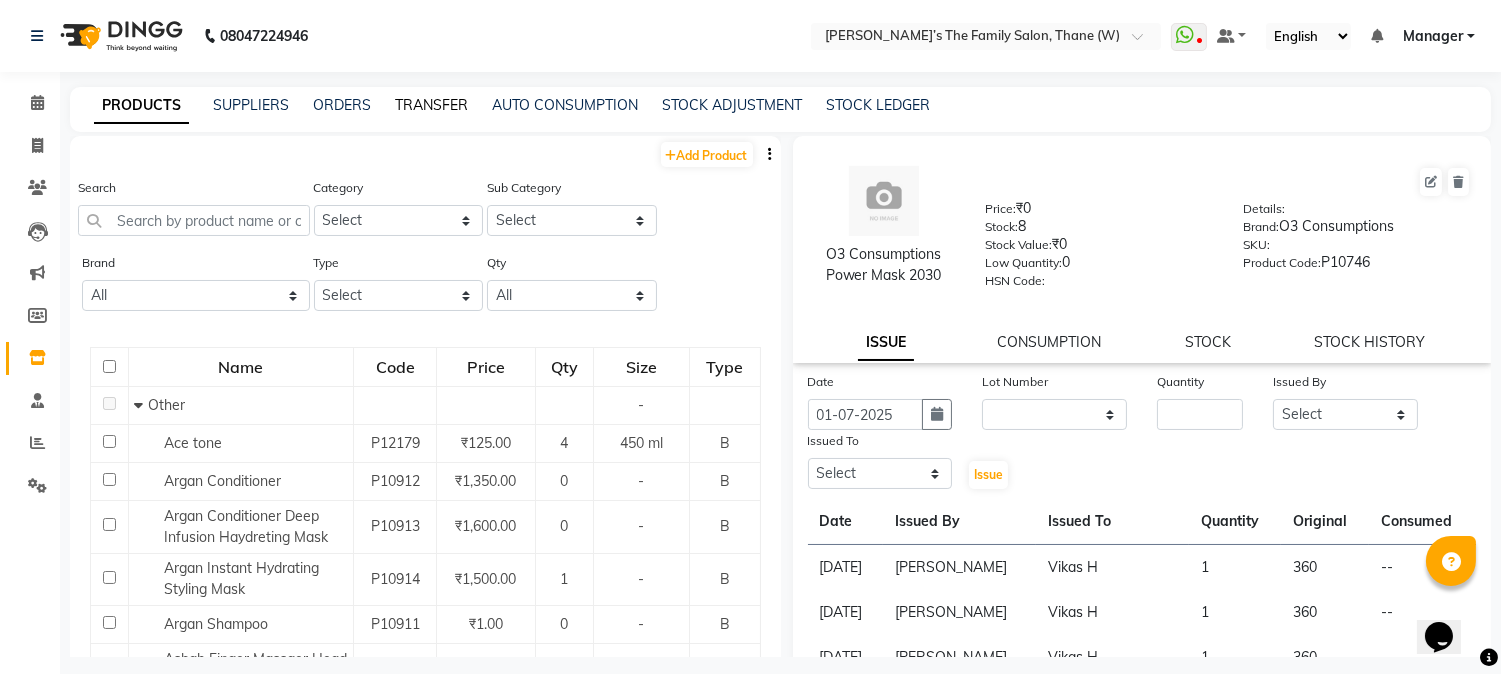 click on "TRANSFER" 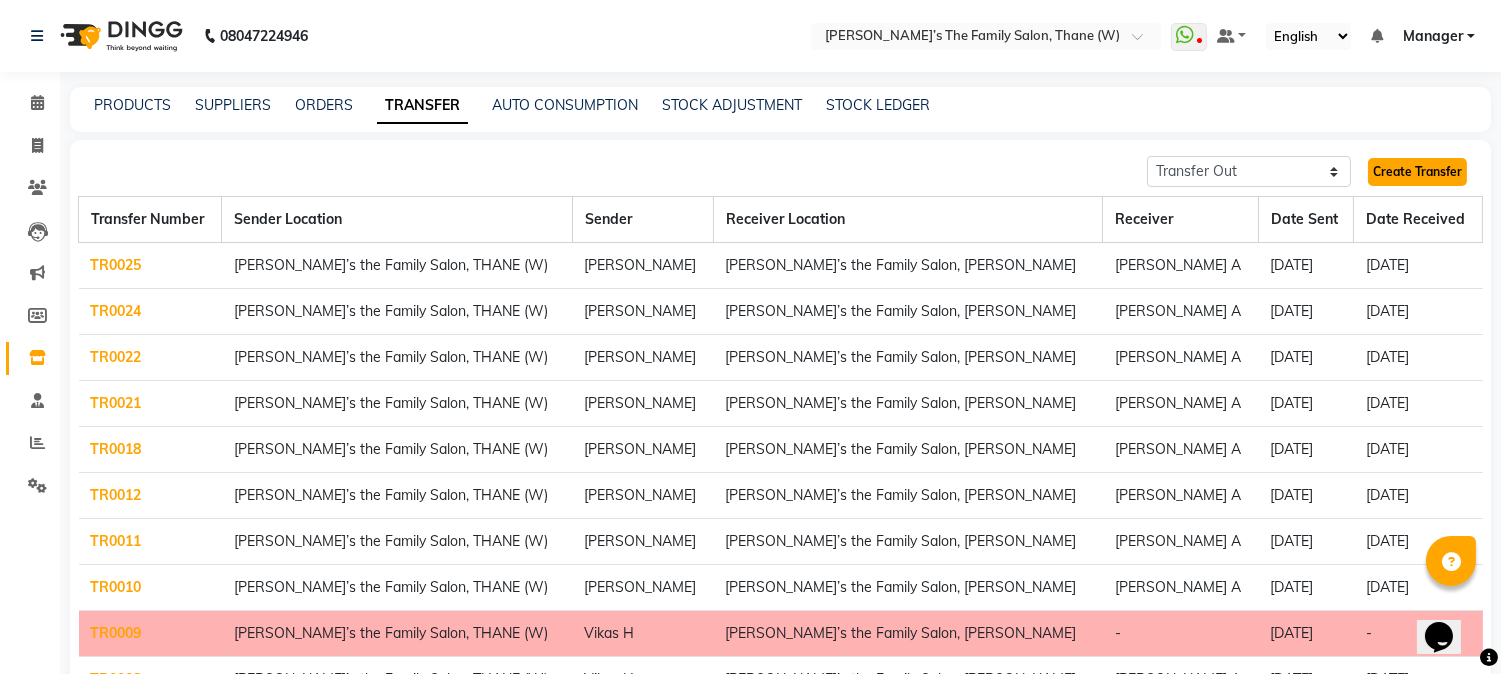 click on "Create Transfer" 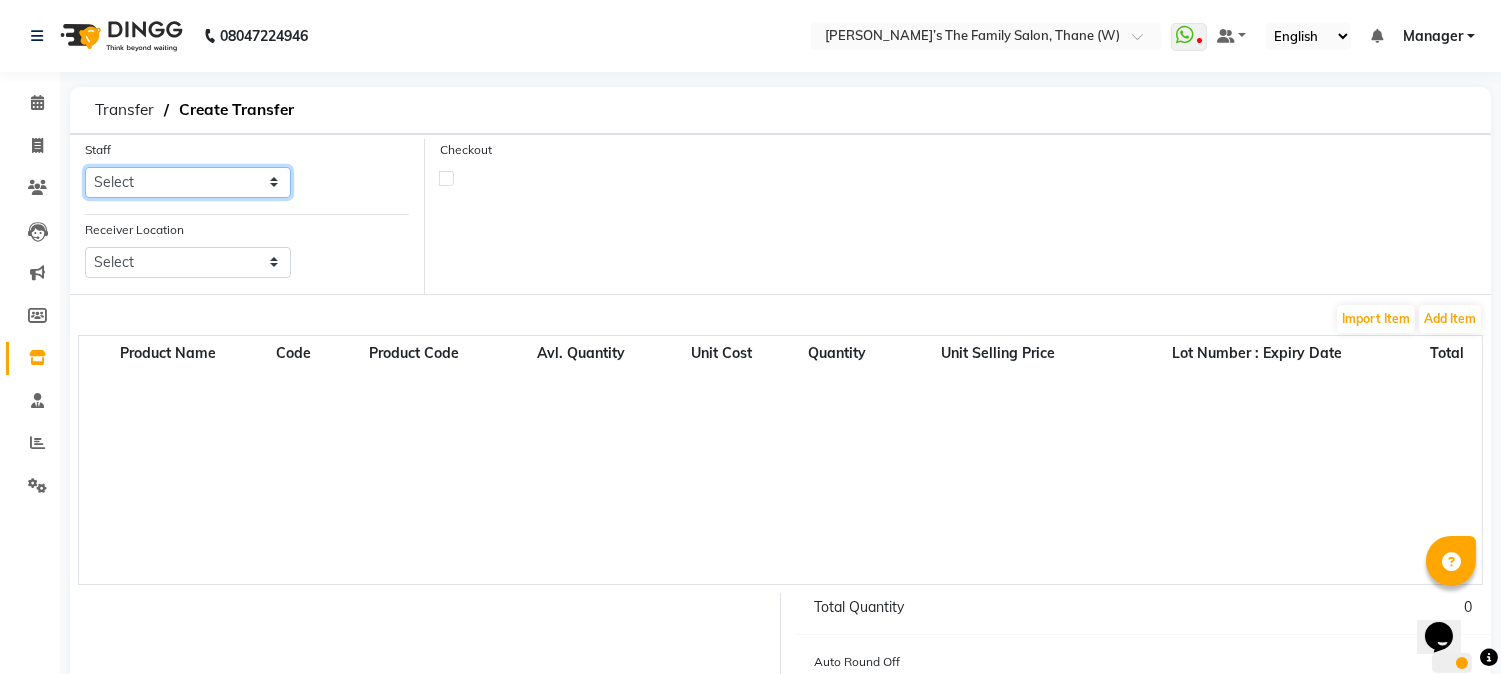click on "Select Aarohi P   [PERSON_NAME] [PERSON_NAME] A  [PERSON_NAME] .[PERSON_NAME] House sale [PERSON_NAME]  [PERSON_NAME]   Manager [PERSON_NAME] [PERSON_NAME] [PERSON_NAME] [PERSON_NAME] [PERSON_NAME] [PERSON_NAME] M  [PERSON_NAME]  [PERSON_NAME]  [PERSON_NAME]" at bounding box center [188, 182] 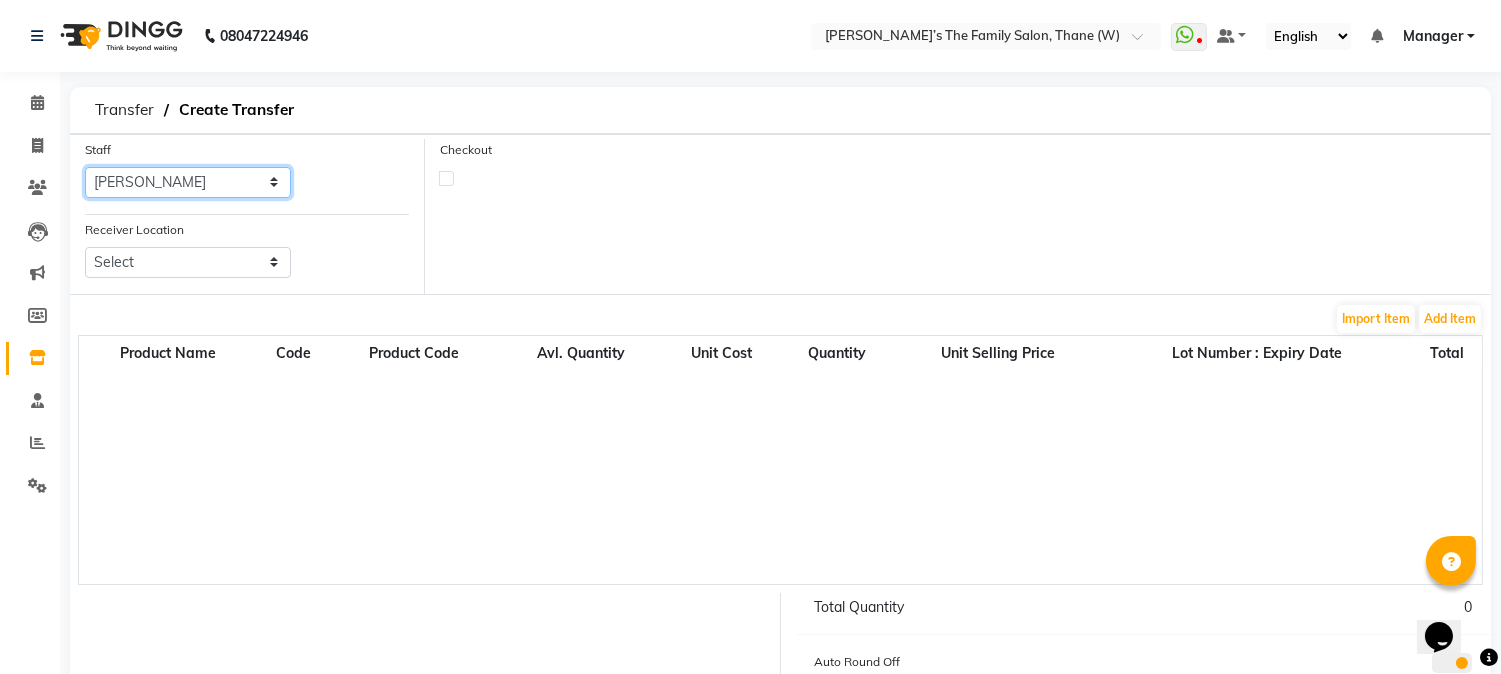 click on "Select Aarohi P   [PERSON_NAME] [PERSON_NAME] A  [PERSON_NAME] .[PERSON_NAME] House sale [PERSON_NAME]  [PERSON_NAME]   Manager [PERSON_NAME] [PERSON_NAME] [PERSON_NAME] [PERSON_NAME] [PERSON_NAME] [PERSON_NAME] M  [PERSON_NAME]  [PERSON_NAME]  [PERSON_NAME]" at bounding box center [188, 182] 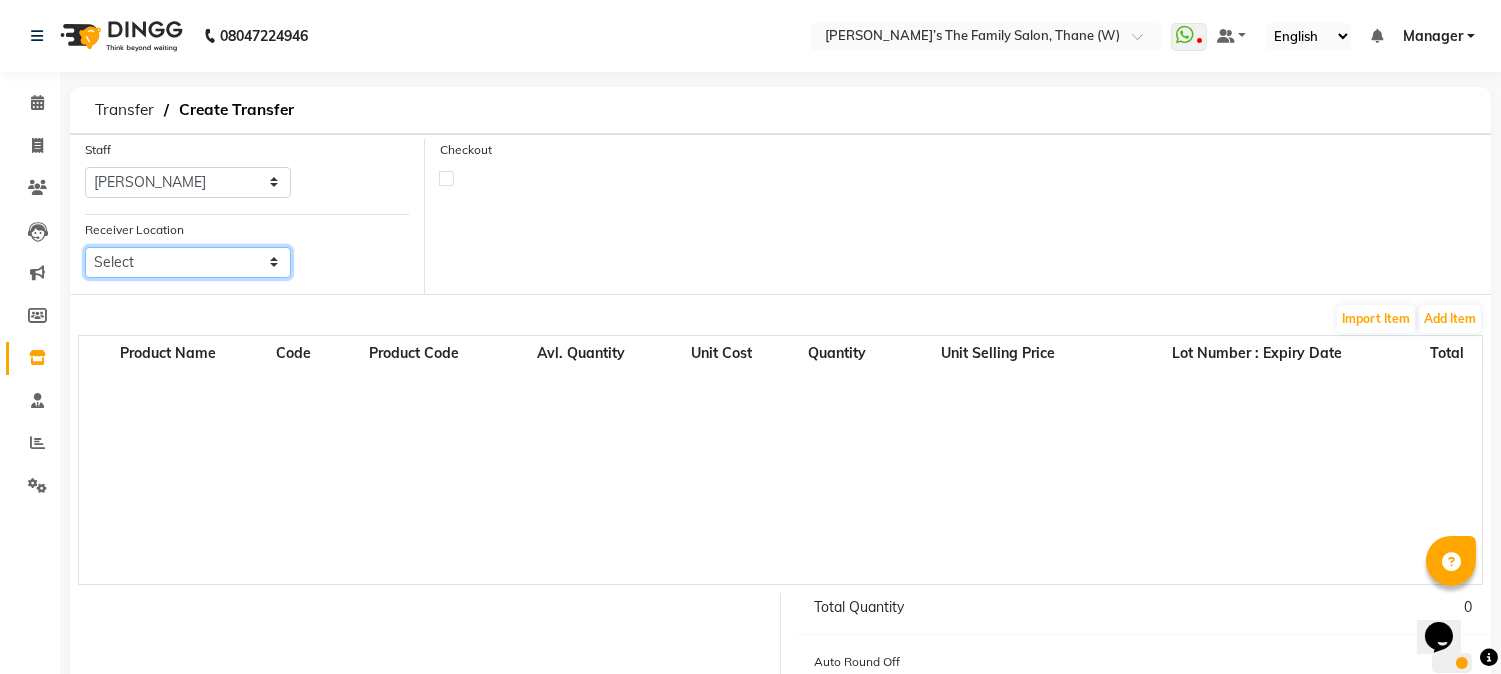 click on "Select [PERSON_NAME]’s The Family Salon, [GEOGRAPHIC_DATA]" at bounding box center (188, 262) 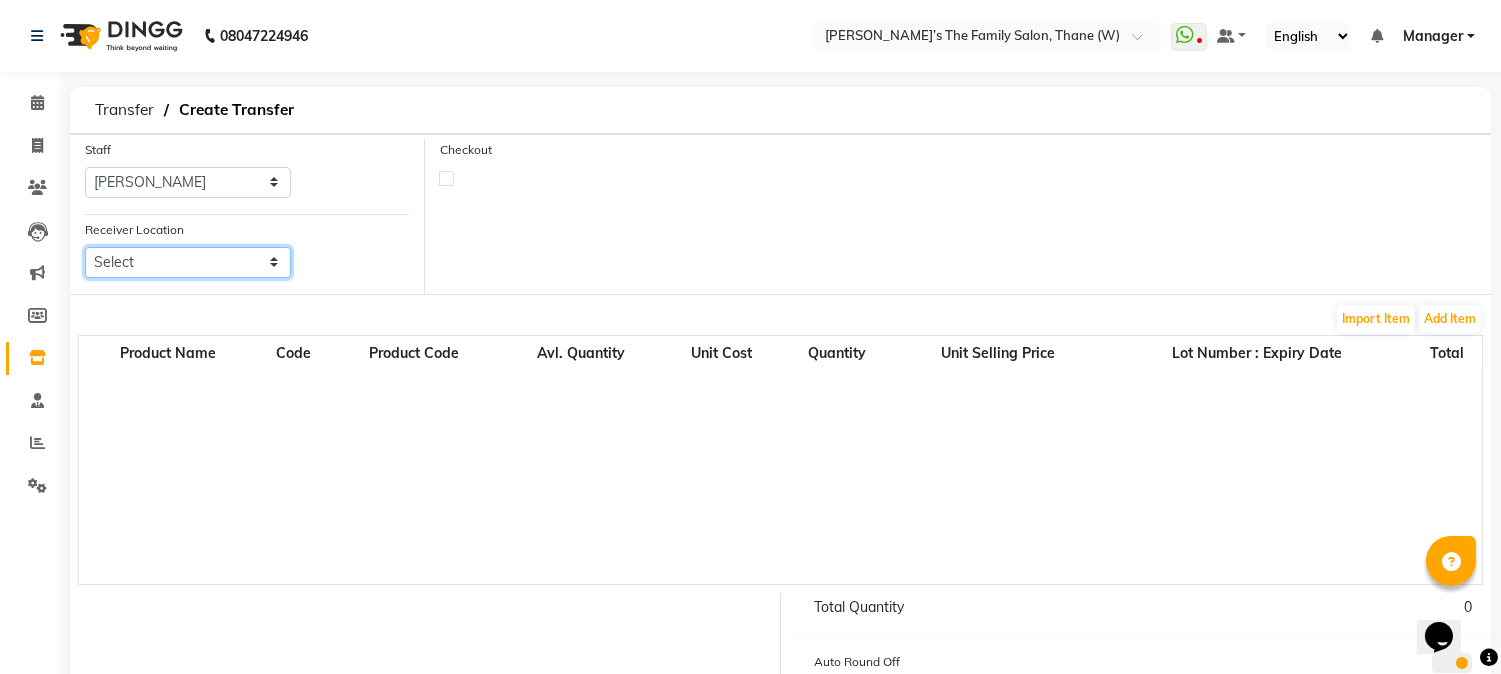 select on "2264" 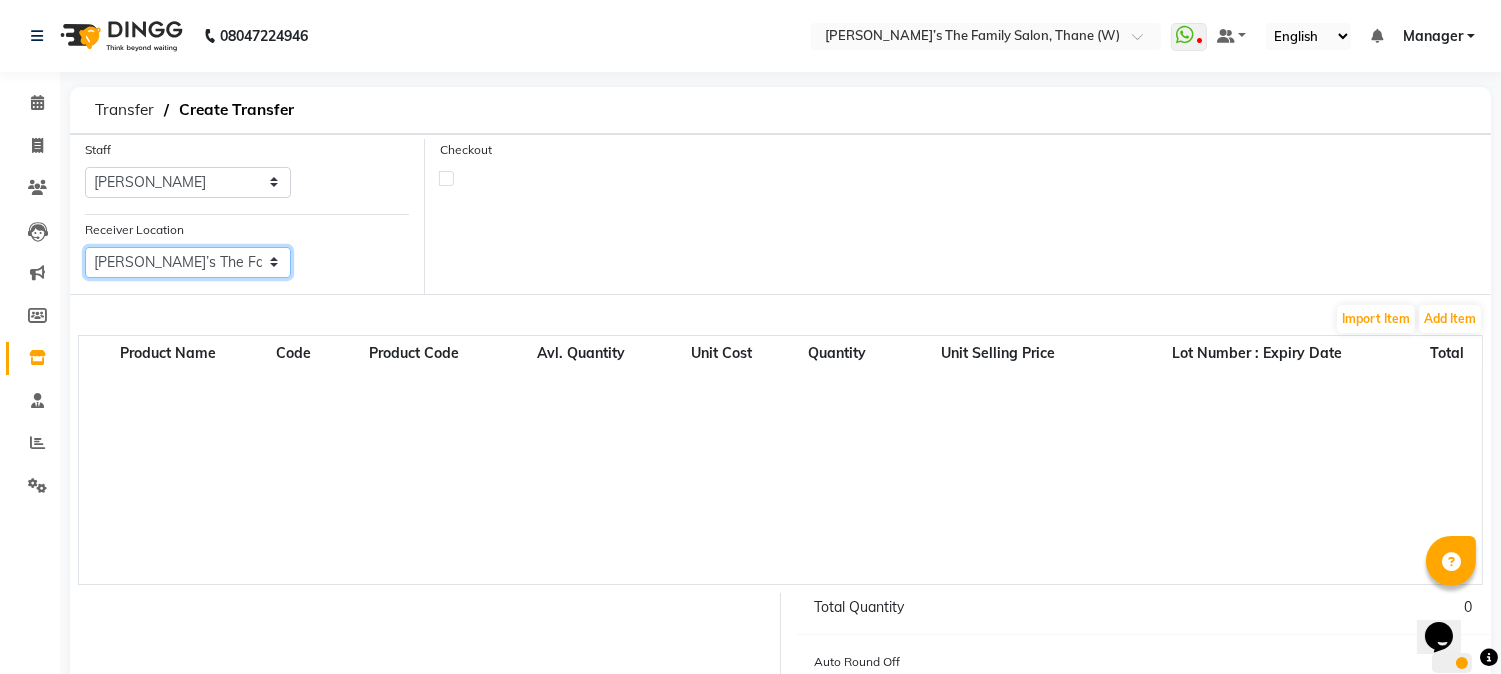 click on "Select [PERSON_NAME]’s The Family Salon, [GEOGRAPHIC_DATA]" at bounding box center [188, 262] 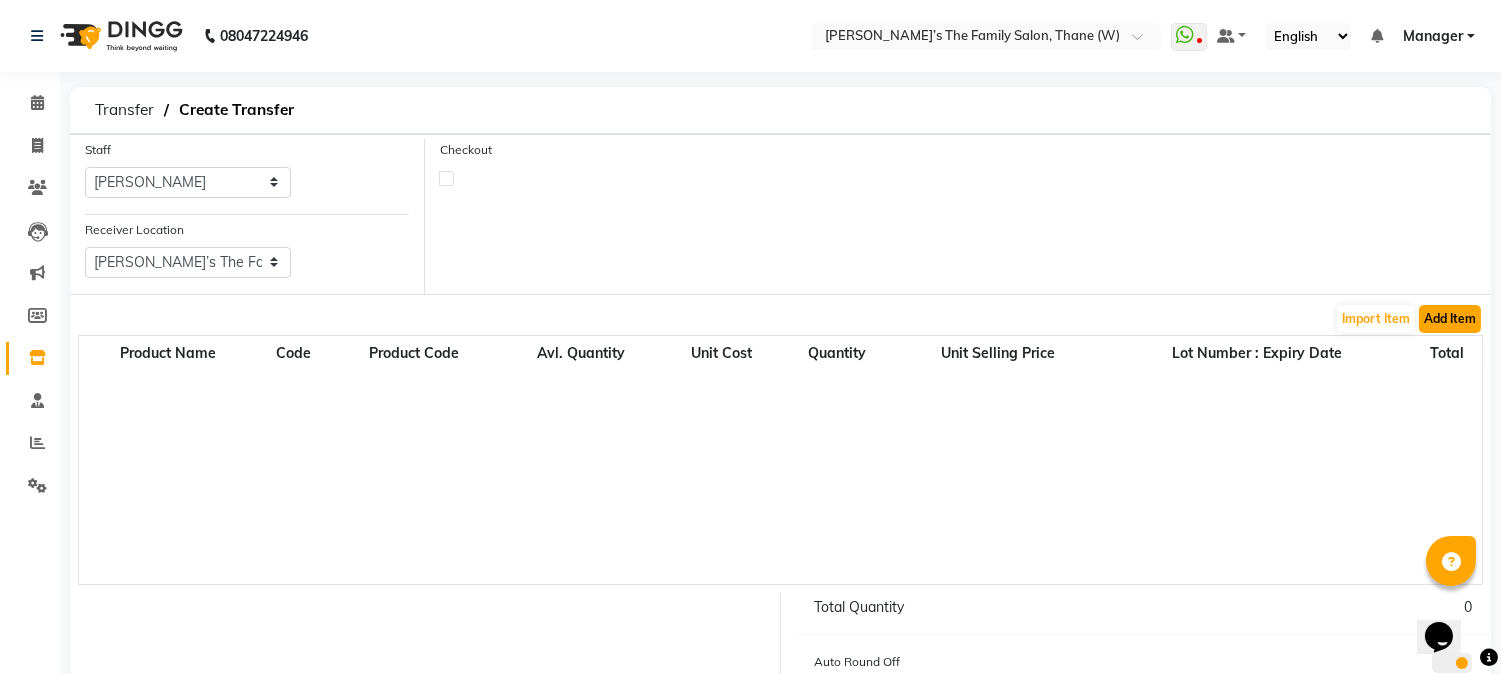 click on "Add Item" 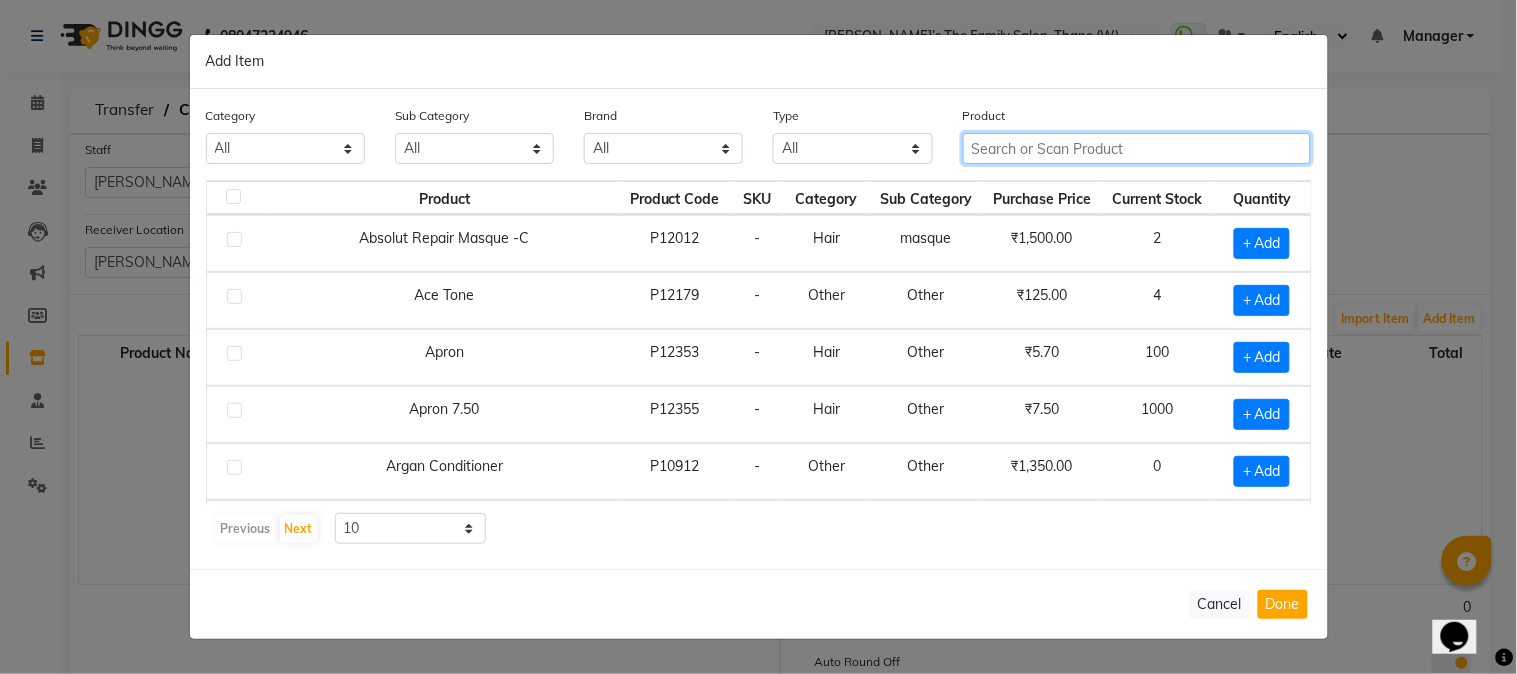 click 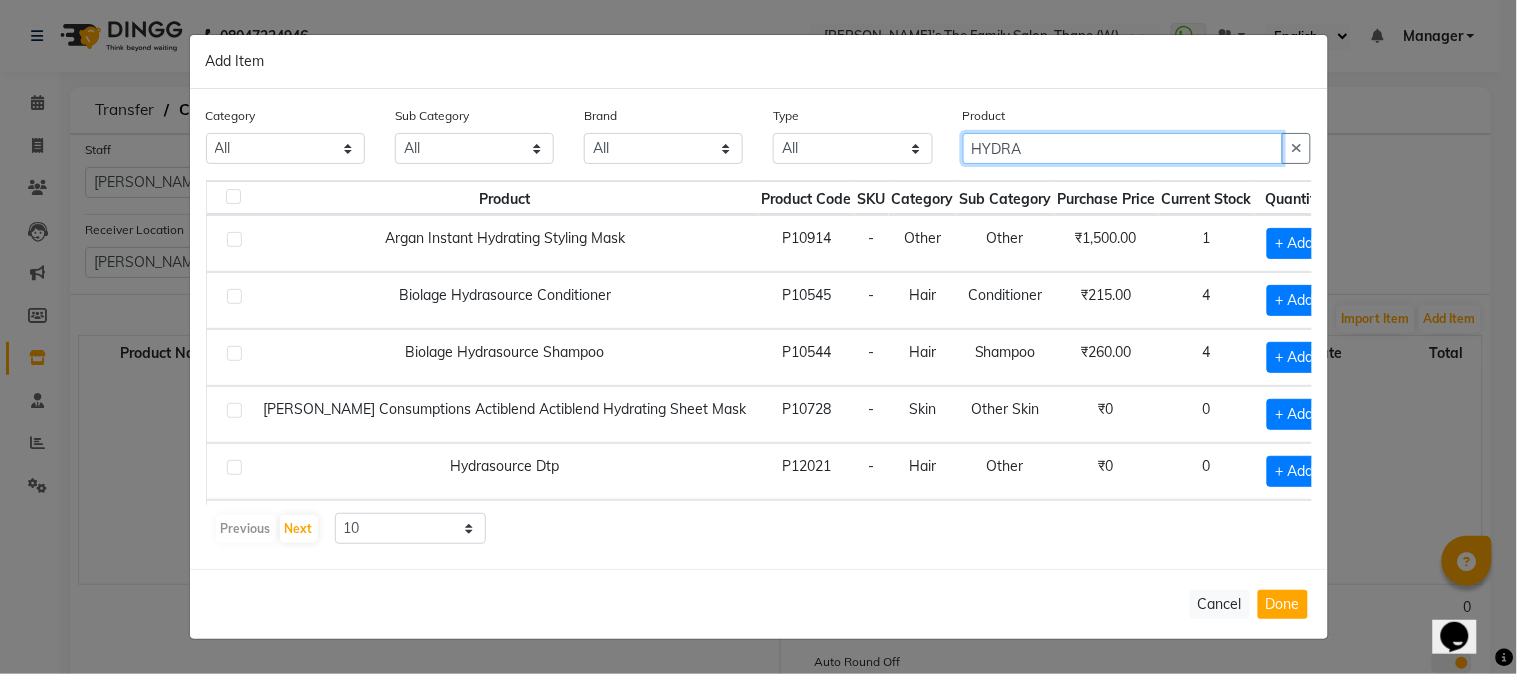 type on "HYDRA" 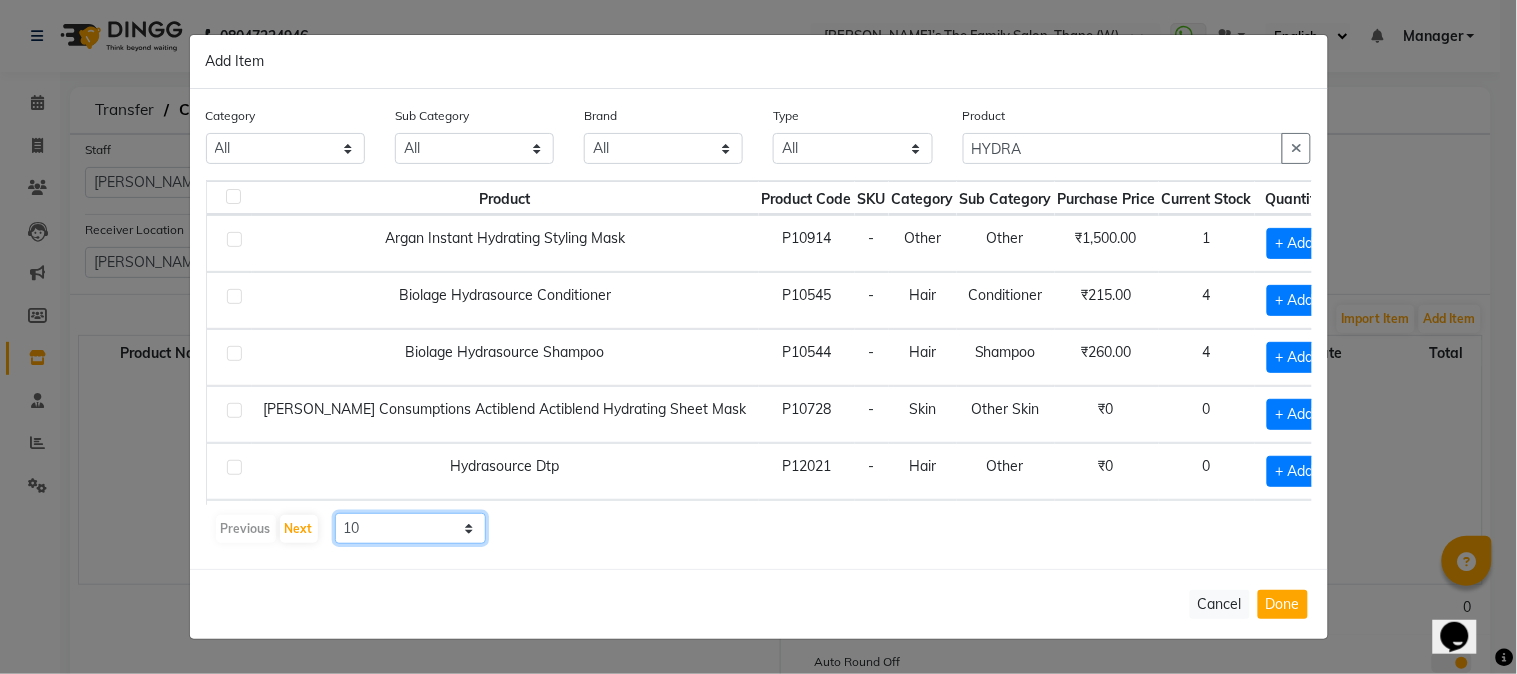 click on "10 50 100" 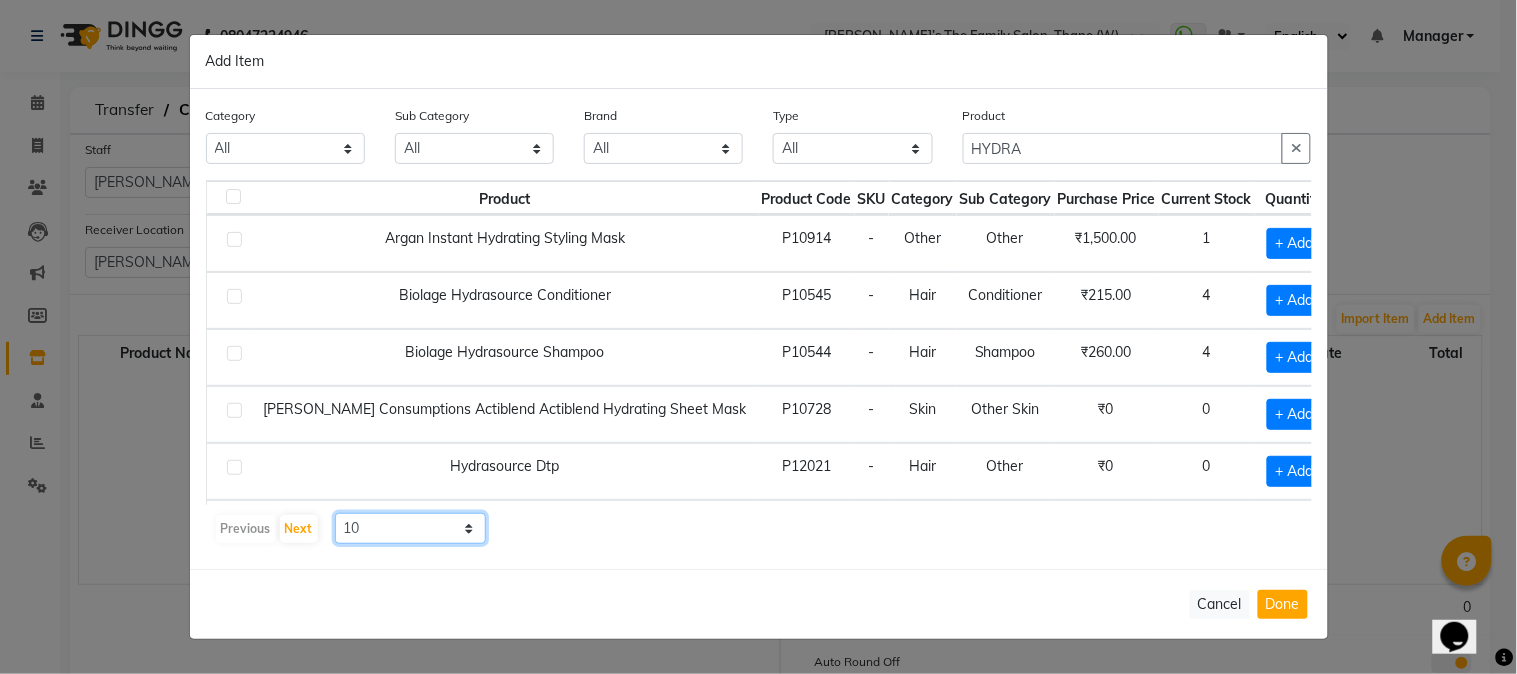 select on "100" 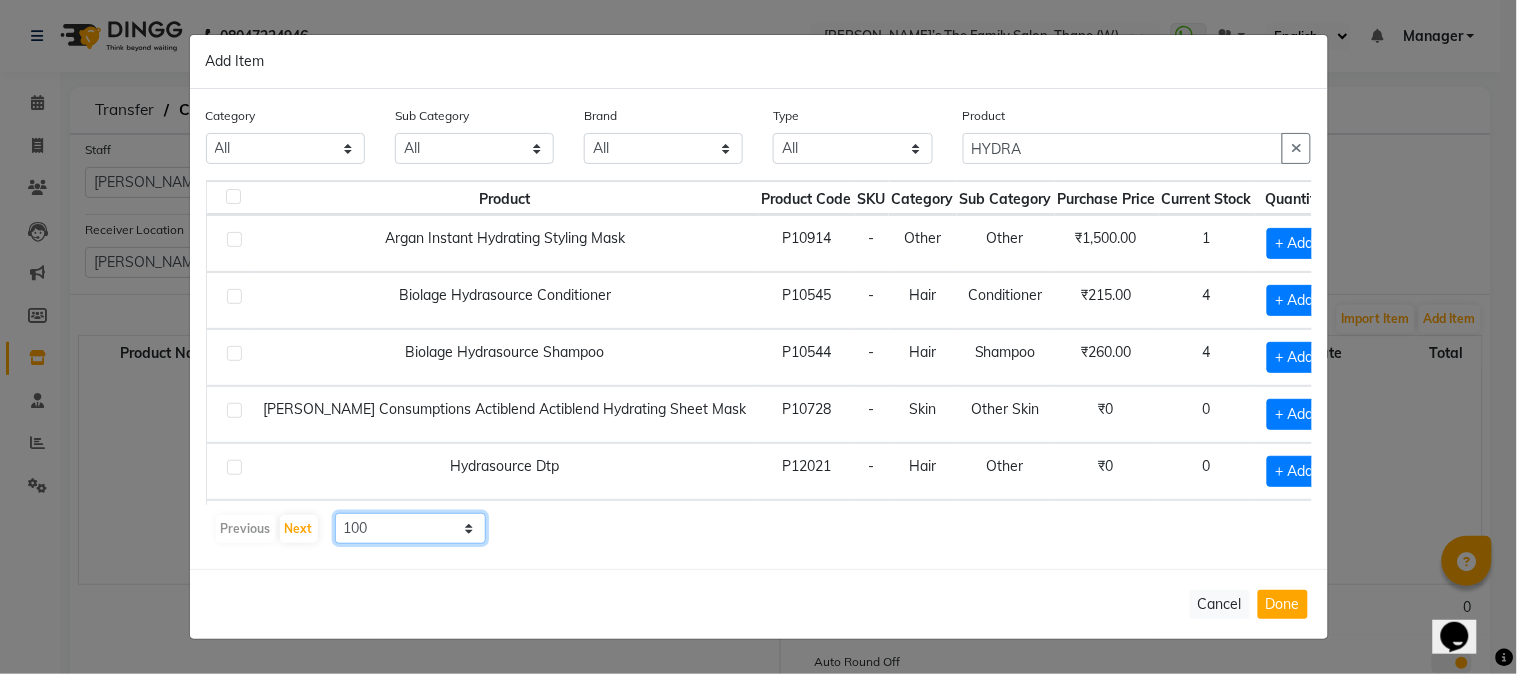 click on "10 50 100" 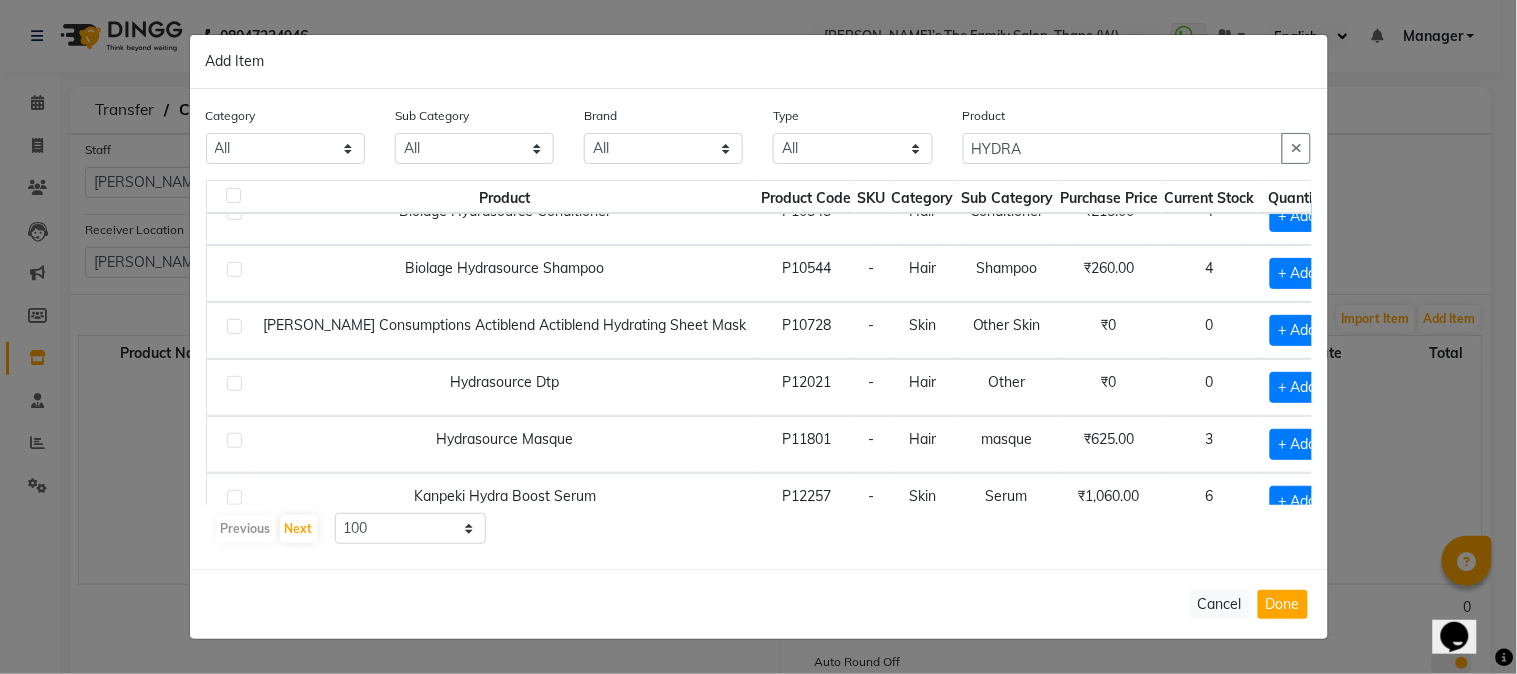 scroll, scrollTop: 88, scrollLeft: 0, axis: vertical 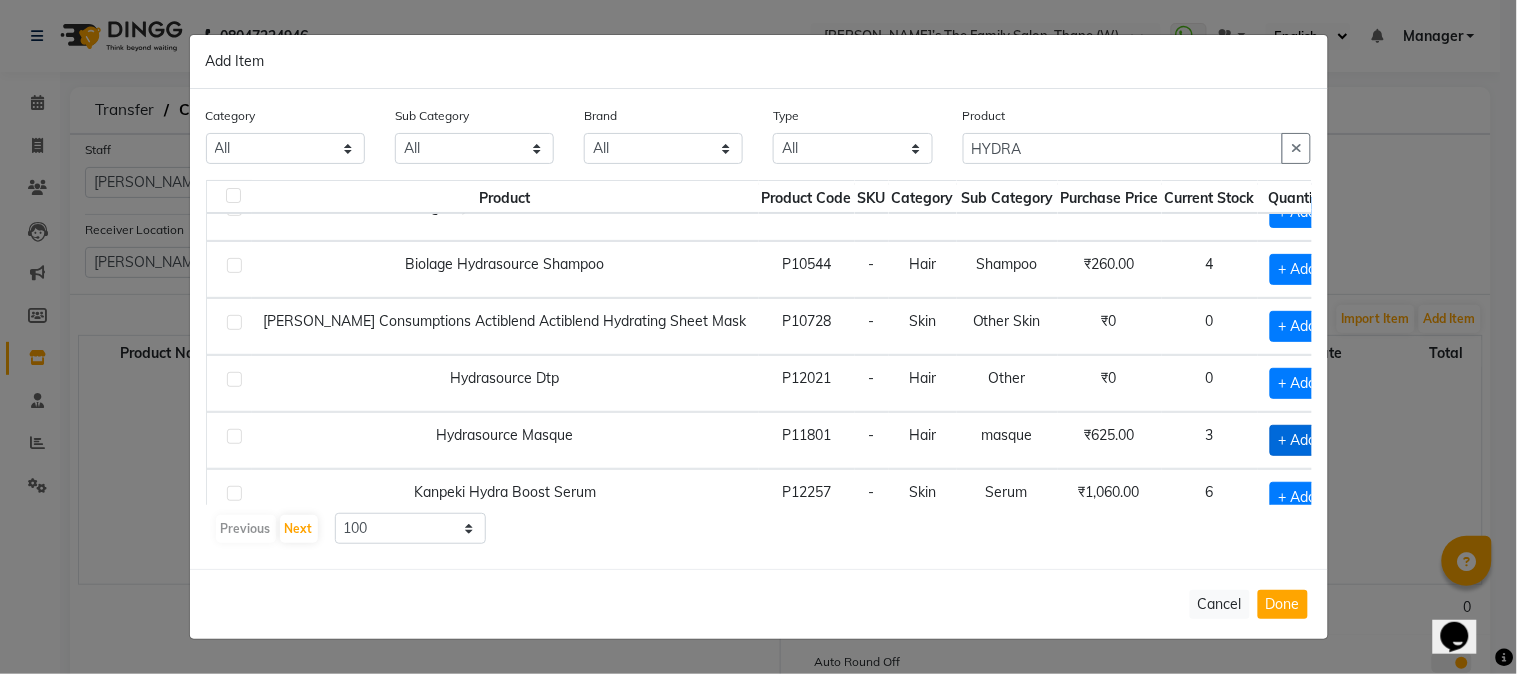 click on "+ Add" 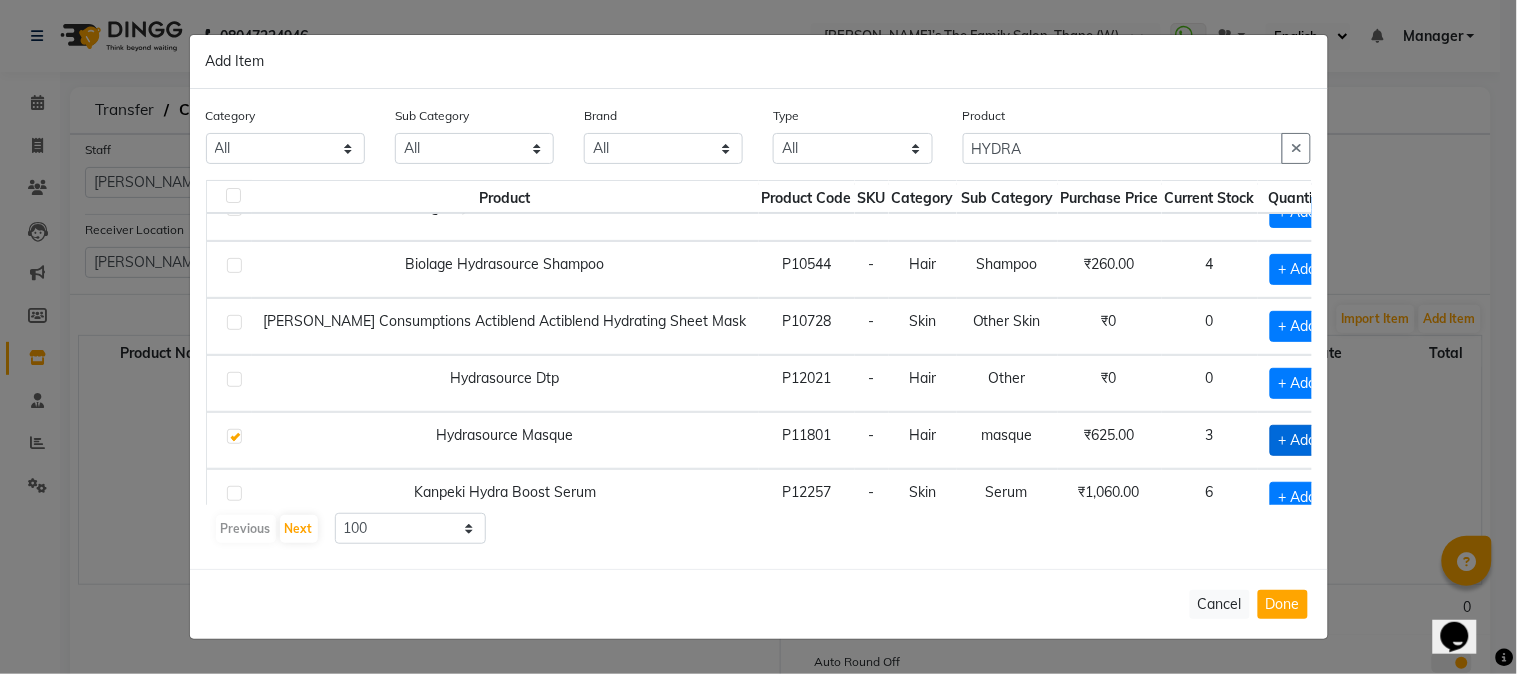 checkbox on "true" 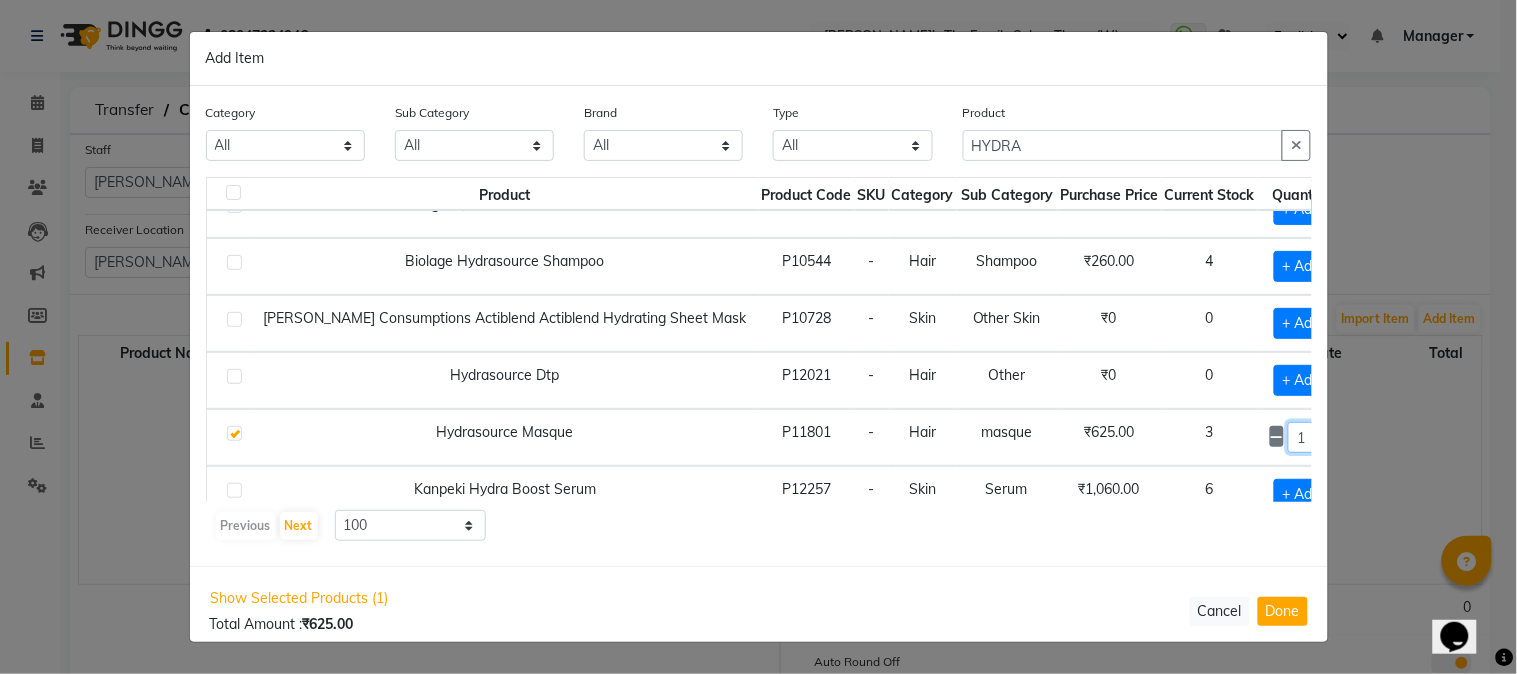 drag, startPoint x: 1248, startPoint y: 447, endPoint x: 1273, endPoint y: 444, distance: 25.179358 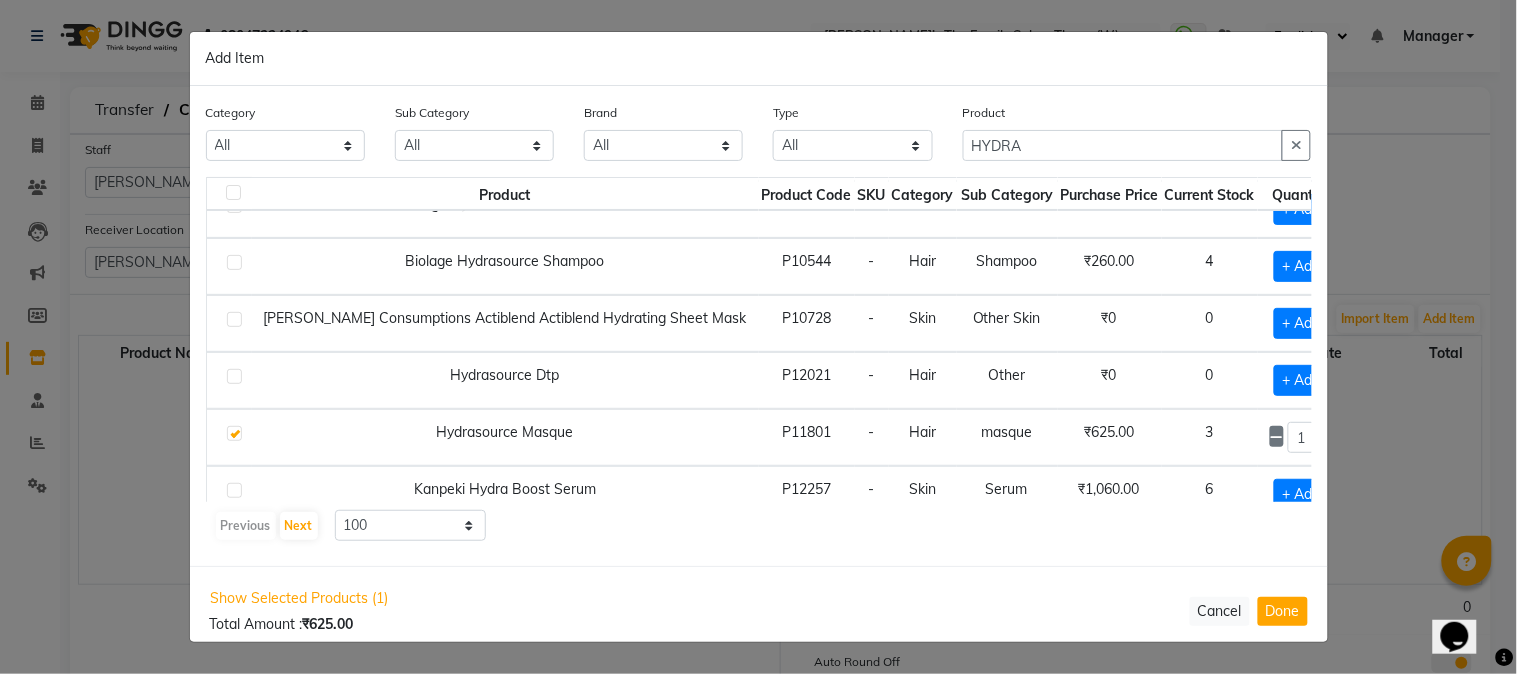 click 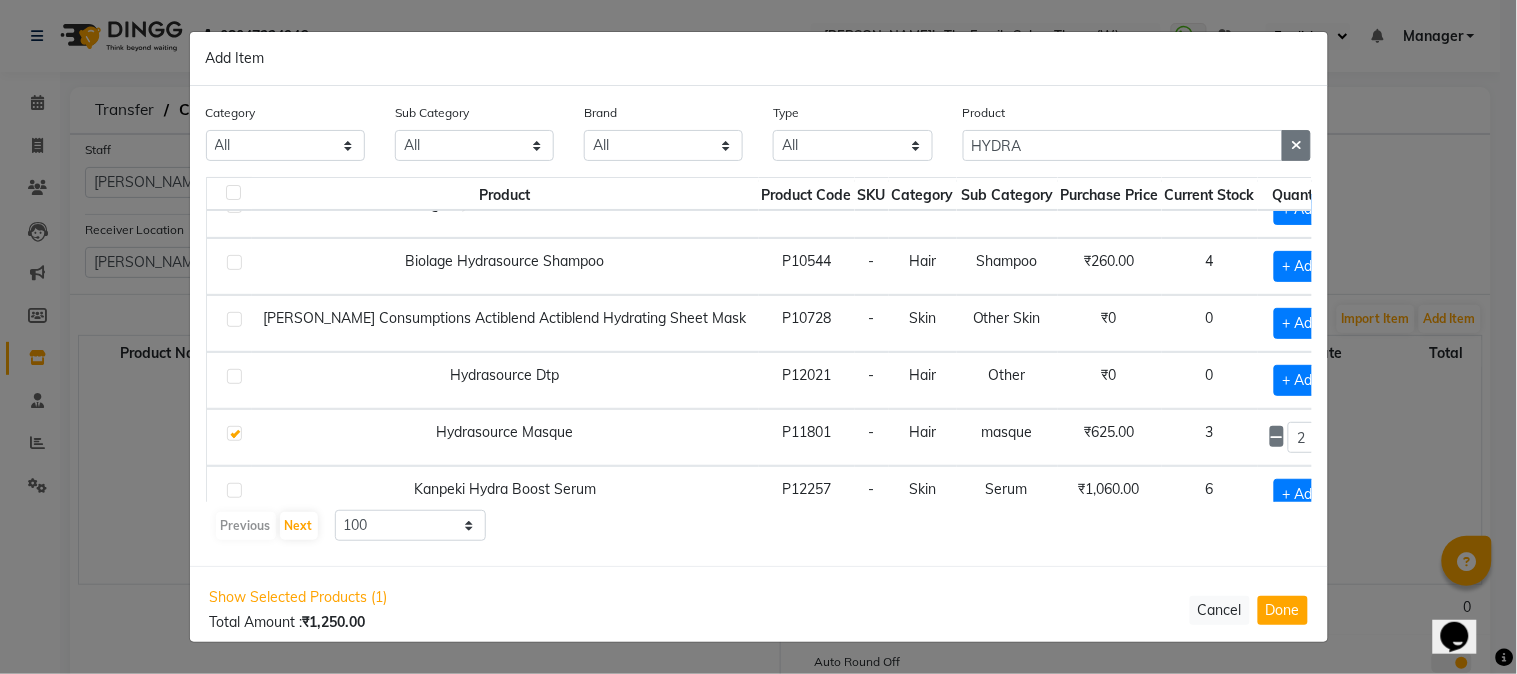 click 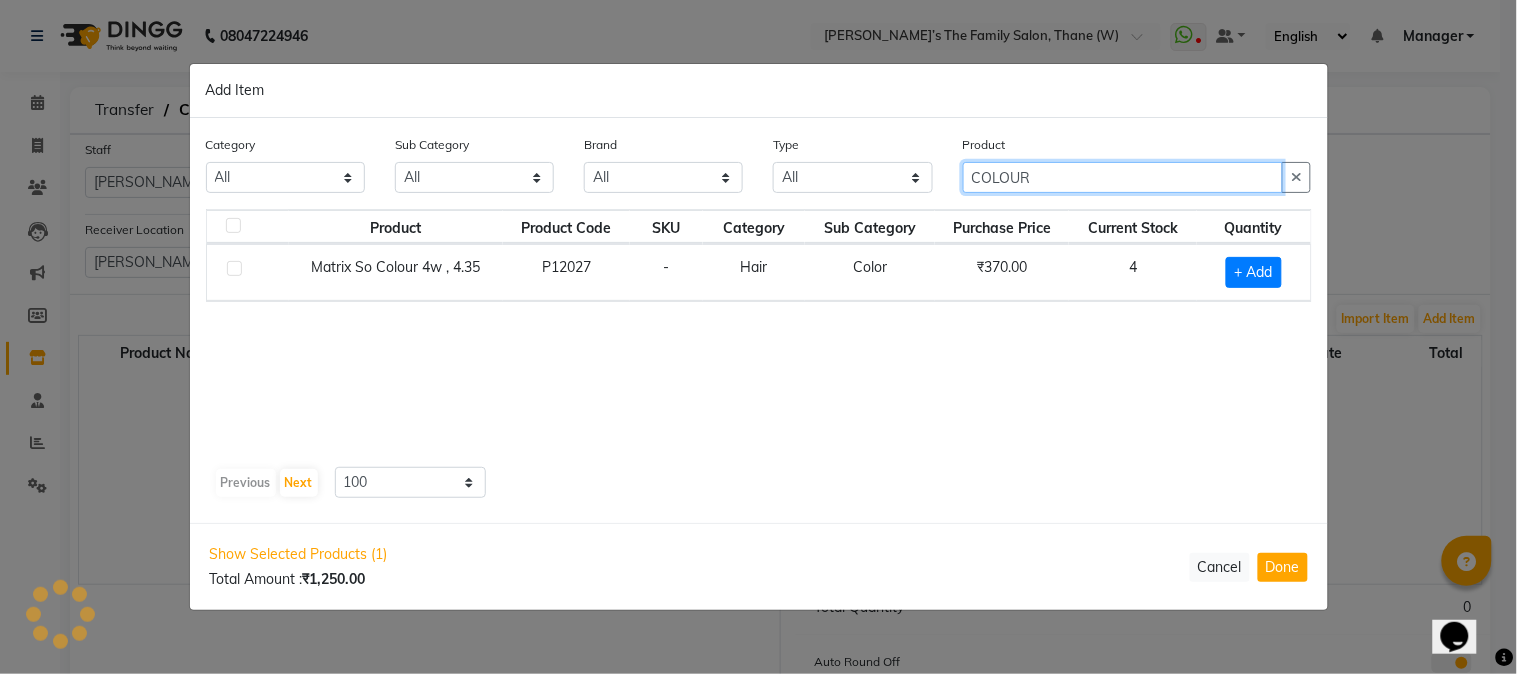 scroll, scrollTop: 0, scrollLeft: 0, axis: both 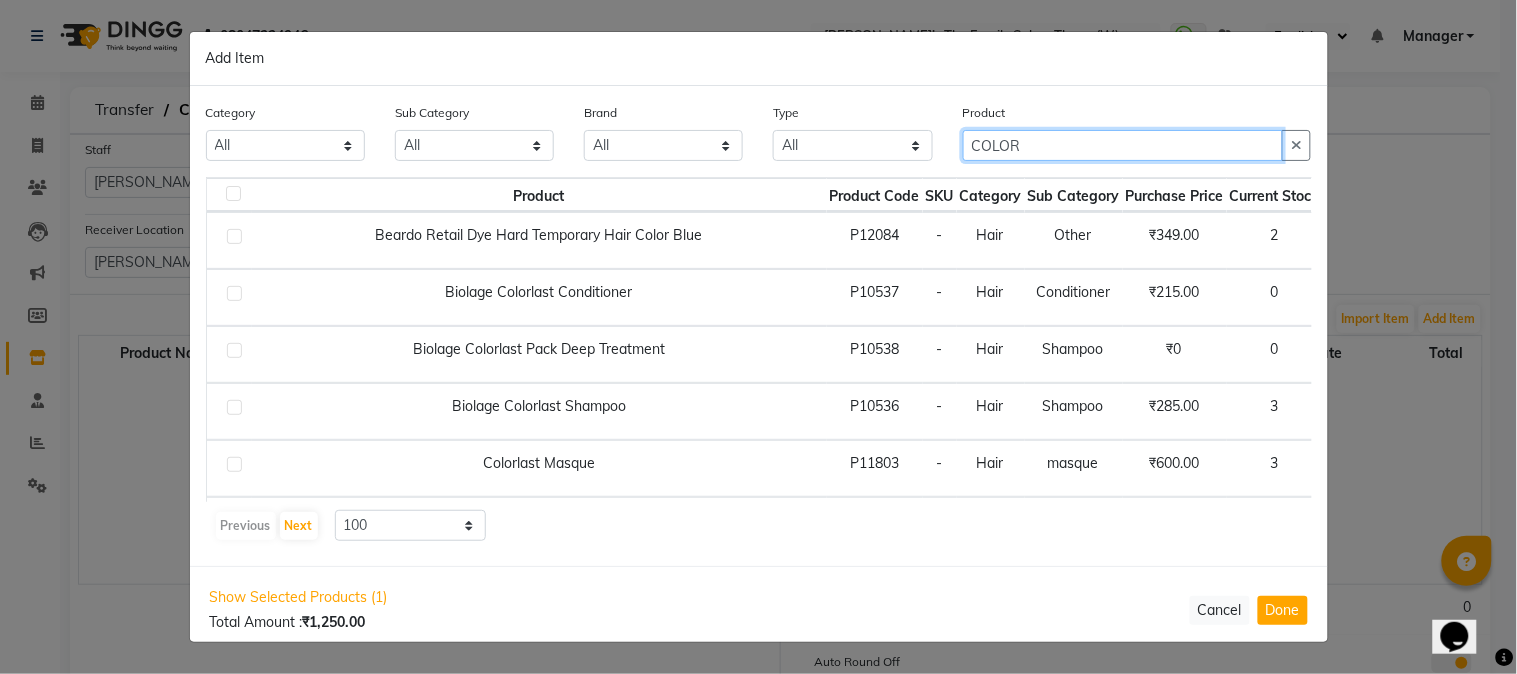 type on "COLOR" 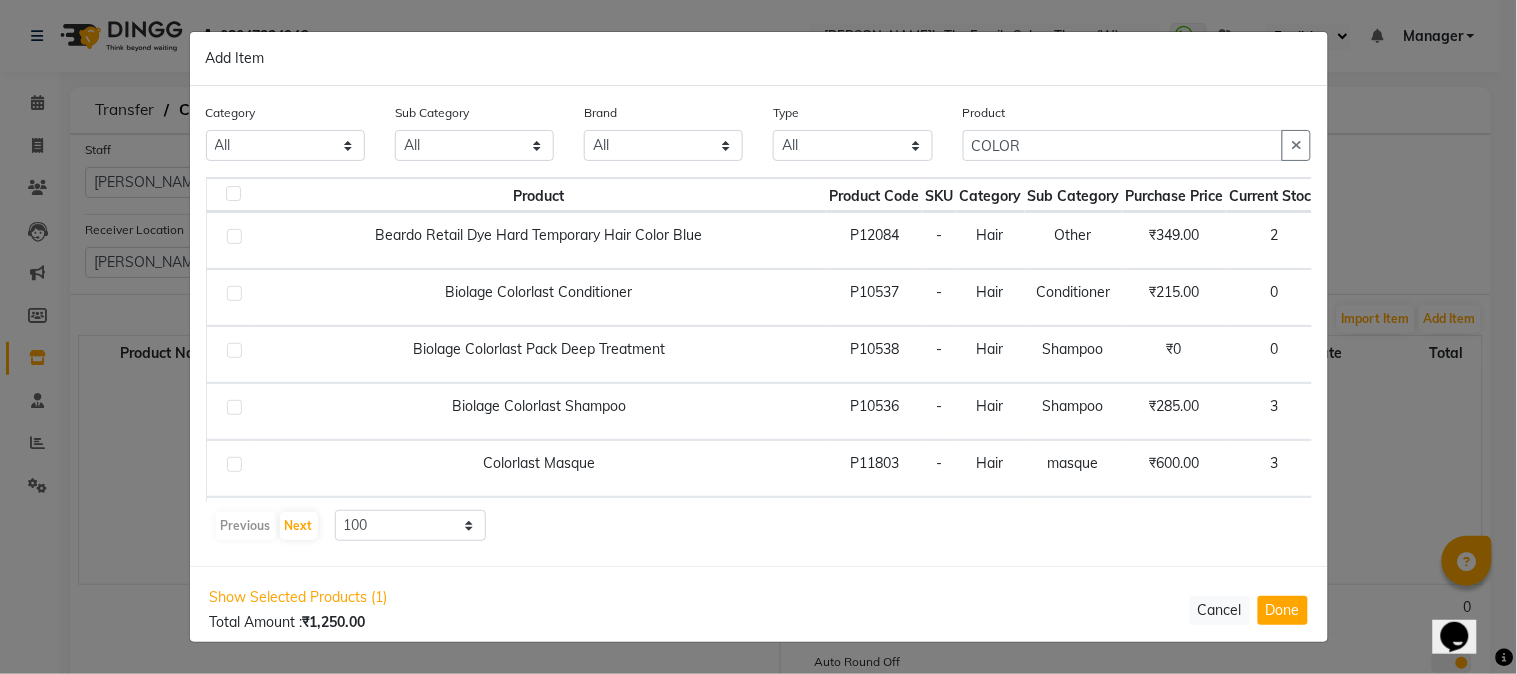 scroll, scrollTop: 44, scrollLeft: 0, axis: vertical 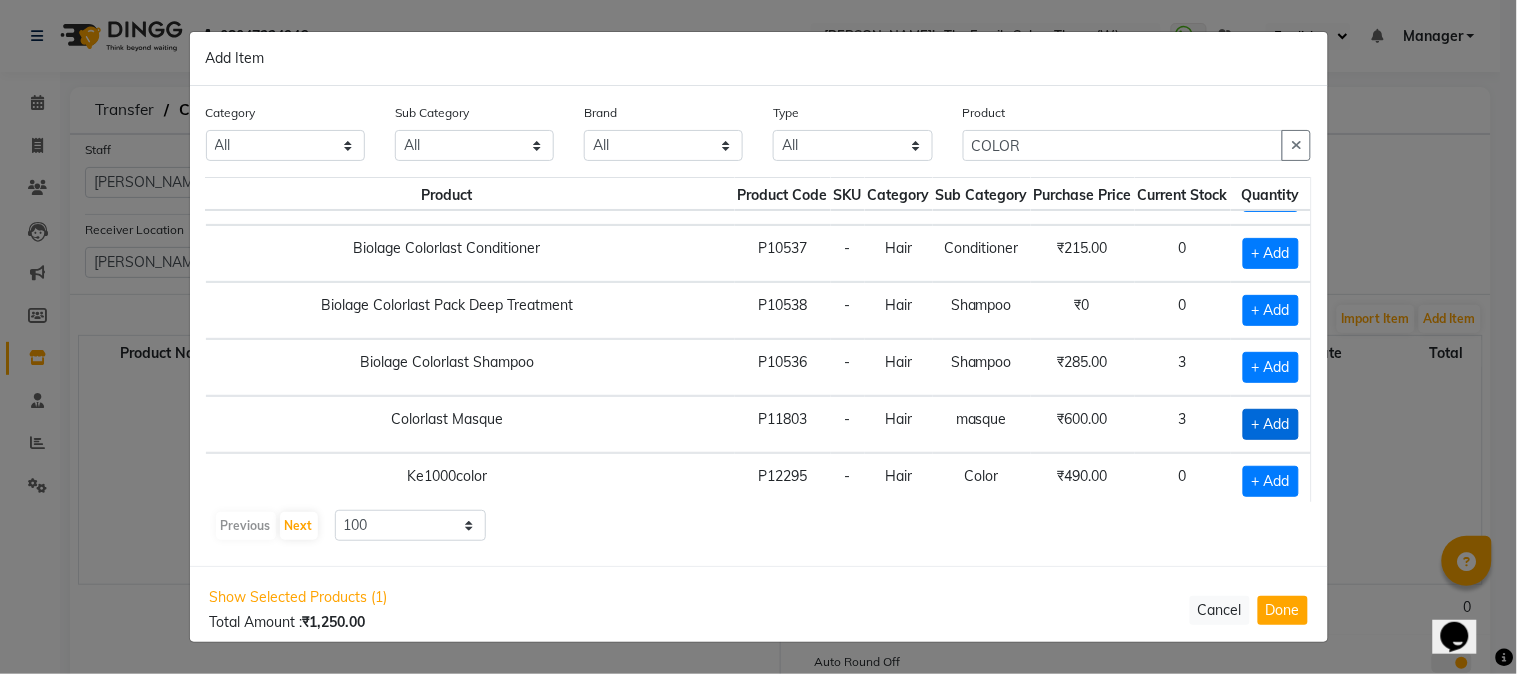 click on "+ Add" 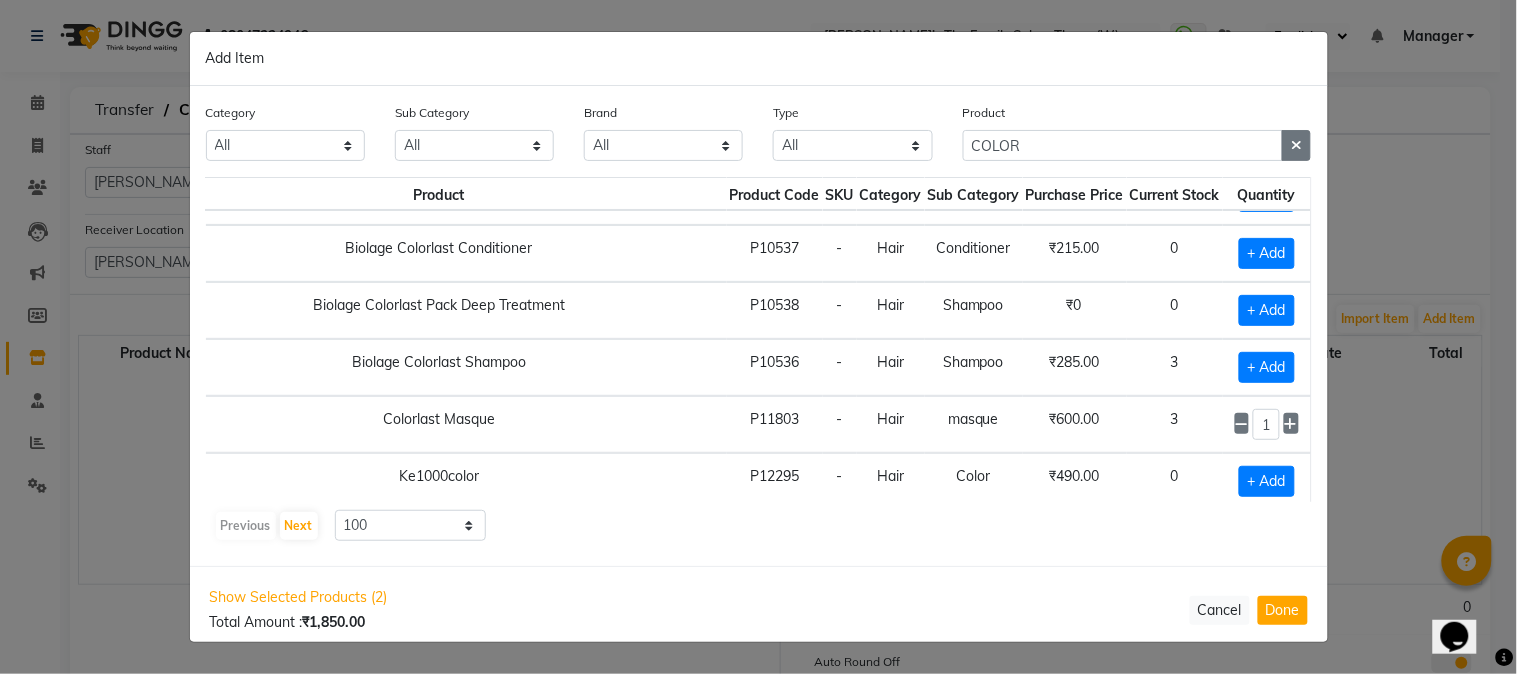 click 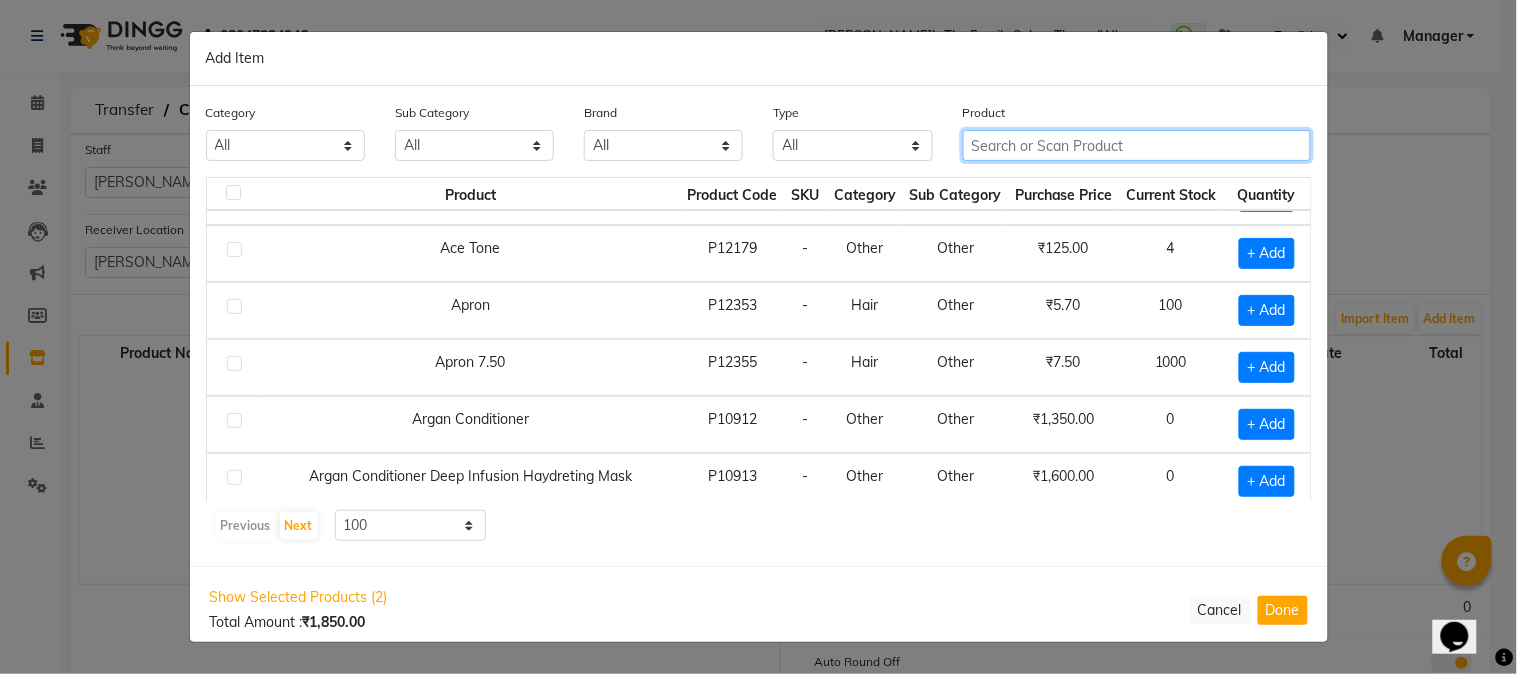 scroll, scrollTop: 44, scrollLeft: 0, axis: vertical 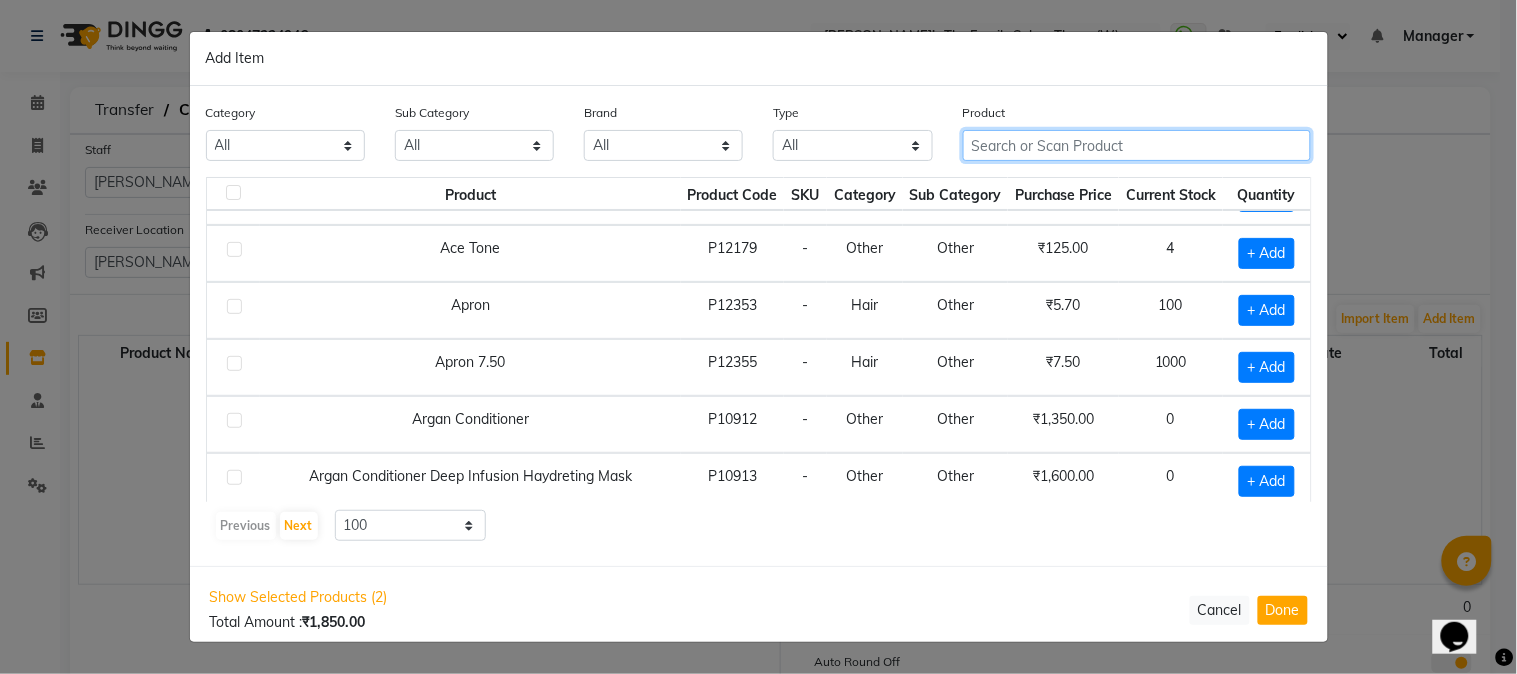 click 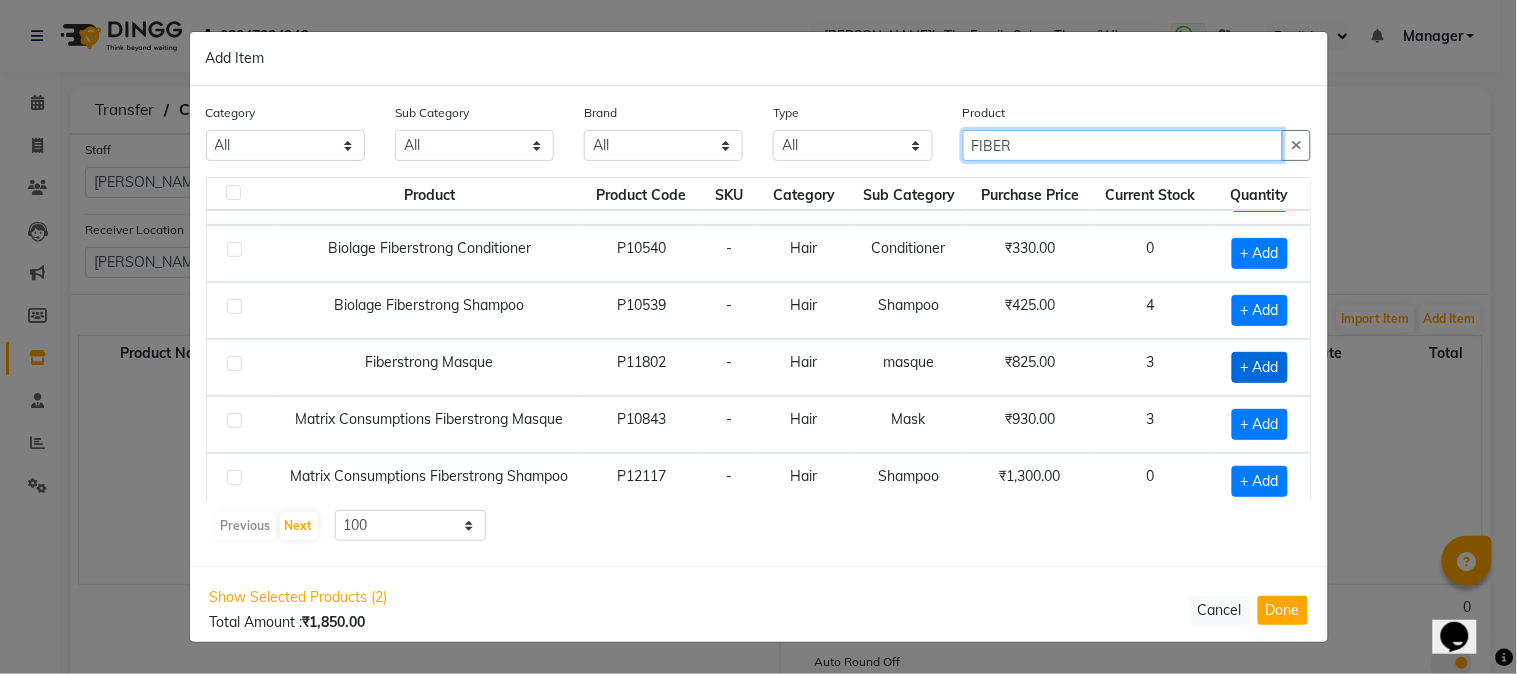 type on "FIBER" 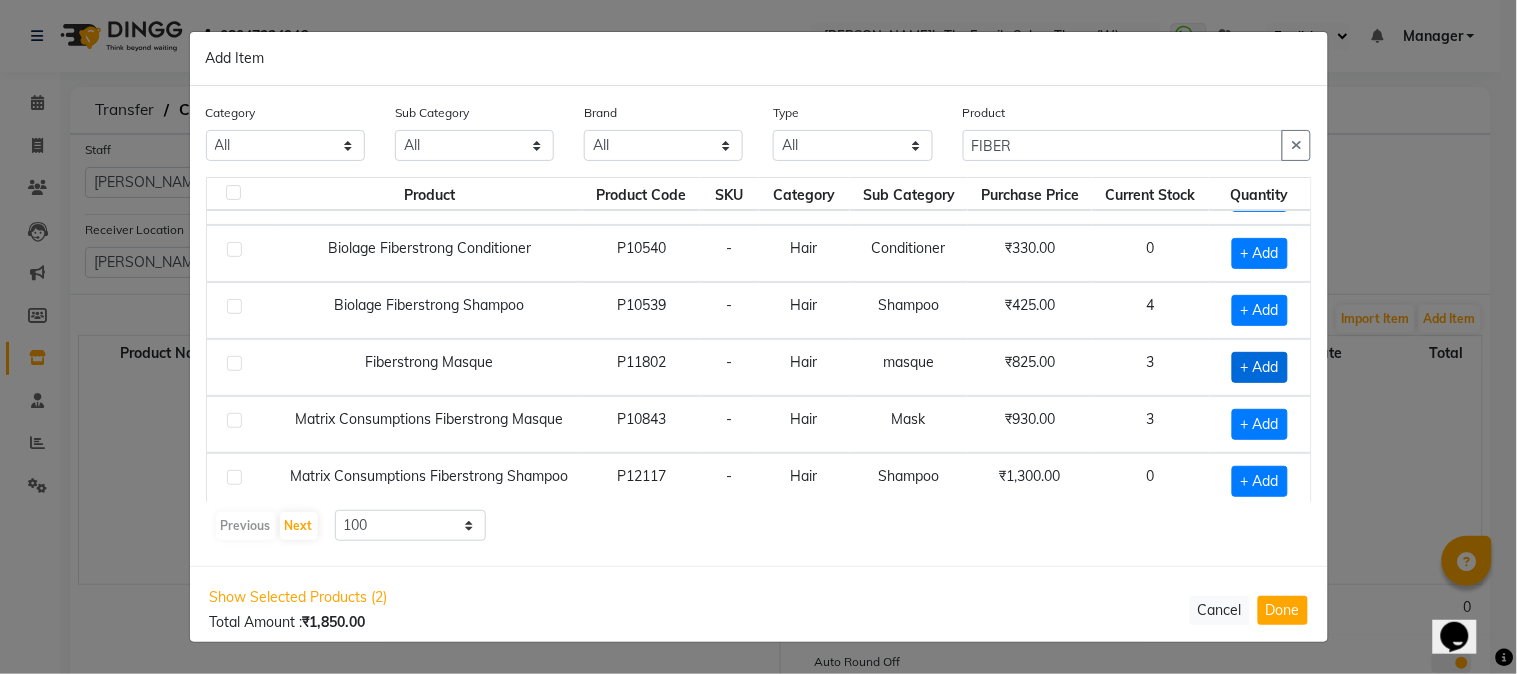 click on "+ Add" 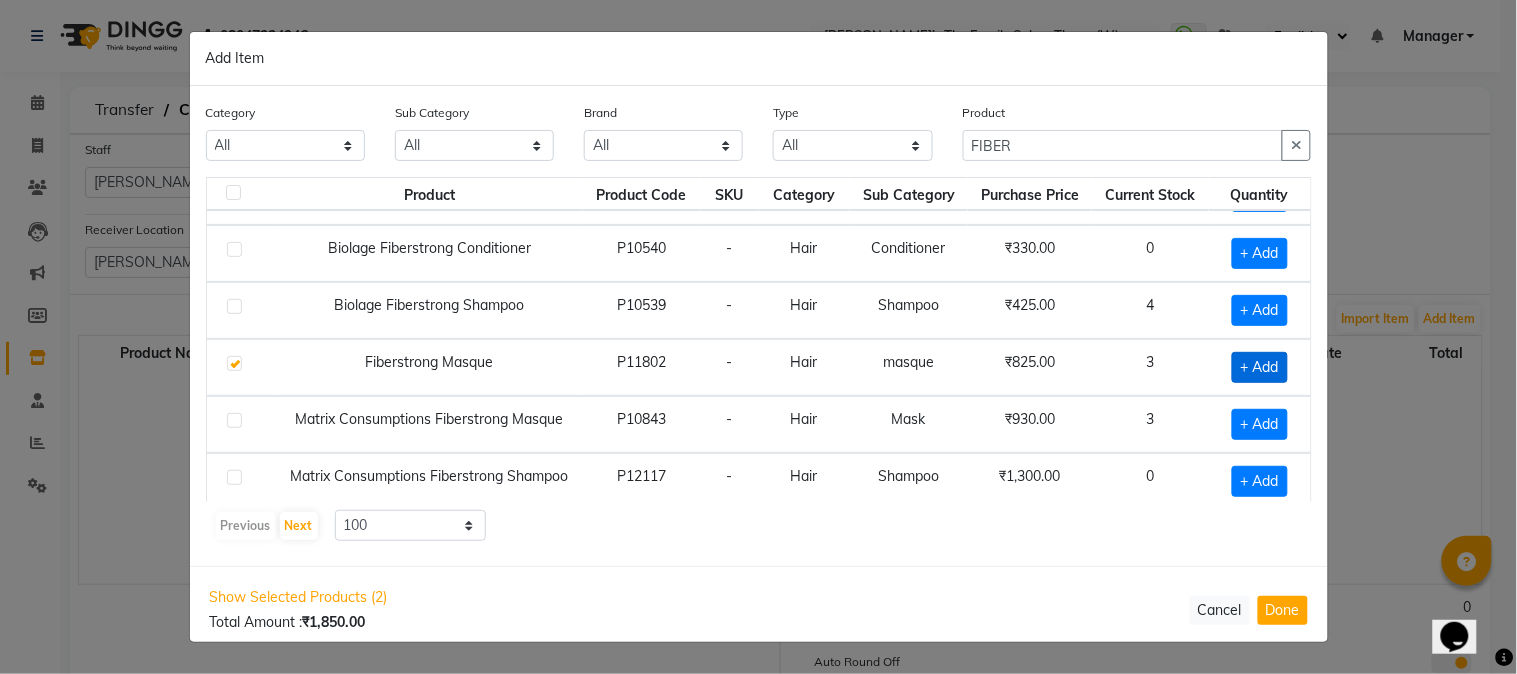 checkbox on "true" 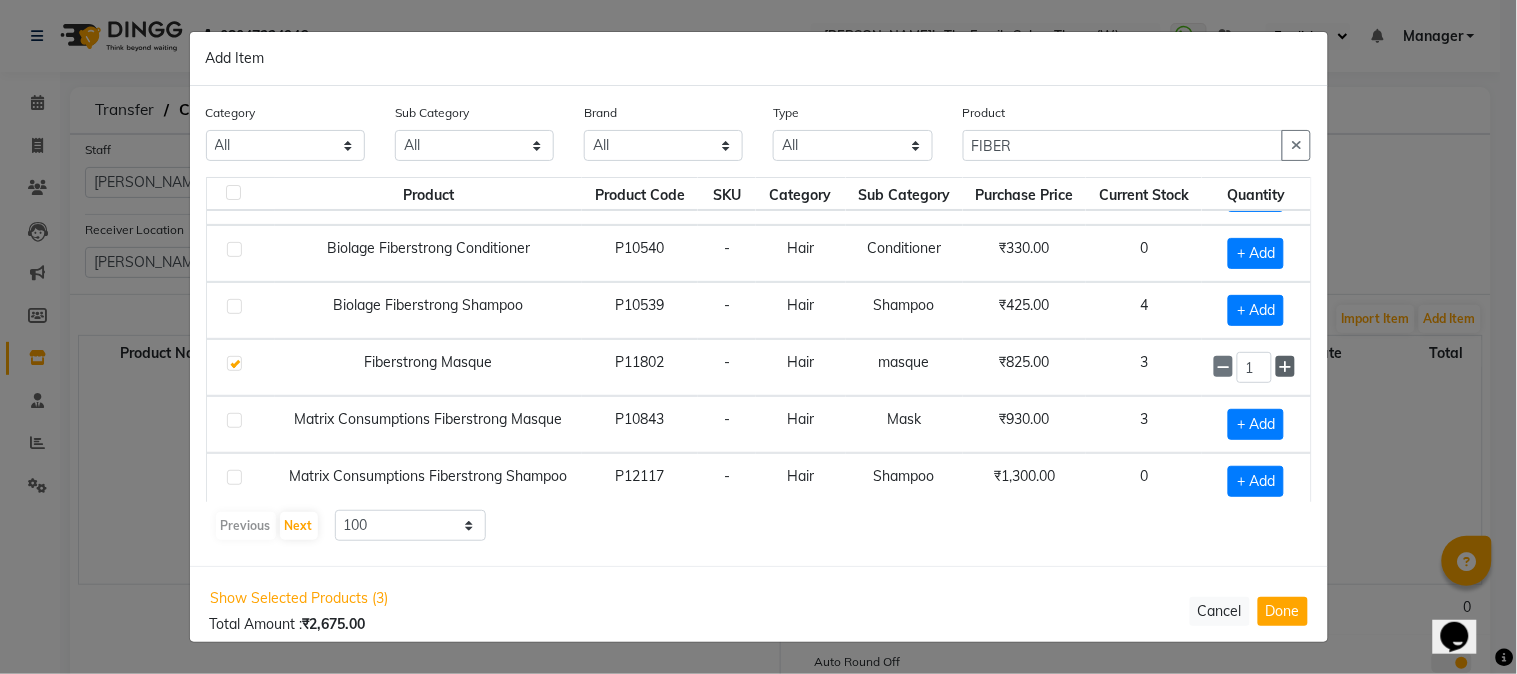 click 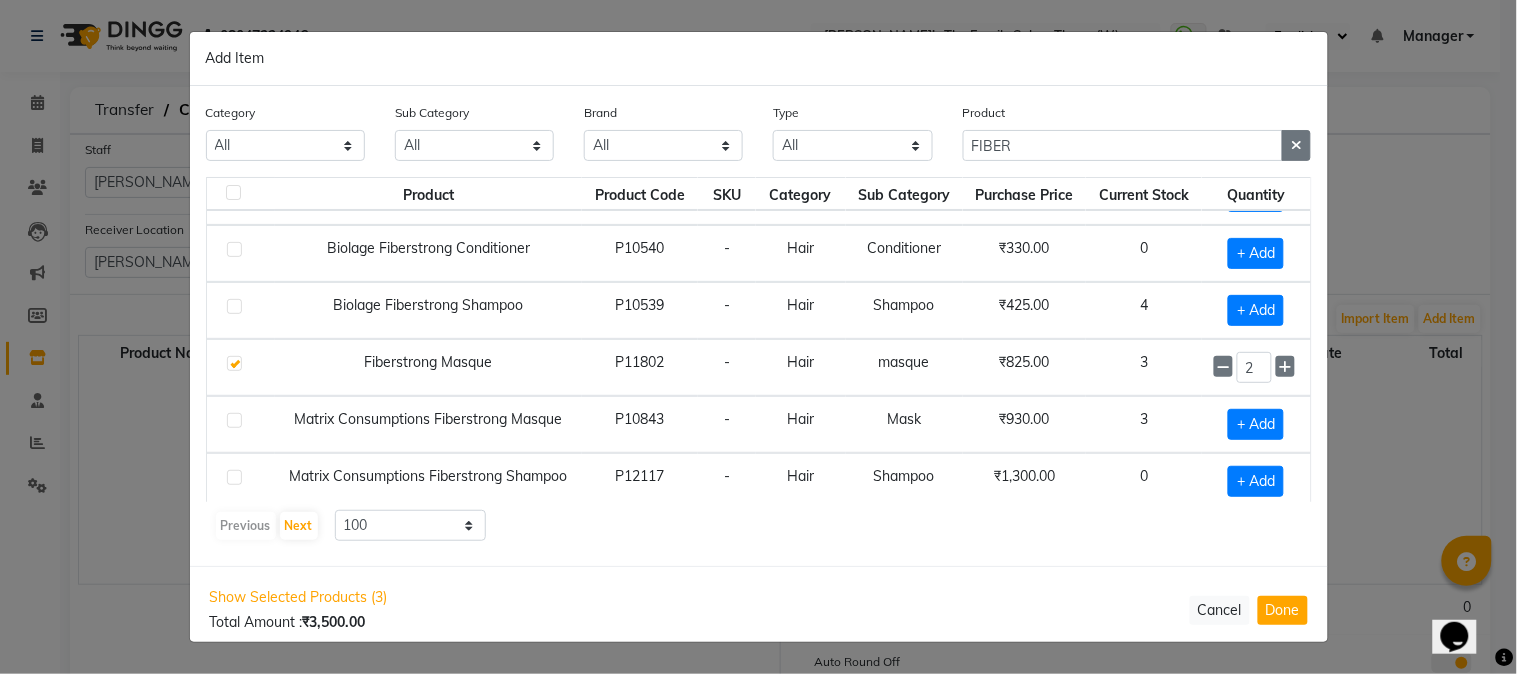 click 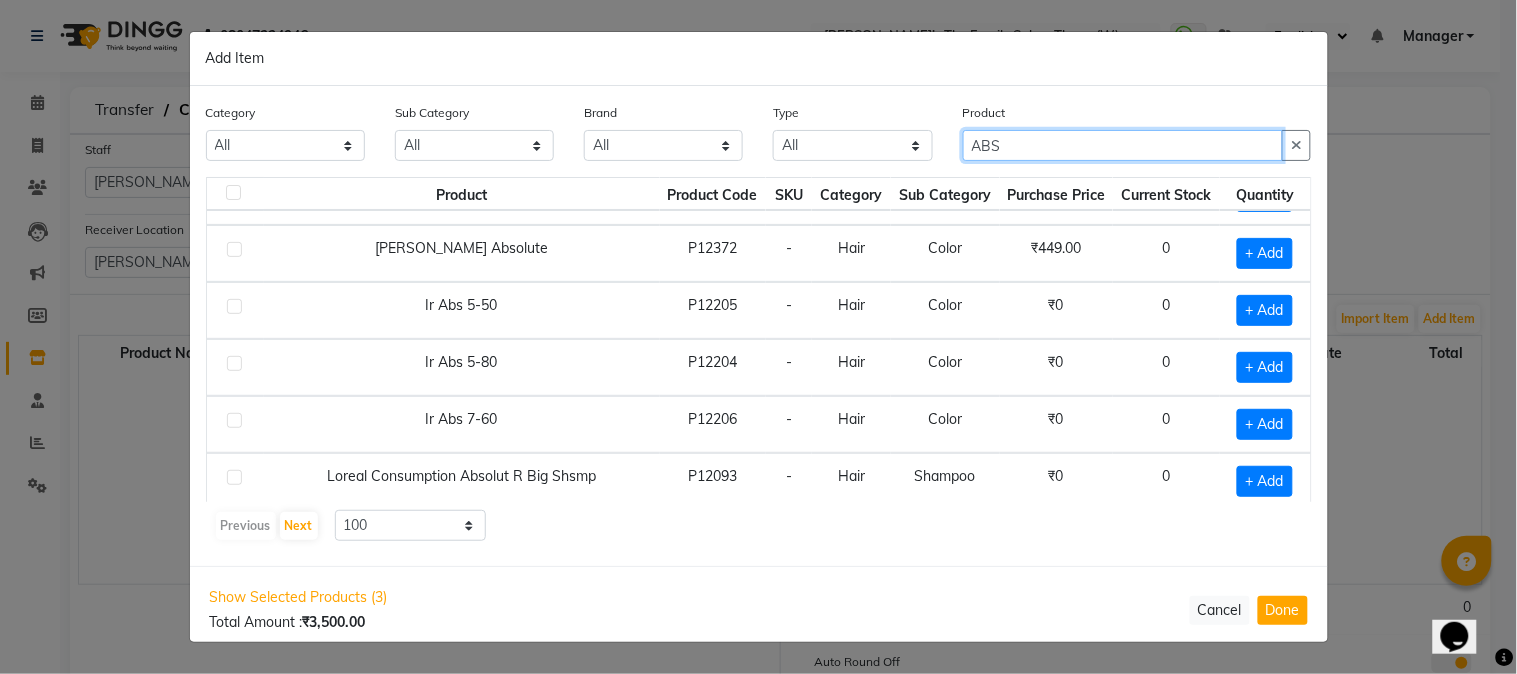 type on "ABS" 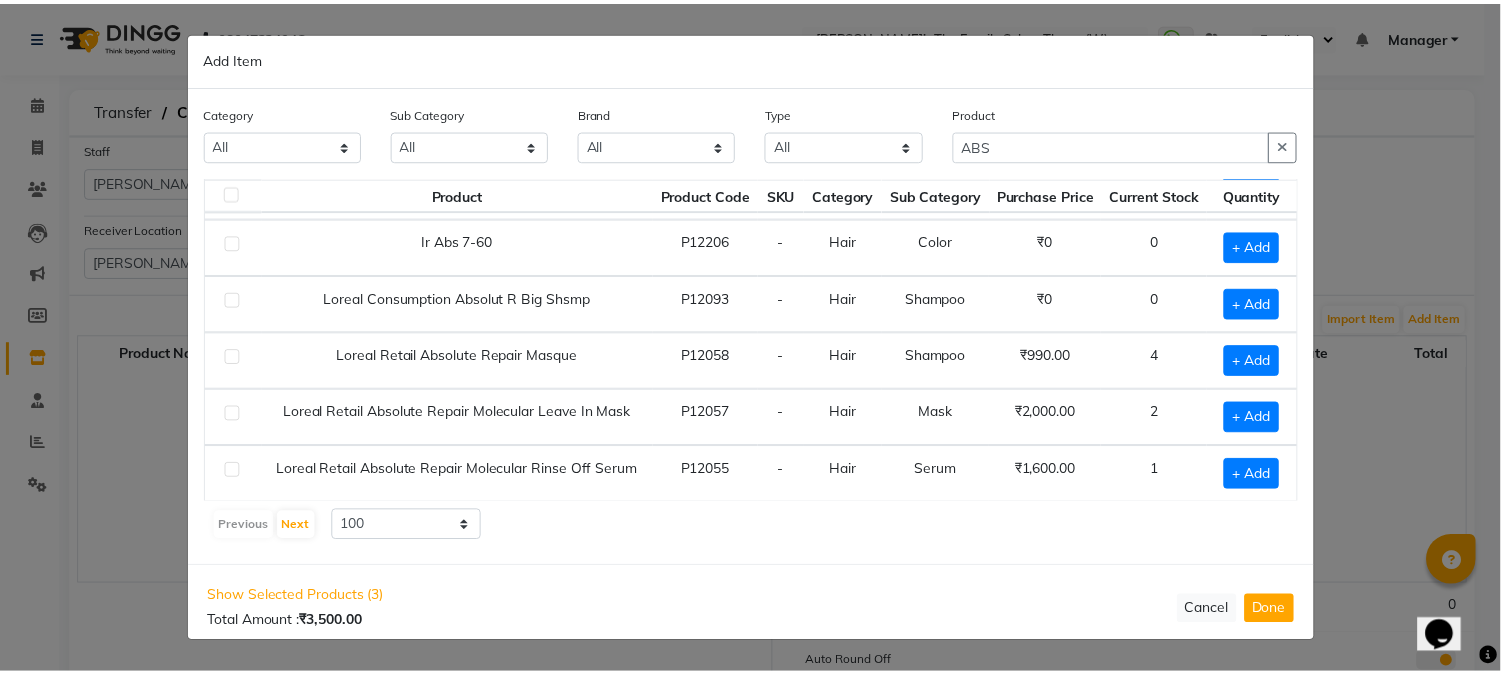 scroll, scrollTop: 266, scrollLeft: 0, axis: vertical 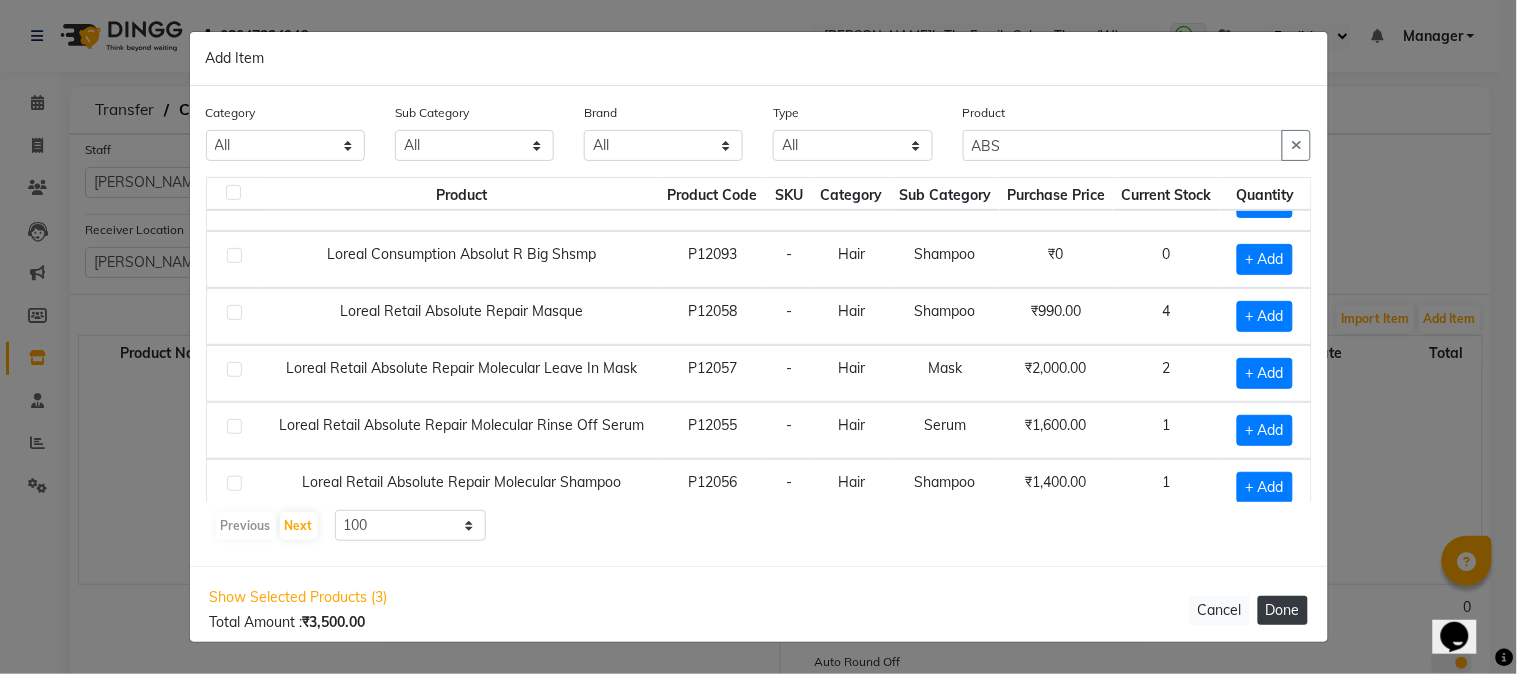click on "Done" 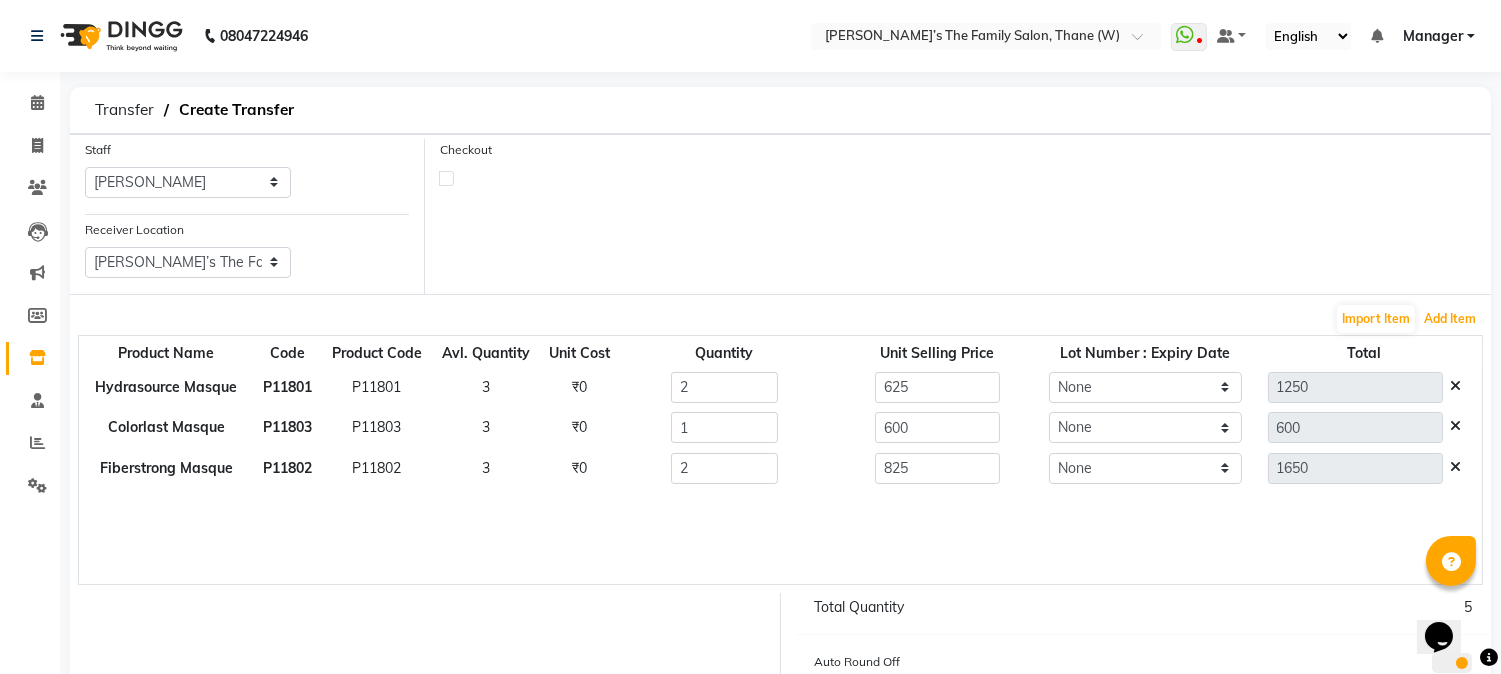 scroll, scrollTop: 148, scrollLeft: 0, axis: vertical 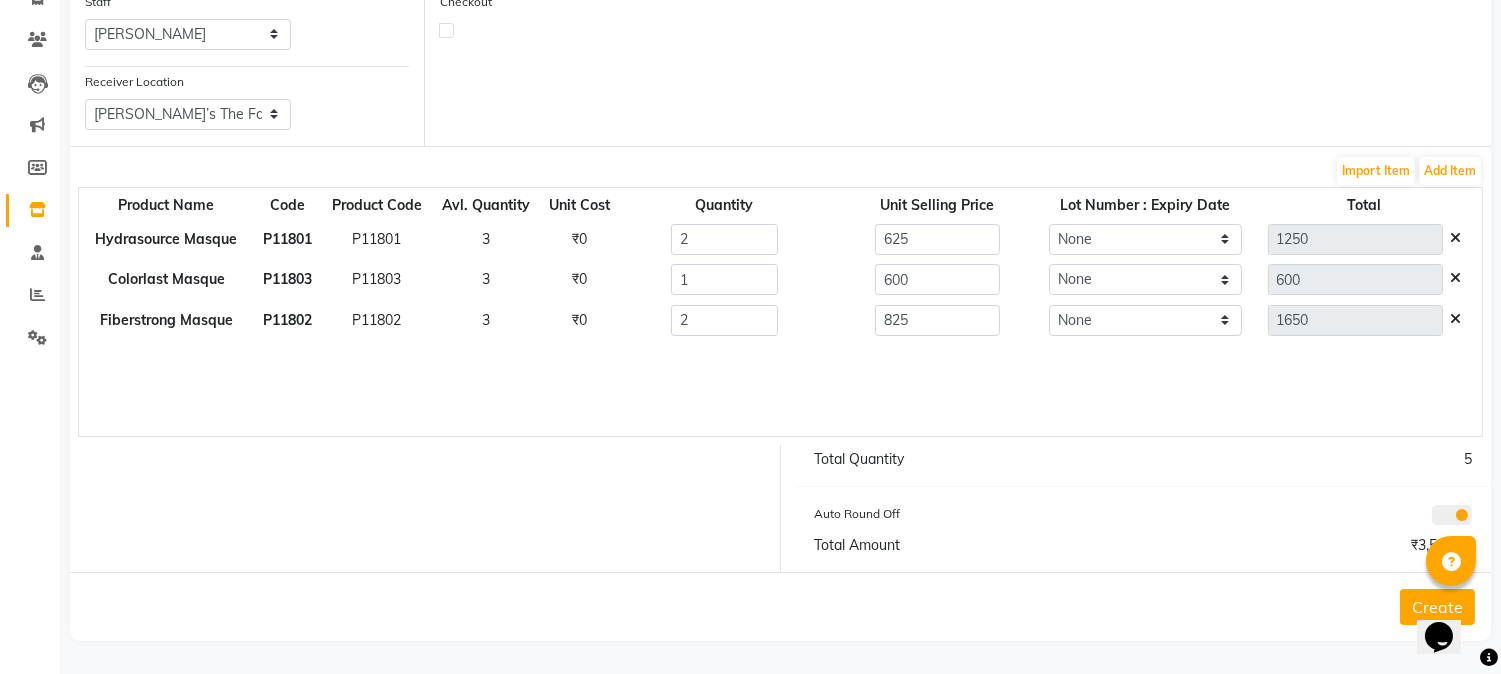 click on "Create" 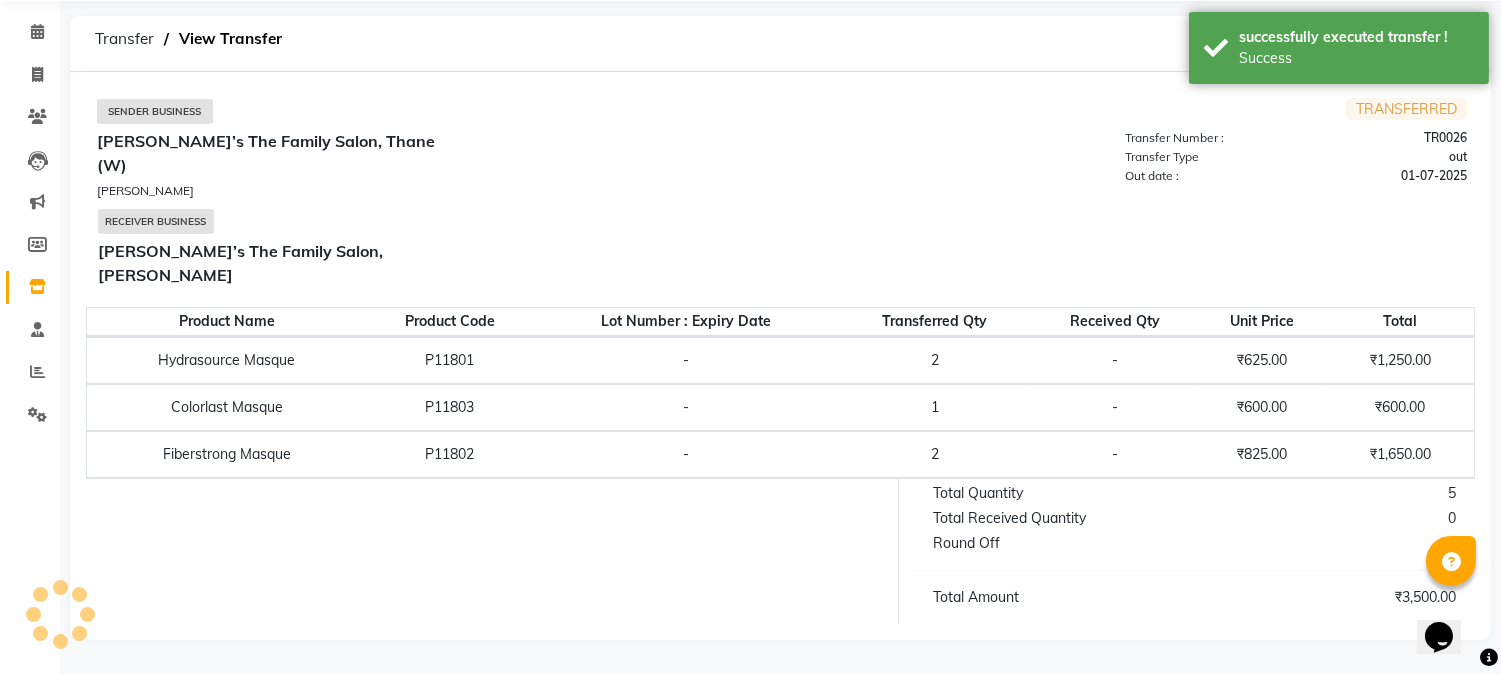 scroll, scrollTop: 0, scrollLeft: 0, axis: both 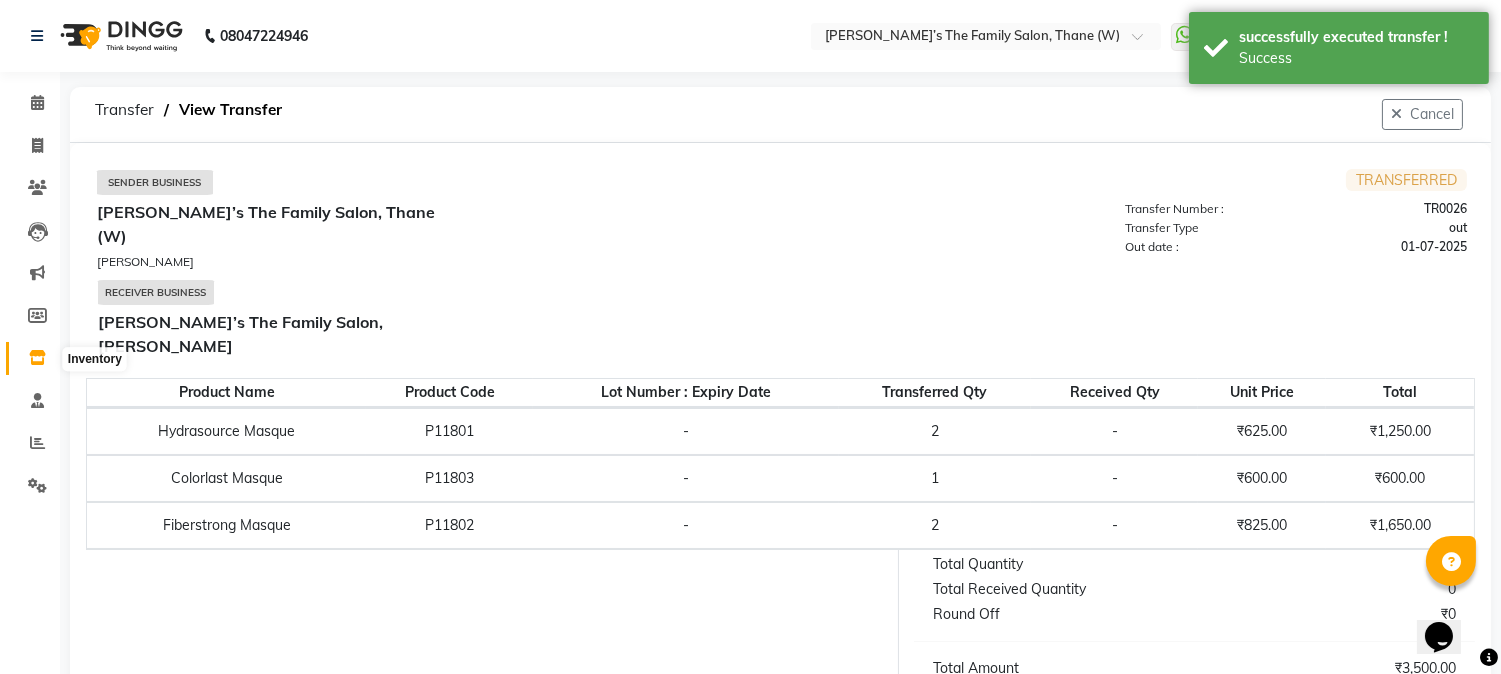 click 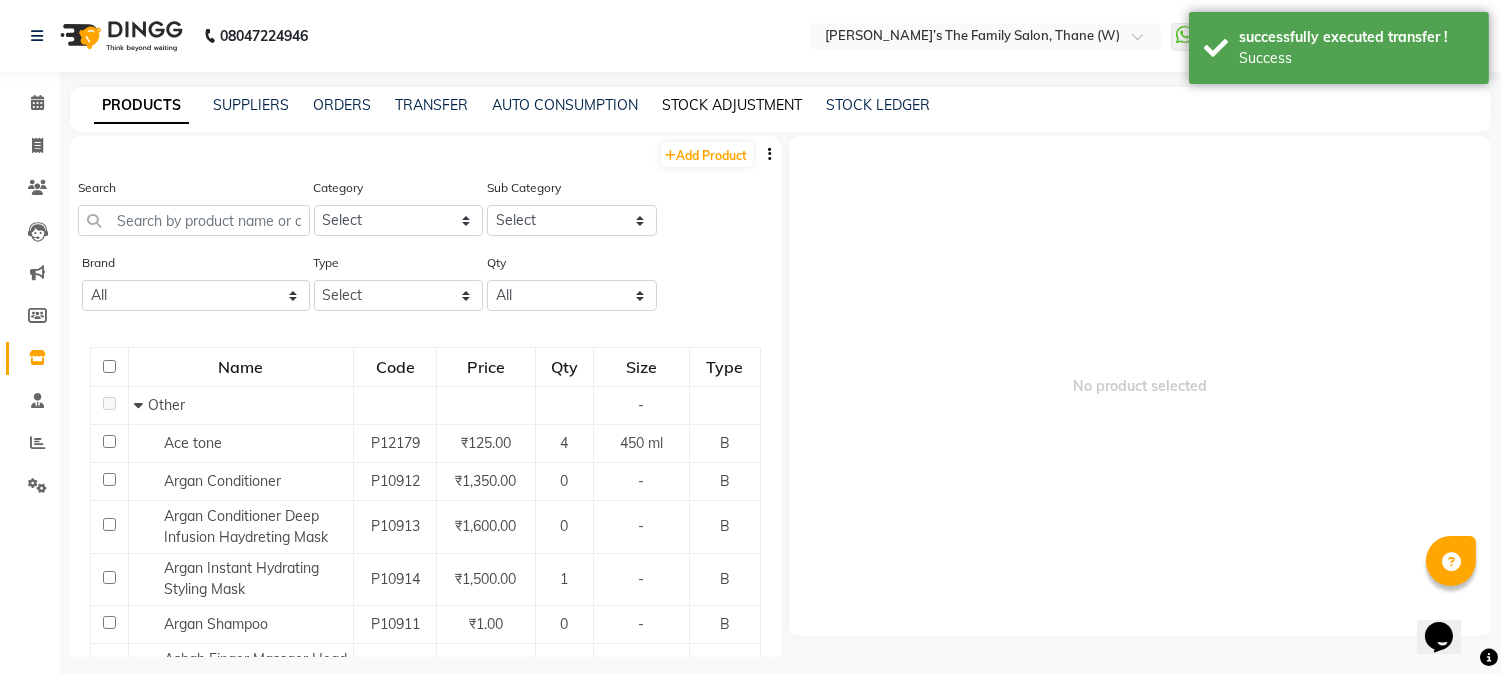 click on "STOCK ADJUSTMENT" 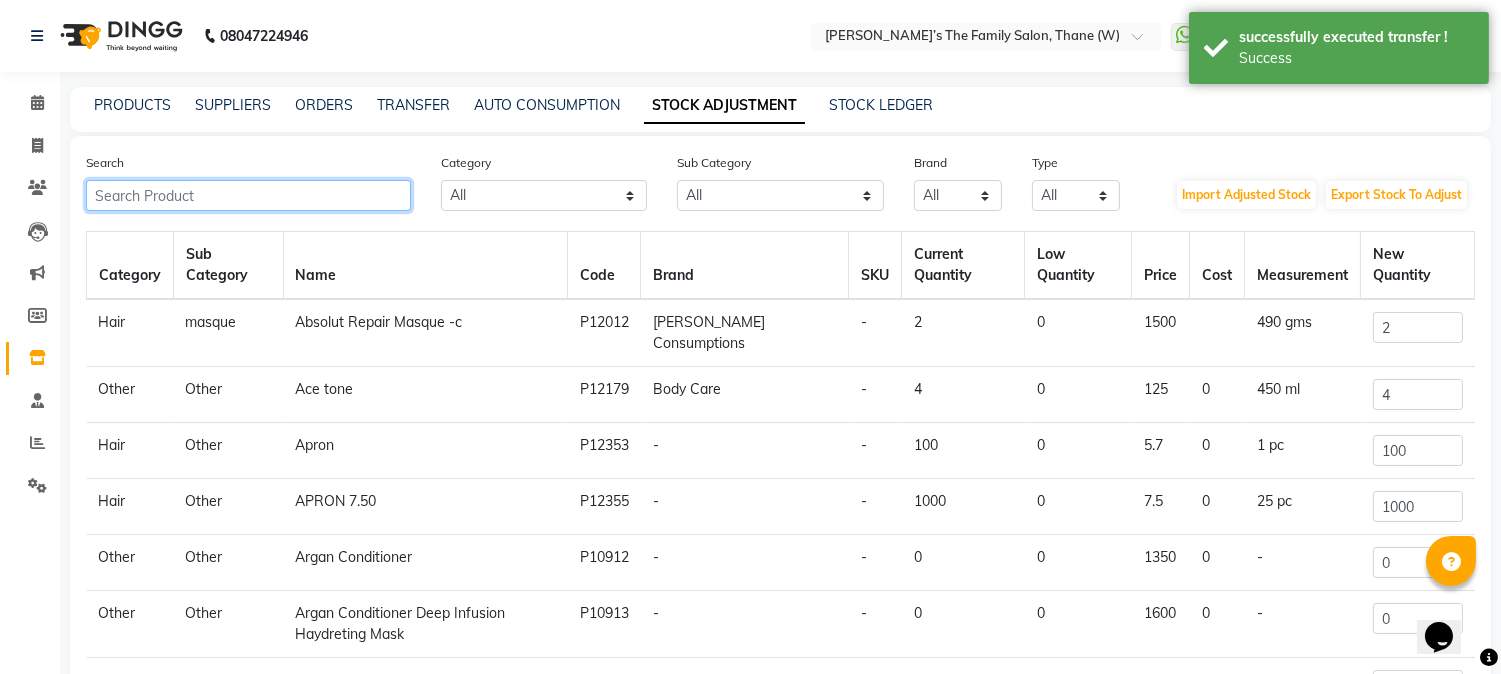 click 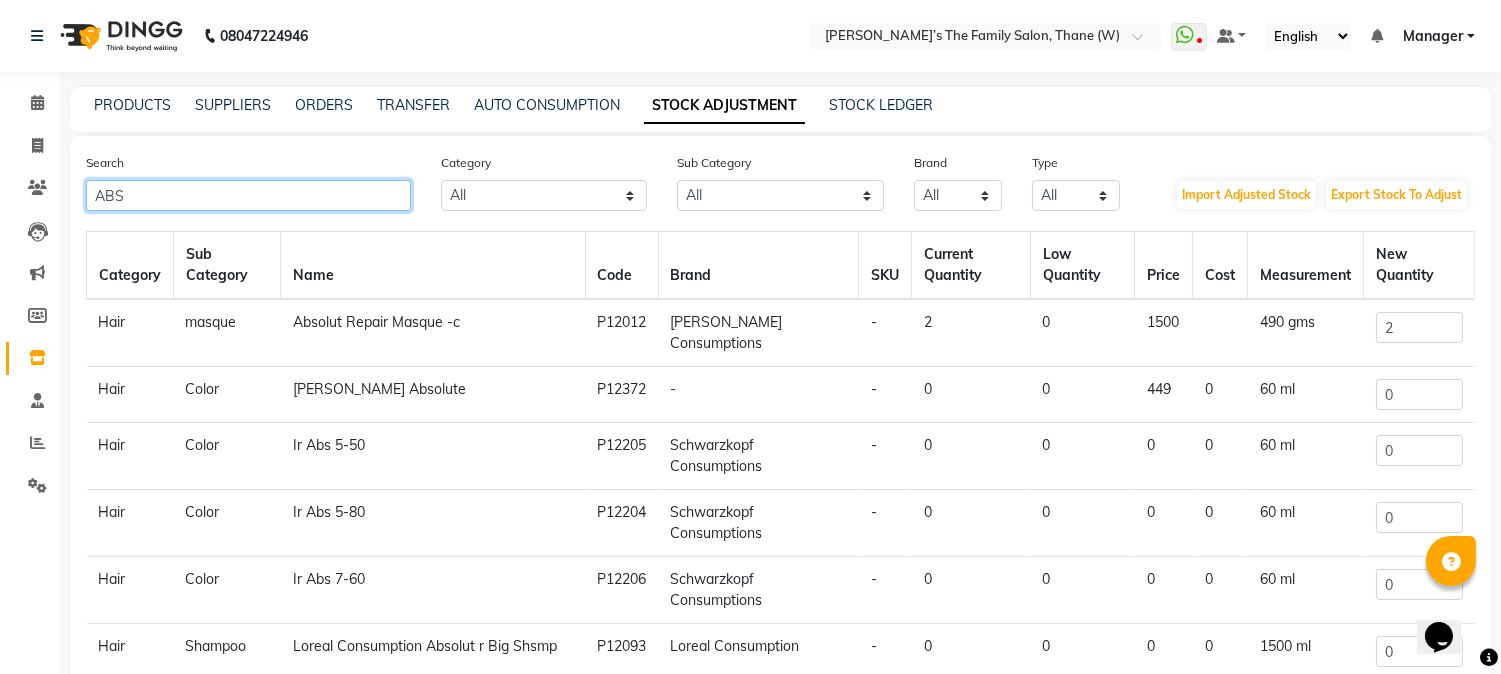 scroll, scrollTop: 220, scrollLeft: 0, axis: vertical 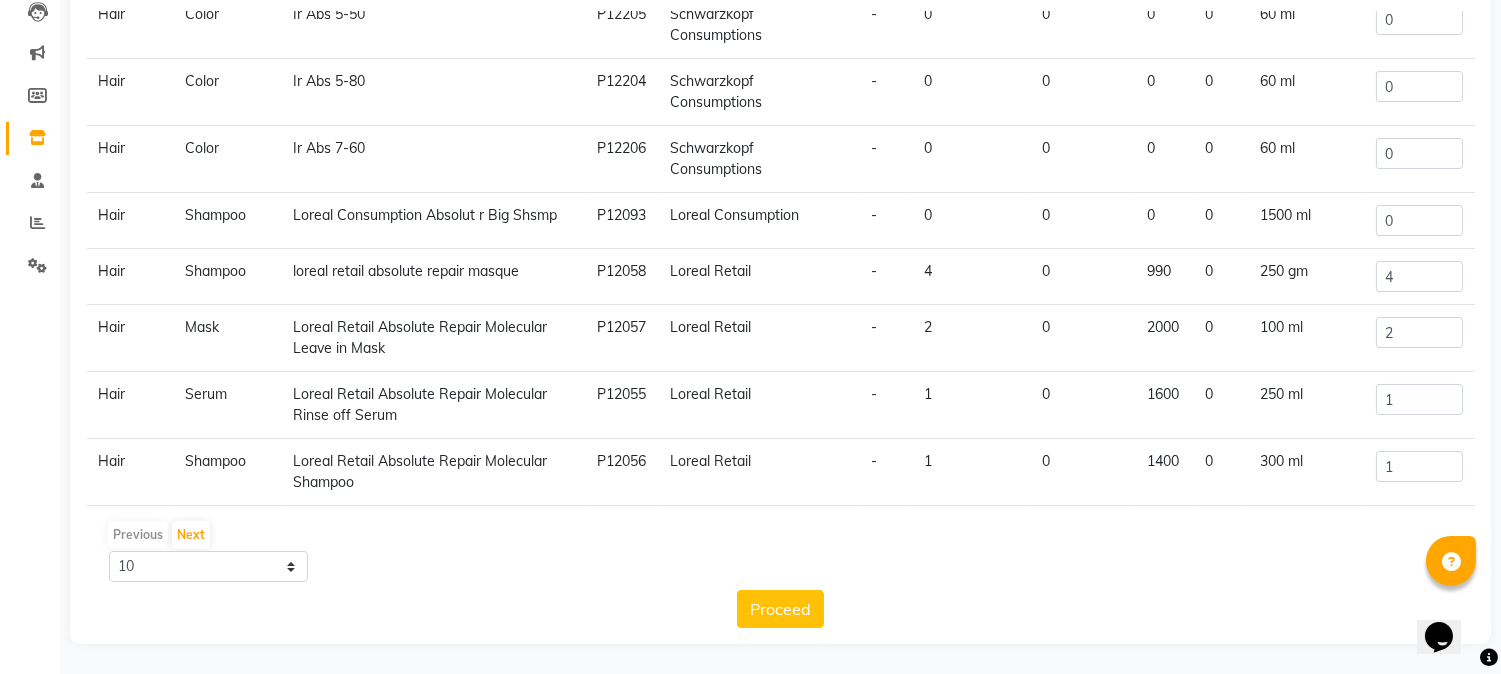 type on "ABS" 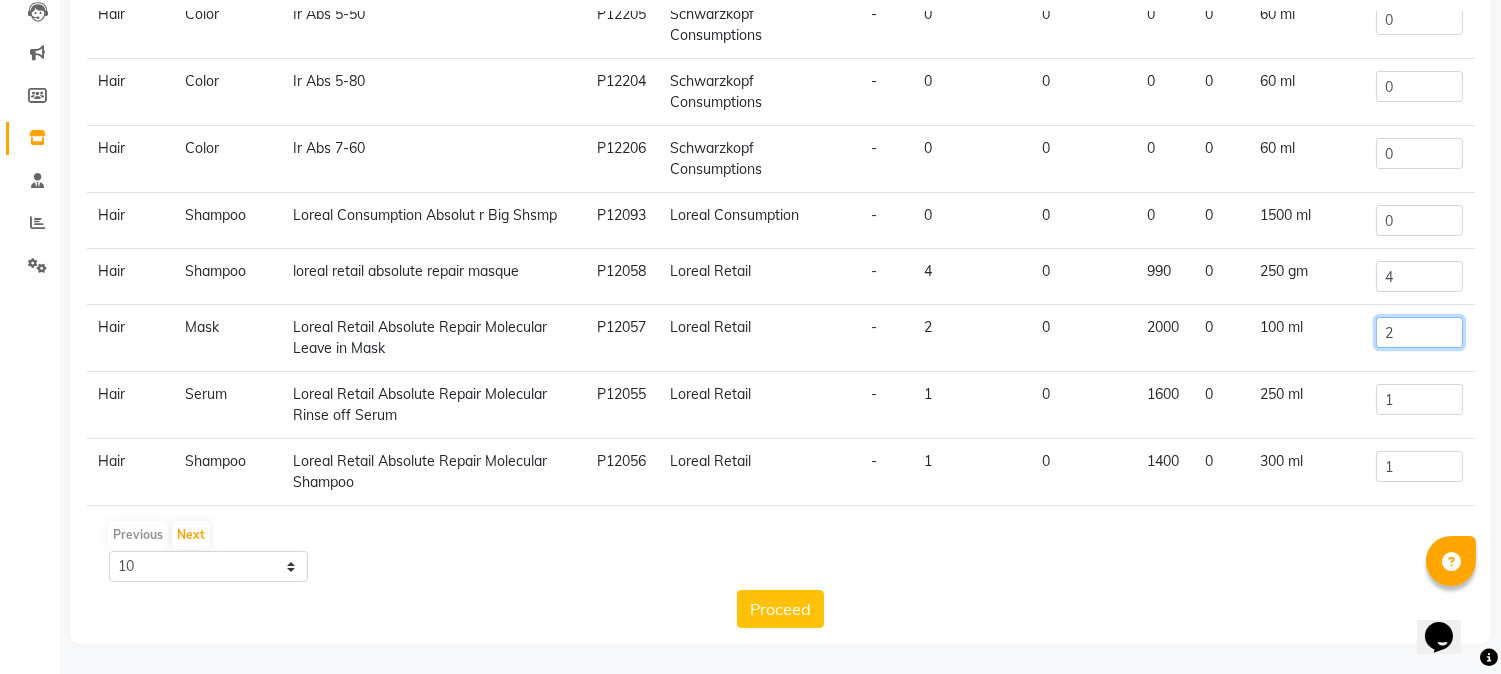 click on "2" 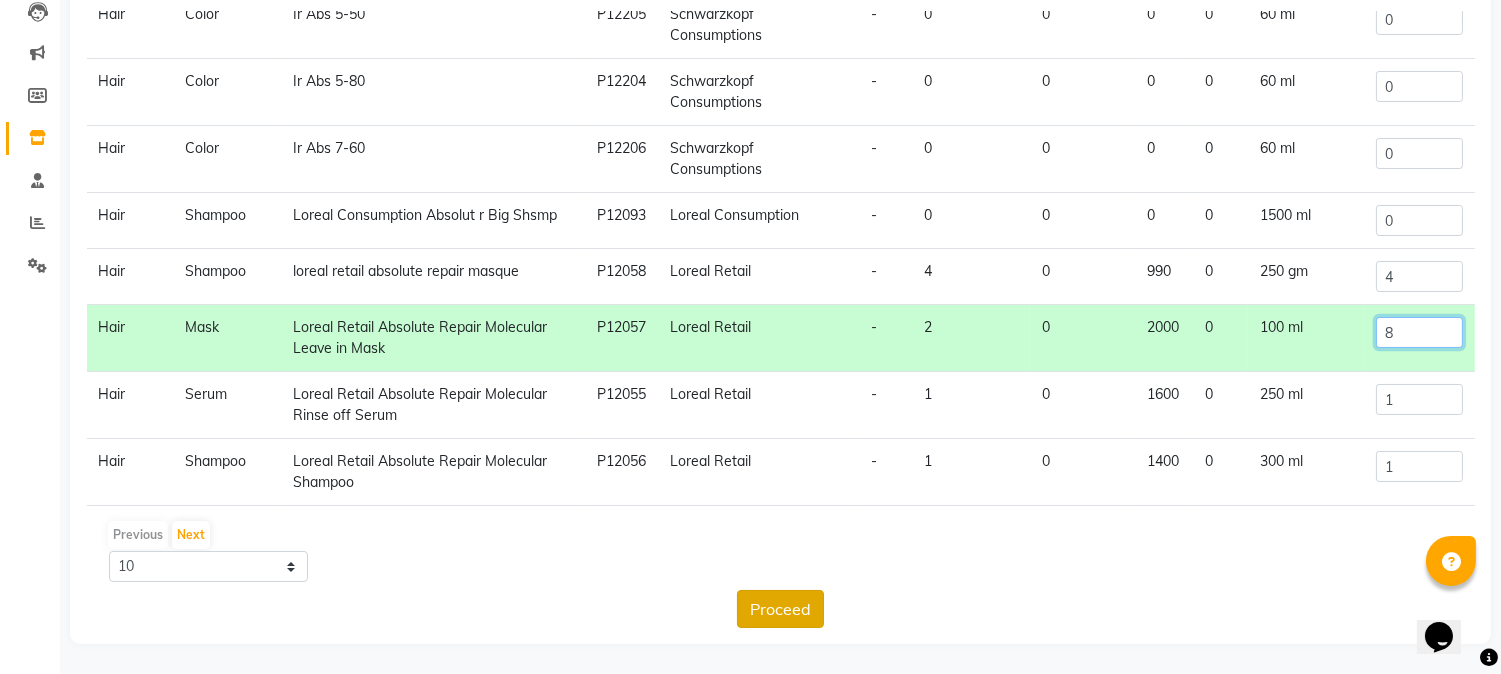 type on "8" 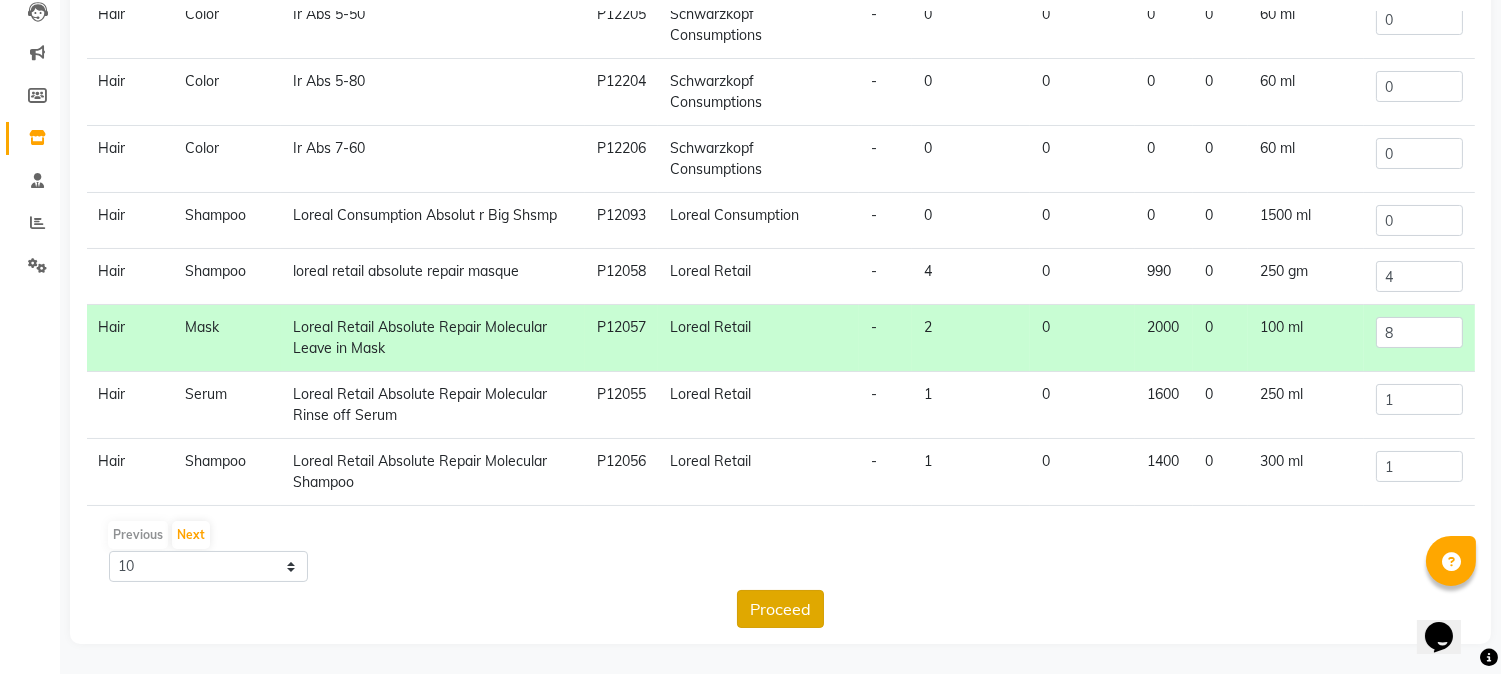 click on "Proceed" 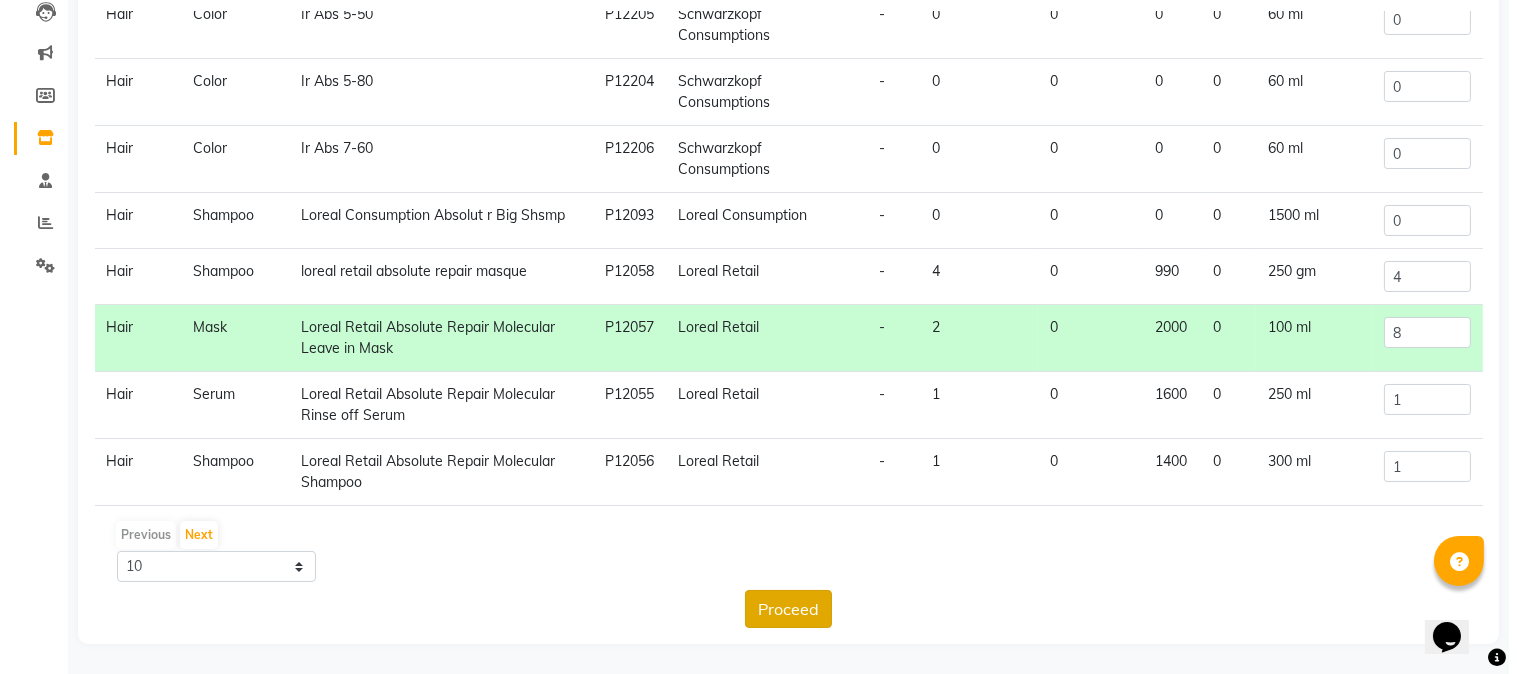scroll, scrollTop: 0, scrollLeft: 0, axis: both 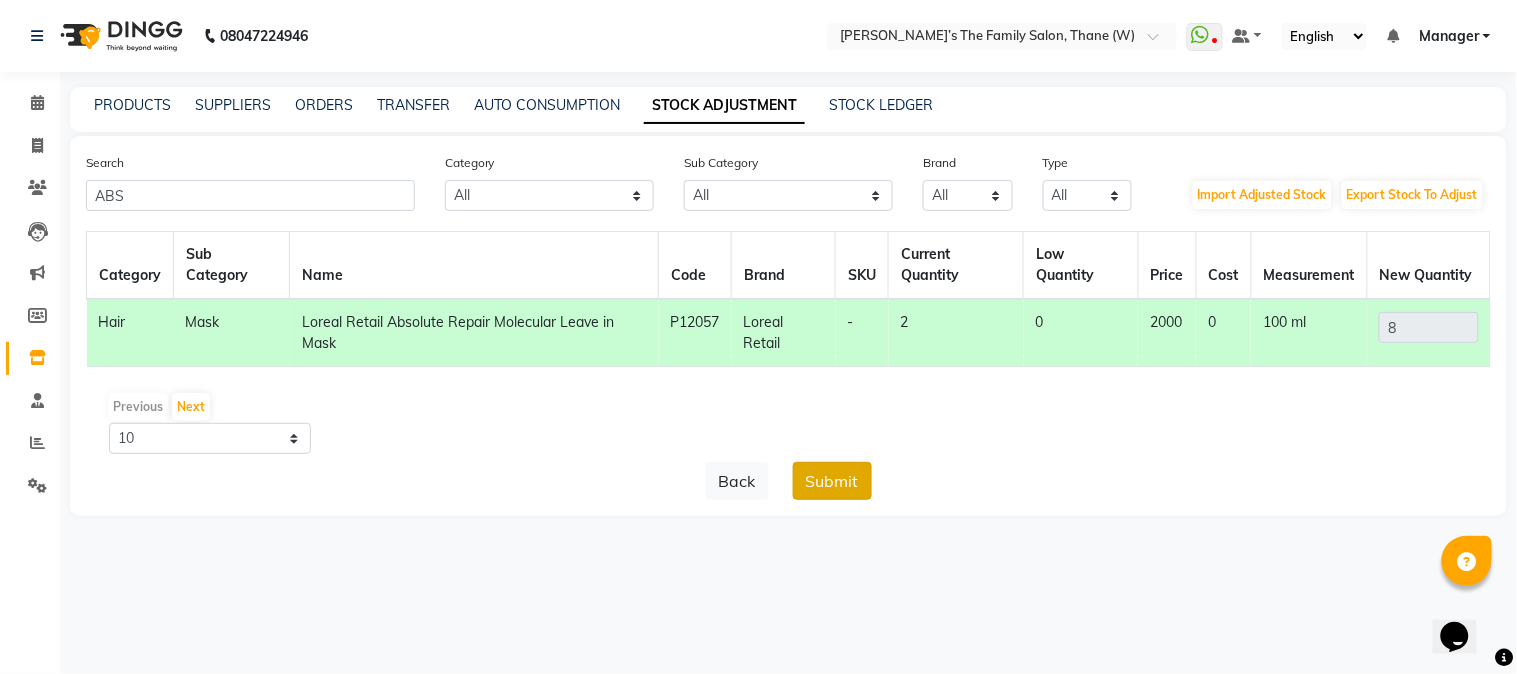 click on "Submit" 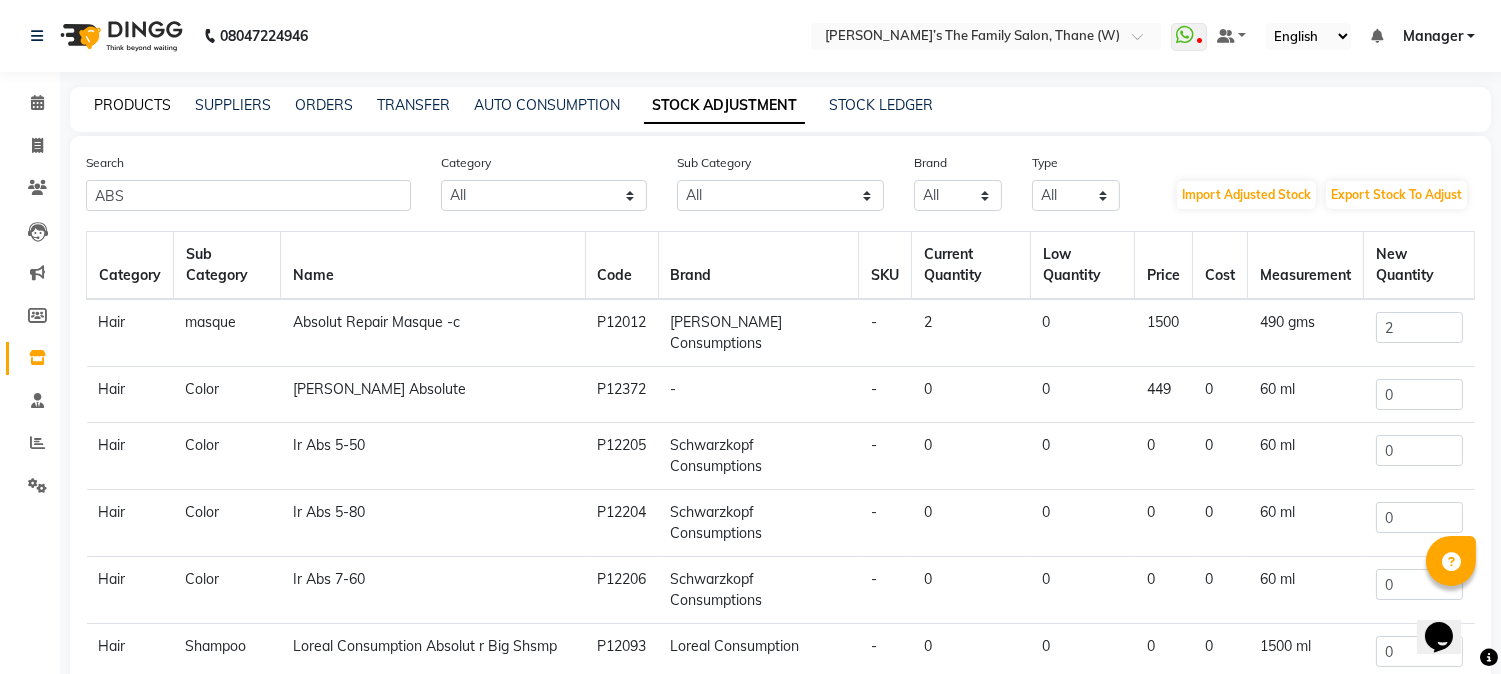 click on "PRODUCTS" 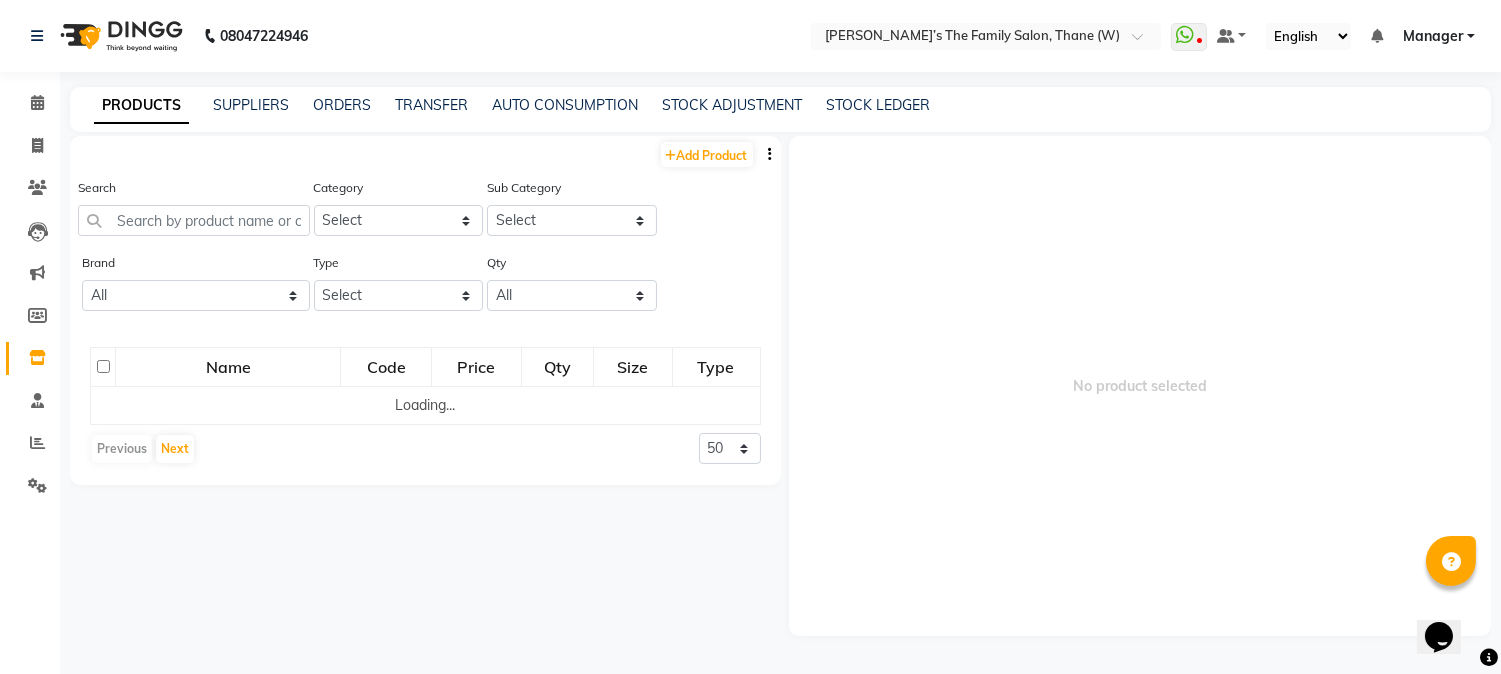 click on "PRODUCTS SUPPLIERS ORDERS TRANSFER AUTO CONSUMPTION STOCK ADJUSTMENT STOCK LEDGER" 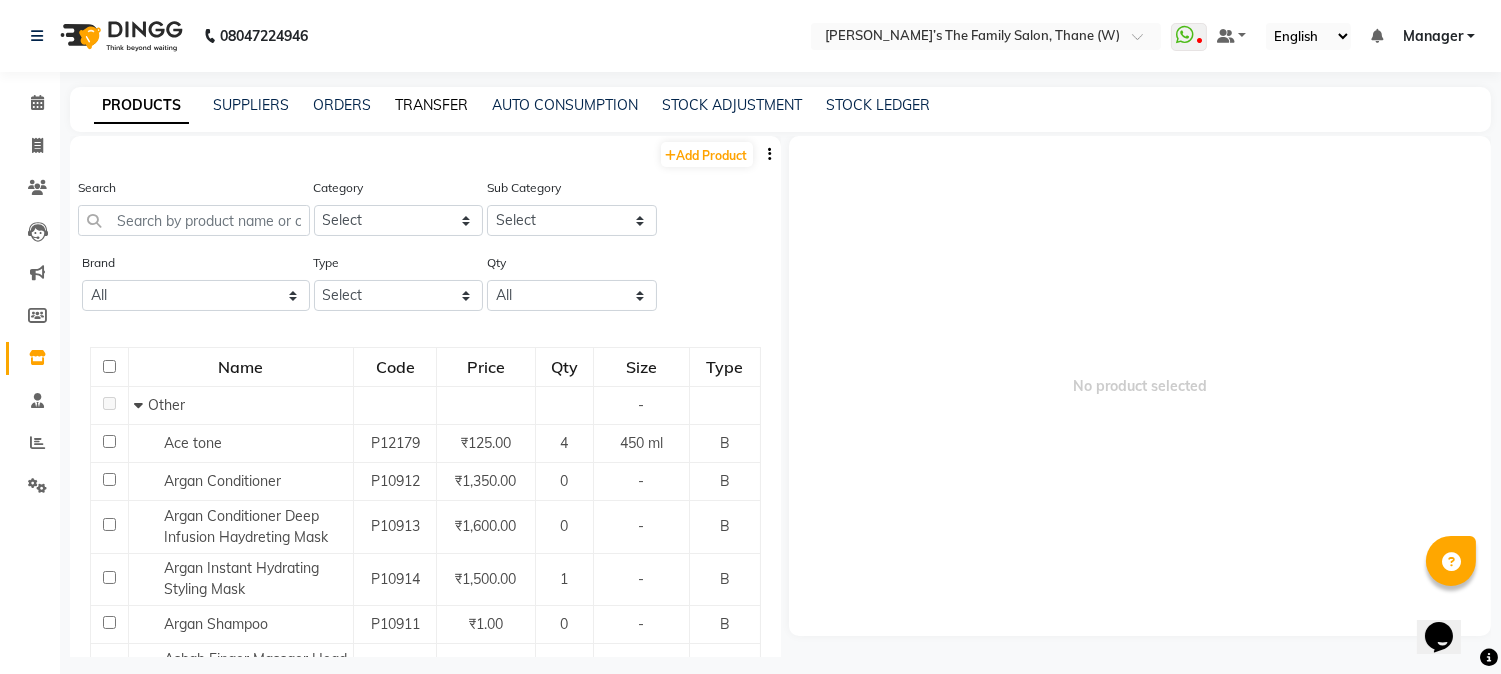 click on "TRANSFER" 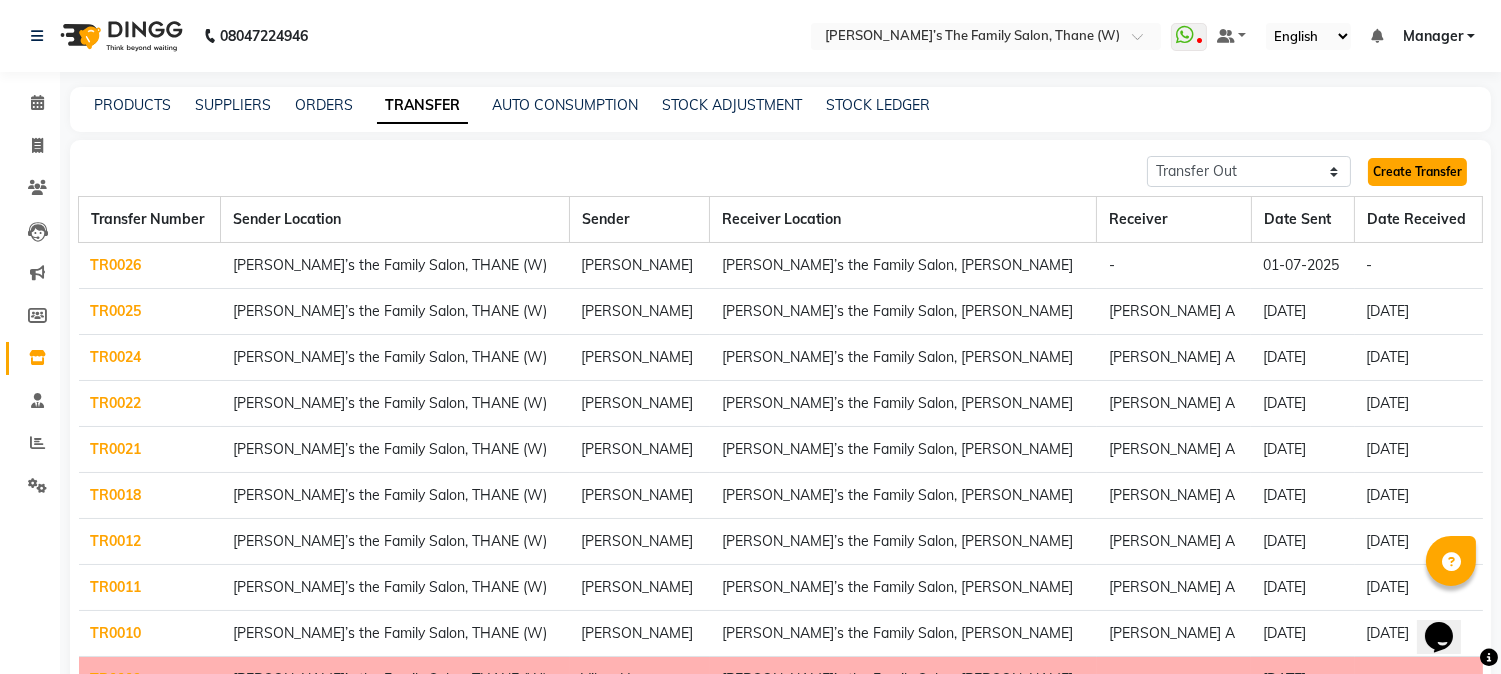 click on "Create Transfer" 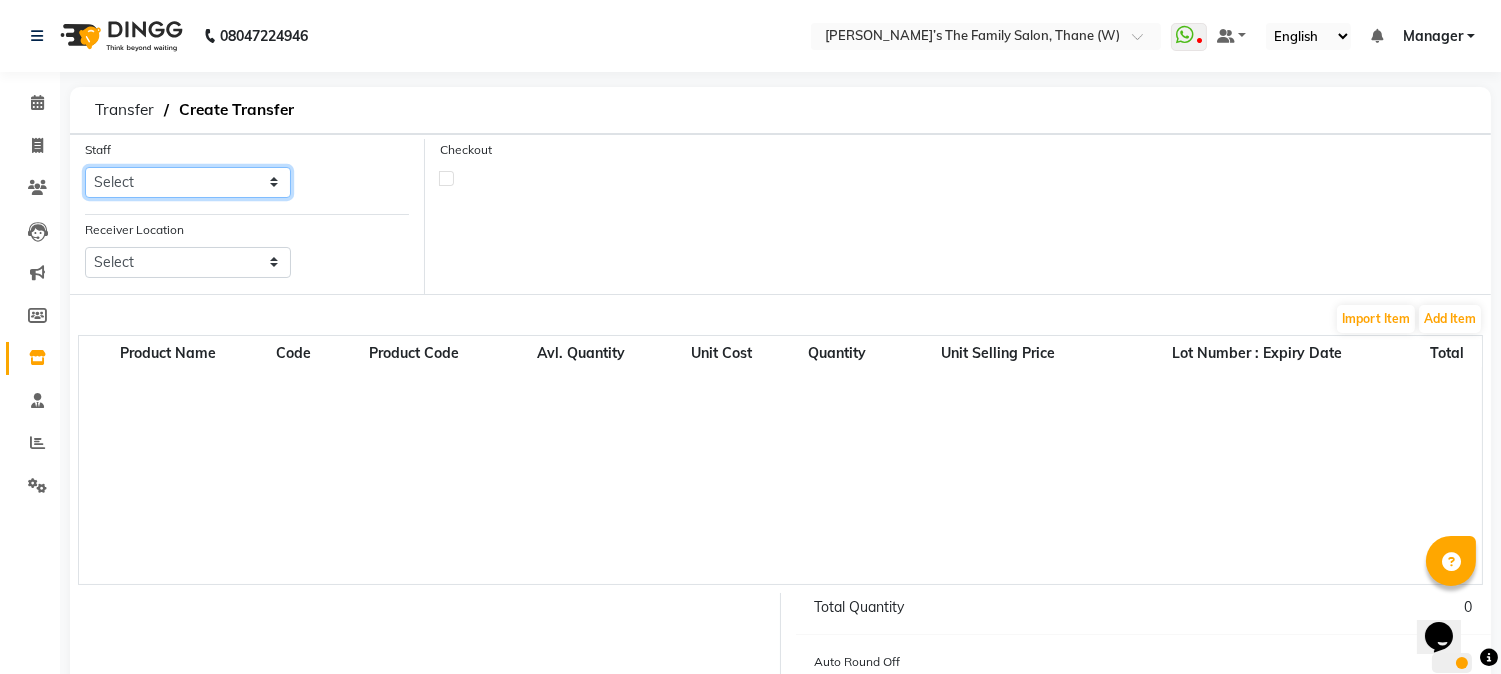 click on "Select Aarohi P   [PERSON_NAME] [PERSON_NAME] A  [PERSON_NAME] .[PERSON_NAME] House sale [PERSON_NAME]  [PERSON_NAME]   Manager [PERSON_NAME] [PERSON_NAME] [PERSON_NAME] [PERSON_NAME] [PERSON_NAME] [PERSON_NAME] M  [PERSON_NAME]  [PERSON_NAME]  [PERSON_NAME]" at bounding box center (188, 182) 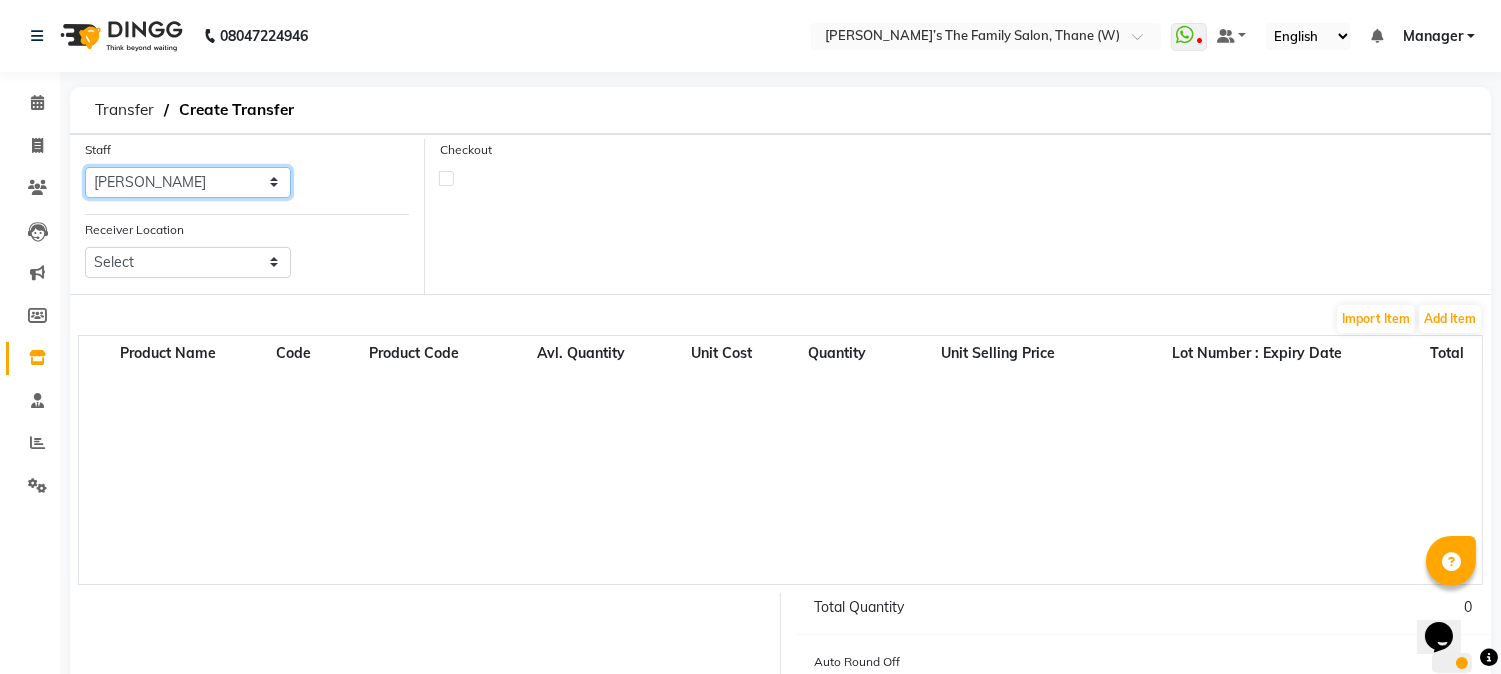 click on "Select Aarohi P   [PERSON_NAME] [PERSON_NAME] A  [PERSON_NAME] .[PERSON_NAME] House sale [PERSON_NAME]  [PERSON_NAME]   Manager [PERSON_NAME] [PERSON_NAME] [PERSON_NAME] [PERSON_NAME] [PERSON_NAME] [PERSON_NAME] M  [PERSON_NAME]  [PERSON_NAME]  [PERSON_NAME]" at bounding box center [188, 182] 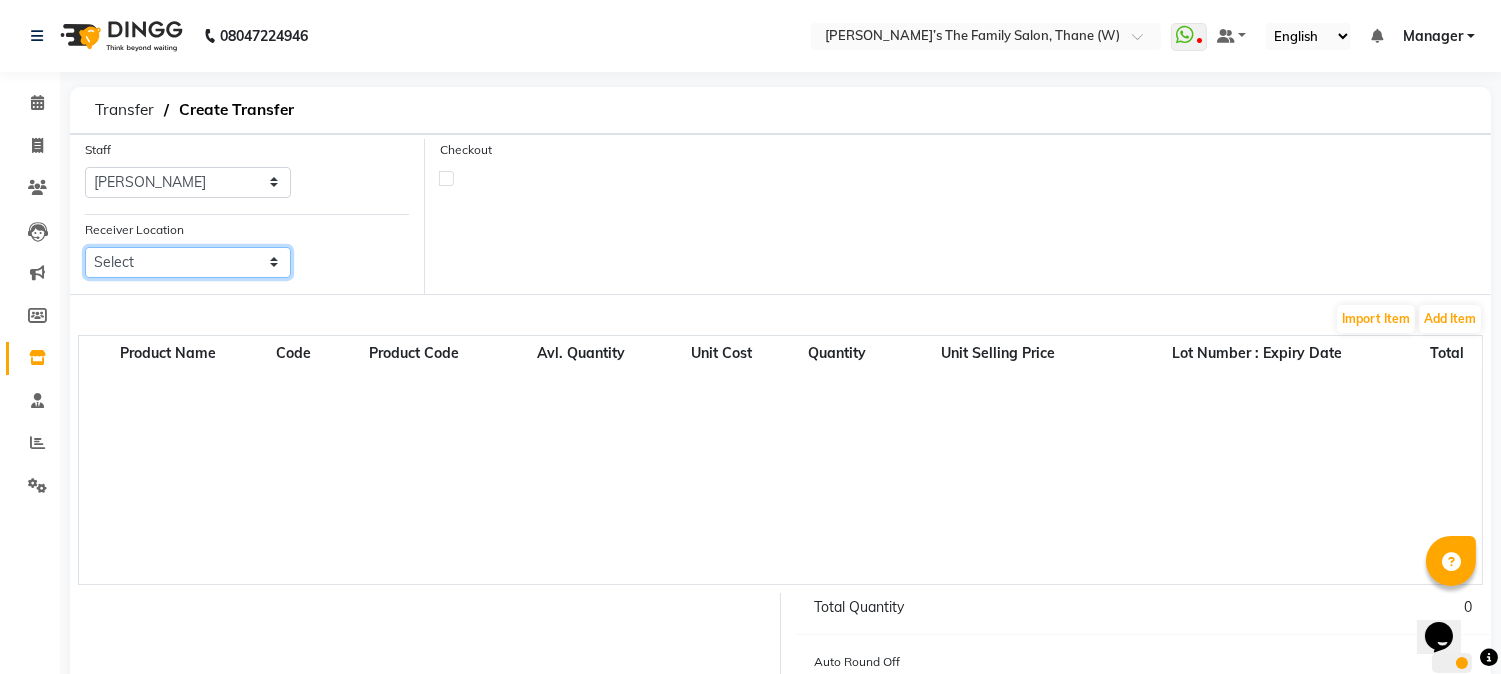 click on "Select [PERSON_NAME]’s The Family Salon, [GEOGRAPHIC_DATA]" at bounding box center [188, 262] 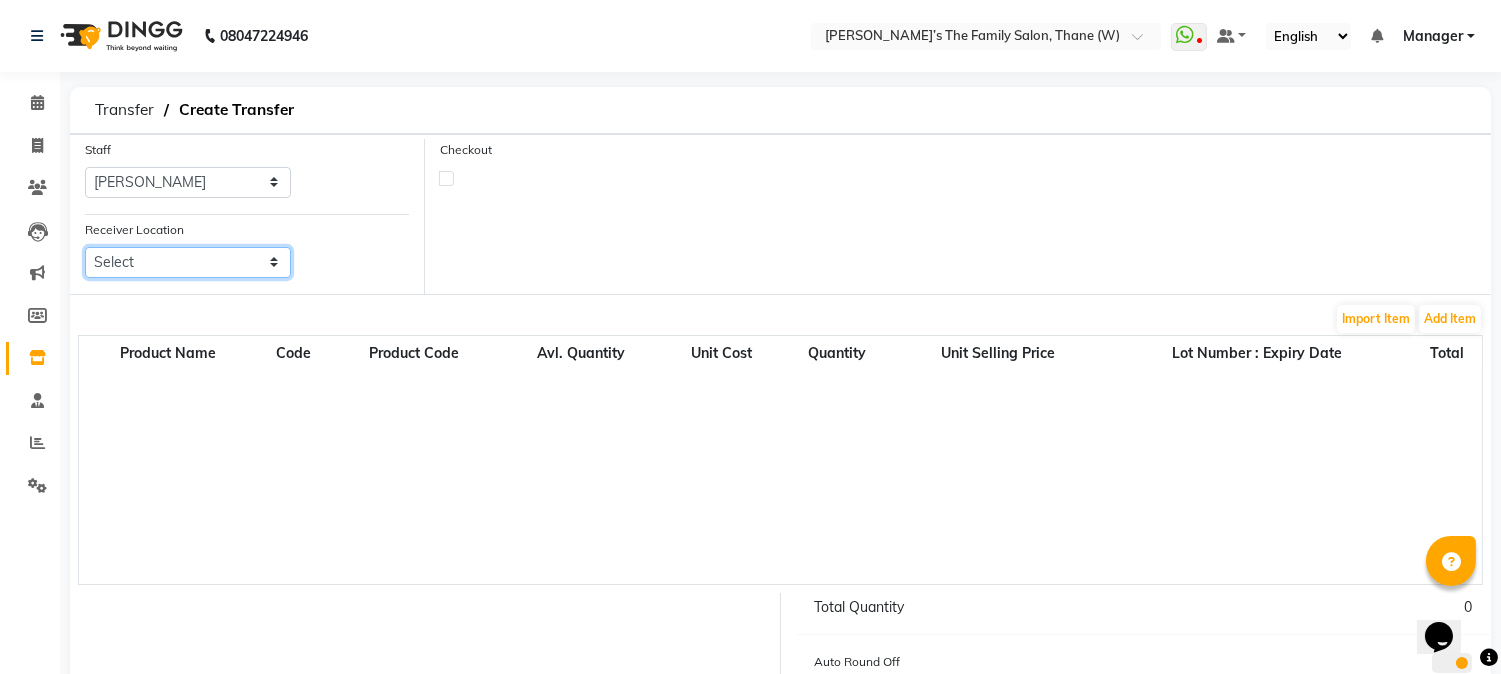 select on "2264" 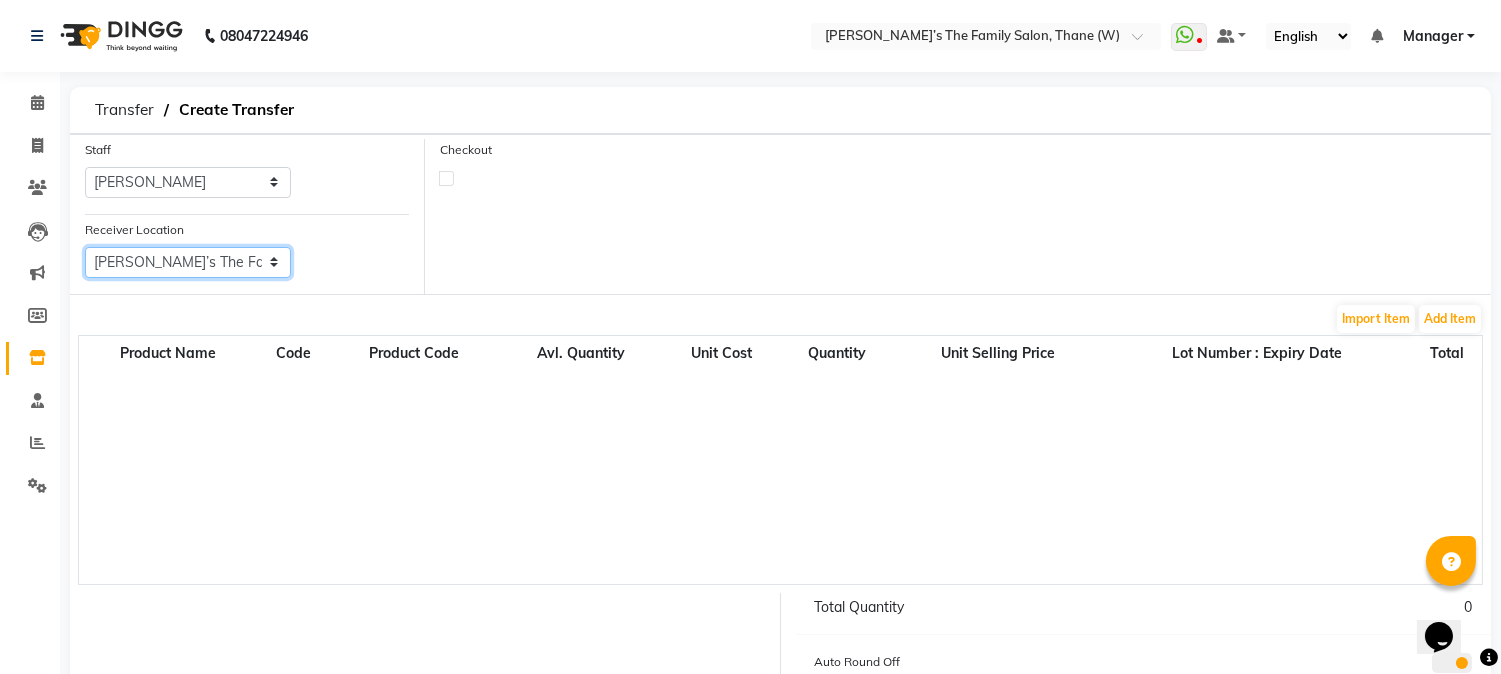 click on "Select [PERSON_NAME]’s The Family Salon, [GEOGRAPHIC_DATA]" at bounding box center (188, 262) 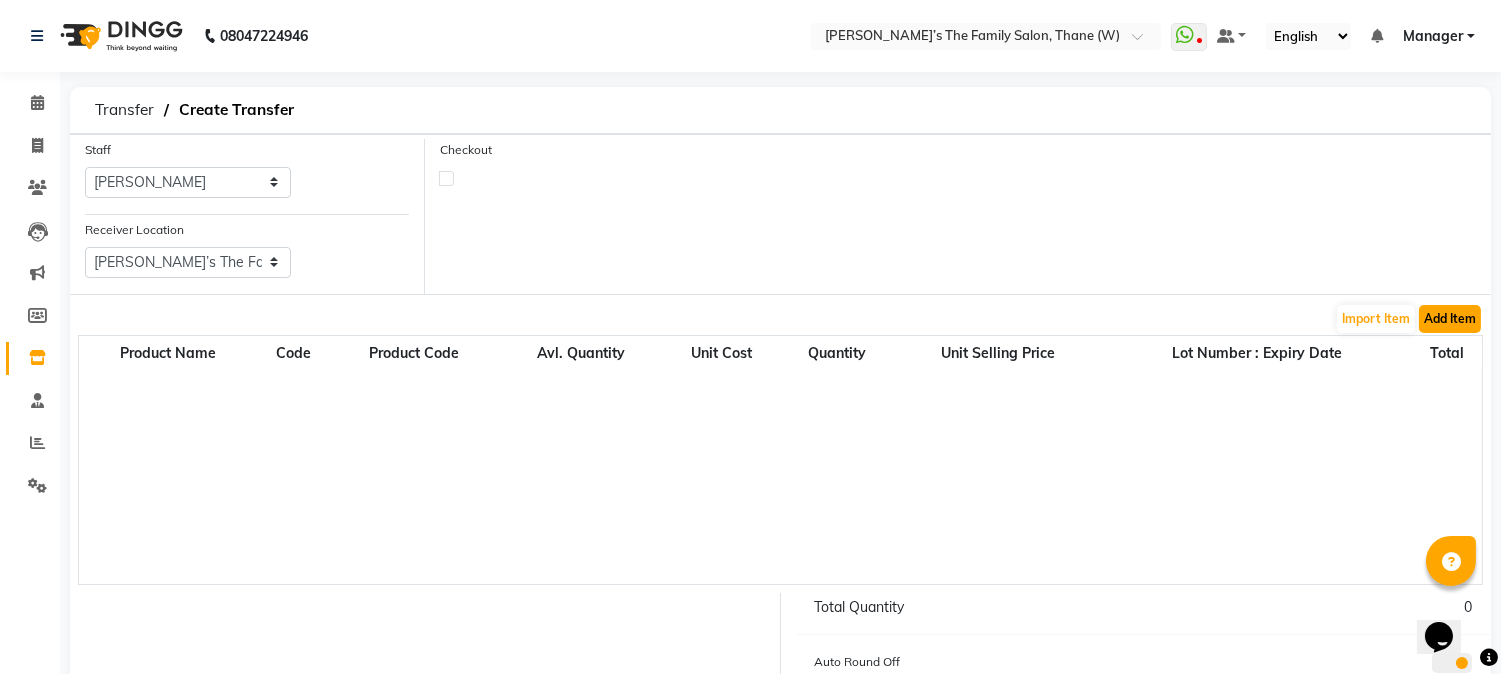 click on "Add Item" 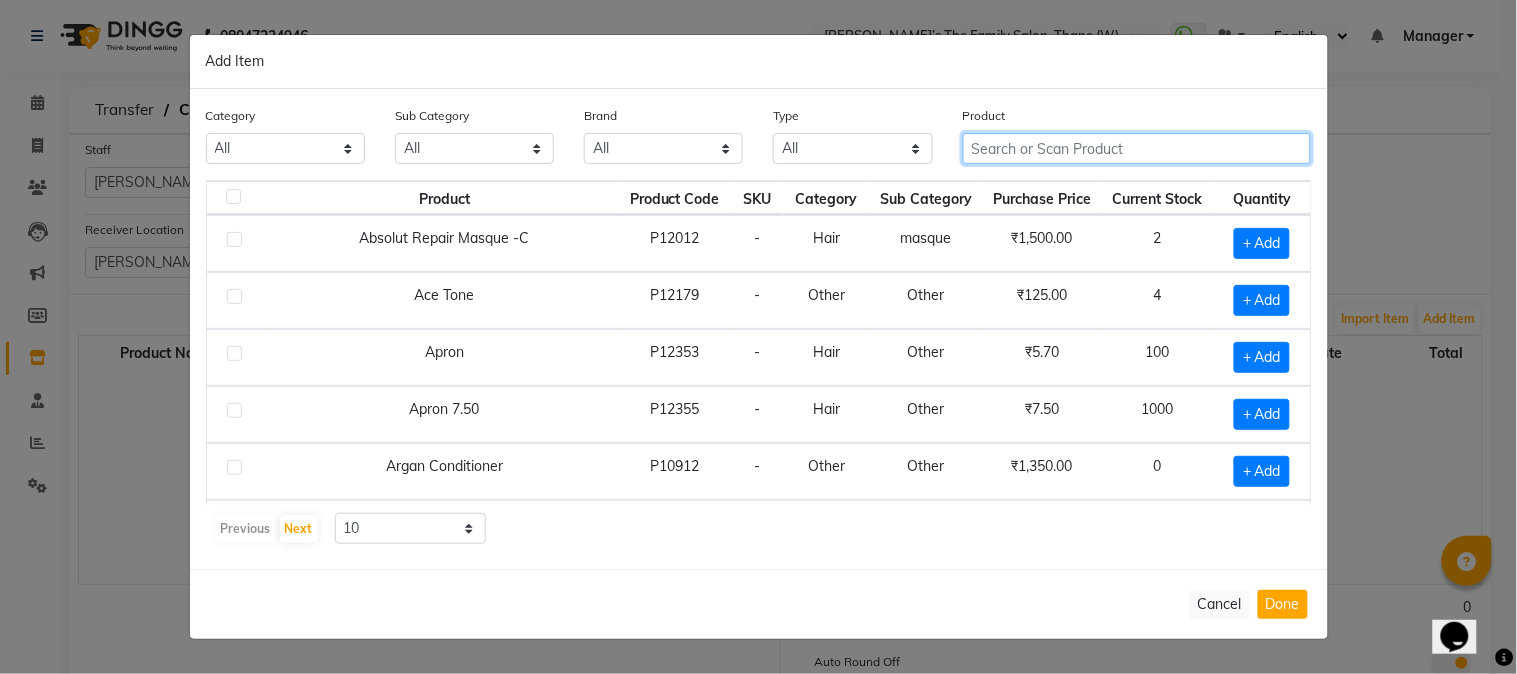 click 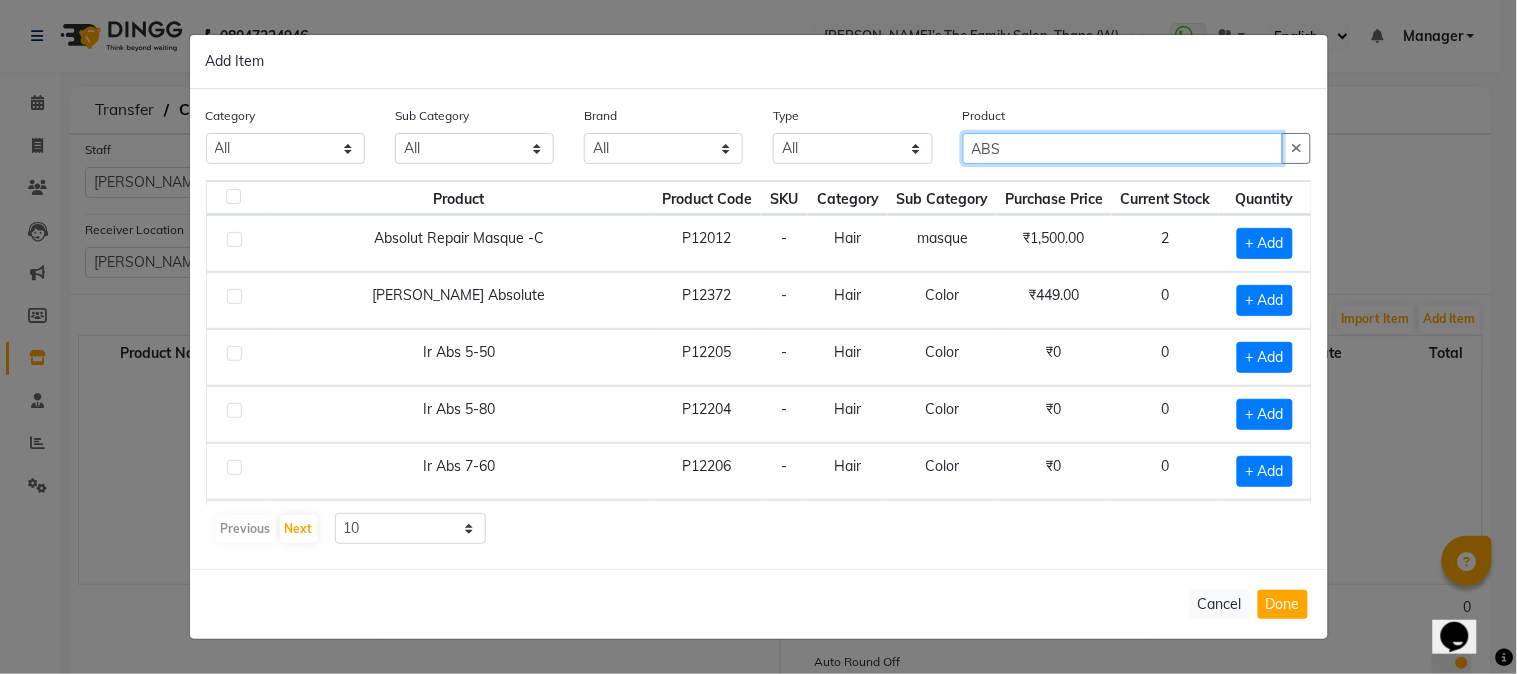 type on "ABS" 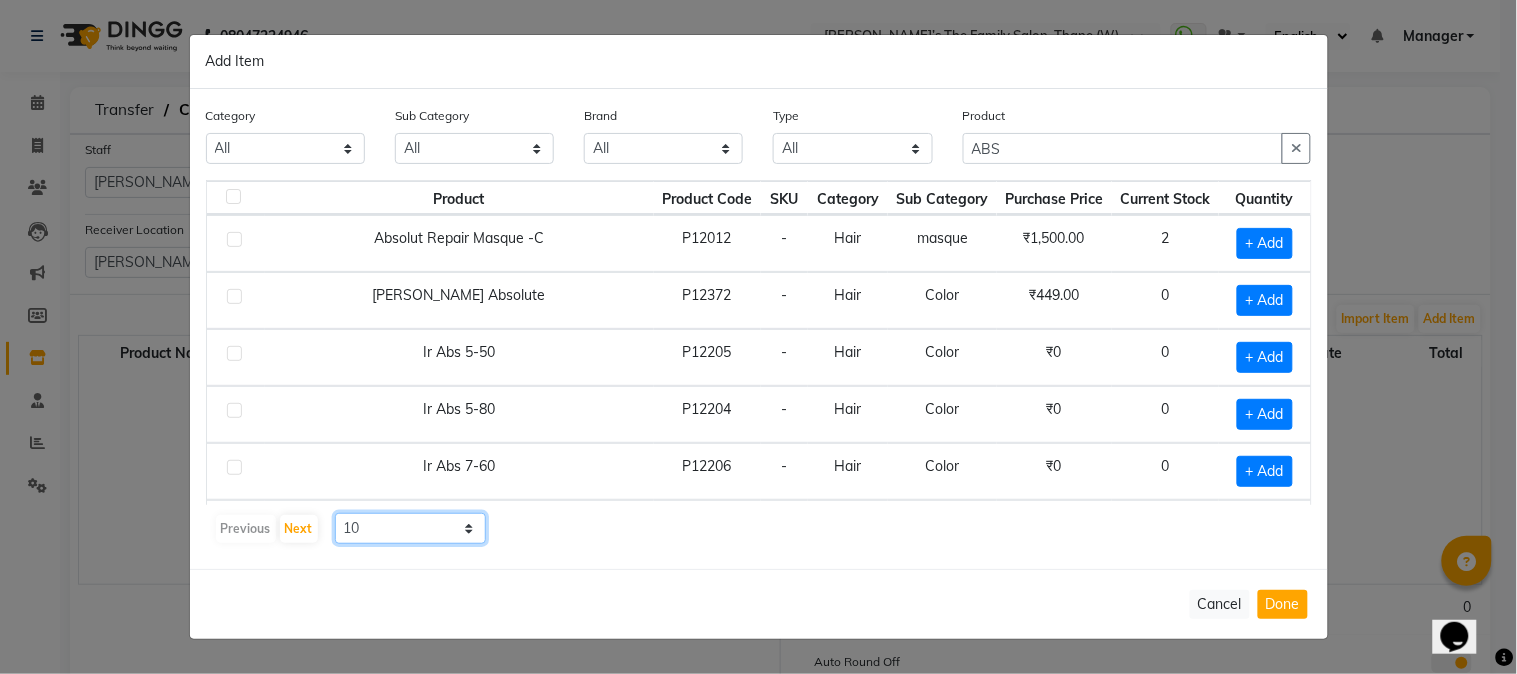 click on "10 50 100" 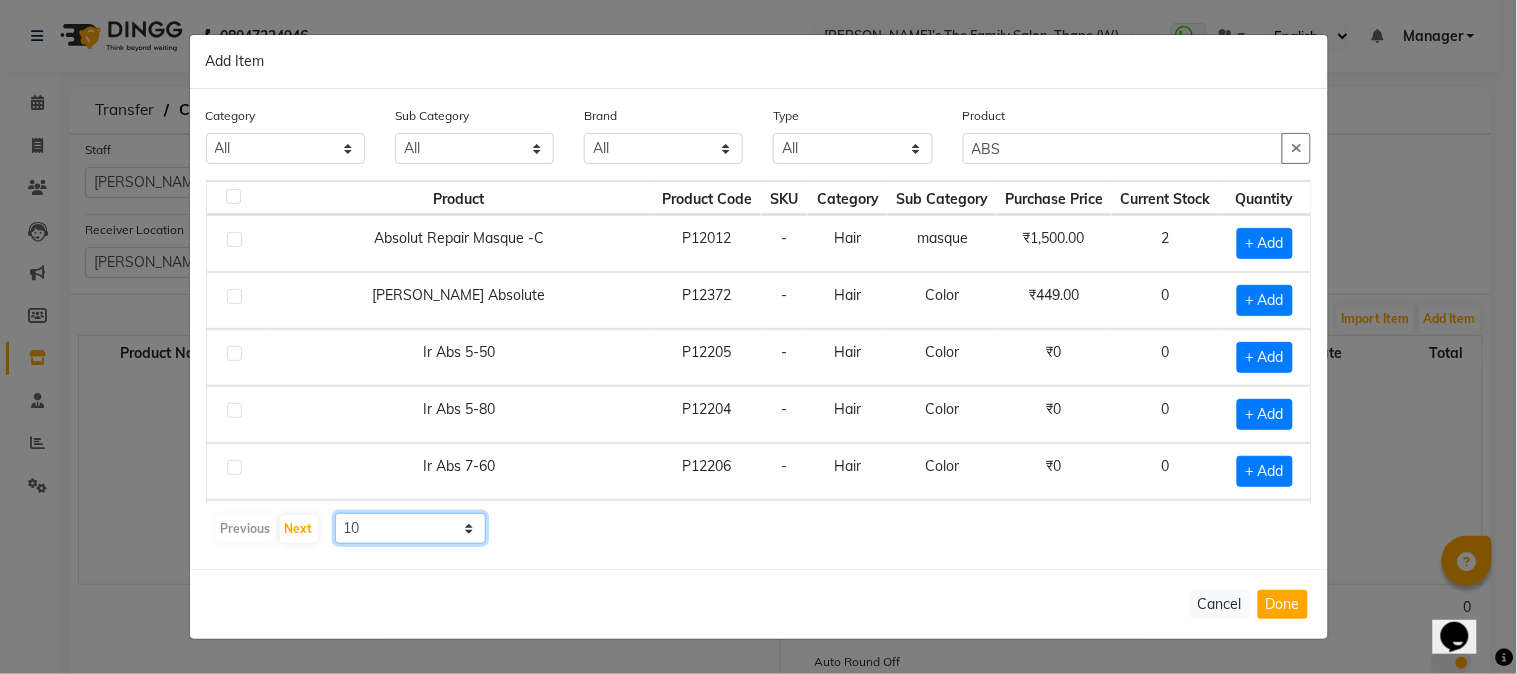 select on "100" 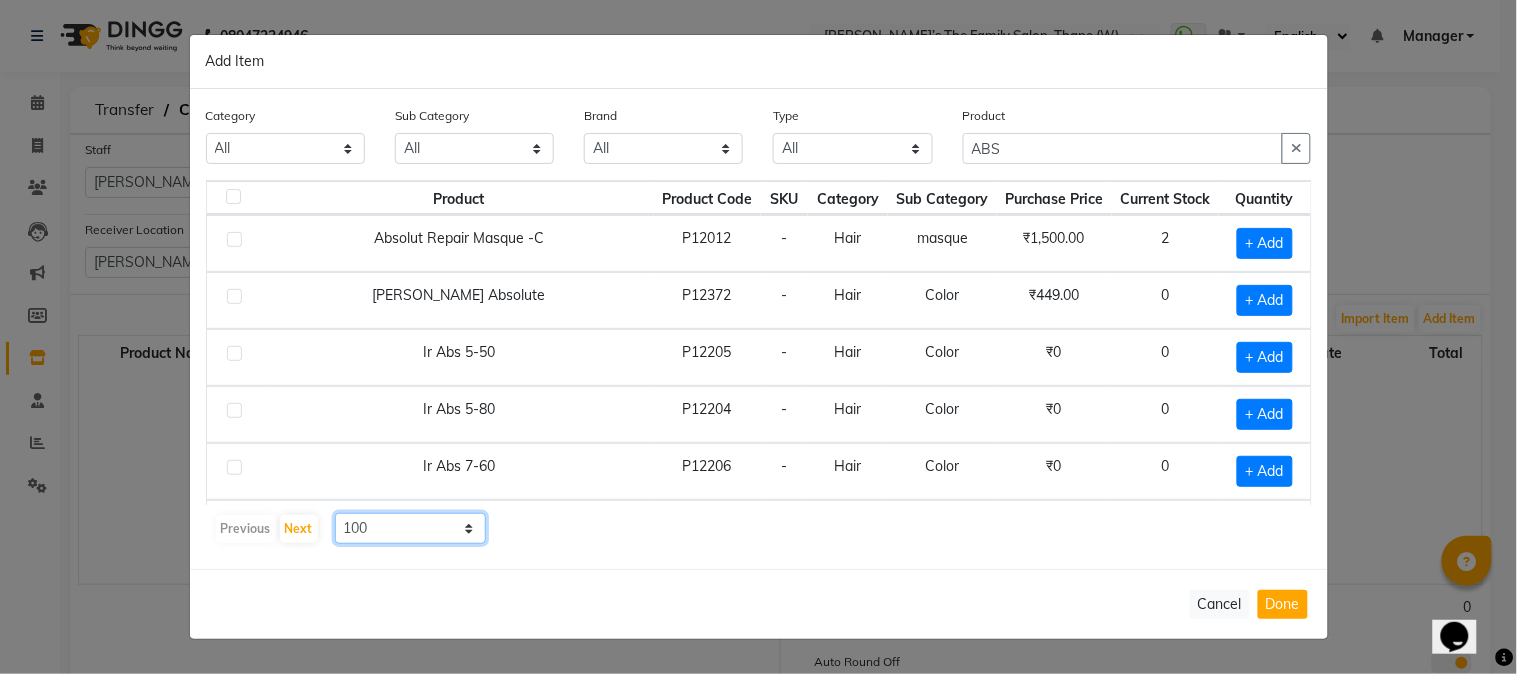 click on "10 50 100" 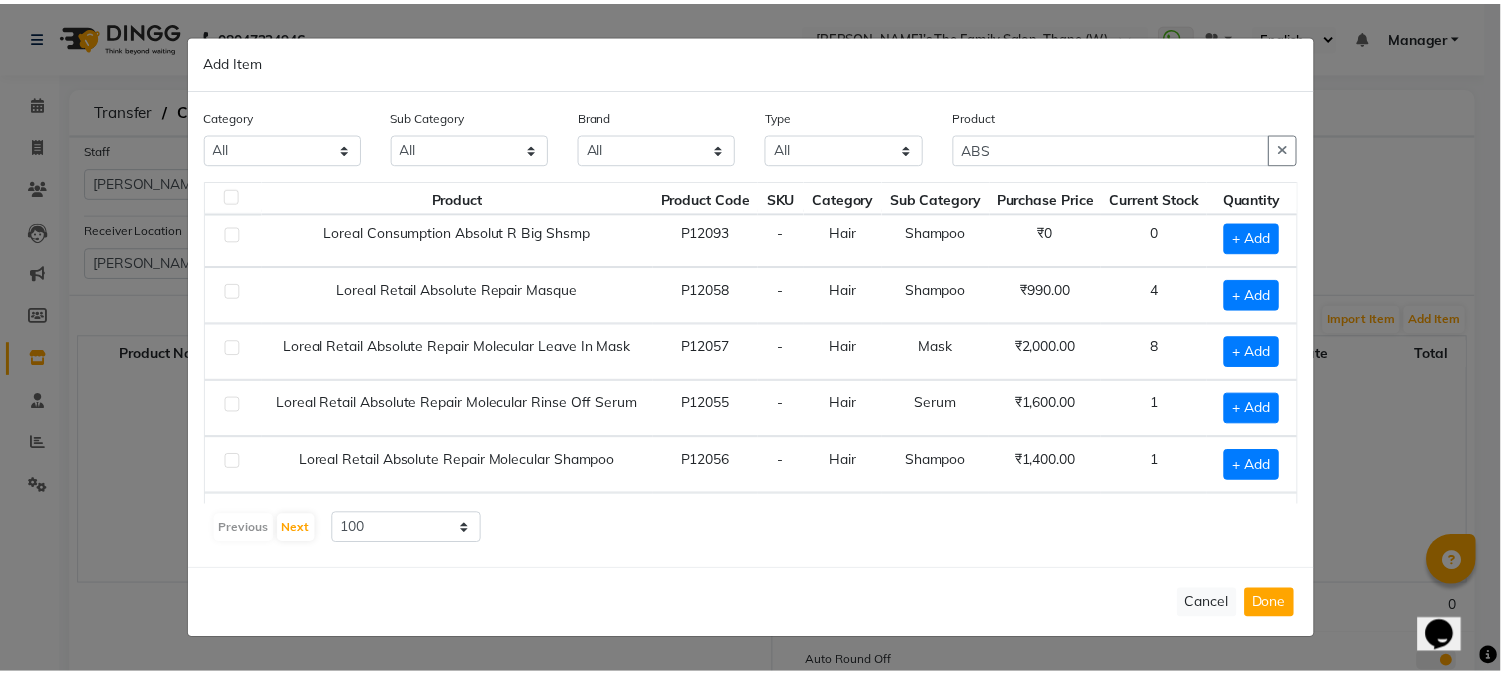 scroll, scrollTop: 311, scrollLeft: 0, axis: vertical 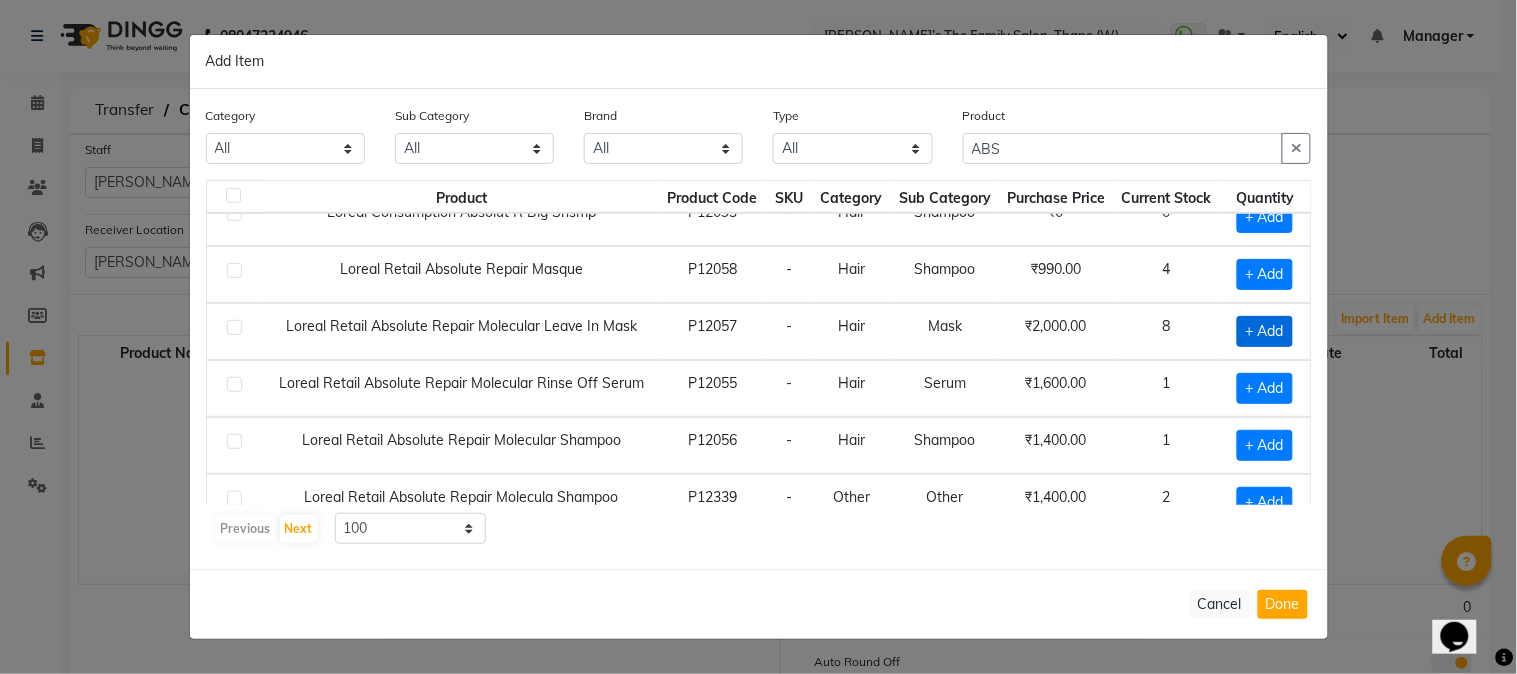 click on "+ Add" 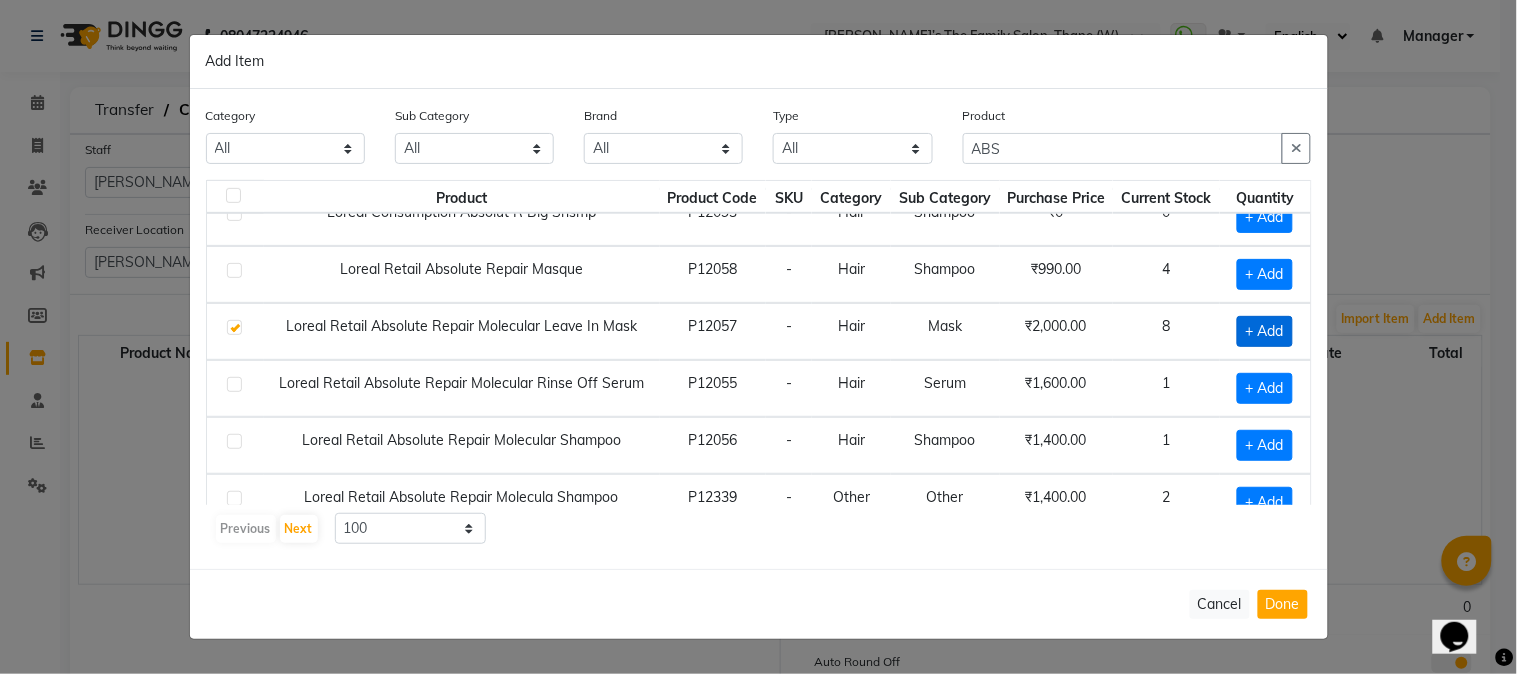 checkbox on "true" 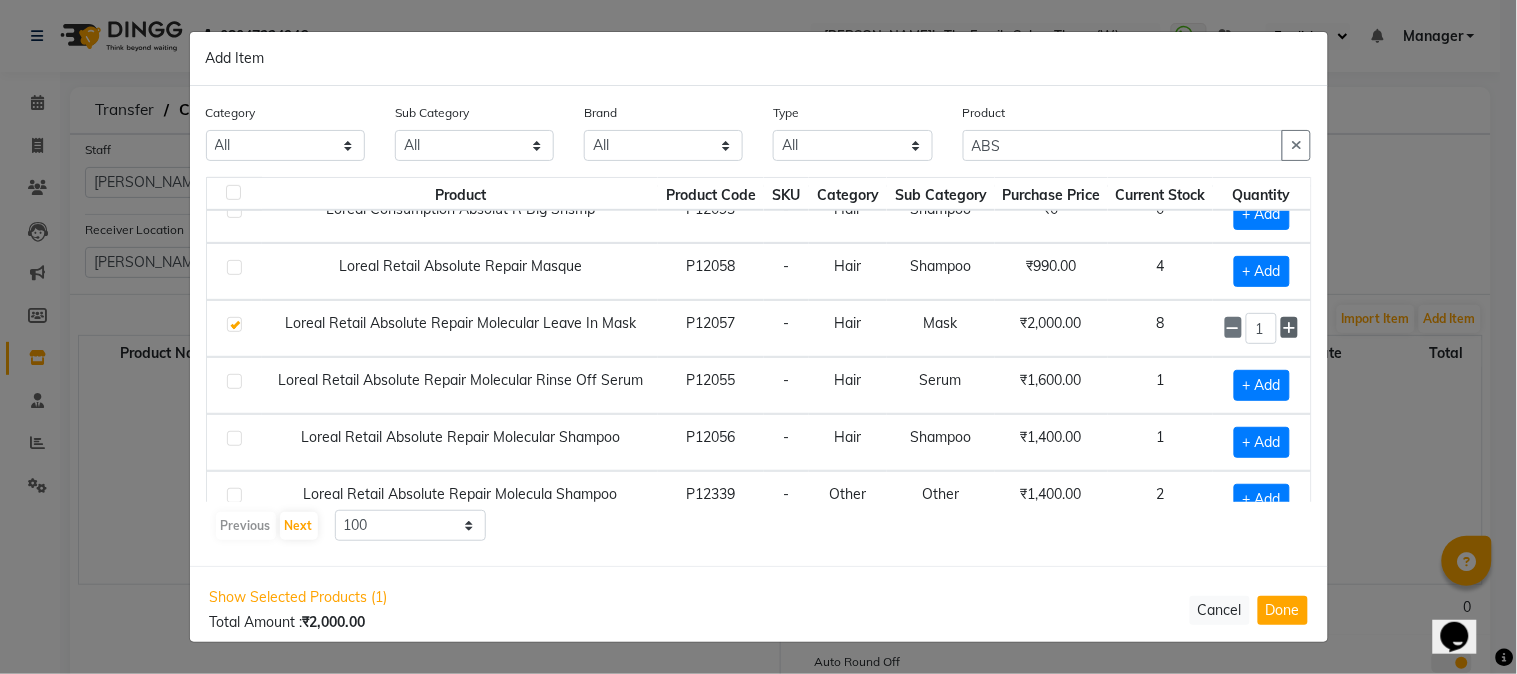 click 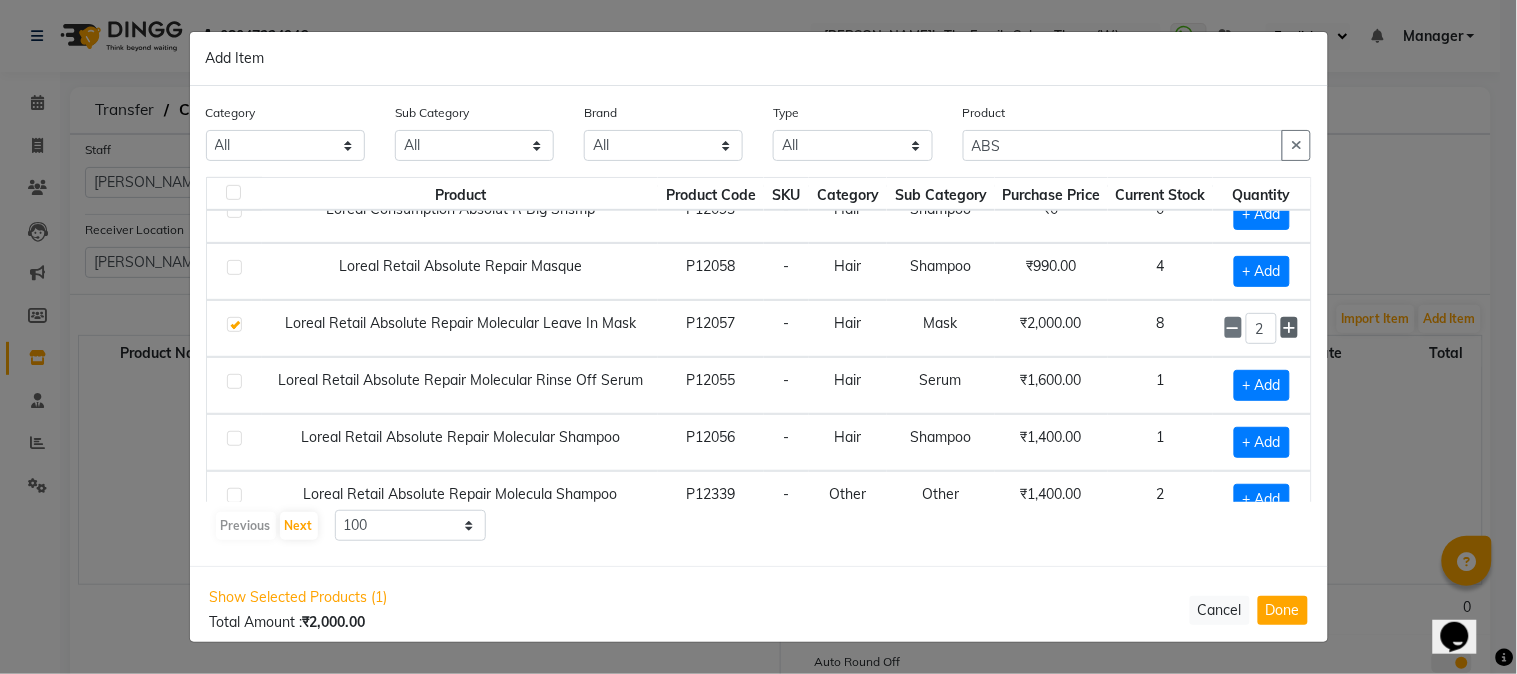click 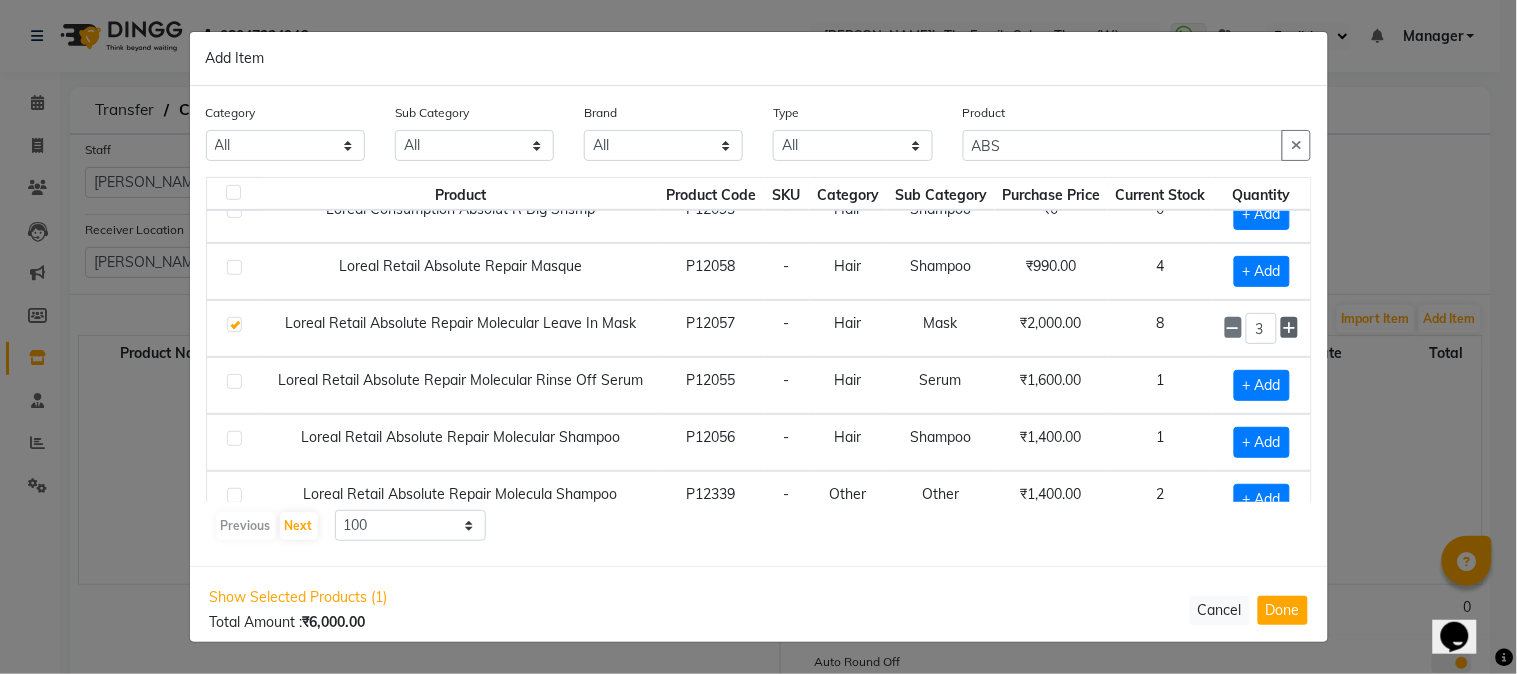 click 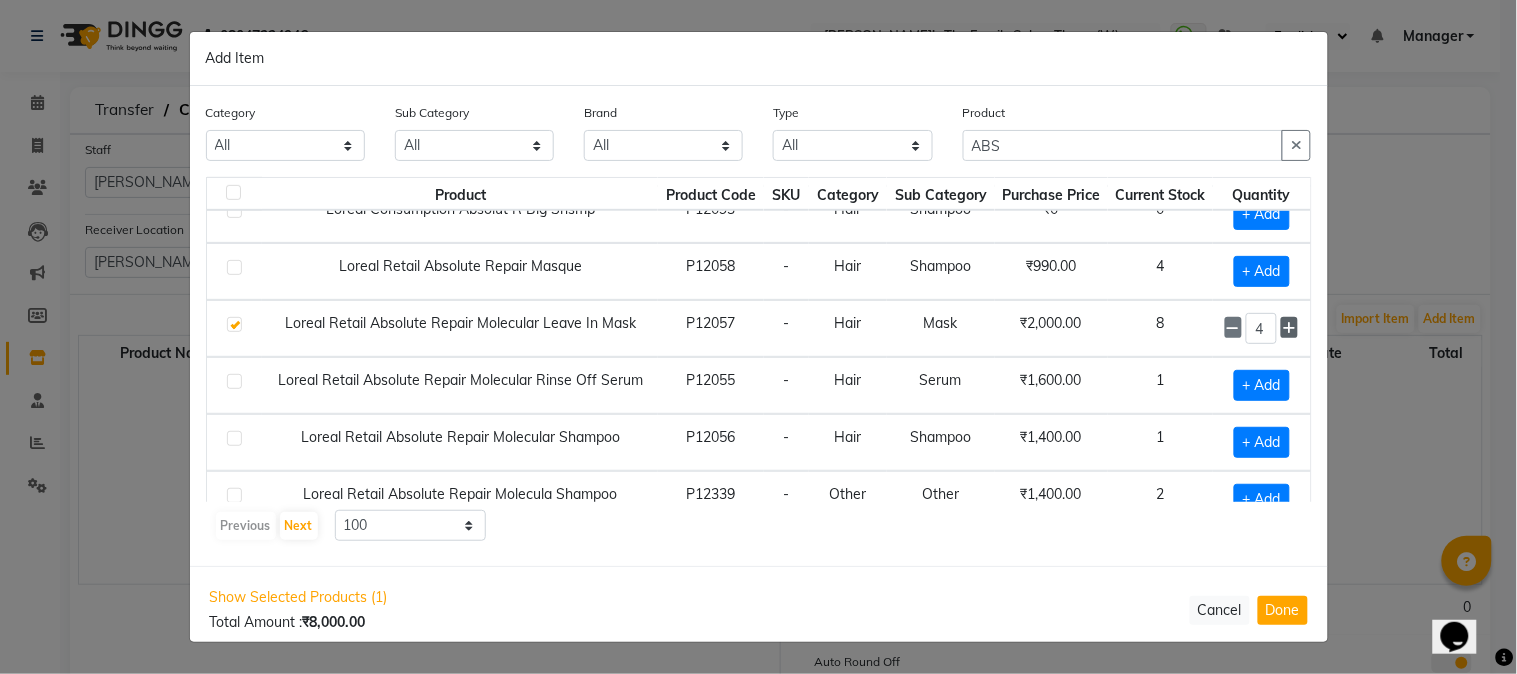 click 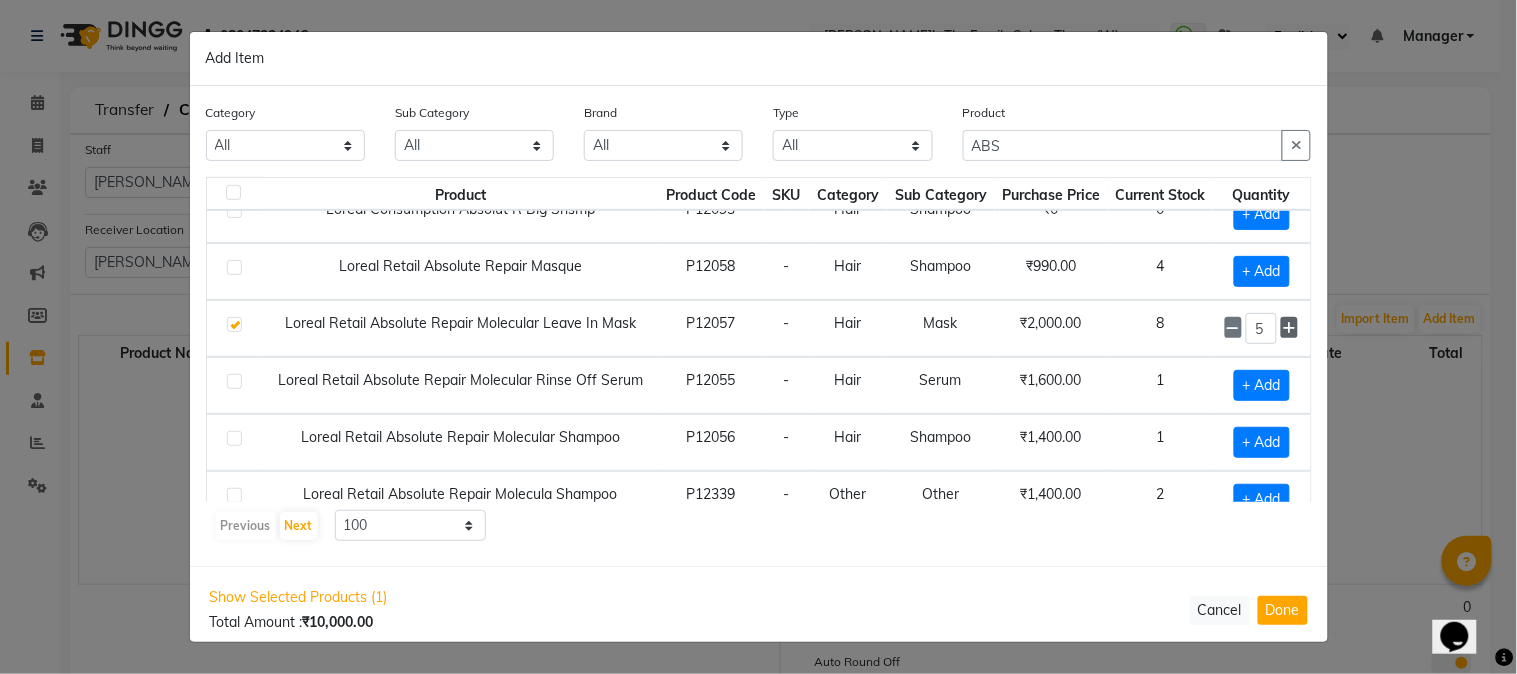 click 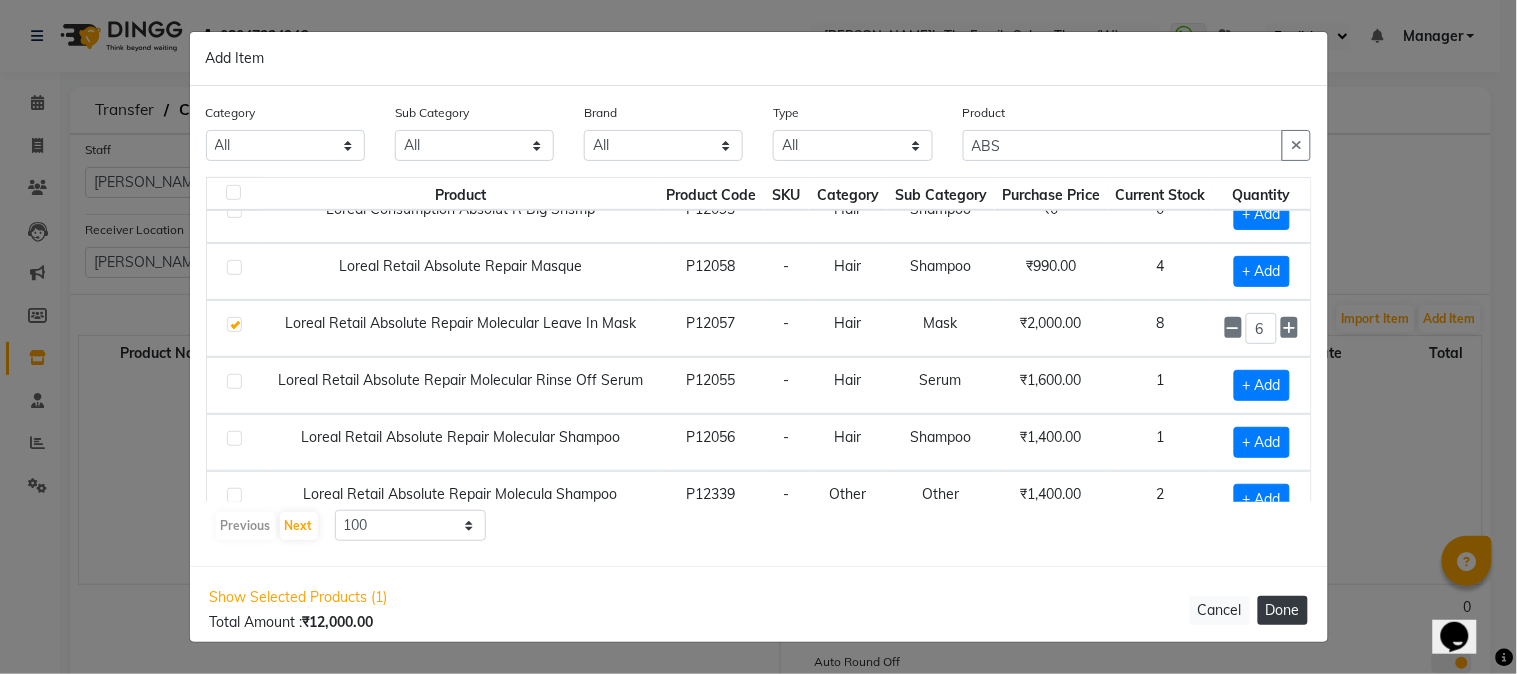 click on "Done" 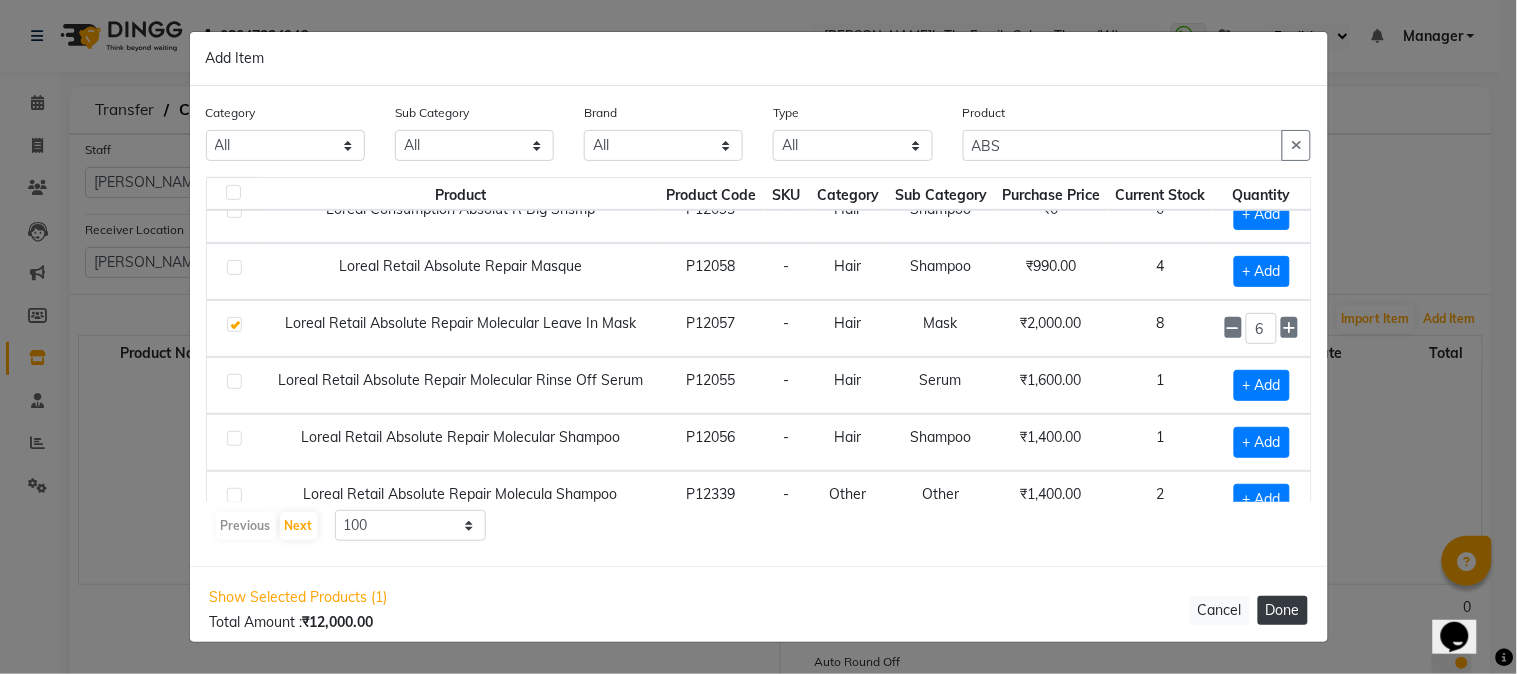 type 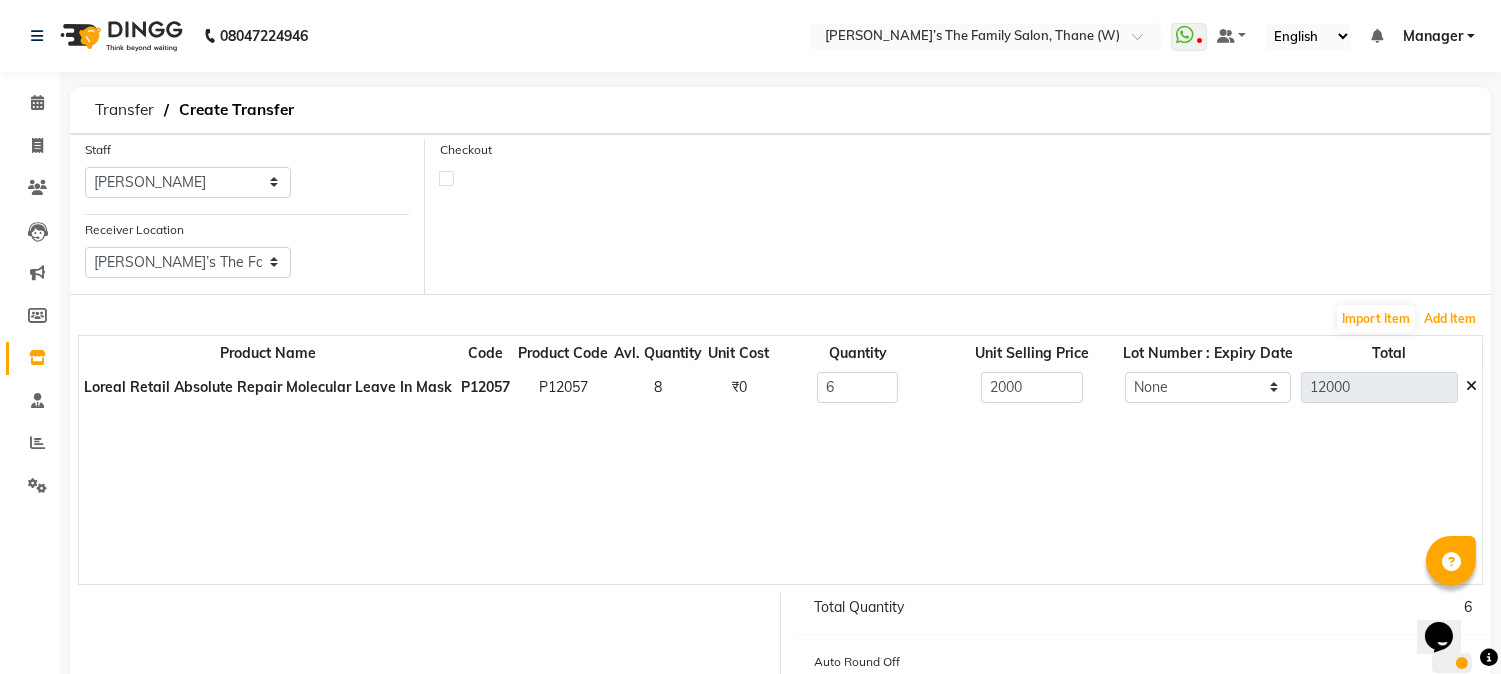 scroll, scrollTop: 148, scrollLeft: 0, axis: vertical 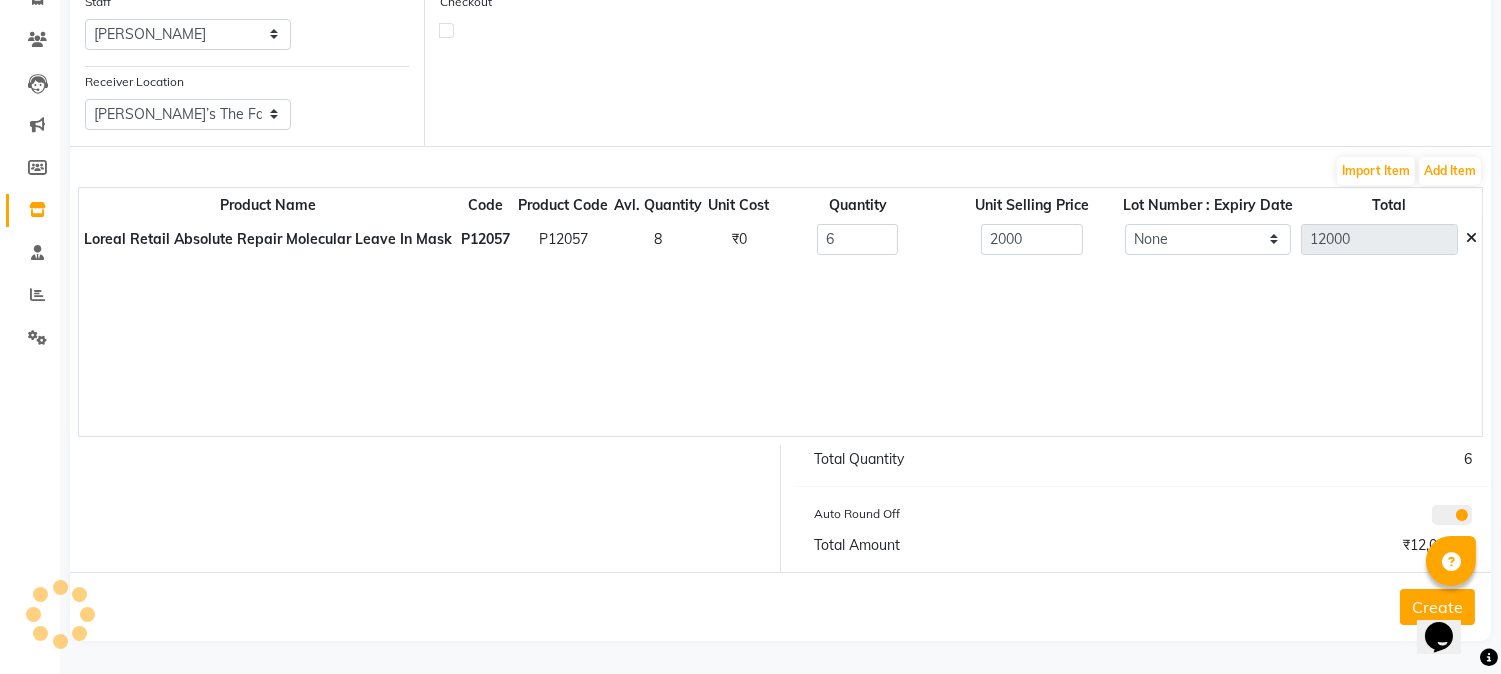 click on "Create" 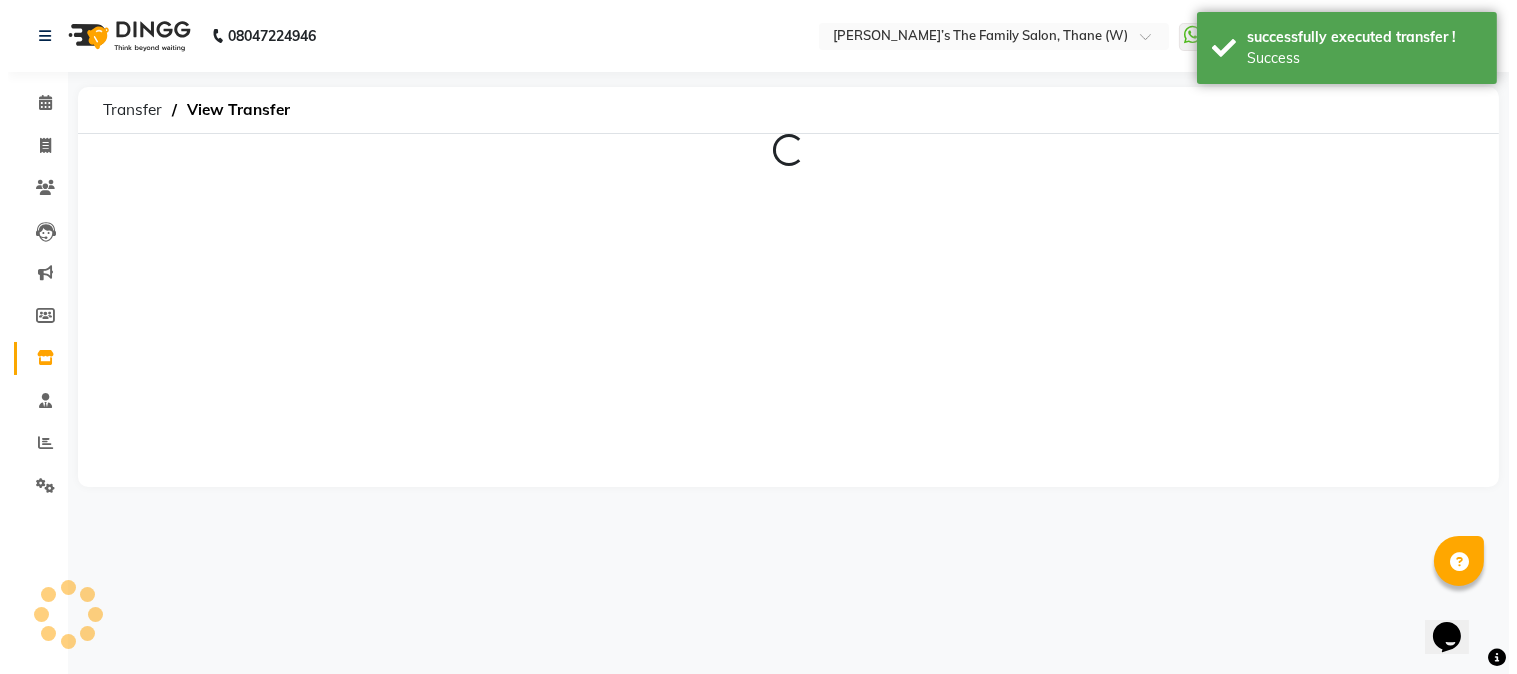 scroll, scrollTop: 0, scrollLeft: 0, axis: both 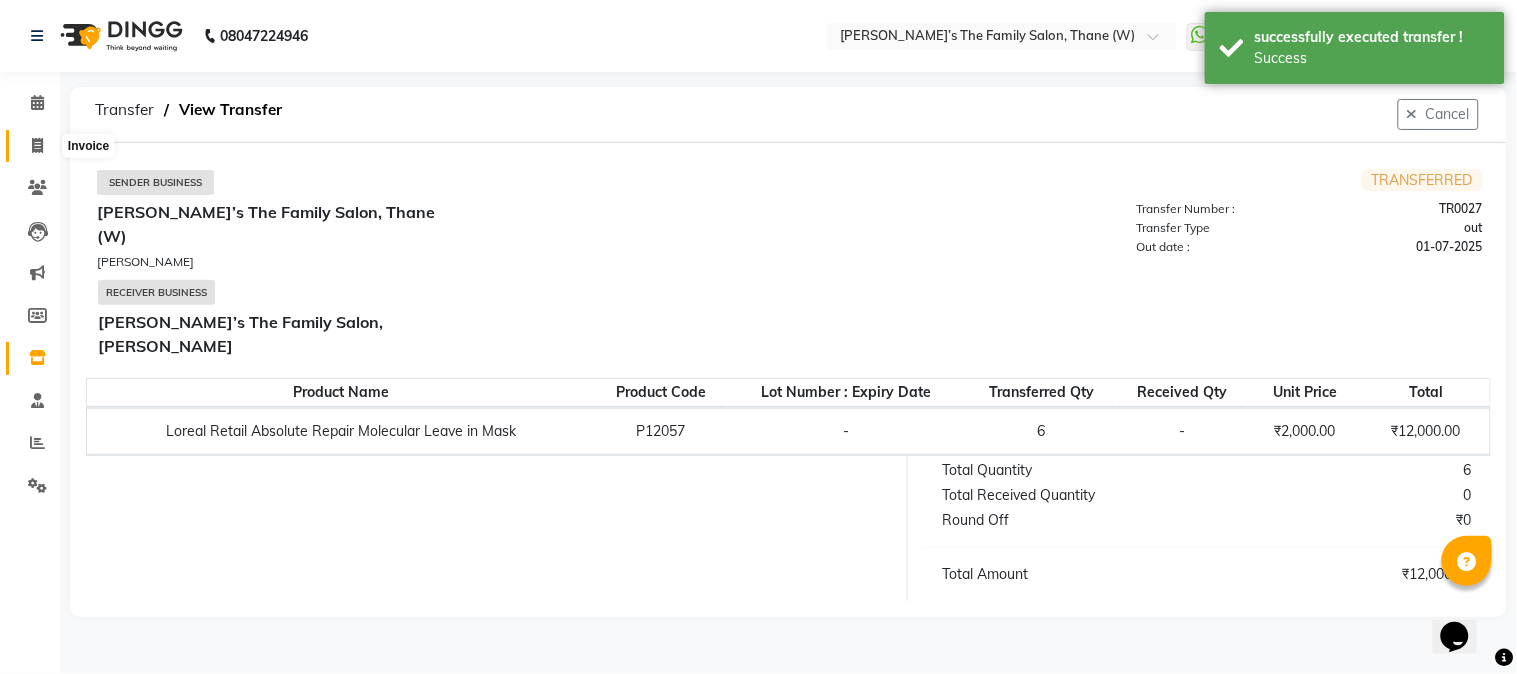 click 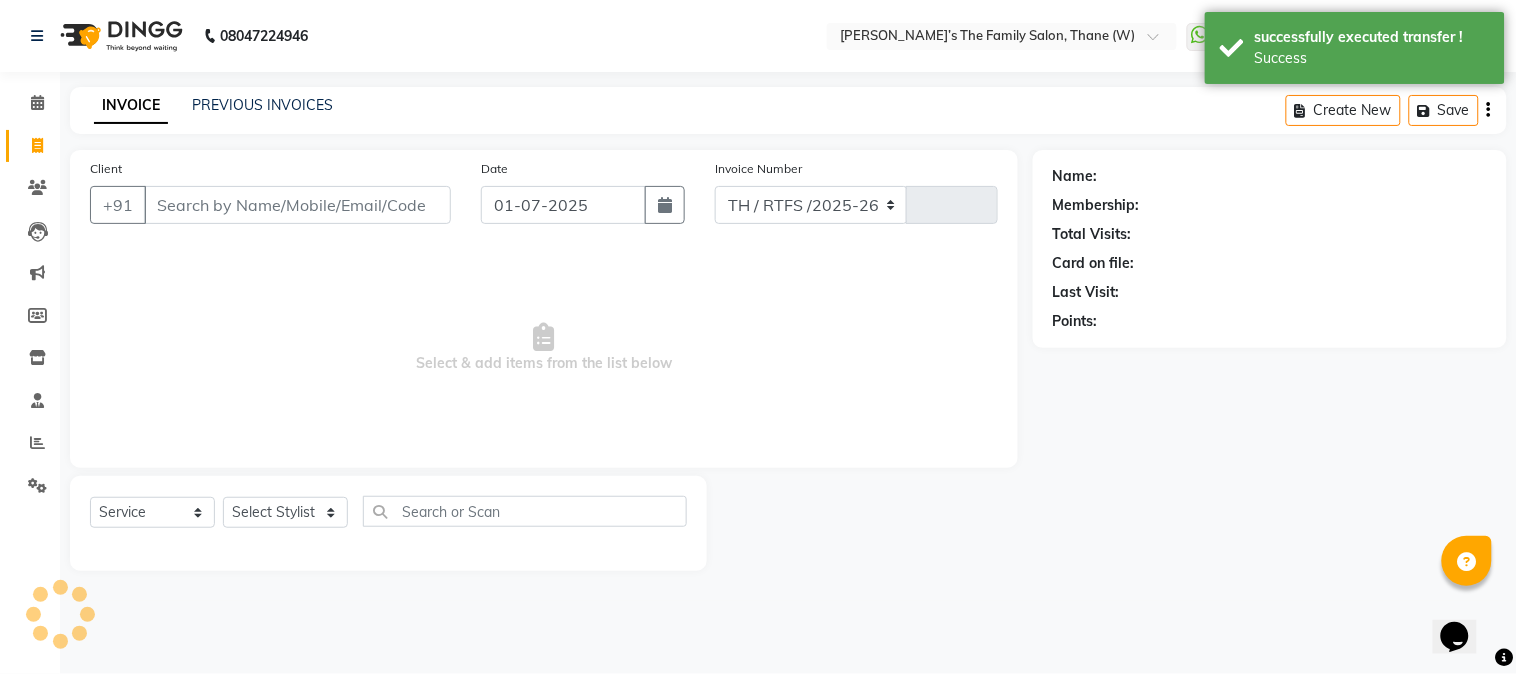 select on "8004" 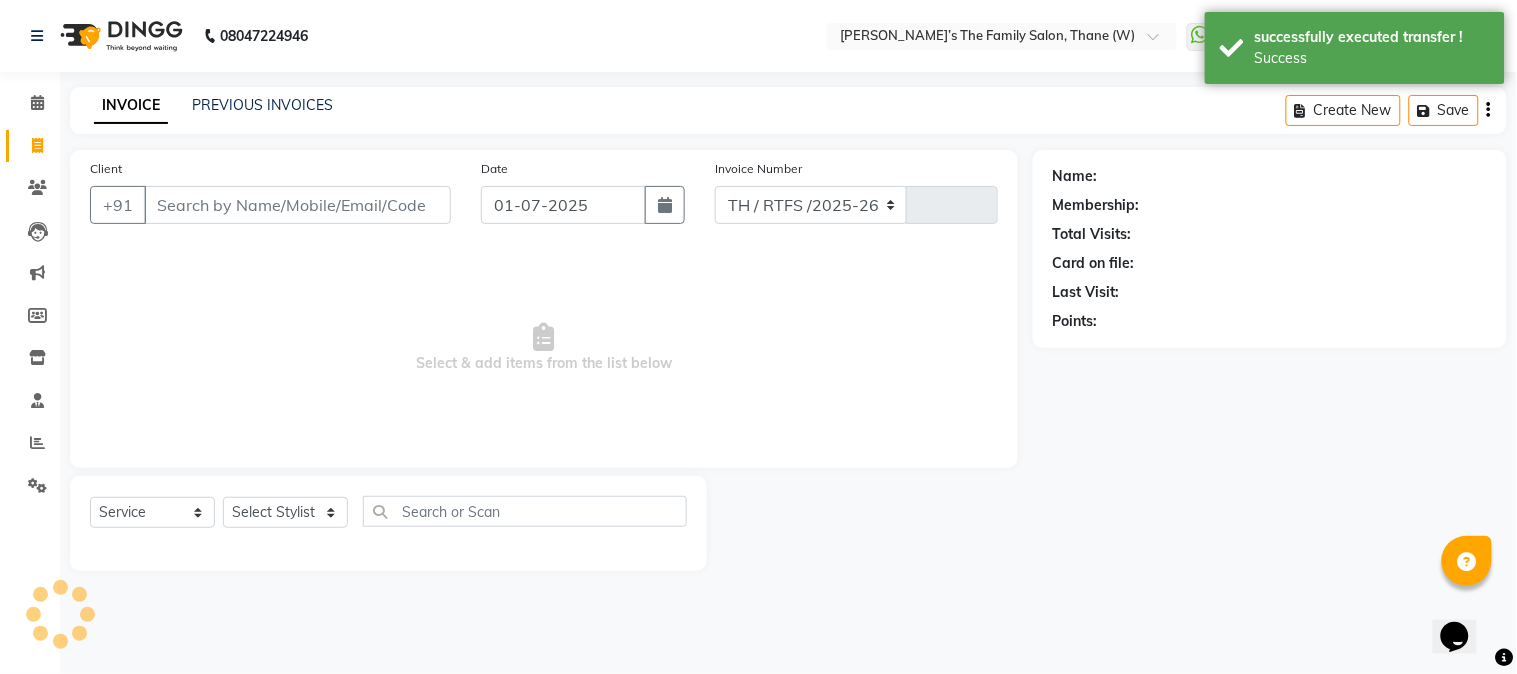 type on "1919" 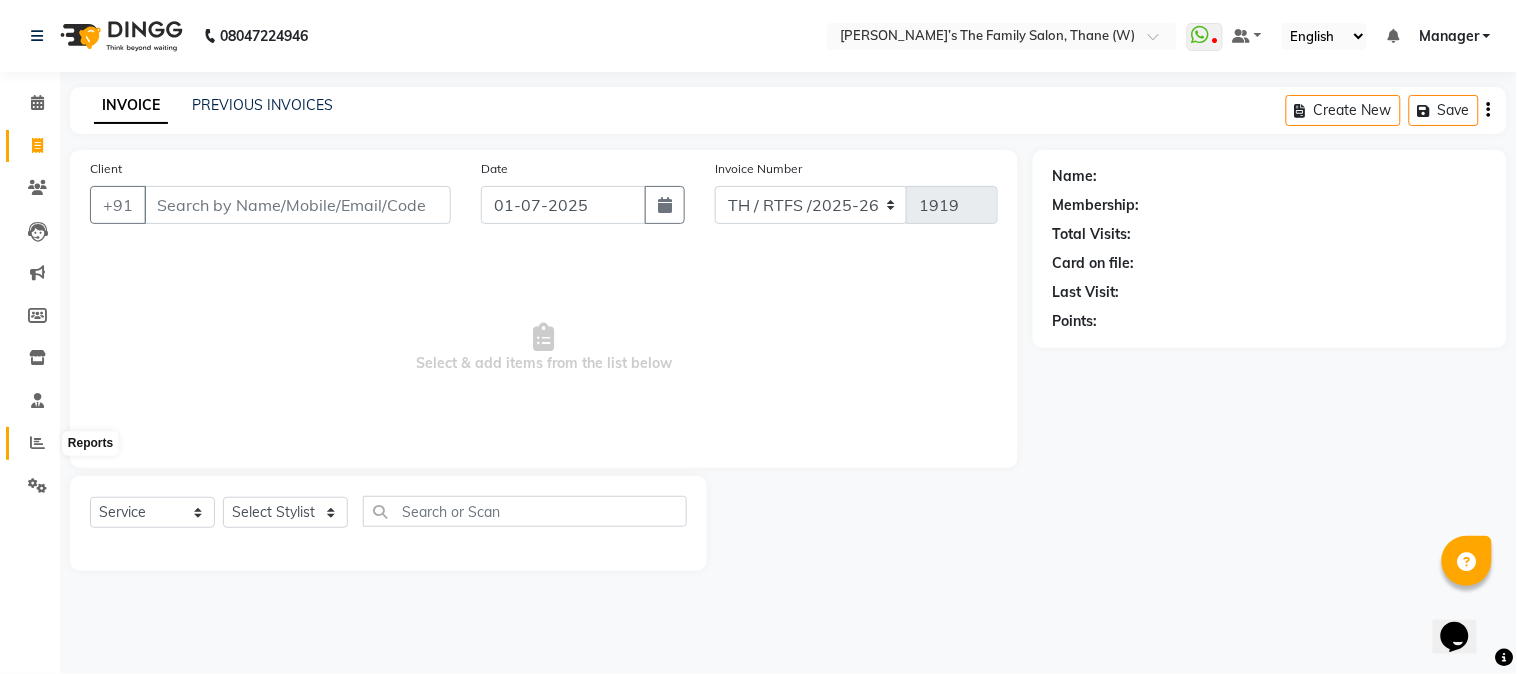 click 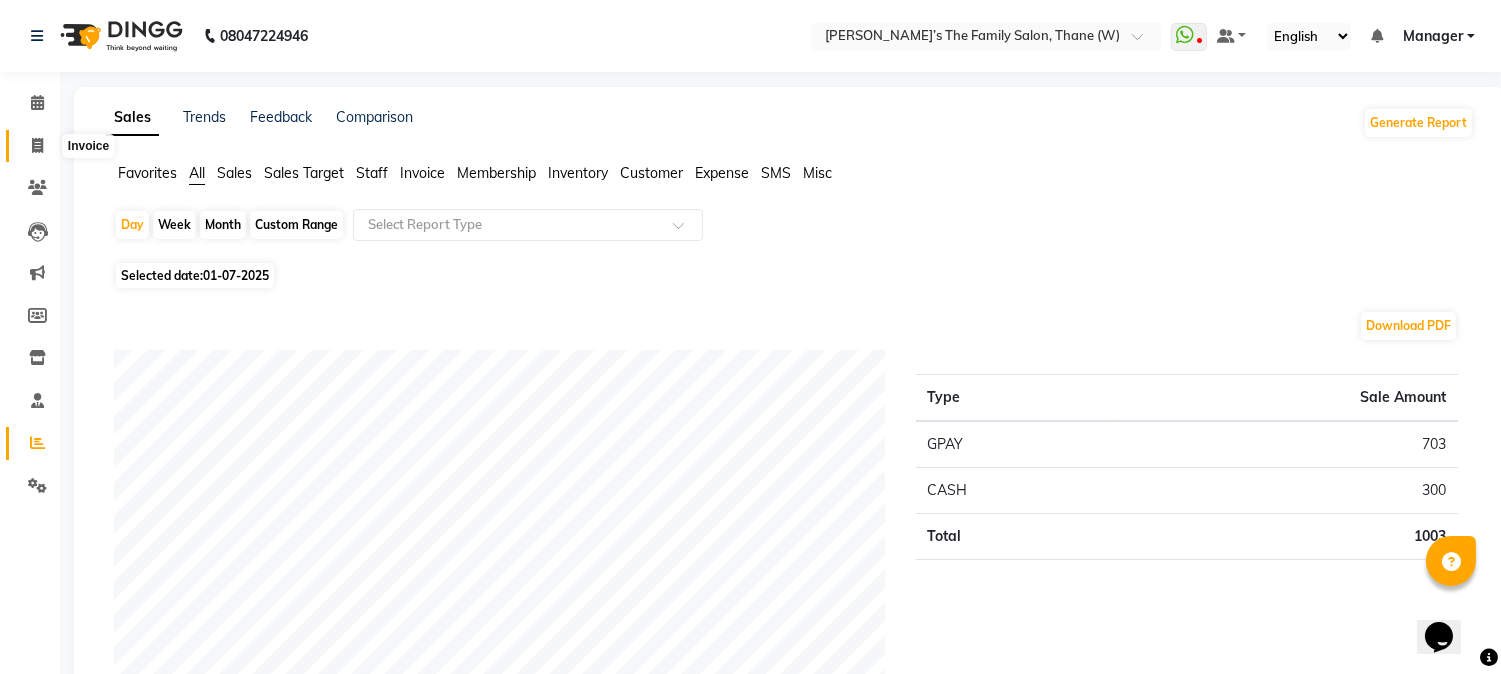 click 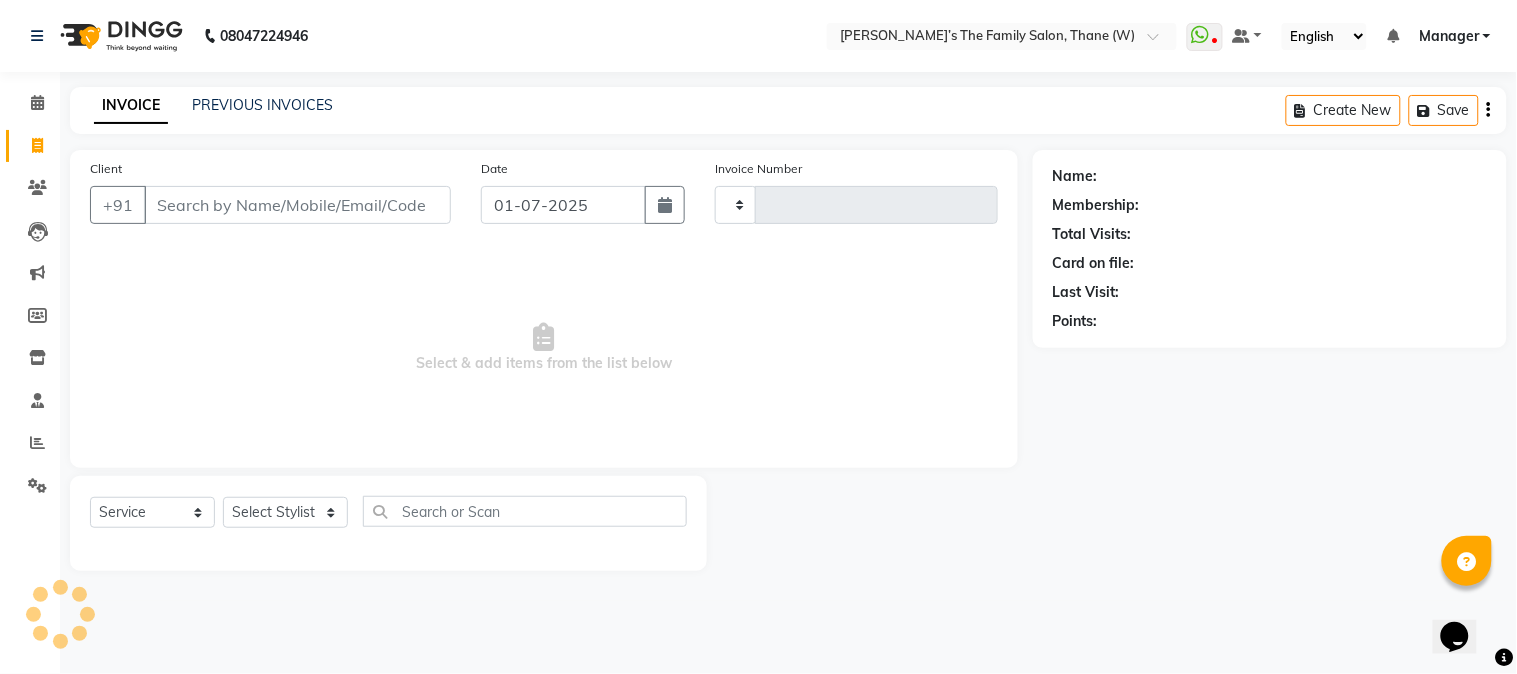 type on "1919" 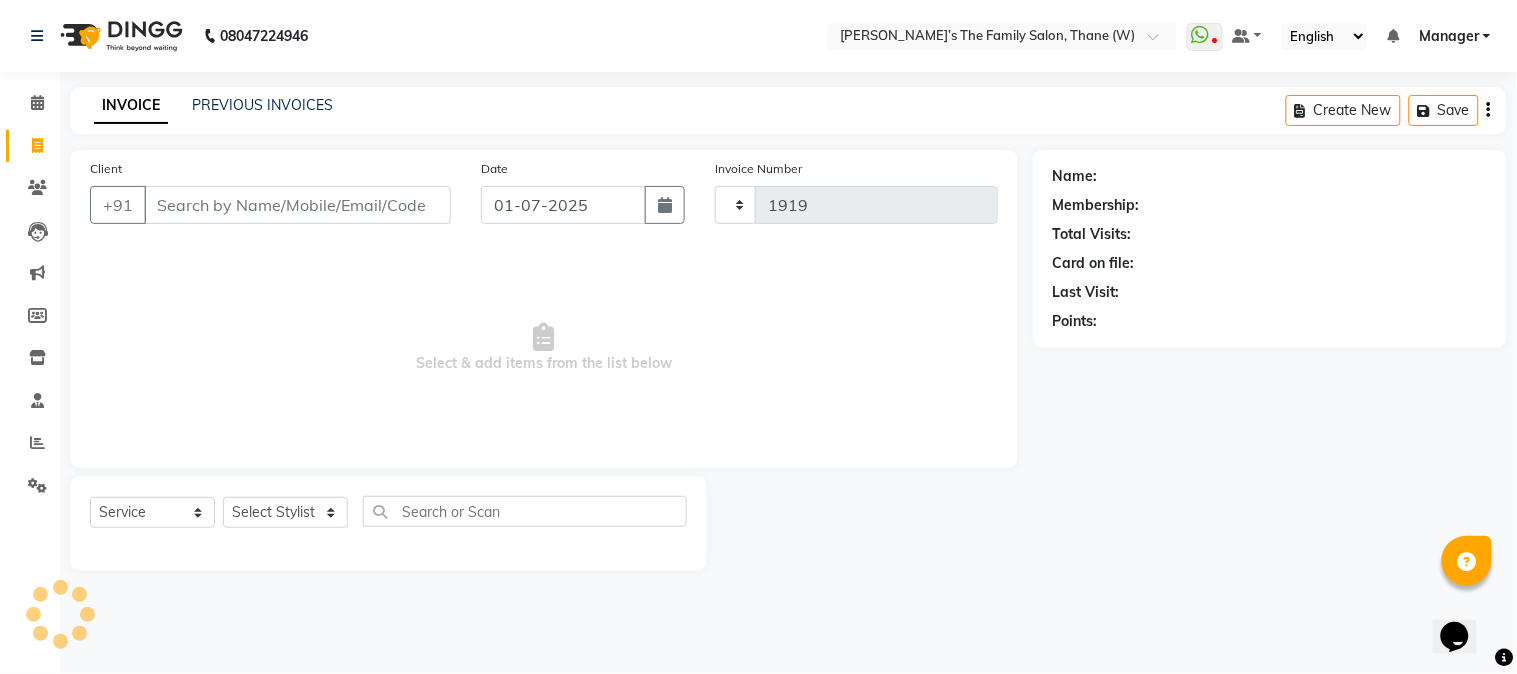 select on "8004" 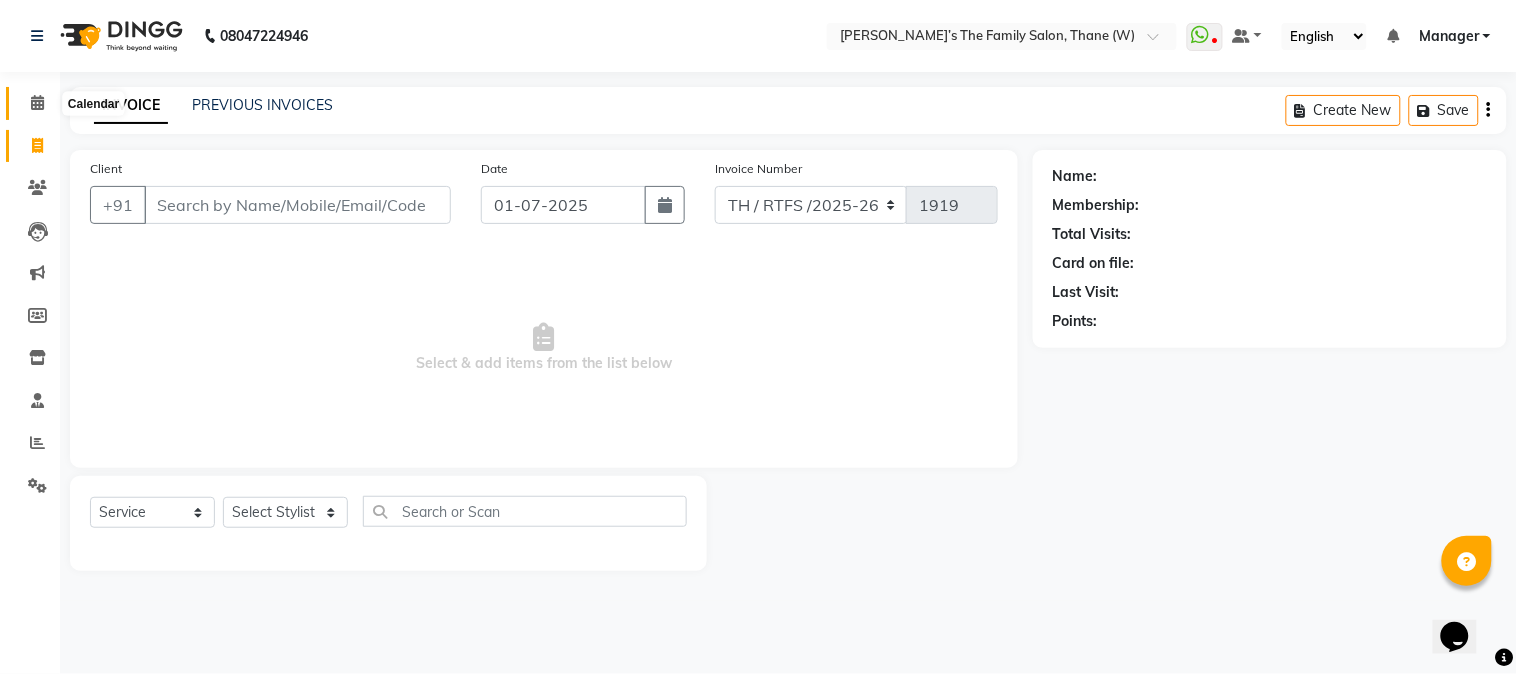 click 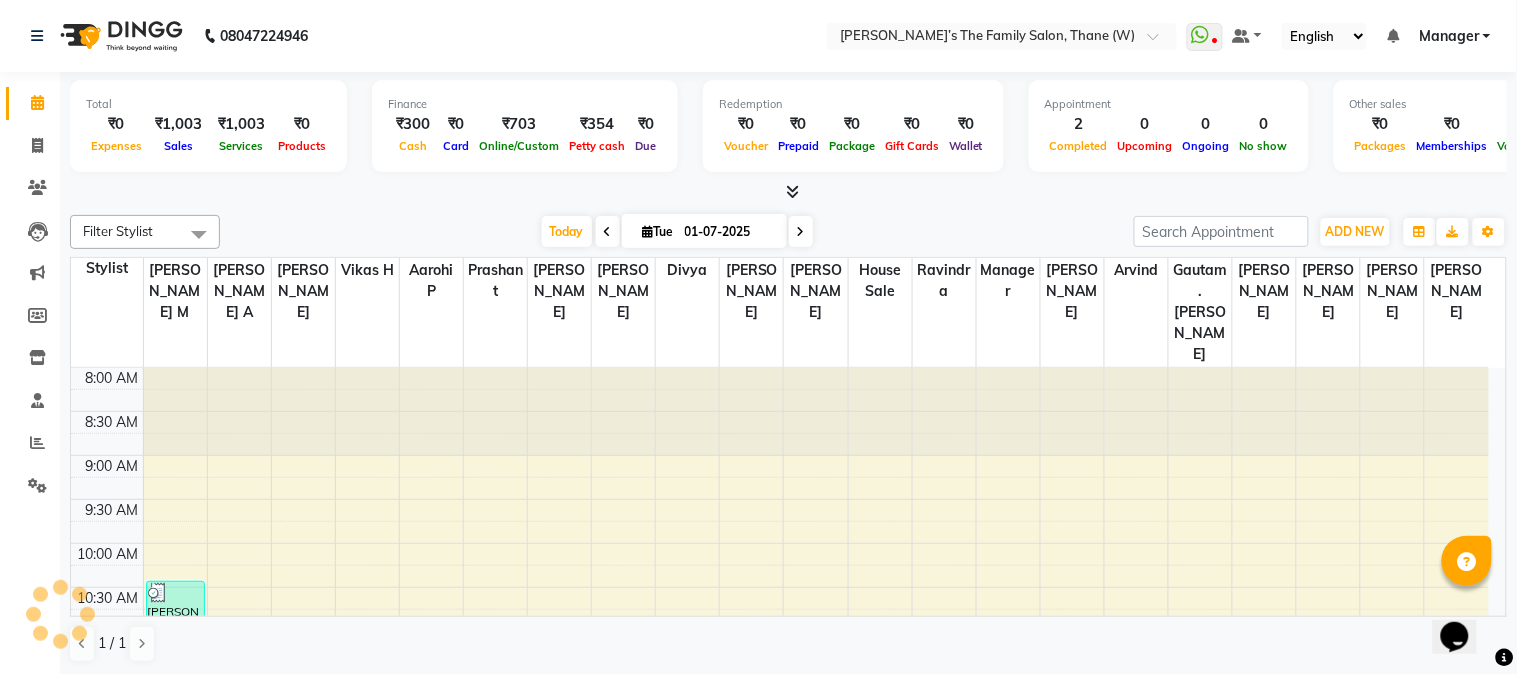 scroll, scrollTop: 0, scrollLeft: 0, axis: both 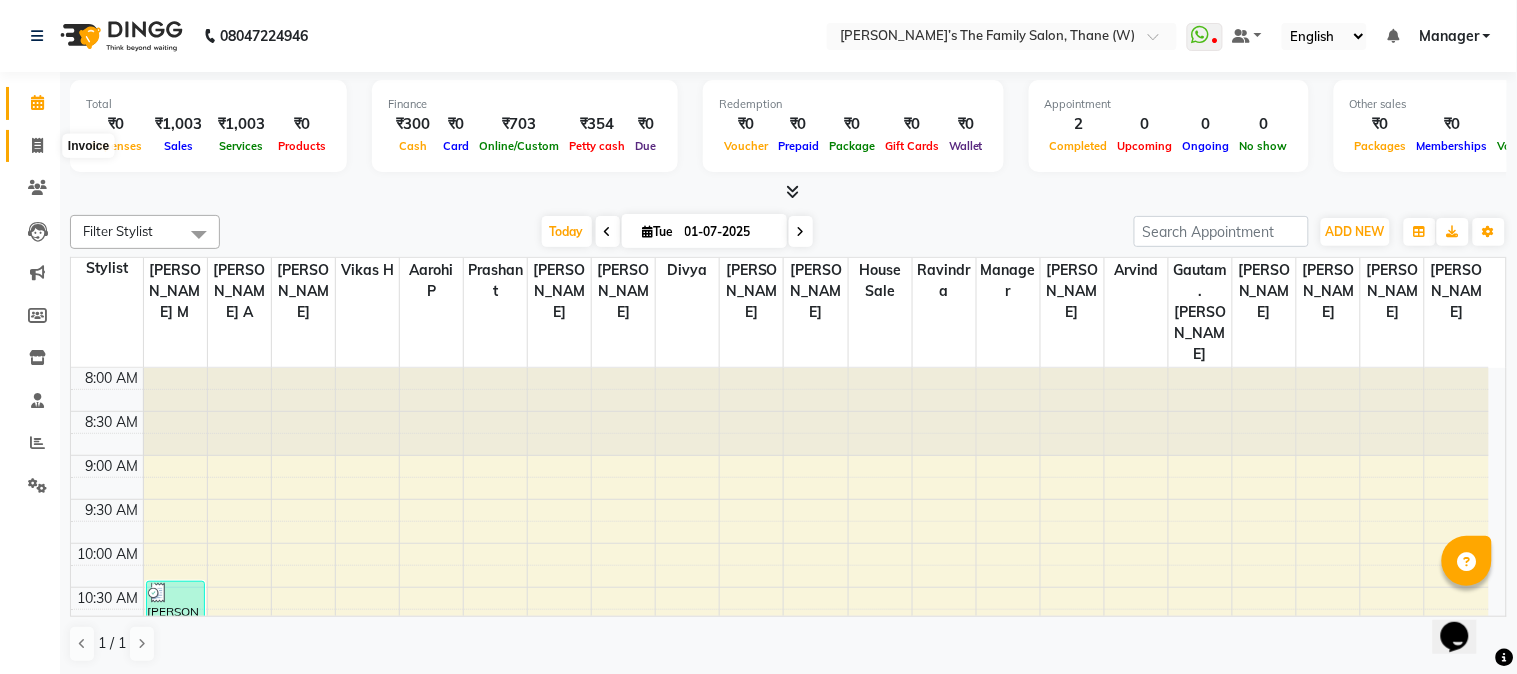 click 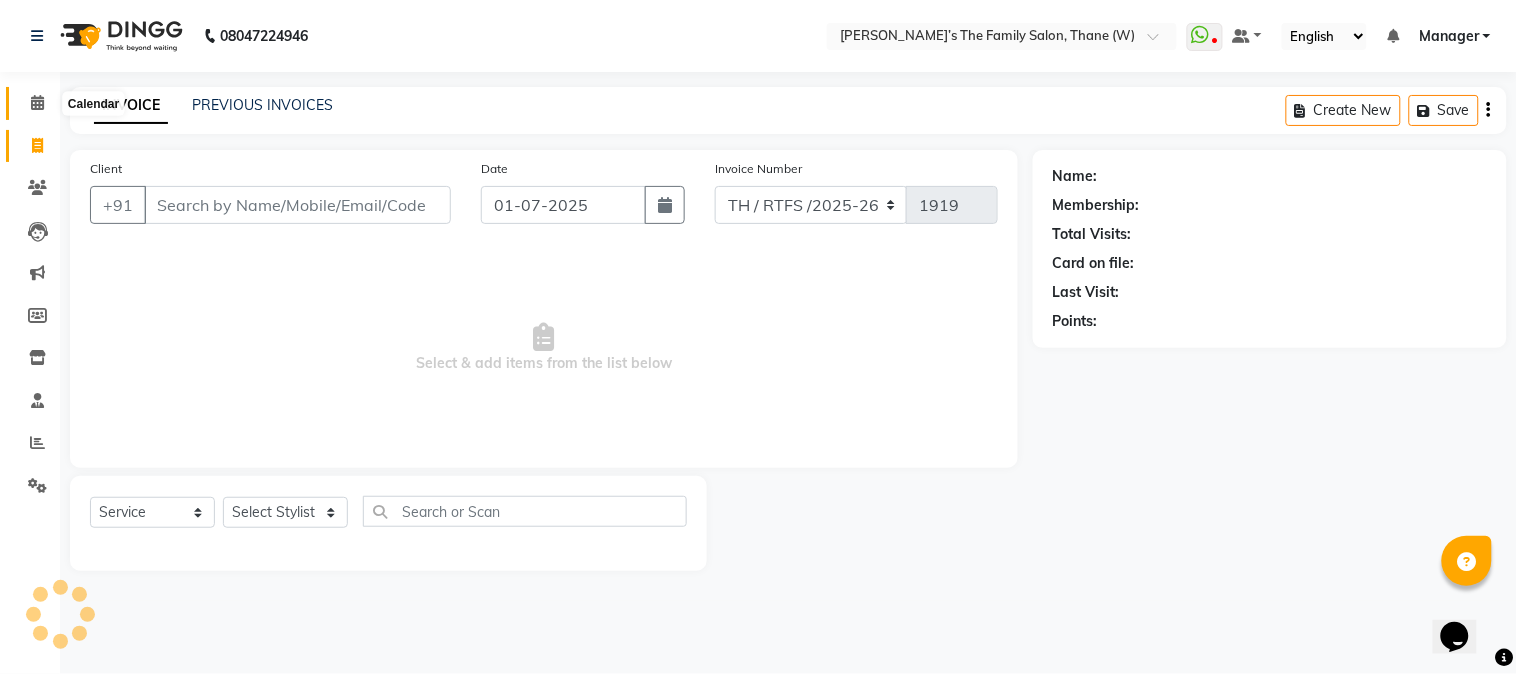 click 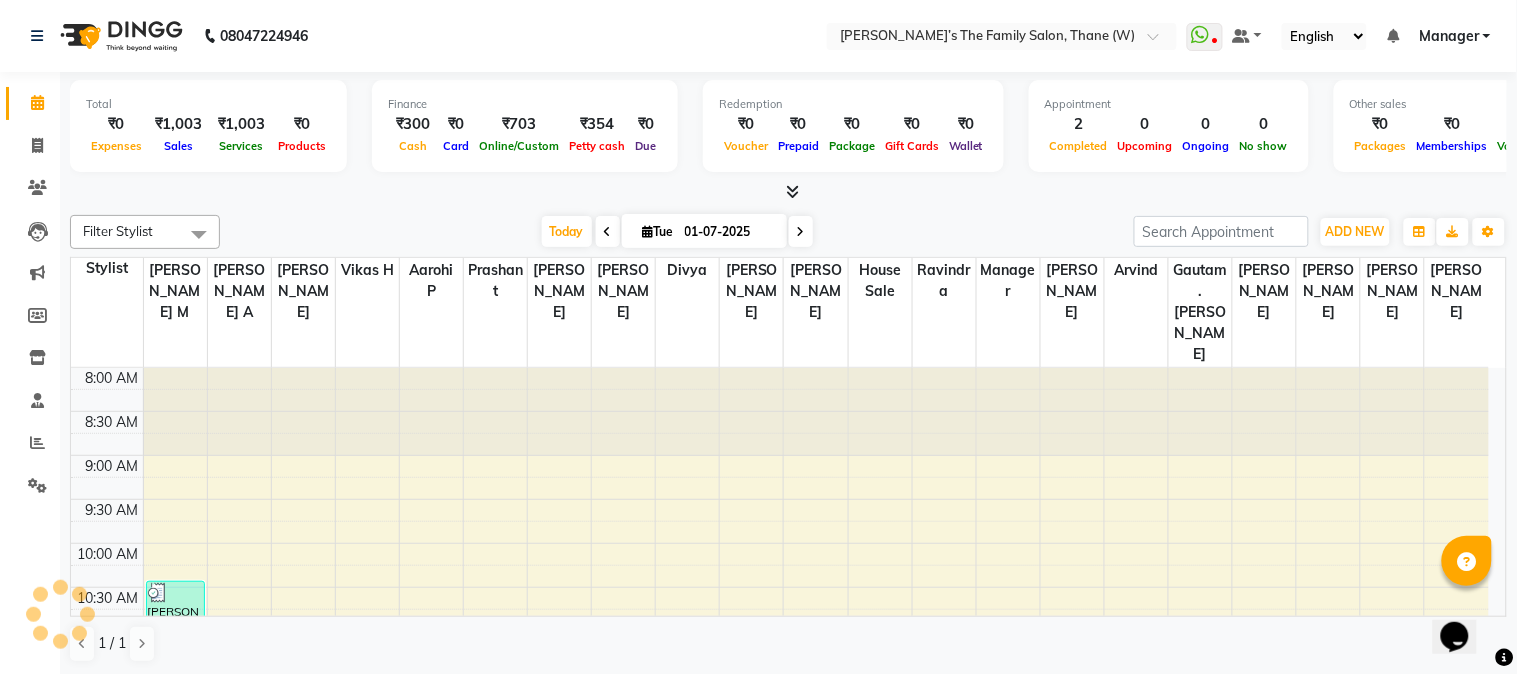 scroll, scrollTop: 0, scrollLeft: 0, axis: both 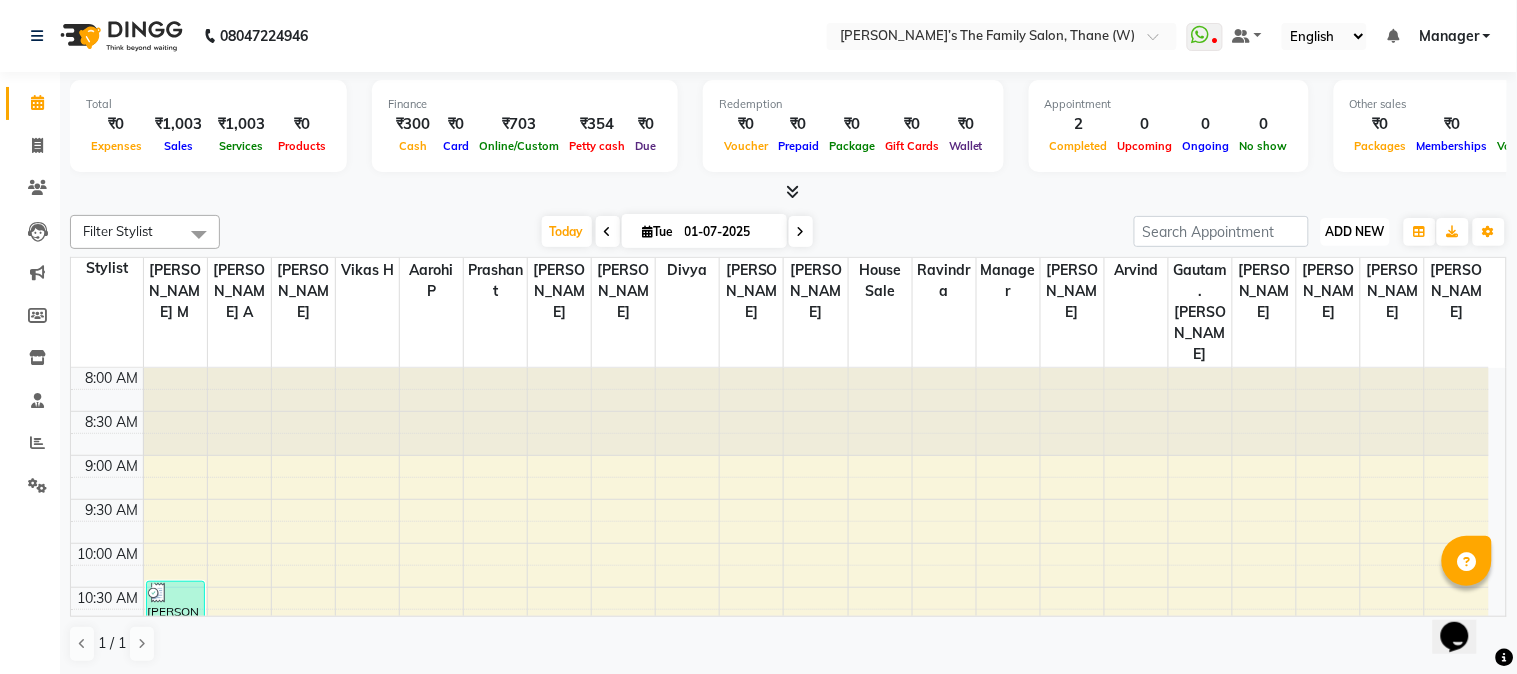 click on "ADD NEW" at bounding box center (1355, 231) 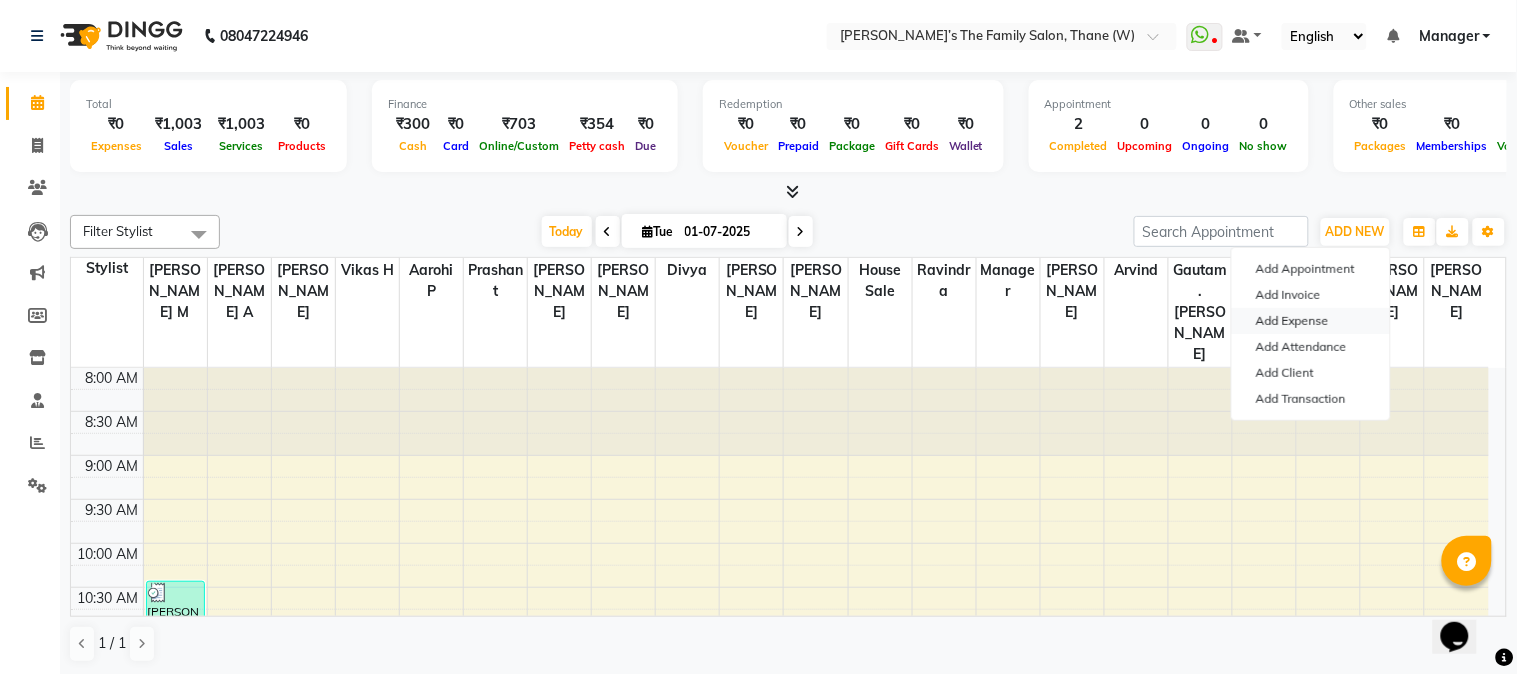 click on "Add Expense" at bounding box center (1311, 321) 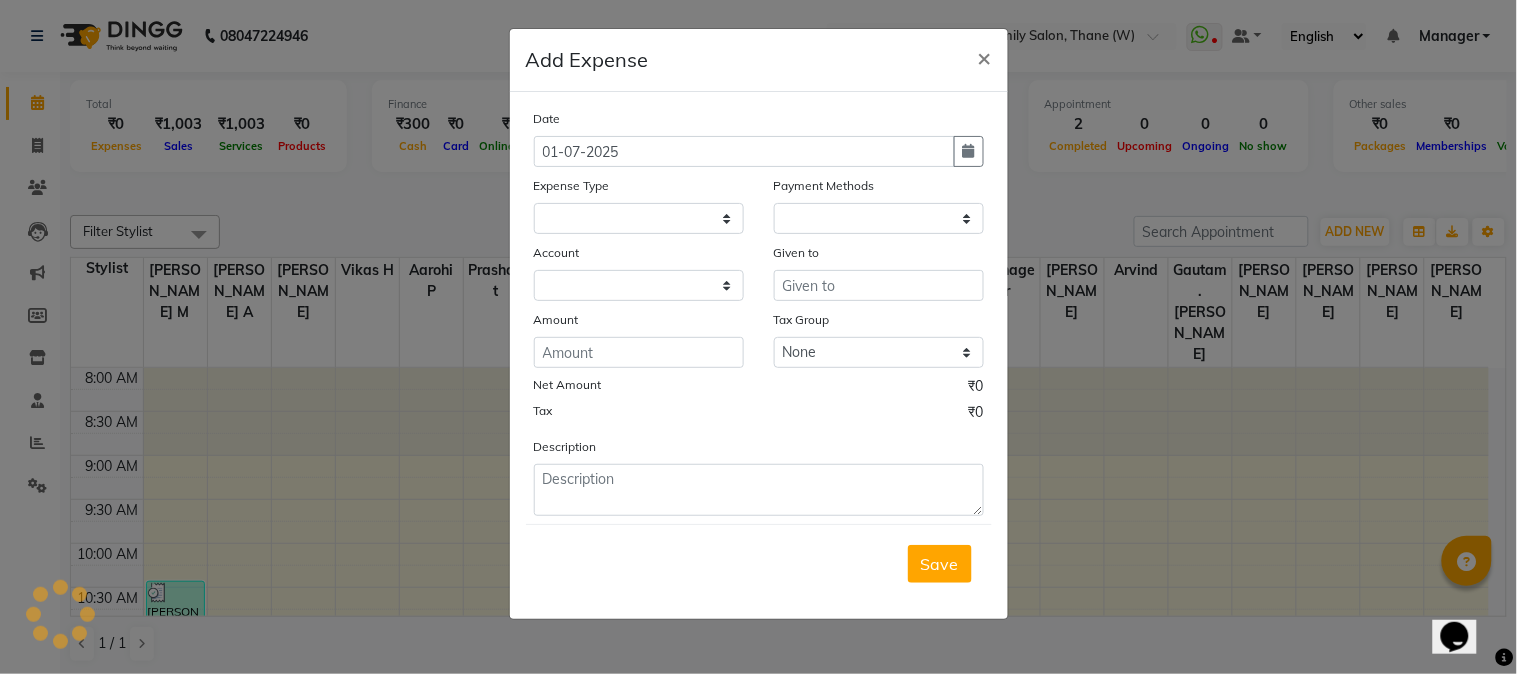 select 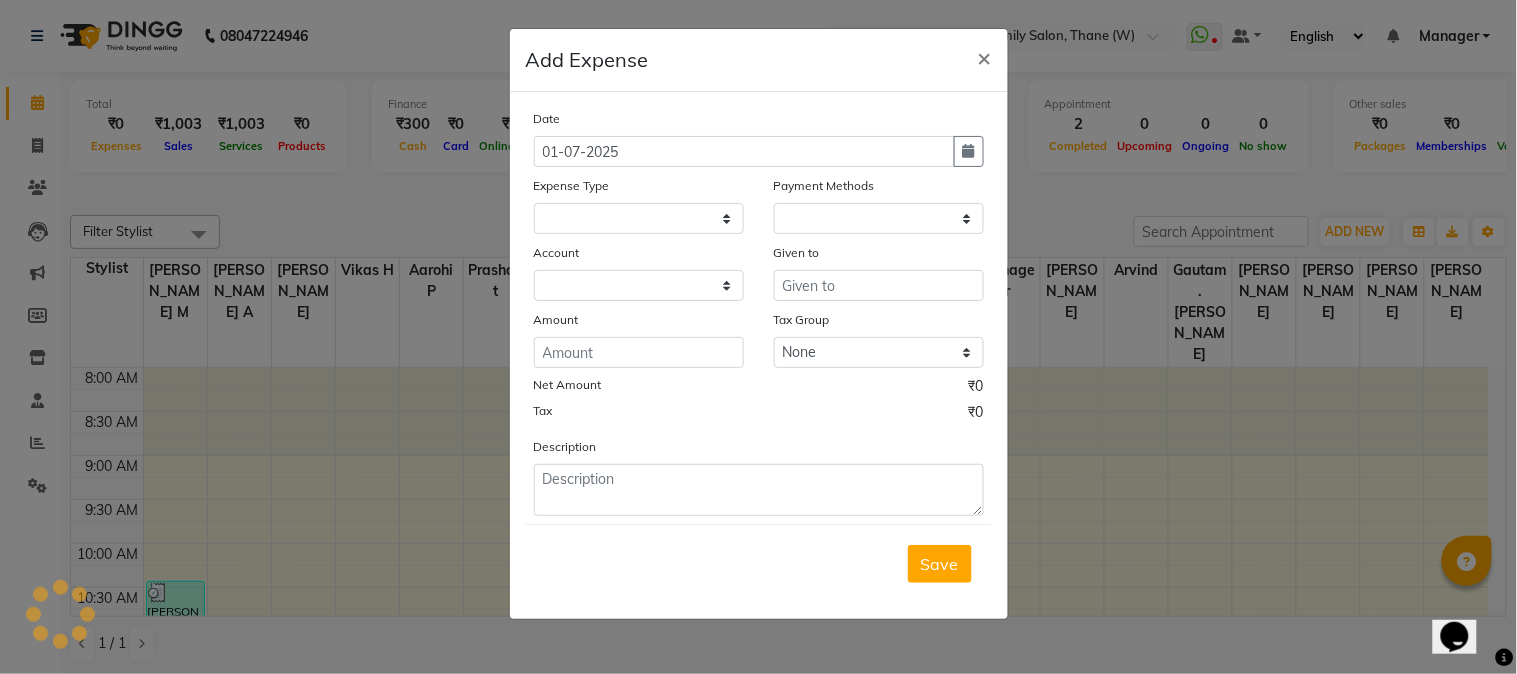 select on "1" 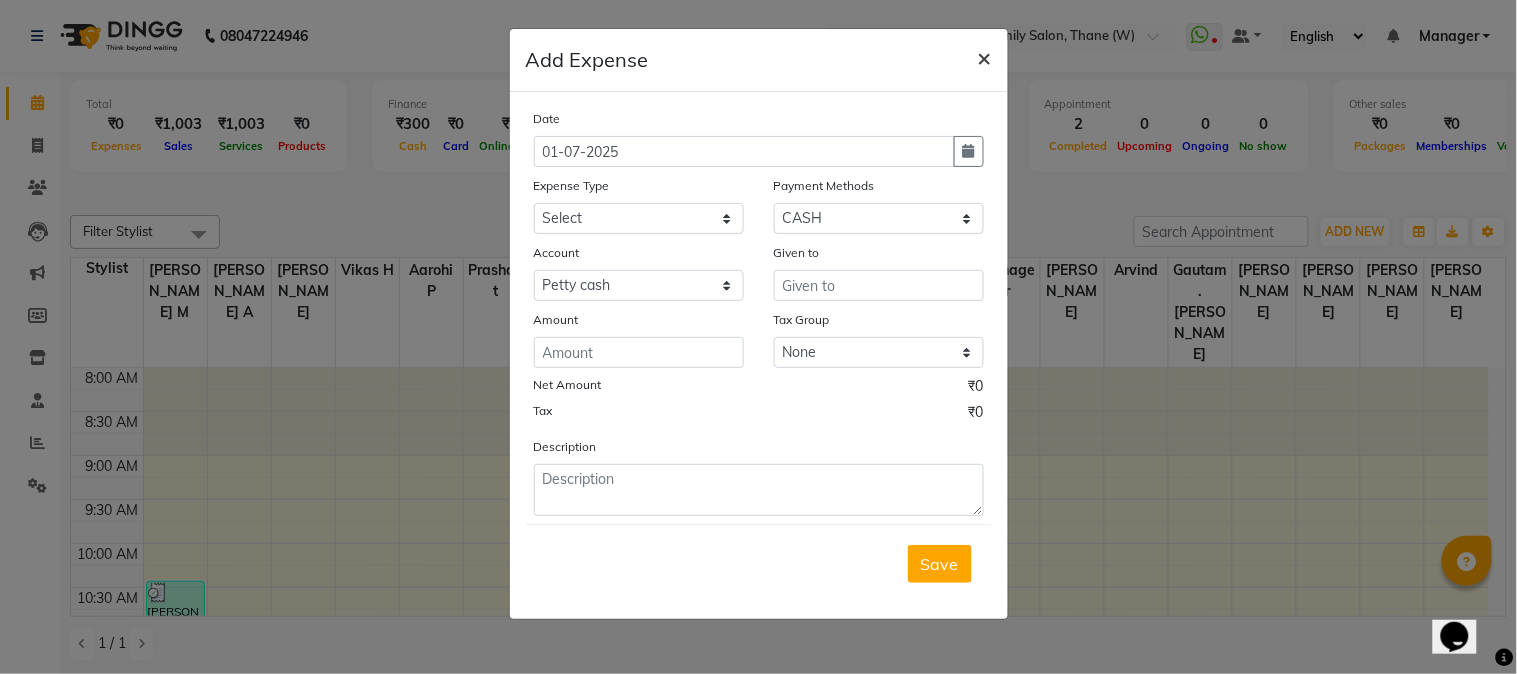 click on "×" 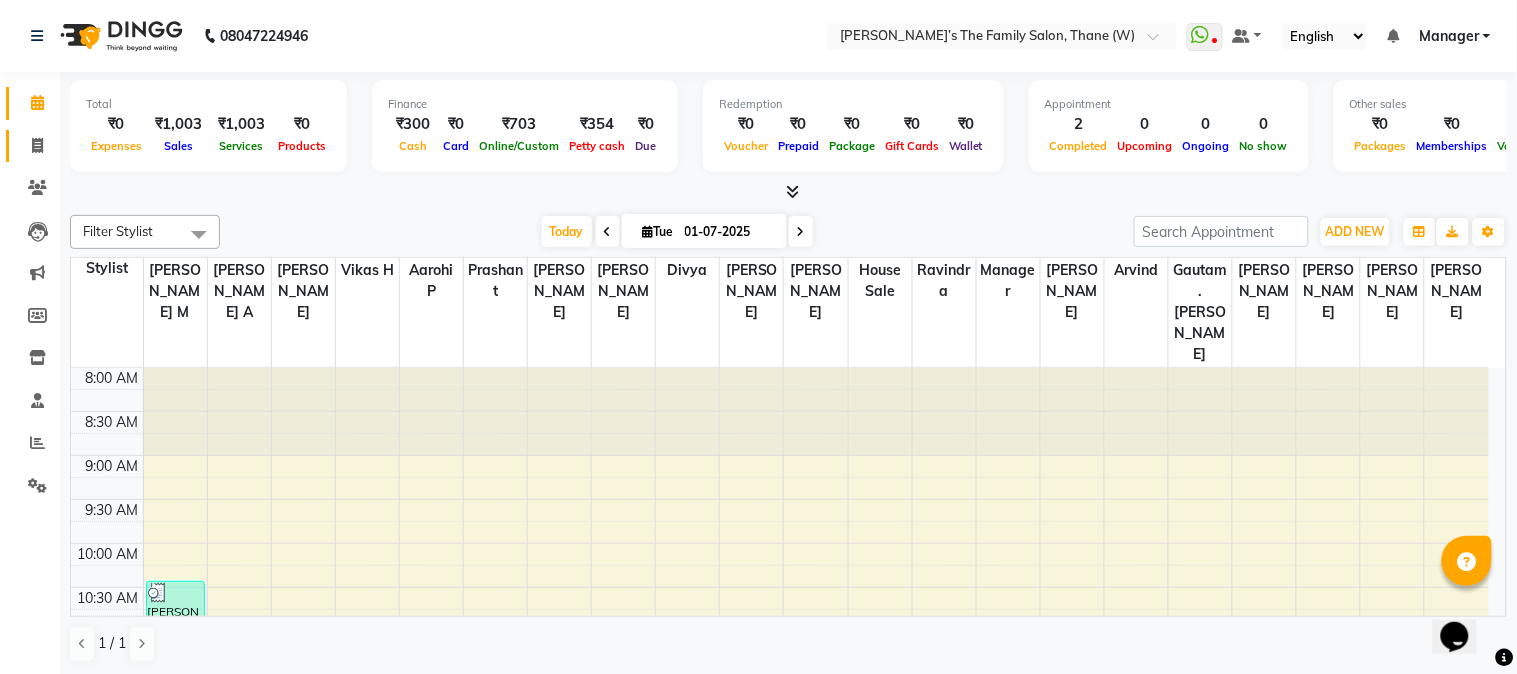 click 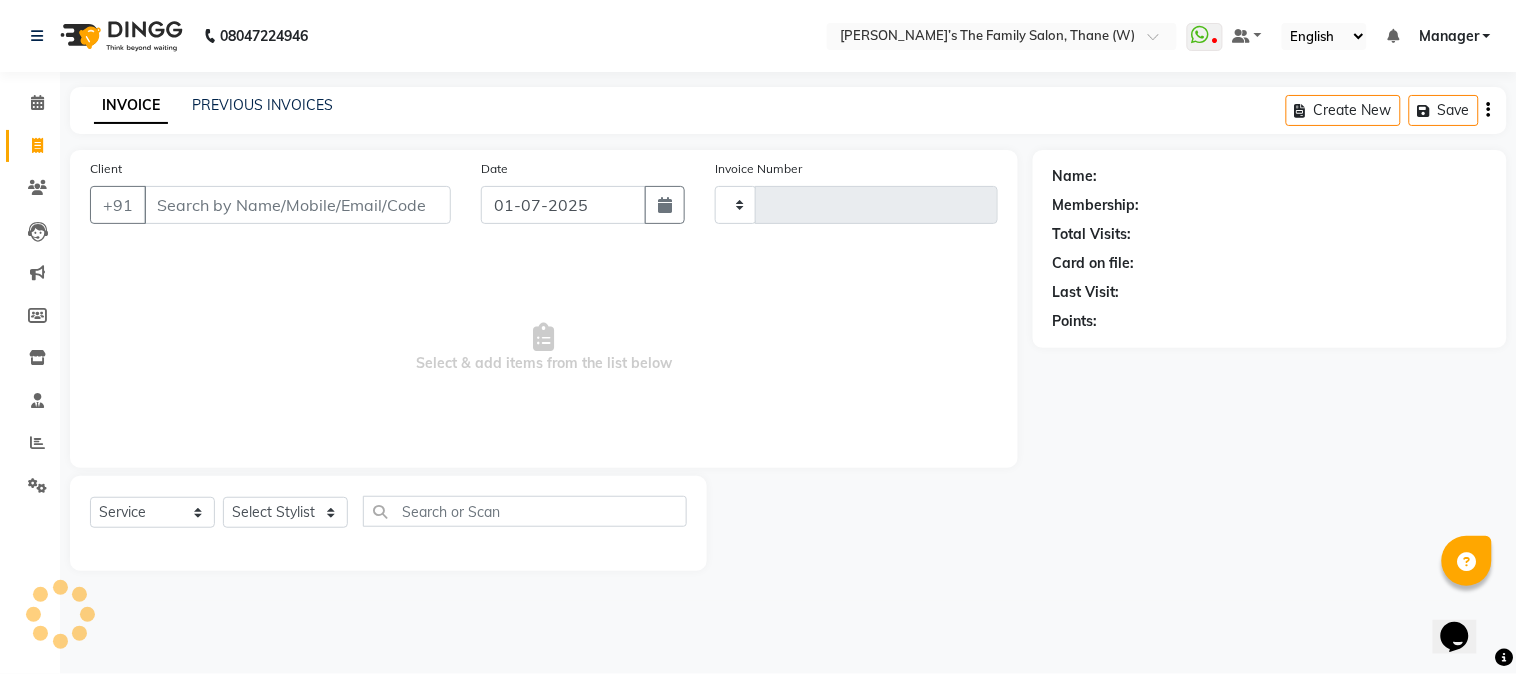 type on "1919" 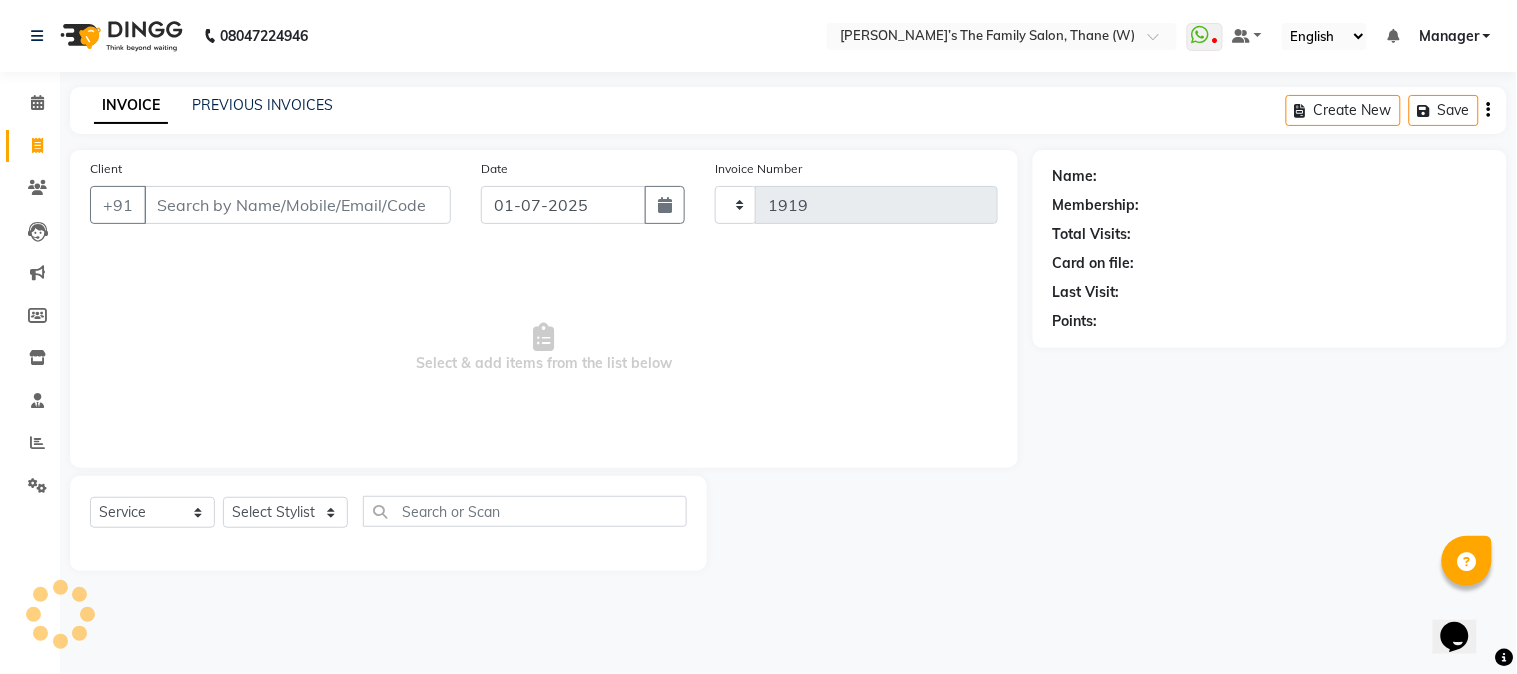 select on "8004" 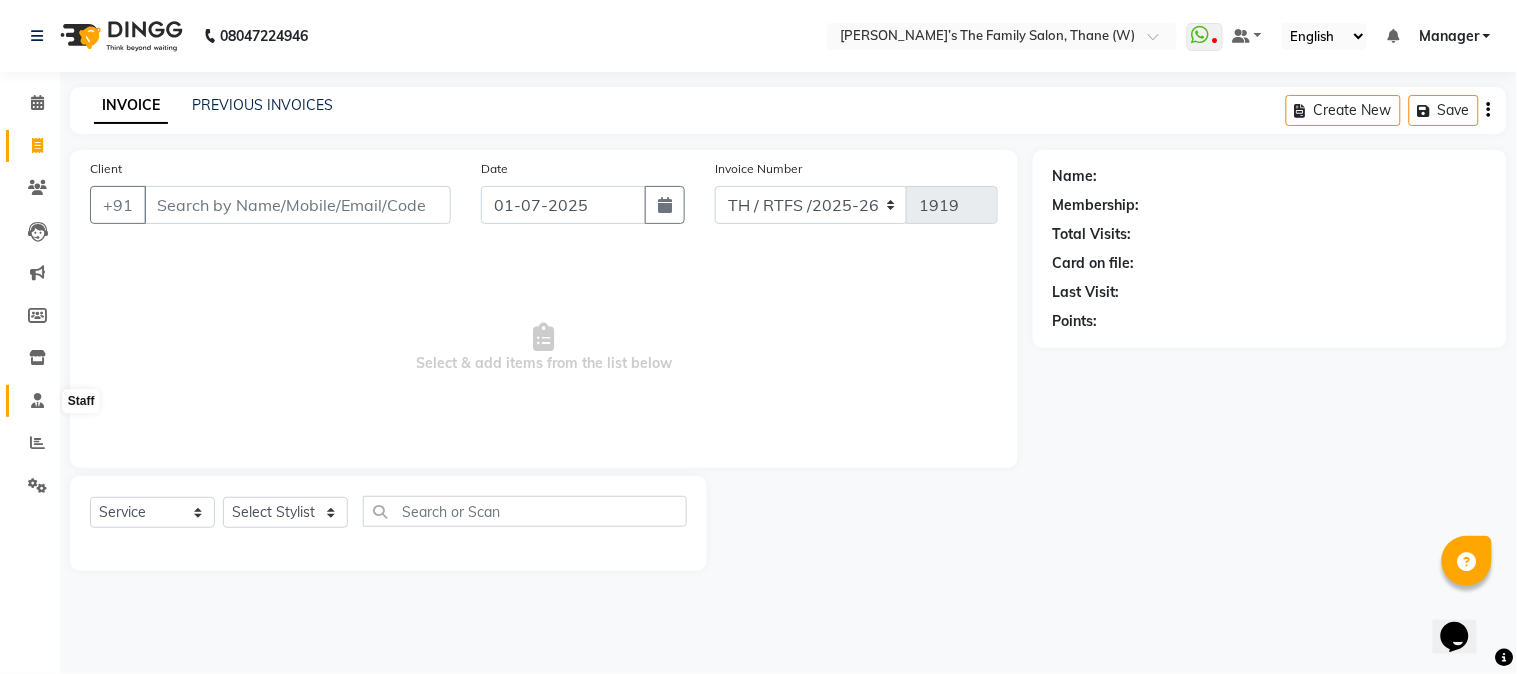 click 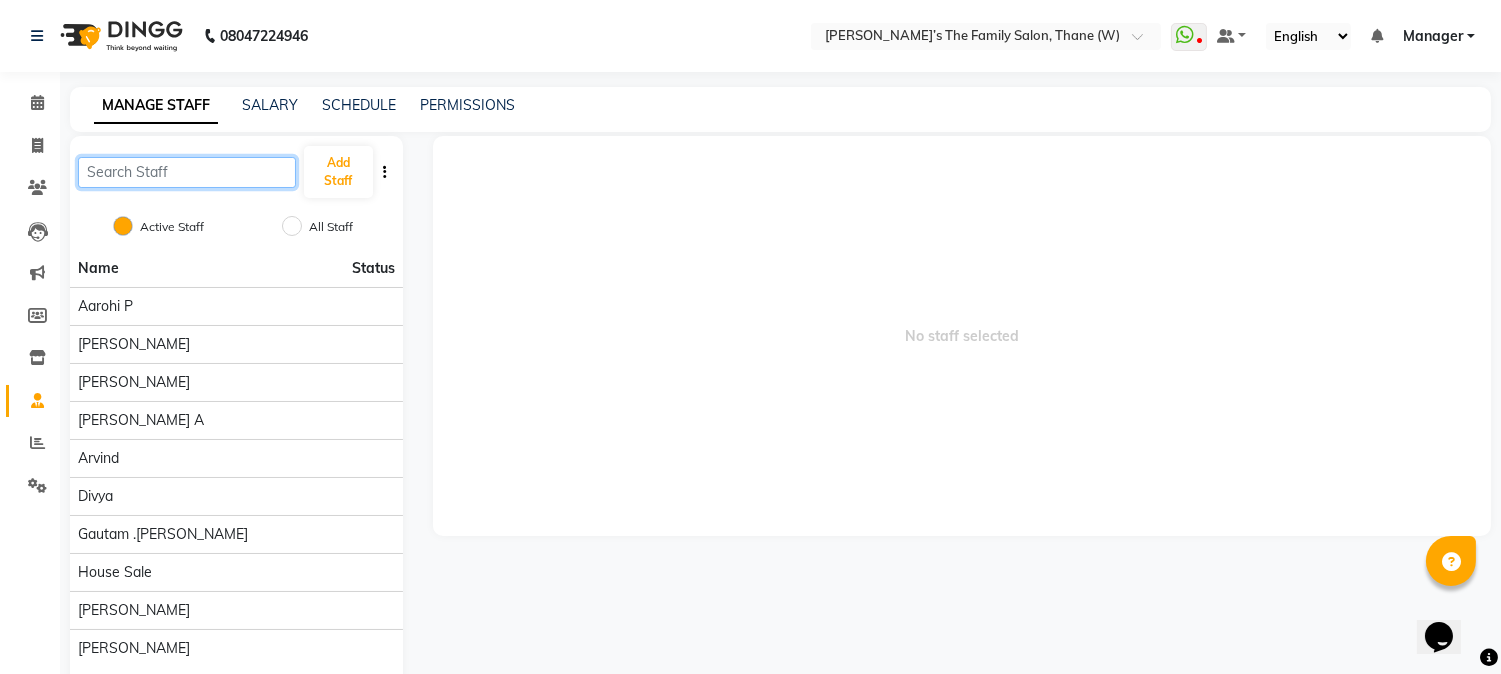 click 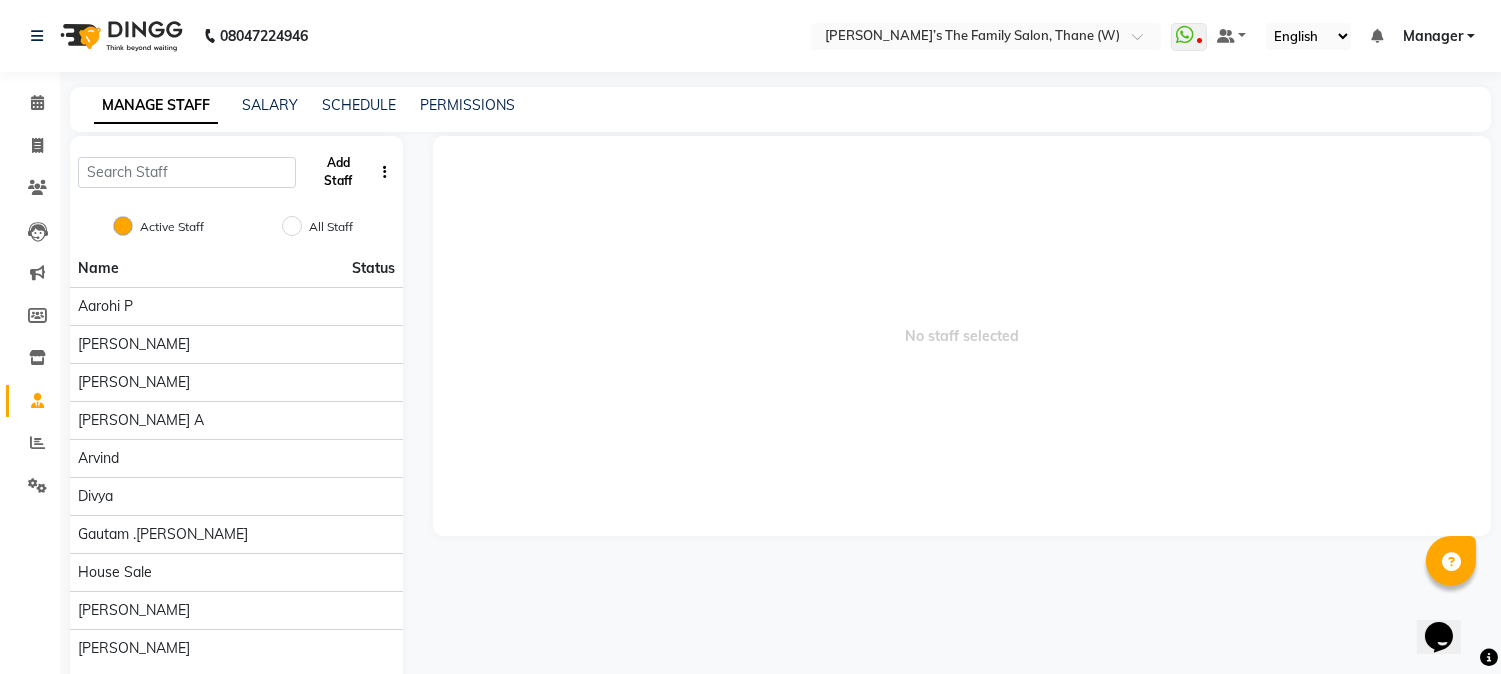 click on "Add Staff" 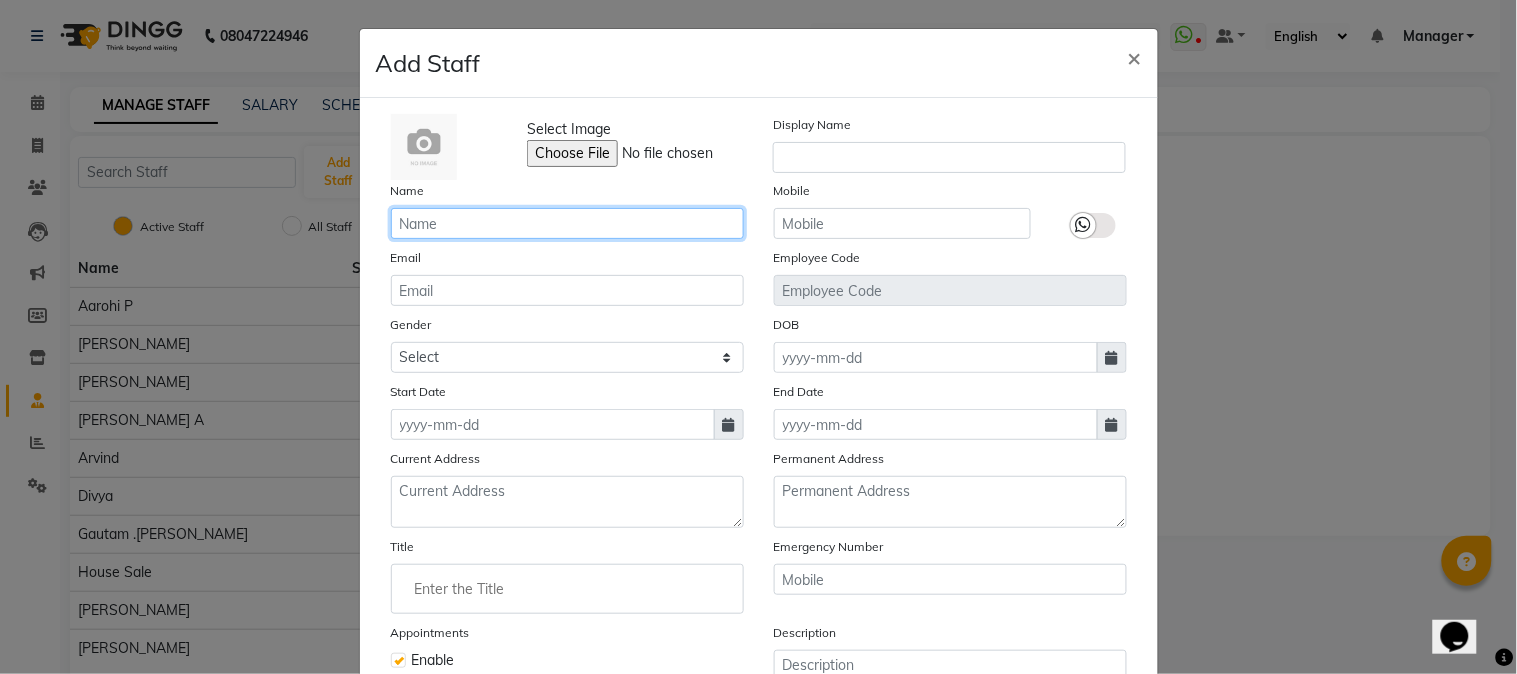 click 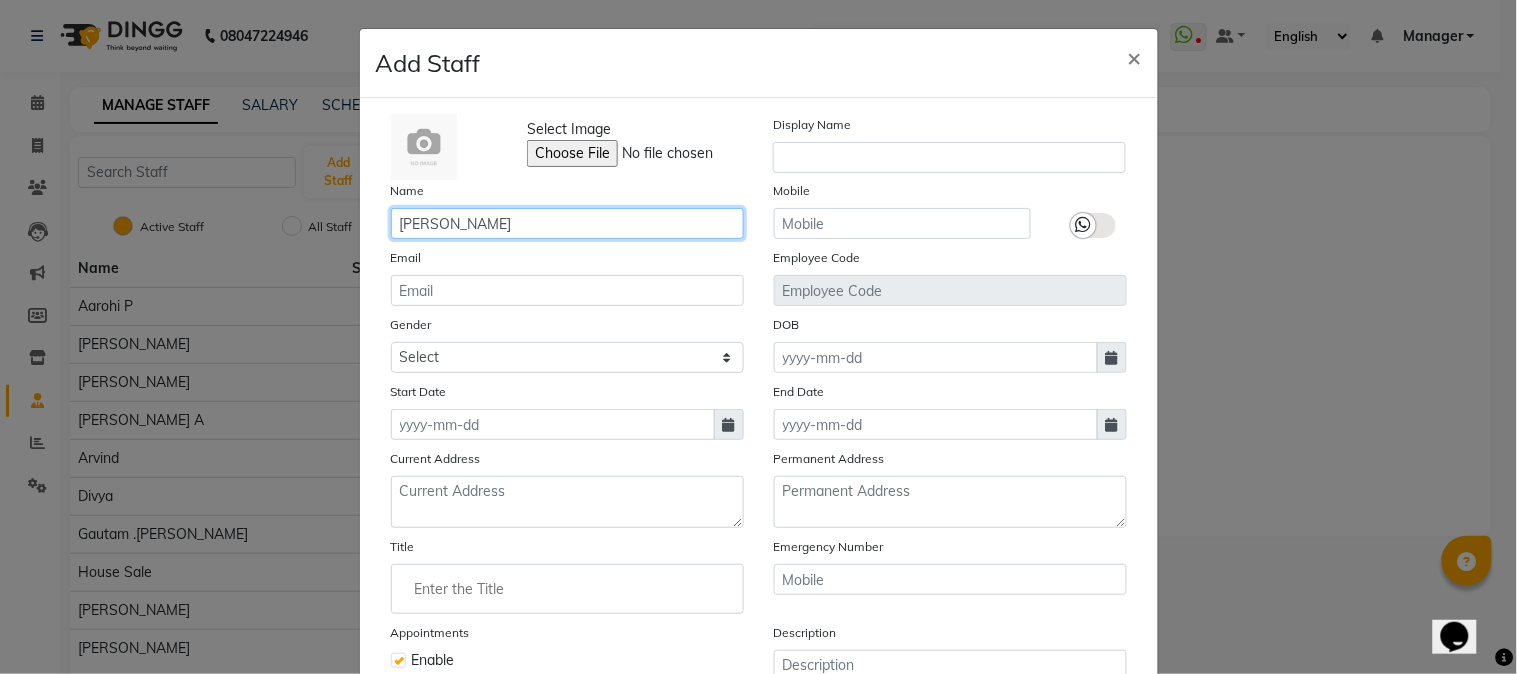 type on "[PERSON_NAME]" 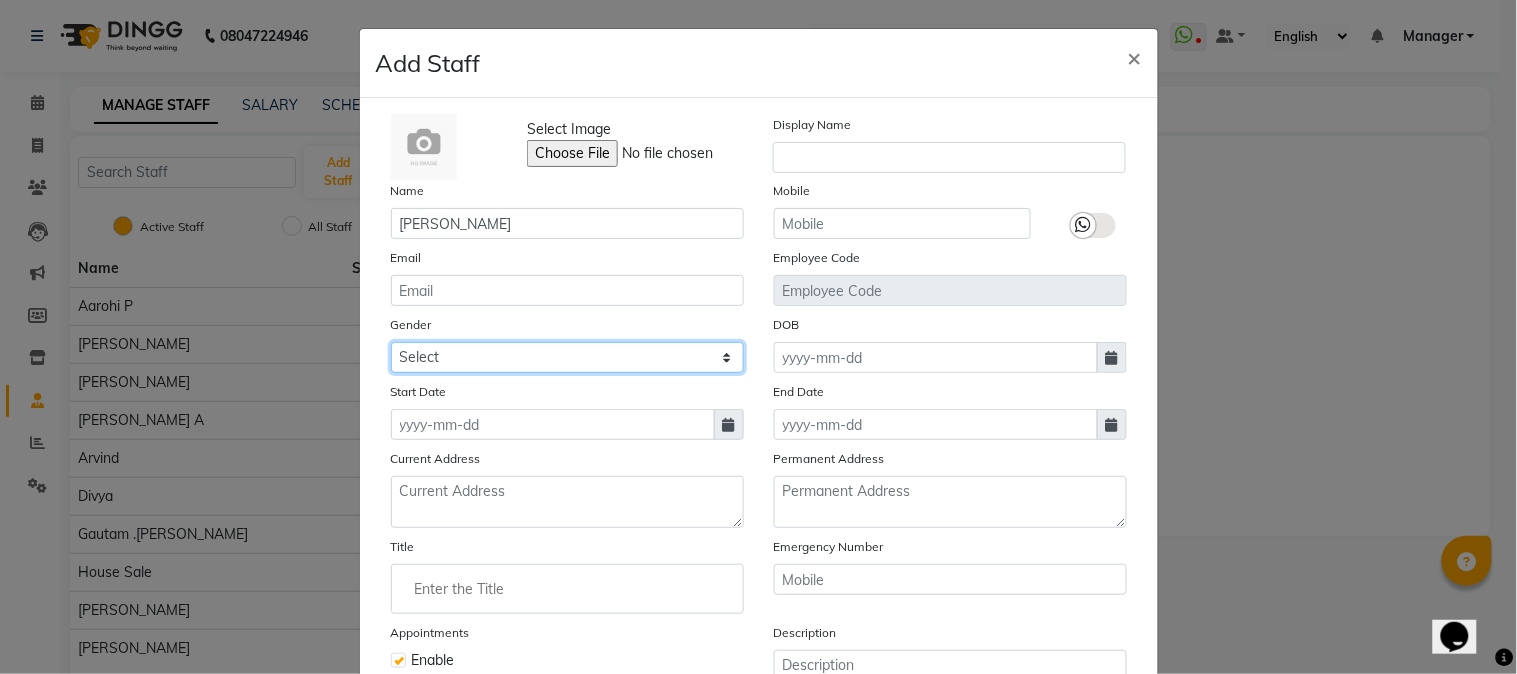 click on "Select [DEMOGRAPHIC_DATA] [DEMOGRAPHIC_DATA] Other Prefer Not To Say" 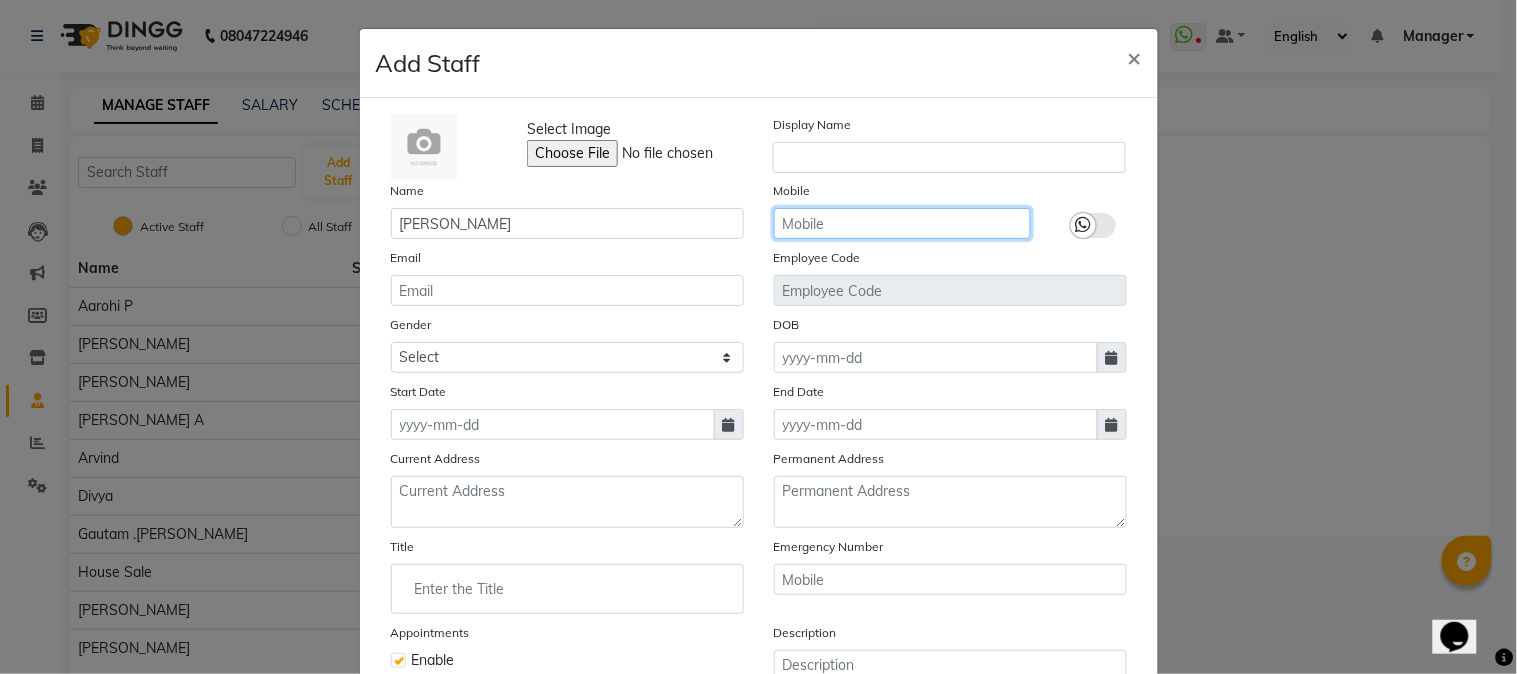 click 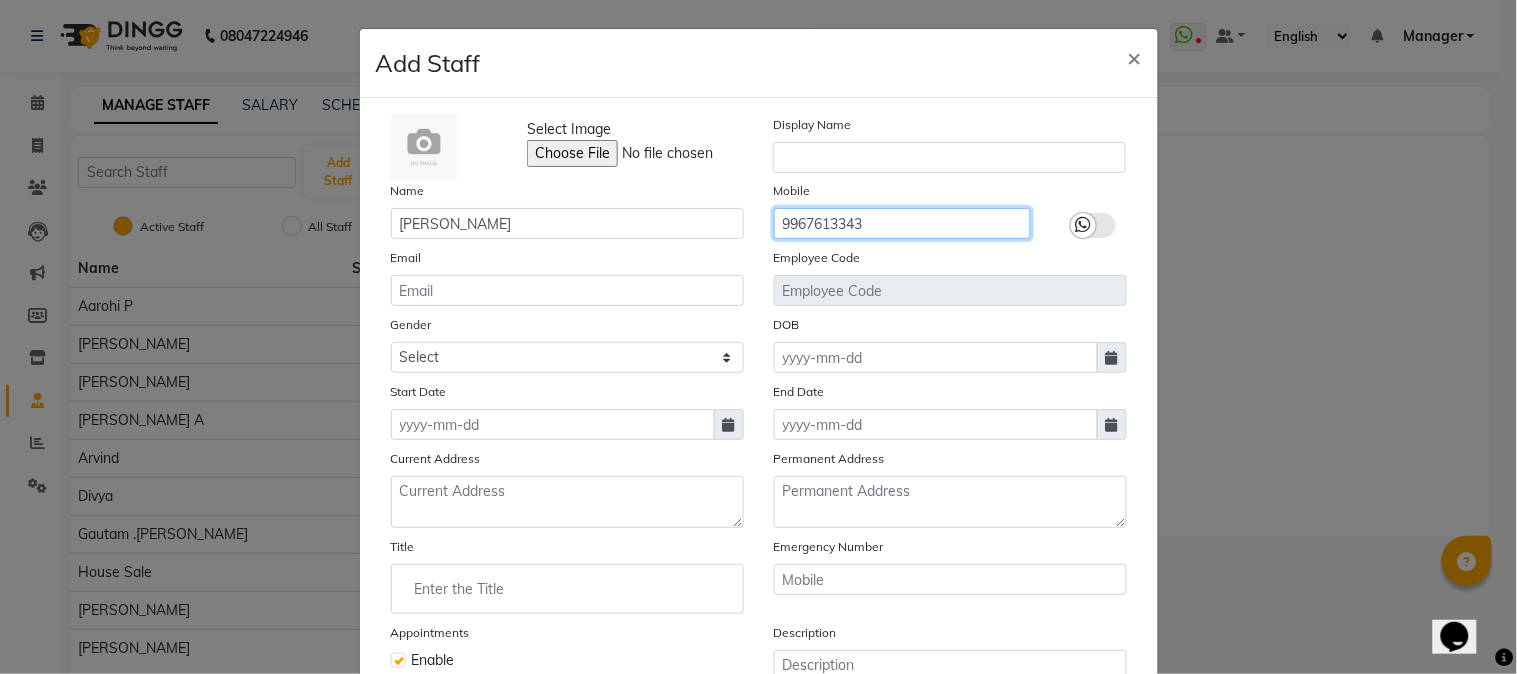 type on "9967613343" 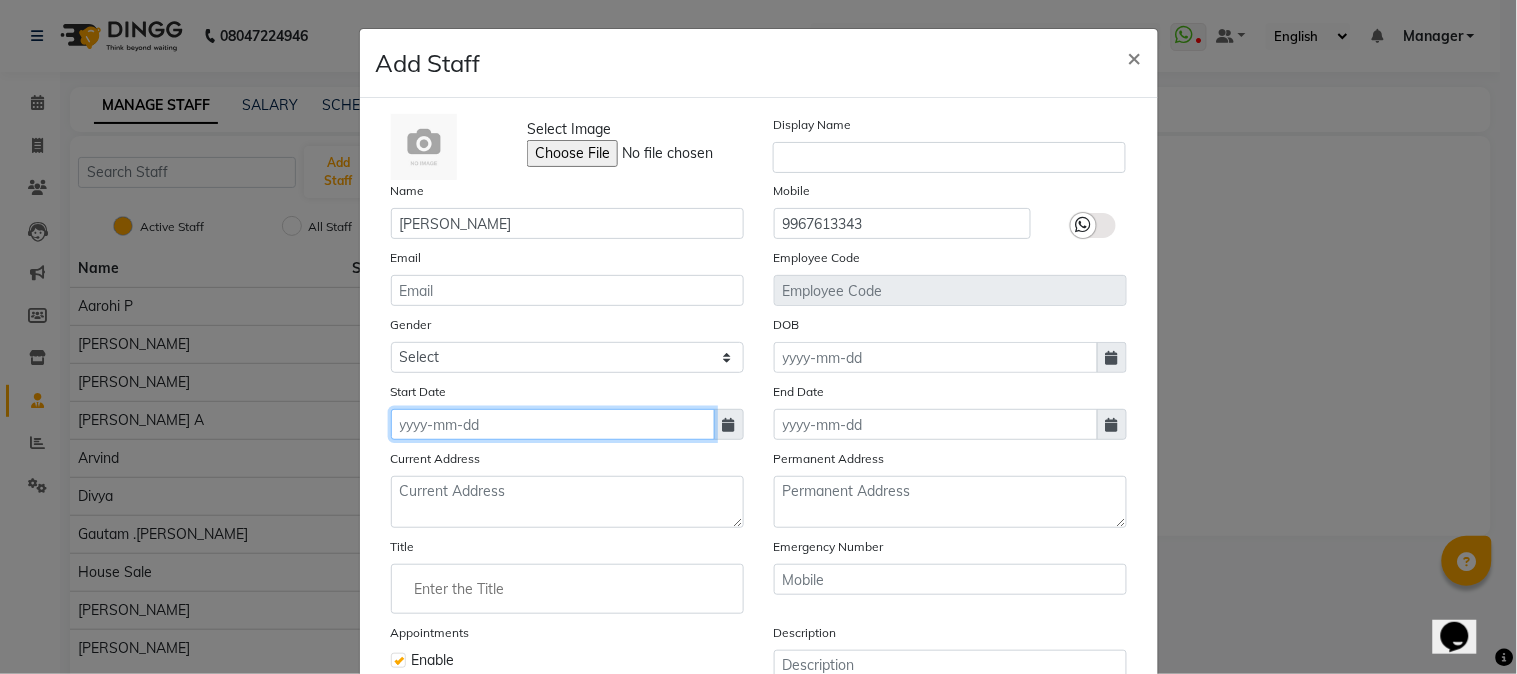 click 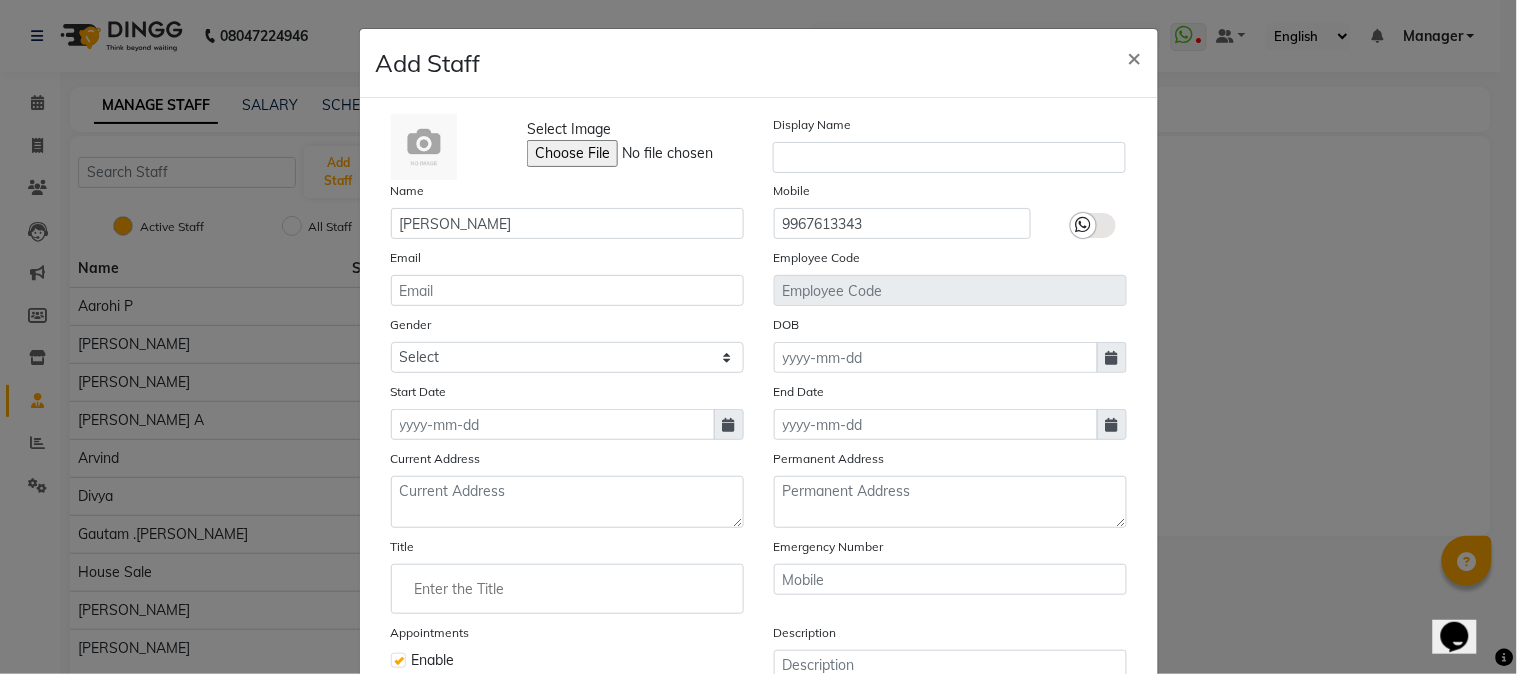 select on "7" 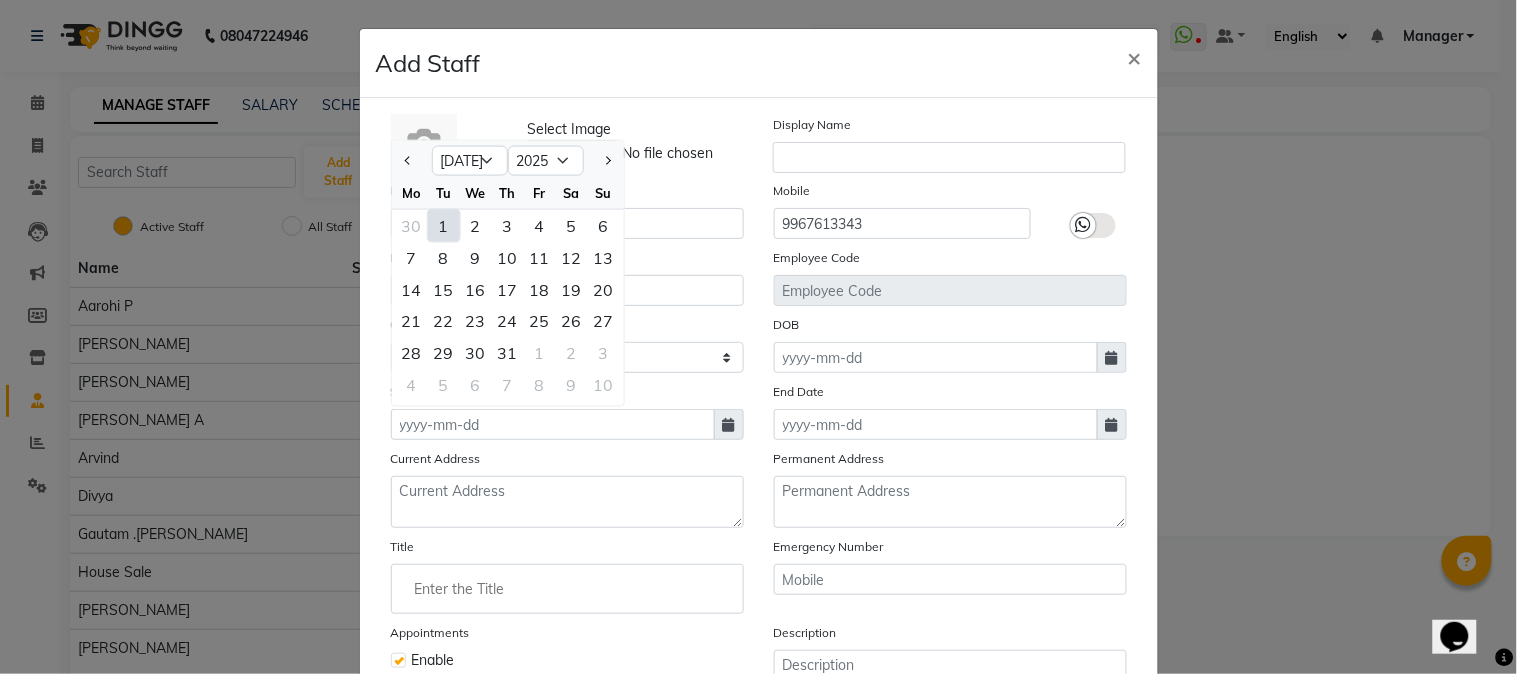 click on "1" 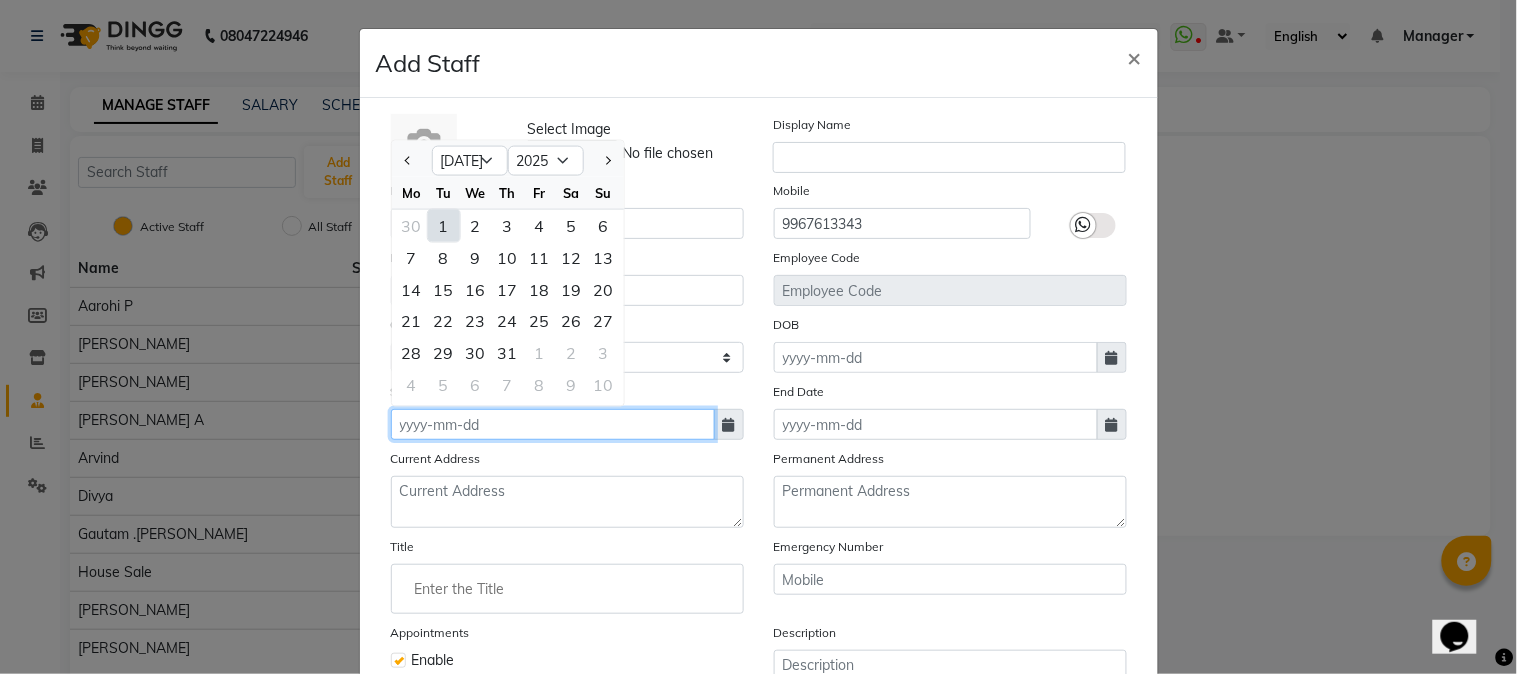 type on "01-07-2025" 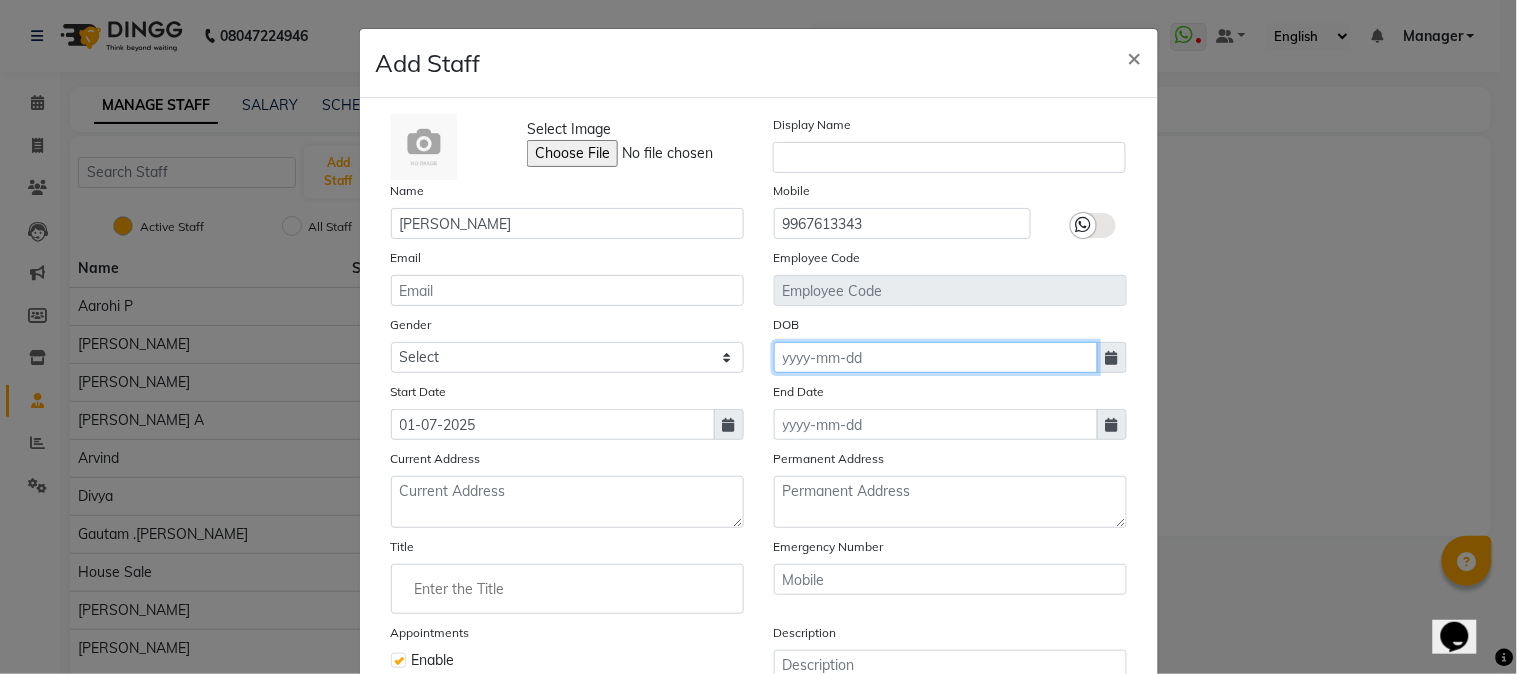 click 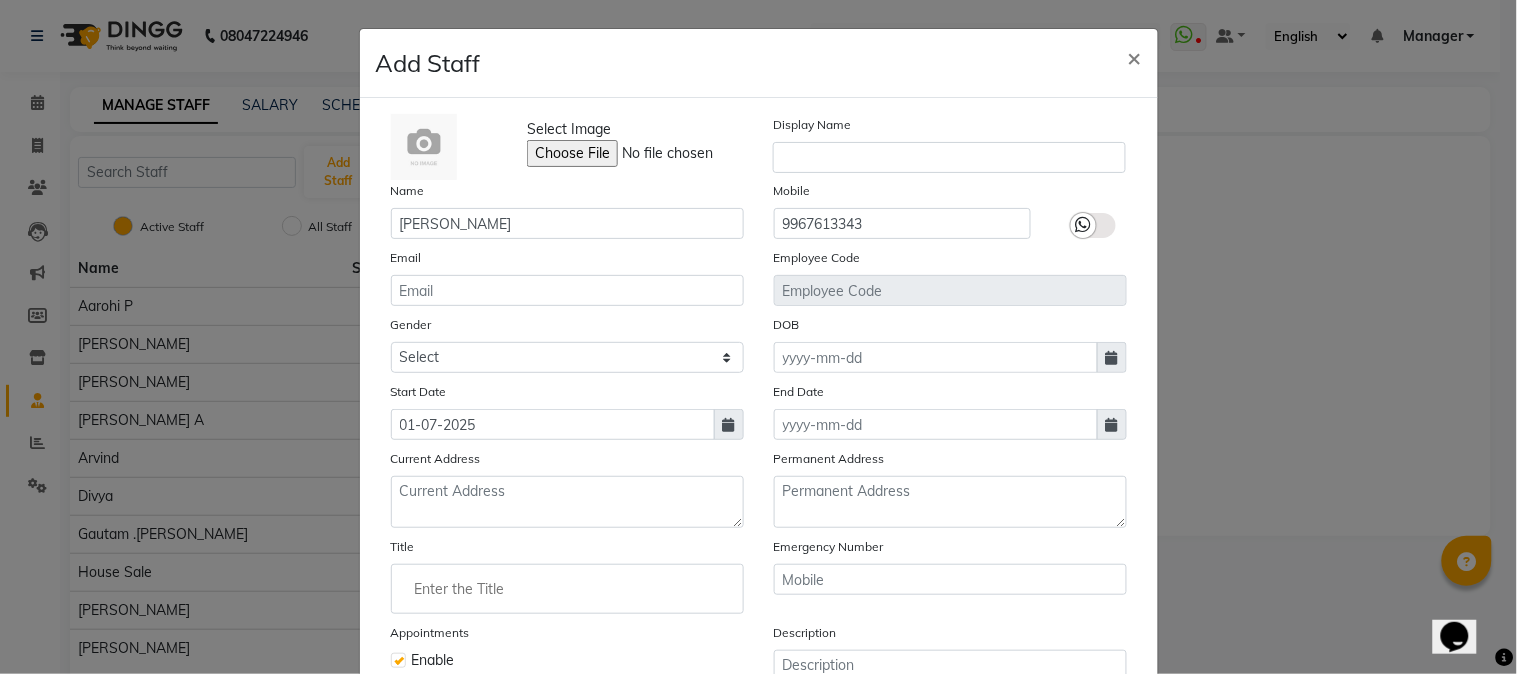 select on "7" 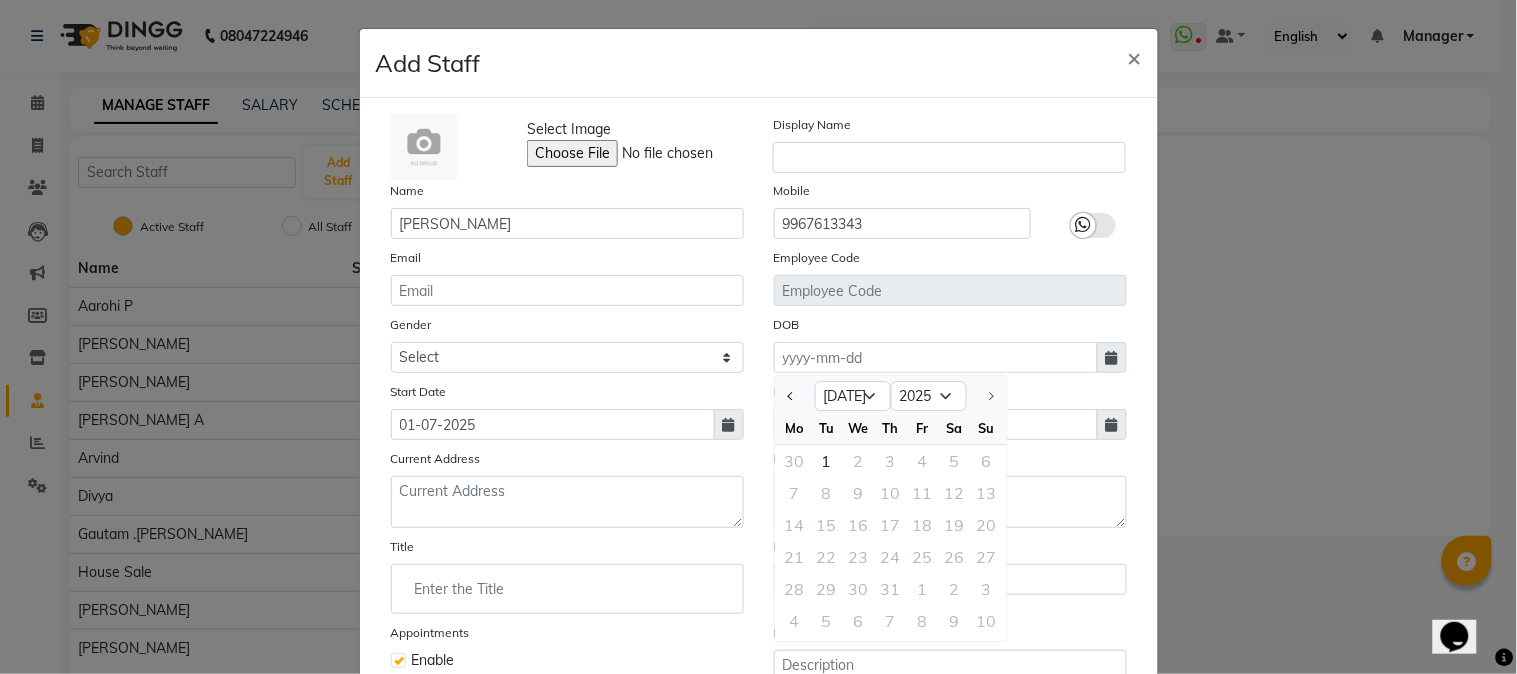 click 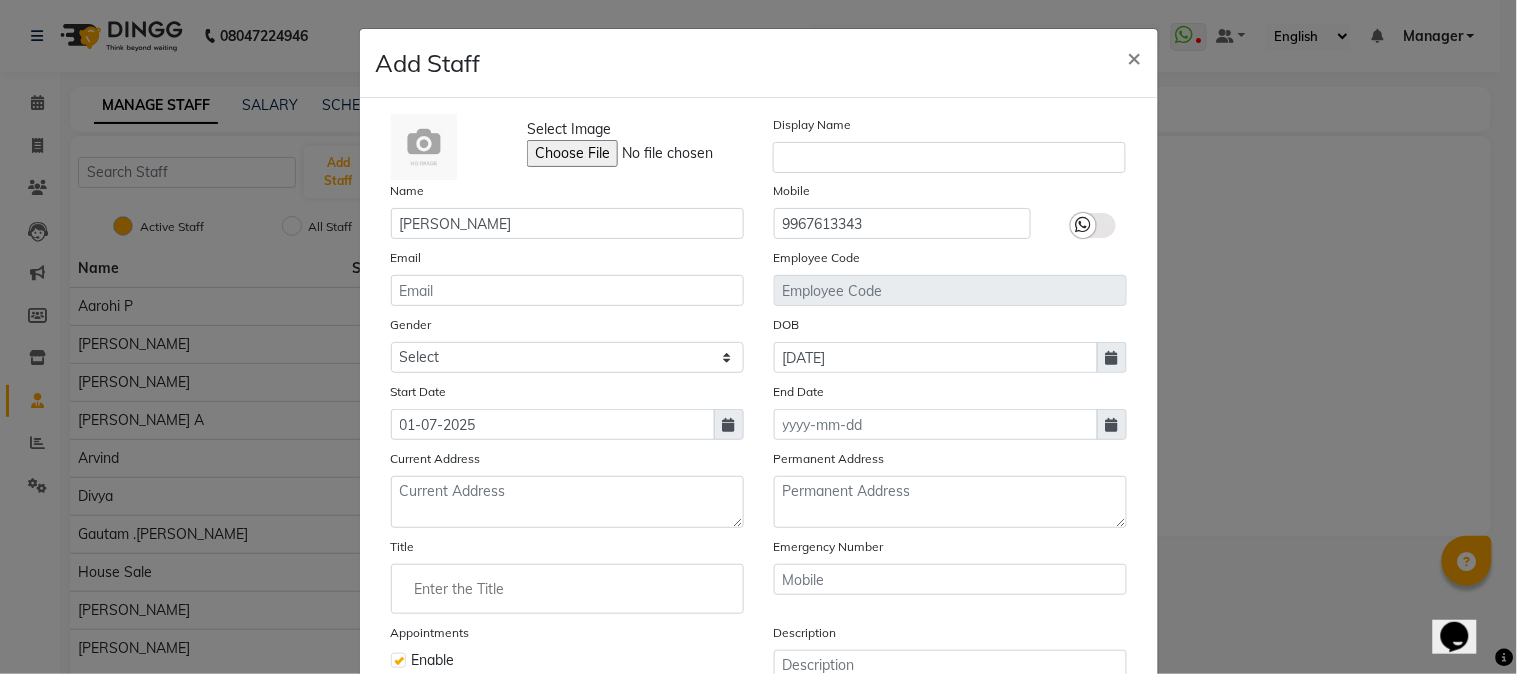 type on "[DATE]" 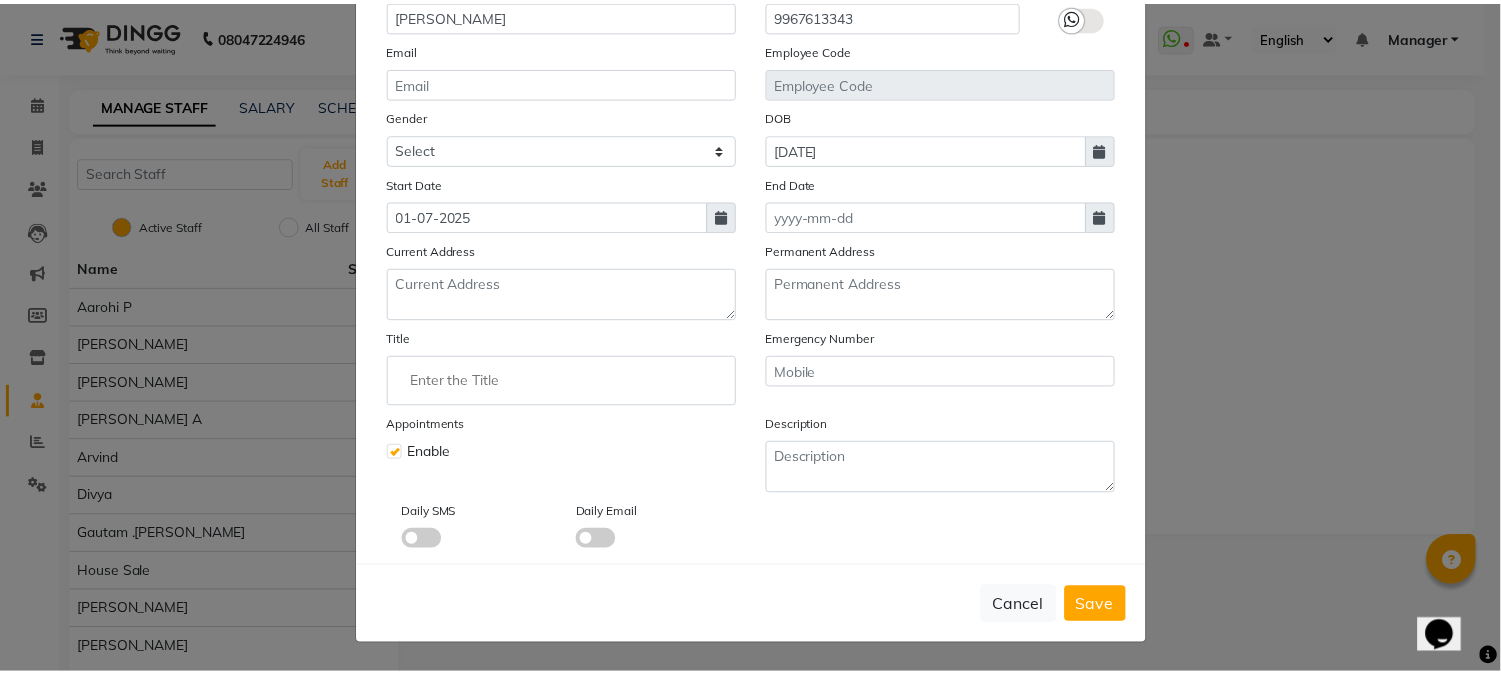 scroll, scrollTop: 210, scrollLeft: 0, axis: vertical 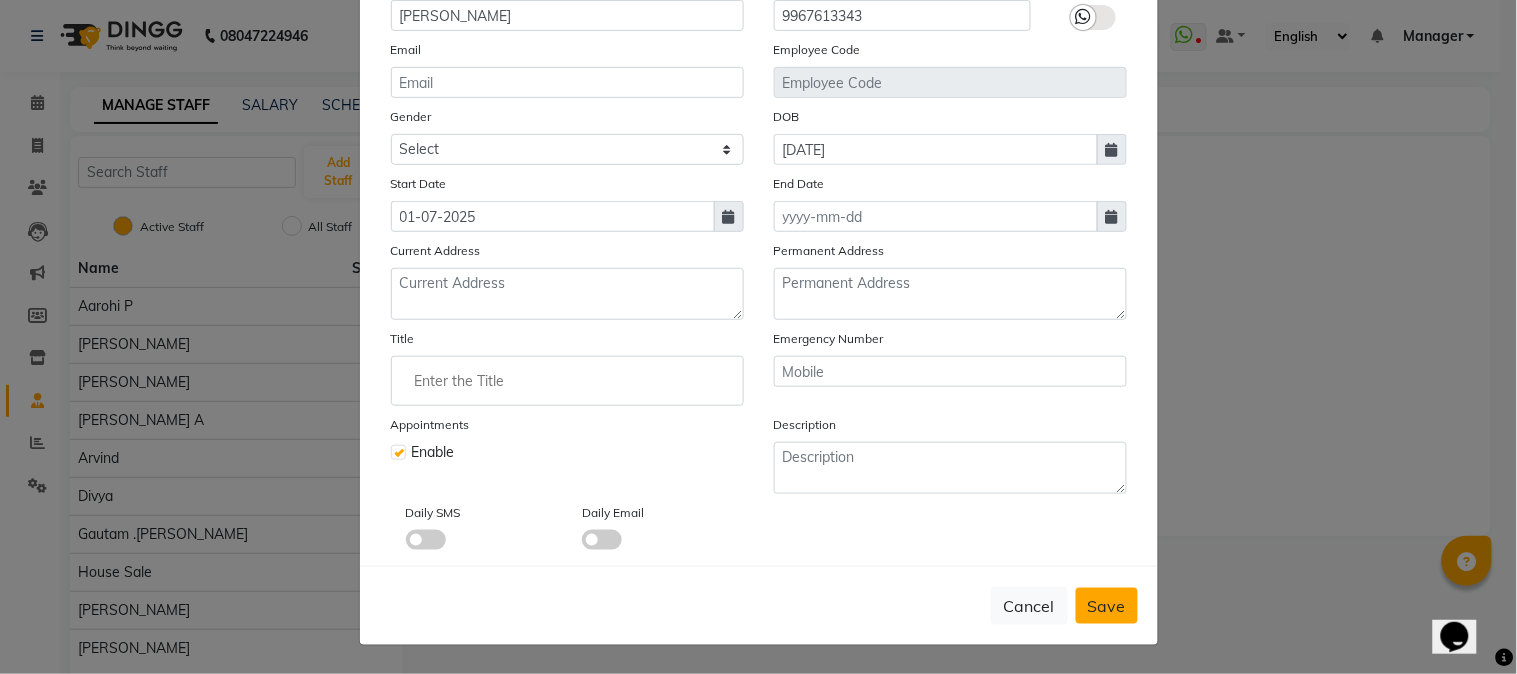 click on "Save" at bounding box center [1107, 606] 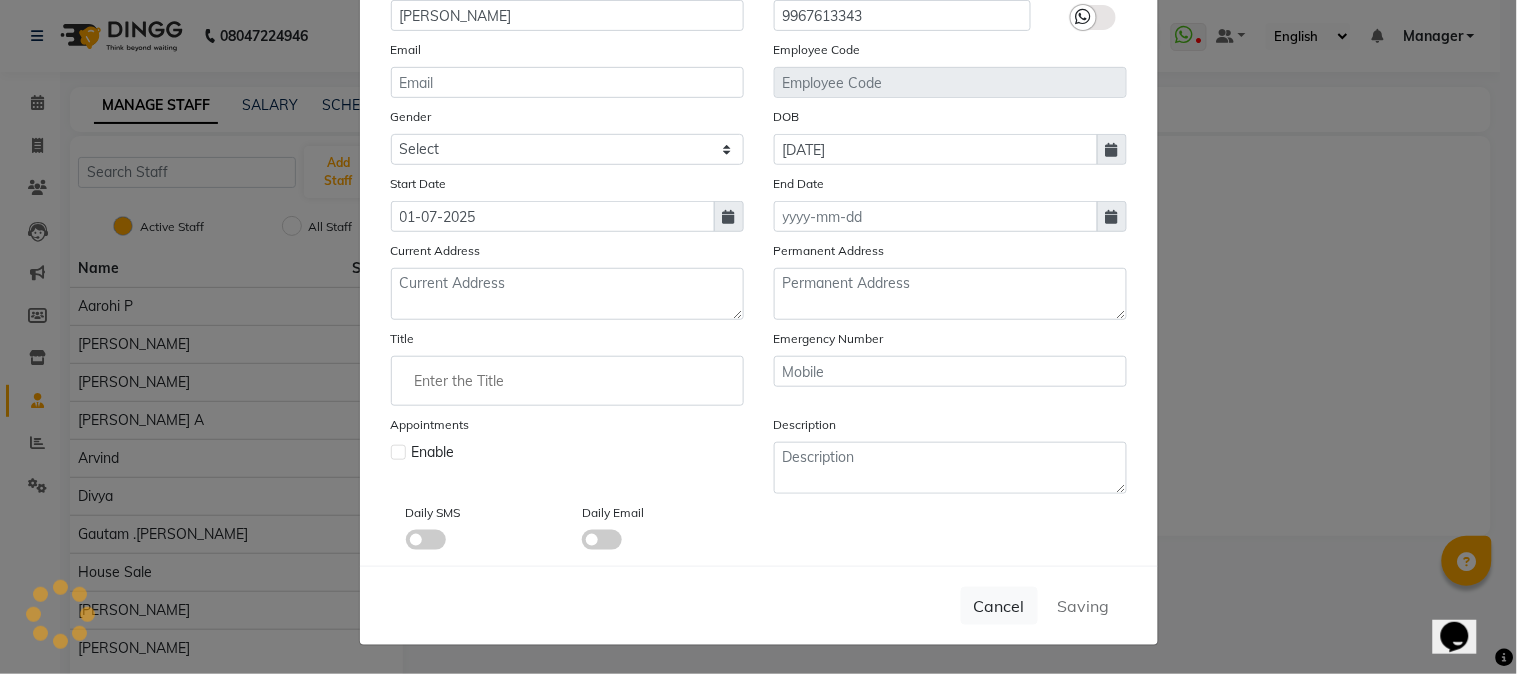 type 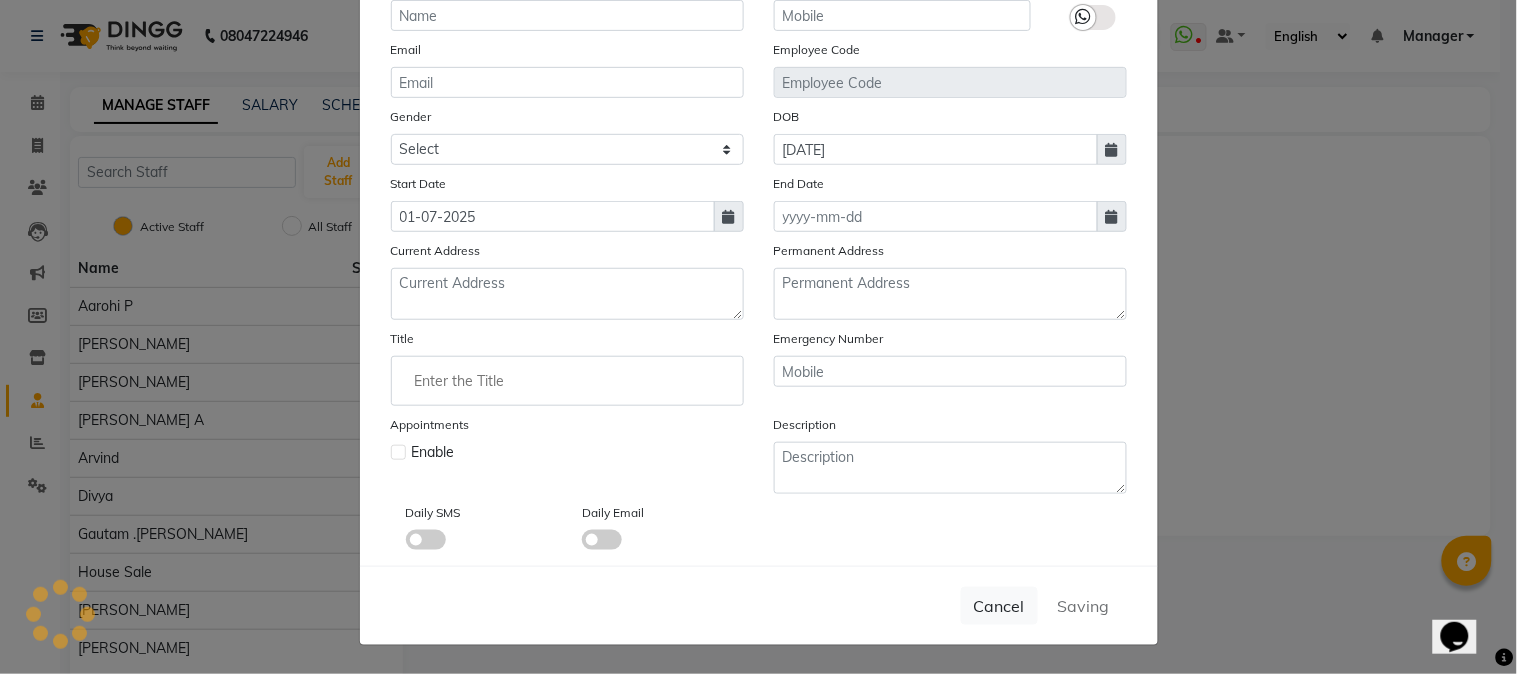 type 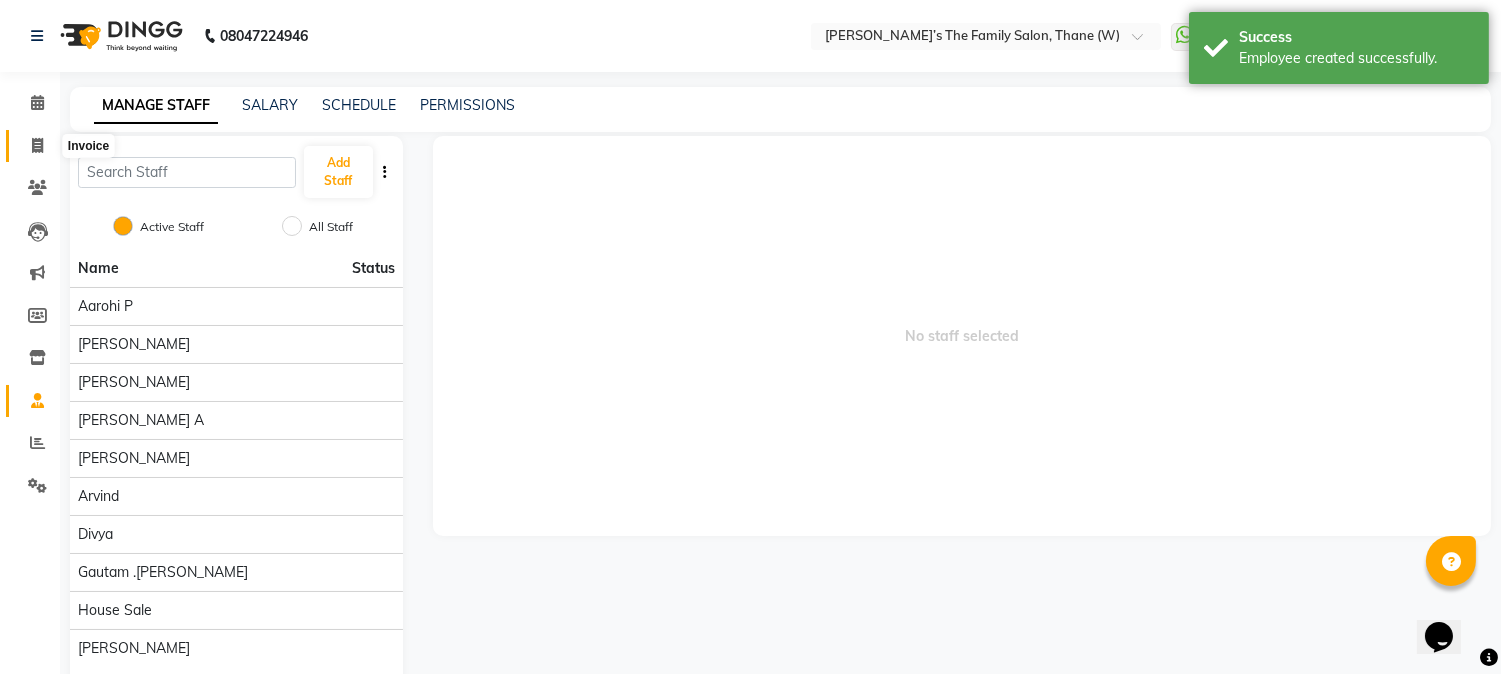 click 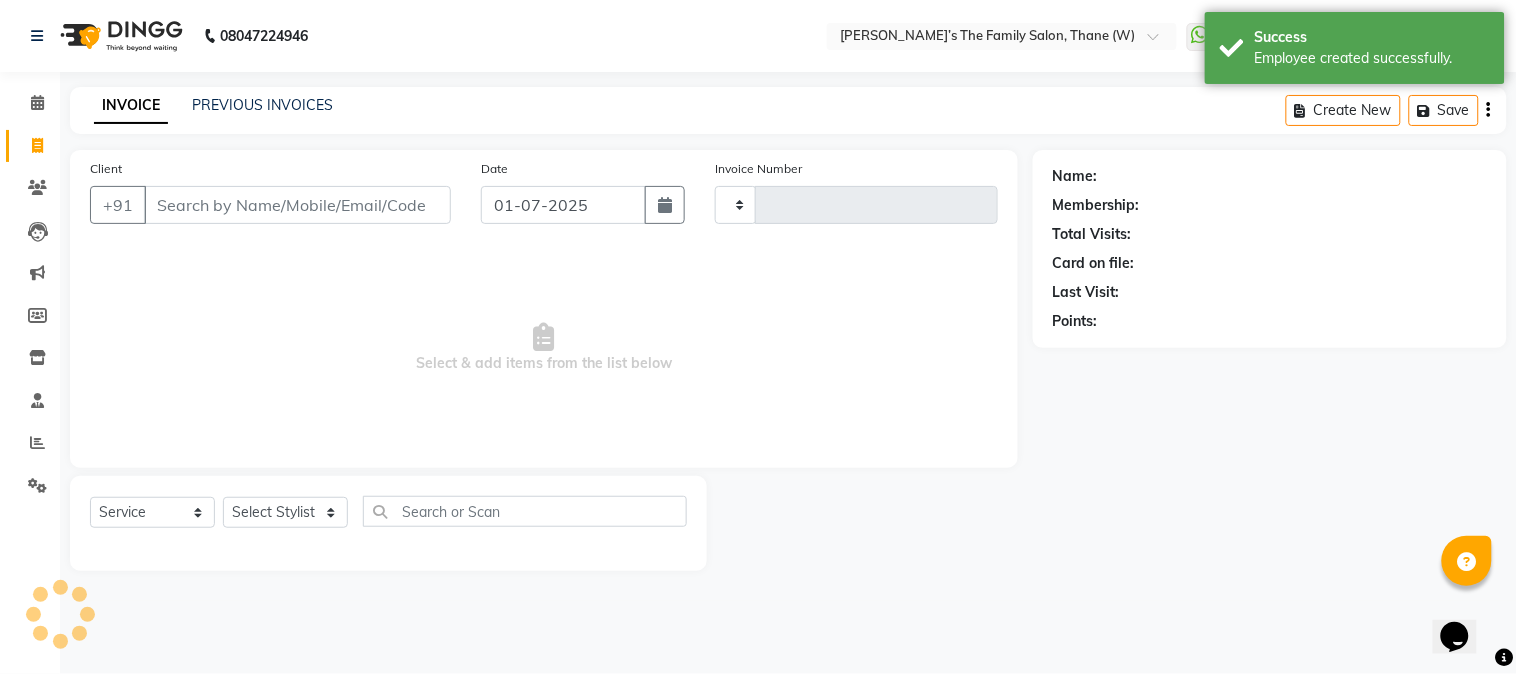 type on "1919" 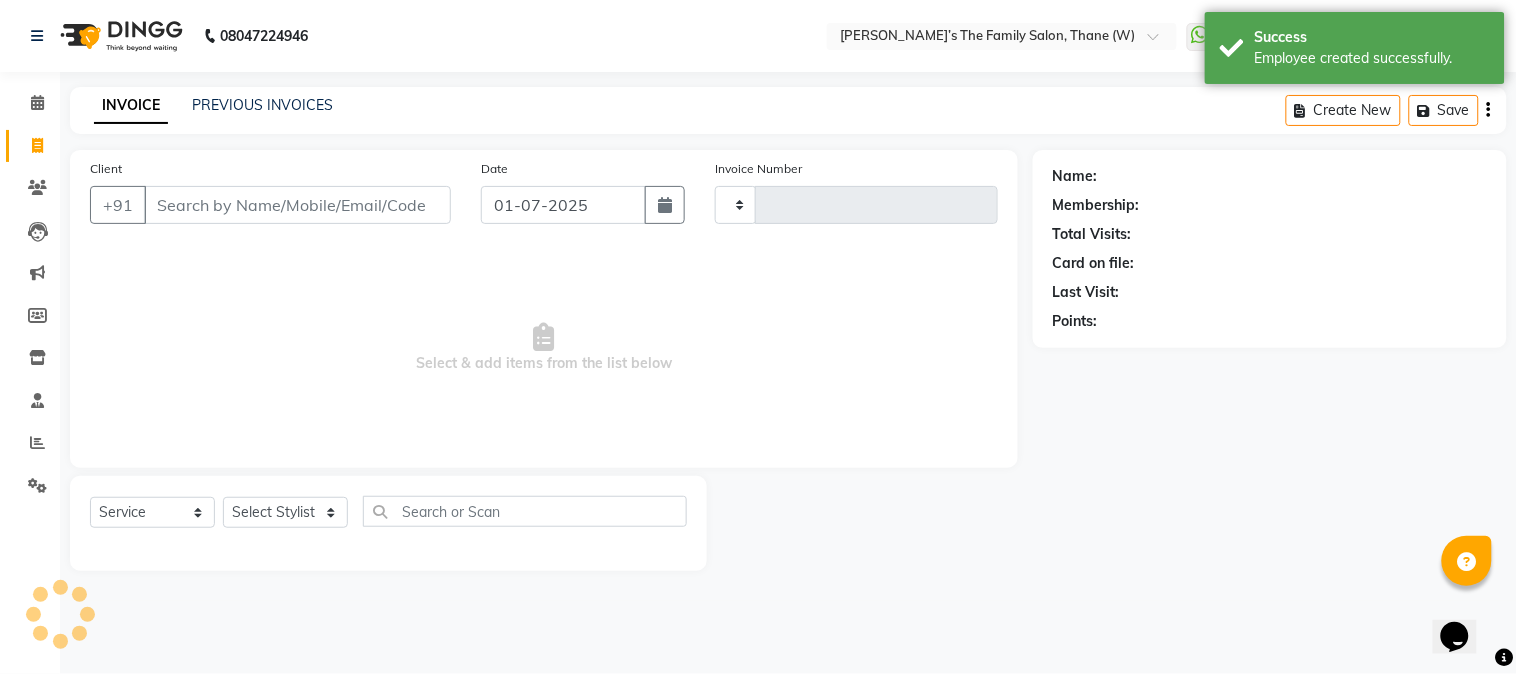select on "8004" 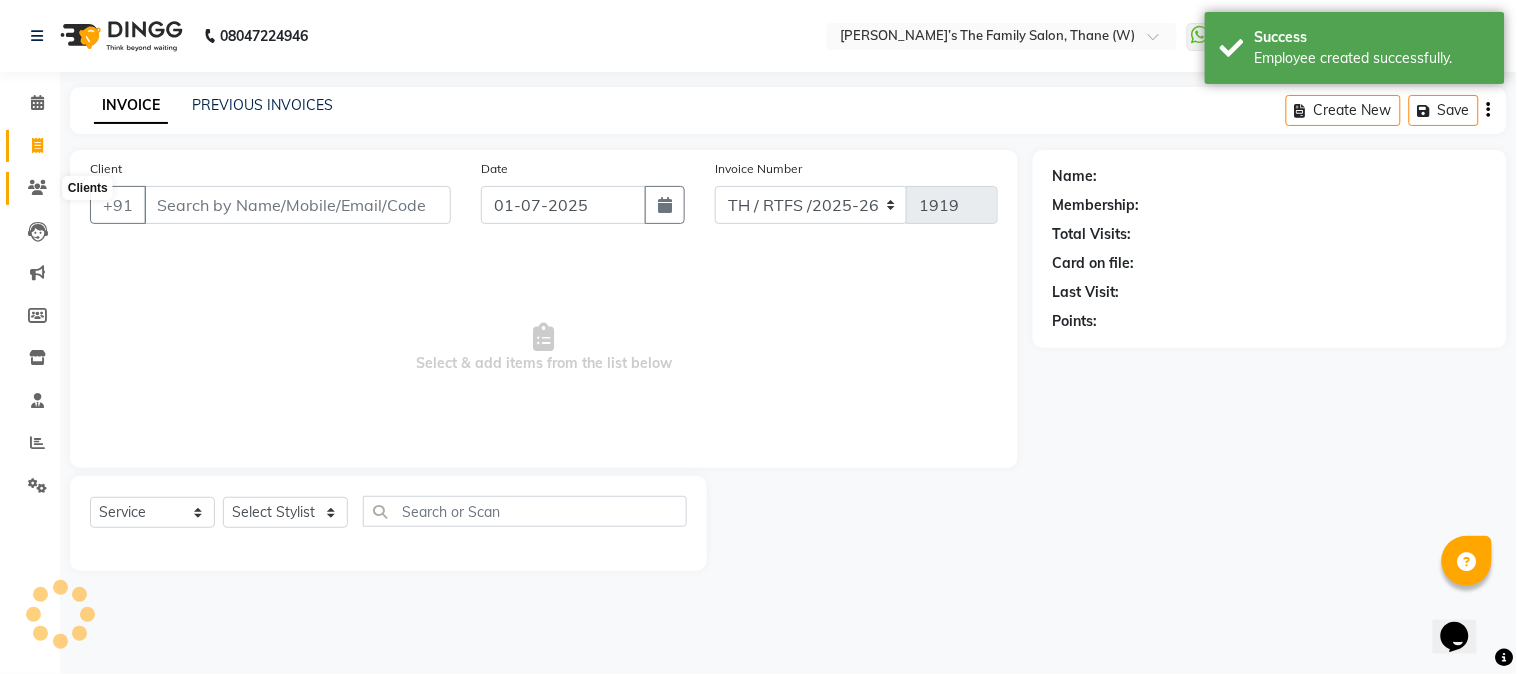 click 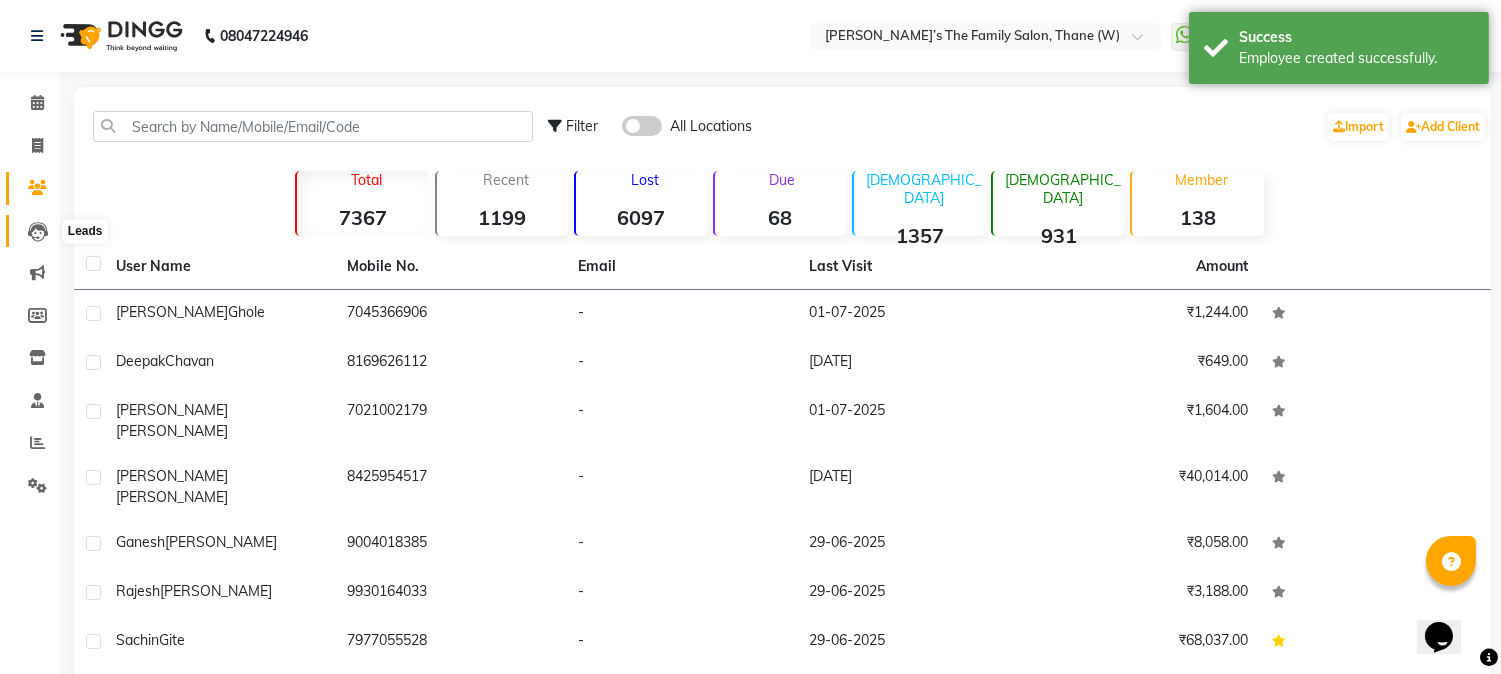 click 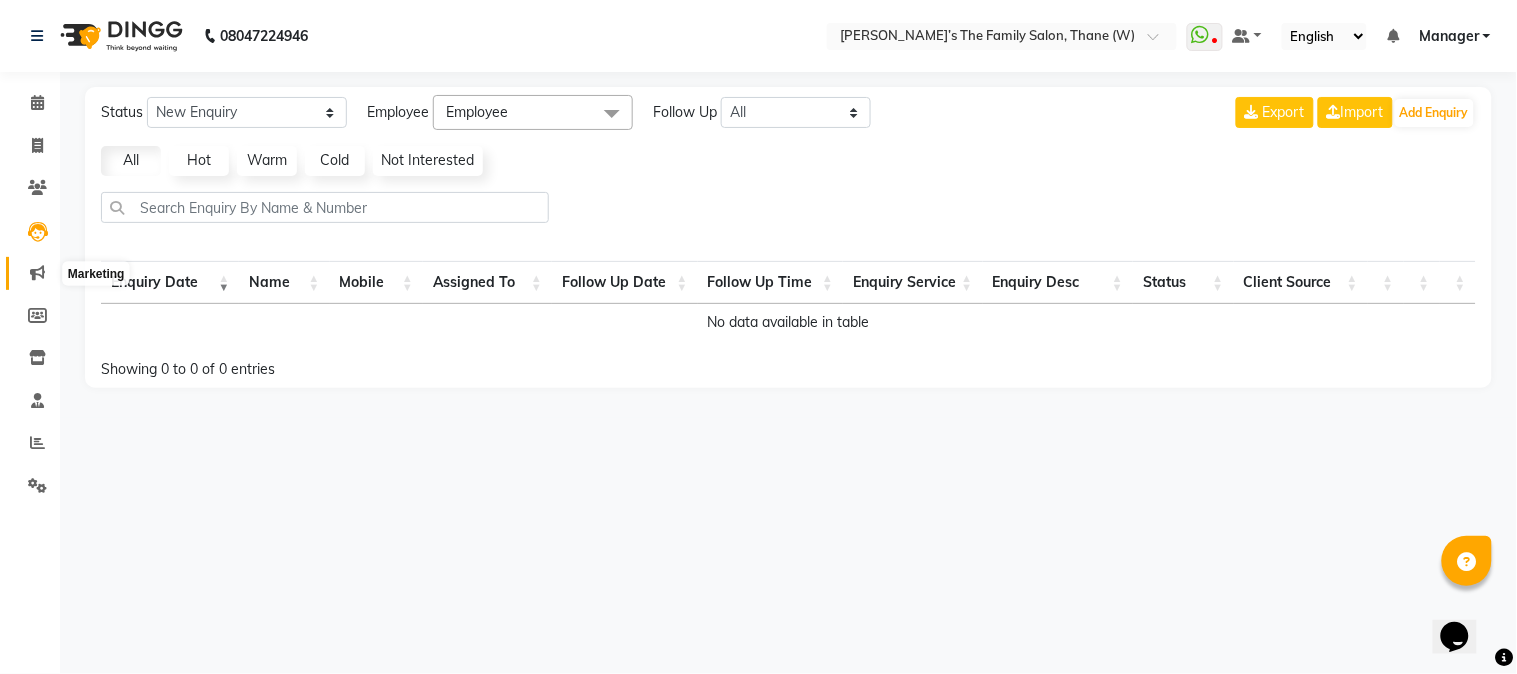 click 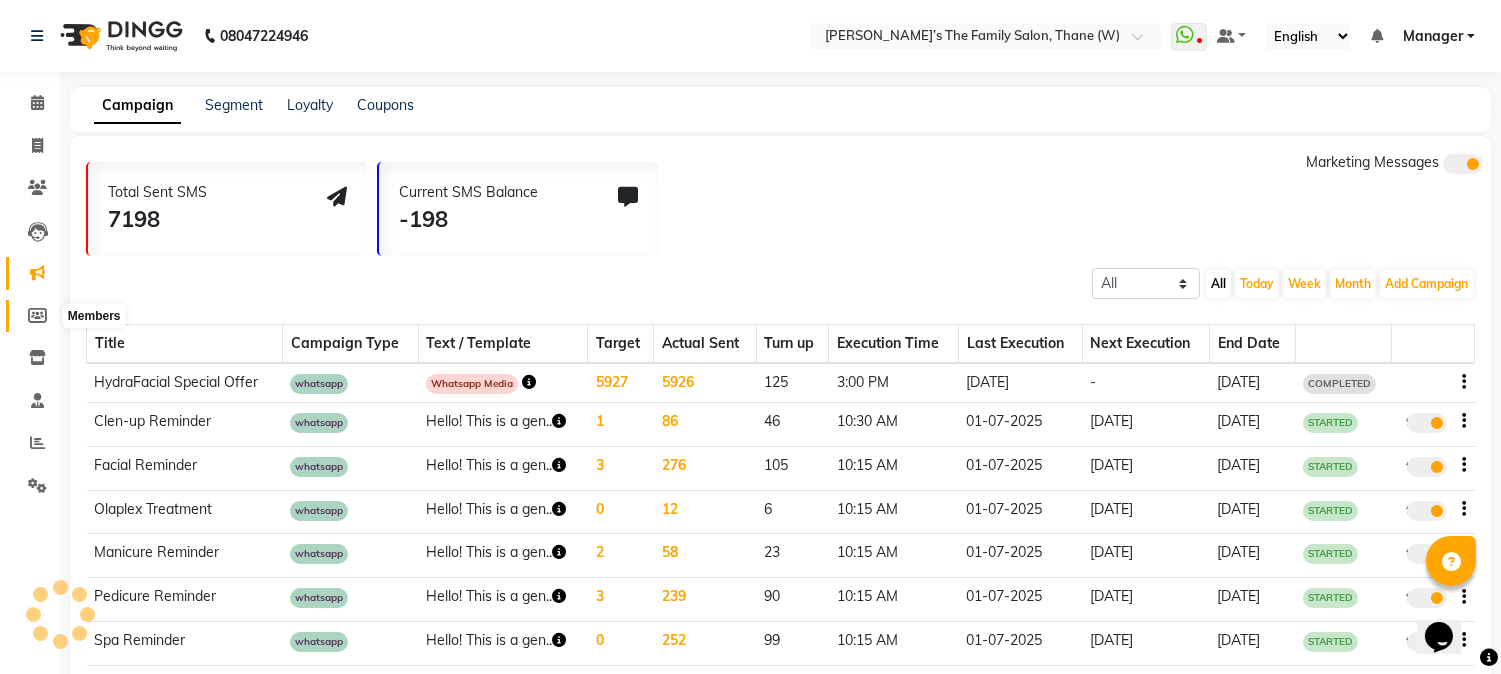 click 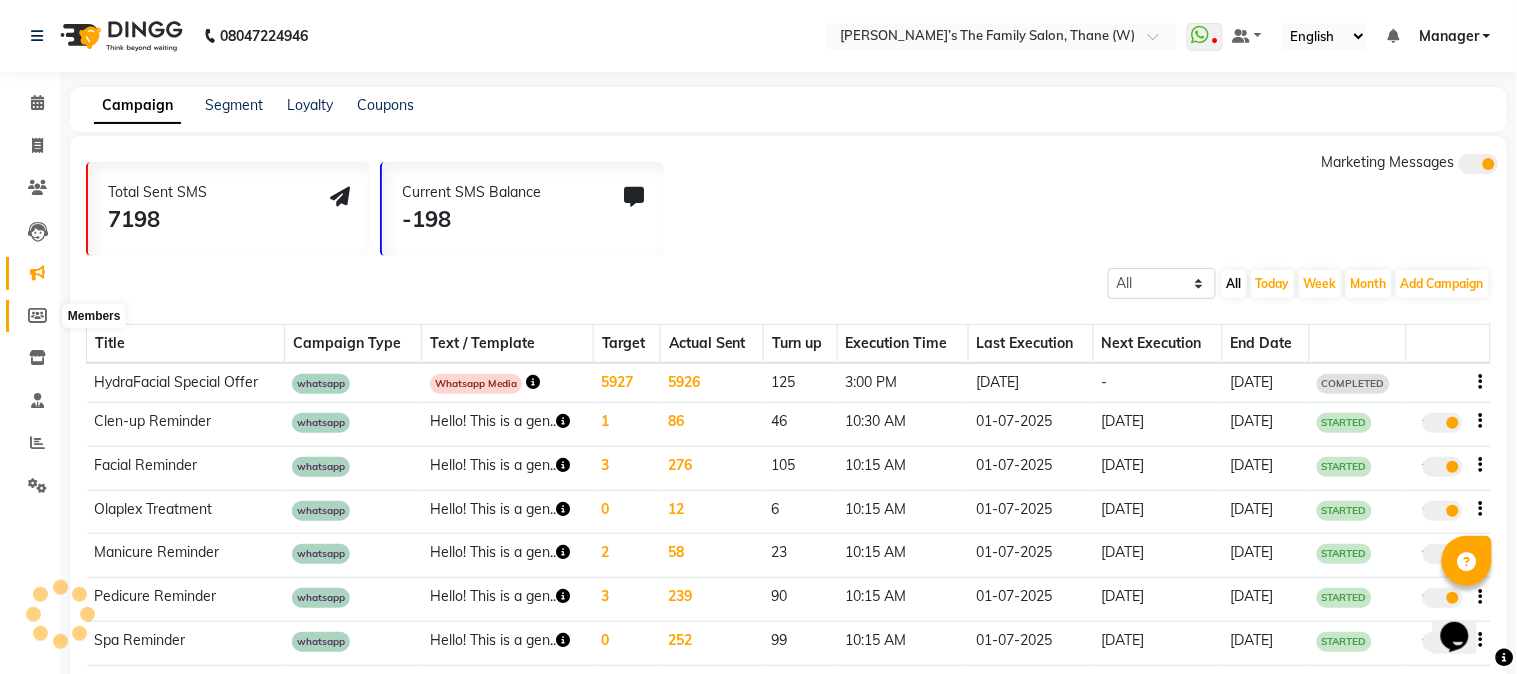 select 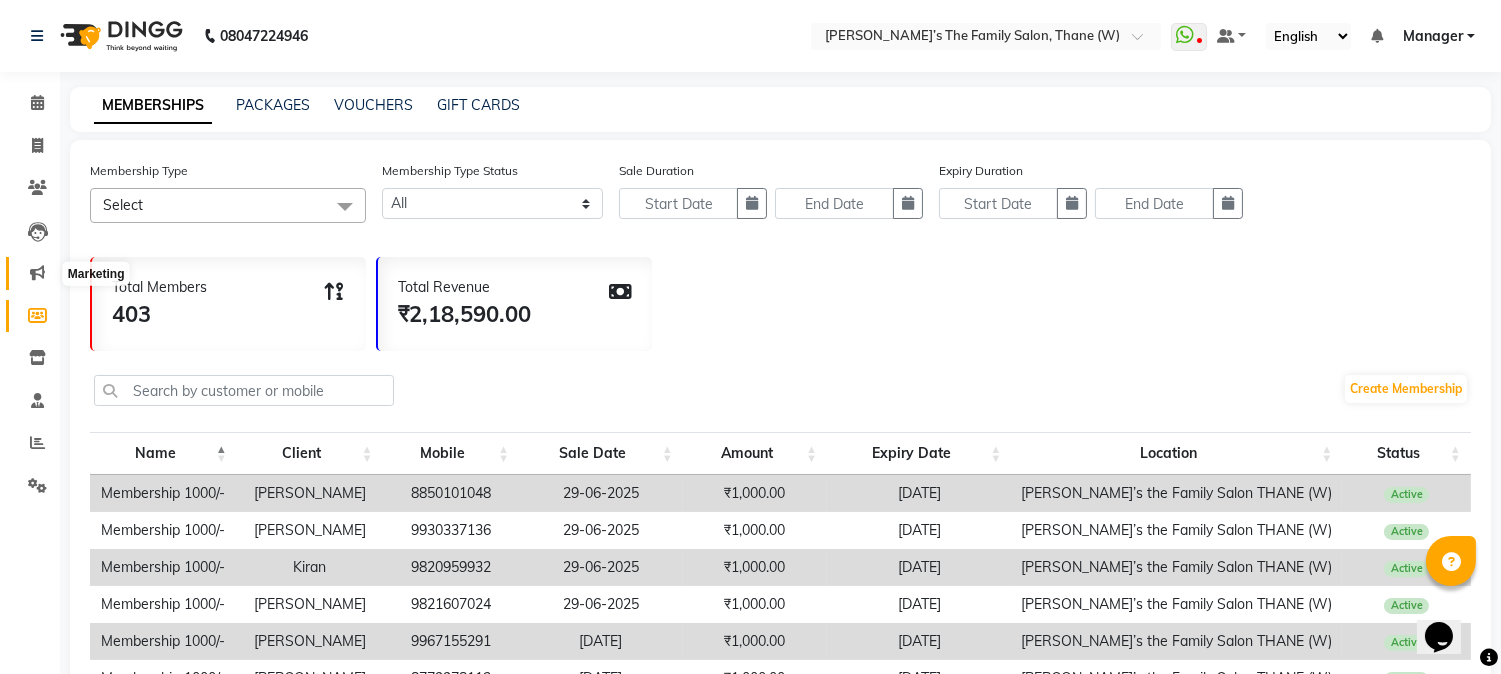 click 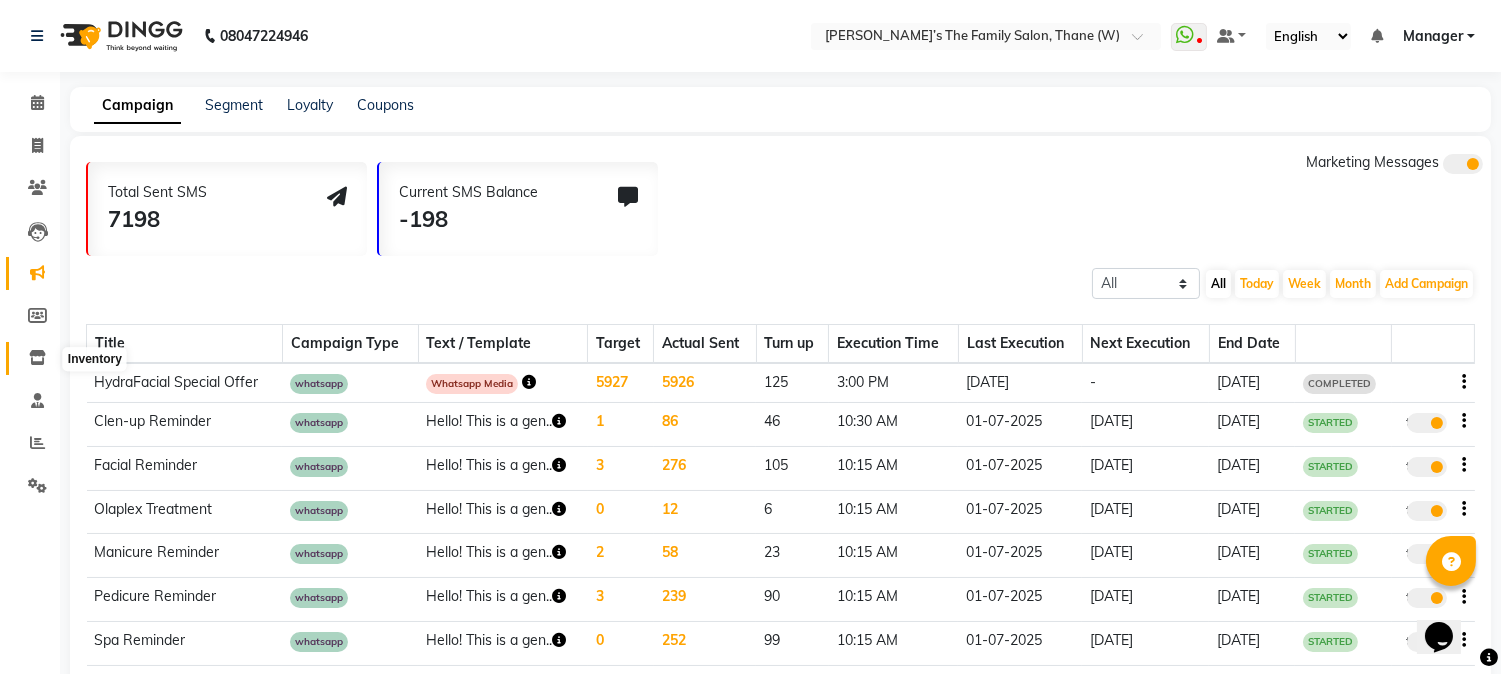 click 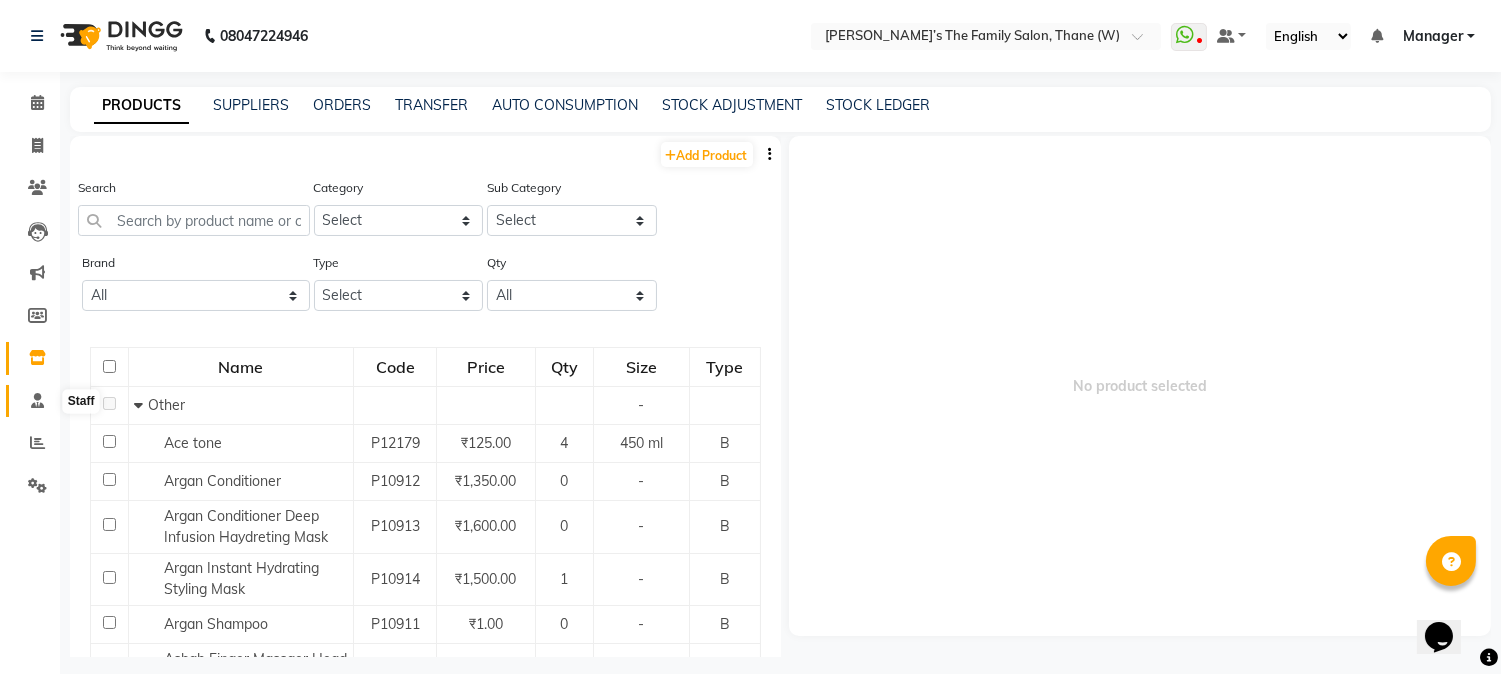 click 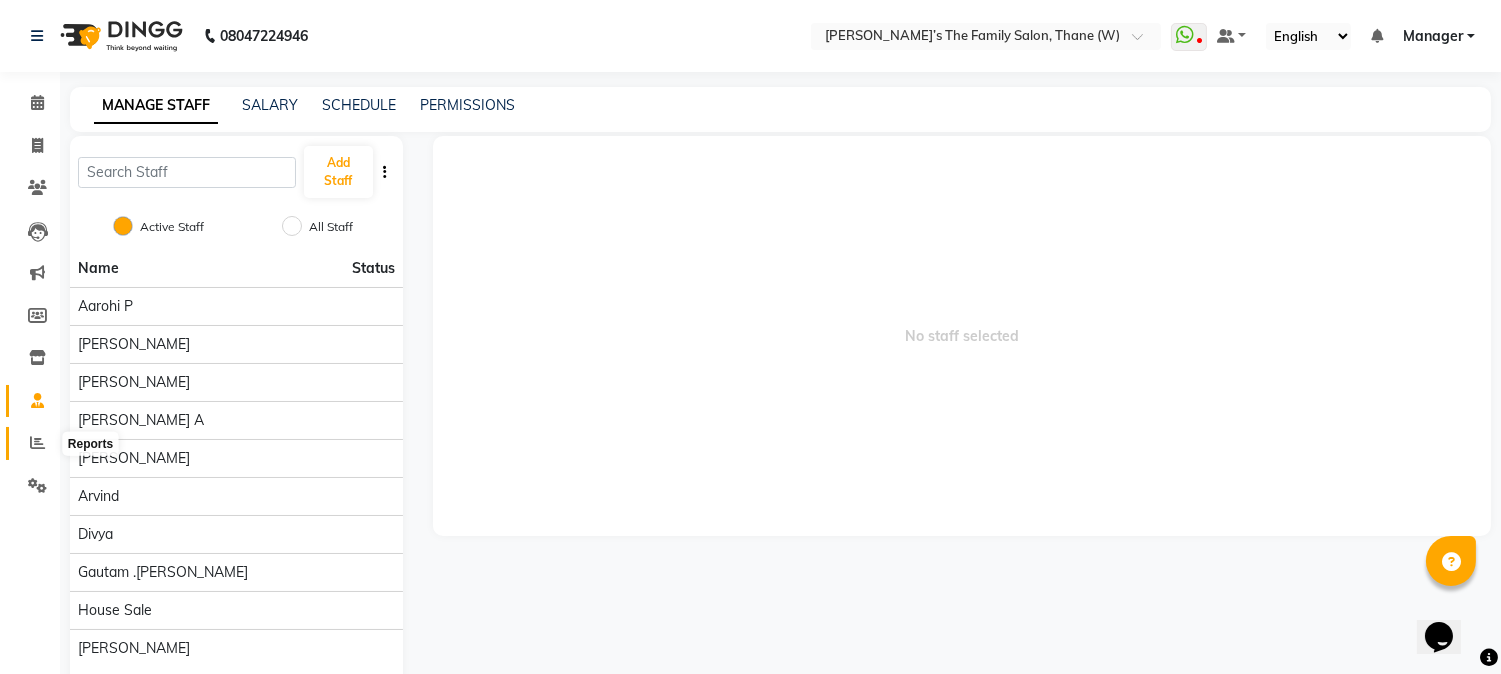 click 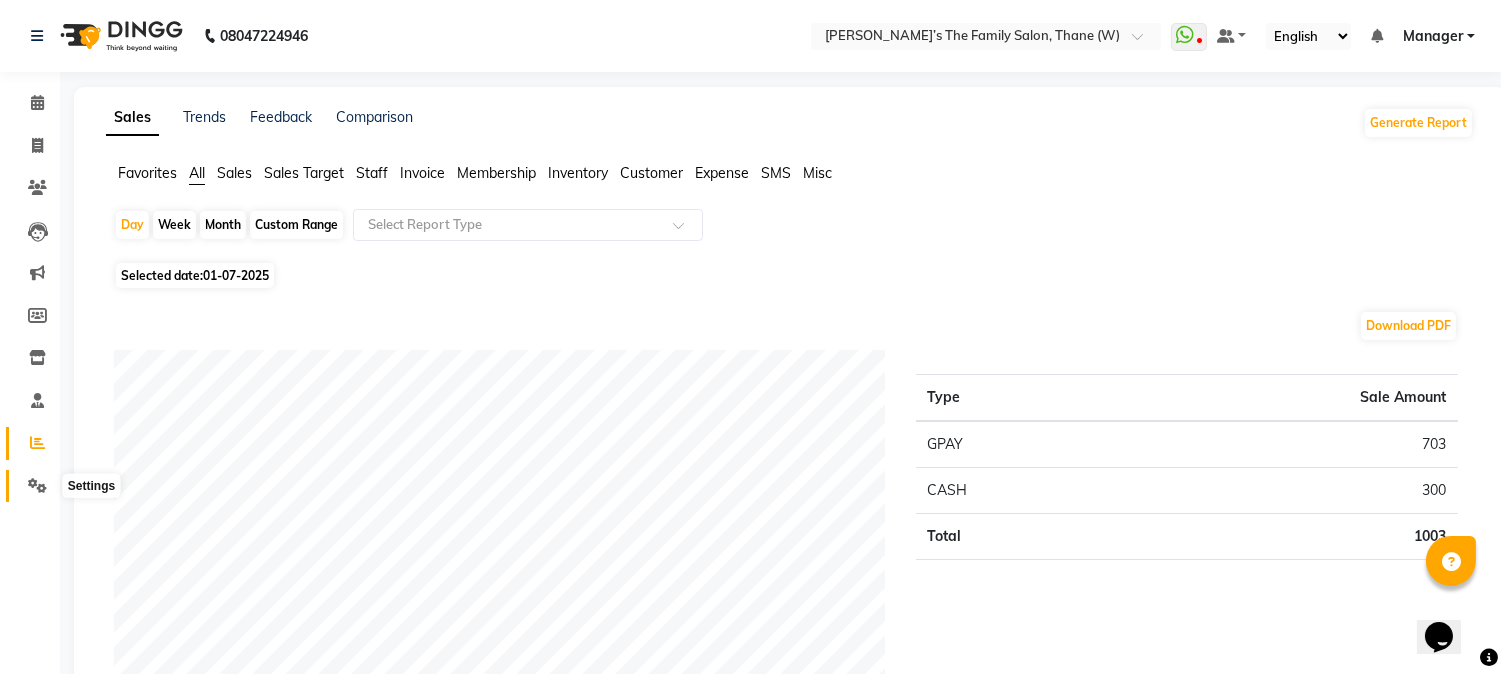 click 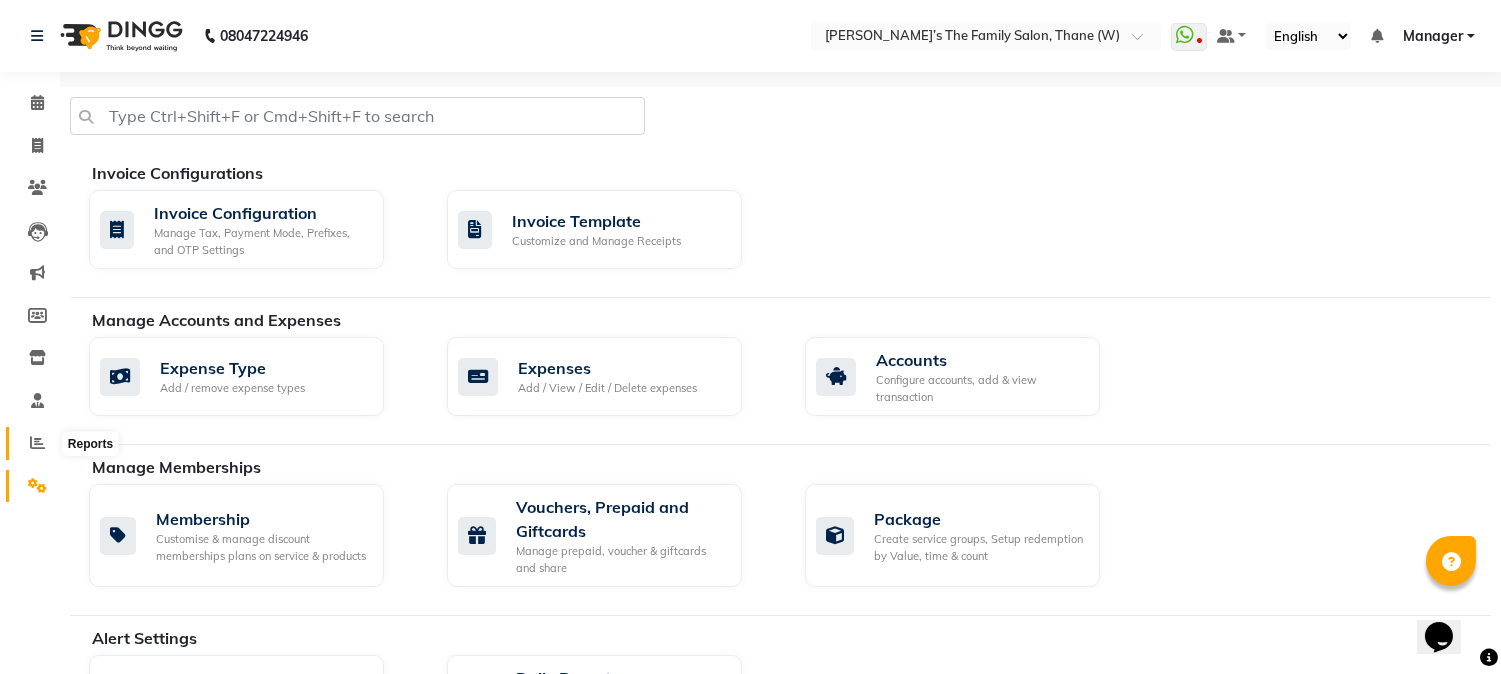 click 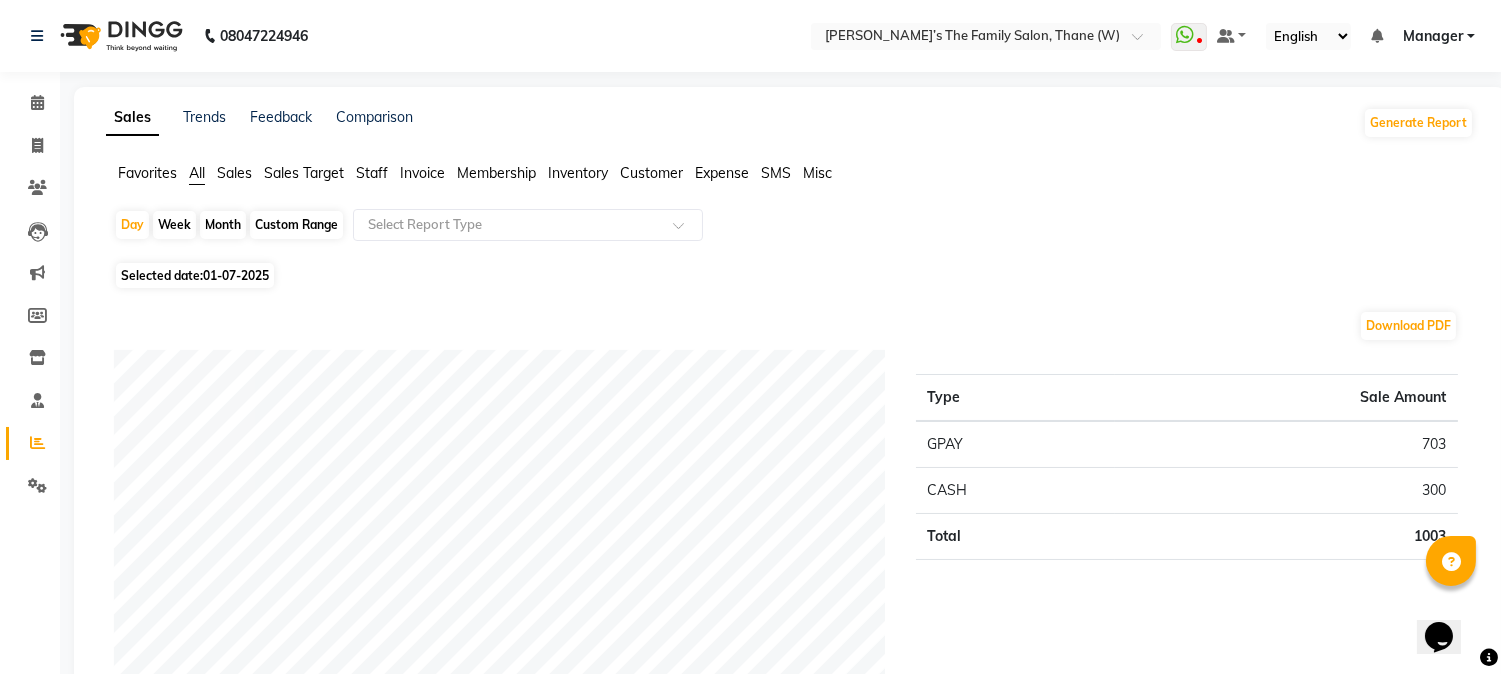 click on "Custom Range" 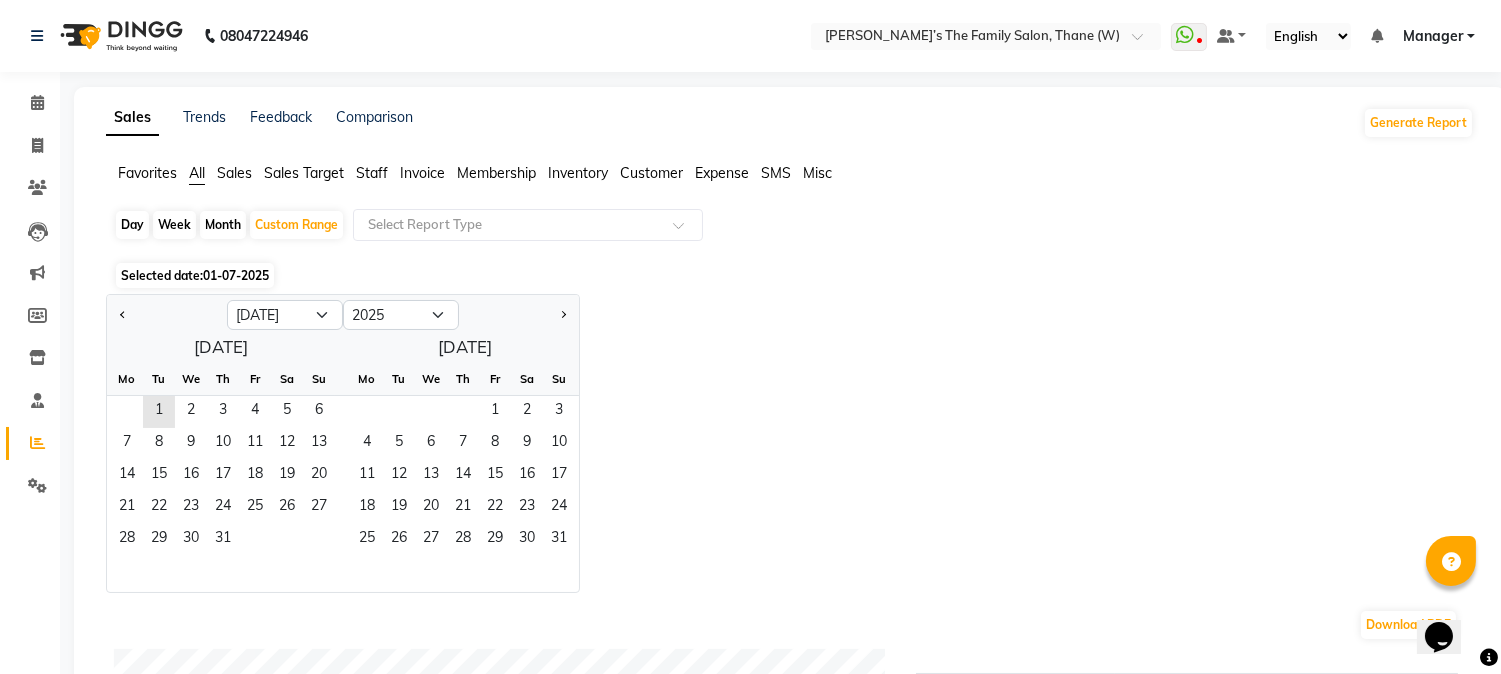 click on "Month" 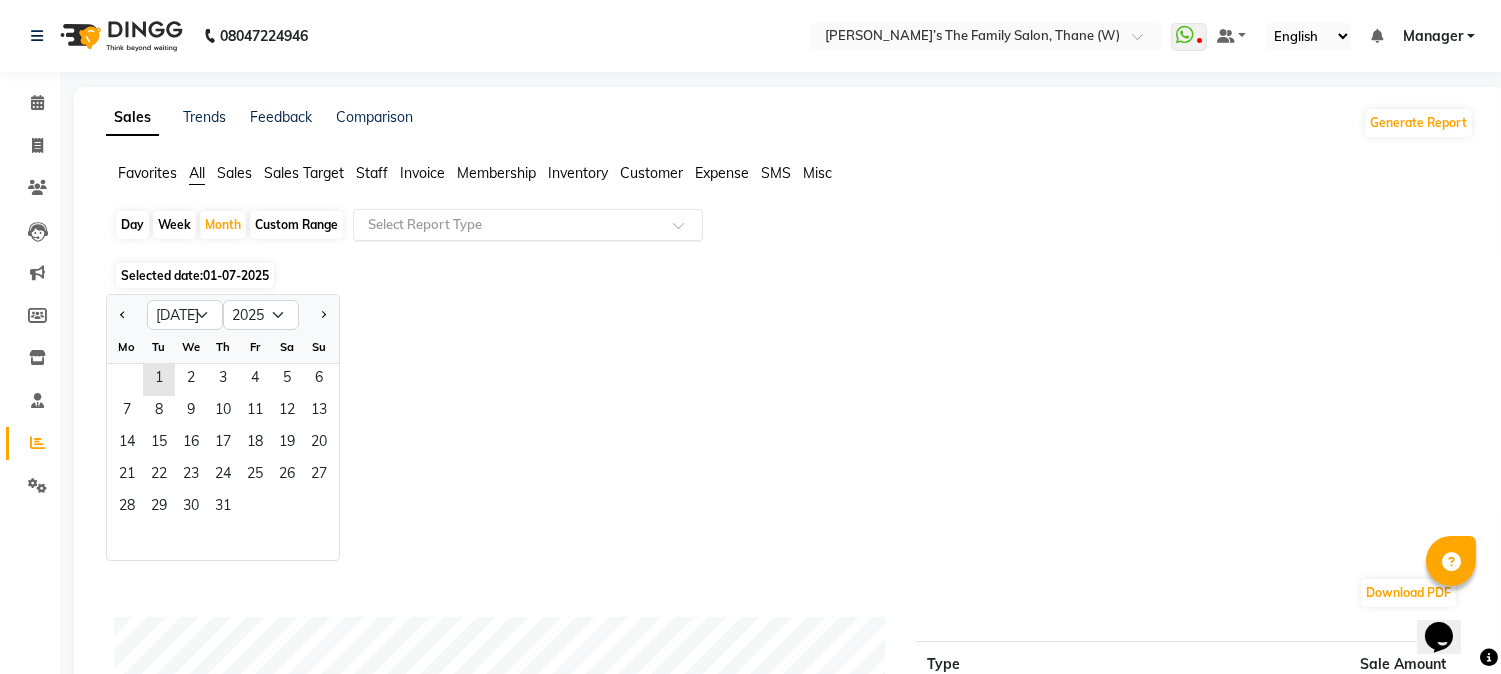 click 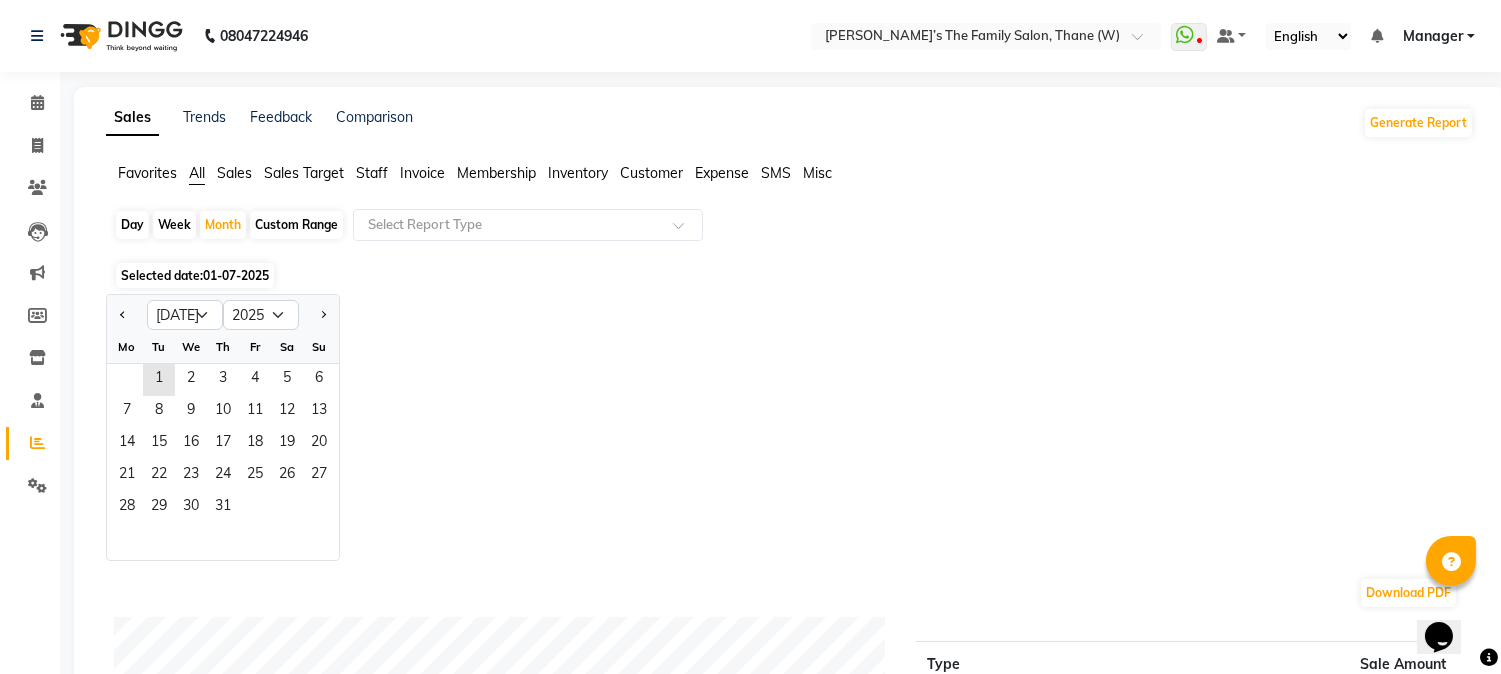 click on "Jan Feb Mar Apr May Jun [DATE] Aug Sep Oct Nov [DATE] 2016 2017 2018 2019 2020 2021 2022 2023 2024 2025 2026 2027 2028 2029 2030 2031 2032 2033 2034 2035 Mo Tu We Th Fr Sa Su  1   2   3   4   5   6   7   8   9   10   11   12   13   14   15   16   17   18   19   20   21   22   23   24   25   26   27   28   29   30   31" 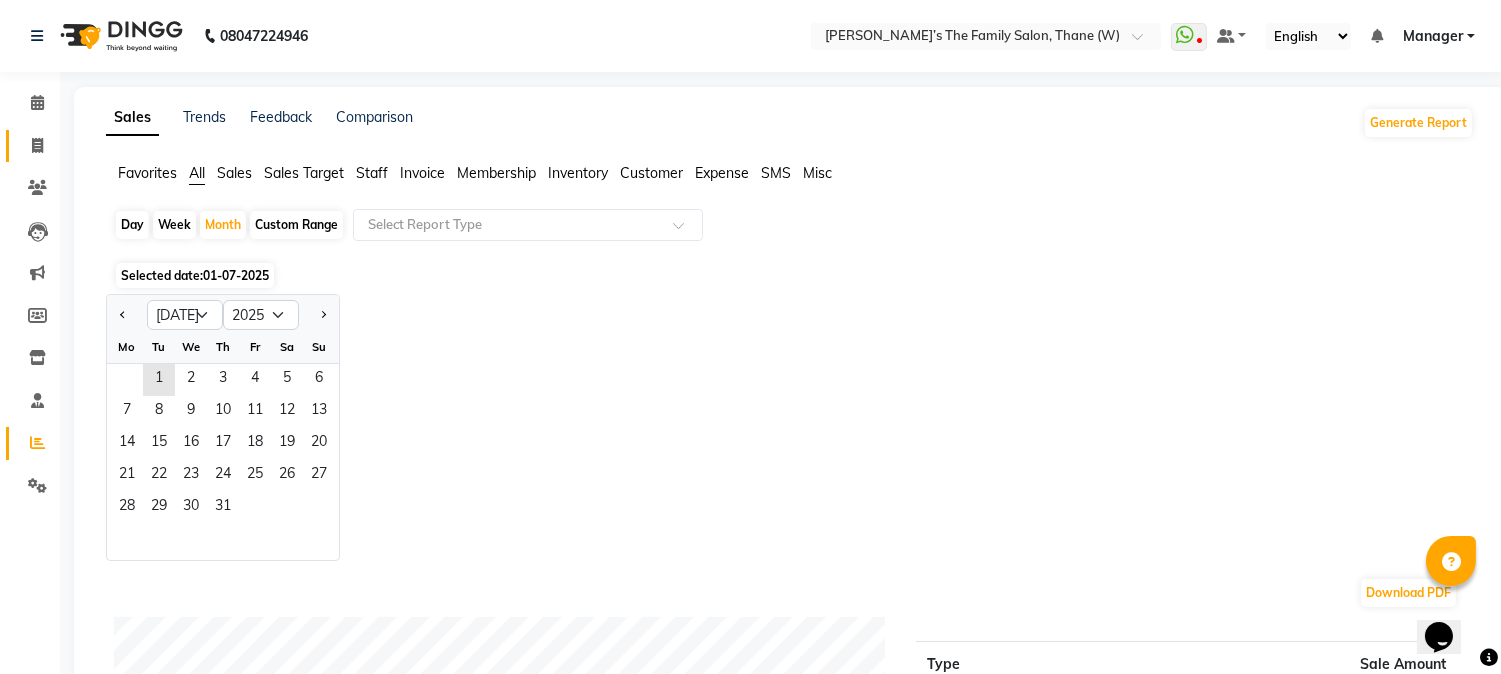 click 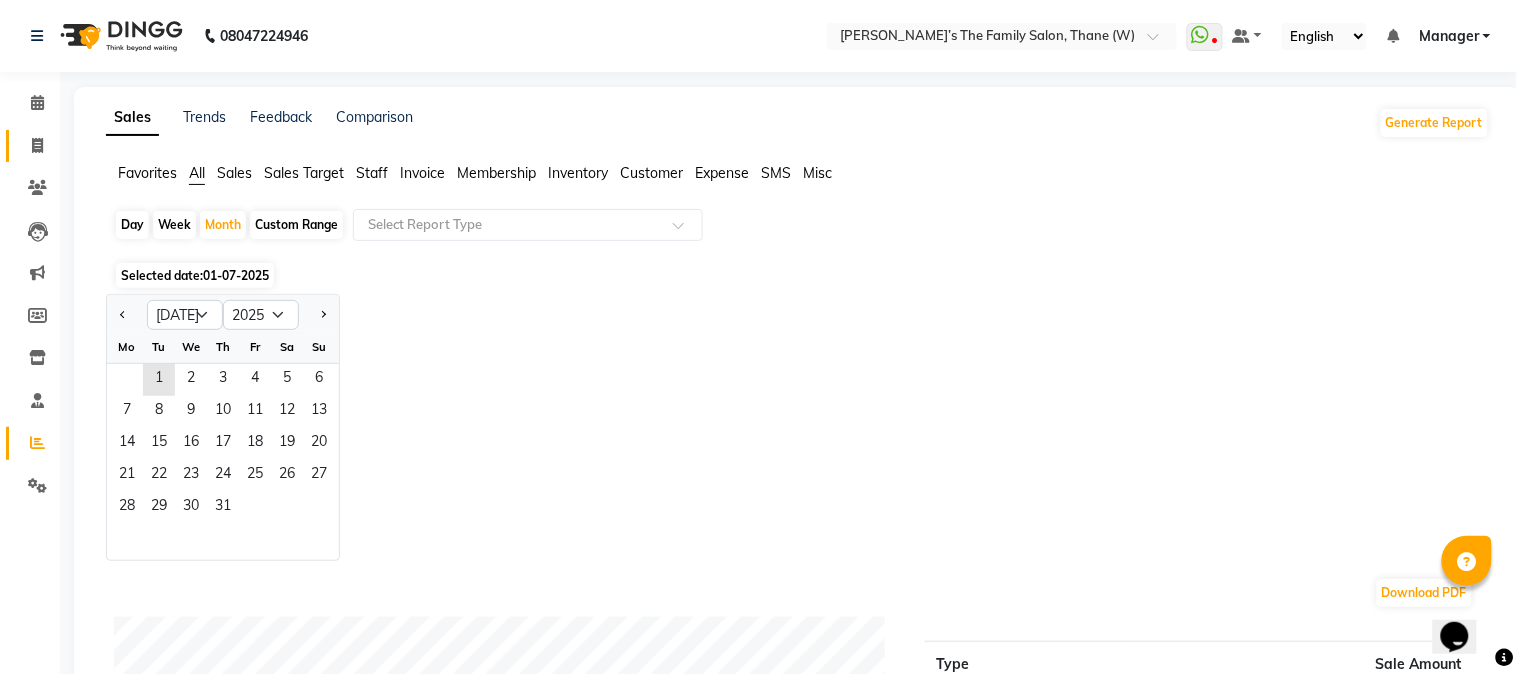 select on "service" 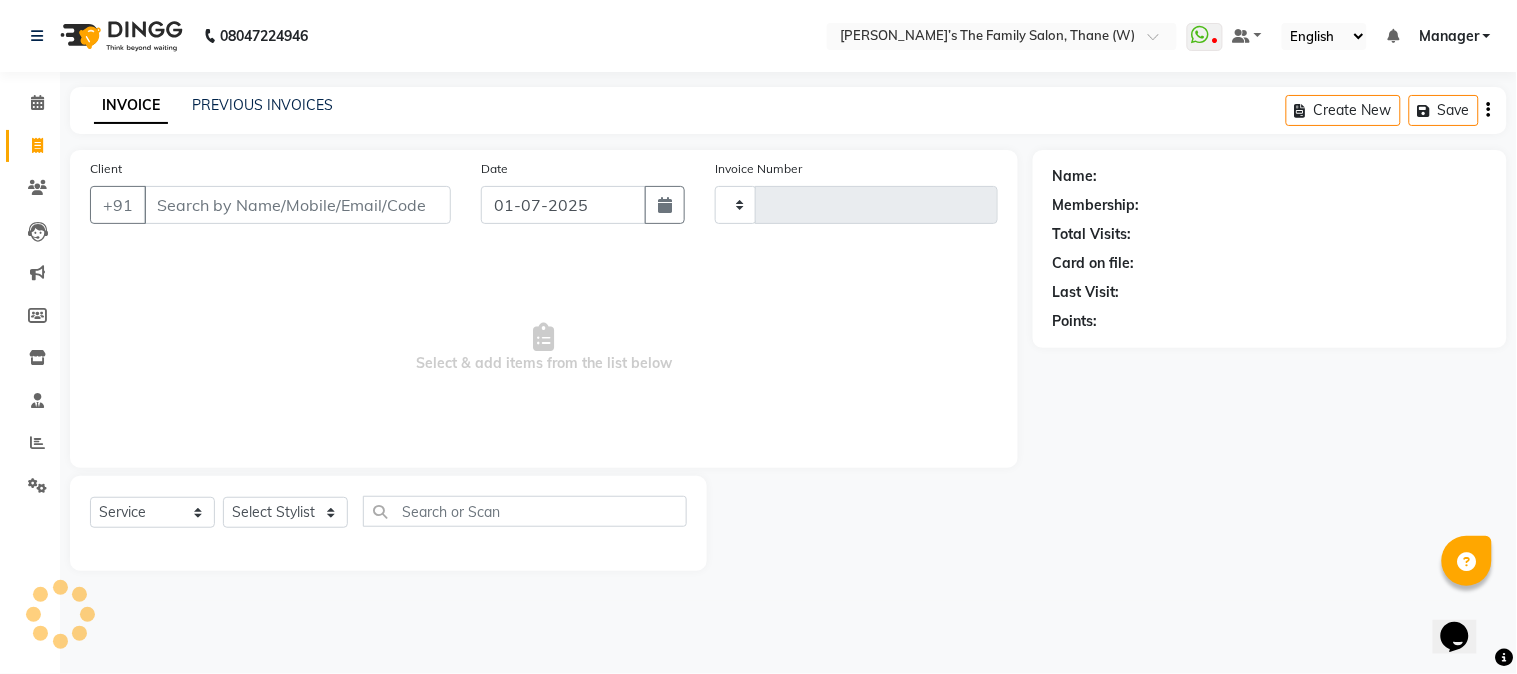 type on "1919" 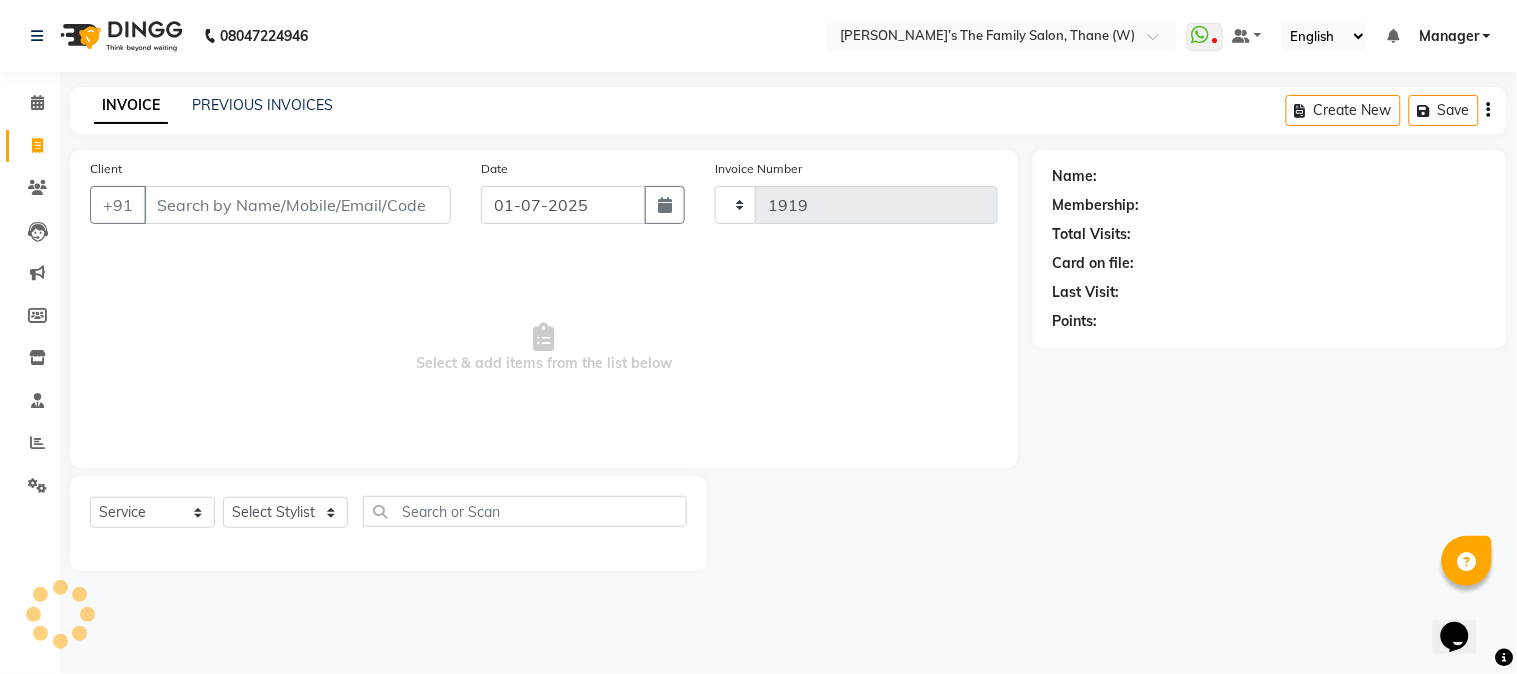 select on "8004" 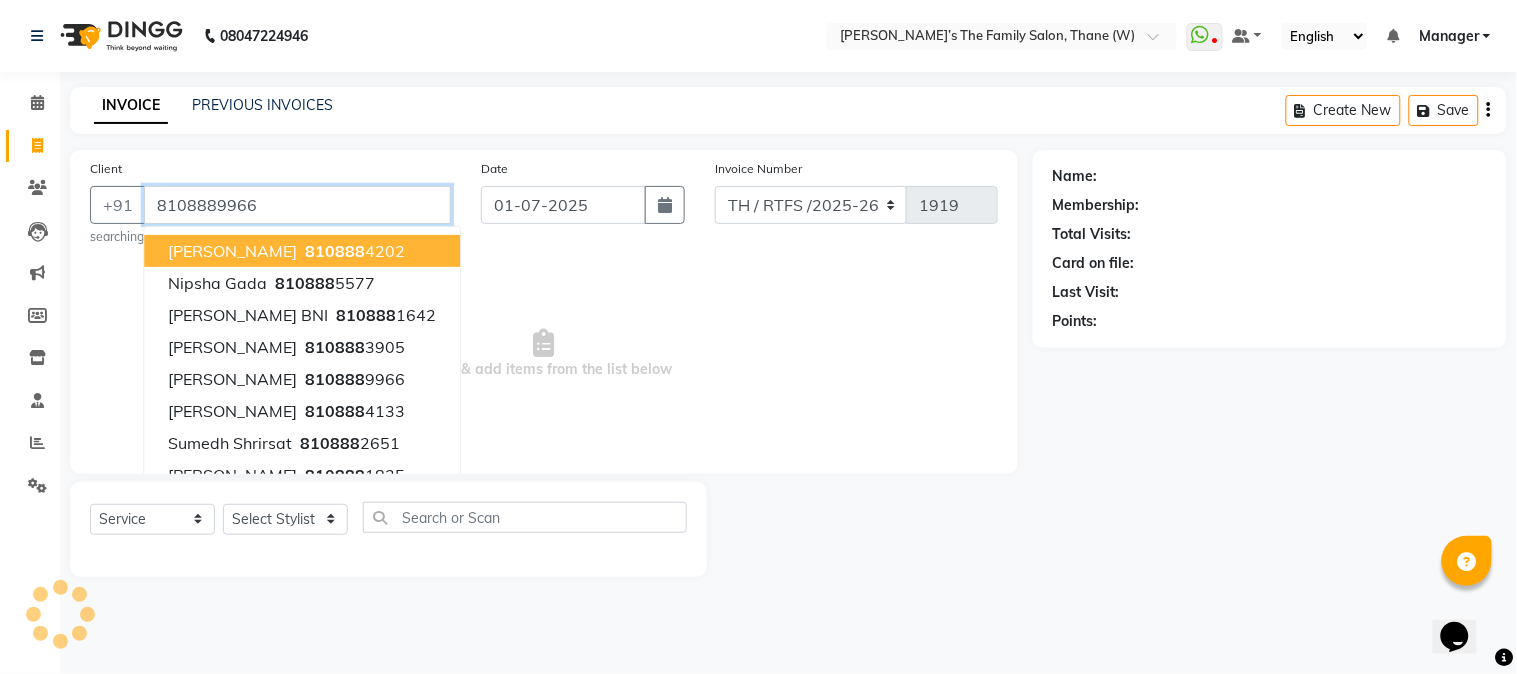 type on "8108889966" 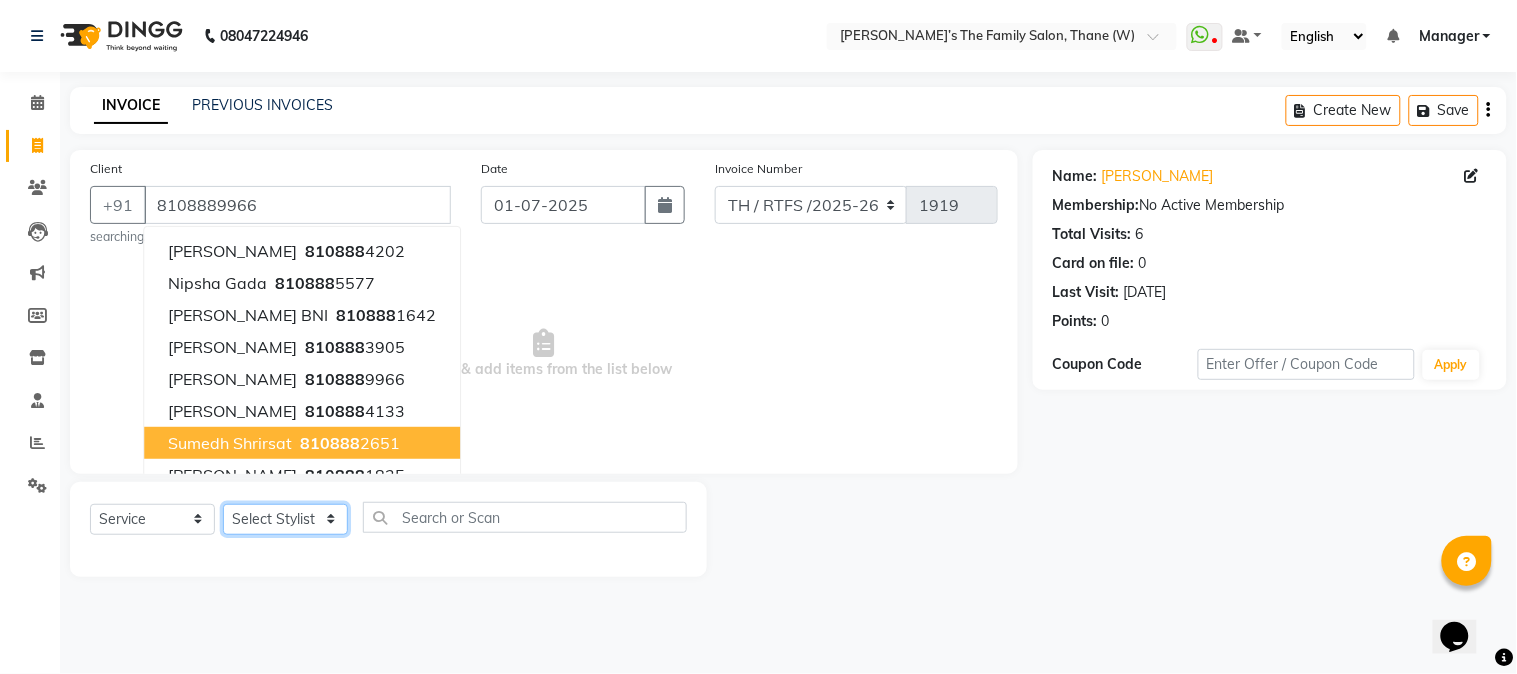 click on "Select Stylist Aarohi P   [PERSON_NAME] [PERSON_NAME] A  [PERSON_NAME] .[PERSON_NAME] House sale [PERSON_NAME]  [PERSON_NAME]   Manager [PERSON_NAME] [PERSON_NAME] [PERSON_NAME] [PERSON_NAME] [PERSON_NAME] [PERSON_NAME] M  [PERSON_NAME]  [PERSON_NAME]  [PERSON_NAME]" 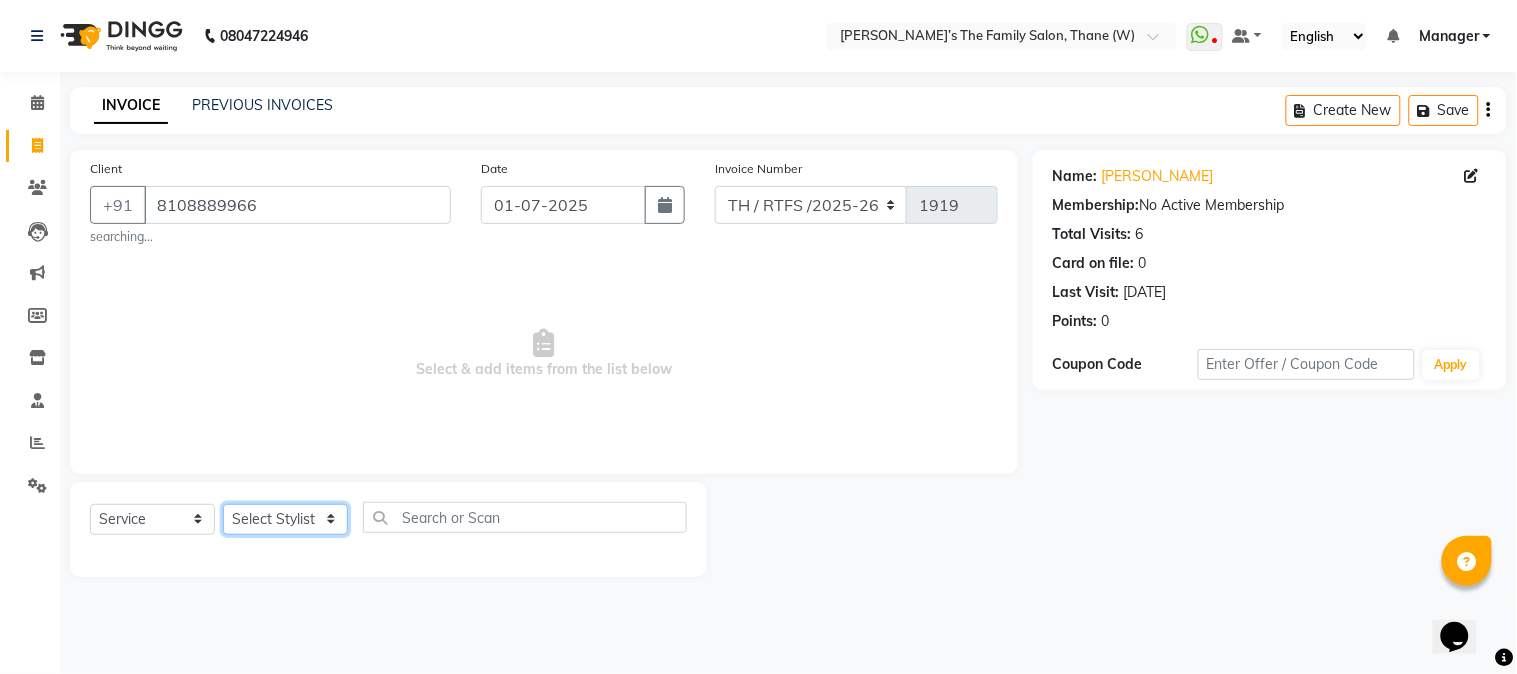 select on "35587" 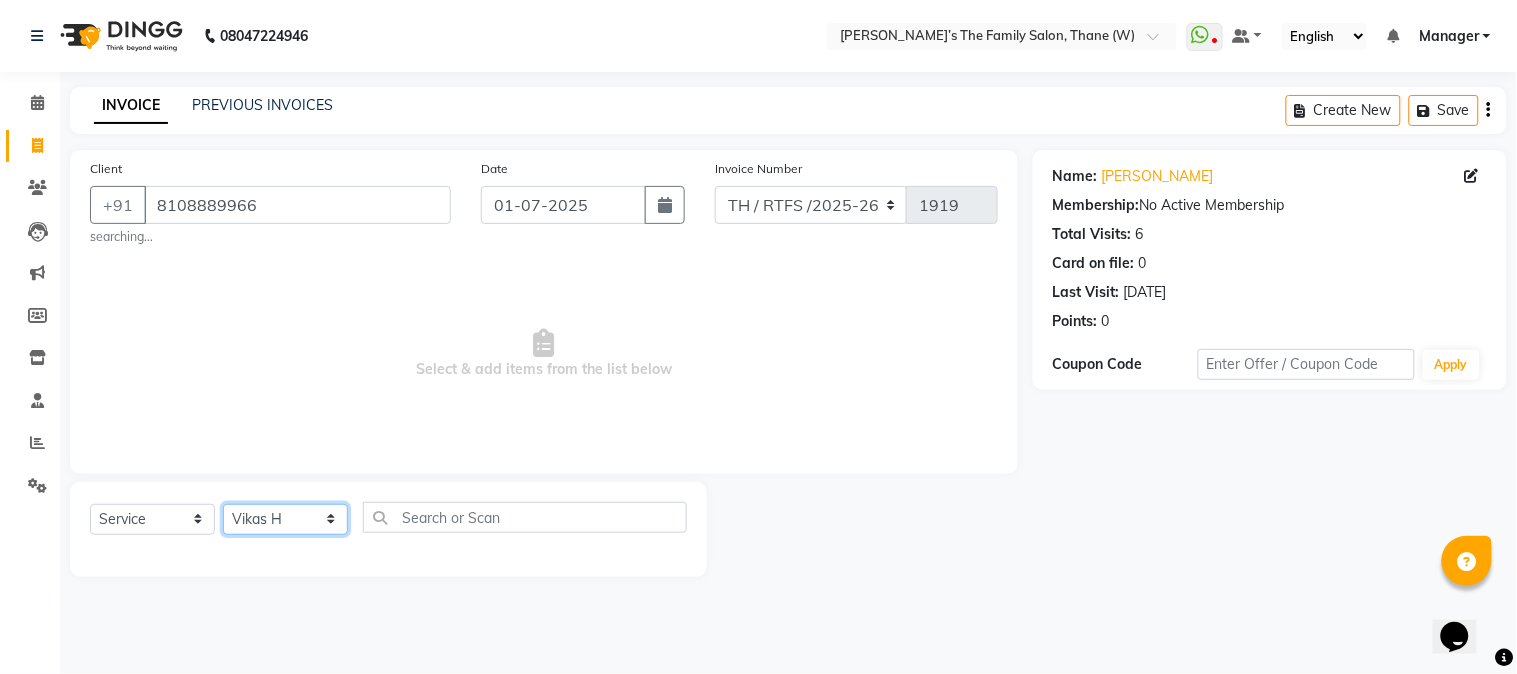 click on "Select Stylist Aarohi P   [PERSON_NAME] [PERSON_NAME] A  [PERSON_NAME] .[PERSON_NAME] House sale [PERSON_NAME]  [PERSON_NAME]   Manager [PERSON_NAME] [PERSON_NAME] [PERSON_NAME] [PERSON_NAME] [PERSON_NAME] [PERSON_NAME] M  [PERSON_NAME]  [PERSON_NAME]  [PERSON_NAME]" 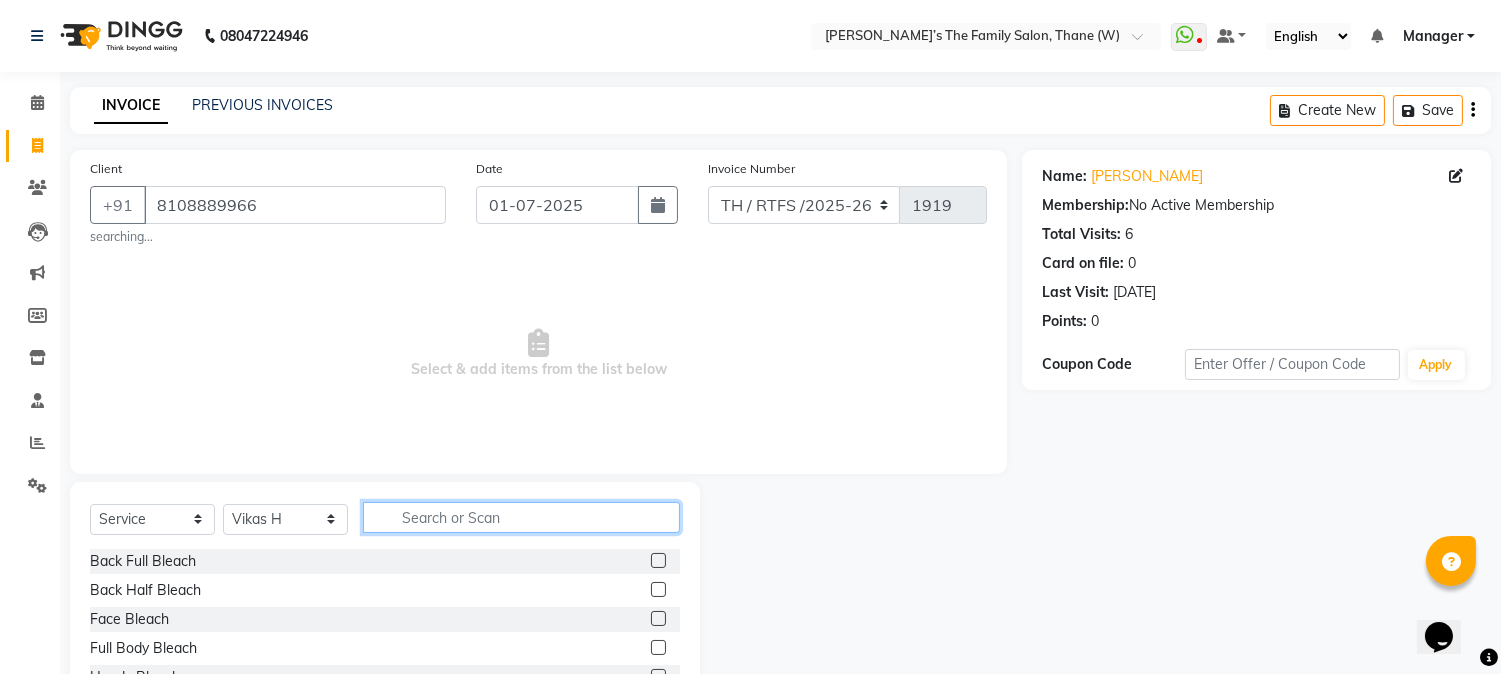 click 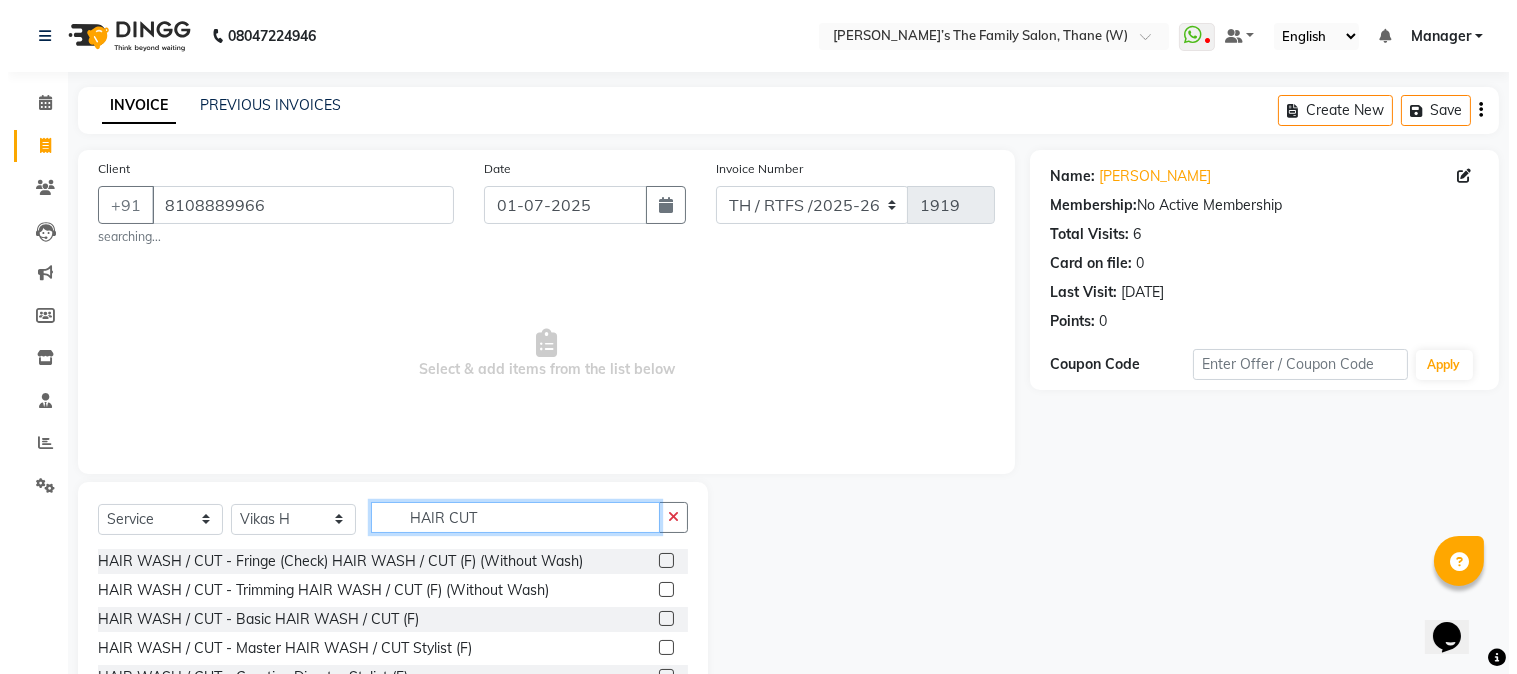 scroll, scrollTop: 133, scrollLeft: 0, axis: vertical 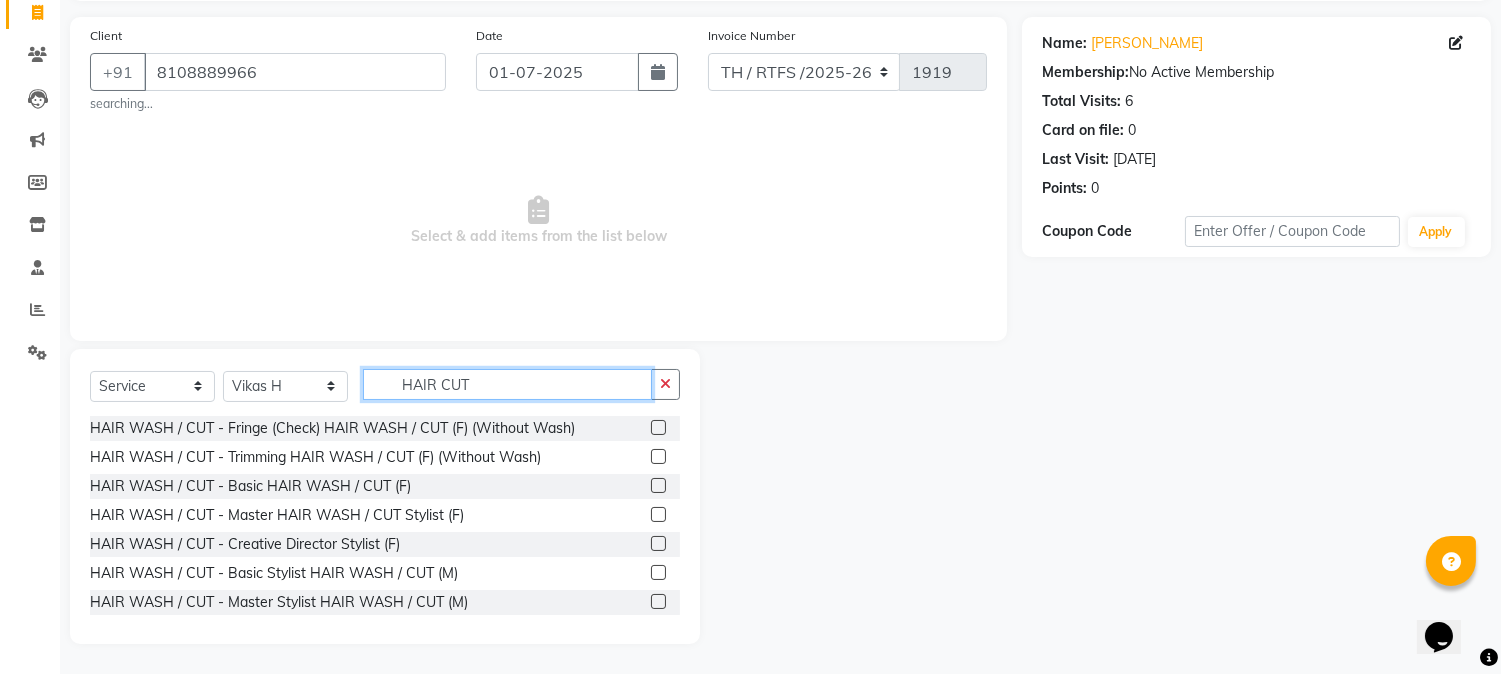 type on "HAIR CUT" 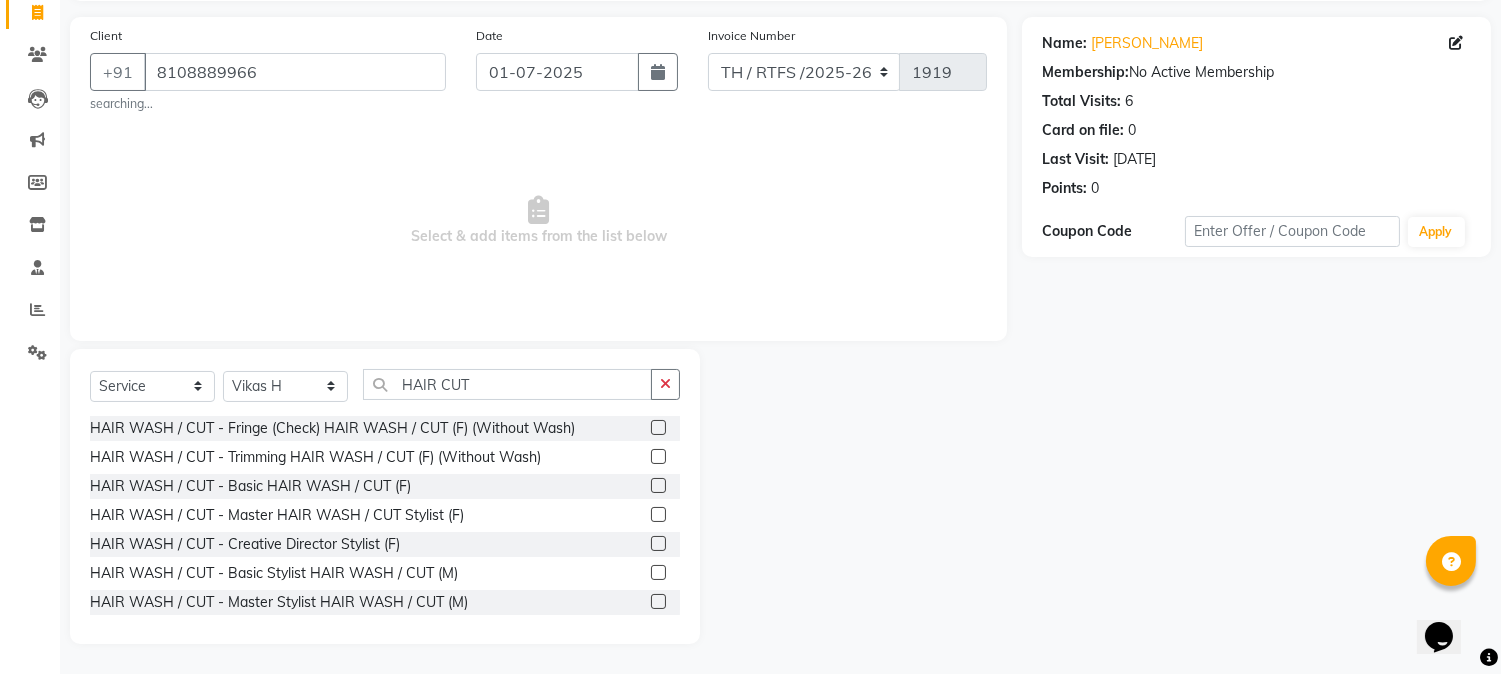 click 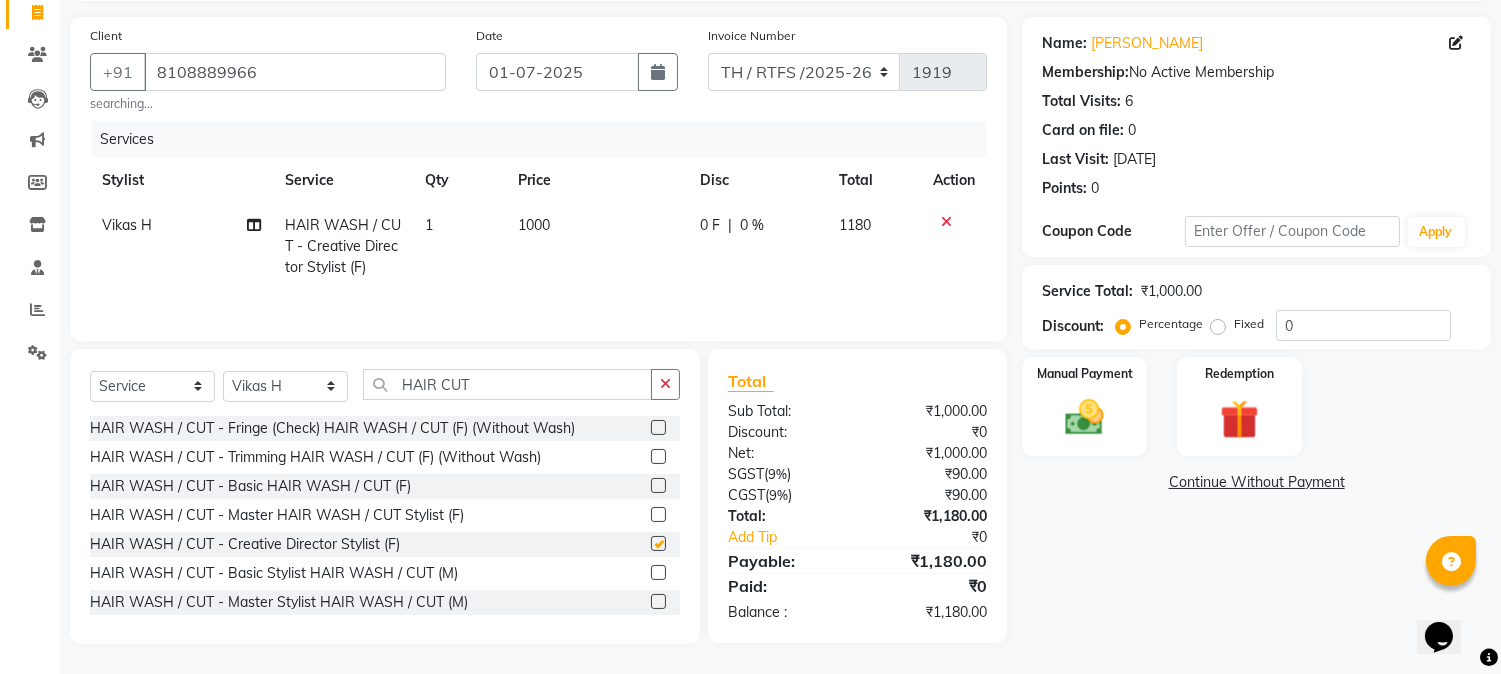 checkbox on "false" 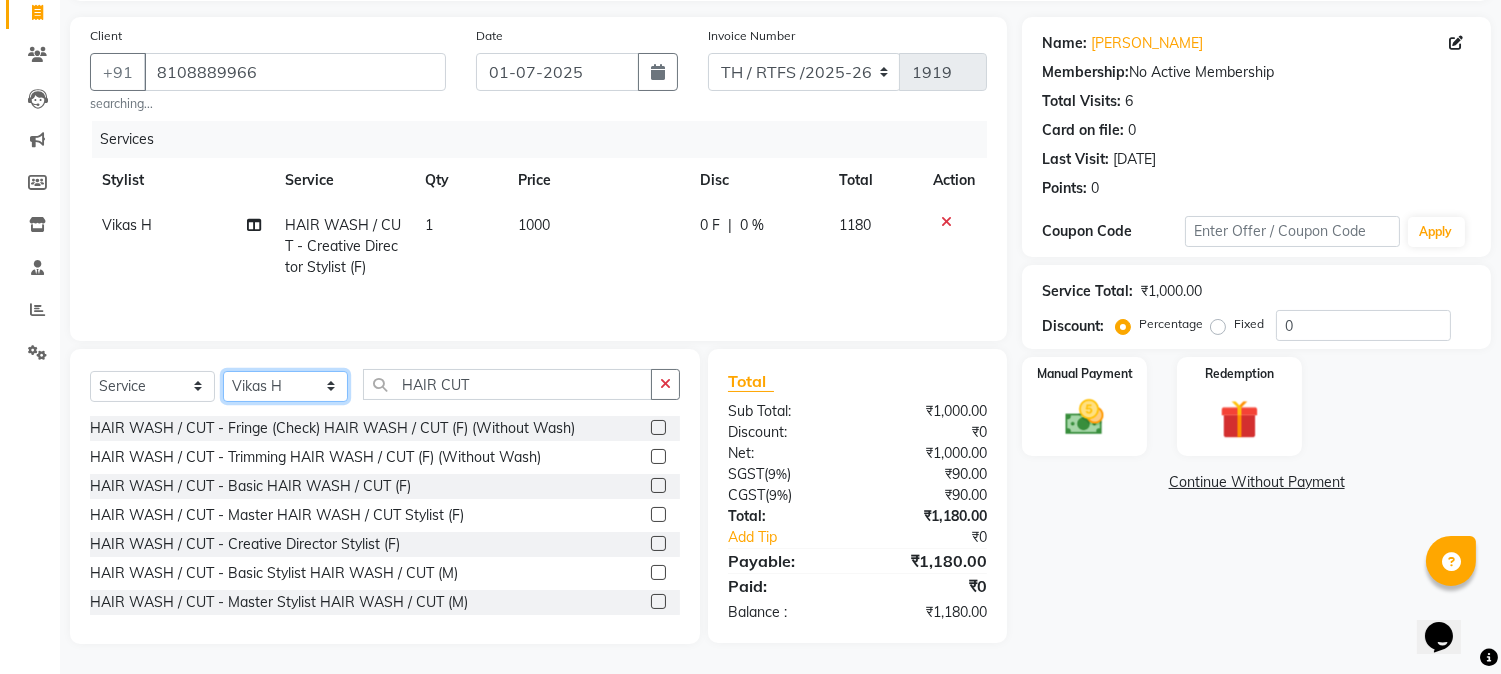 click on "Select Stylist Aarohi P   [PERSON_NAME] [PERSON_NAME] A  [PERSON_NAME] .[PERSON_NAME] House sale [PERSON_NAME]  [PERSON_NAME]   Manager [PERSON_NAME] [PERSON_NAME] [PERSON_NAME] [PERSON_NAME] [PERSON_NAME] [PERSON_NAME] M  [PERSON_NAME]  [PERSON_NAME]  [PERSON_NAME]" 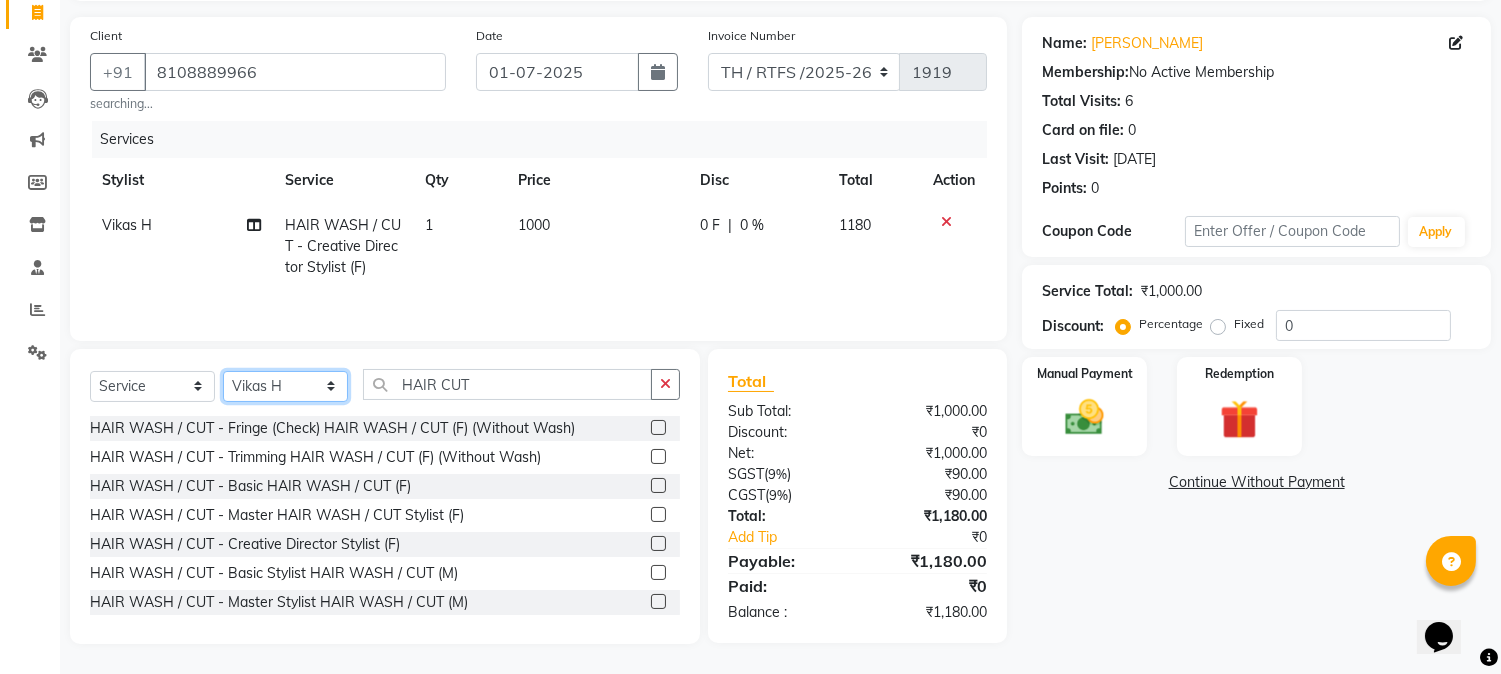 select on "35597" 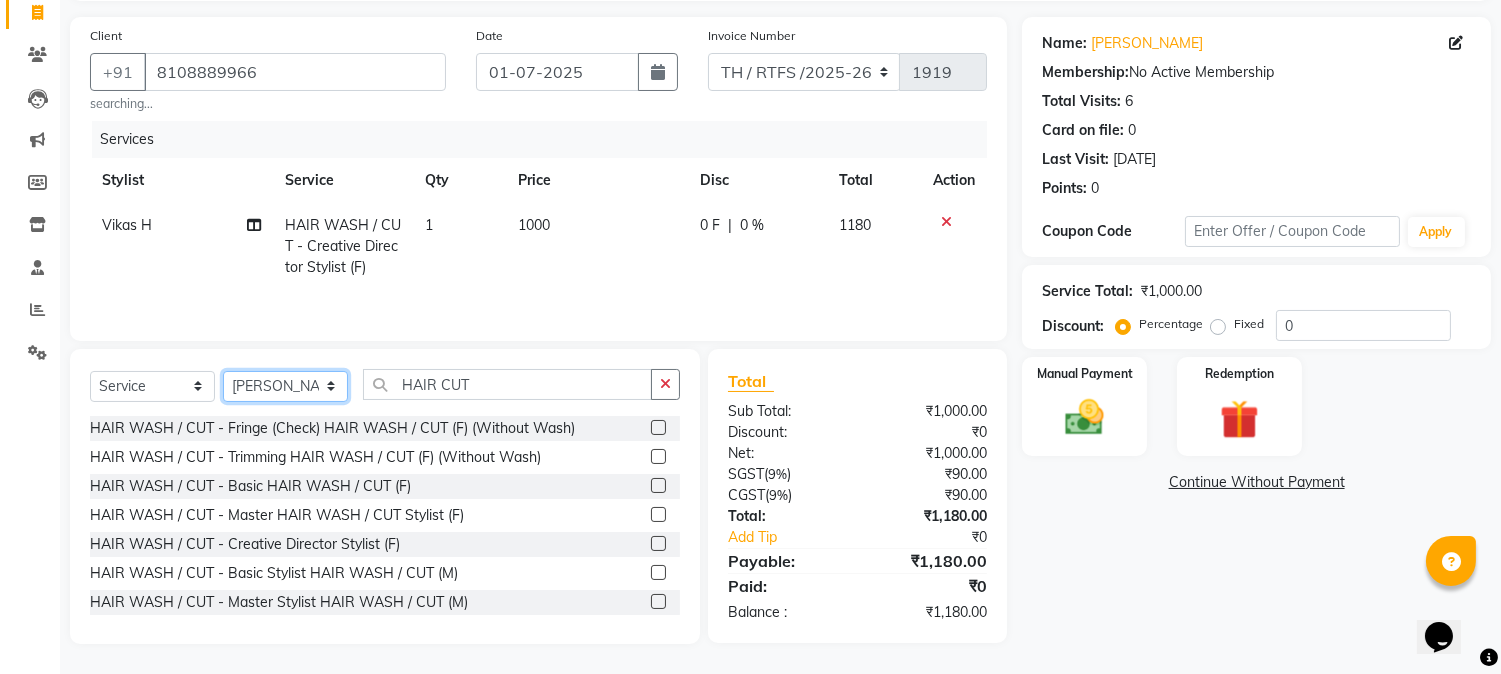 click on "Select Stylist Aarohi P   [PERSON_NAME] [PERSON_NAME] A  [PERSON_NAME] .[PERSON_NAME] House sale [PERSON_NAME]  [PERSON_NAME]   Manager [PERSON_NAME] [PERSON_NAME] [PERSON_NAME] [PERSON_NAME] [PERSON_NAME] [PERSON_NAME] M  [PERSON_NAME]  [PERSON_NAME]  [PERSON_NAME]" 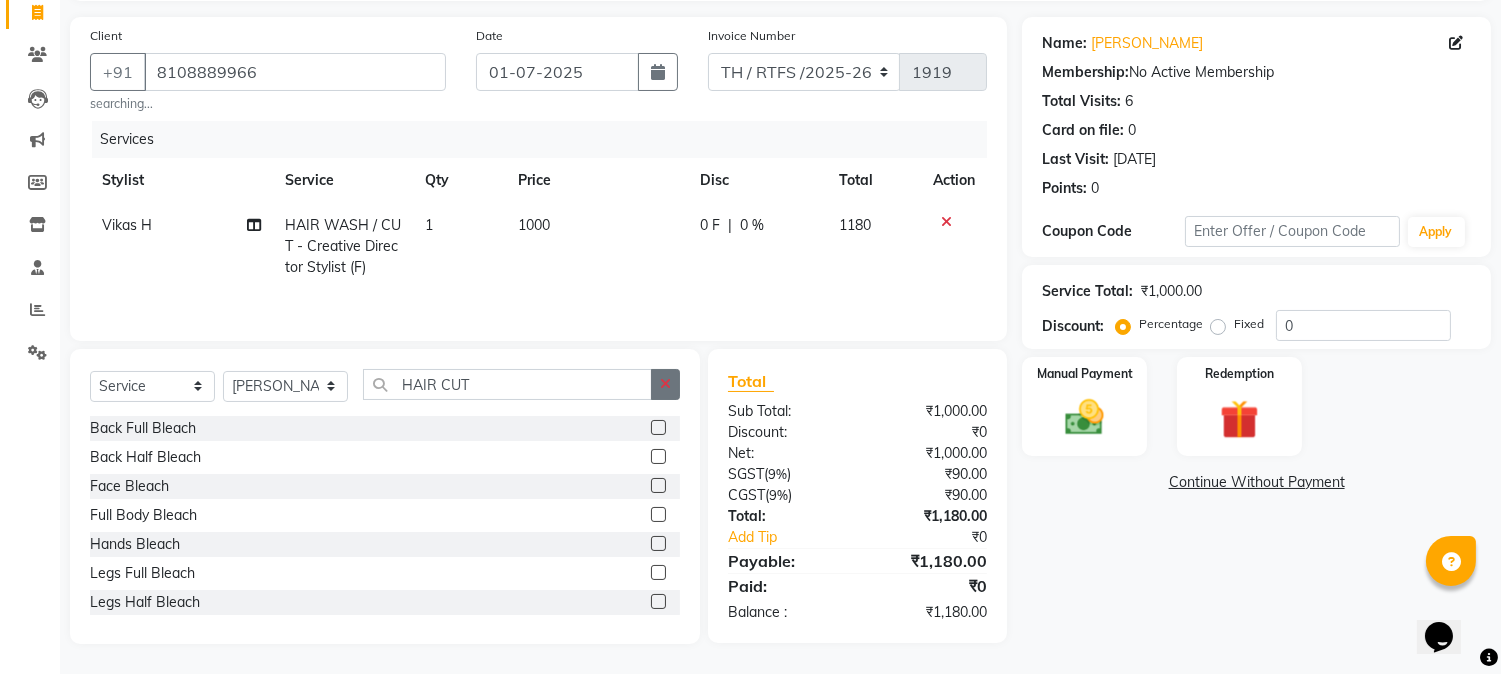 click 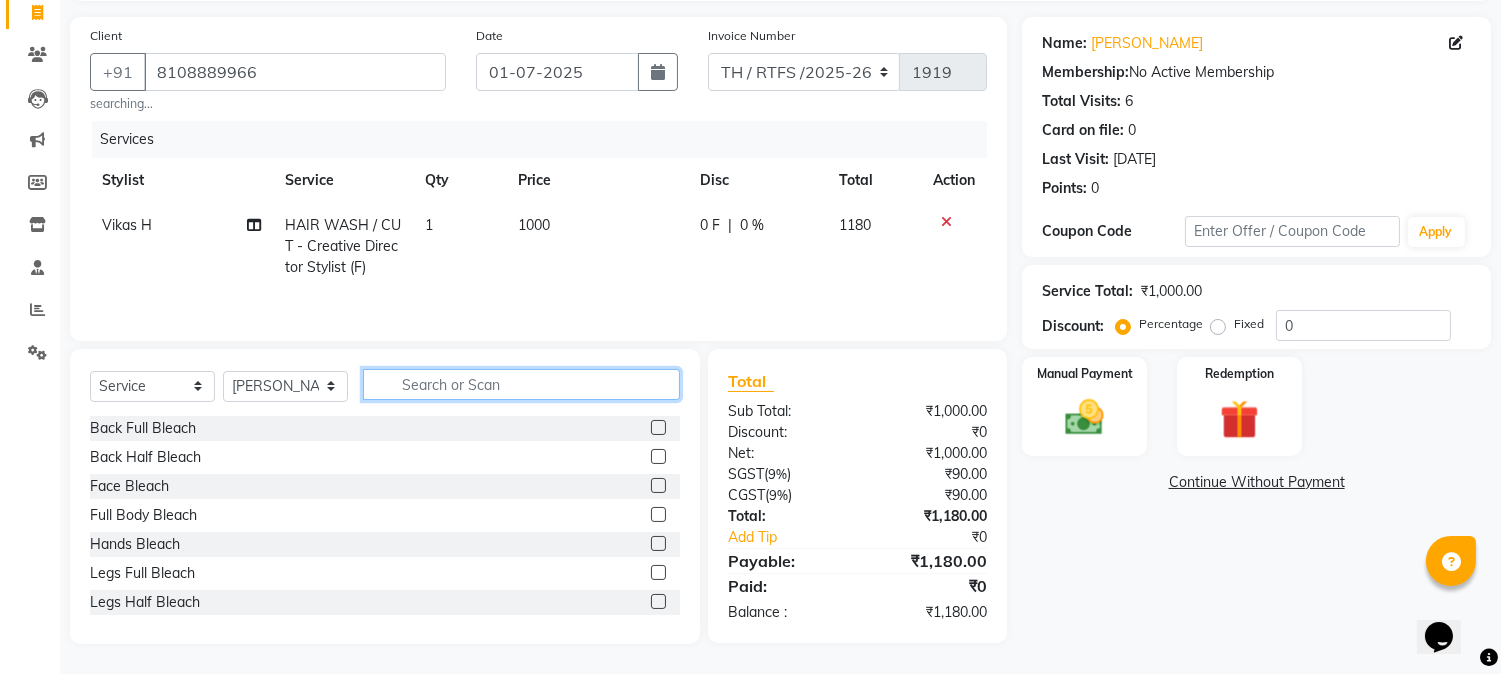 click 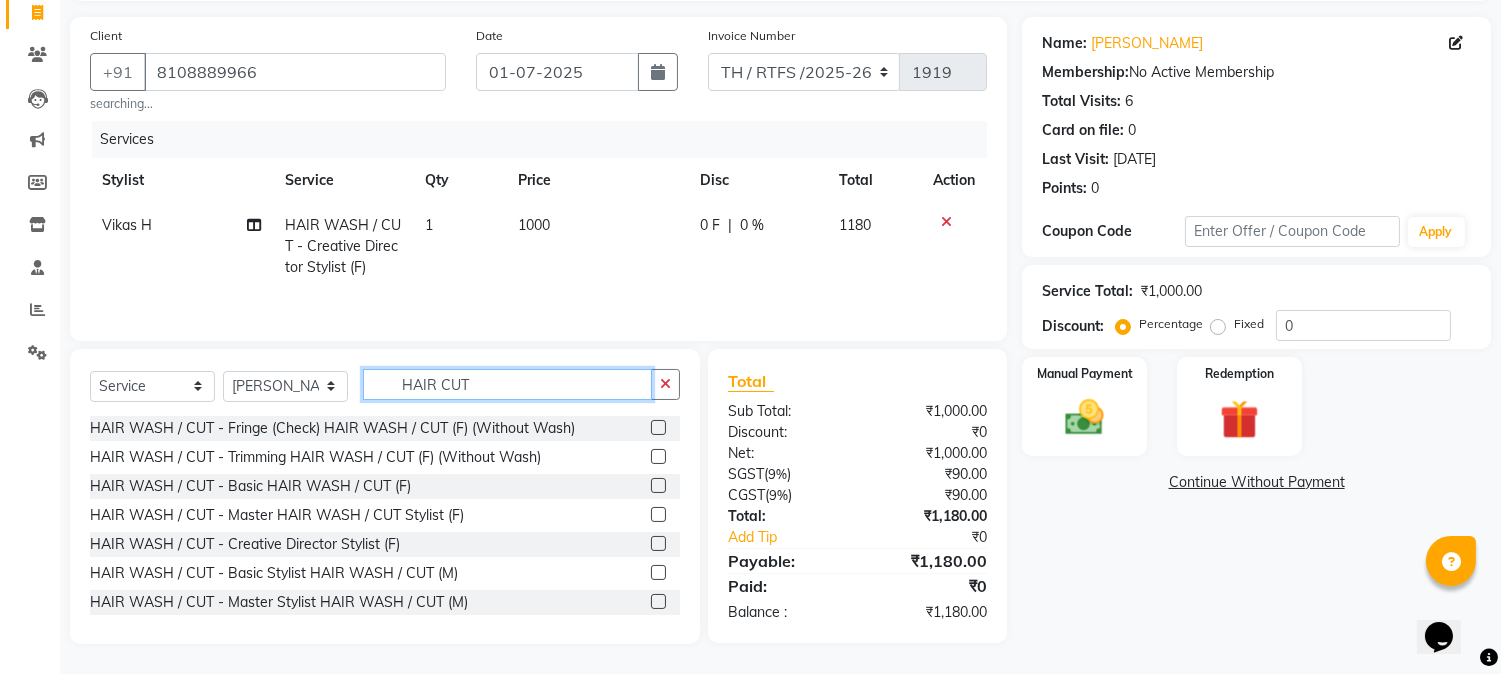 type on "HAIR CUT" 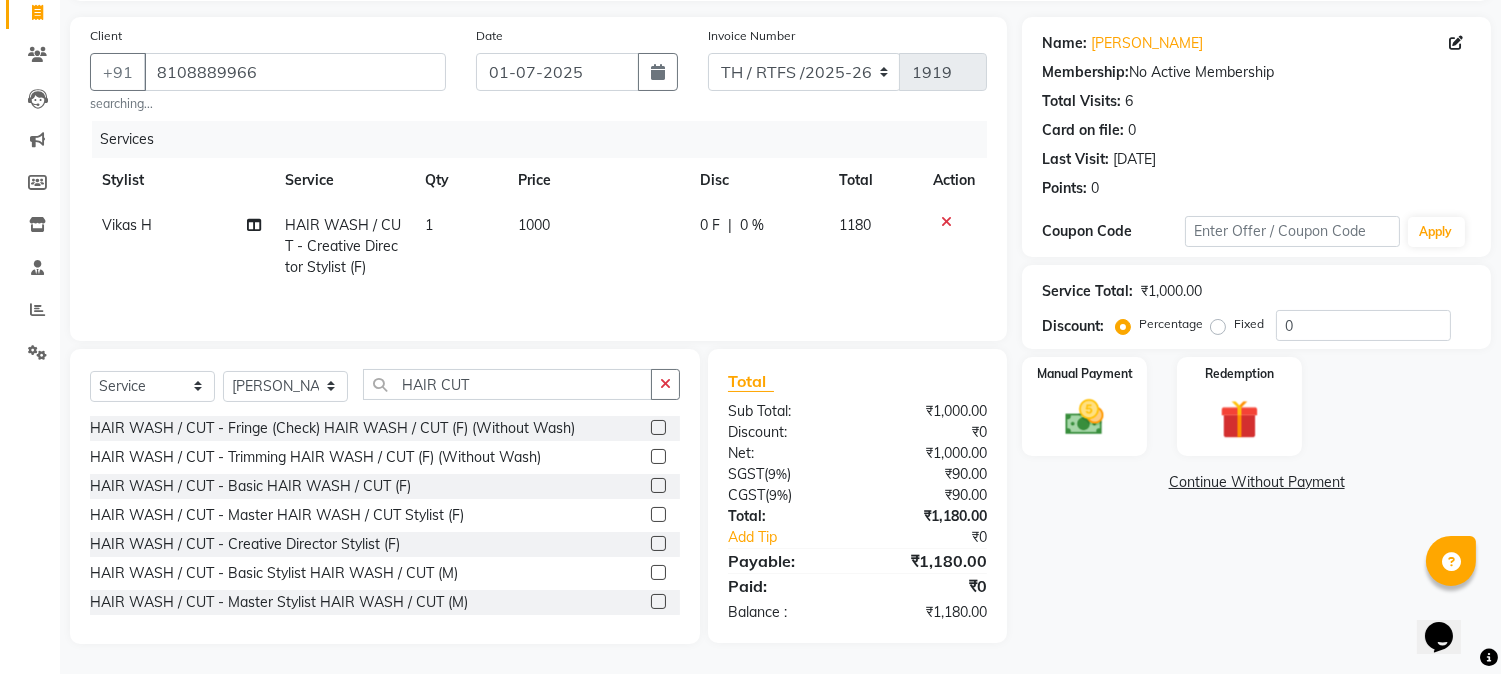 click 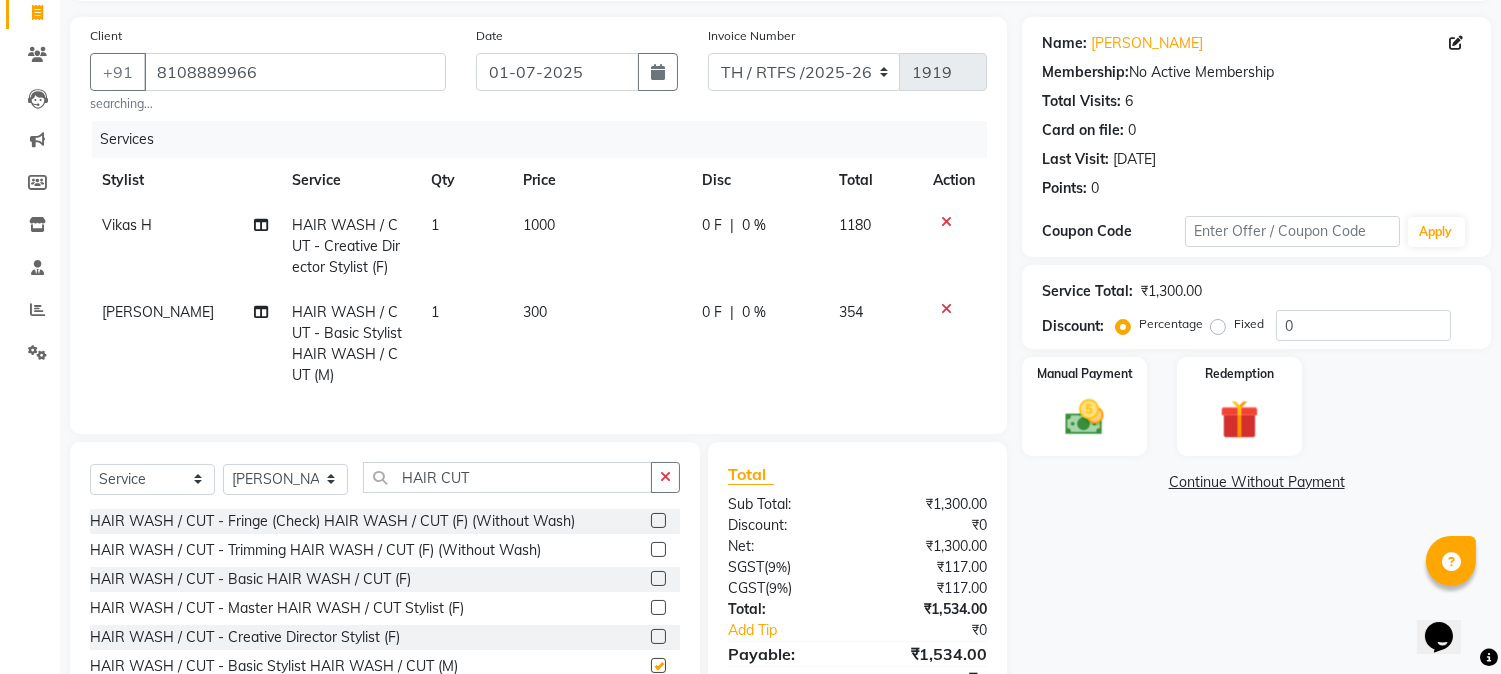 checkbox on "false" 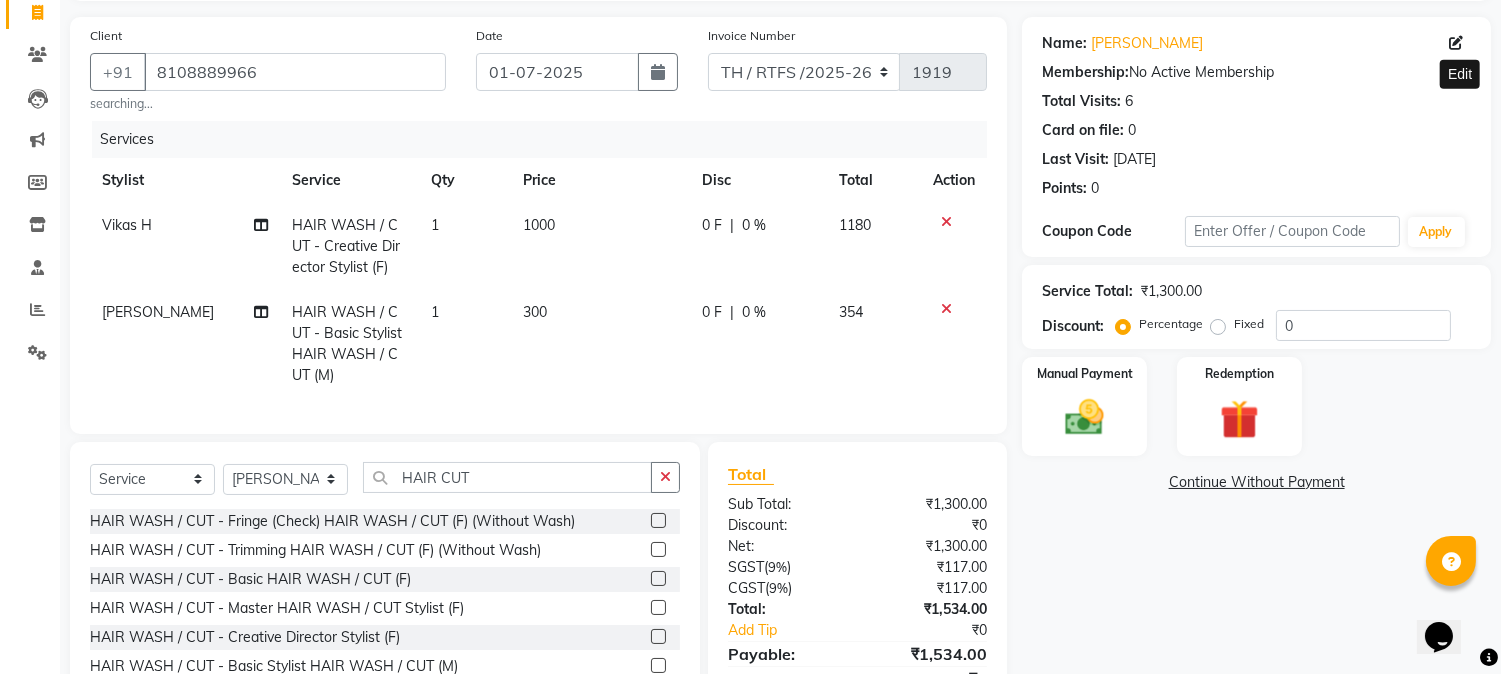 click 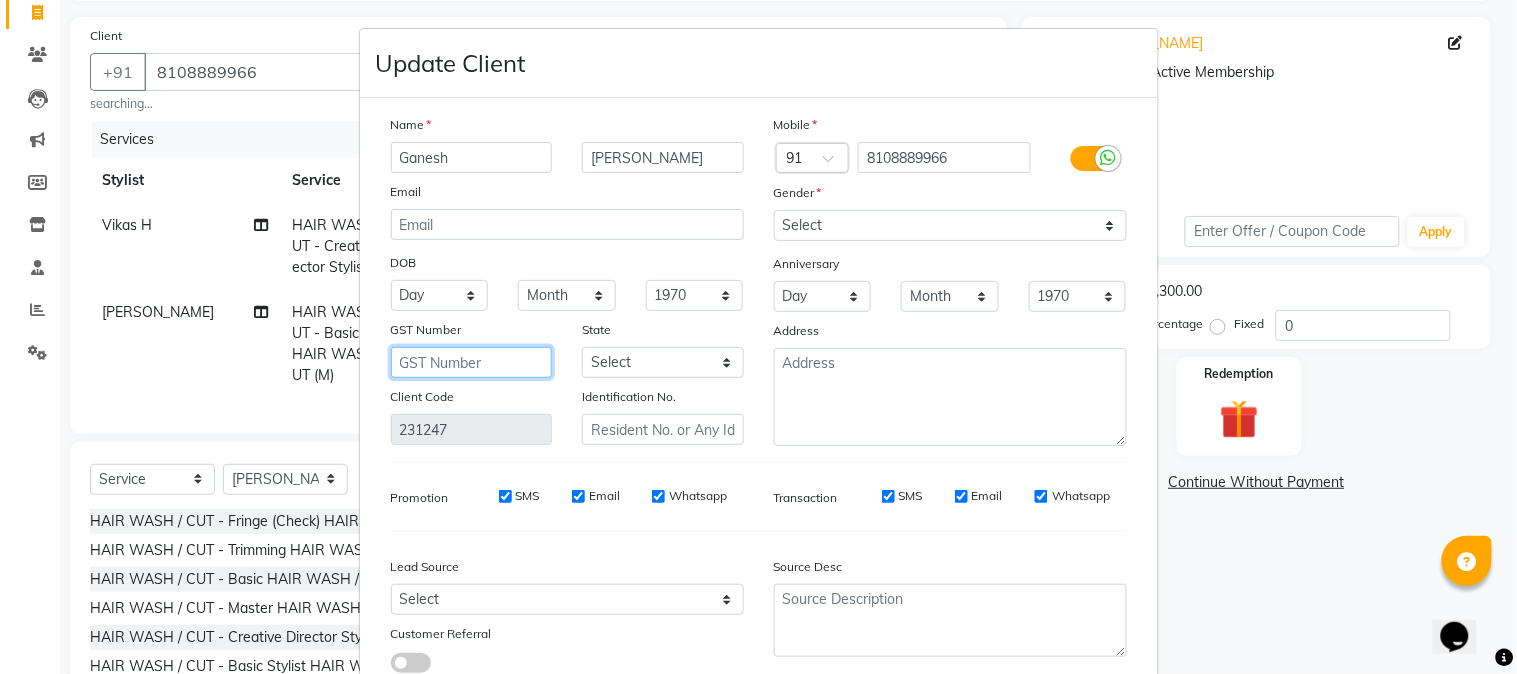click at bounding box center (472, 362) 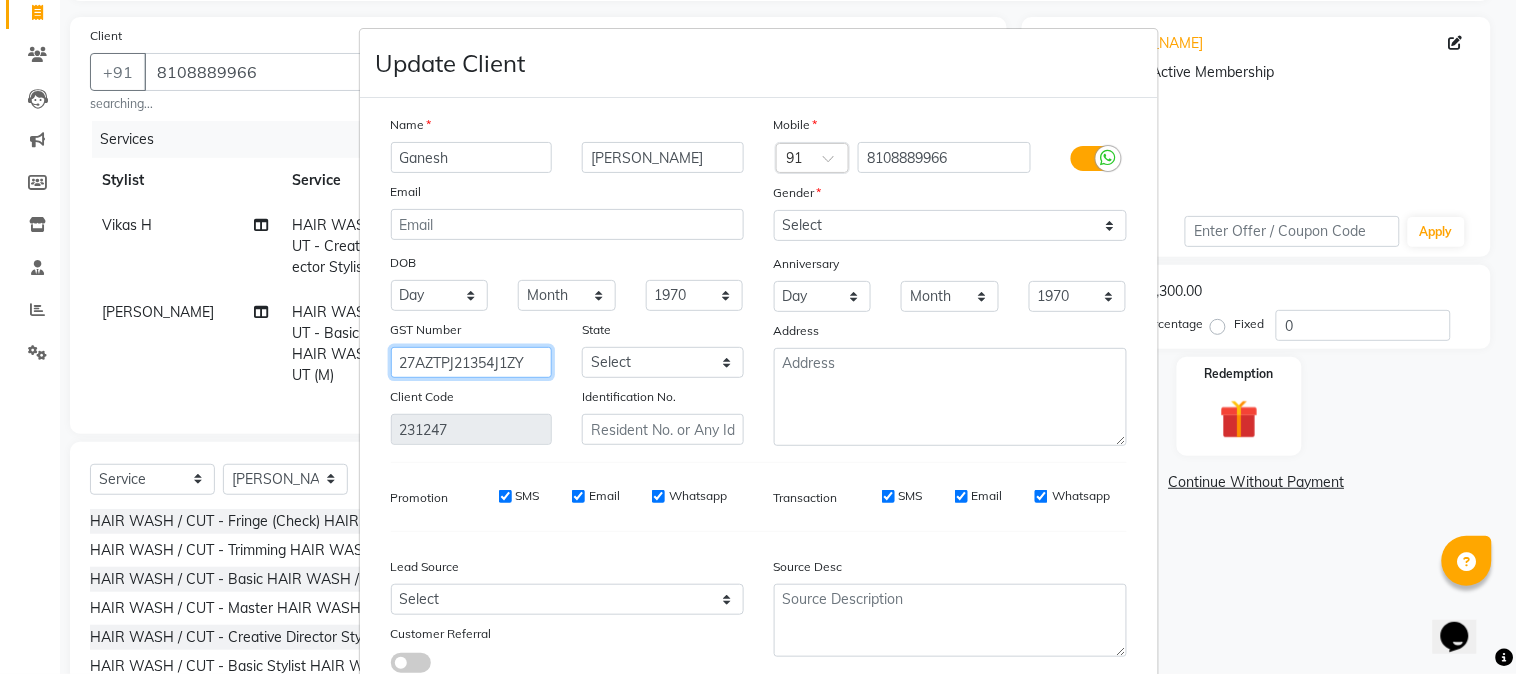 type on "27AZTPJ21354J1ZY" 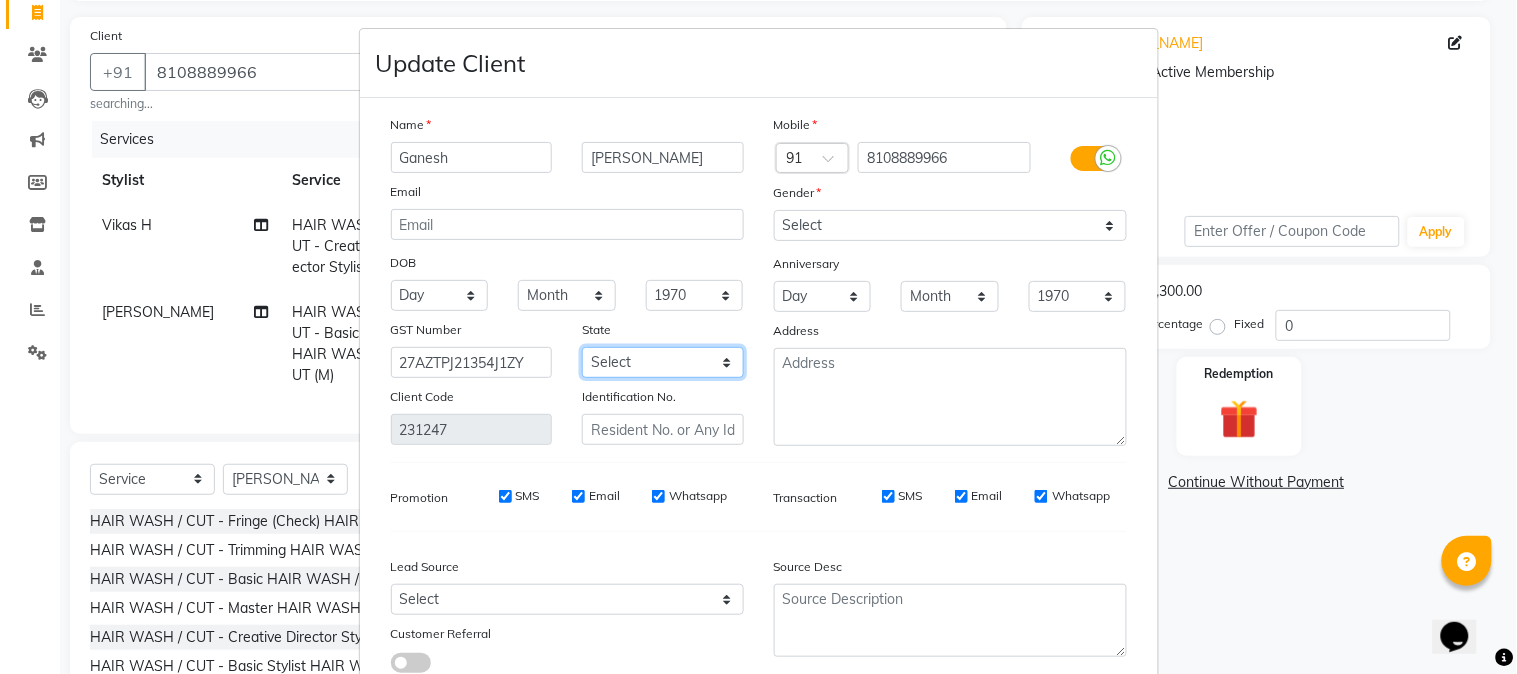 click on "Select [GEOGRAPHIC_DATA] [GEOGRAPHIC_DATA] [GEOGRAPHIC_DATA] [GEOGRAPHIC_DATA] [GEOGRAPHIC_DATA] [GEOGRAPHIC_DATA] [GEOGRAPHIC_DATA] [GEOGRAPHIC_DATA] and [GEOGRAPHIC_DATA] [GEOGRAPHIC_DATA] [GEOGRAPHIC_DATA] [GEOGRAPHIC_DATA] [GEOGRAPHIC_DATA] [GEOGRAPHIC_DATA] [GEOGRAPHIC_DATA] [GEOGRAPHIC_DATA] [GEOGRAPHIC_DATA] [GEOGRAPHIC_DATA] [GEOGRAPHIC_DATA] [GEOGRAPHIC_DATA] [GEOGRAPHIC_DATA] [GEOGRAPHIC_DATA] [GEOGRAPHIC_DATA] [GEOGRAPHIC_DATA] [GEOGRAPHIC_DATA] [GEOGRAPHIC_DATA] [GEOGRAPHIC_DATA] [GEOGRAPHIC_DATA] [GEOGRAPHIC_DATA] [GEOGRAPHIC_DATA] [GEOGRAPHIC_DATA] [GEOGRAPHIC_DATA] [GEOGRAPHIC_DATA] [GEOGRAPHIC_DATA] [GEOGRAPHIC_DATA] [GEOGRAPHIC_DATA] [GEOGRAPHIC_DATA] [GEOGRAPHIC_DATA] Other Territory Centre Jurisdiction" at bounding box center [663, 362] 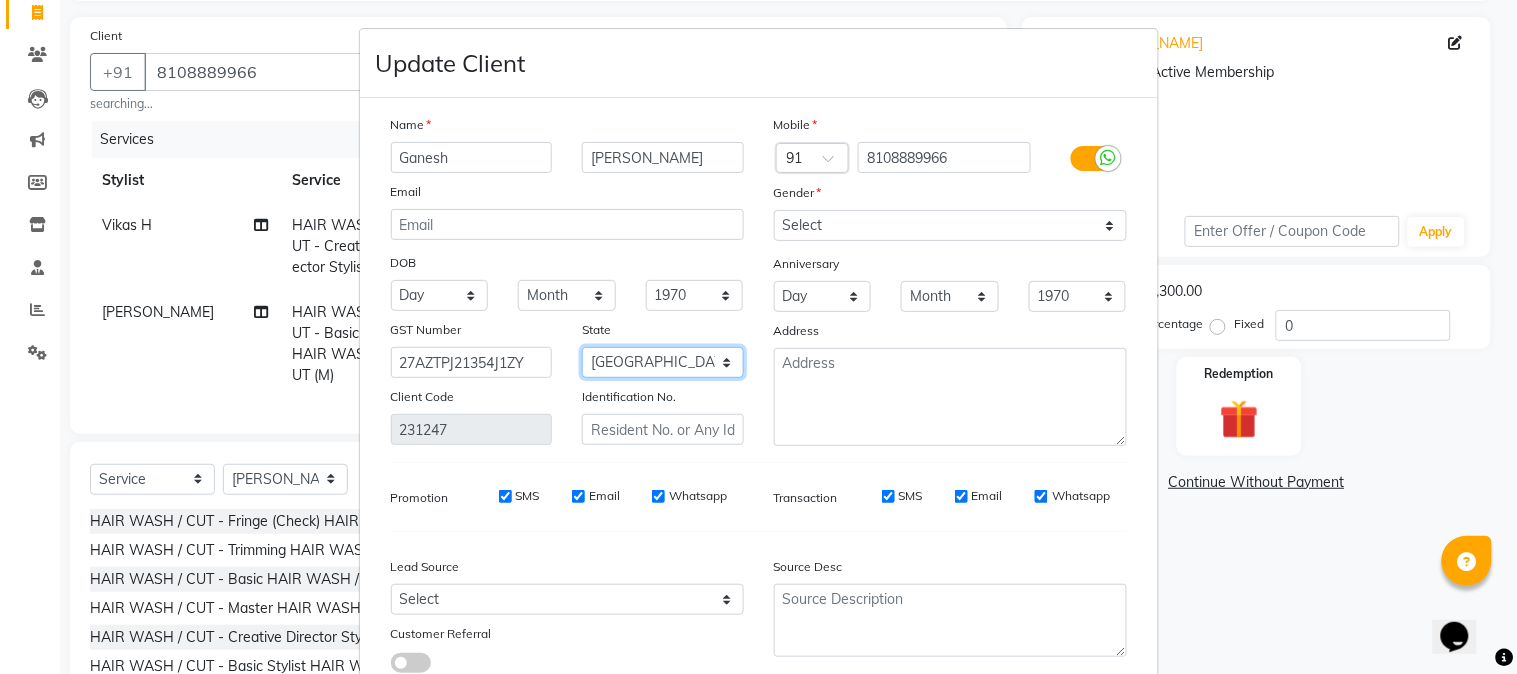 click on "Select [GEOGRAPHIC_DATA] [GEOGRAPHIC_DATA] [GEOGRAPHIC_DATA] [GEOGRAPHIC_DATA] [GEOGRAPHIC_DATA] [GEOGRAPHIC_DATA] [GEOGRAPHIC_DATA] [GEOGRAPHIC_DATA] and [GEOGRAPHIC_DATA] [GEOGRAPHIC_DATA] [GEOGRAPHIC_DATA] [GEOGRAPHIC_DATA] [GEOGRAPHIC_DATA] [GEOGRAPHIC_DATA] [GEOGRAPHIC_DATA] [GEOGRAPHIC_DATA] [GEOGRAPHIC_DATA] [GEOGRAPHIC_DATA] [GEOGRAPHIC_DATA] [GEOGRAPHIC_DATA] [GEOGRAPHIC_DATA] [GEOGRAPHIC_DATA] [GEOGRAPHIC_DATA] [GEOGRAPHIC_DATA] [GEOGRAPHIC_DATA] [GEOGRAPHIC_DATA] [GEOGRAPHIC_DATA] [GEOGRAPHIC_DATA] [GEOGRAPHIC_DATA] [GEOGRAPHIC_DATA] [GEOGRAPHIC_DATA] [GEOGRAPHIC_DATA] [GEOGRAPHIC_DATA] [GEOGRAPHIC_DATA] [GEOGRAPHIC_DATA] [GEOGRAPHIC_DATA] [GEOGRAPHIC_DATA] [GEOGRAPHIC_DATA] Other Territory Centre Jurisdiction" at bounding box center [663, 362] 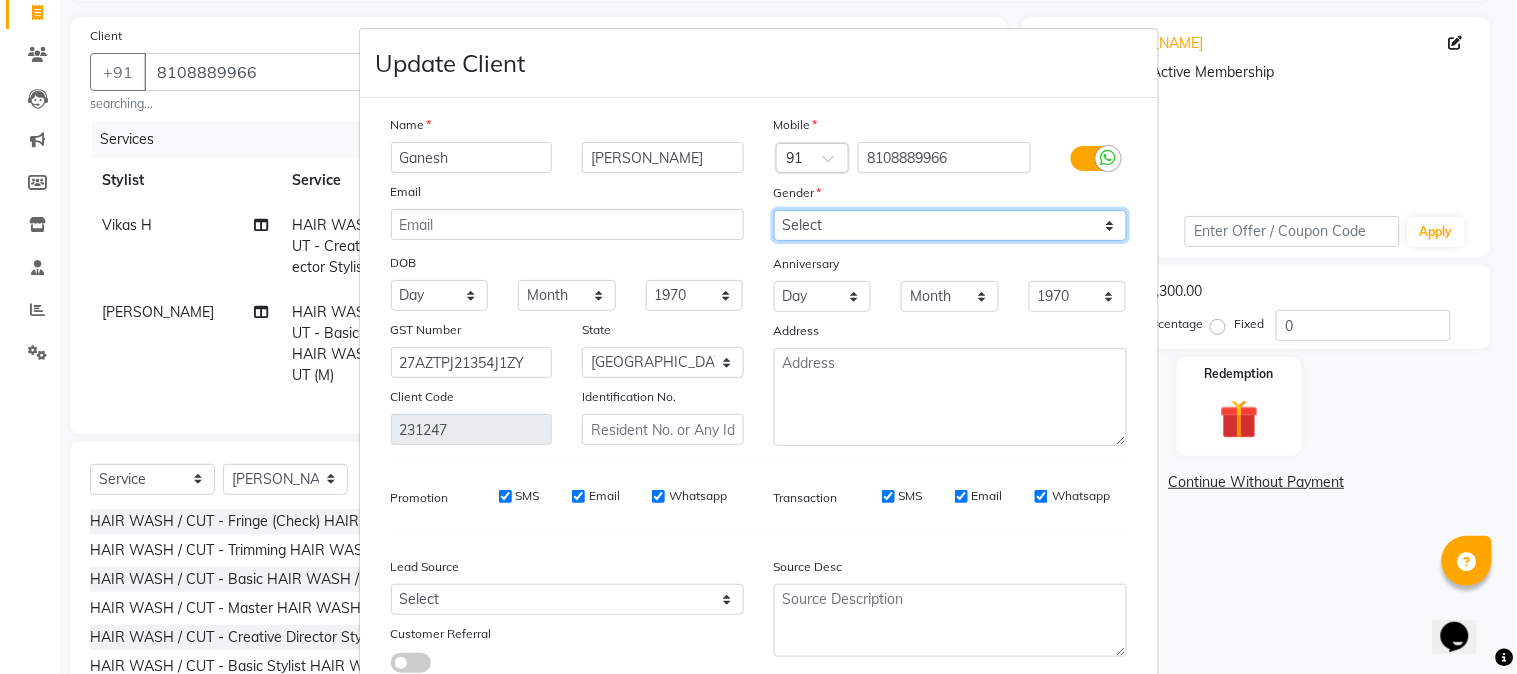 click on "Select [DEMOGRAPHIC_DATA] [DEMOGRAPHIC_DATA] Other Prefer Not To Say" at bounding box center [950, 225] 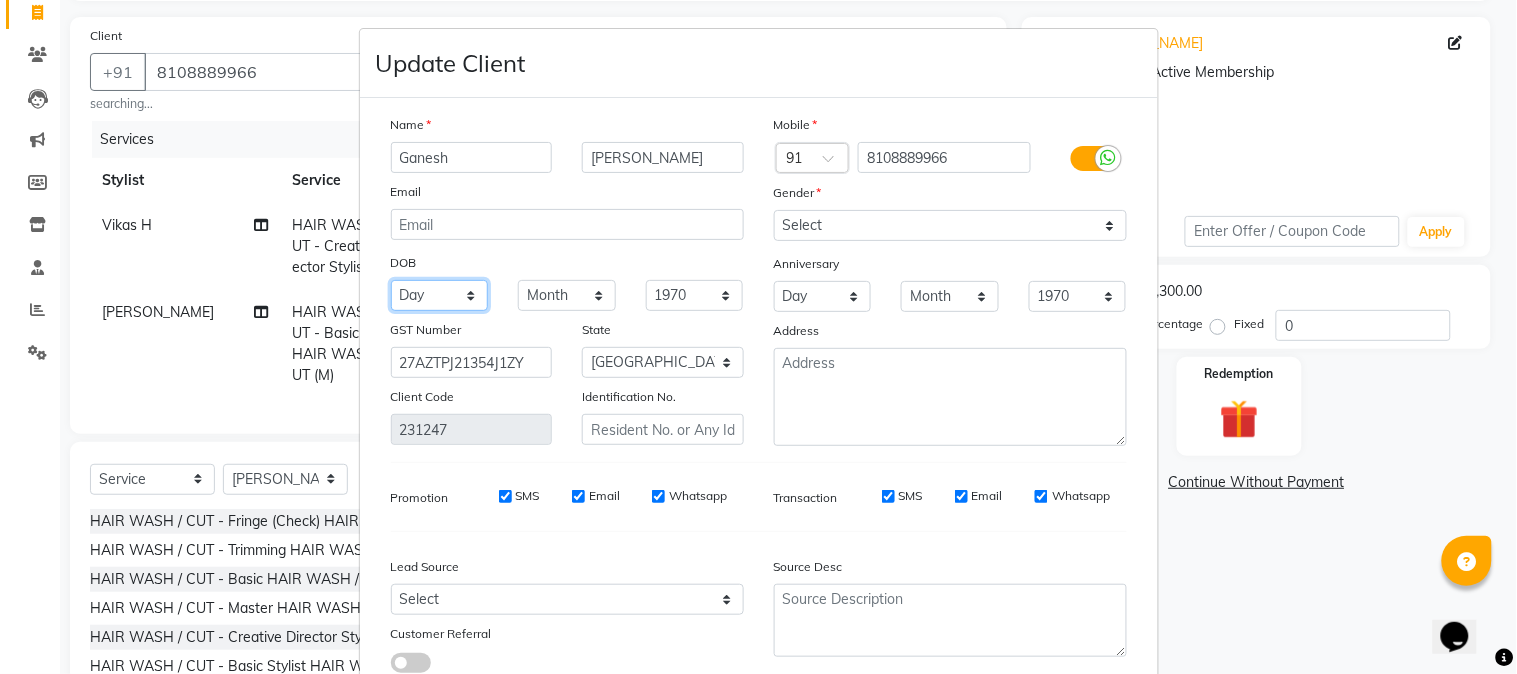 click on "Day 01 02 03 04 05 06 07 08 09 10 11 12 13 14 15 16 17 18 19 20 21 22 23 24 25 26 27 28 29 30 31" at bounding box center (440, 295) 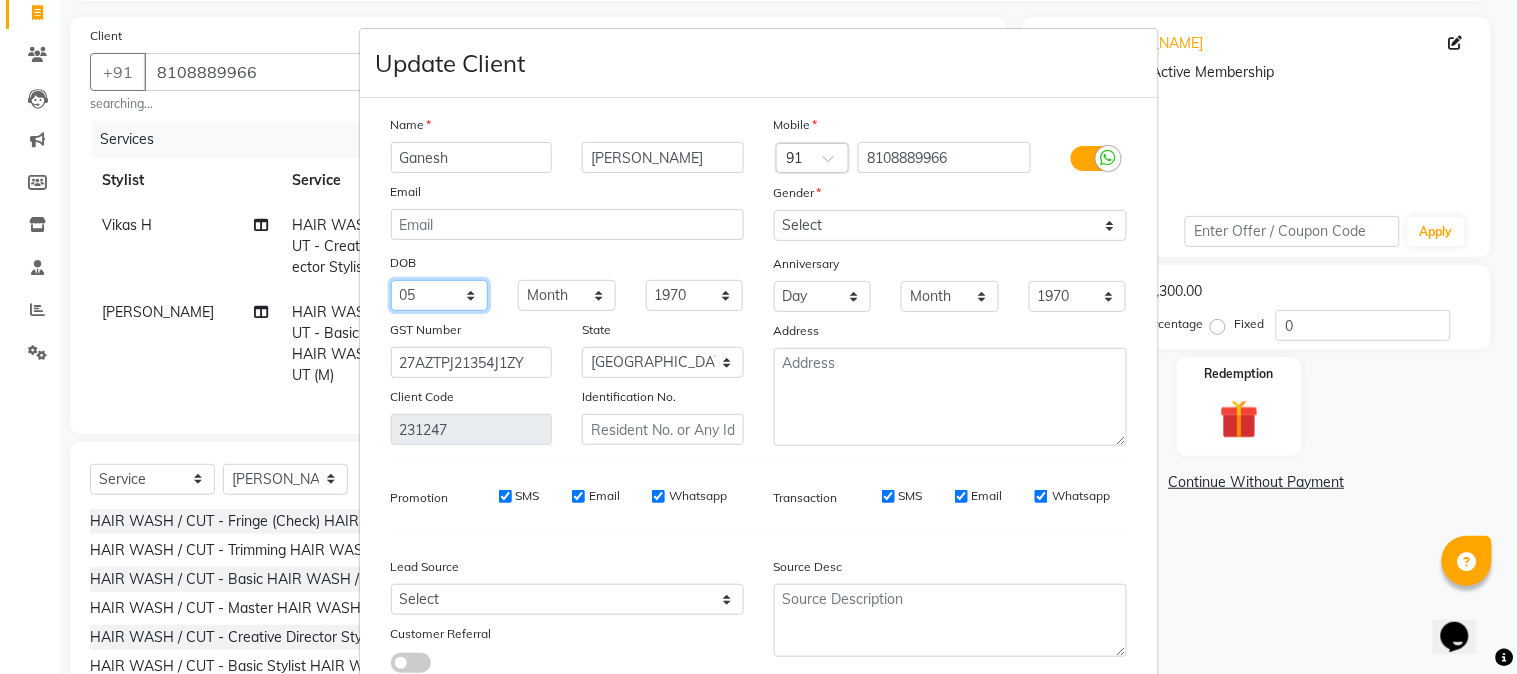 click on "Day 01 02 03 04 05 06 07 08 09 10 11 12 13 14 15 16 17 18 19 20 21 22 23 24 25 26 27 28 29 30 31" at bounding box center [440, 295] 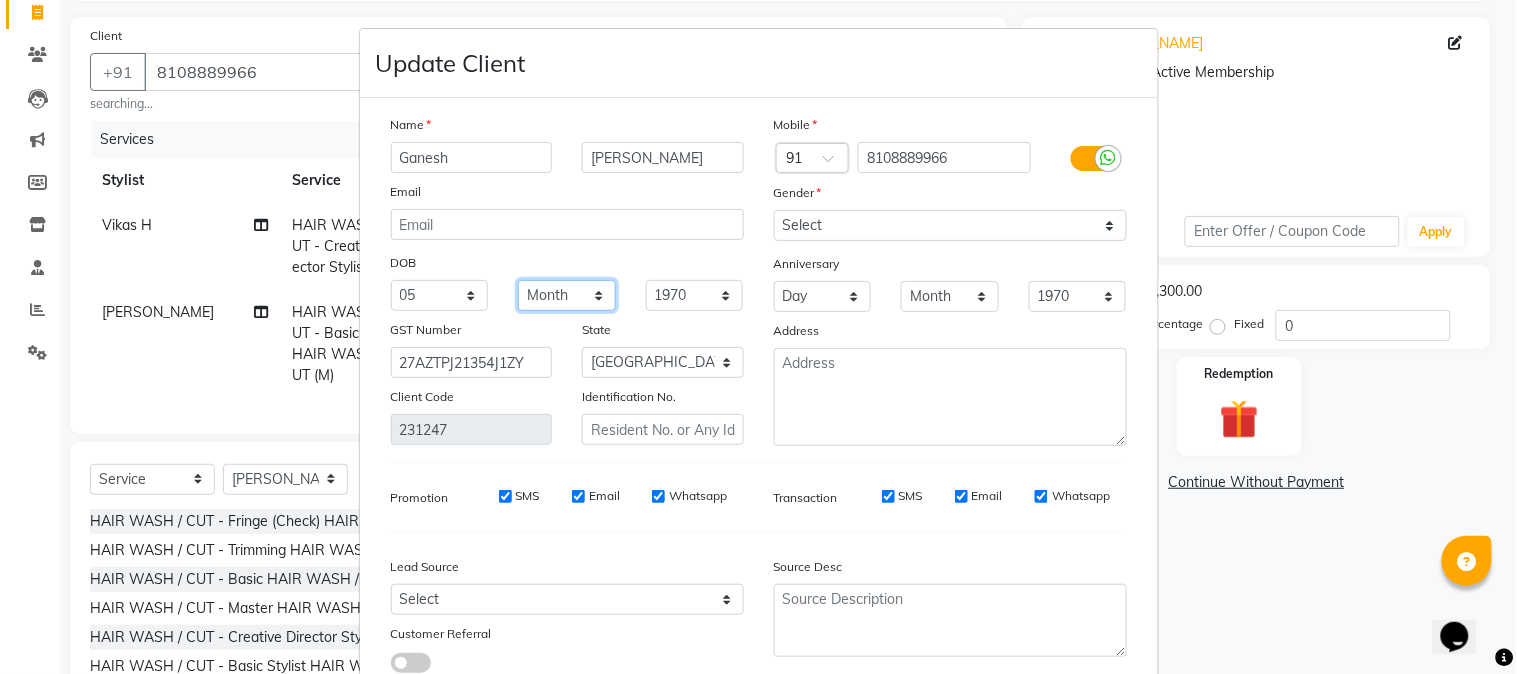 click on "Month January February March April May June July August September October November December" at bounding box center [567, 295] 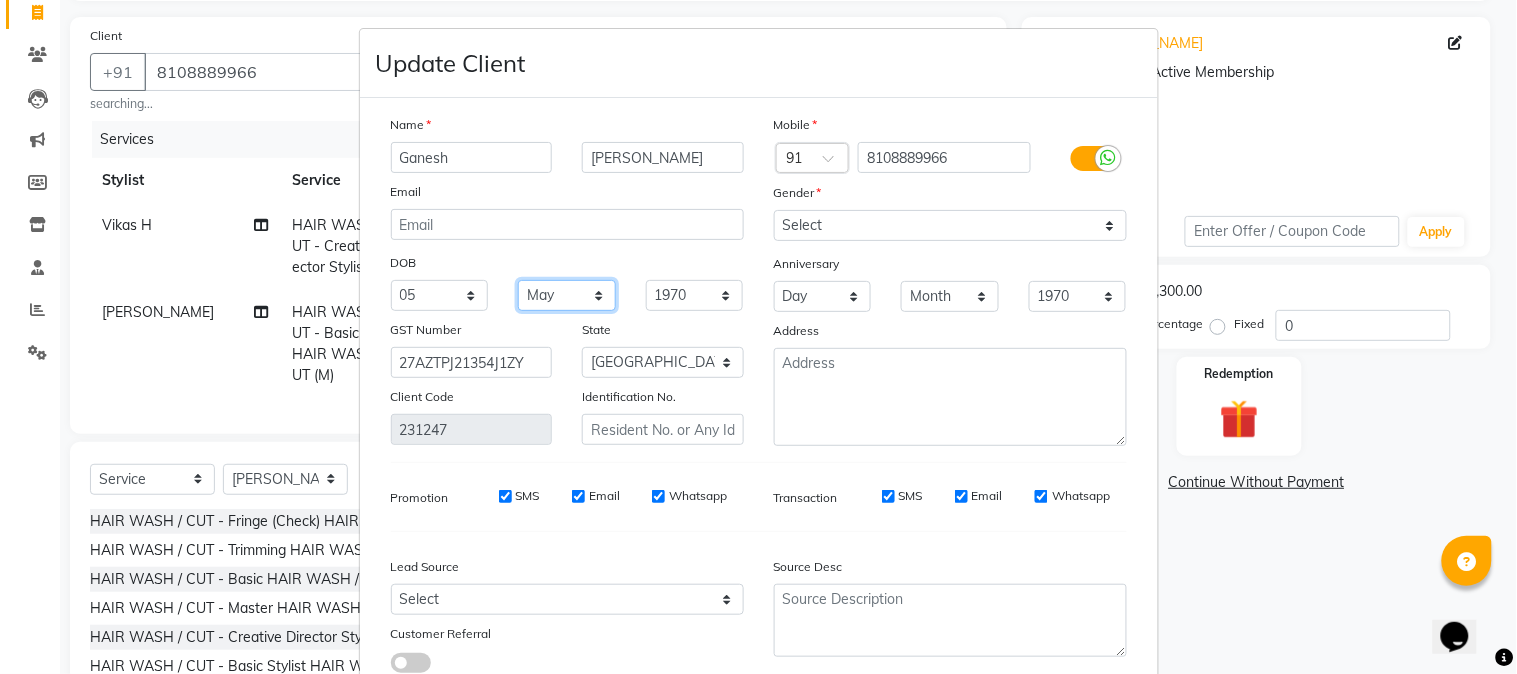 click on "Month January February March April May June July August September October November December" at bounding box center (567, 295) 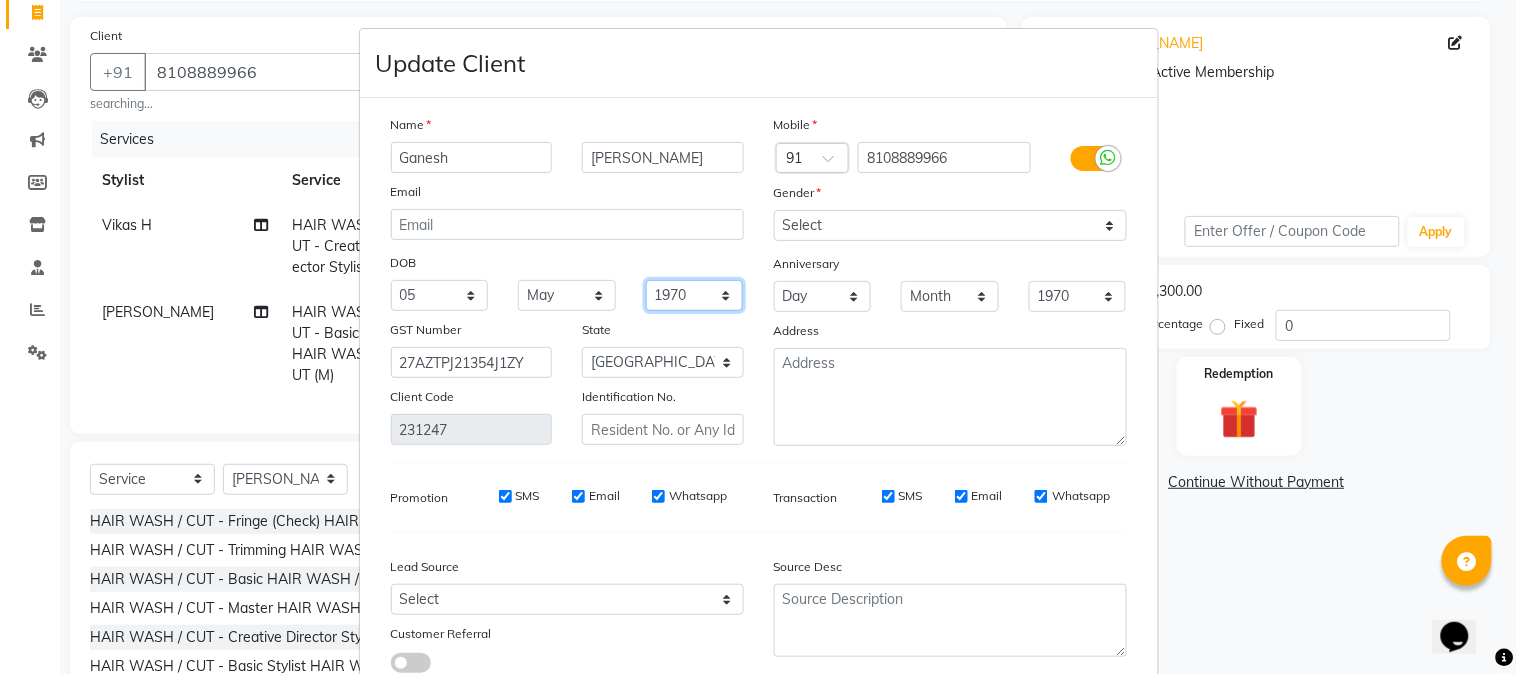 click on "1940 1941 1942 1943 1944 1945 1946 1947 1948 1949 1950 1951 1952 1953 1954 1955 1956 1957 1958 1959 1960 1961 1962 1963 1964 1965 1966 1967 1968 1969 1970 1971 1972 1973 1974 1975 1976 1977 1978 1979 1980 1981 1982 1983 1984 1985 1986 1987 1988 1989 1990 1991 1992 1993 1994 1995 1996 1997 1998 1999 2000 2001 2002 2003 2004 2005 2006 2007 2008 2009 2010 2011 2012 2013 2014 2015 2016 2017 2018 2019 2020 2021 2022 2023 2024" at bounding box center (695, 295) 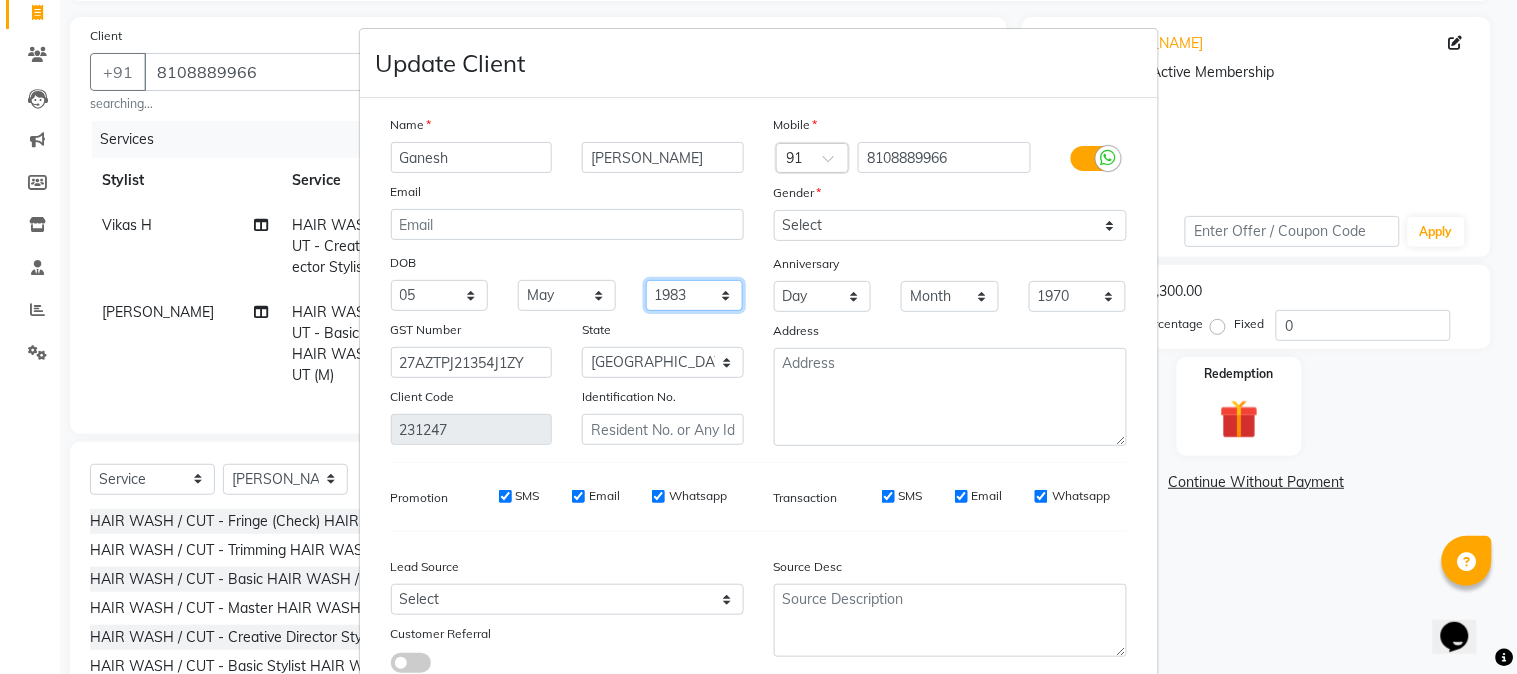 click on "1940 1941 1942 1943 1944 1945 1946 1947 1948 1949 1950 1951 1952 1953 1954 1955 1956 1957 1958 1959 1960 1961 1962 1963 1964 1965 1966 1967 1968 1969 1970 1971 1972 1973 1974 1975 1976 1977 1978 1979 1980 1981 1982 1983 1984 1985 1986 1987 1988 1989 1990 1991 1992 1993 1994 1995 1996 1997 1998 1999 2000 2001 2002 2003 2004 2005 2006 2007 2008 2009 2010 2011 2012 2013 2014 2015 2016 2017 2018 2019 2020 2021 2022 2023 2024" at bounding box center (695, 295) 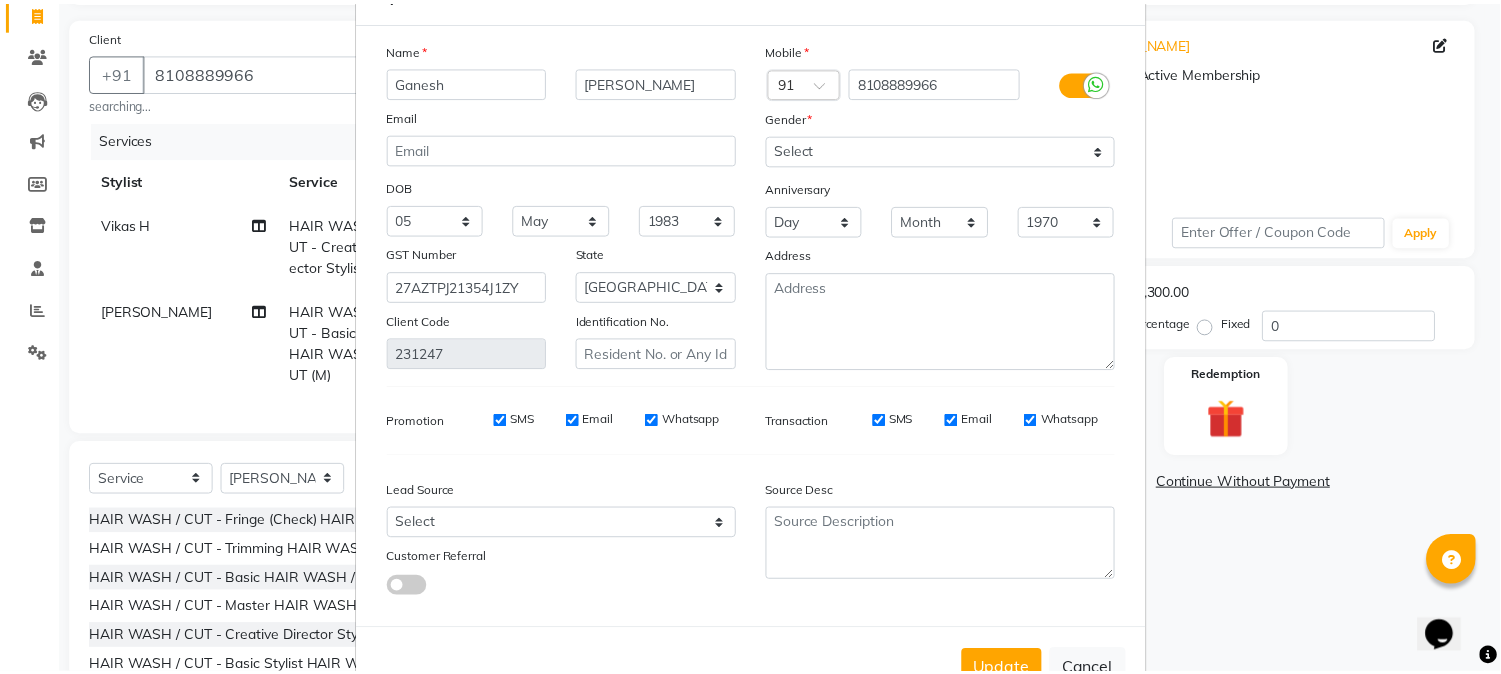 scroll, scrollTop: 141, scrollLeft: 0, axis: vertical 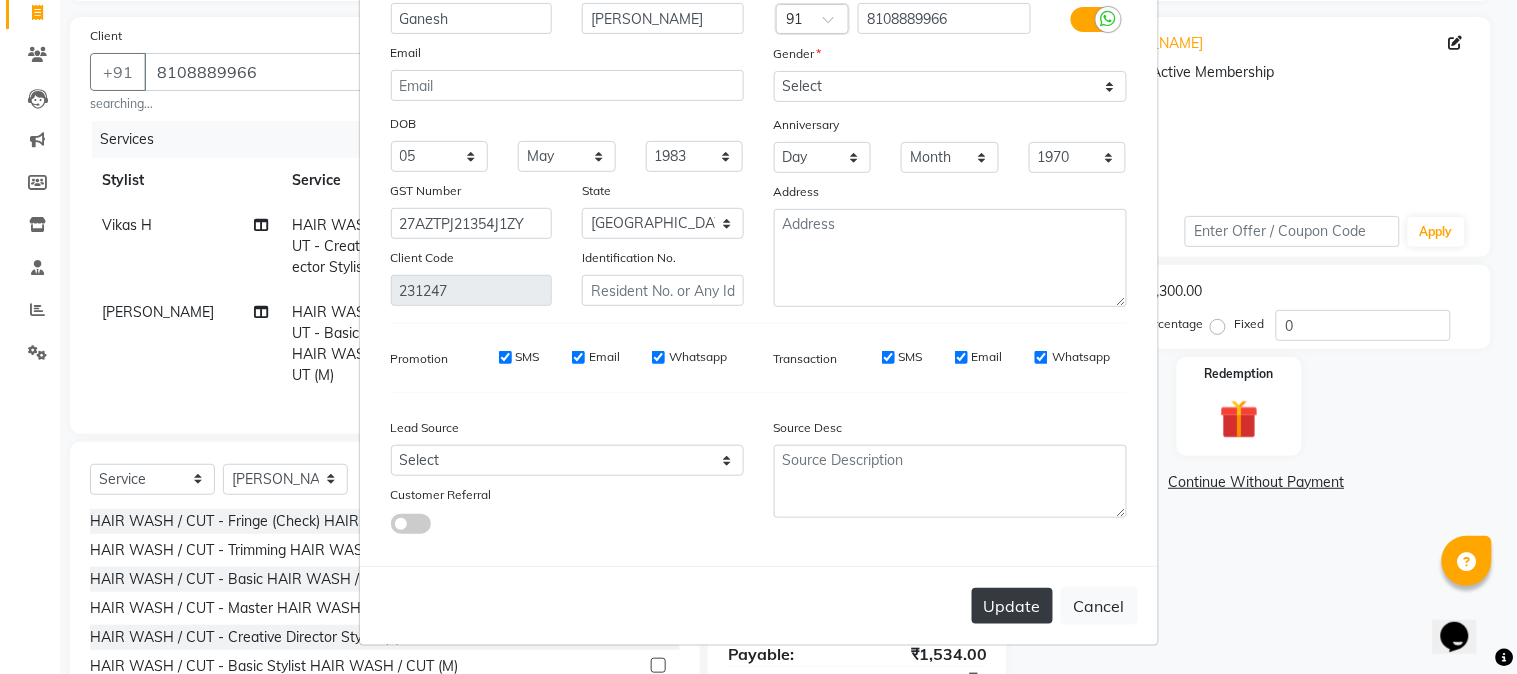 click on "Update" at bounding box center [1012, 606] 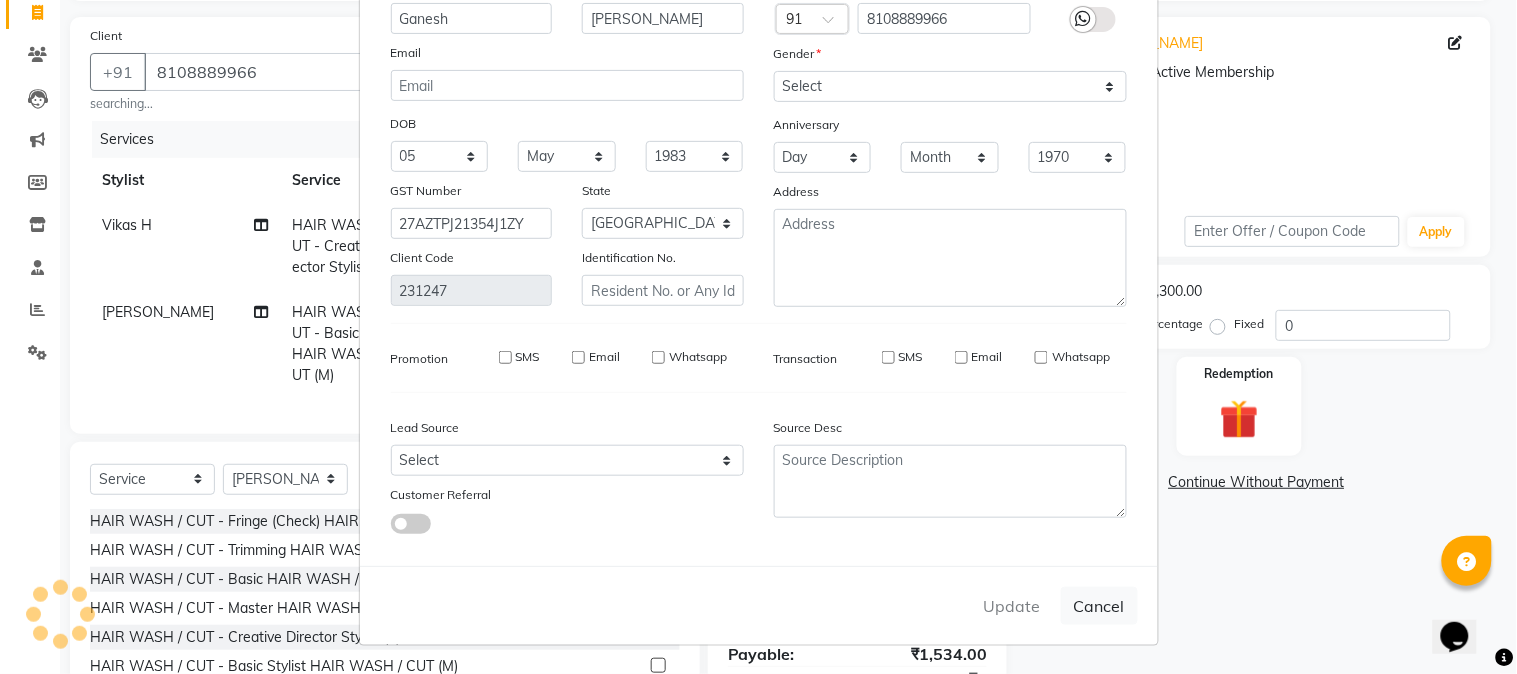 type 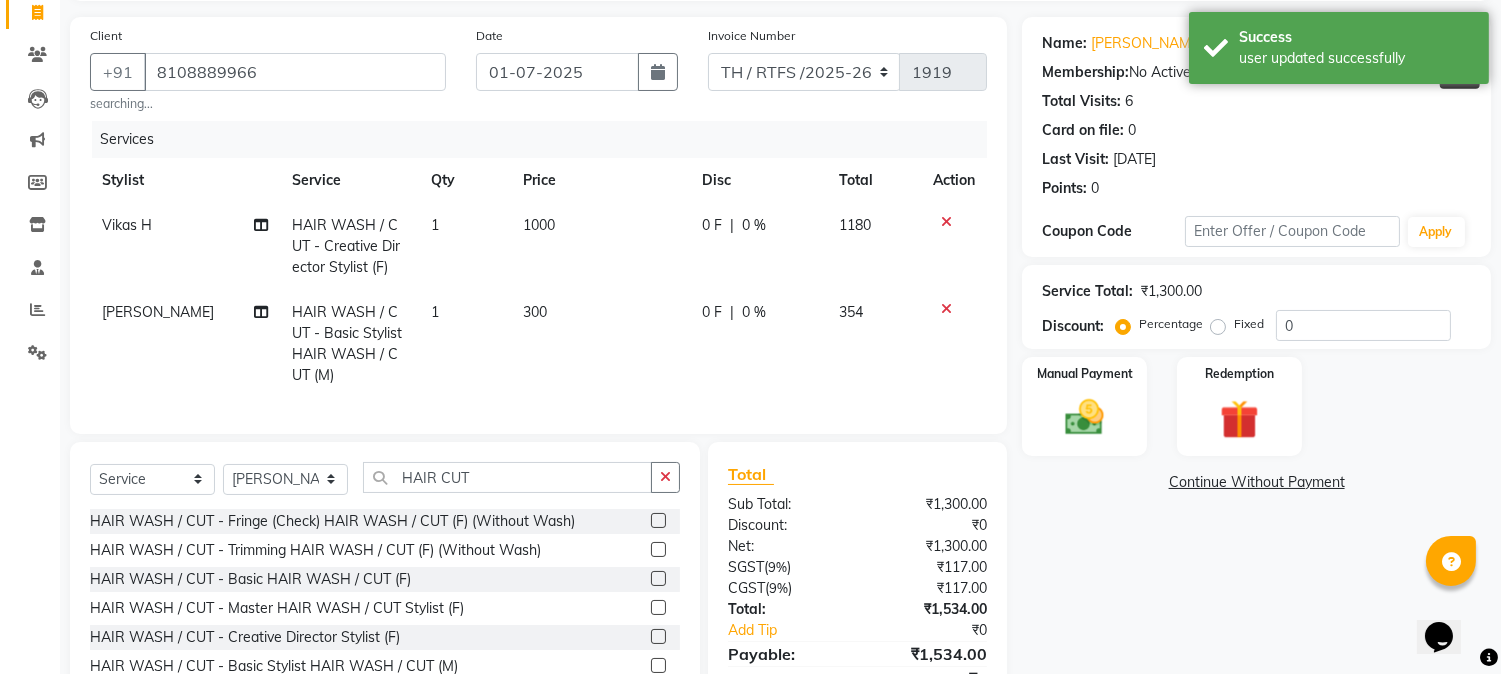 click 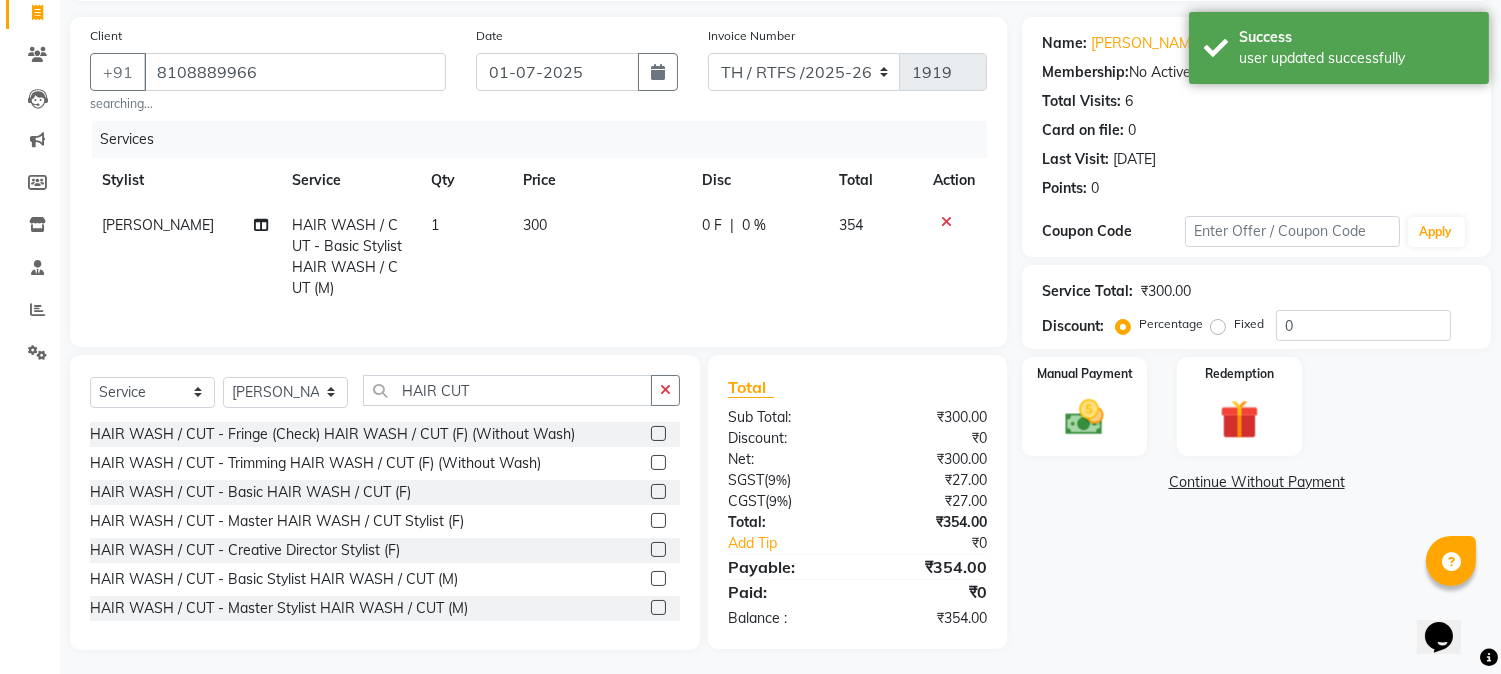 click 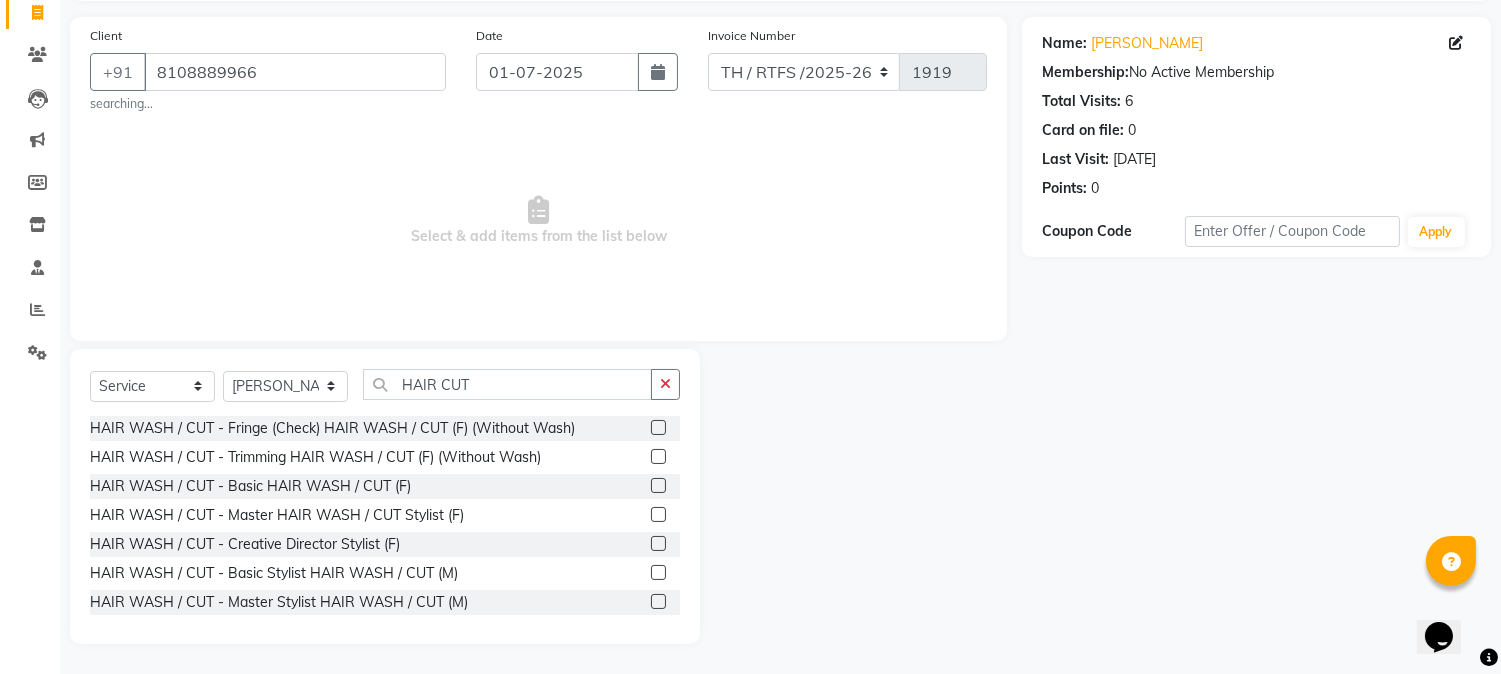 scroll, scrollTop: 0, scrollLeft: 0, axis: both 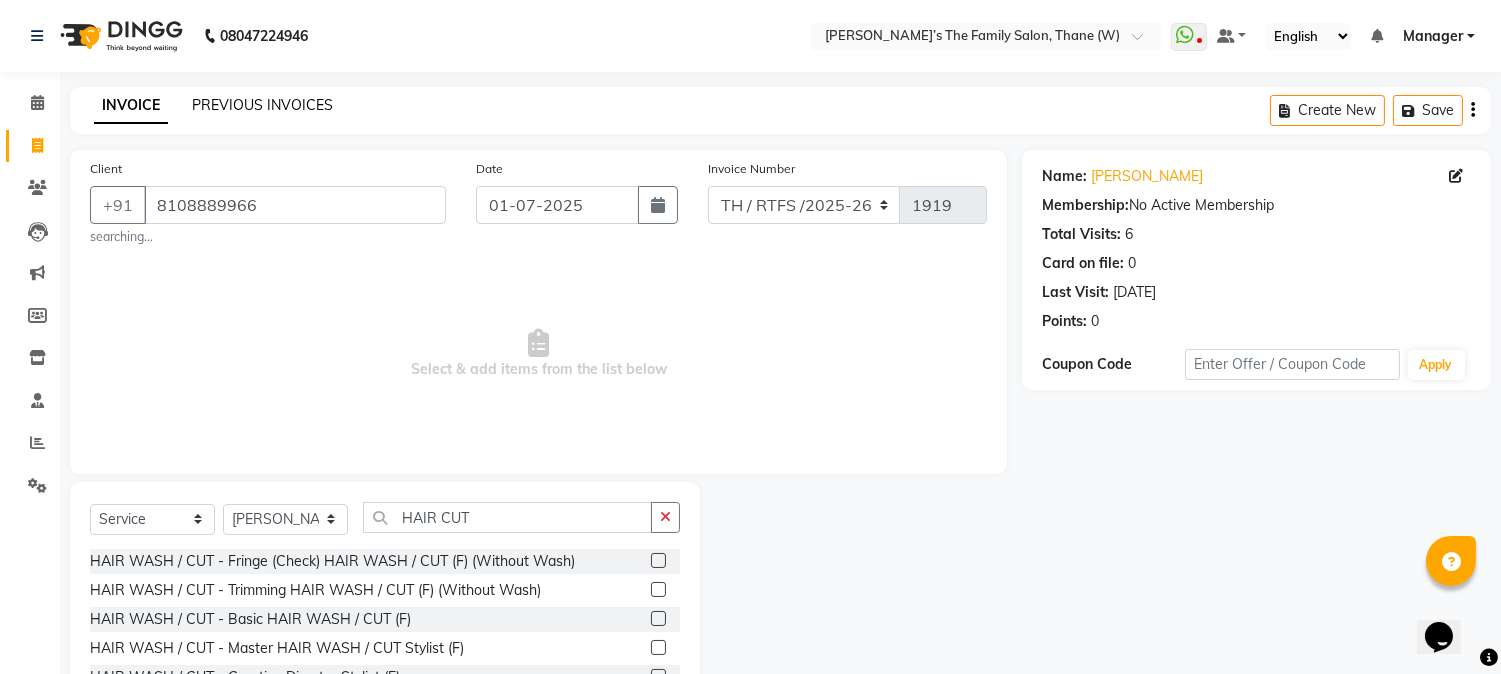 click on "PREVIOUS INVOICES" 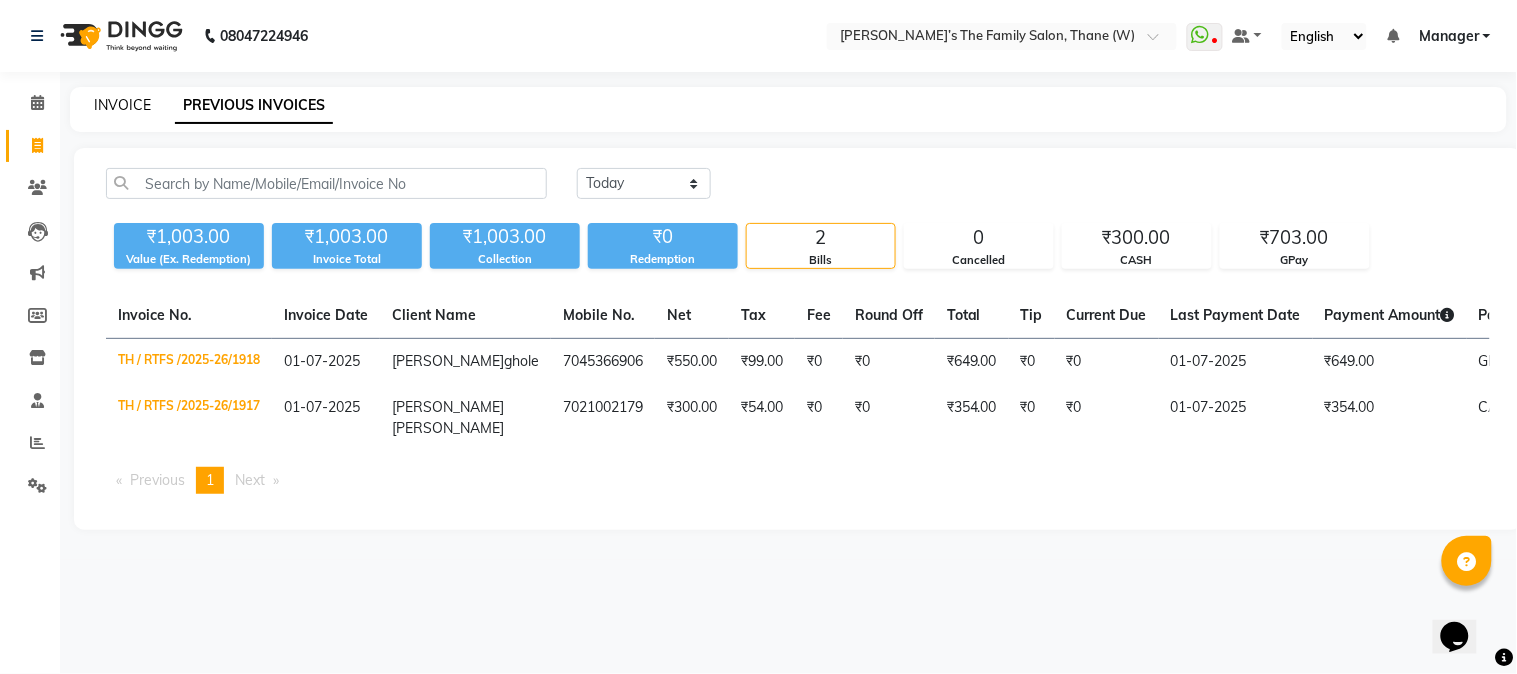 click on "INVOICE" 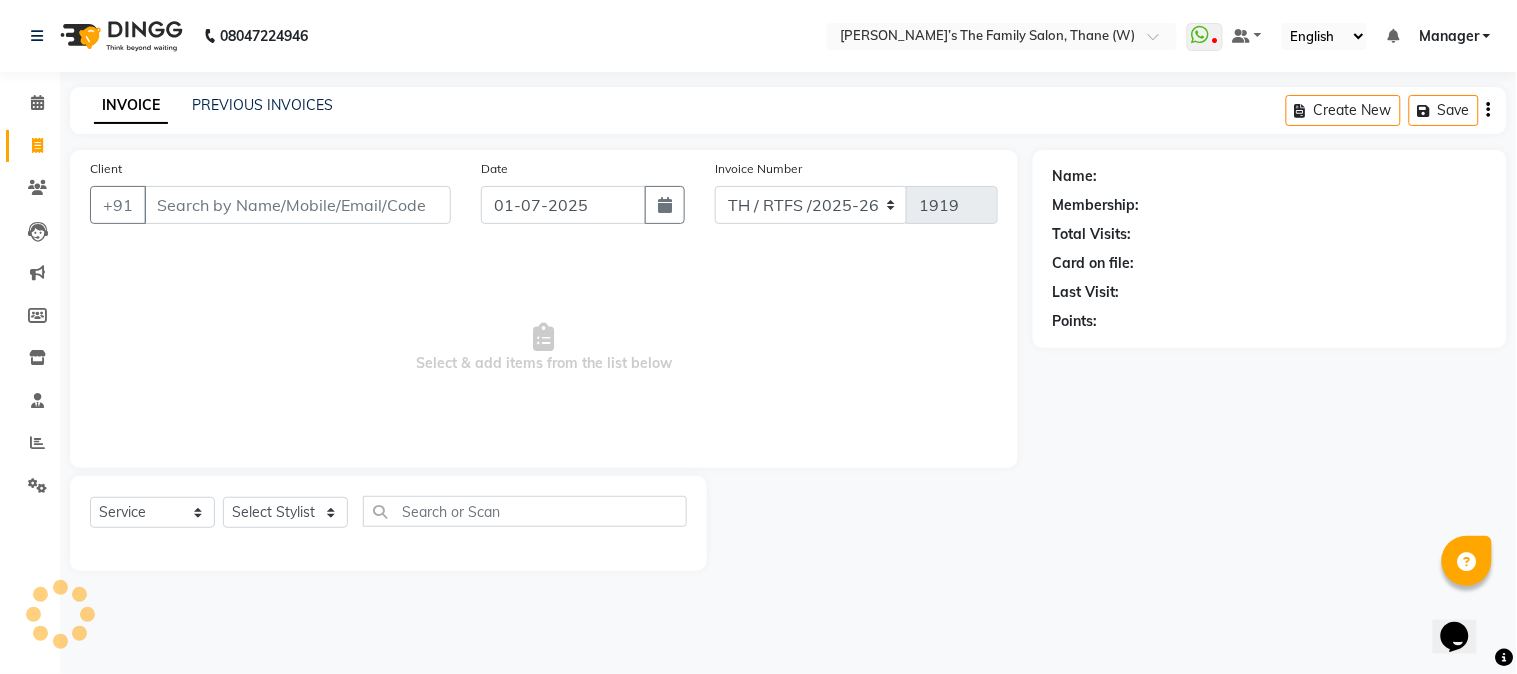 click on "Client" at bounding box center [297, 205] 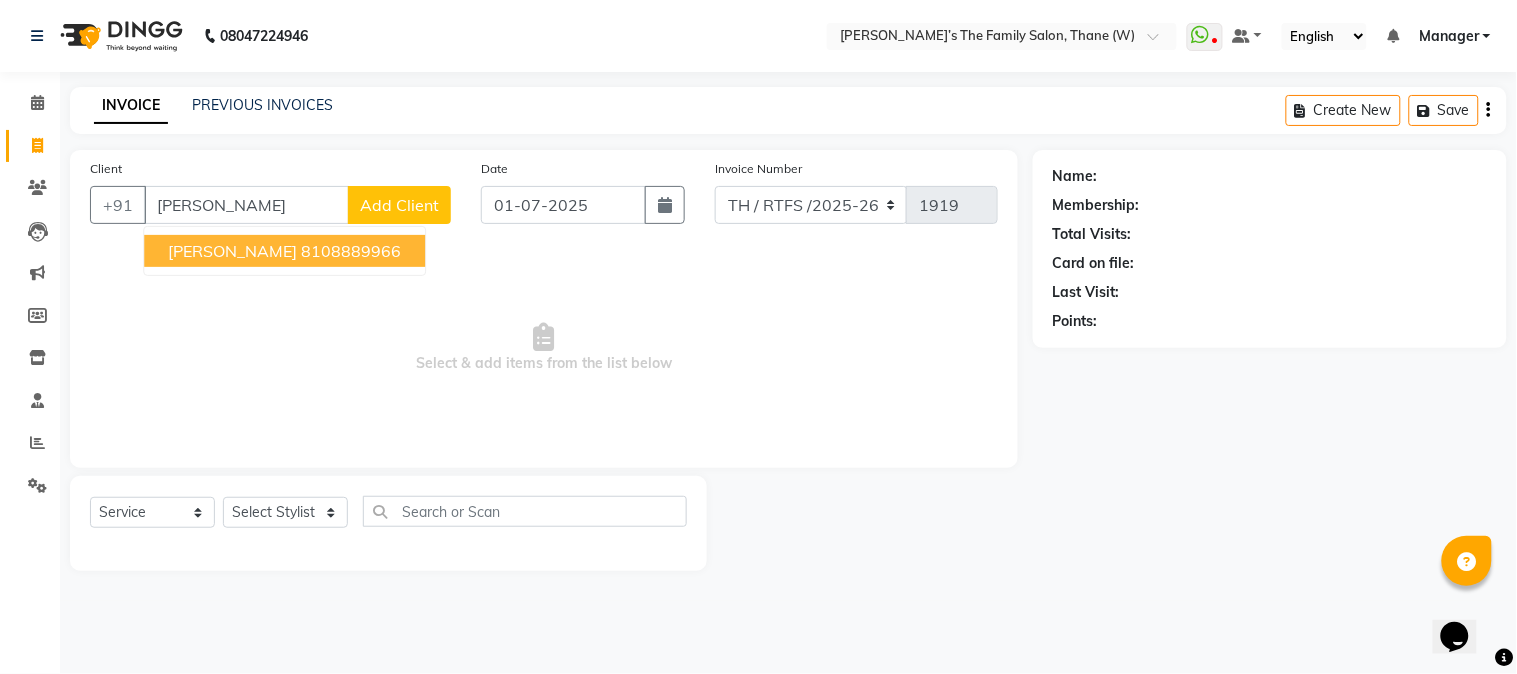click on "8108889966" at bounding box center (351, 251) 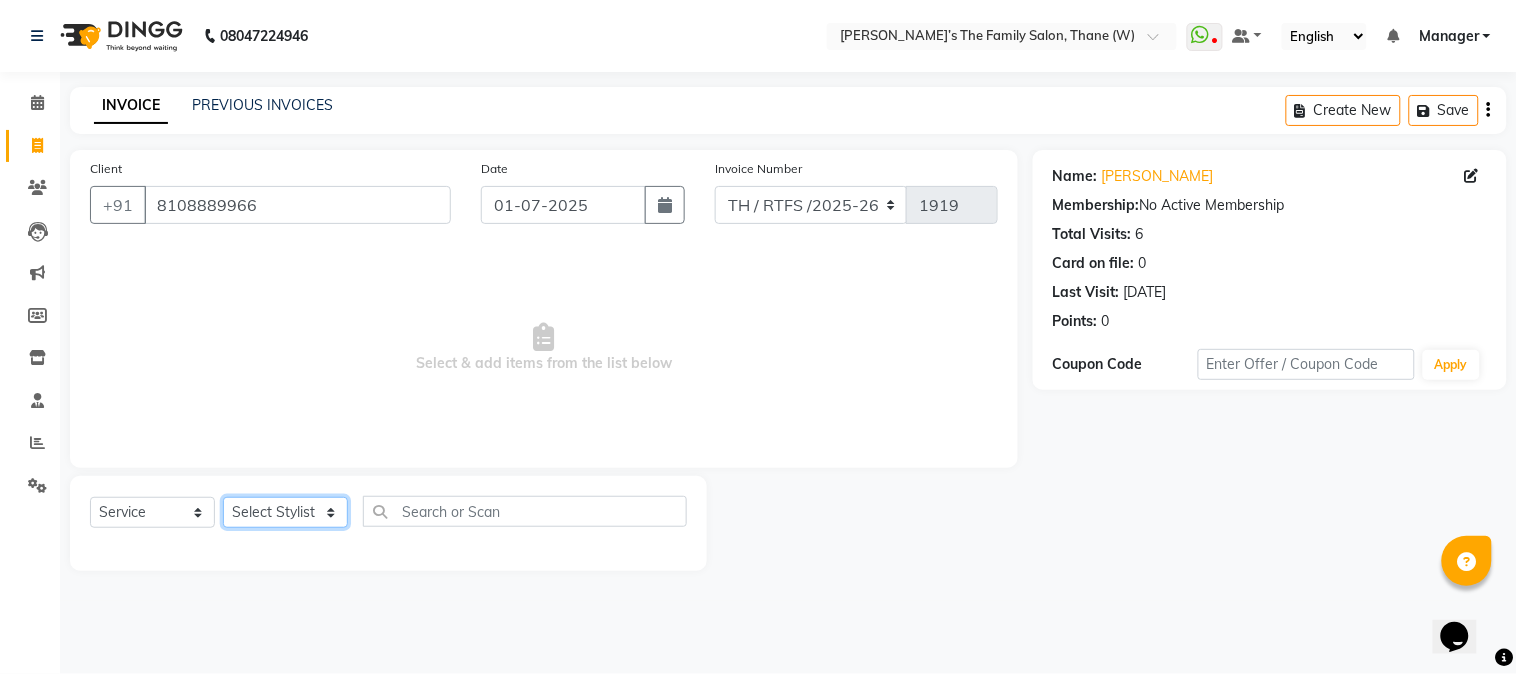 click on "Select Stylist Aarohi P   [PERSON_NAME] [PERSON_NAME] A  [PERSON_NAME] .[PERSON_NAME] House sale [PERSON_NAME]  [PERSON_NAME]   Manager [PERSON_NAME] [PERSON_NAME] [PERSON_NAME] [PERSON_NAME] [PERSON_NAME] [PERSON_NAME] M  [PERSON_NAME]  [PERSON_NAME]  [PERSON_NAME]" 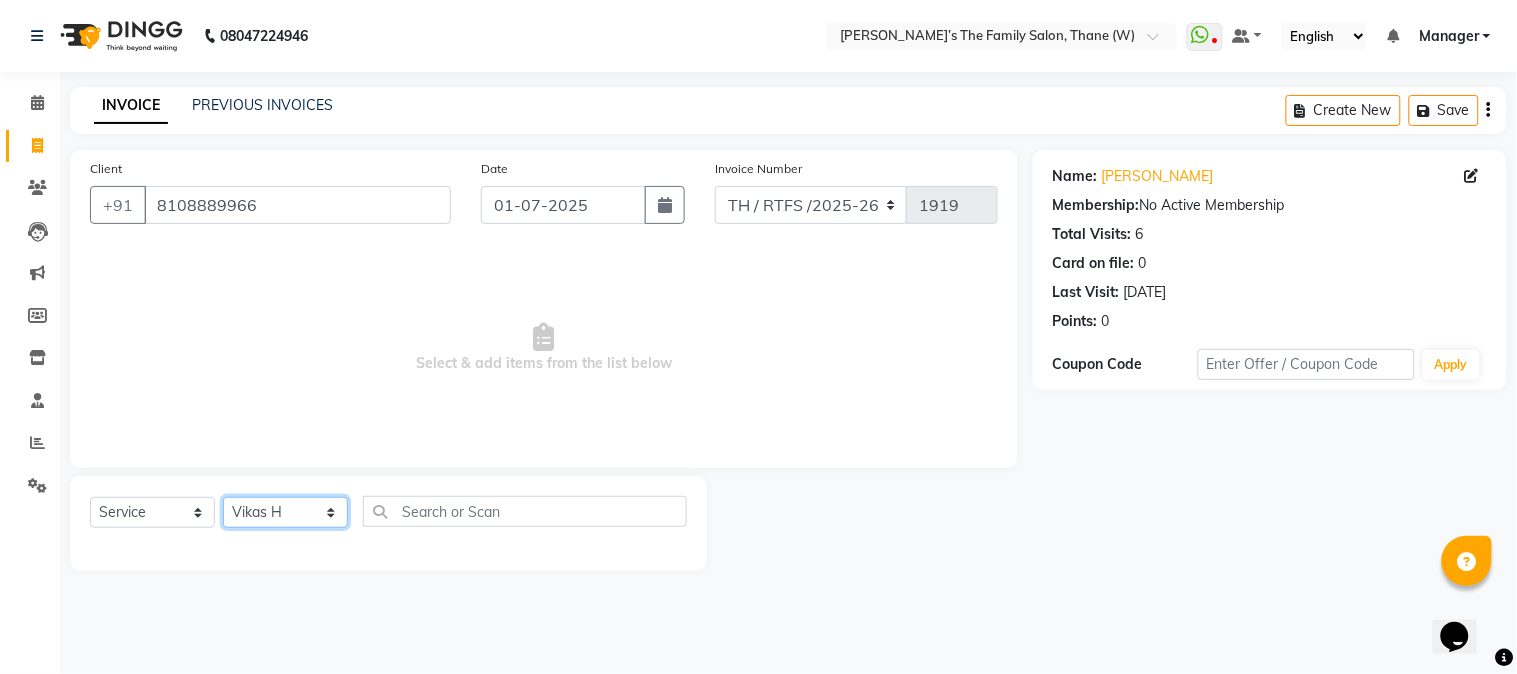 click on "Select Stylist Aarohi P   [PERSON_NAME] [PERSON_NAME] A  [PERSON_NAME] .[PERSON_NAME] House sale [PERSON_NAME]  [PERSON_NAME]   Manager [PERSON_NAME] [PERSON_NAME] [PERSON_NAME] [PERSON_NAME] [PERSON_NAME] [PERSON_NAME] M  [PERSON_NAME]  [PERSON_NAME]  [PERSON_NAME]" 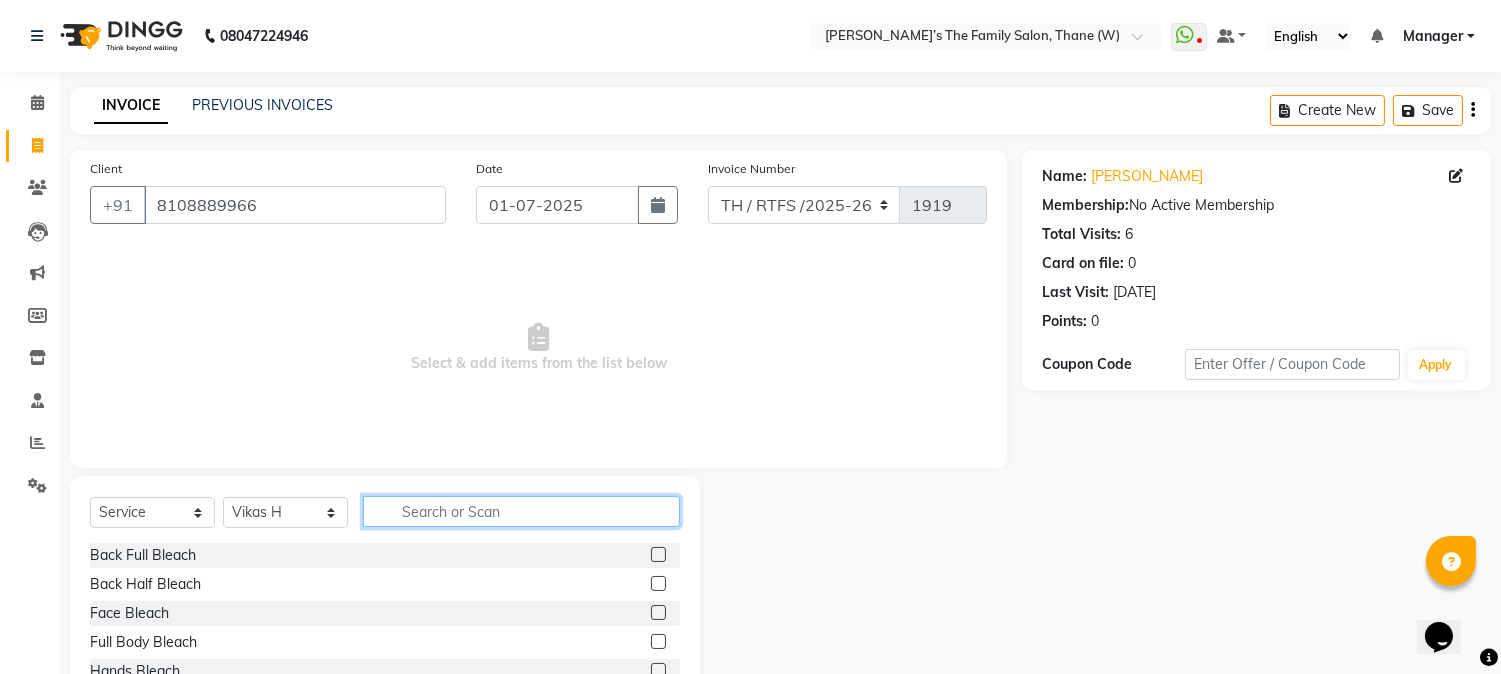 click 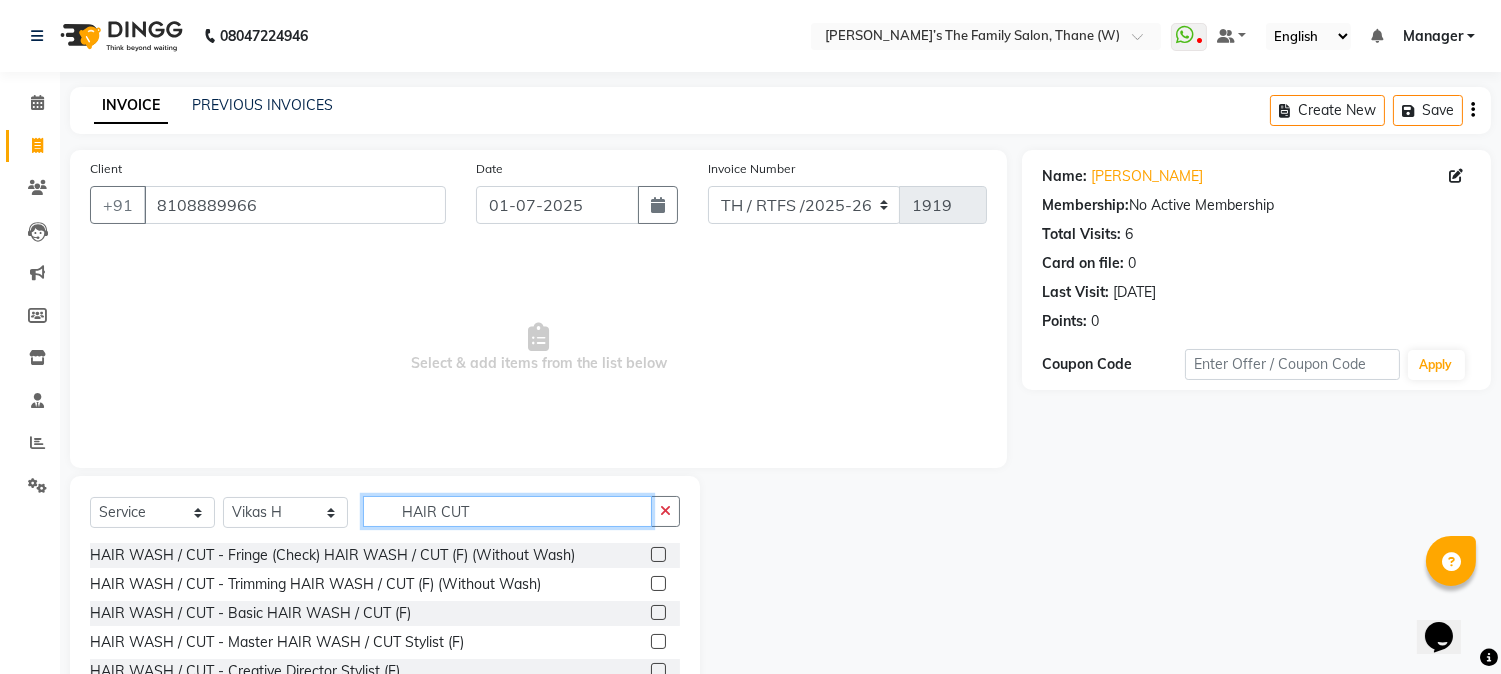 scroll, scrollTop: 126, scrollLeft: 0, axis: vertical 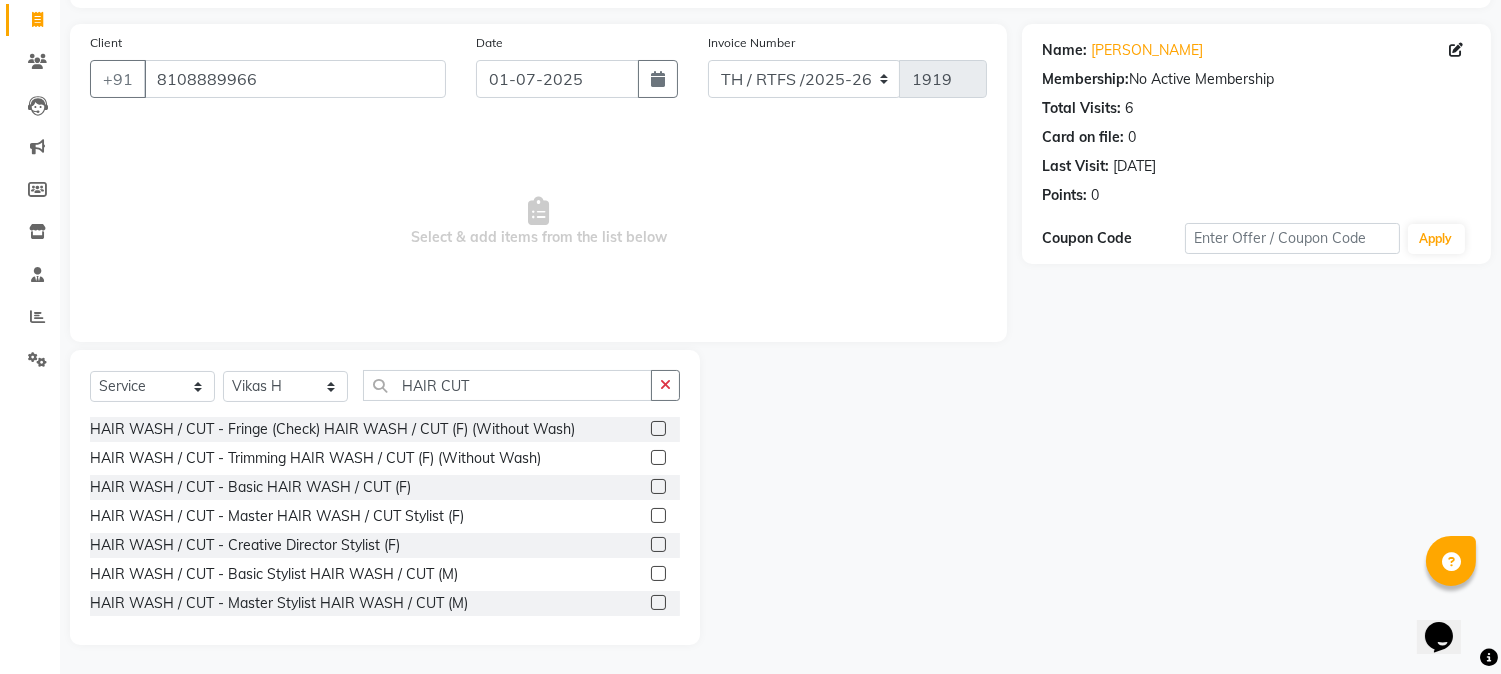 click 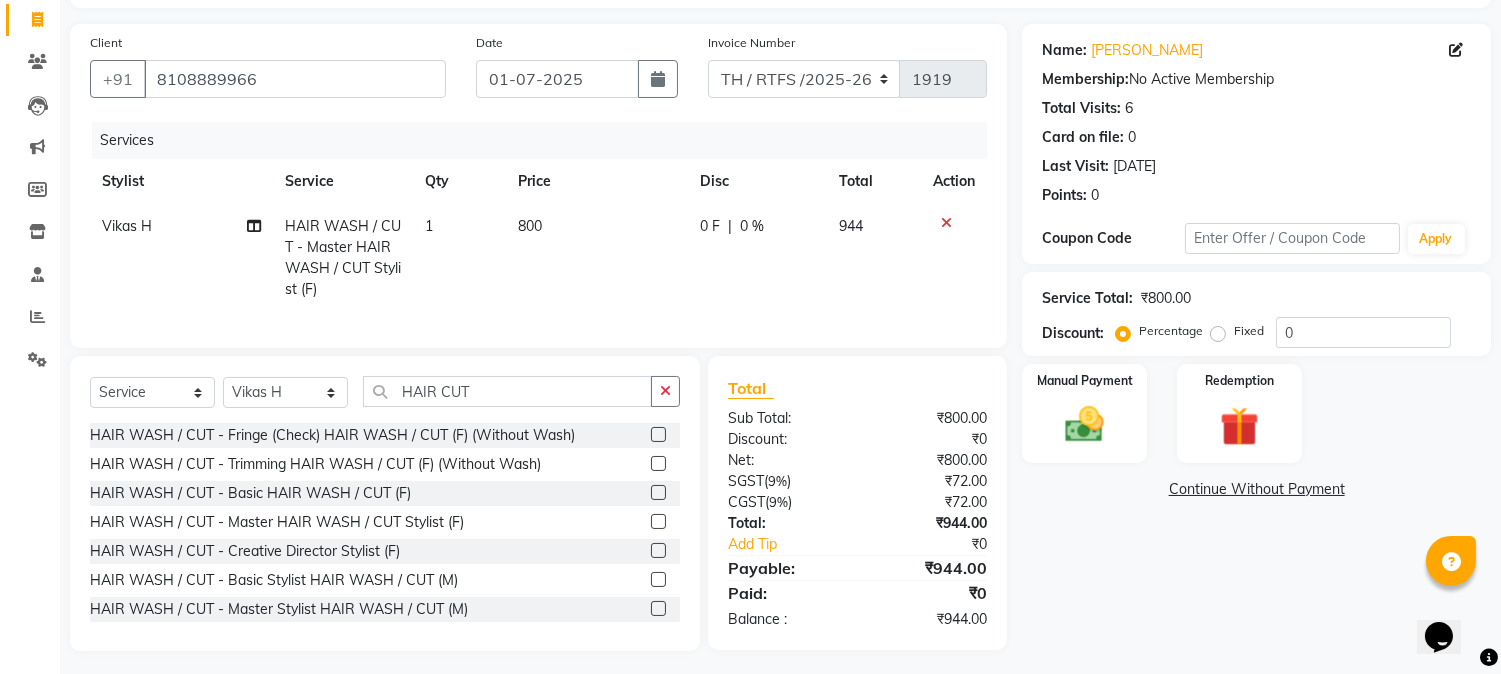 click on "800" 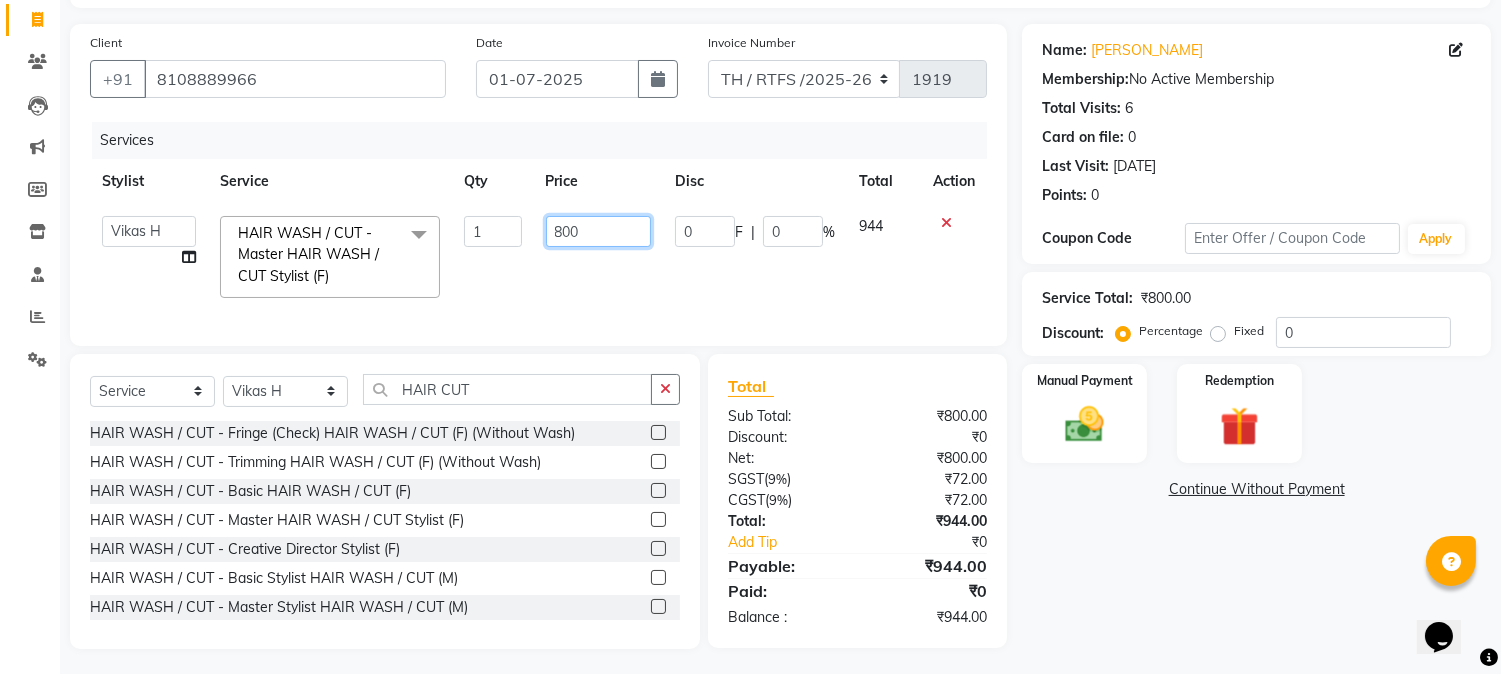 click on "800" 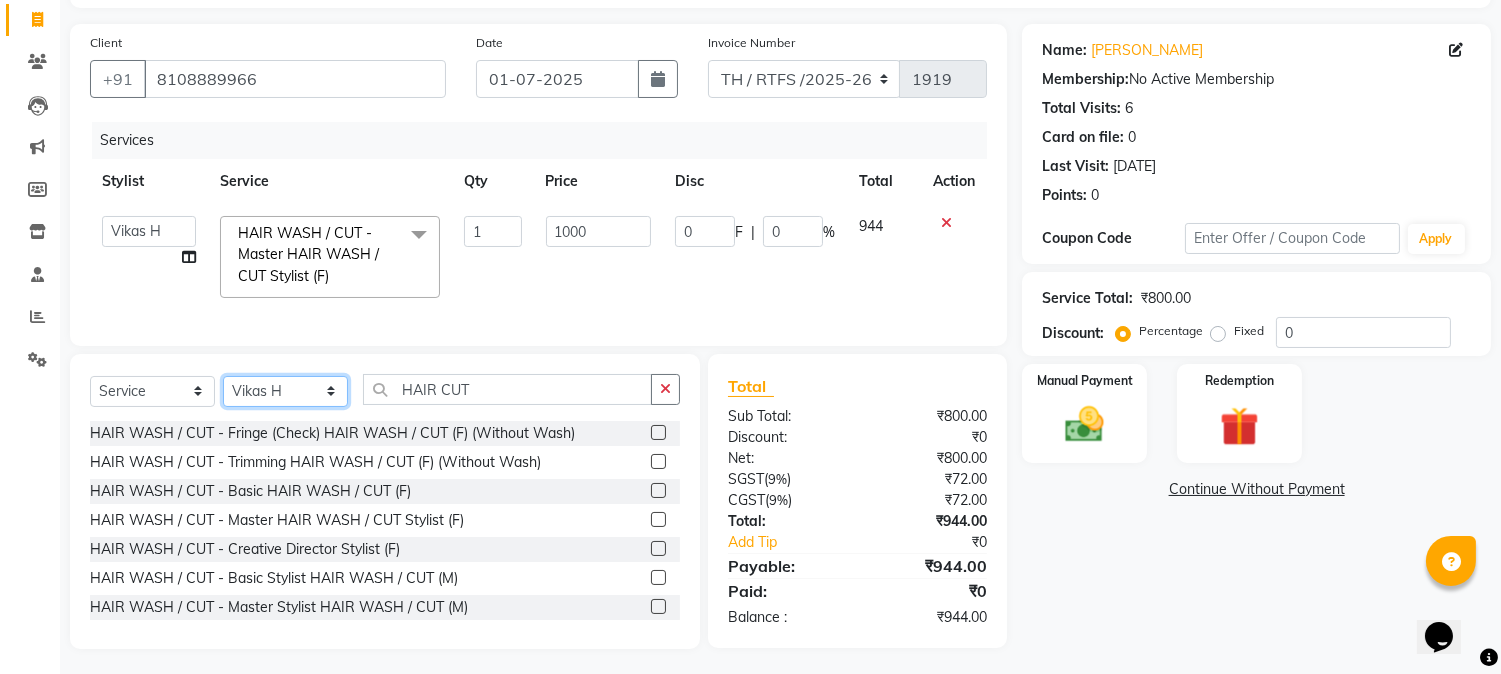 click on "Select Stylist Aarohi P   [PERSON_NAME] [PERSON_NAME] A  [PERSON_NAME] .[PERSON_NAME] House sale [PERSON_NAME]  [PERSON_NAME]   Manager [PERSON_NAME] [PERSON_NAME] [PERSON_NAME] [PERSON_NAME] [PERSON_NAME] [PERSON_NAME] M  [PERSON_NAME]  [PERSON_NAME]  [PERSON_NAME]" 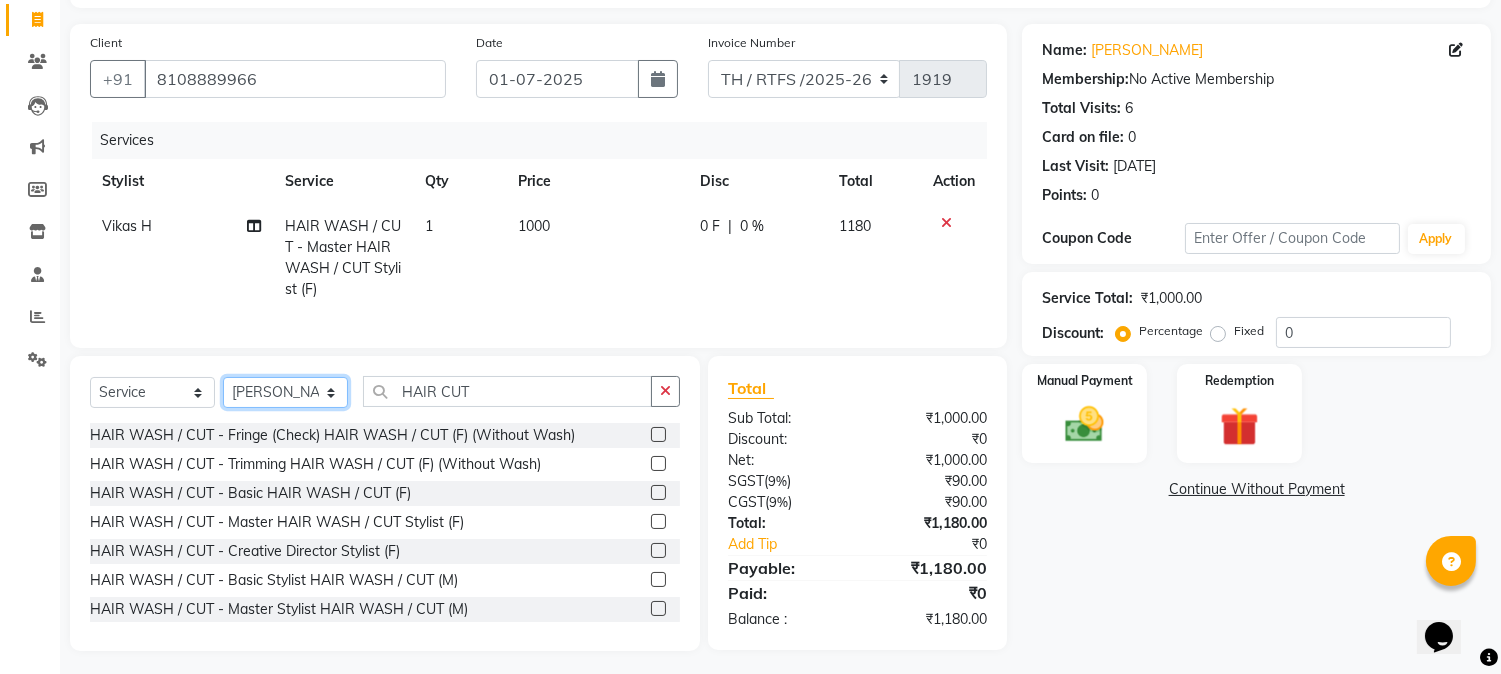 click on "Select Stylist Aarohi P   [PERSON_NAME] [PERSON_NAME] A  [PERSON_NAME] .[PERSON_NAME] House sale [PERSON_NAME]  [PERSON_NAME]   Manager [PERSON_NAME] [PERSON_NAME] [PERSON_NAME] [PERSON_NAME] [PERSON_NAME] [PERSON_NAME] M  [PERSON_NAME]  [PERSON_NAME]  [PERSON_NAME]" 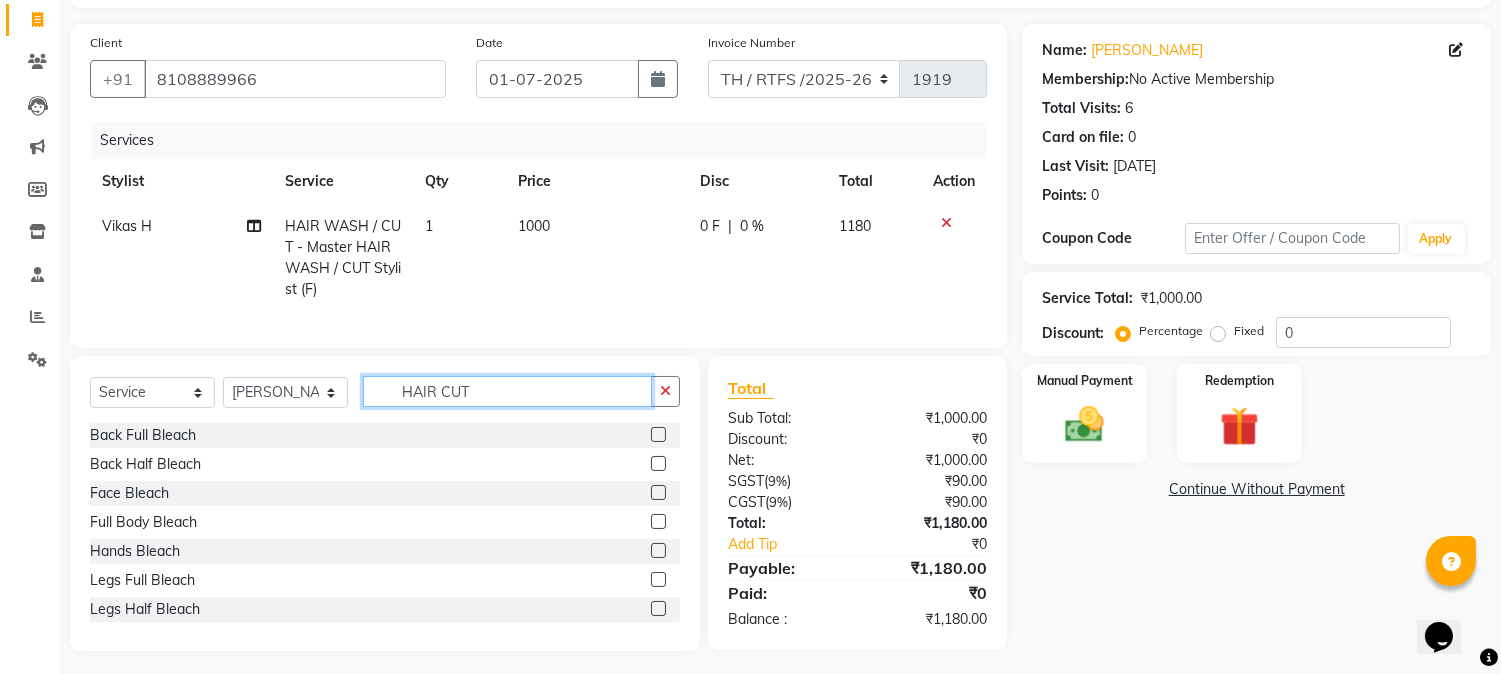 click on "HAIR CUT" 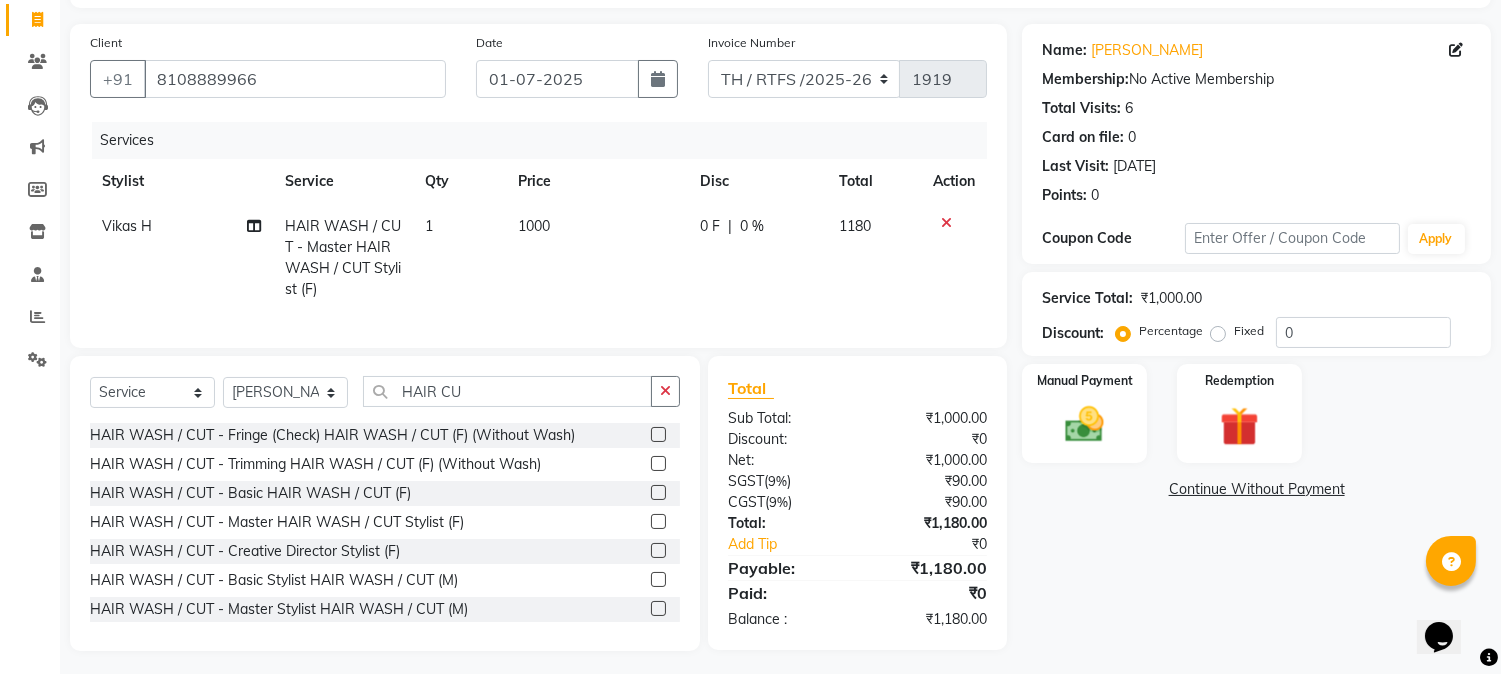 click 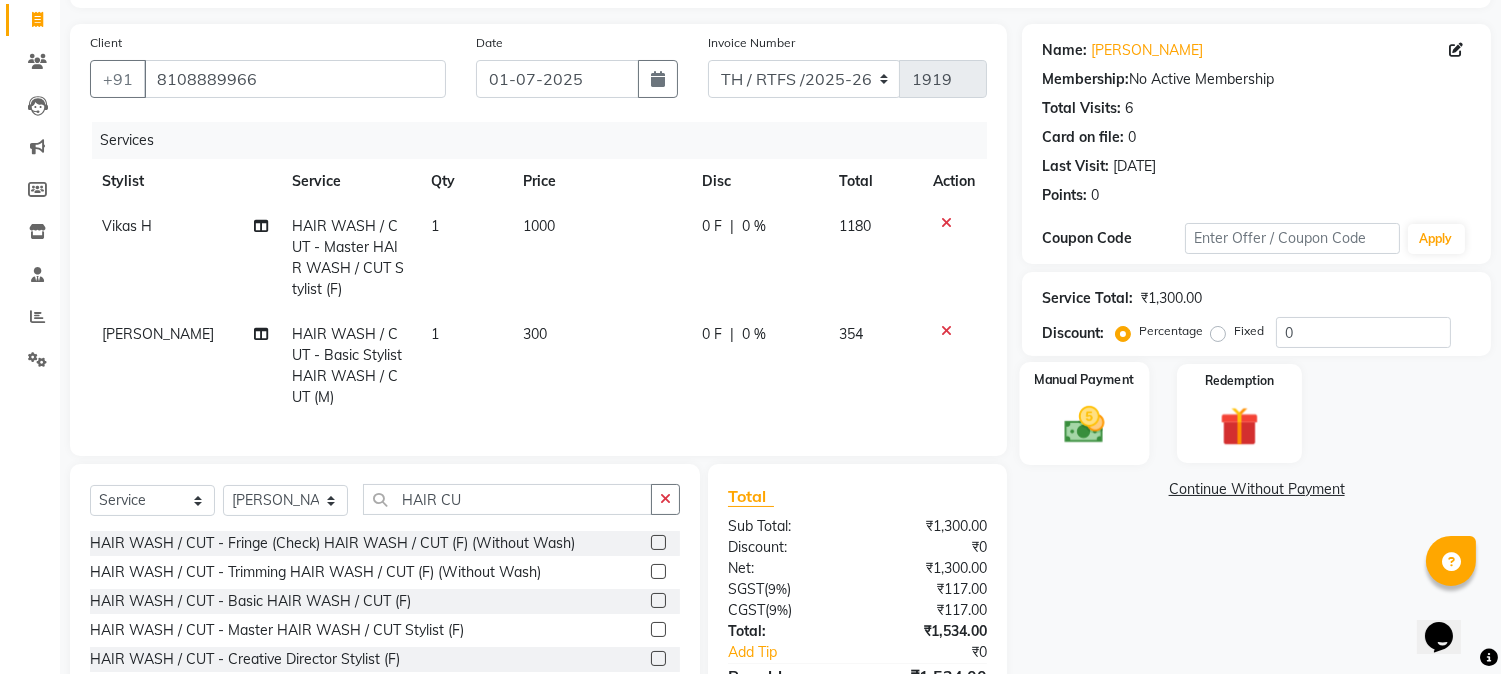click 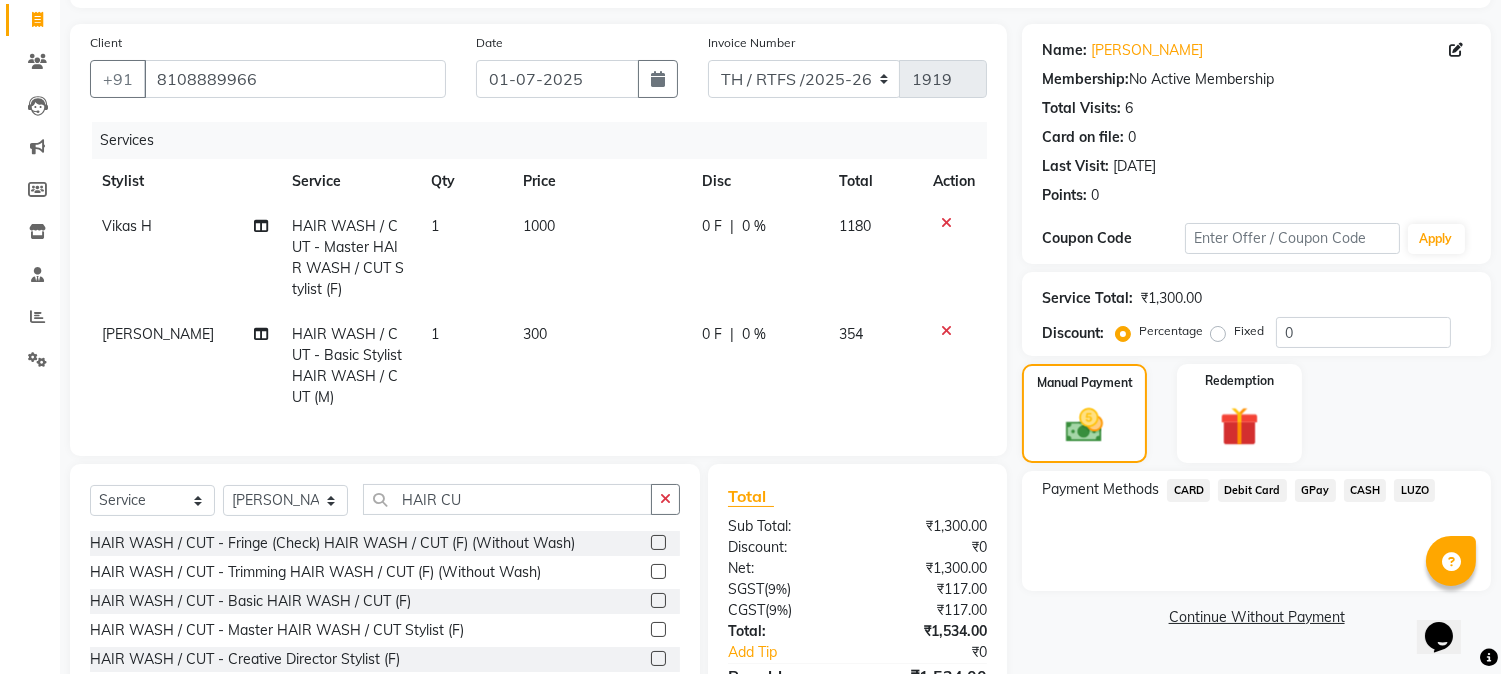 scroll, scrollTop: 257, scrollLeft: 0, axis: vertical 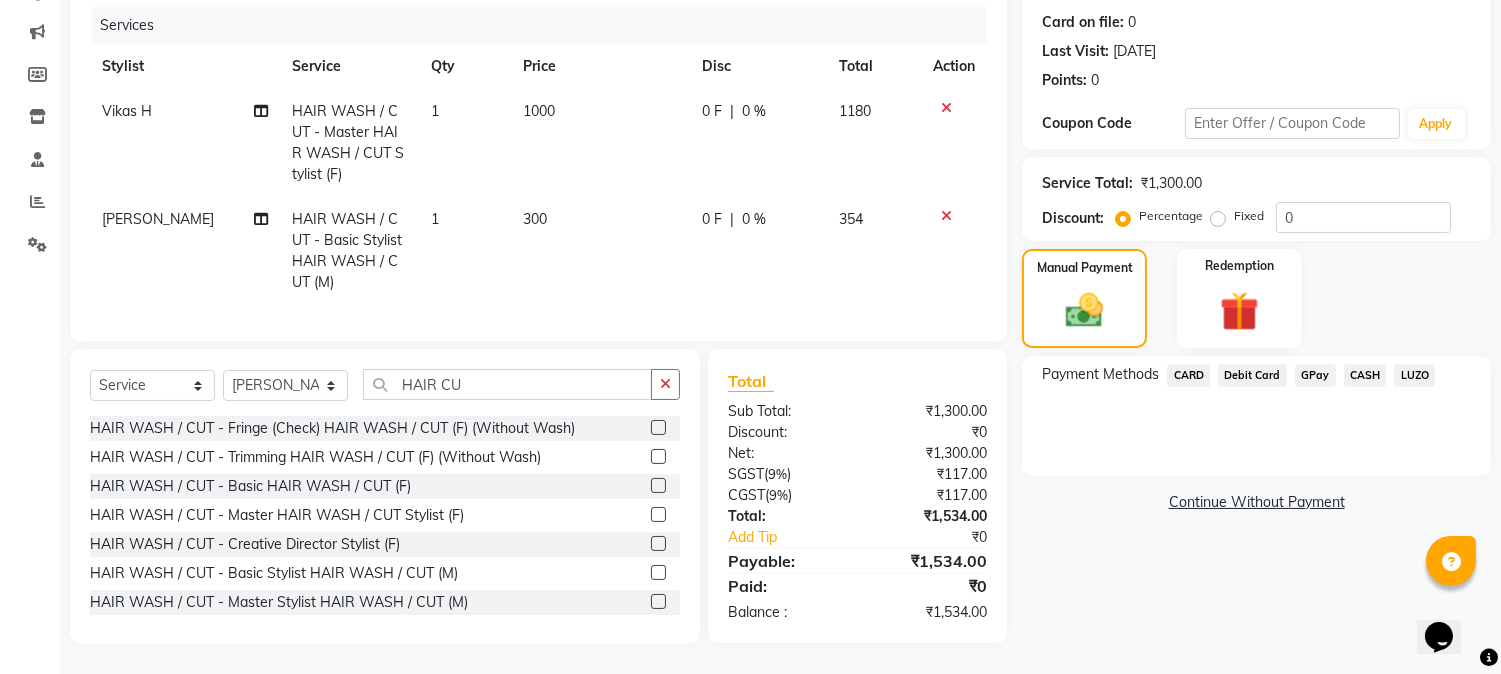 click on "GPay" 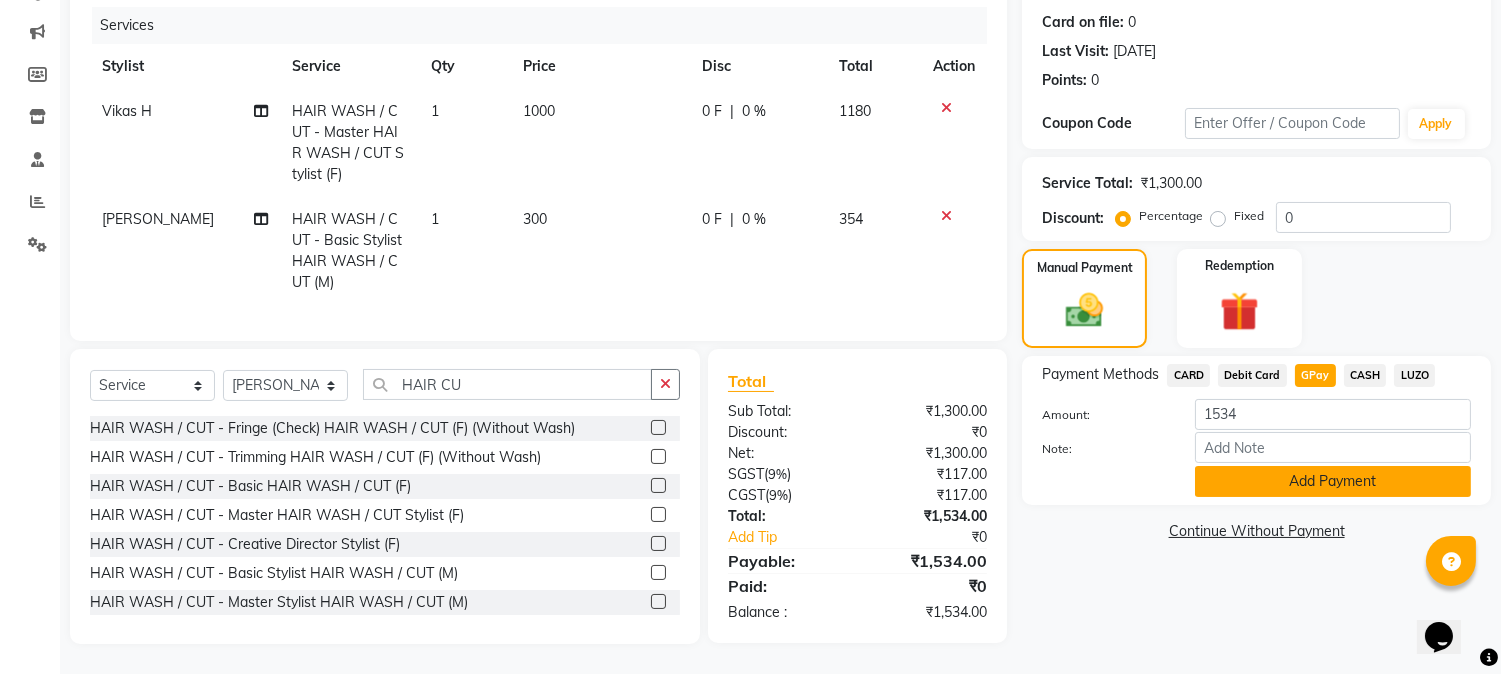 click on "Add Payment" 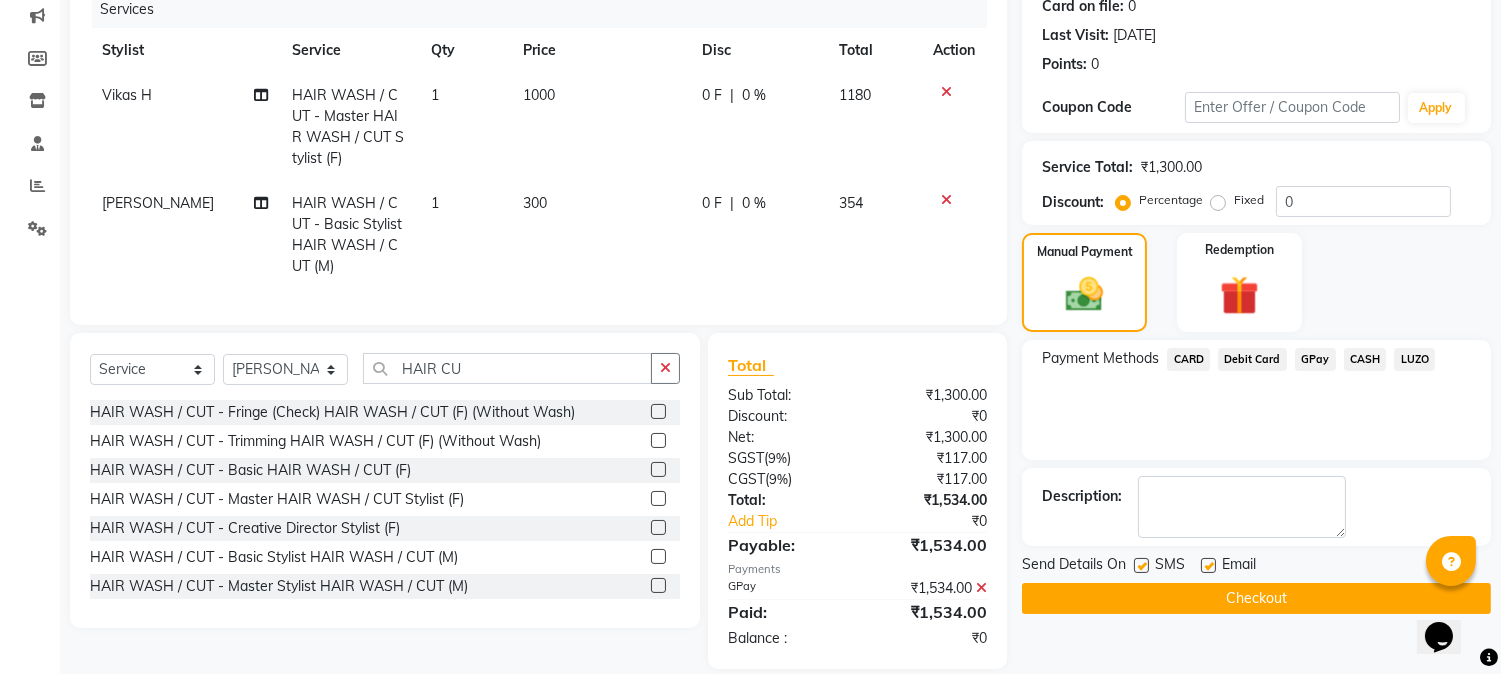 click on "Checkout" 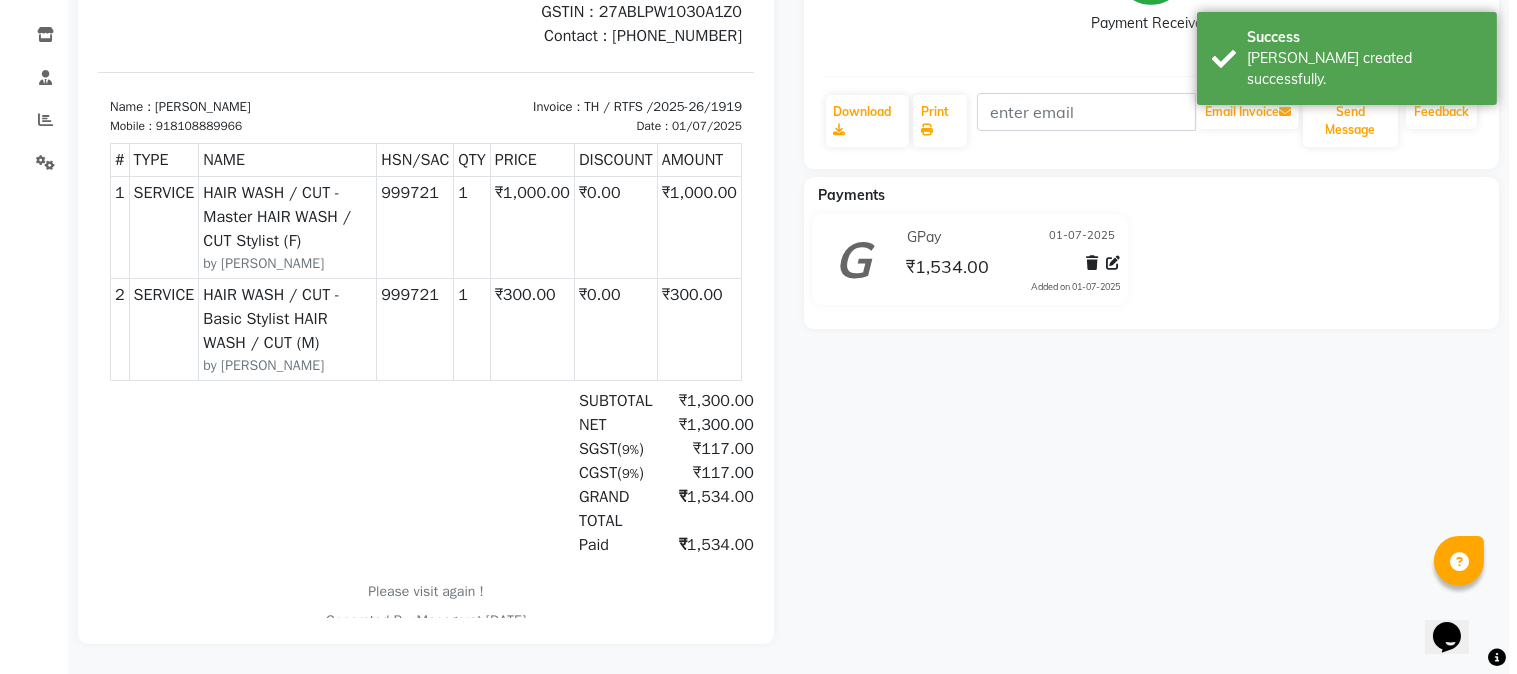 scroll, scrollTop: 0, scrollLeft: 0, axis: both 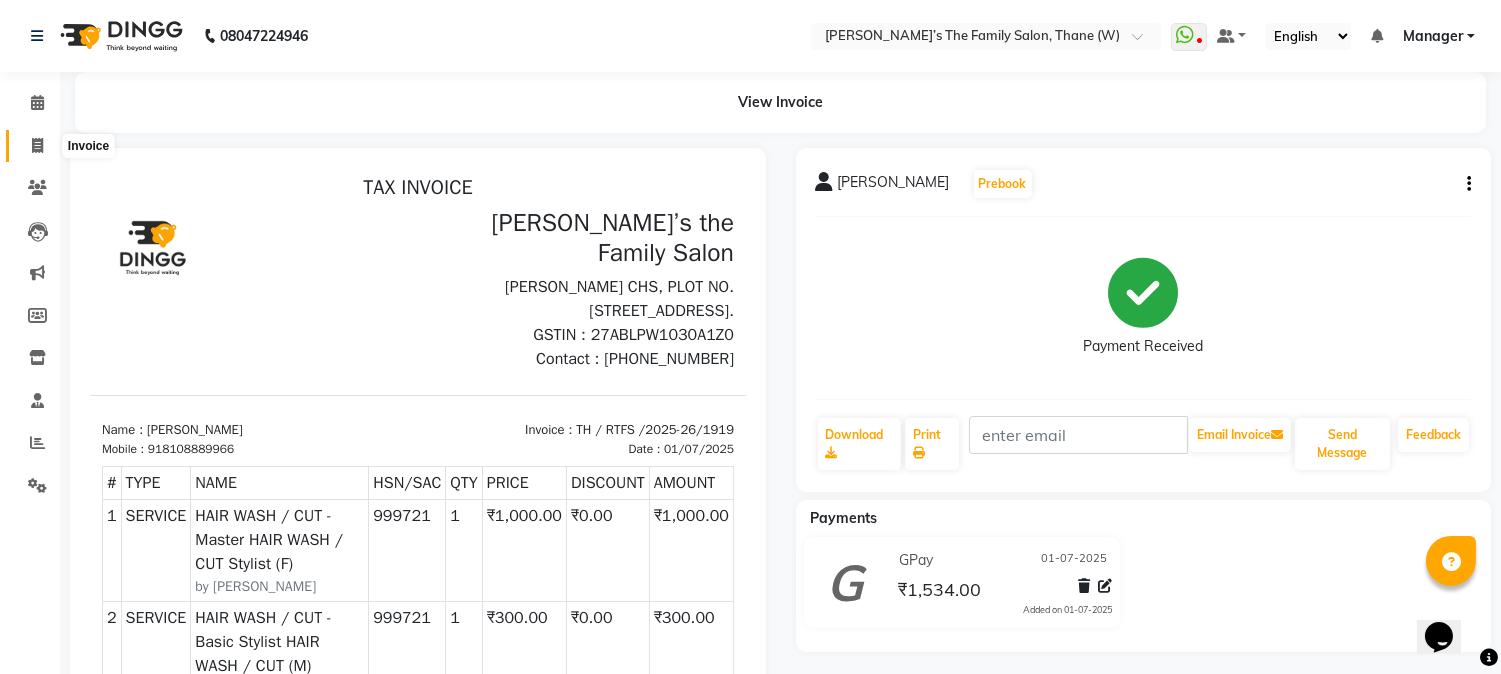 click 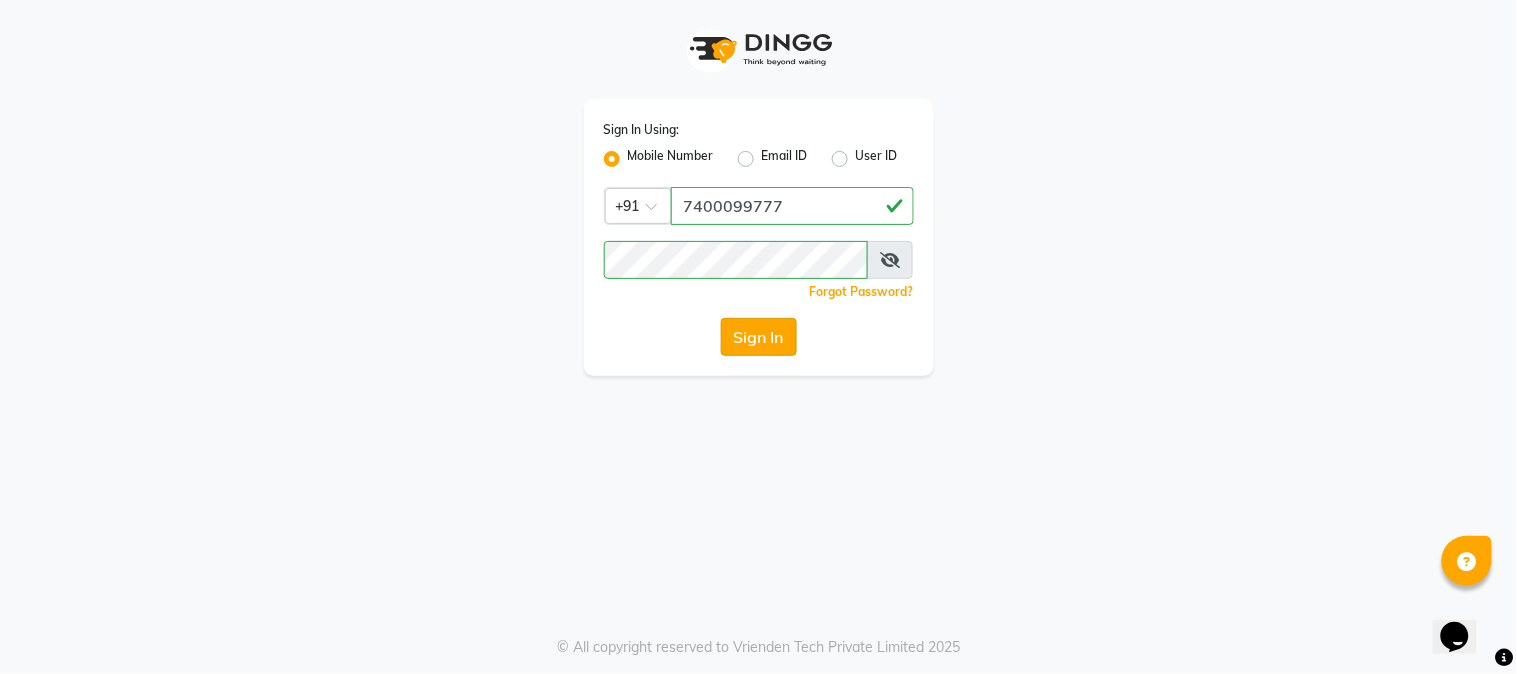 click on "Sign In" 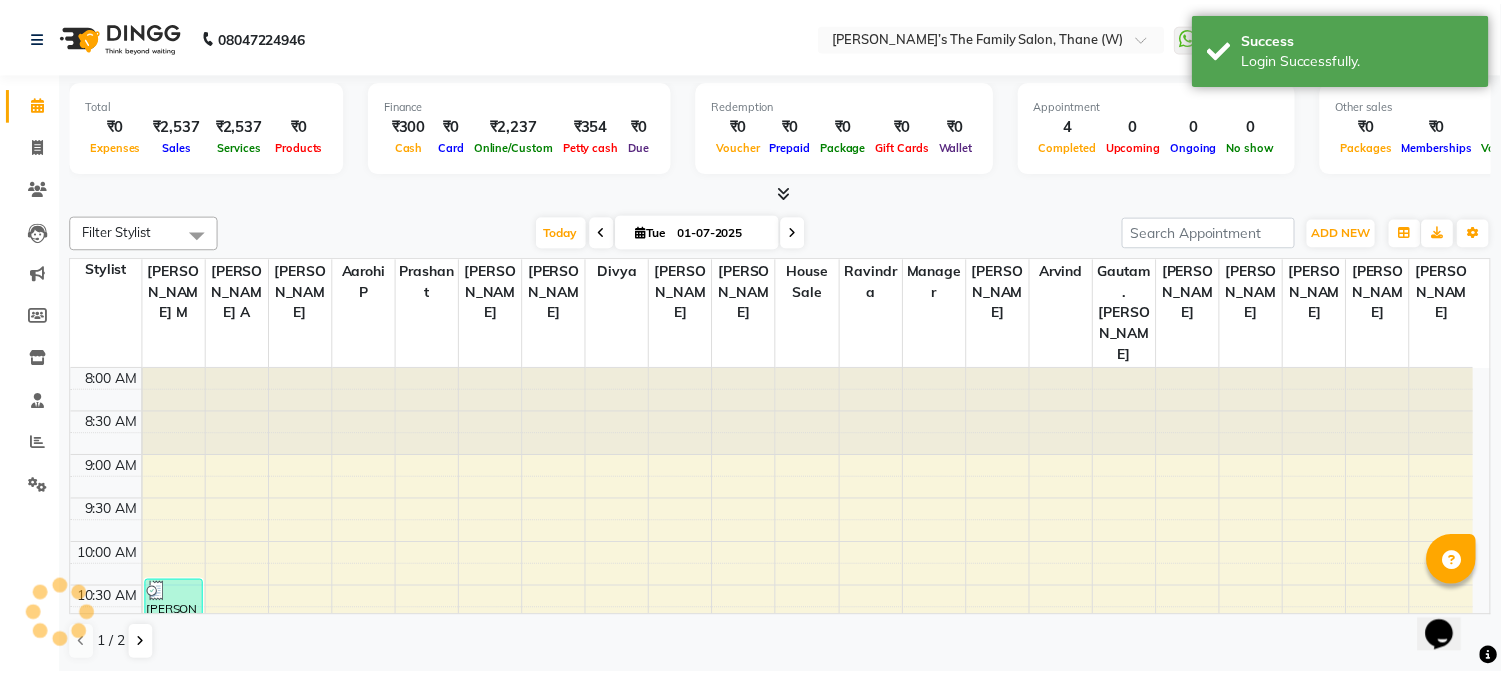 scroll, scrollTop: 0, scrollLeft: 0, axis: both 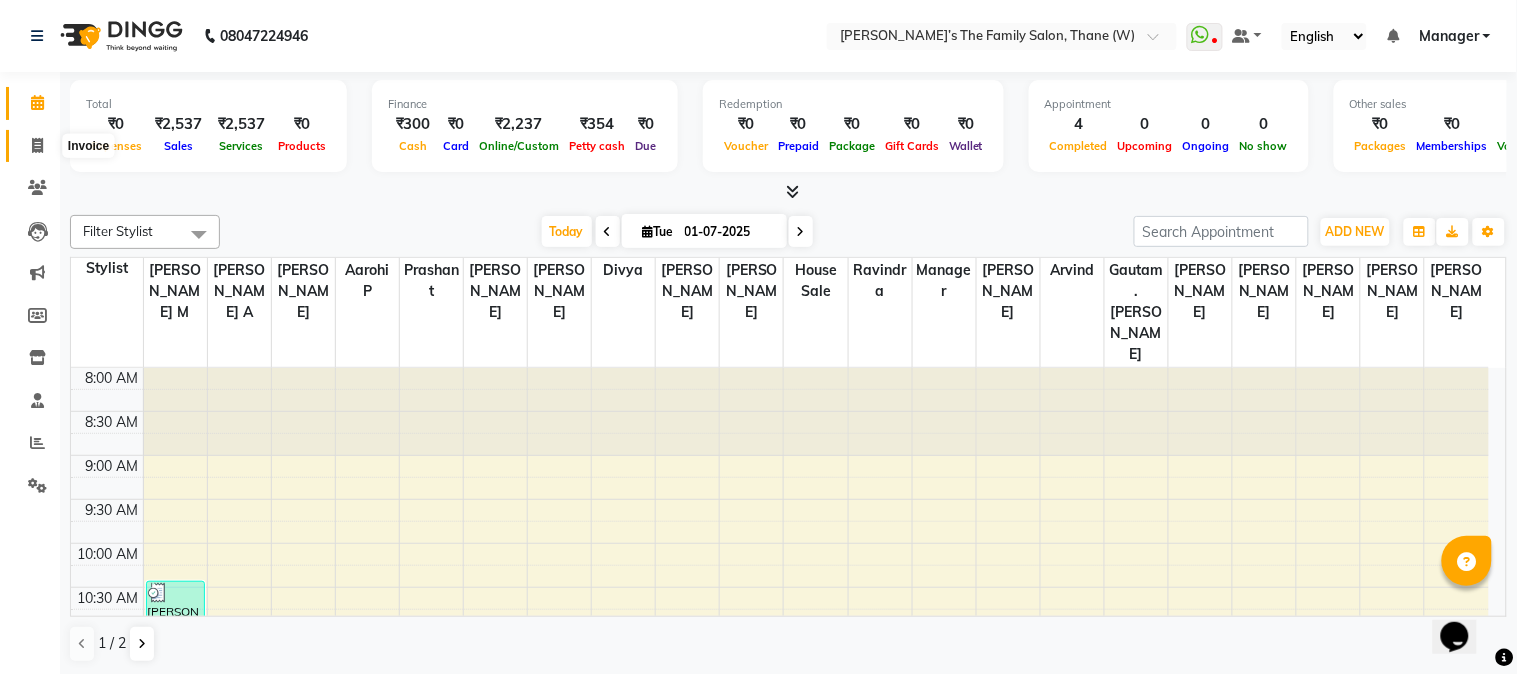 click 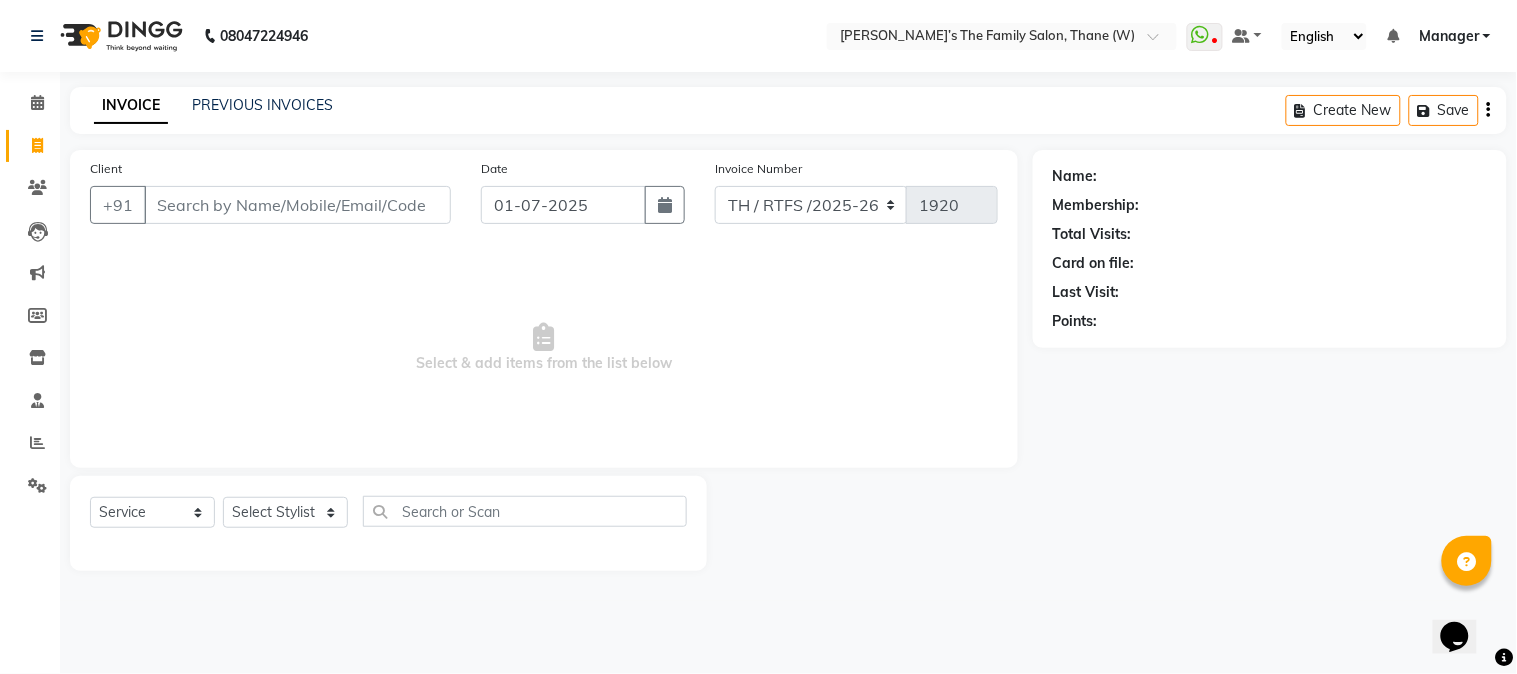click on "Client" at bounding box center (297, 205) 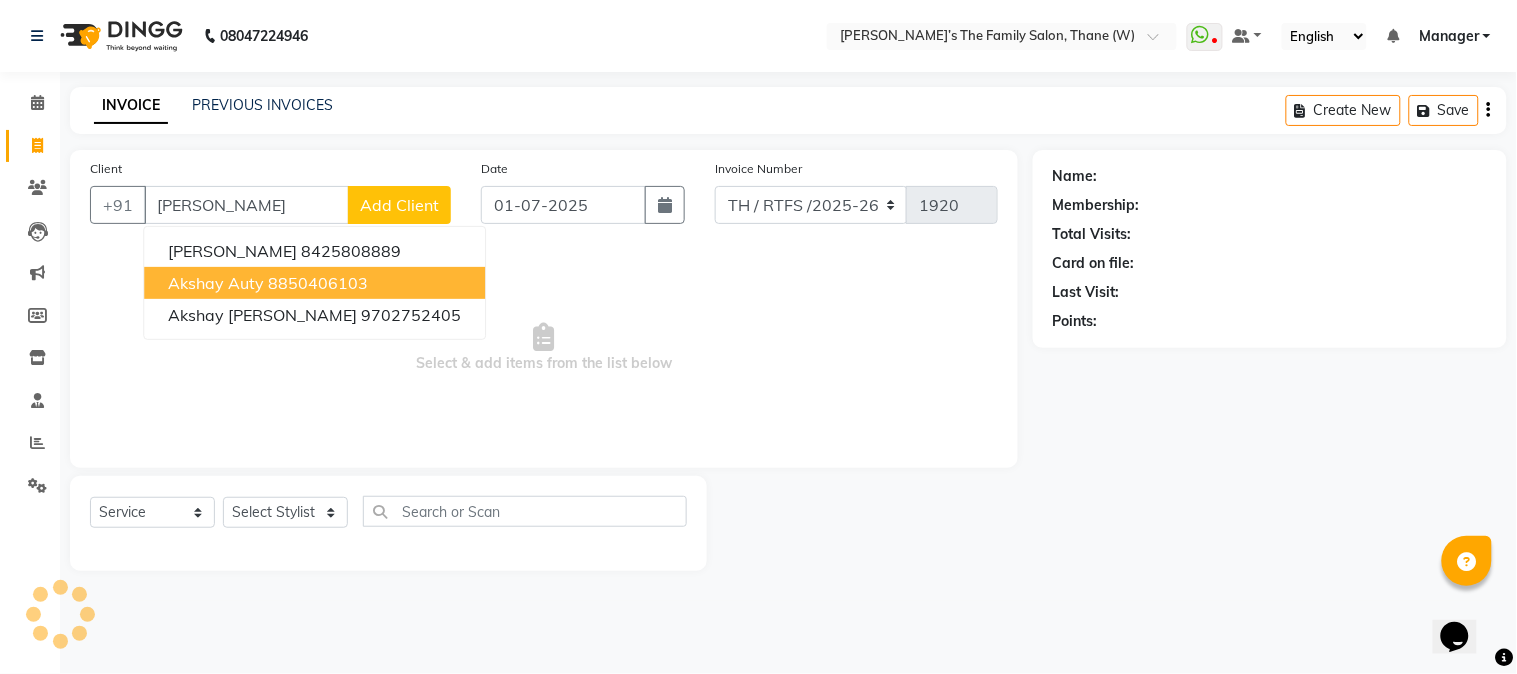 click on "8850406103" at bounding box center (318, 283) 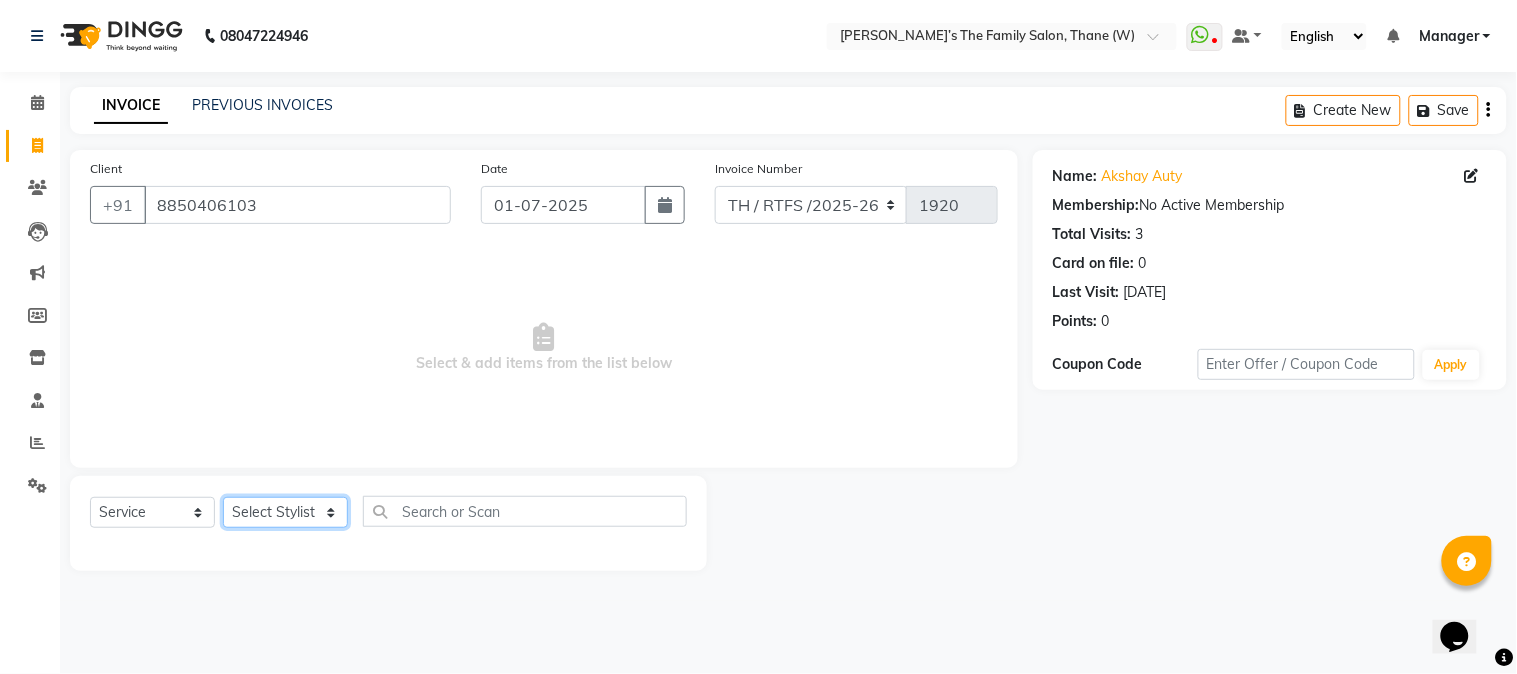 click on "Select Stylist Aarohi P   [PERSON_NAME] [PERSON_NAME] A  [PERSON_NAME] .[PERSON_NAME] House sale [PERSON_NAME]  [PERSON_NAME]   Manager [PERSON_NAME] [PERSON_NAME] [PERSON_NAME] [PERSON_NAME] [PERSON_NAME] [PERSON_NAME] M  [PERSON_NAME]  [PERSON_NAME]  [PERSON_NAME]" 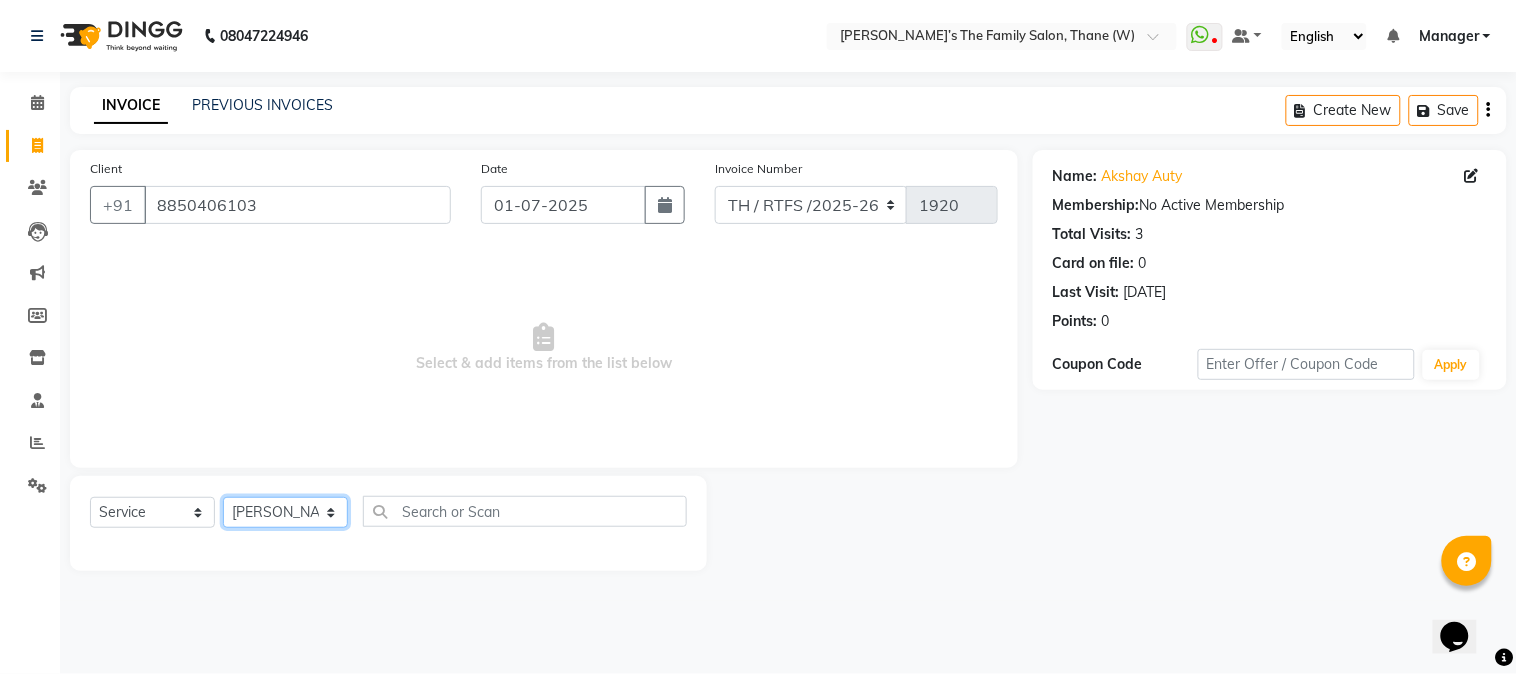 click on "Select Stylist Aarohi P   [PERSON_NAME] [PERSON_NAME] A  [PERSON_NAME] .[PERSON_NAME] House sale [PERSON_NAME]  [PERSON_NAME]   Manager [PERSON_NAME] [PERSON_NAME] [PERSON_NAME] [PERSON_NAME] [PERSON_NAME] [PERSON_NAME] M  [PERSON_NAME]  [PERSON_NAME]  [PERSON_NAME]" 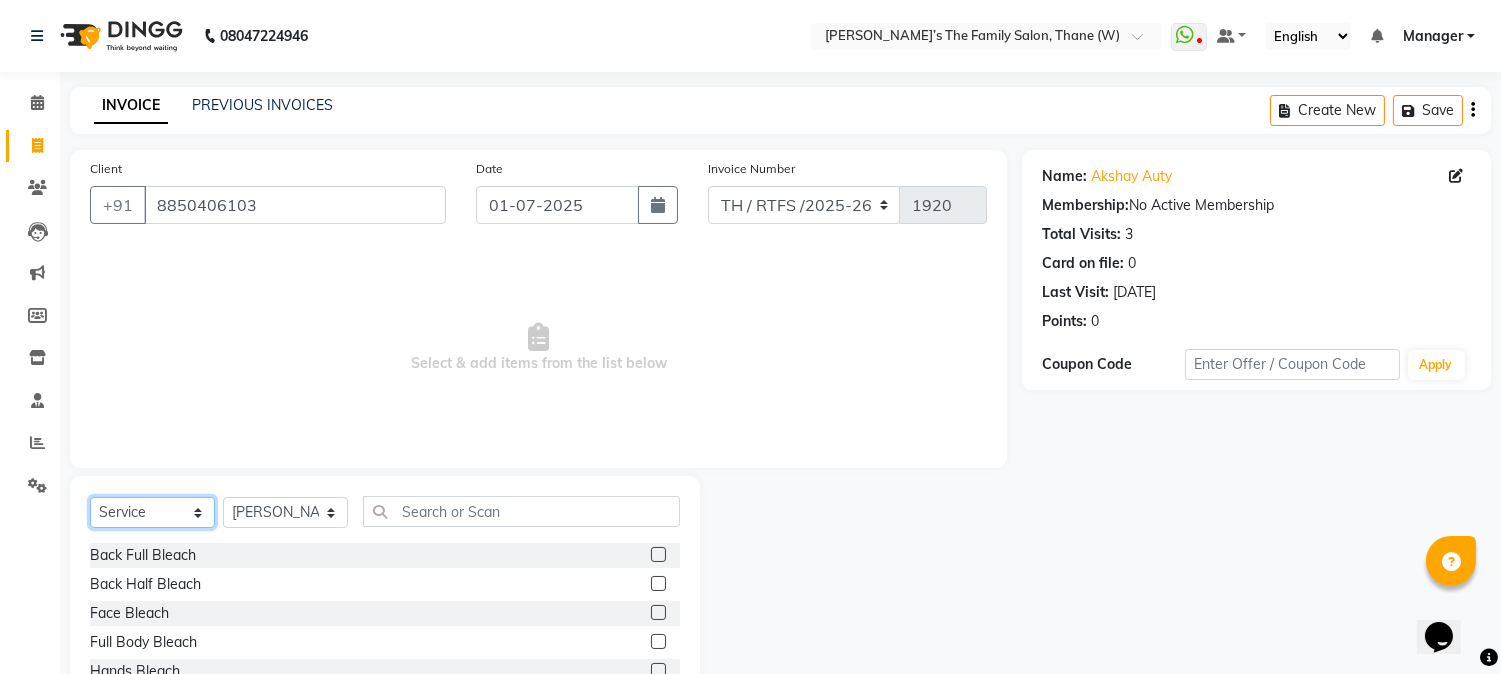 click on "Select  Service  Product  Membership  Package Voucher Prepaid Gift Card" 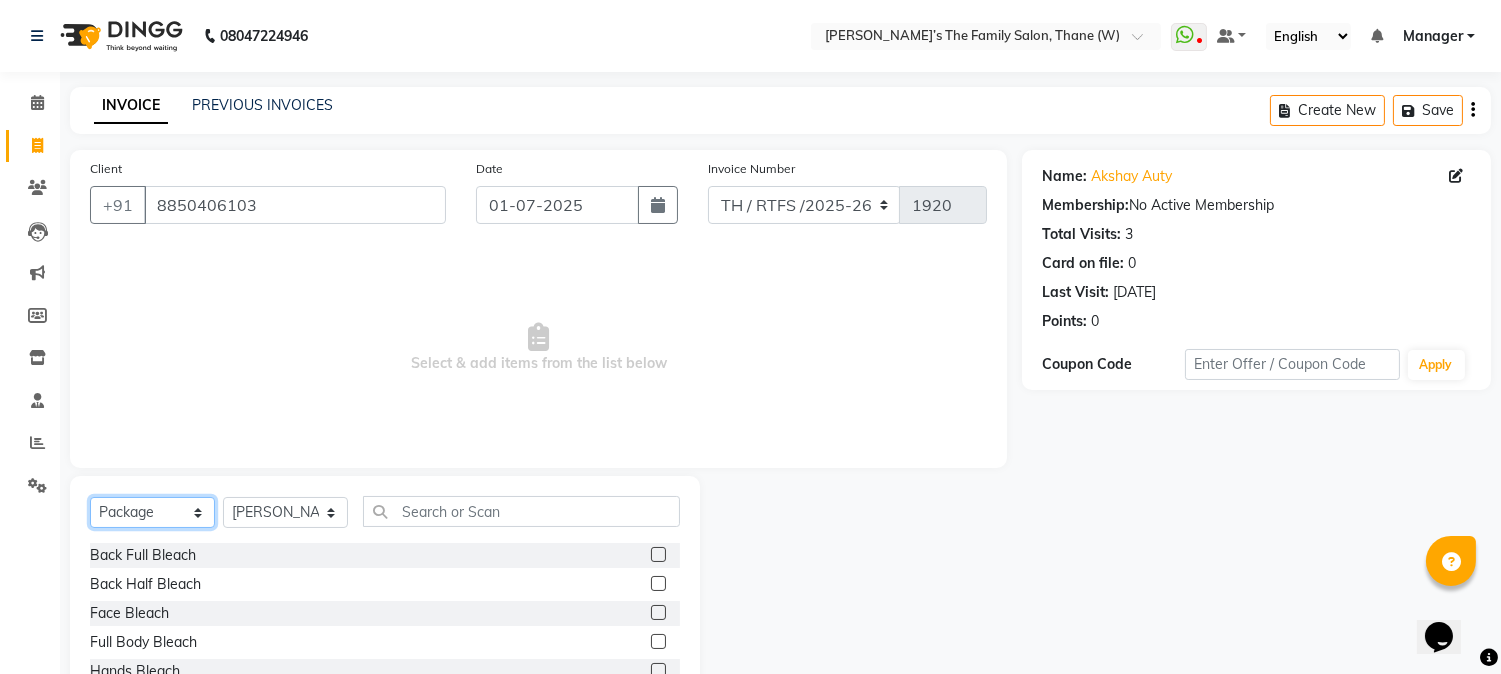 click on "Select  Service  Product  Membership  Package Voucher Prepaid Gift Card" 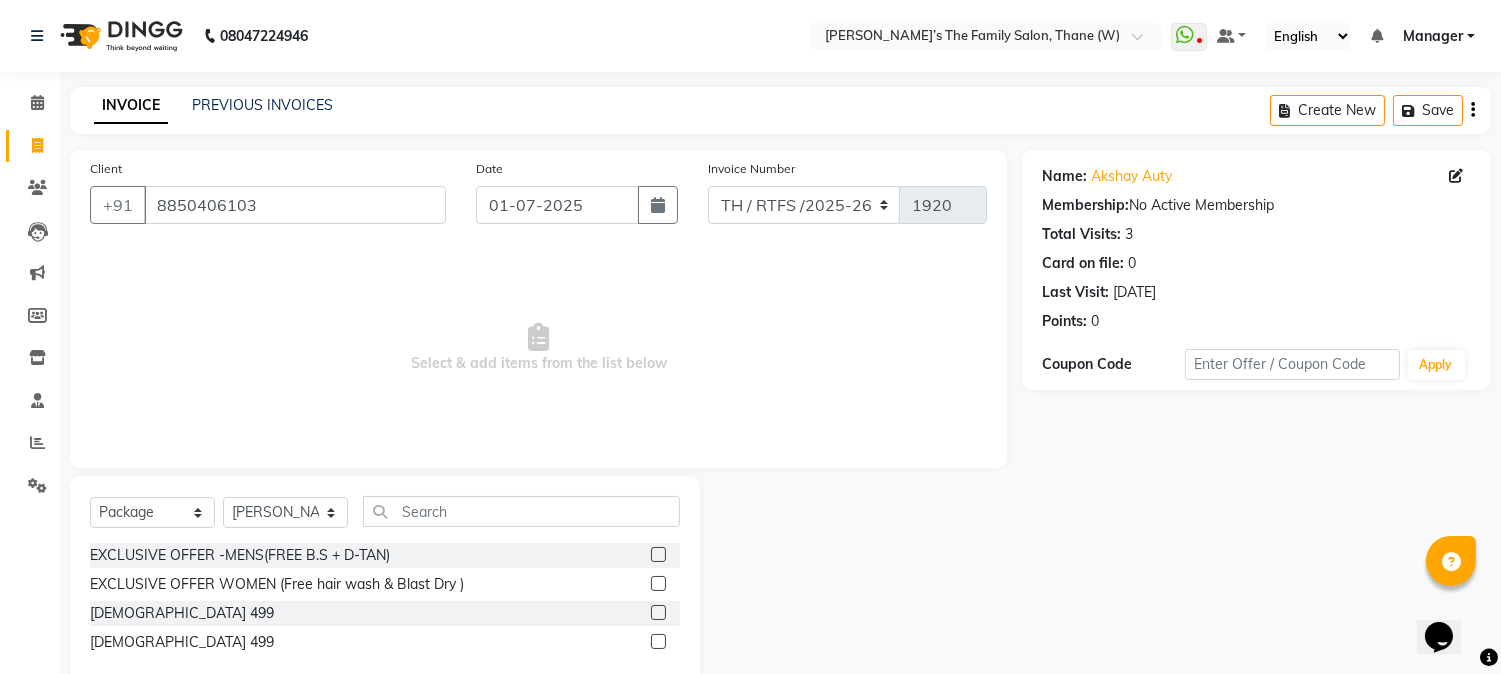 click 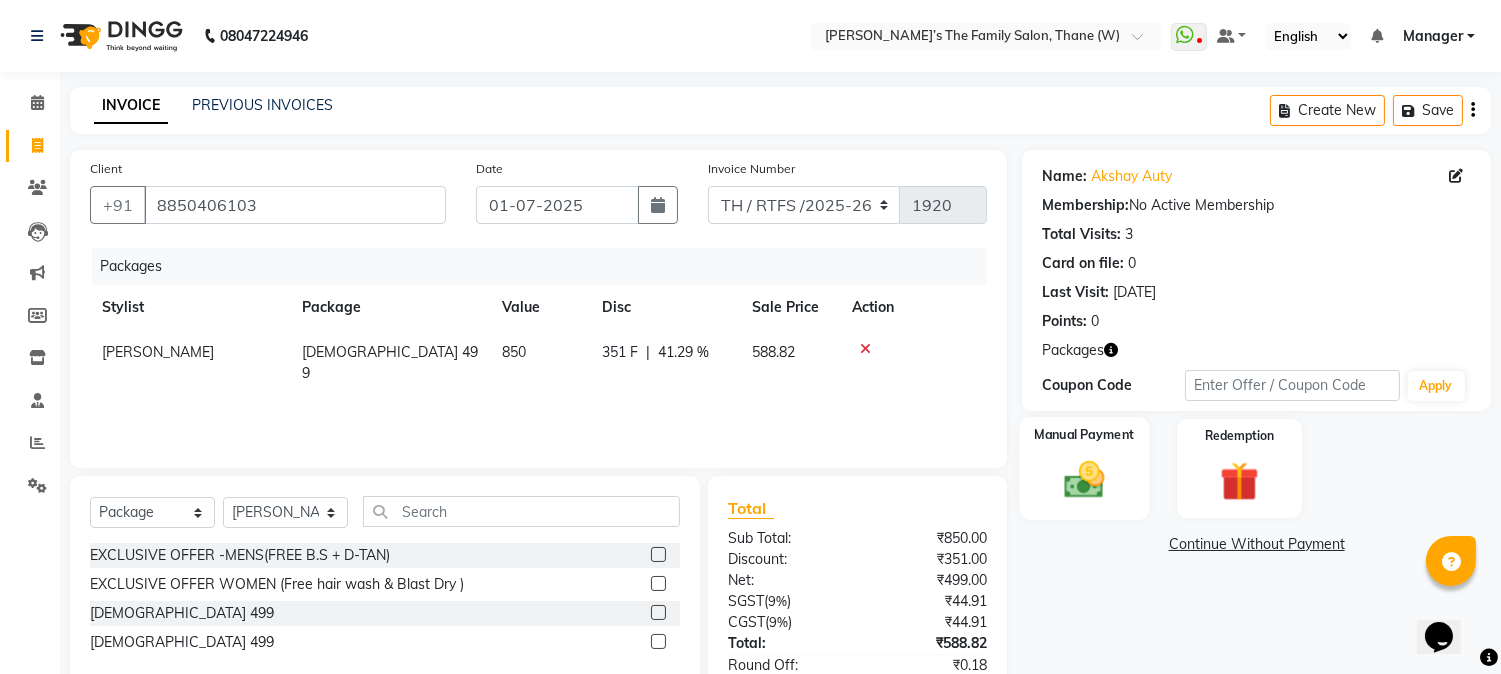 click on "Manual Payment" 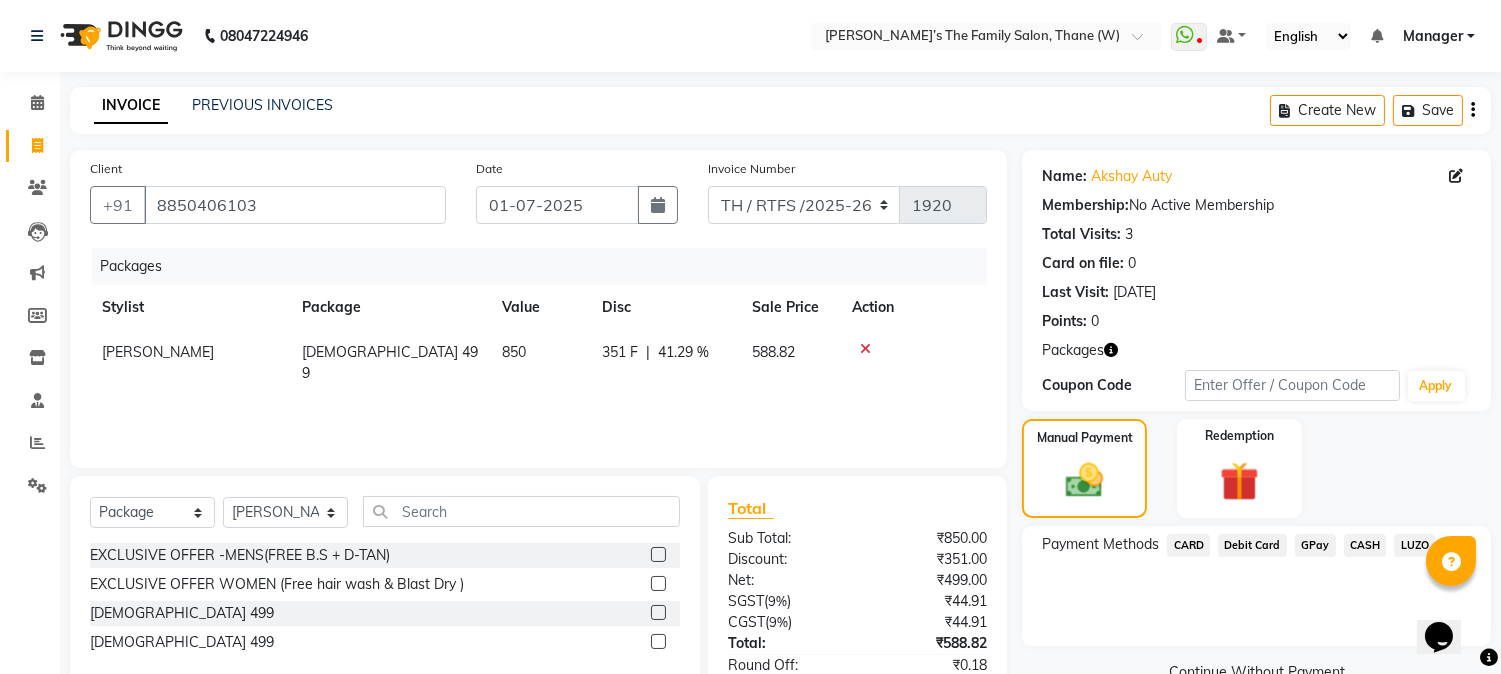 scroll, scrollTop: 125, scrollLeft: 0, axis: vertical 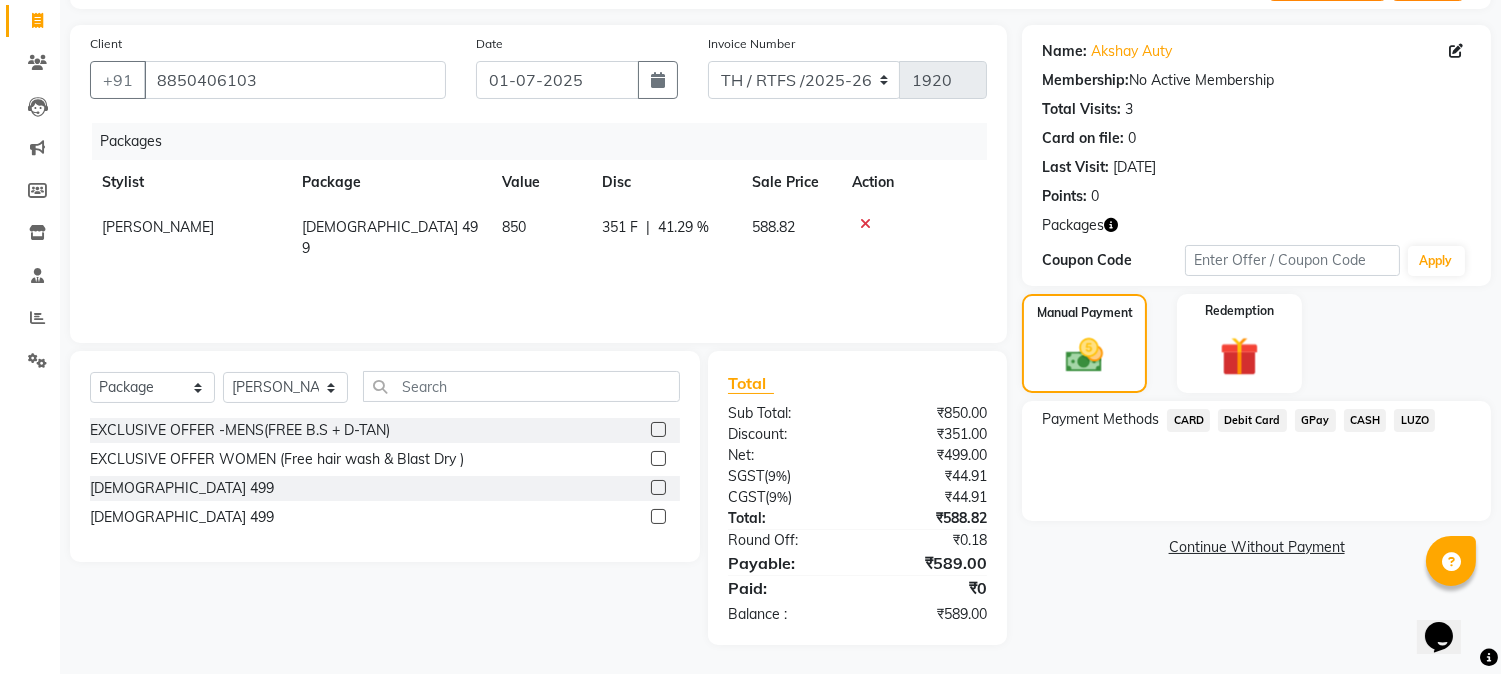 click on "41.29 %" 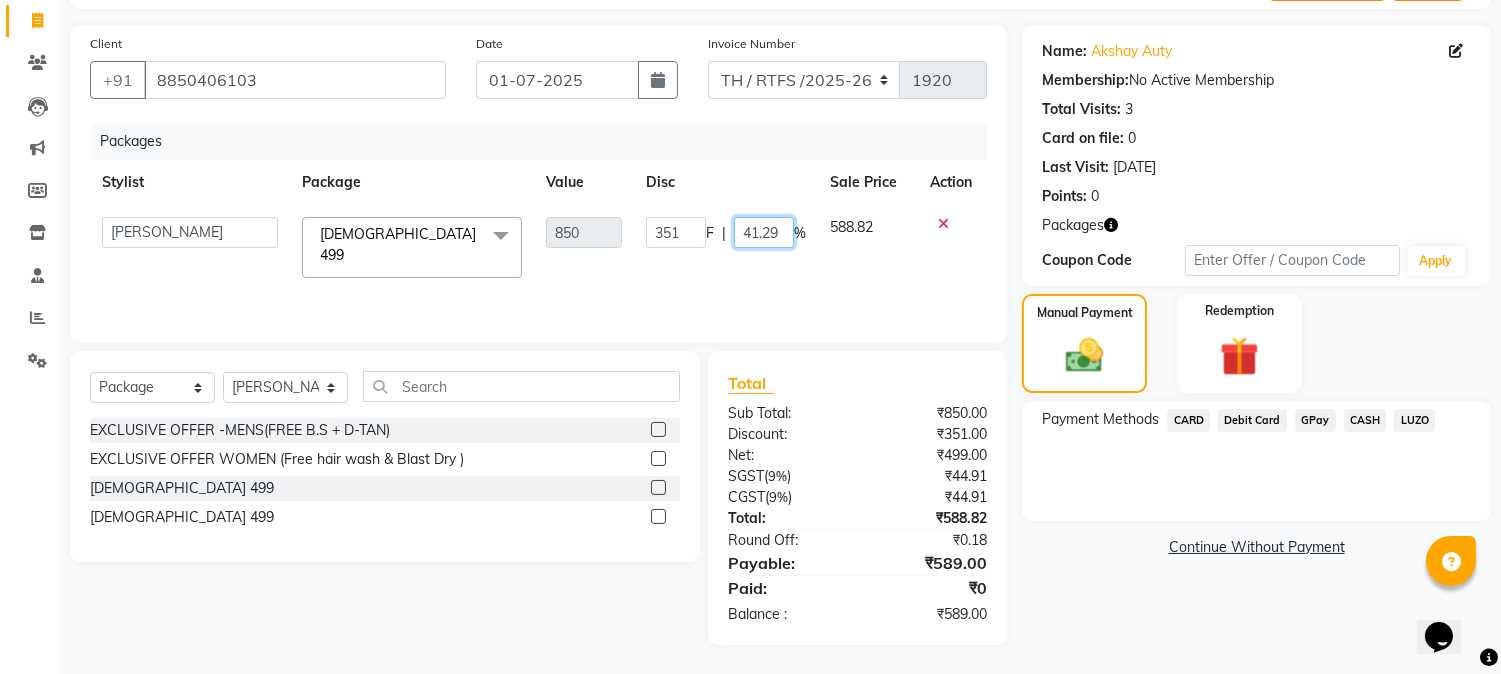 click on "41.29" 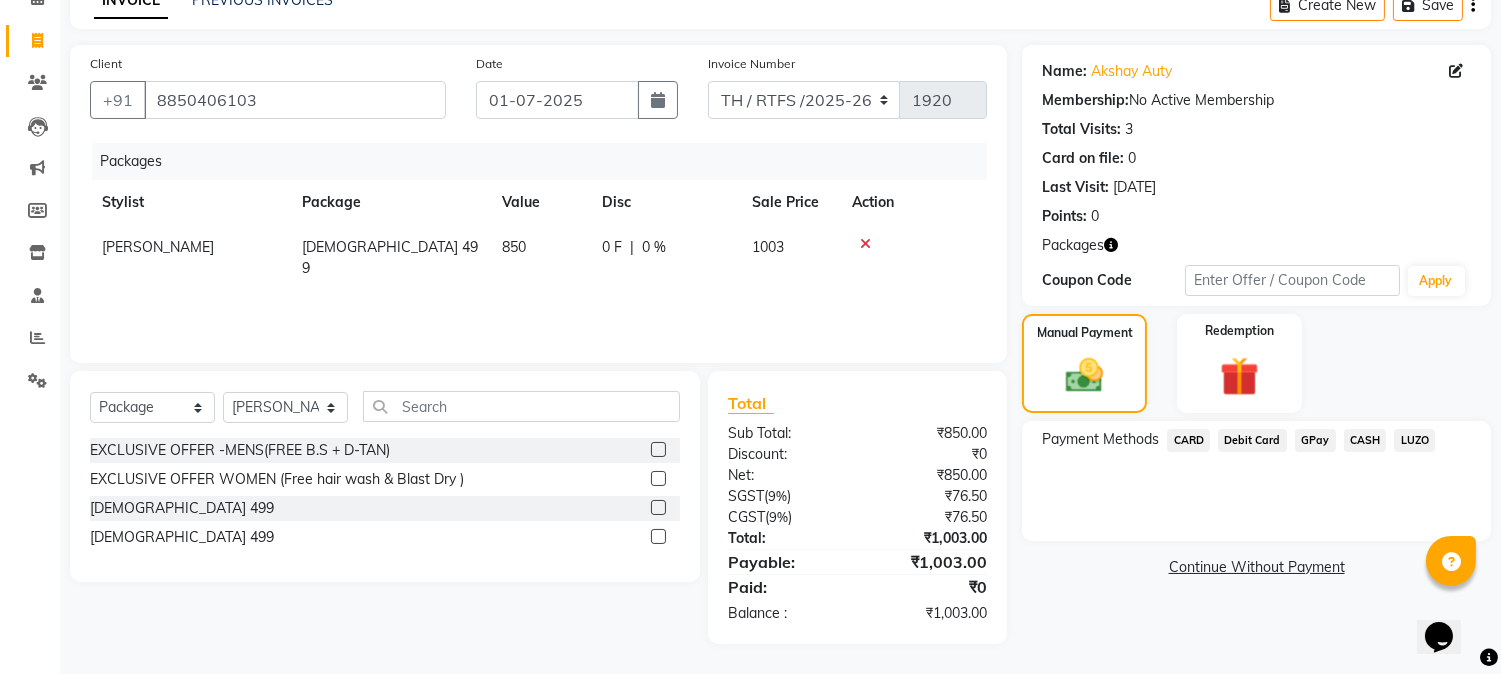click on "Packages Stylist Package Value Disc Sale Price Action [PERSON_NAME]   [DEMOGRAPHIC_DATA] 499 850 0 F | 0 % 1003" 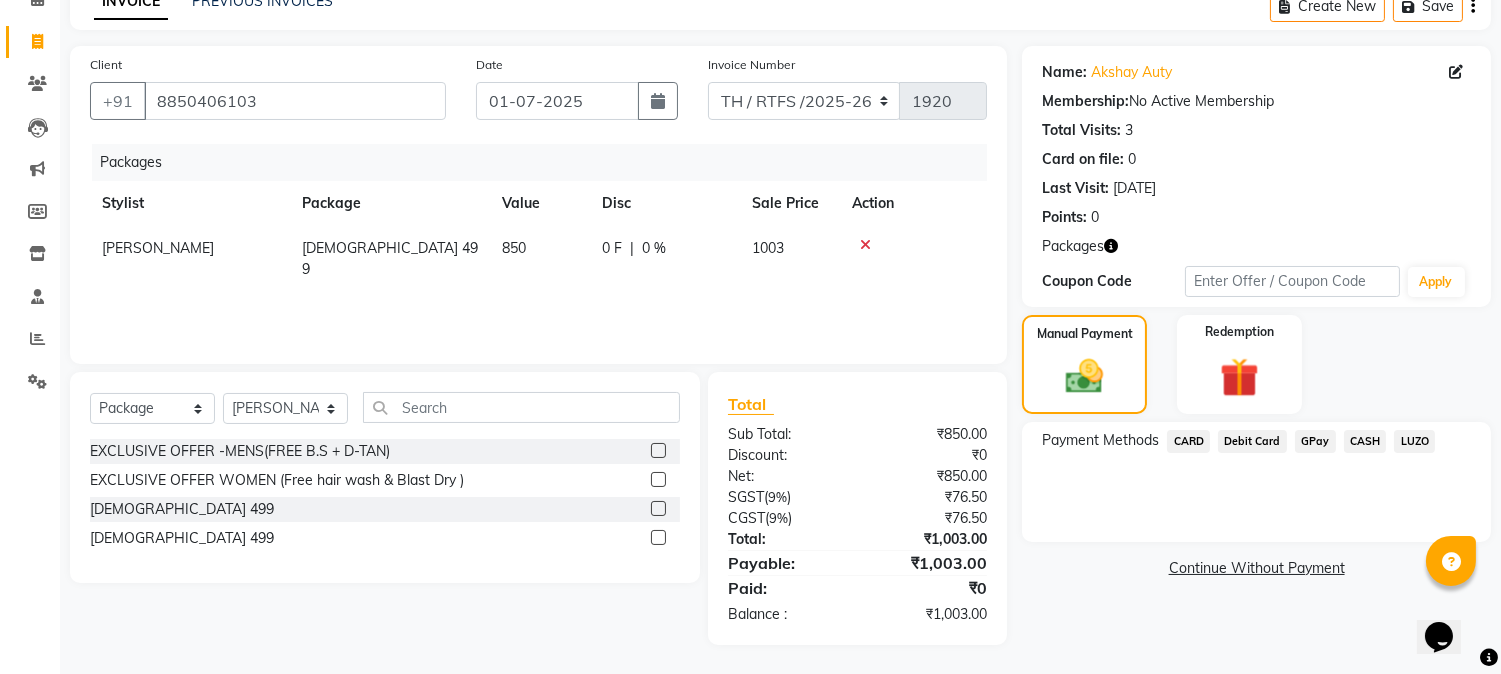 click on "0 F | 0 %" 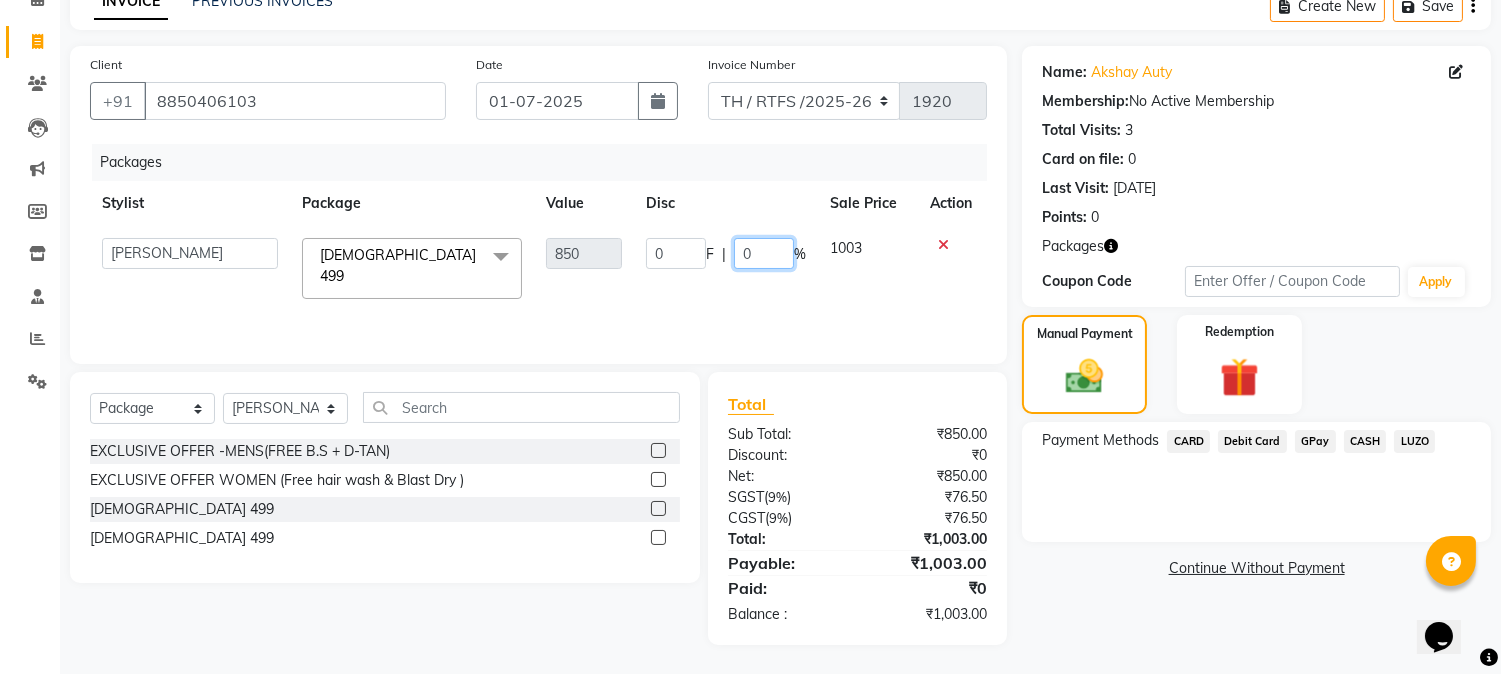 click on "0" 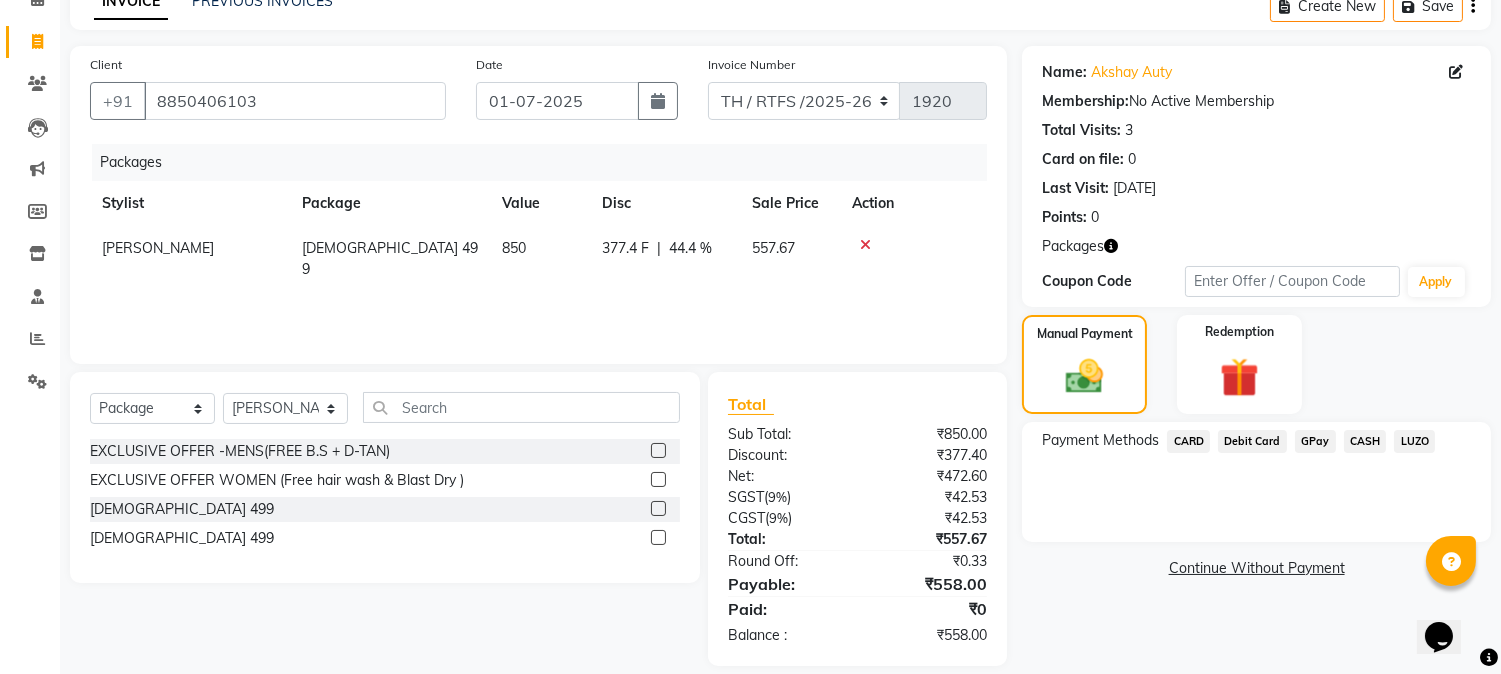 click on "Packages Stylist Package Value Disc Sale Price Action [PERSON_NAME]   [DEMOGRAPHIC_DATA] 499 850 377.4 F | 44.4 % 557.67" 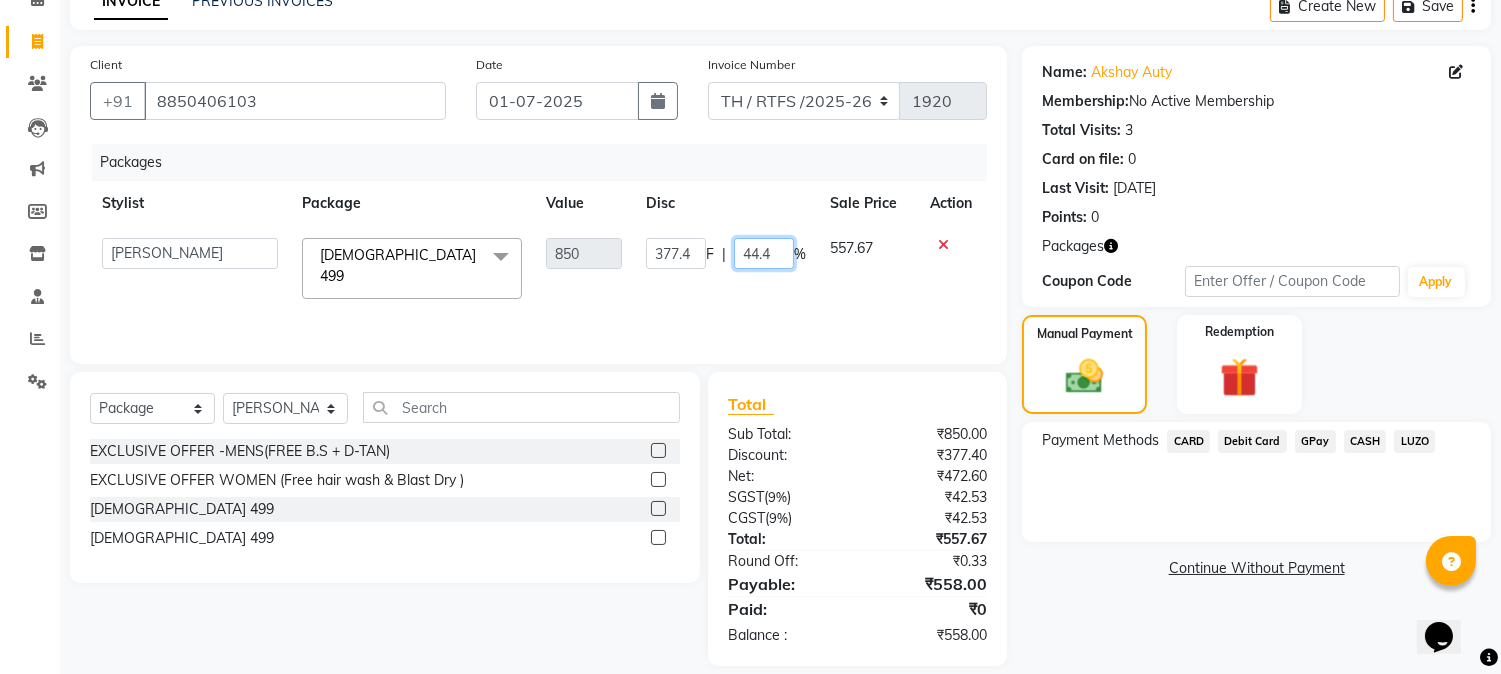click on "44.4" 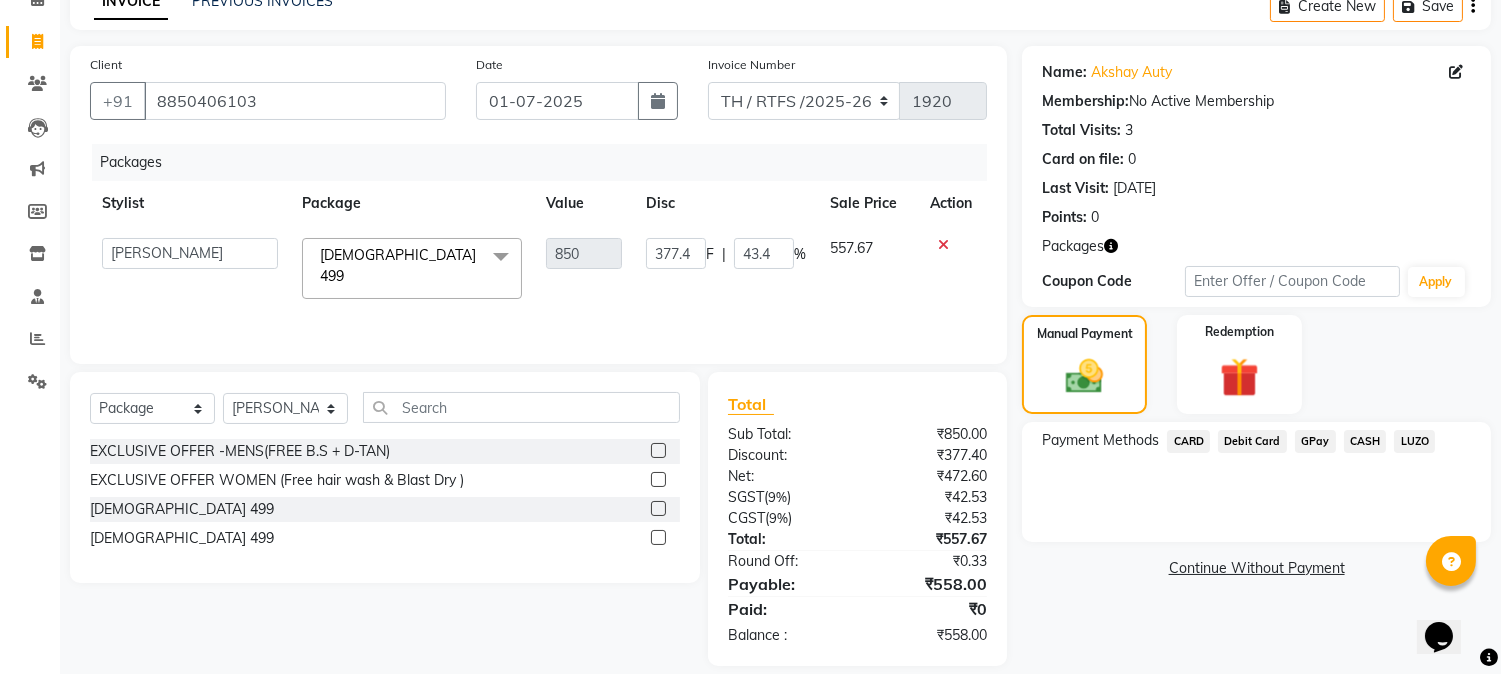 click on "Packages Stylist Package Value Disc Sale Price Action  Aarohi P     [PERSON_NAME]   [PERSON_NAME] A    [PERSON_NAME]   [PERSON_NAME]   [PERSON_NAME] .[PERSON_NAME]   House sale   [PERSON_NAME]    [PERSON_NAME]     Manager   [PERSON_NAME]   [PERSON_NAME]   [PERSON_NAME]   [PERSON_NAME]   [PERSON_NAME] [PERSON_NAME] M    [PERSON_NAME]    [PERSON_NAME]    Vikas H  [DEMOGRAPHIC_DATA] 499  x EXCLUSIVE OFFER -MENS(FREE B.S + D-TAN) EXCLUSIVE OFFER WOMEN (Free  hair wash & Blast Dry ) [DEMOGRAPHIC_DATA] 499 [DEMOGRAPHIC_DATA] 499 850 377.4 F | 43.4 % 557.67" 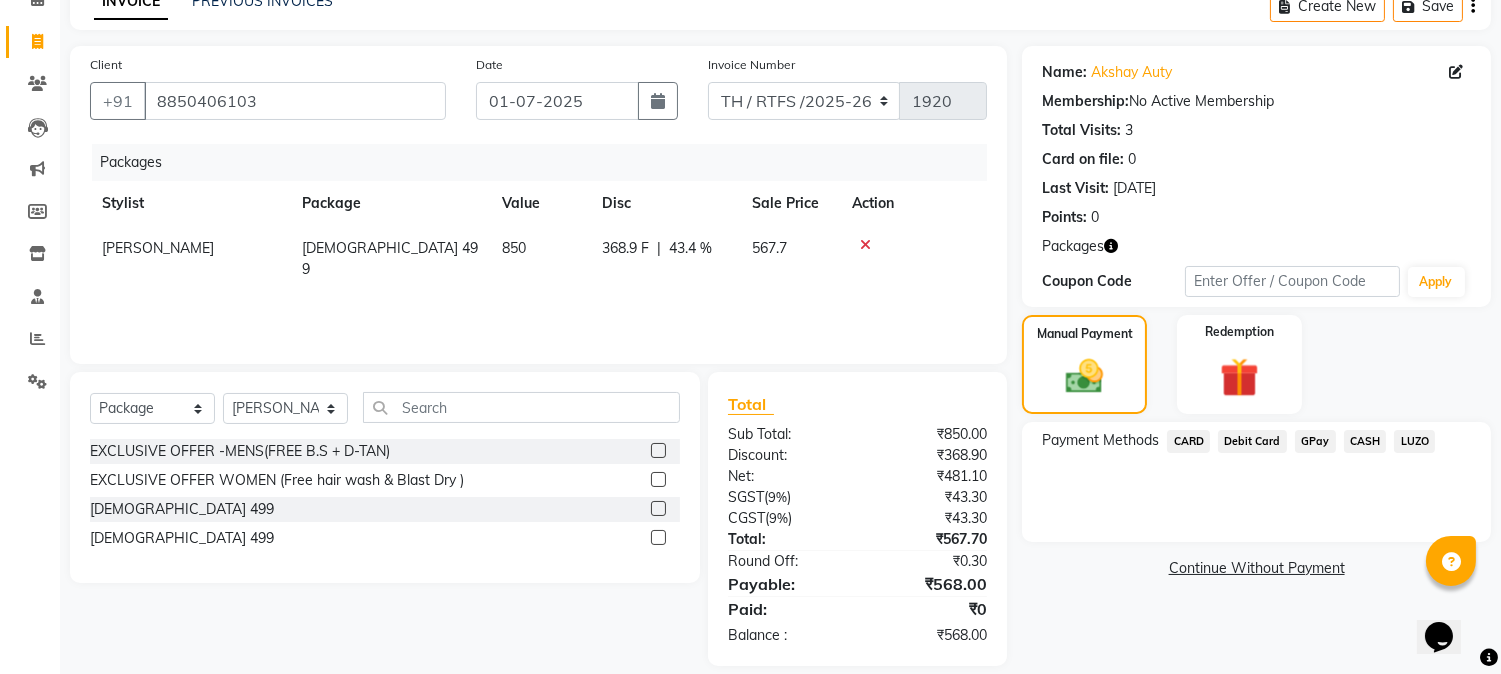 click on "567.7" 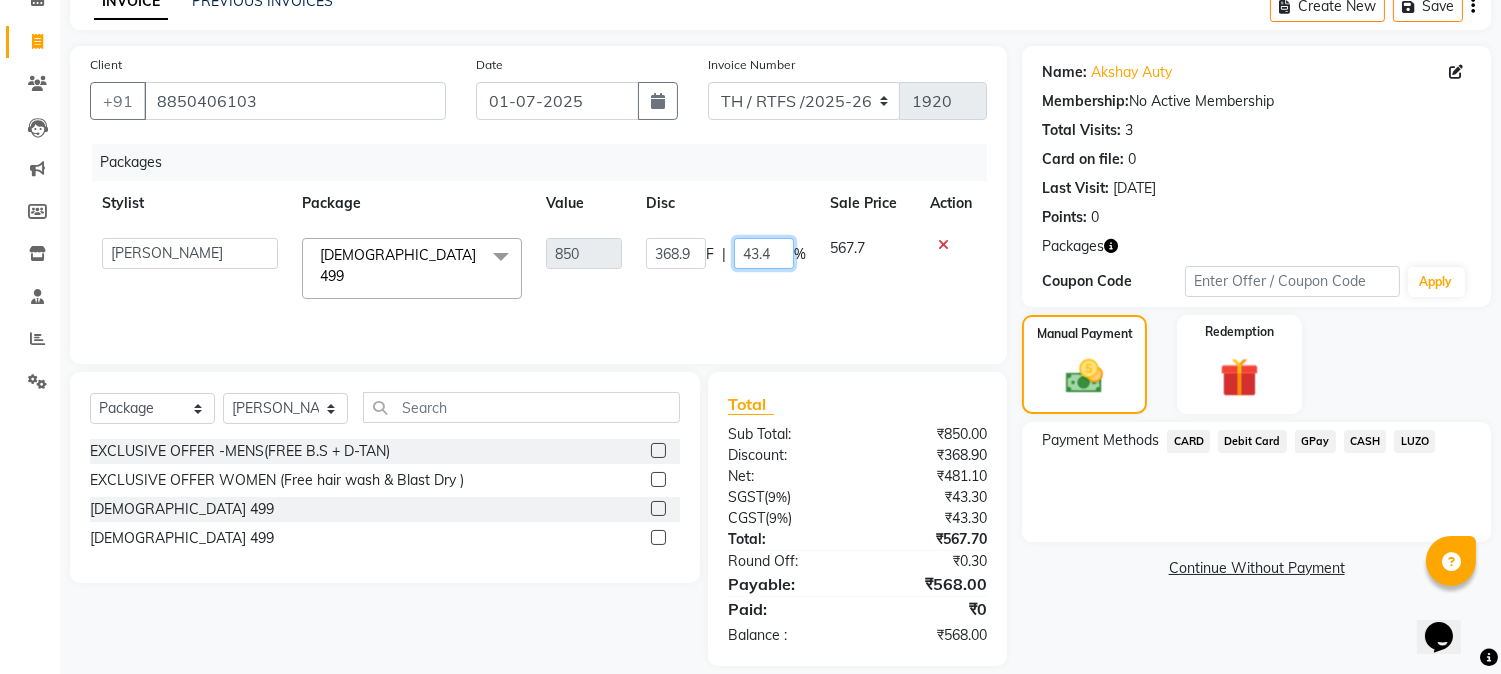 click on "43.4" 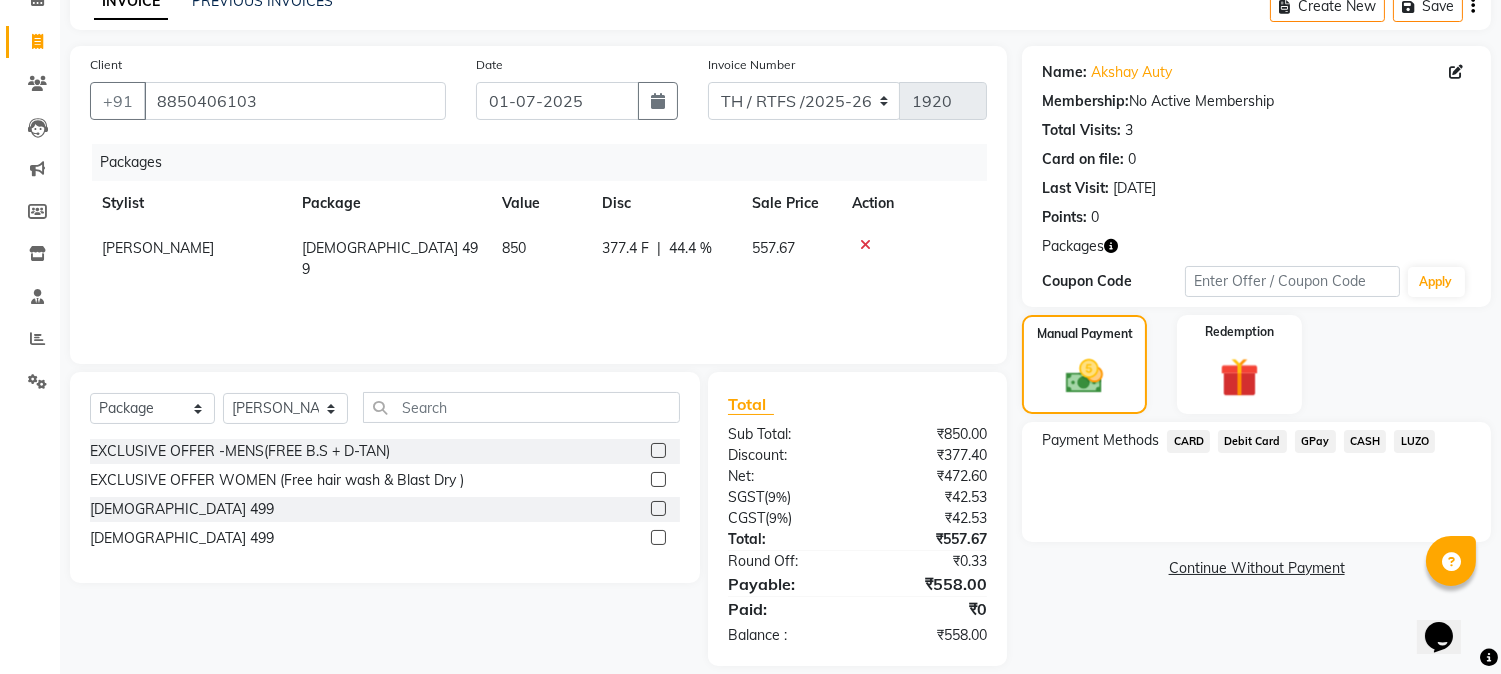 click on "Packages Stylist Package Value Disc Sale Price Action [PERSON_NAME]   [DEMOGRAPHIC_DATA] 499 850 377.4 F | 44.4 % 557.67" 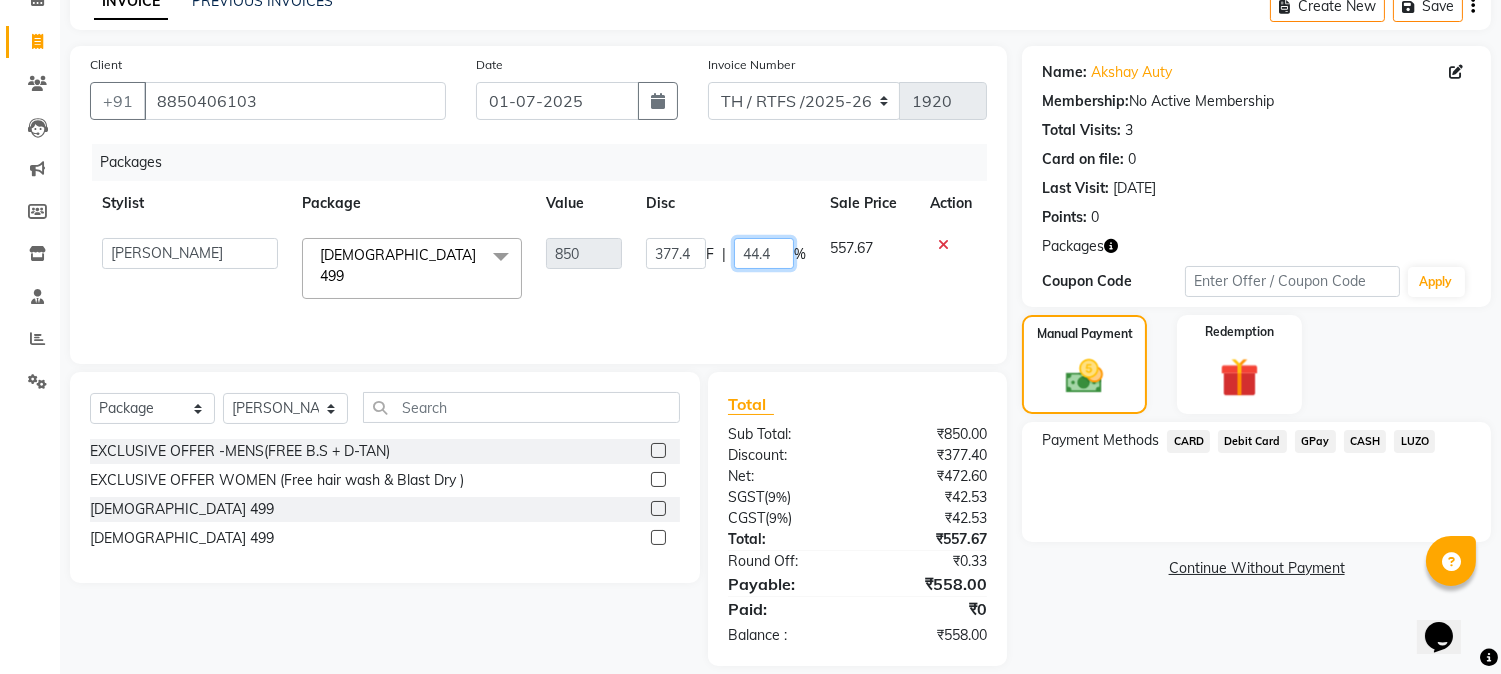 click on "44.4" 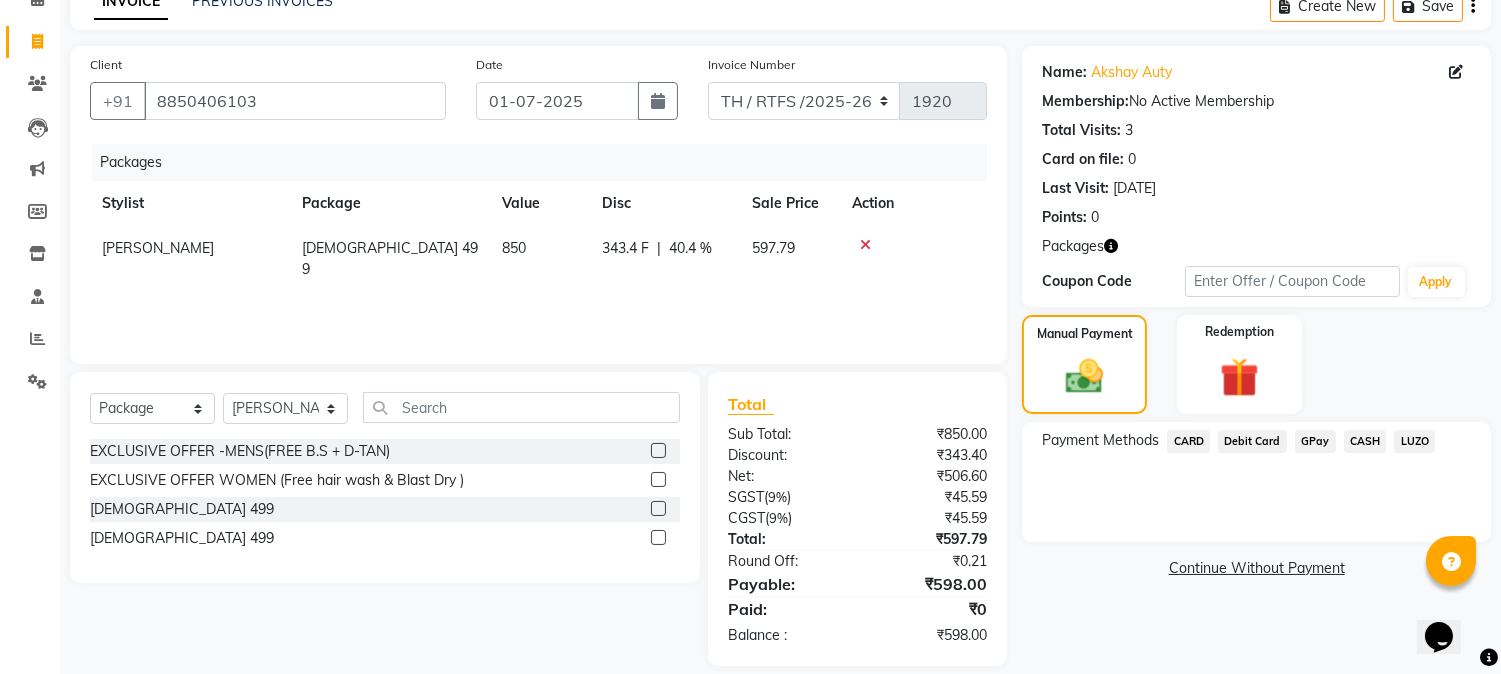 click on "Packages Stylist Package Value Disc Sale Price Action [PERSON_NAME]   [DEMOGRAPHIC_DATA] 499 850 343.4 F | 40.4 % 597.79" 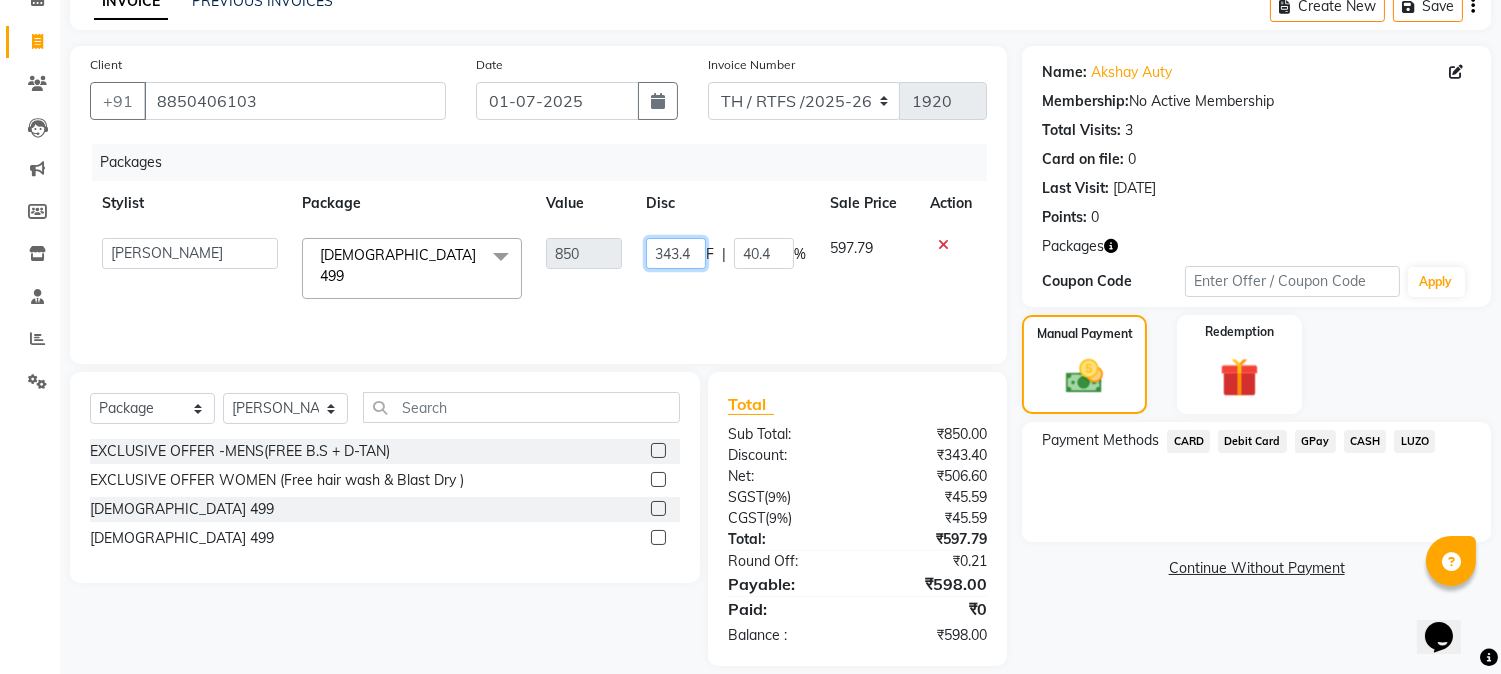 click on "343.4" 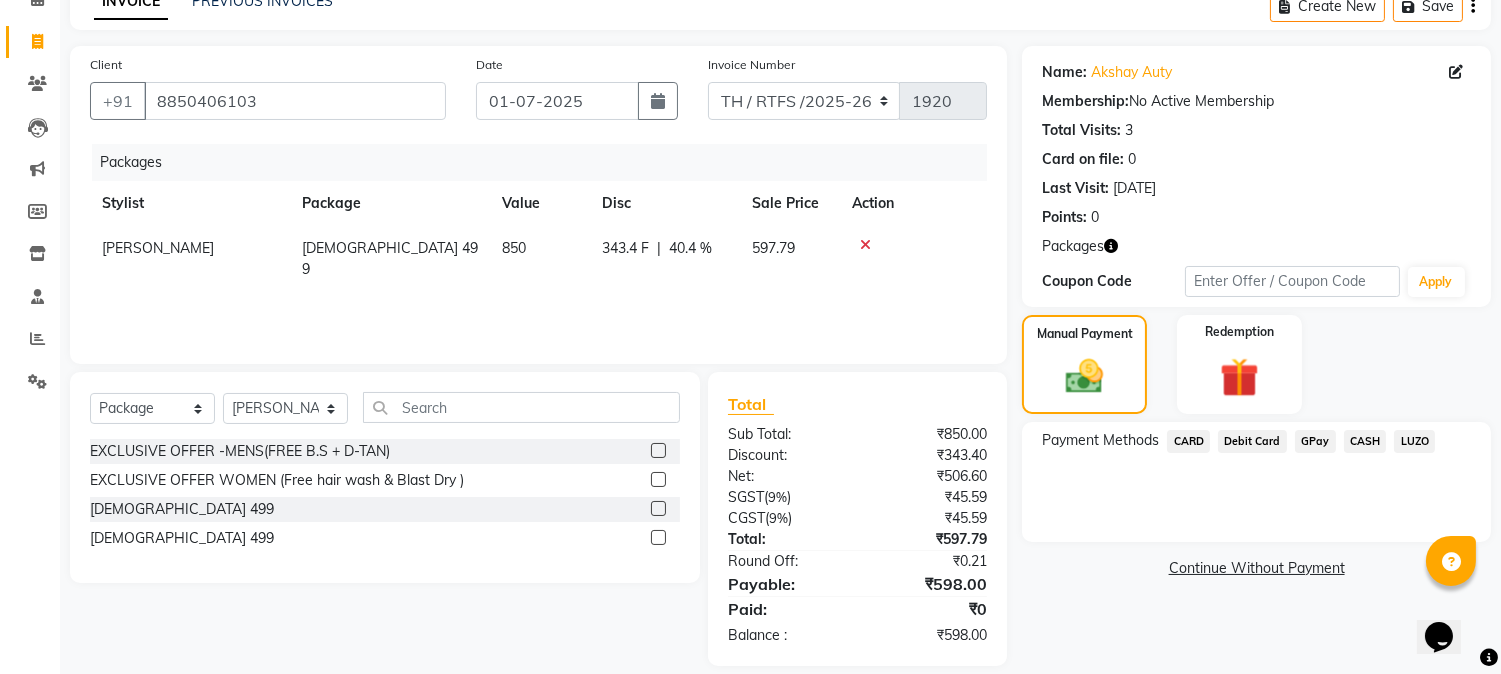 click on "40.4 %" 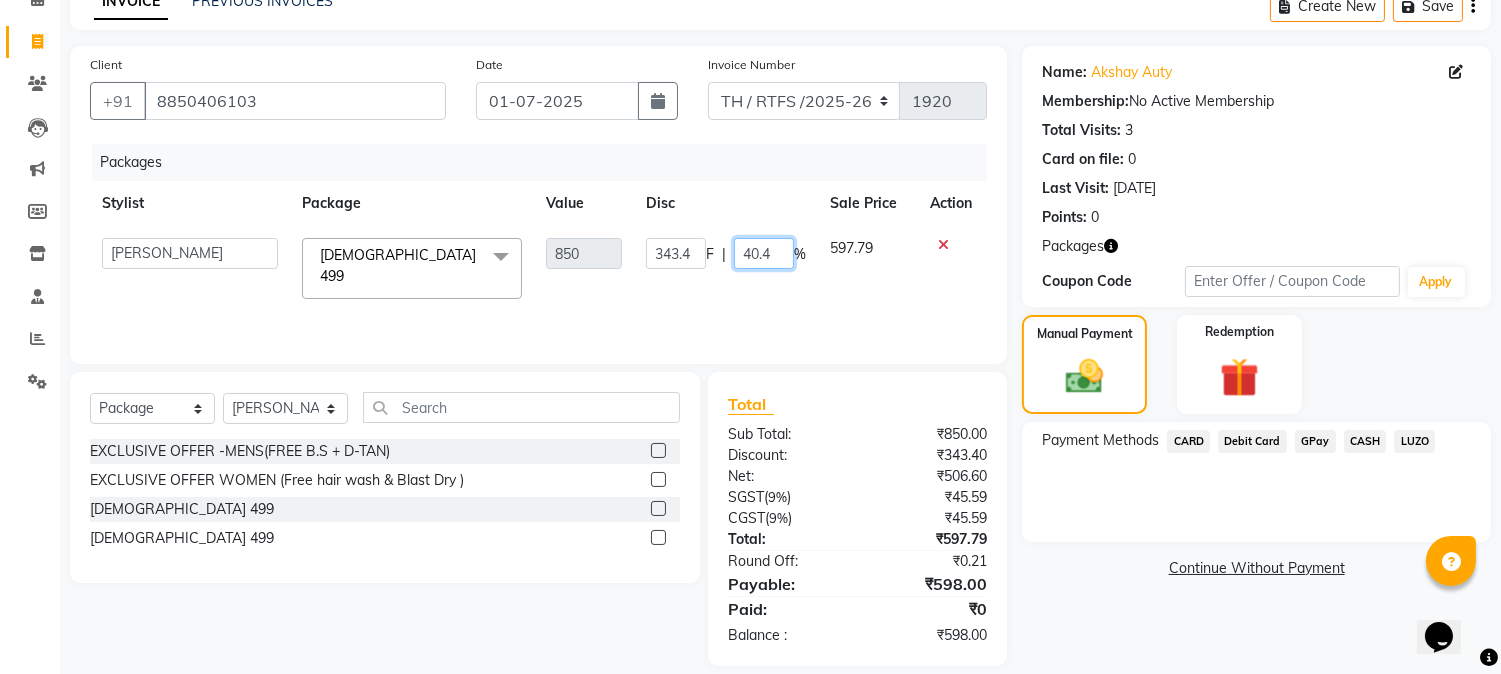 click on "40.4" 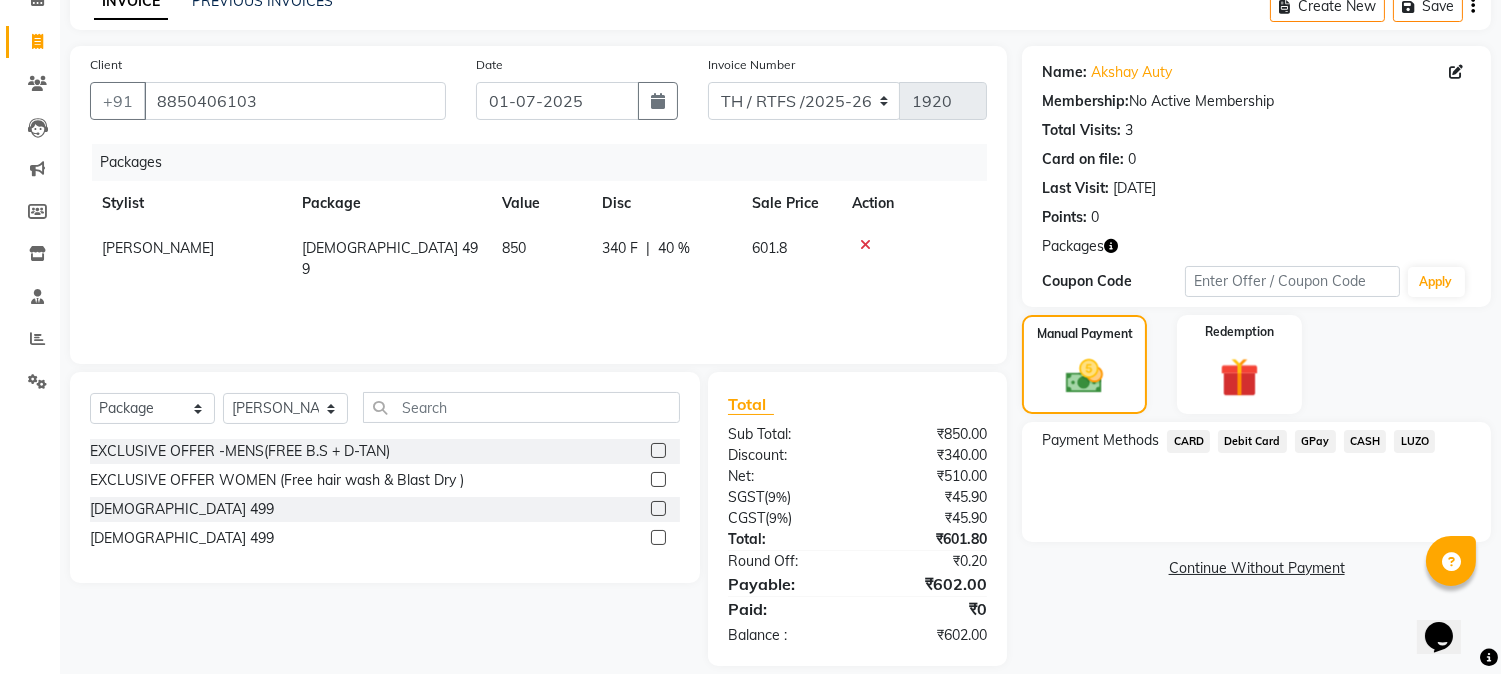click on "Packages Stylist Package Value Disc Sale Price Action [PERSON_NAME]   [DEMOGRAPHIC_DATA] 499 850 340 F | 40 % 601.8" 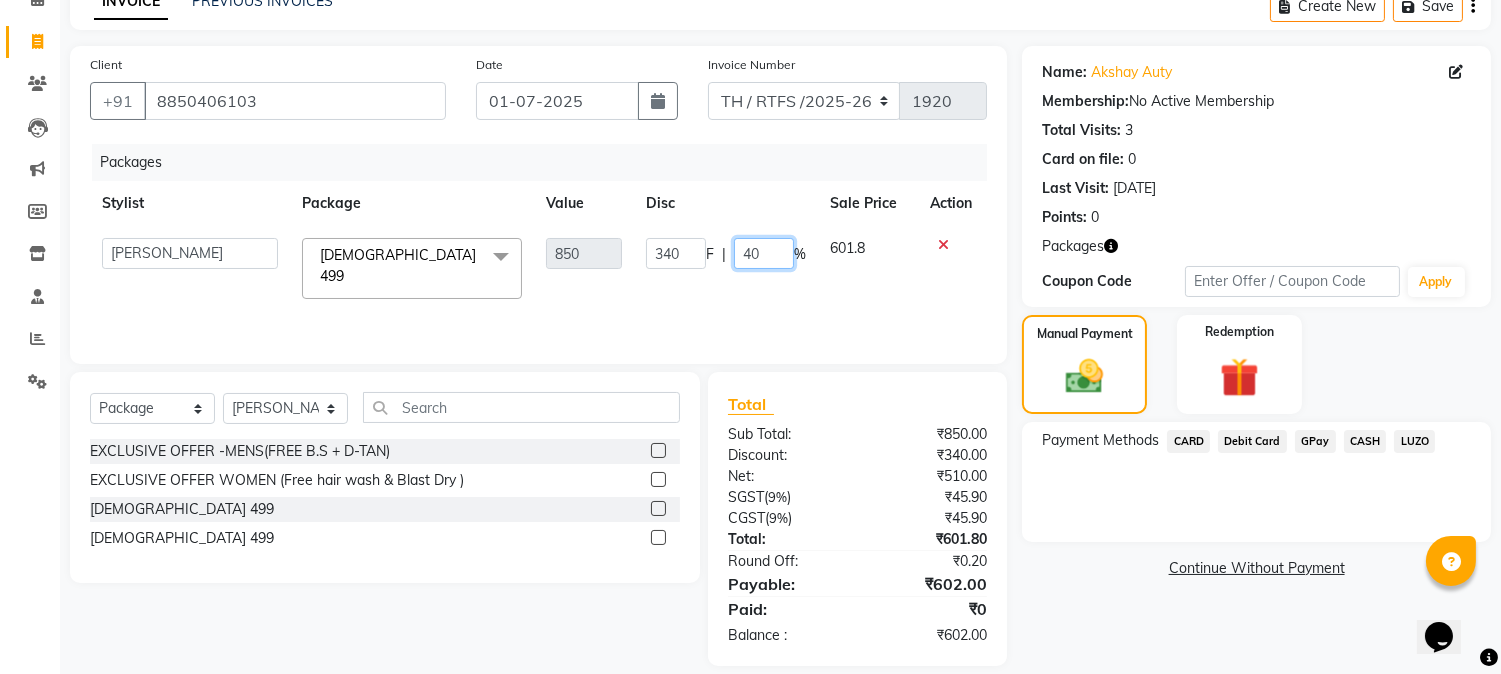 click on "40" 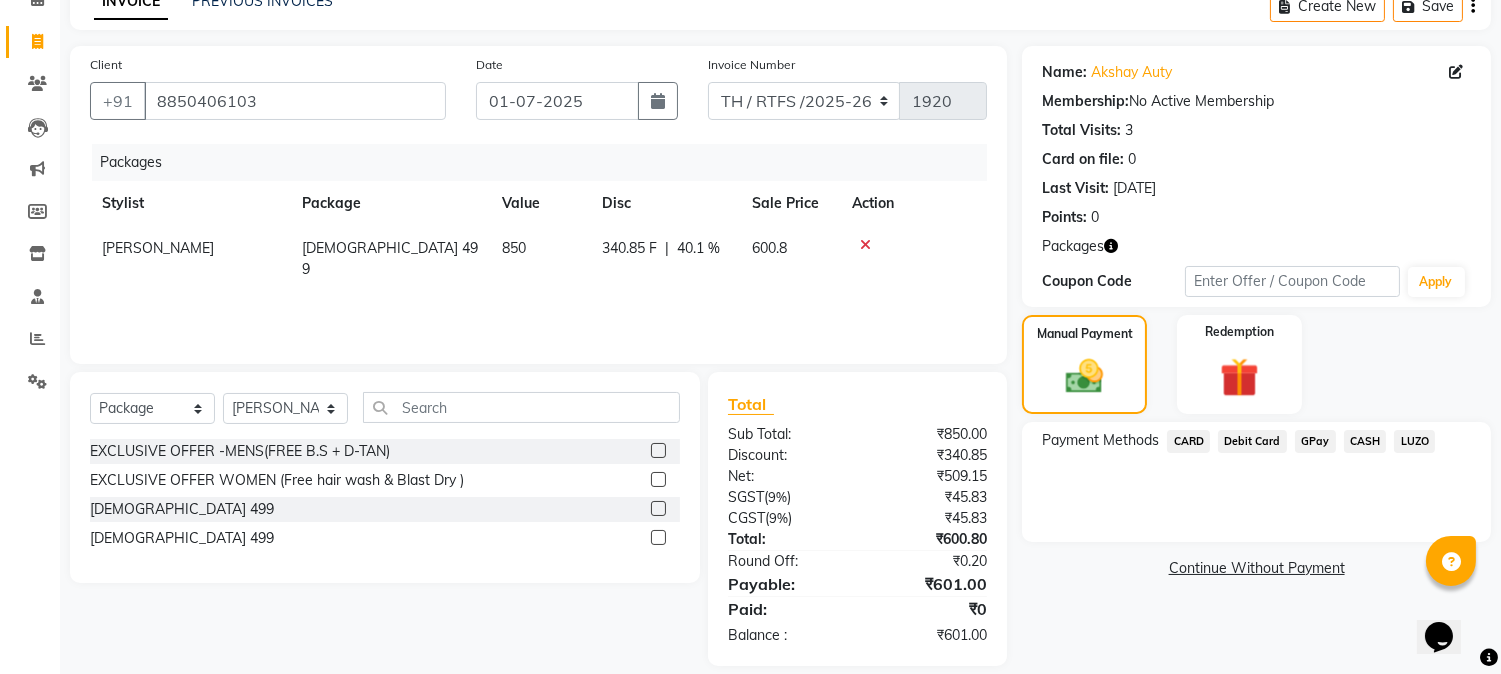click on "Packages Stylist Package Value Disc Sale Price Action [PERSON_NAME]   [DEMOGRAPHIC_DATA] 499 850 340.85 F | 40.1 % 600.8" 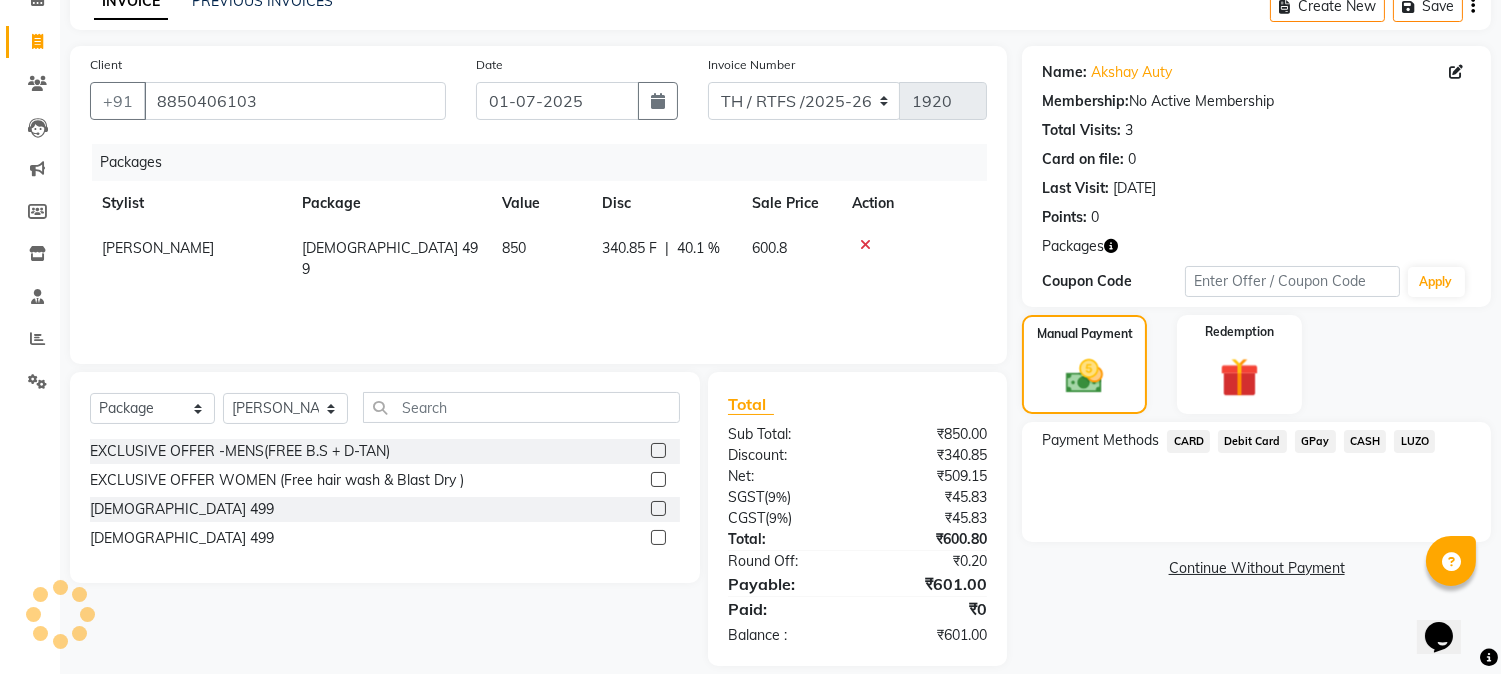 click on "600.8" 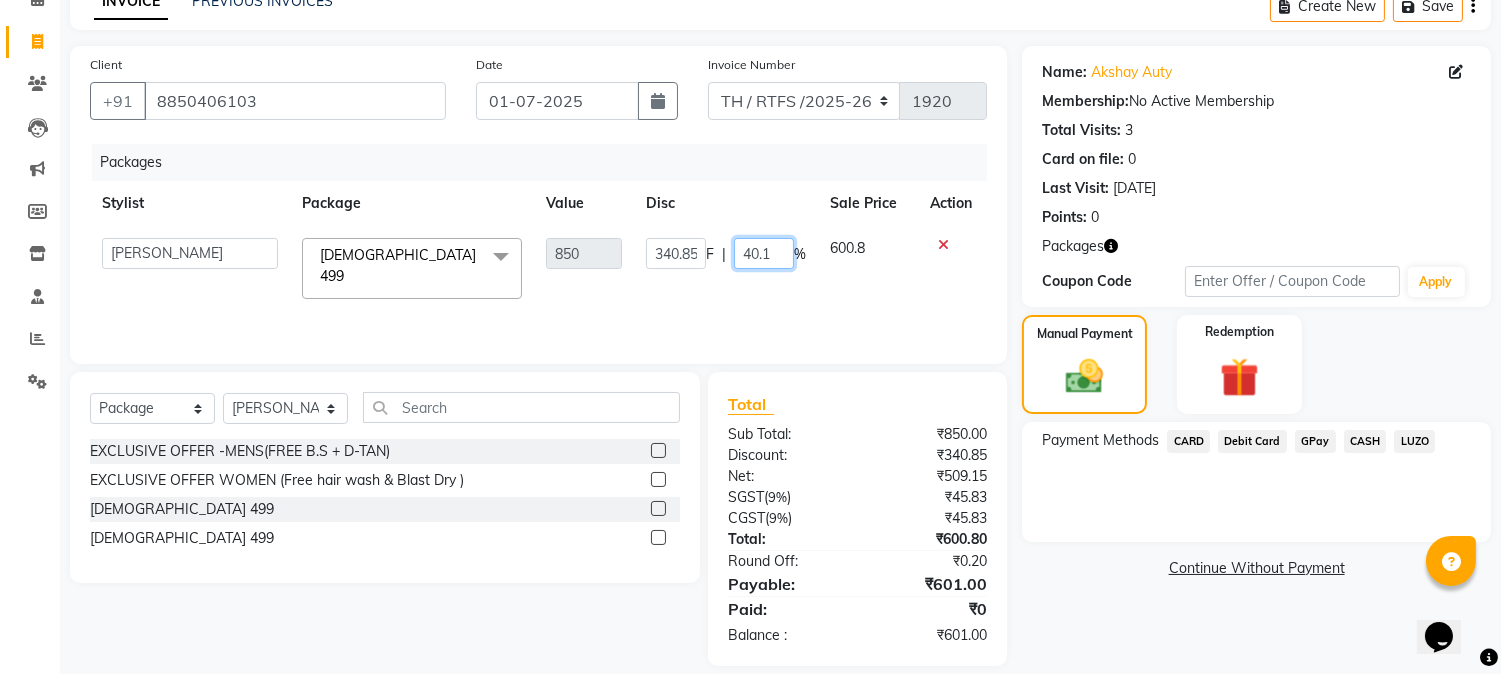 click on "40.1" 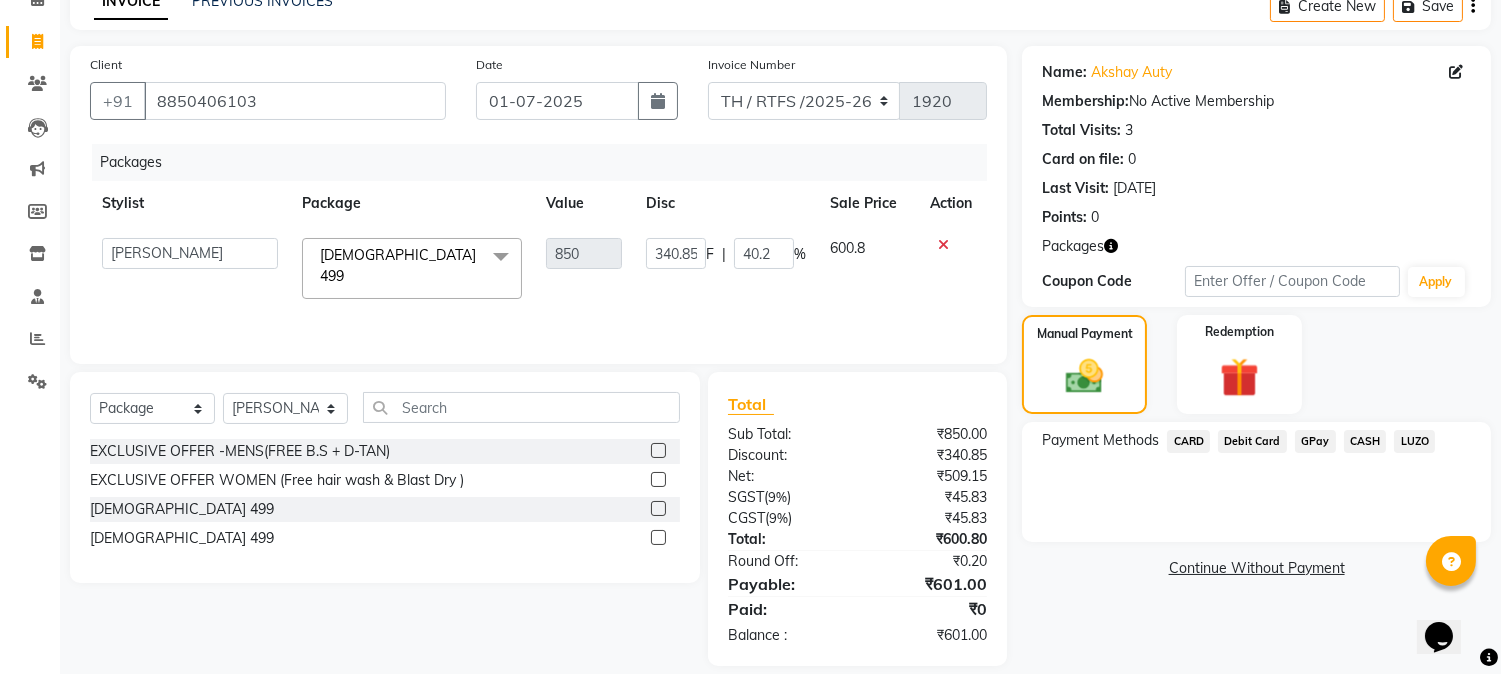 click on "Packages Stylist Package Value Disc Sale Price Action  Aarohi P     [PERSON_NAME]   [PERSON_NAME] A    [PERSON_NAME]   [PERSON_NAME]   [PERSON_NAME] .[PERSON_NAME]   House sale   [PERSON_NAME]    [PERSON_NAME]     Manager   [PERSON_NAME]   [PERSON_NAME]   [PERSON_NAME]   [PERSON_NAME]   [PERSON_NAME] [PERSON_NAME] M    [PERSON_NAME]    [PERSON_NAME]    Vikas H  [DEMOGRAPHIC_DATA] 499  x EXCLUSIVE OFFER -MENS(FREE B.S + D-TAN) EXCLUSIVE OFFER WOMEN (Free  hair wash & Blast Dry ) [DEMOGRAPHIC_DATA] 499 [DEMOGRAPHIC_DATA] 499 850 340.85 F | 40.2 % 600.8" 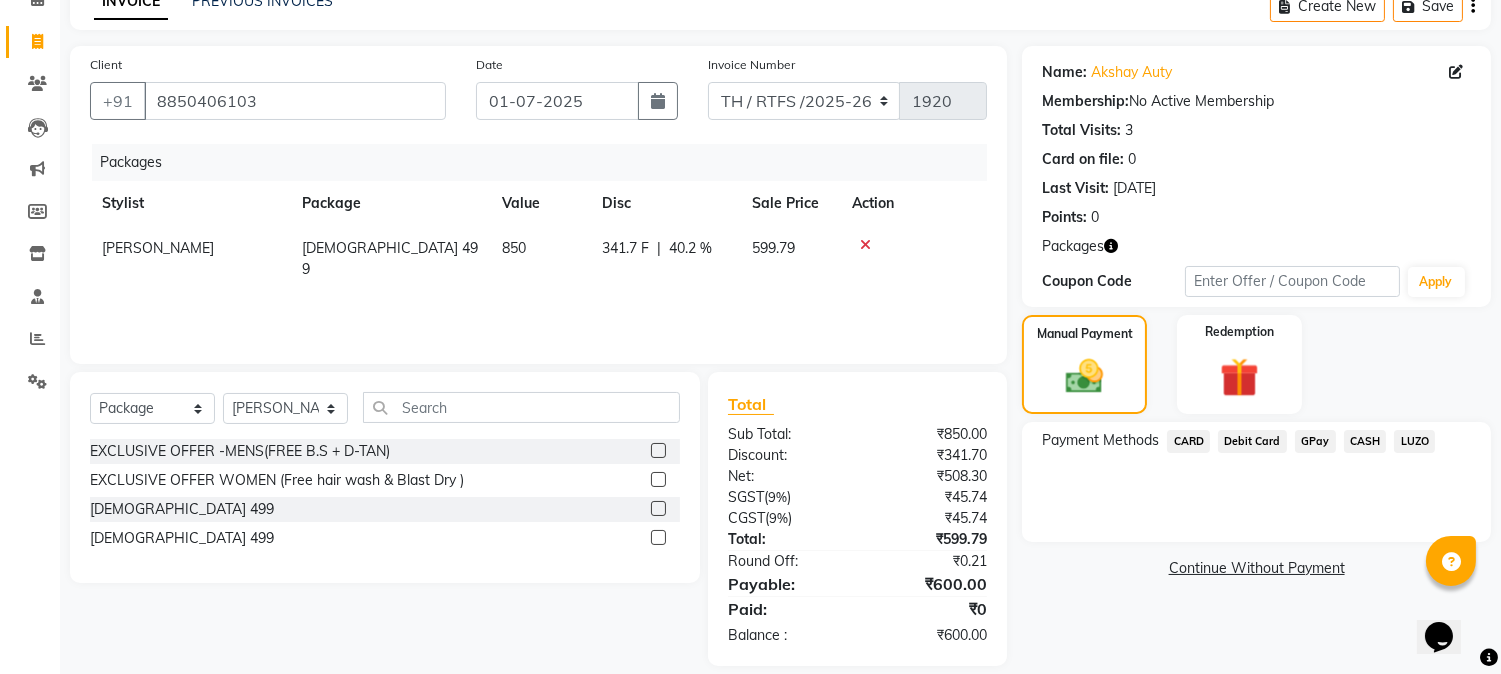 click on "40.2 %" 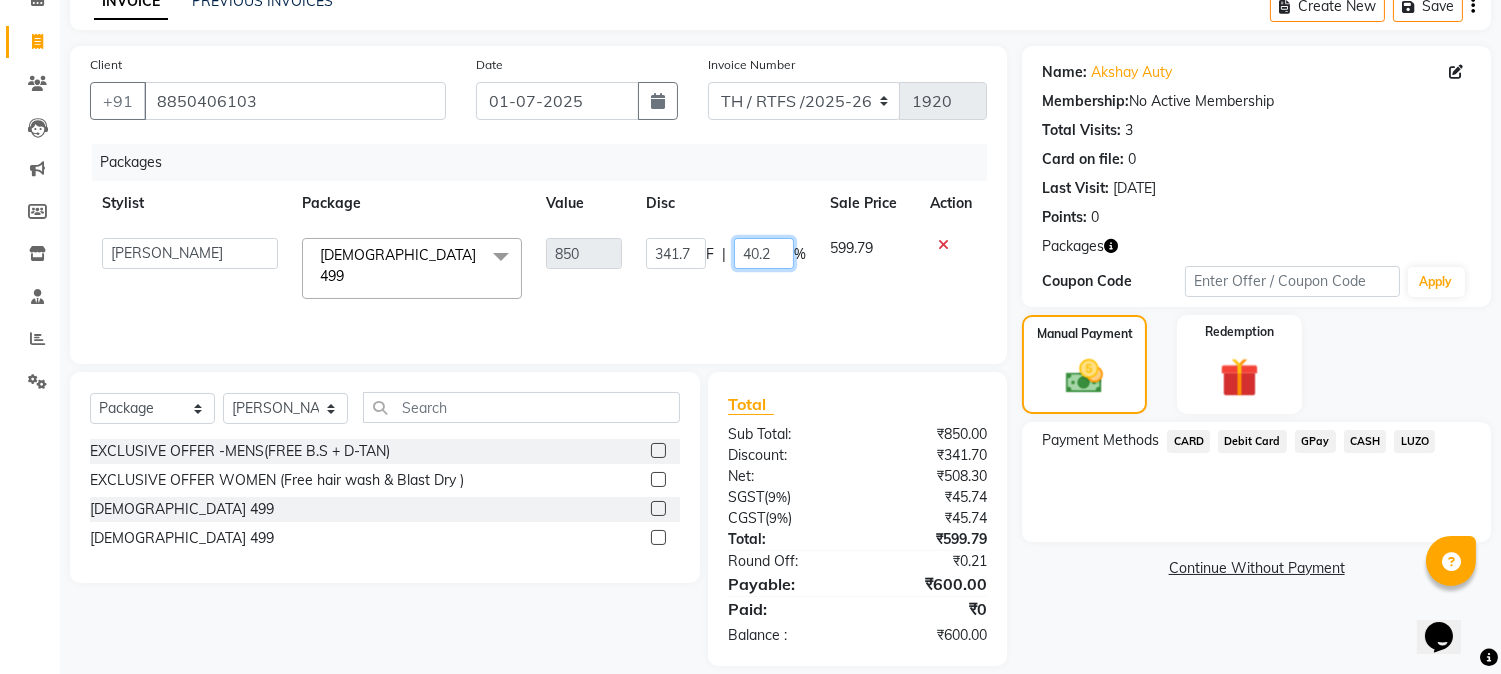 click on "40.2" 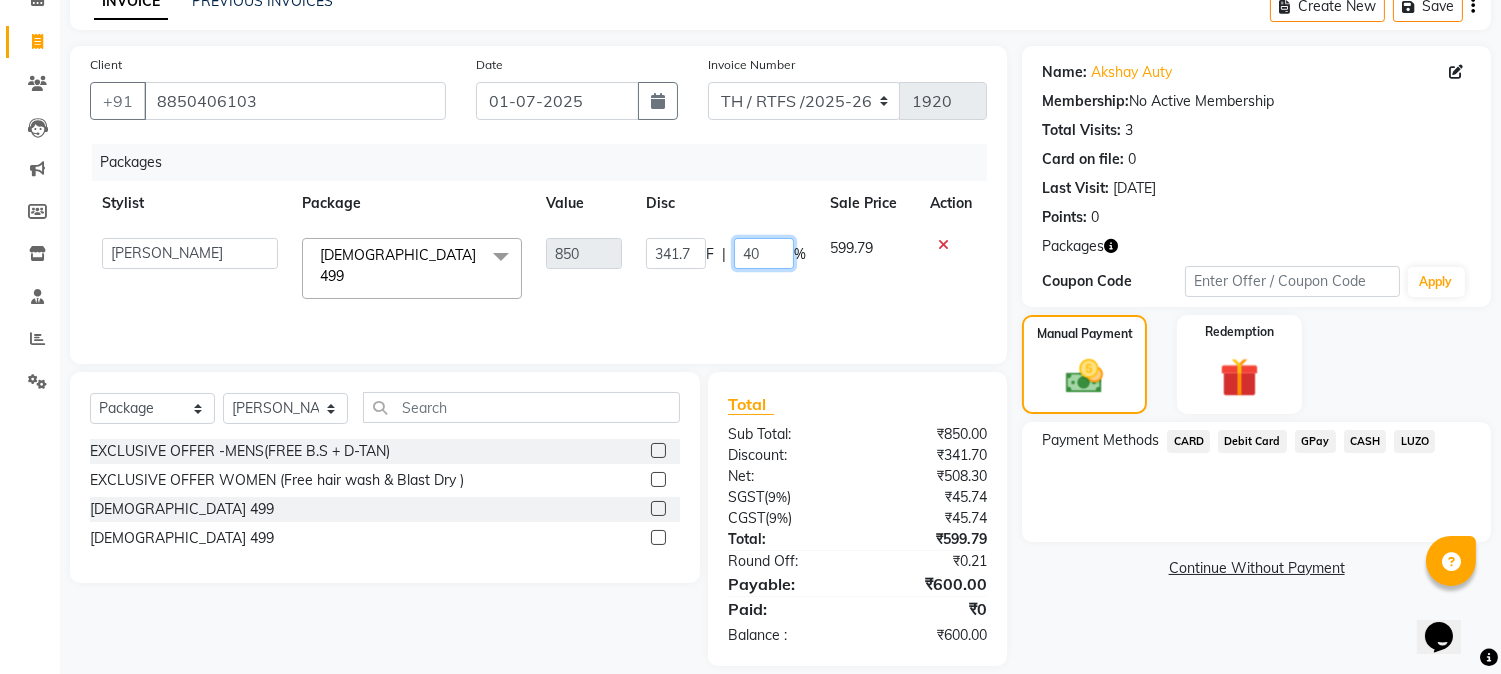 click on "40" 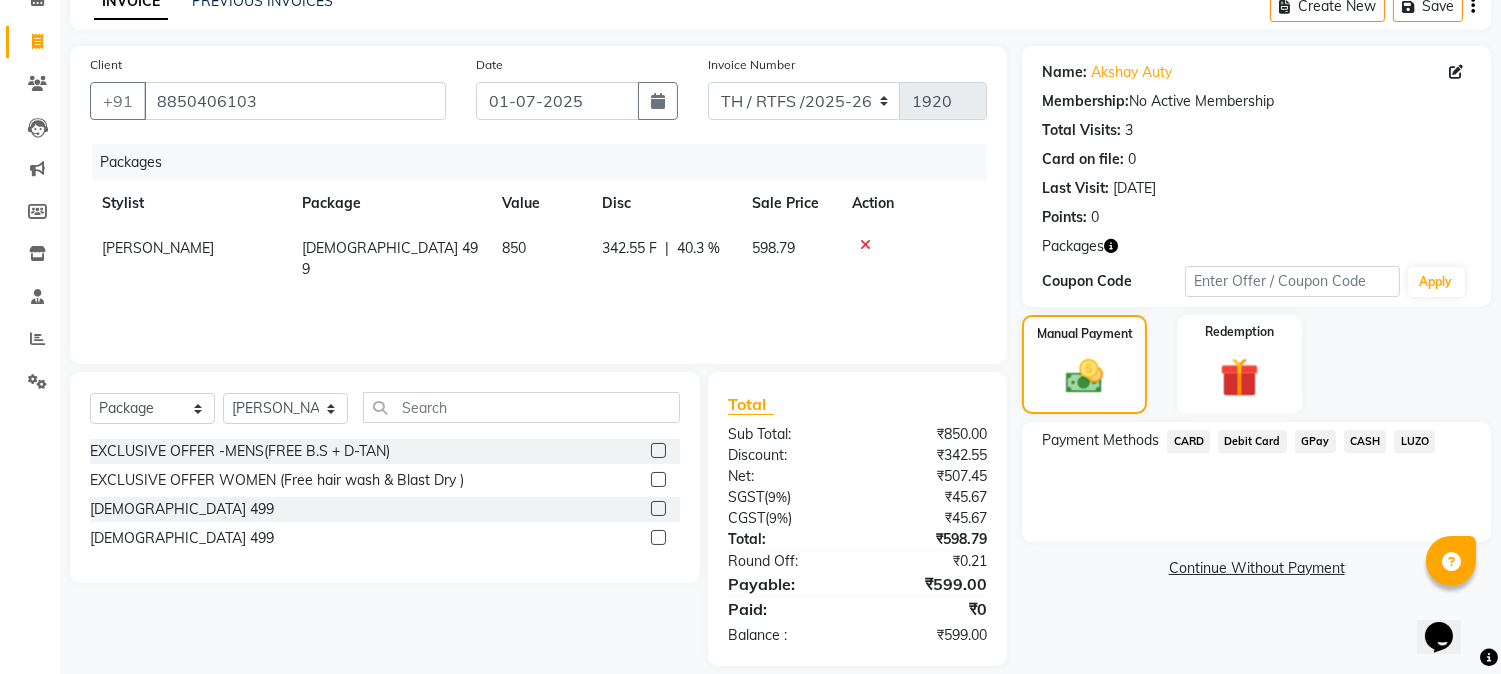 click on "Packages Stylist Package Value Disc Sale Price Action [PERSON_NAME]   [DEMOGRAPHIC_DATA] 499 850 342.55 F | 40.3 % 598.79" 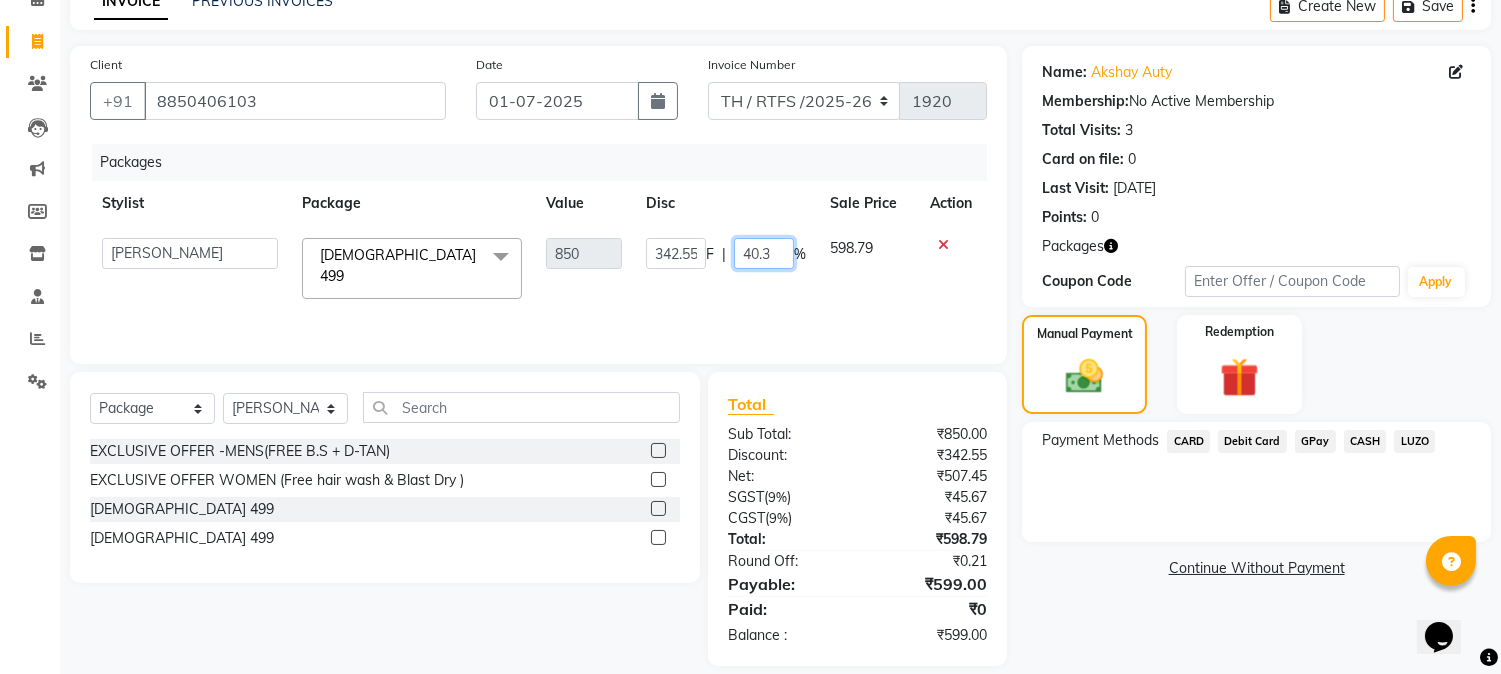 click on "40.3" 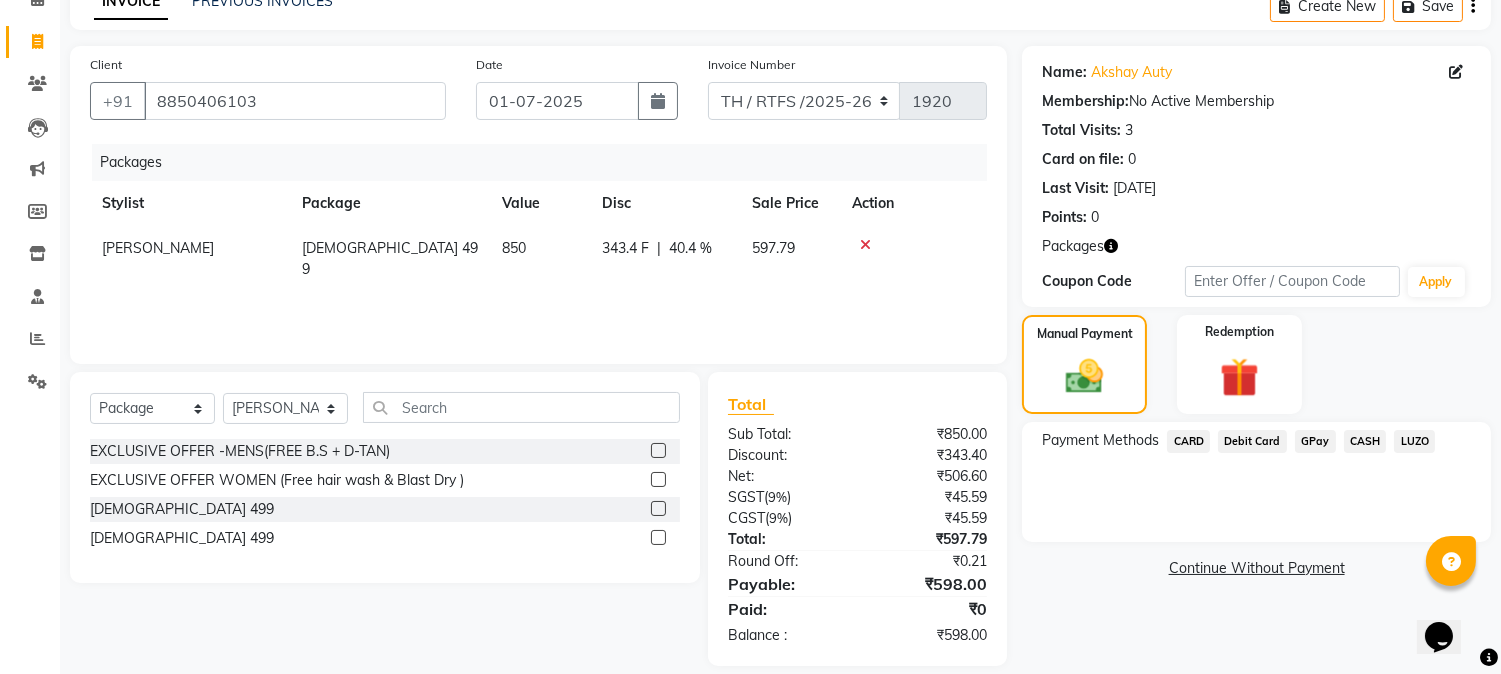 click on "Packages Stylist Package Value Disc Sale Price Action [PERSON_NAME]   [DEMOGRAPHIC_DATA] 499 850 343.4 F | 40.4 % 597.79" 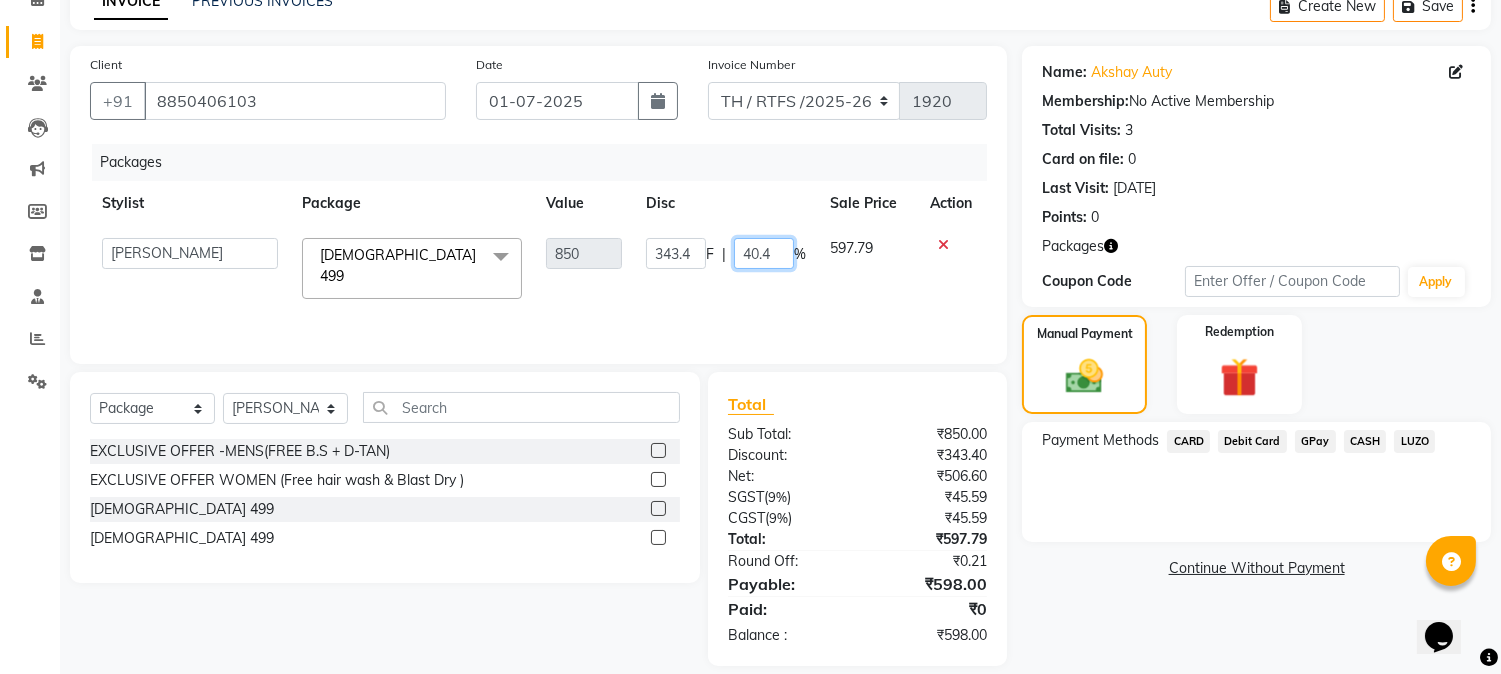 click on "40.4" 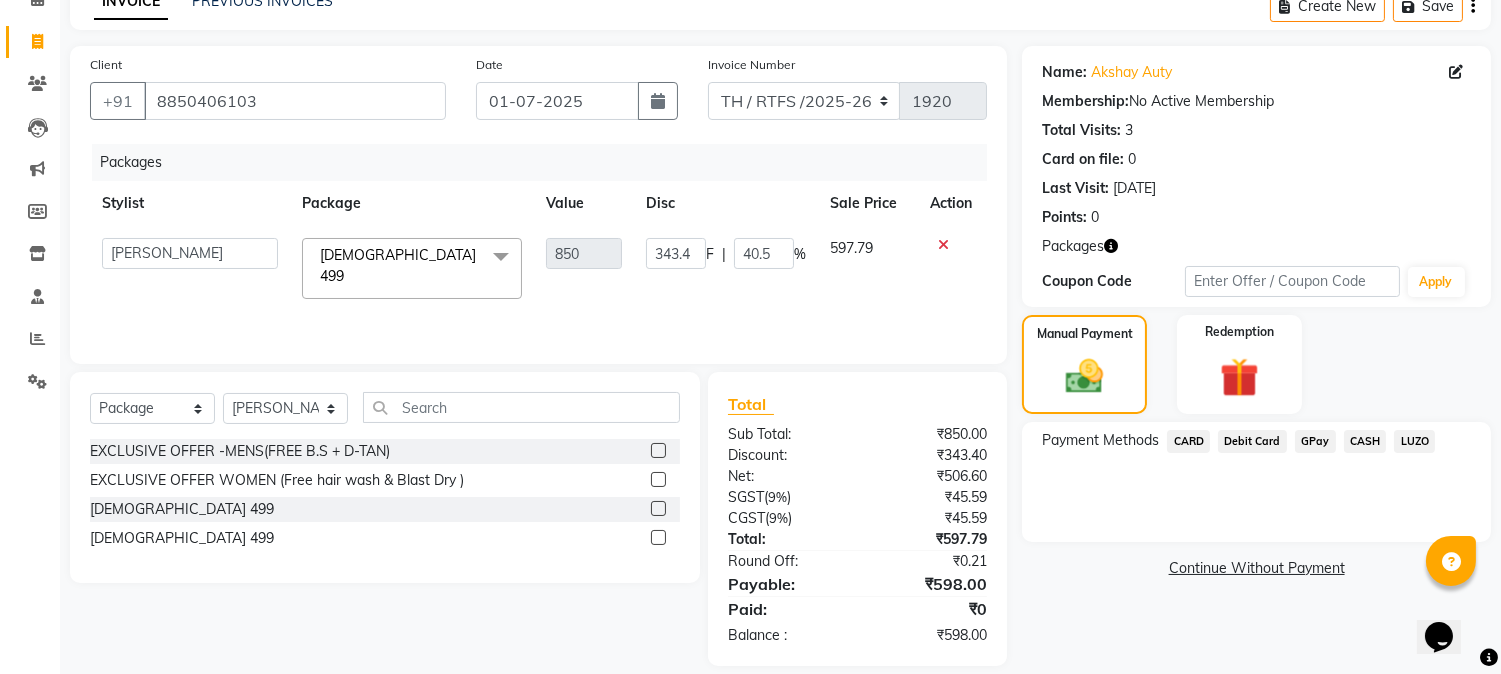 click on "Packages Stylist Package Value Disc Sale Price Action  Aarohi P     [PERSON_NAME]   [PERSON_NAME] A    [PERSON_NAME]   [PERSON_NAME]   [PERSON_NAME] .[PERSON_NAME]   House sale   [PERSON_NAME]    [PERSON_NAME]     Manager   [PERSON_NAME]   [PERSON_NAME]   [PERSON_NAME]   [PERSON_NAME]   [PERSON_NAME] [PERSON_NAME] M    [PERSON_NAME]    [PERSON_NAME]    Vikas H  [DEMOGRAPHIC_DATA] 499  x EXCLUSIVE OFFER -MENS(FREE B.S + D-TAN) EXCLUSIVE OFFER WOMEN (Free  hair wash & Blast Dry ) [DEMOGRAPHIC_DATA] 499 [DEMOGRAPHIC_DATA] 499 850 343.4 F | 40.5 % 597.79" 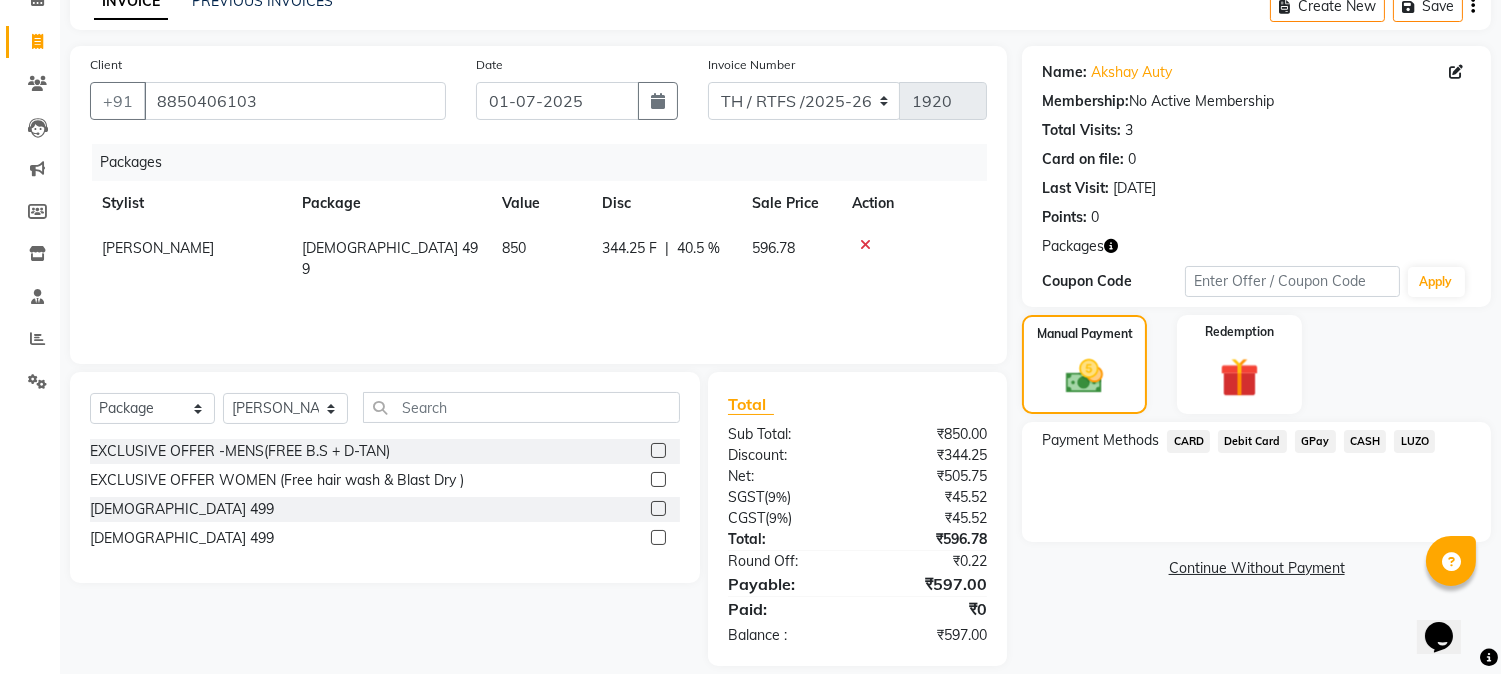 click on "40.5 %" 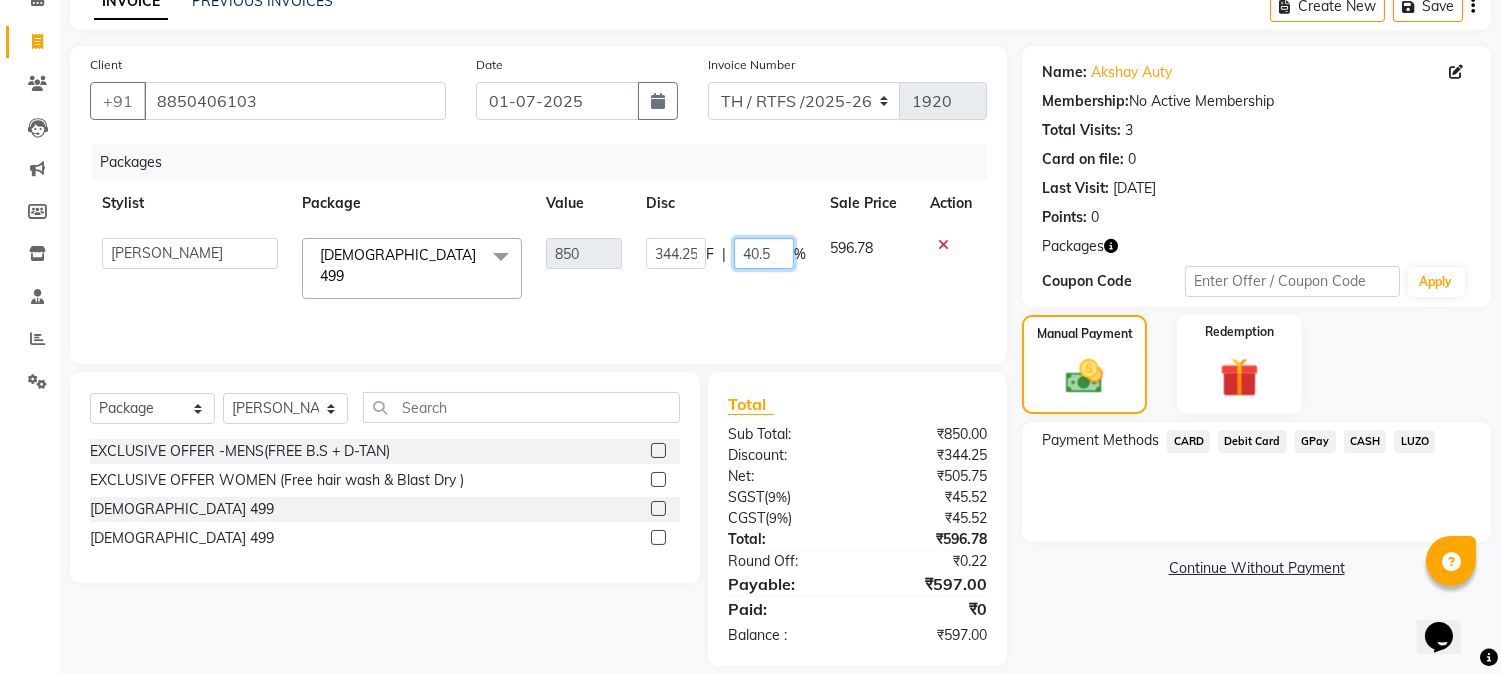 click on "40.5" 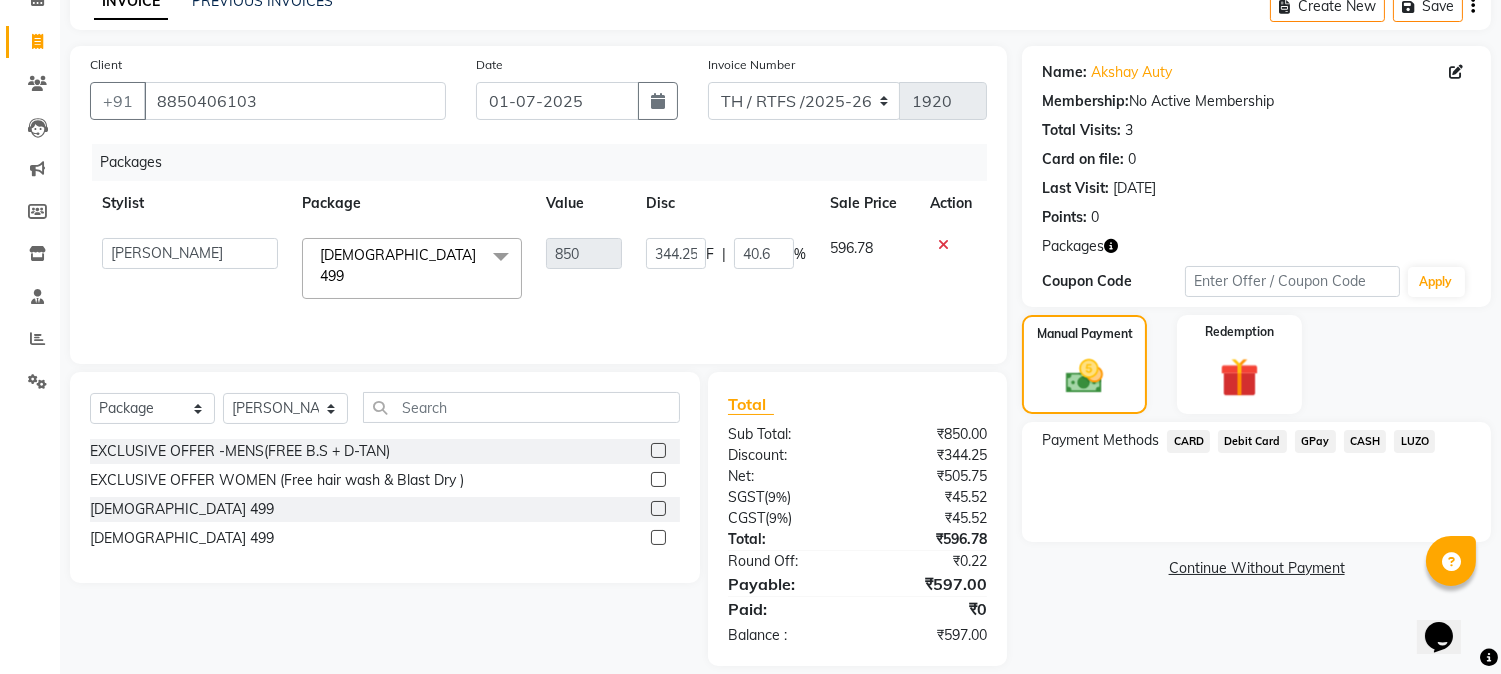 click on "Packages Stylist Package Value Disc Sale Price Action  Aarohi P     [PERSON_NAME]   [PERSON_NAME] A    [PERSON_NAME]   [PERSON_NAME]   [PERSON_NAME] .[PERSON_NAME]   House sale   [PERSON_NAME]    [PERSON_NAME]     Manager   [PERSON_NAME]   [PERSON_NAME]   [PERSON_NAME]   [PERSON_NAME]   [PERSON_NAME] [PERSON_NAME] M    [PERSON_NAME]    [PERSON_NAME]    Vikas H  [DEMOGRAPHIC_DATA] 499  x EXCLUSIVE OFFER -MENS(FREE B.S + D-TAN) EXCLUSIVE OFFER WOMEN (Free  hair wash & Blast Dry ) [DEMOGRAPHIC_DATA] 499 [DEMOGRAPHIC_DATA] 499 850 344.25 F | 40.6 % 596.78" 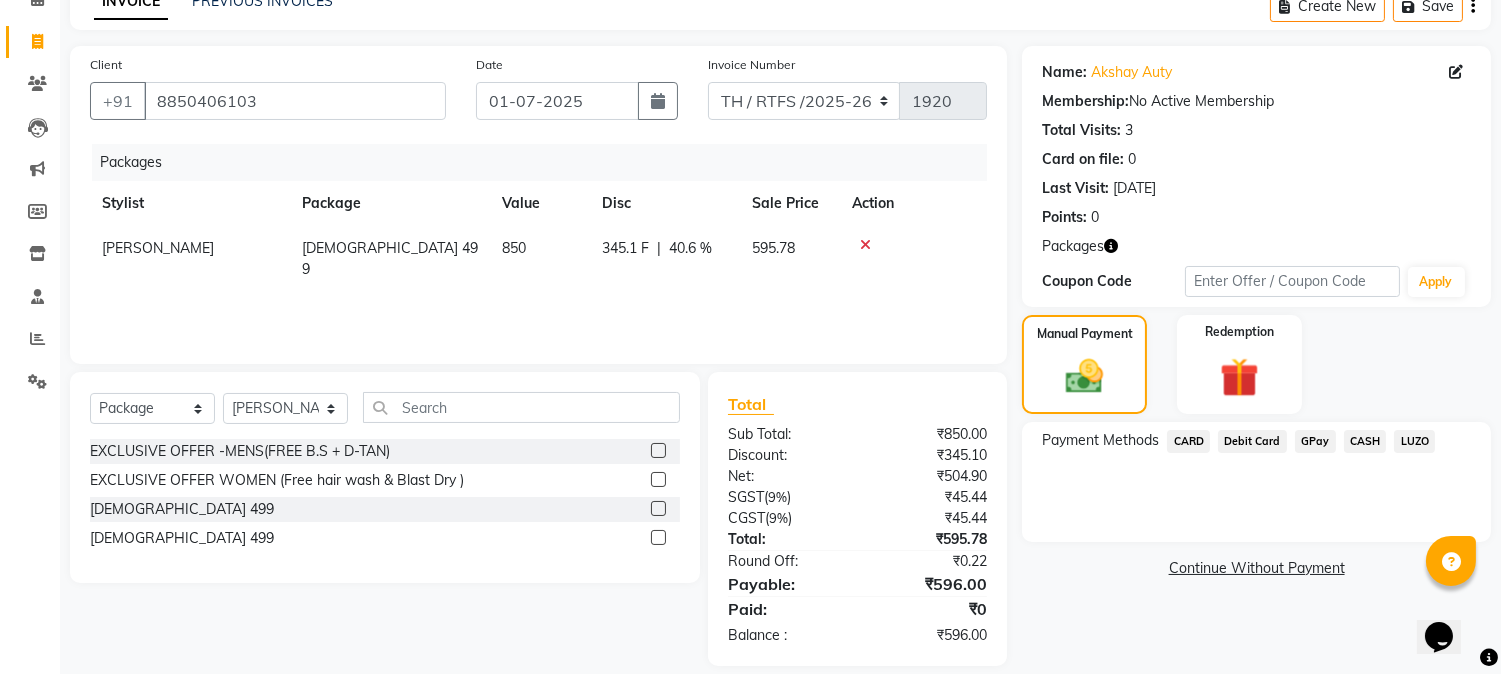 click on "40.6 %" 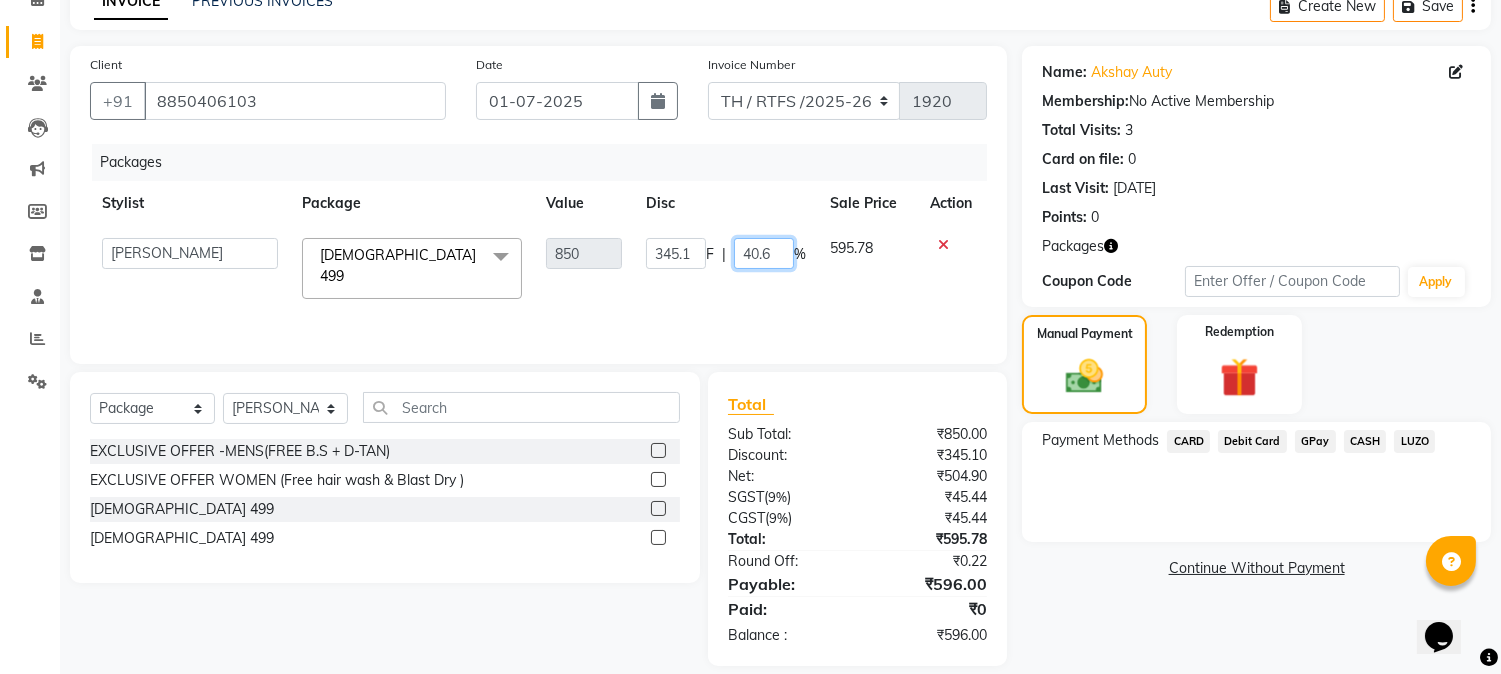 click on "40.6" 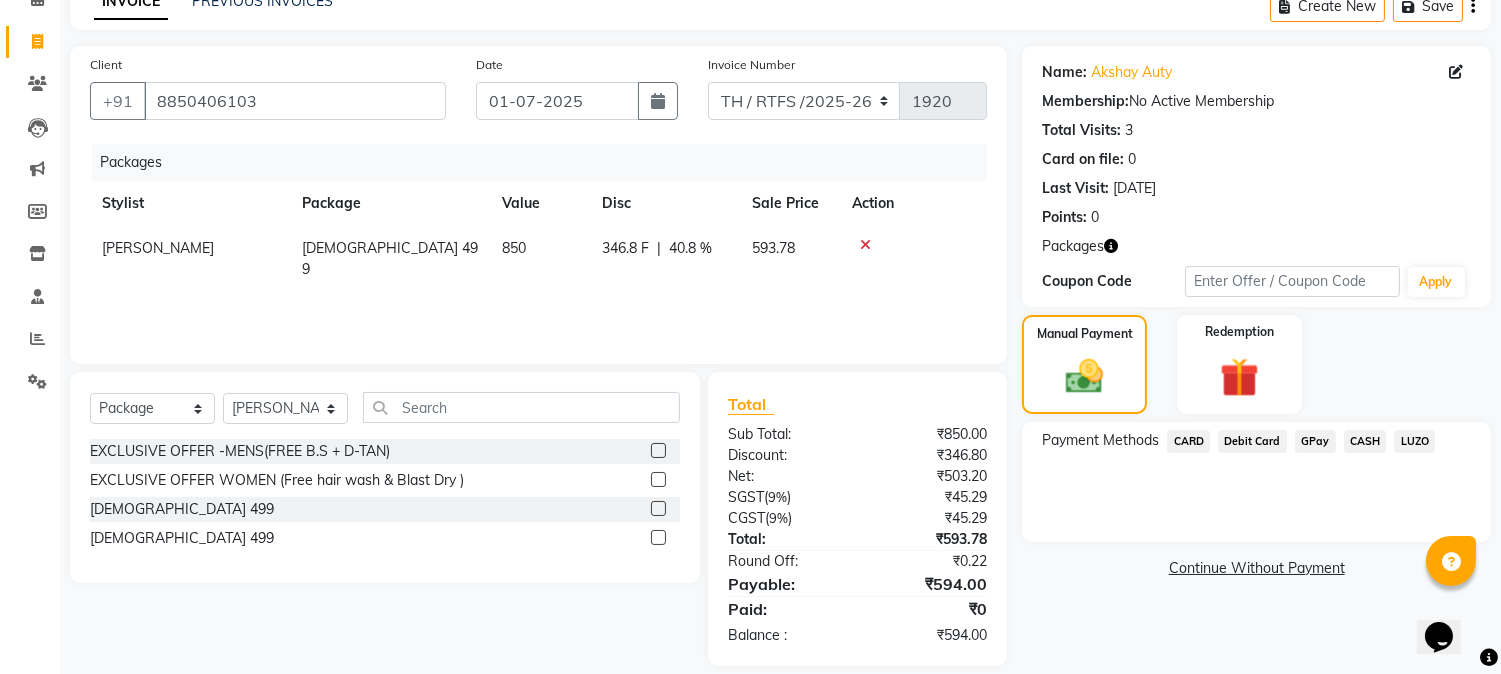 click on "Packages Stylist Package Value Disc Sale Price Action [PERSON_NAME]   [DEMOGRAPHIC_DATA] 499 850 346.8 F | 40.8 % 593.78" 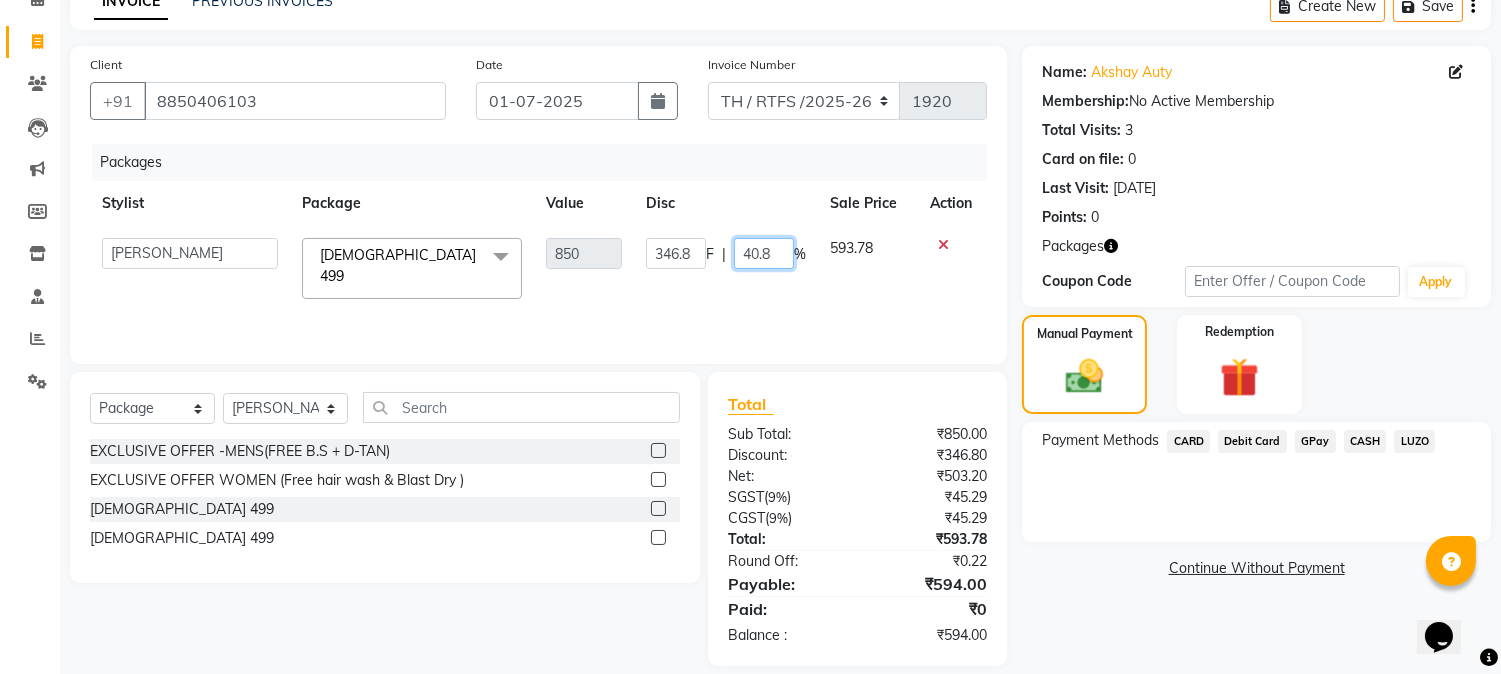 click on "40.8" 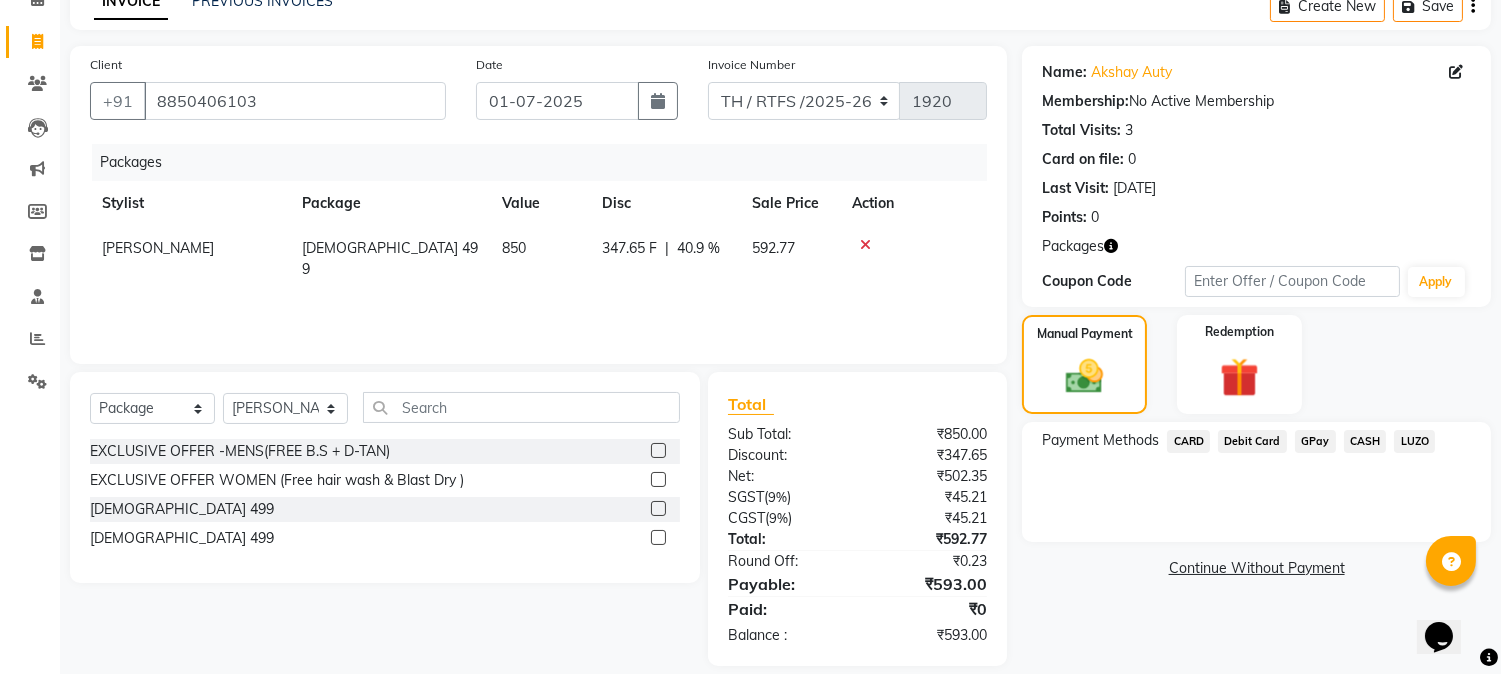 click on "Packages Stylist Package Value Disc Sale Price Action [PERSON_NAME]   [DEMOGRAPHIC_DATA] 499 850 347.65 F | 40.9 % 592.77" 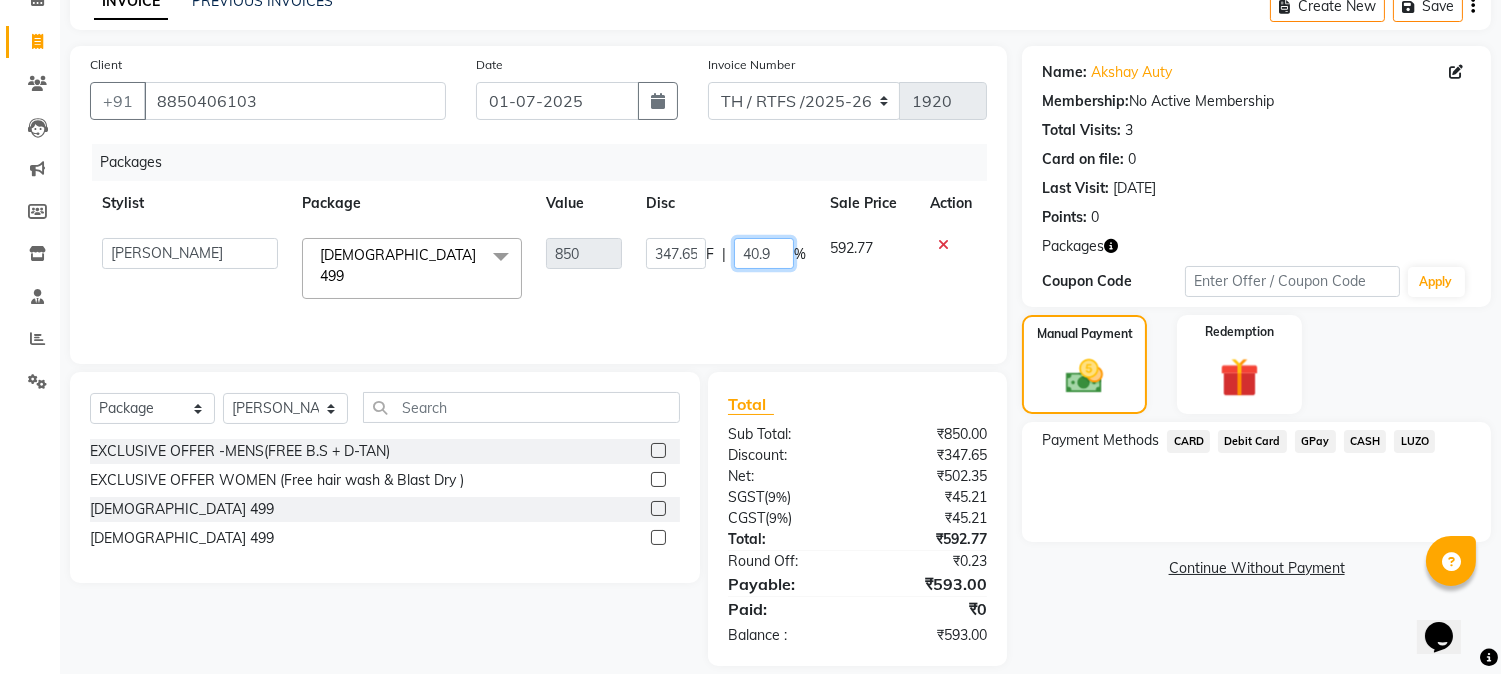 click on "40.9" 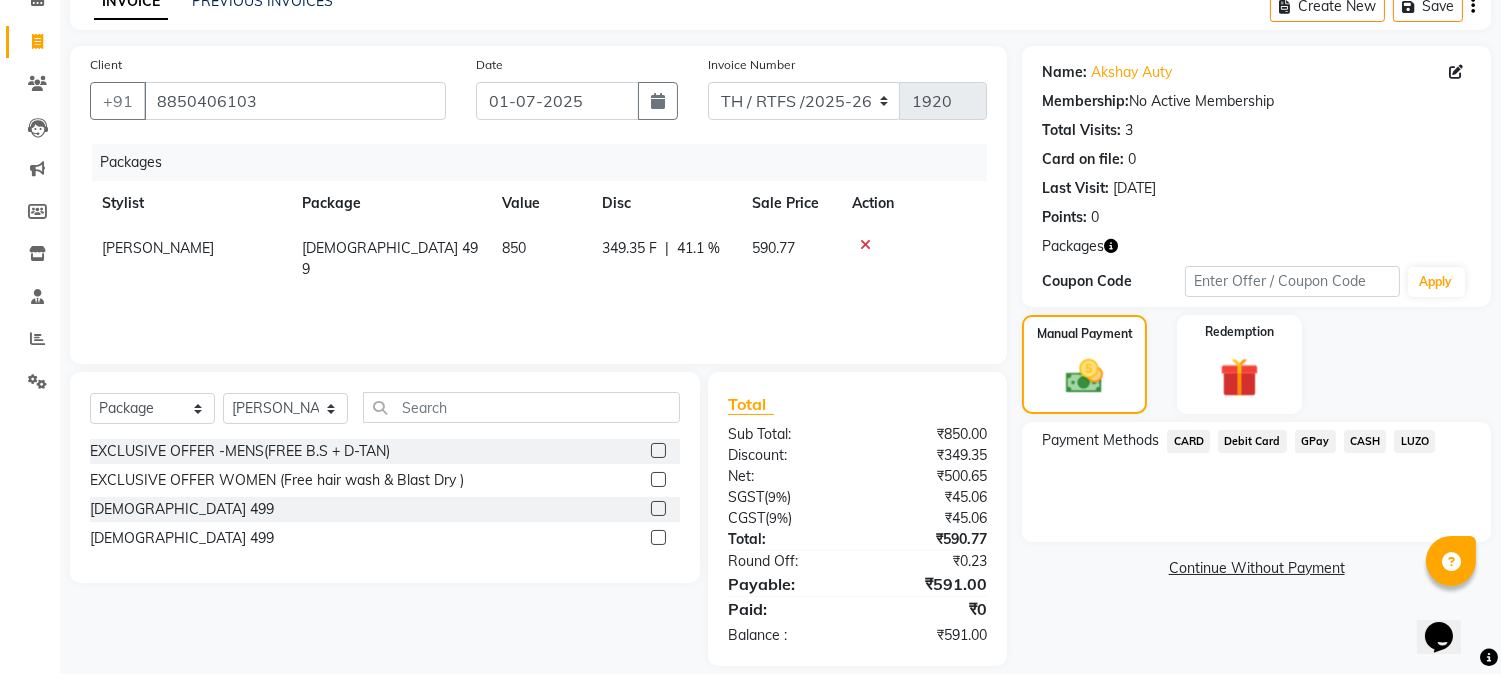 click on "Packages Stylist Package Value Disc Sale Price Action [PERSON_NAME]   [DEMOGRAPHIC_DATA] 499 850 349.35 F | 41.1 % 590.77" 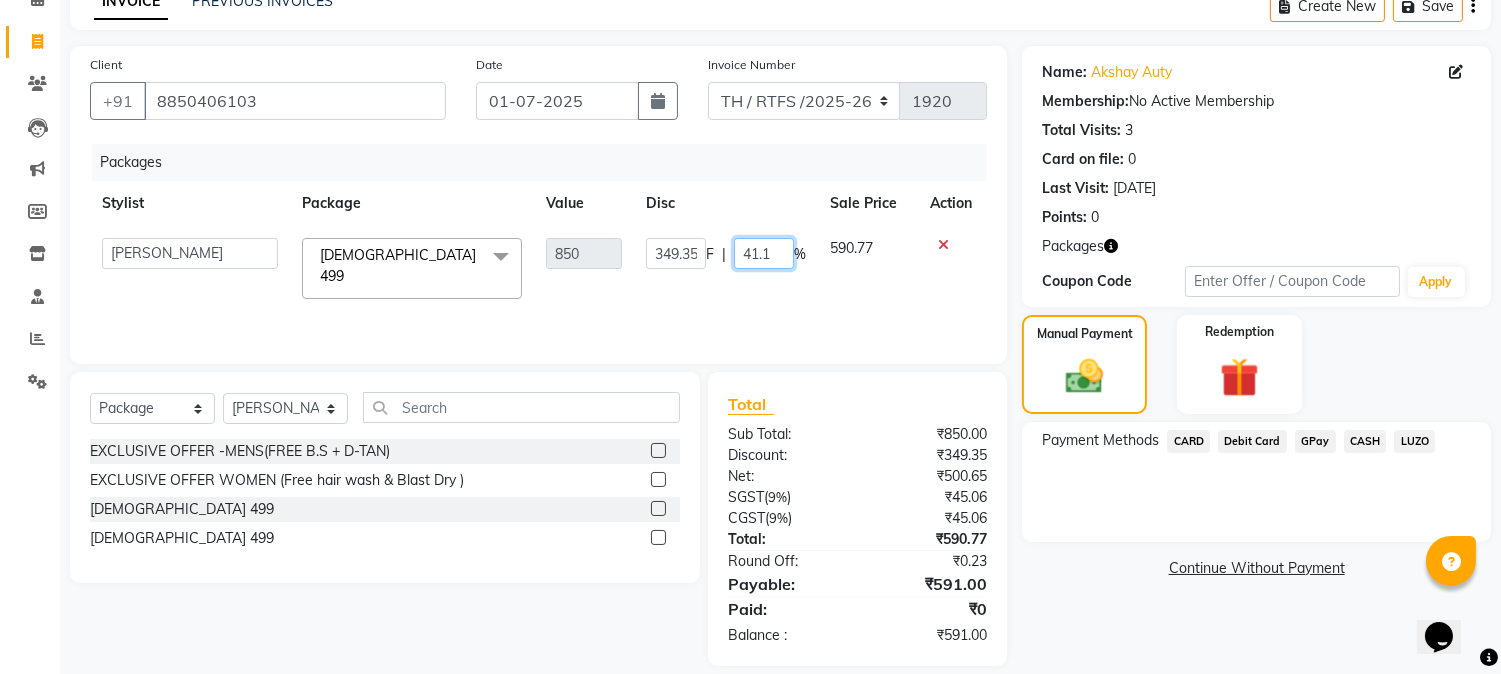 click on "41.1" 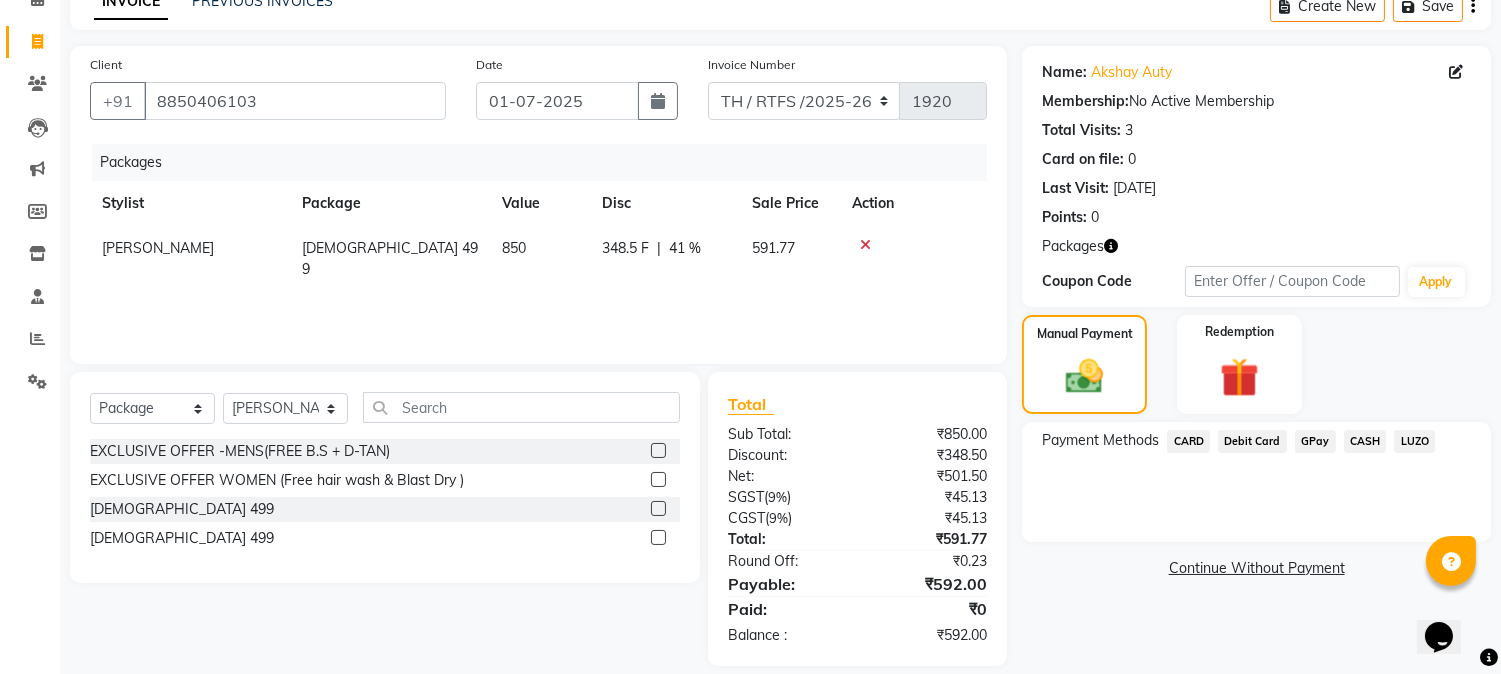 click on "Packages Stylist Package Value Disc Sale Price Action [PERSON_NAME]   [DEMOGRAPHIC_DATA] 499 850 348.5 F | 41 % 591.77" 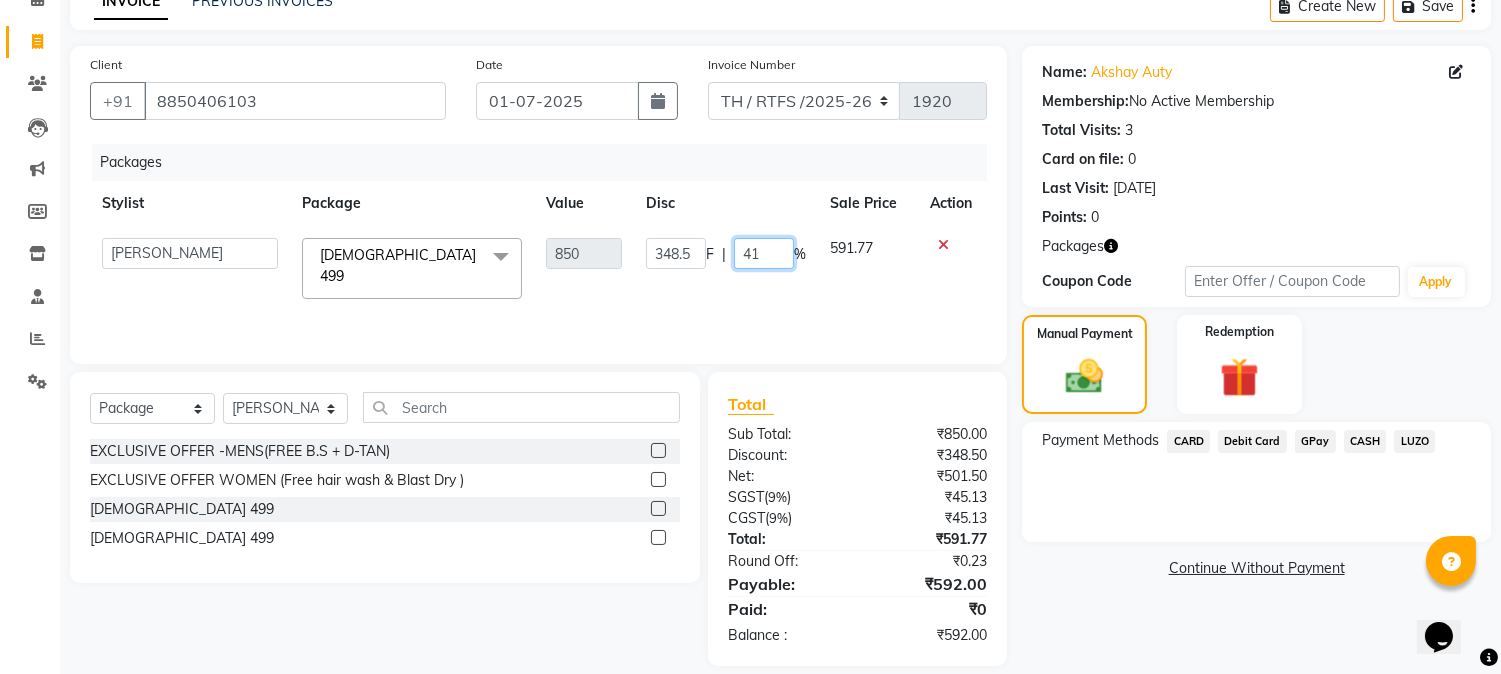 click on "41" 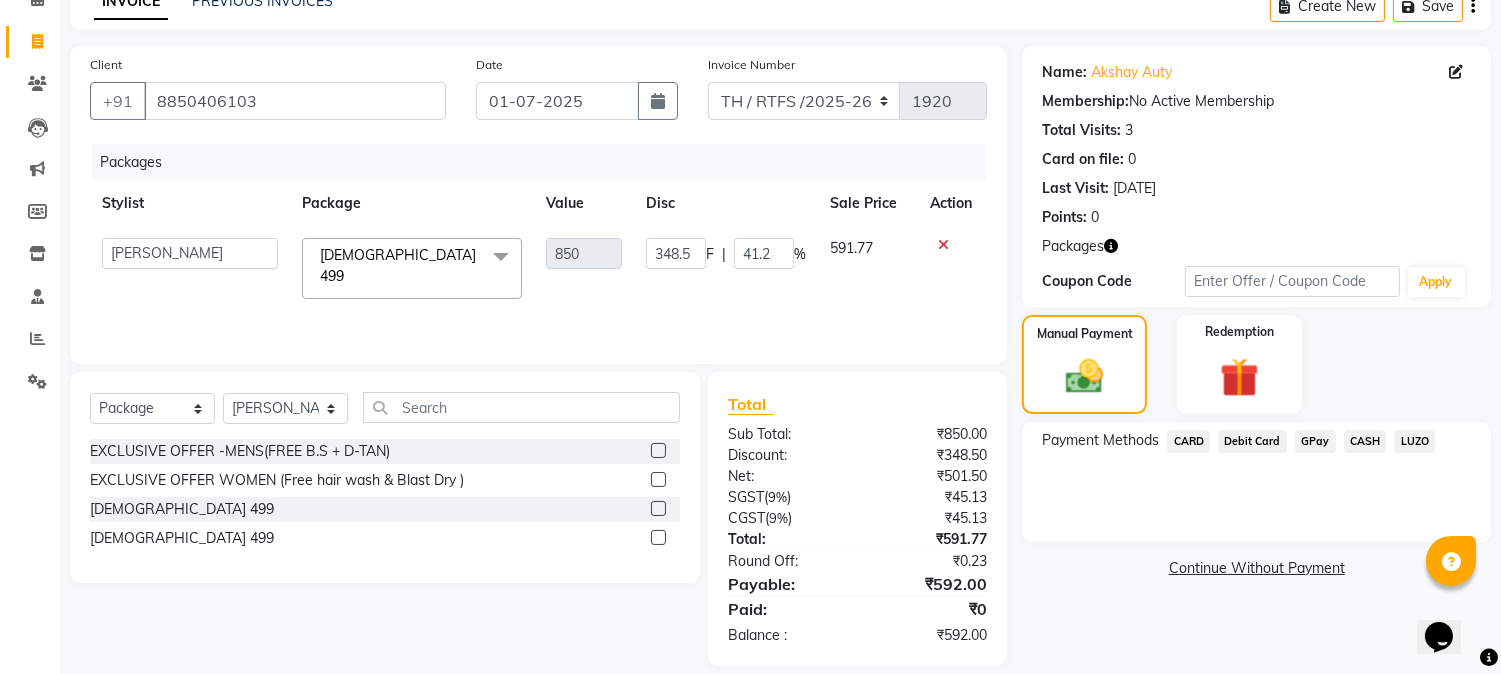 click on "Packages Stylist Package Value Disc Sale Price Action  Aarohi P     [PERSON_NAME]   [PERSON_NAME] A    [PERSON_NAME]   [PERSON_NAME]   [PERSON_NAME] .[PERSON_NAME]   House sale   [PERSON_NAME]    [PERSON_NAME]     Manager   [PERSON_NAME]   [PERSON_NAME]   [PERSON_NAME]   [PERSON_NAME]   [PERSON_NAME] [PERSON_NAME] M    [PERSON_NAME]    [PERSON_NAME]    Vikas H  [DEMOGRAPHIC_DATA] 499  x EXCLUSIVE OFFER -MENS(FREE B.S + D-TAN) EXCLUSIVE OFFER WOMEN (Free  hair wash & Blast Dry ) [DEMOGRAPHIC_DATA] 499 [DEMOGRAPHIC_DATA] 499 850 348.5 F | 41.2 % 591.77" 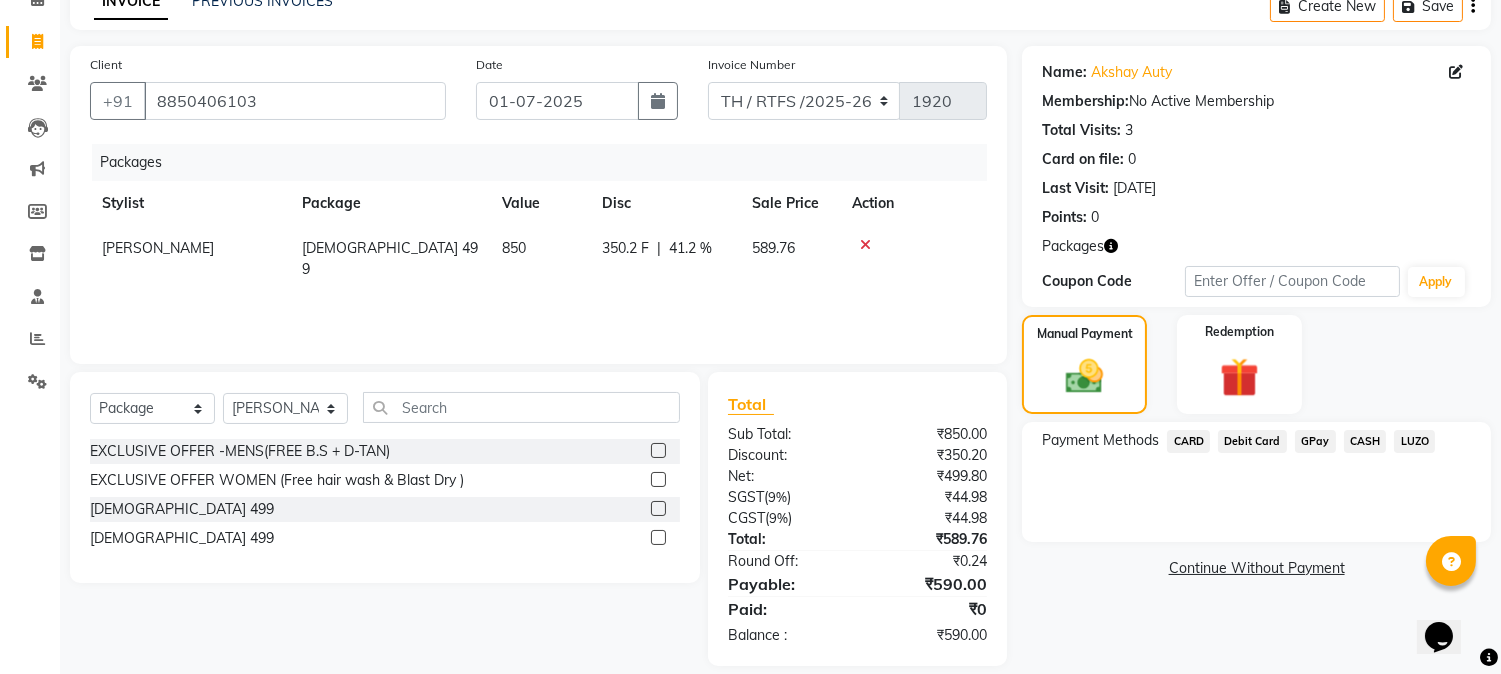 click 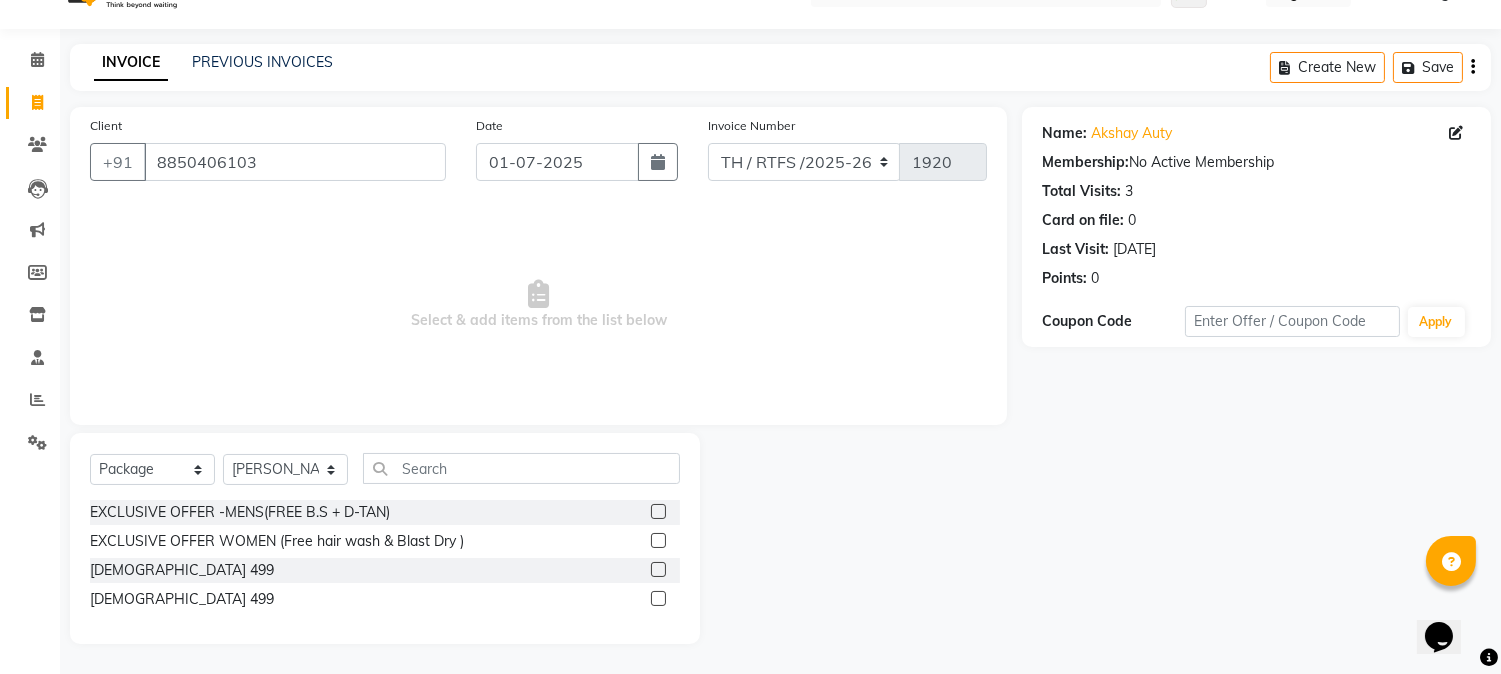 scroll, scrollTop: 42, scrollLeft: 0, axis: vertical 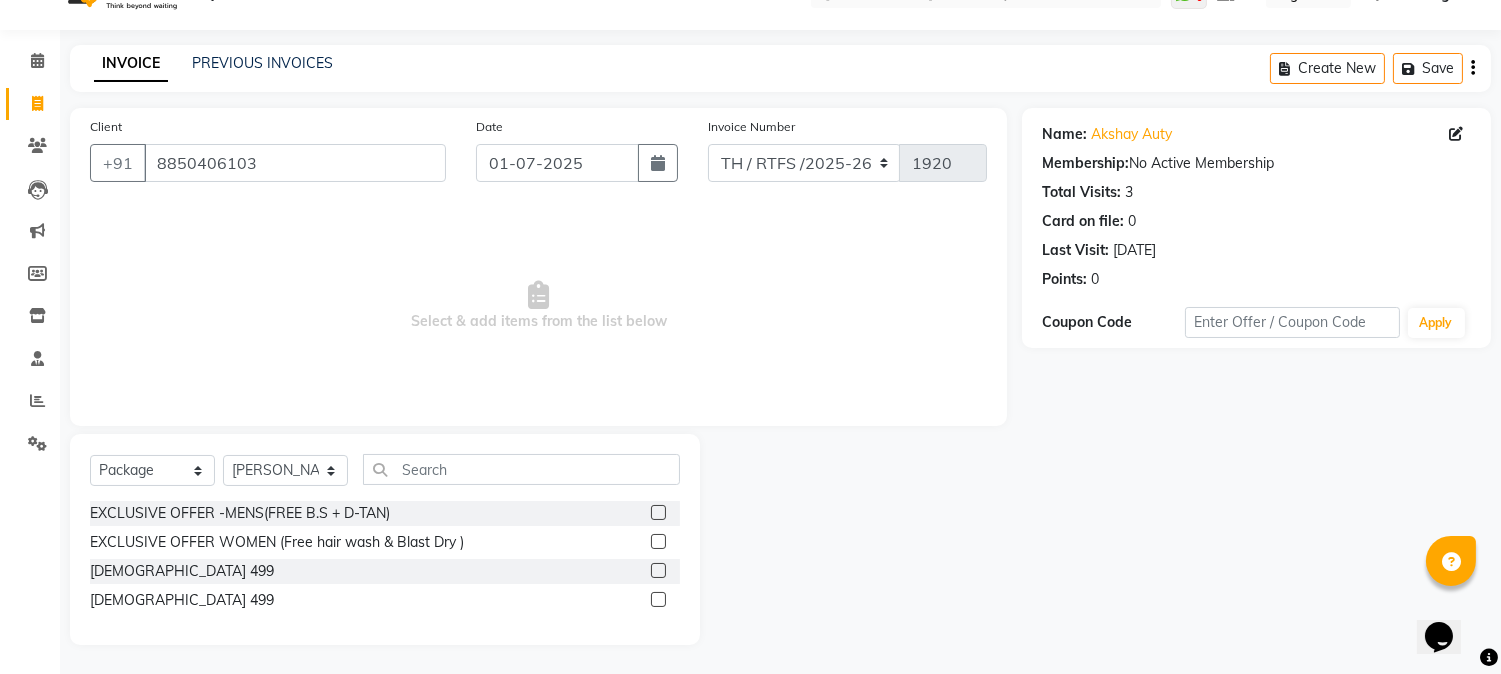click 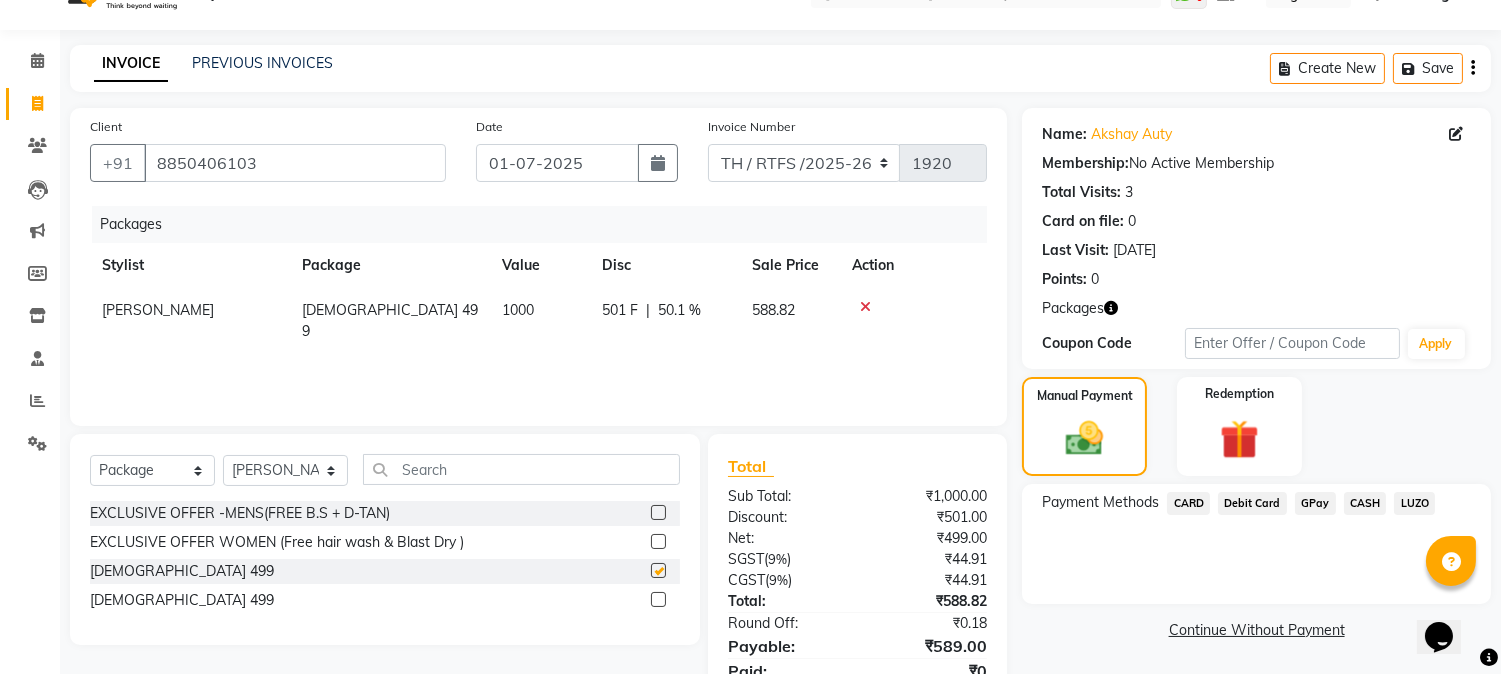 scroll, scrollTop: 104, scrollLeft: 0, axis: vertical 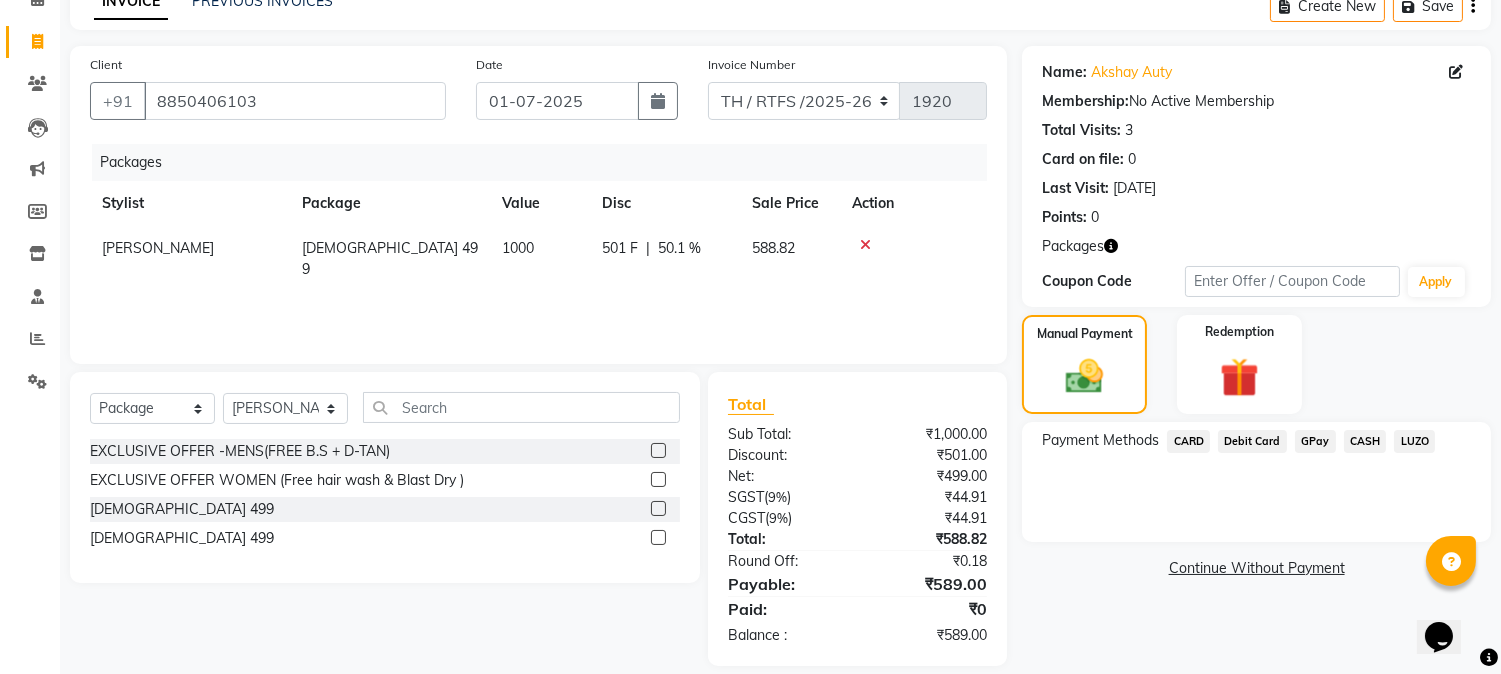 click on "50.1 %" 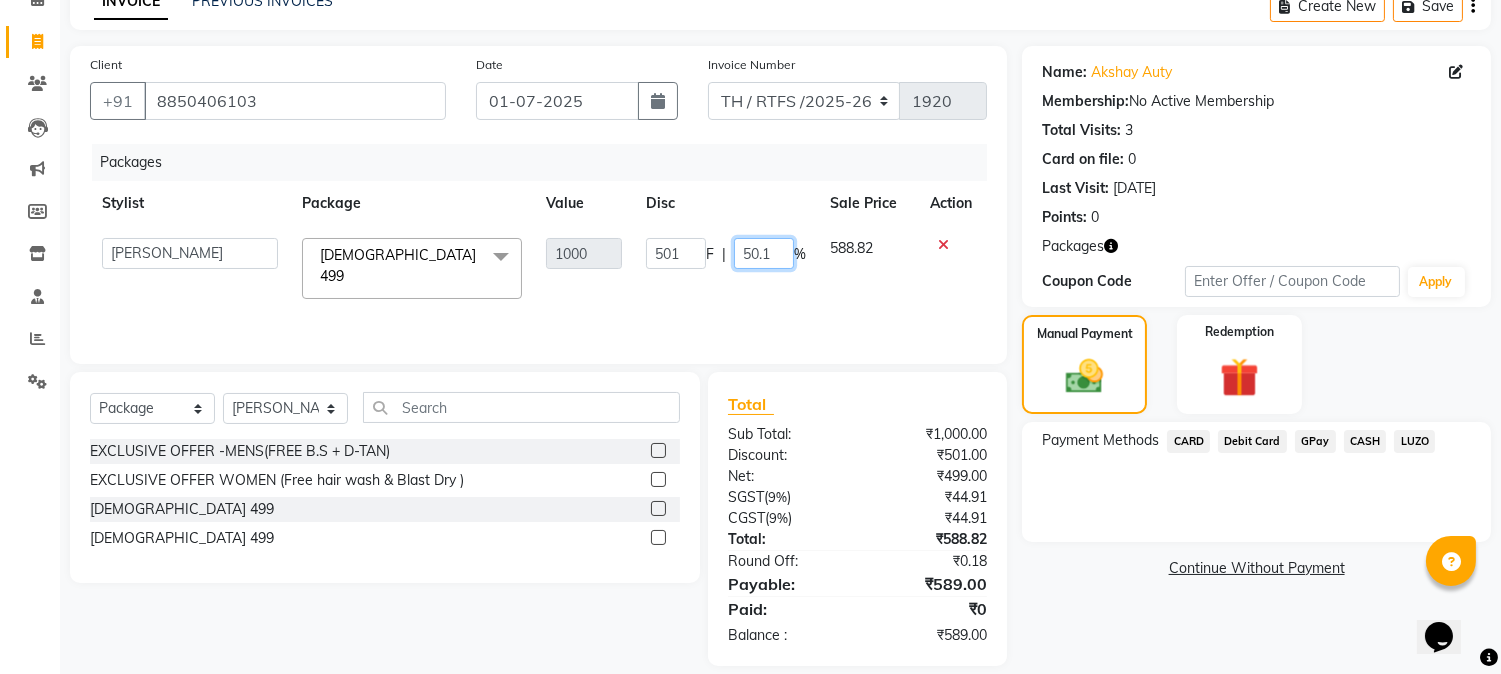click on "50.1" 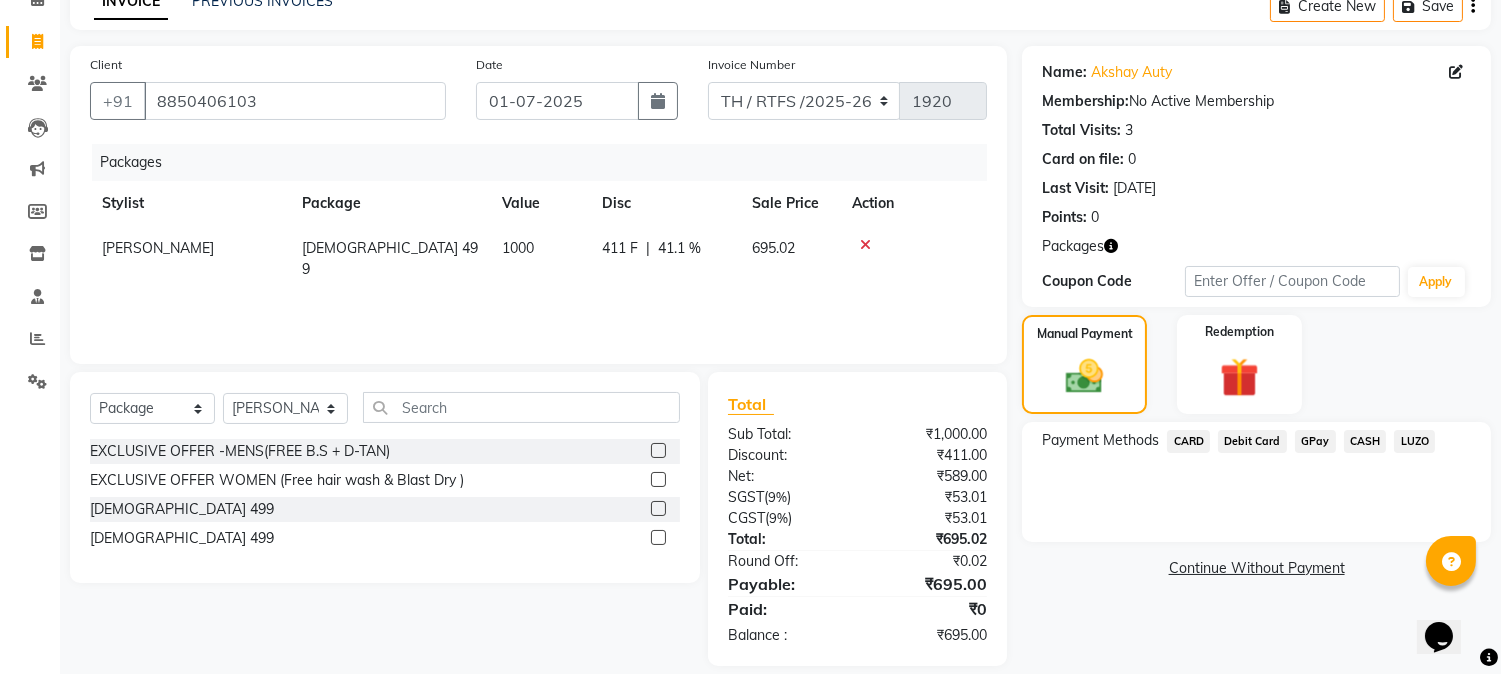 click on "Packages Stylist Package Value Disc Sale Price Action [PERSON_NAME]   [DEMOGRAPHIC_DATA] 499 1000 411 F | 41.1 % 695.02" 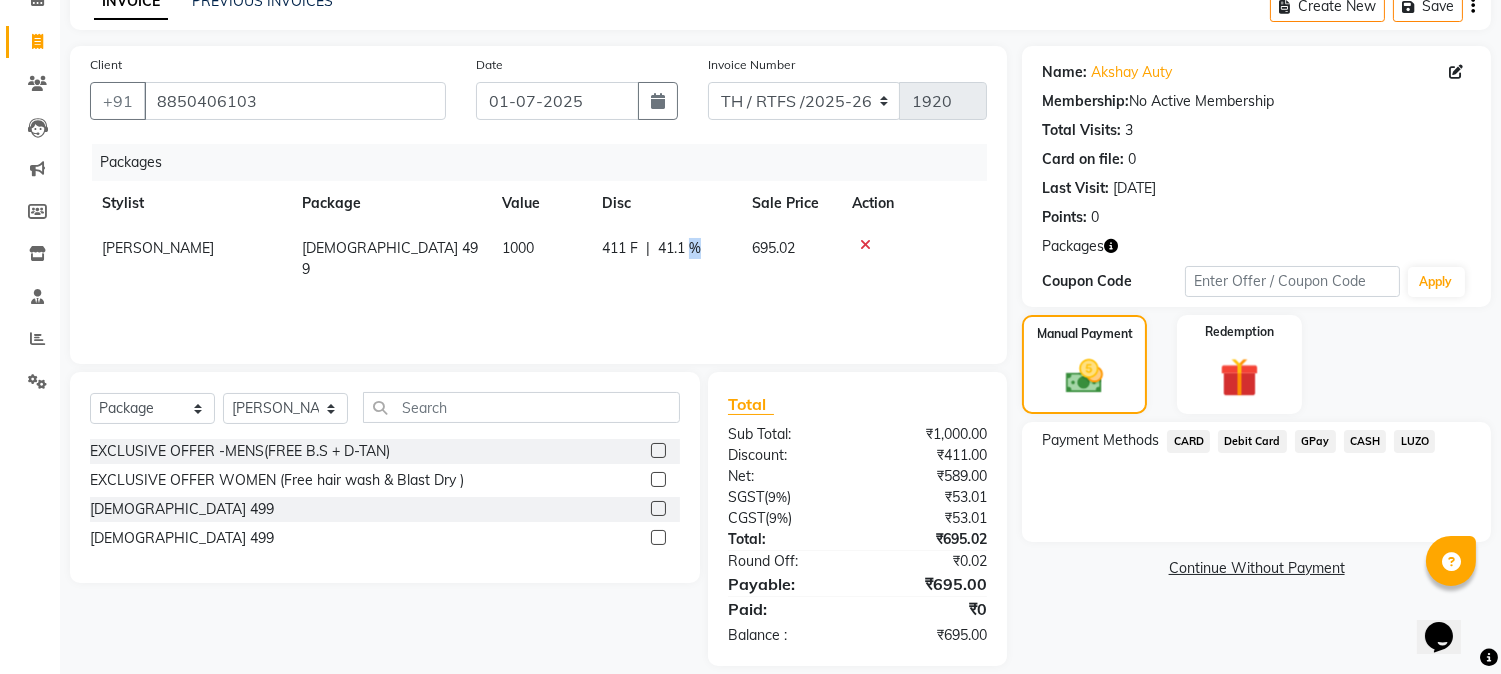 drag, startPoint x: 705, startPoint y: 243, endPoint x: 692, endPoint y: 245, distance: 13.152946 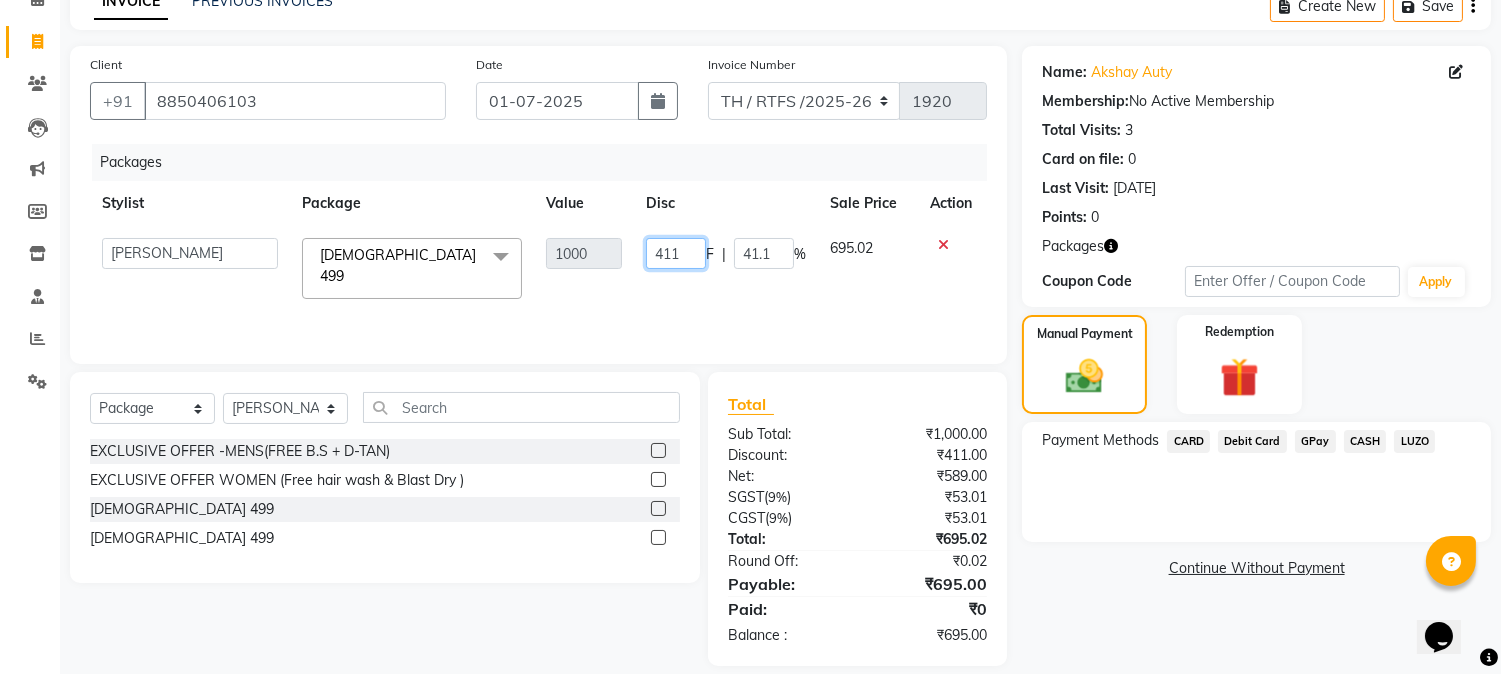 click on "411" 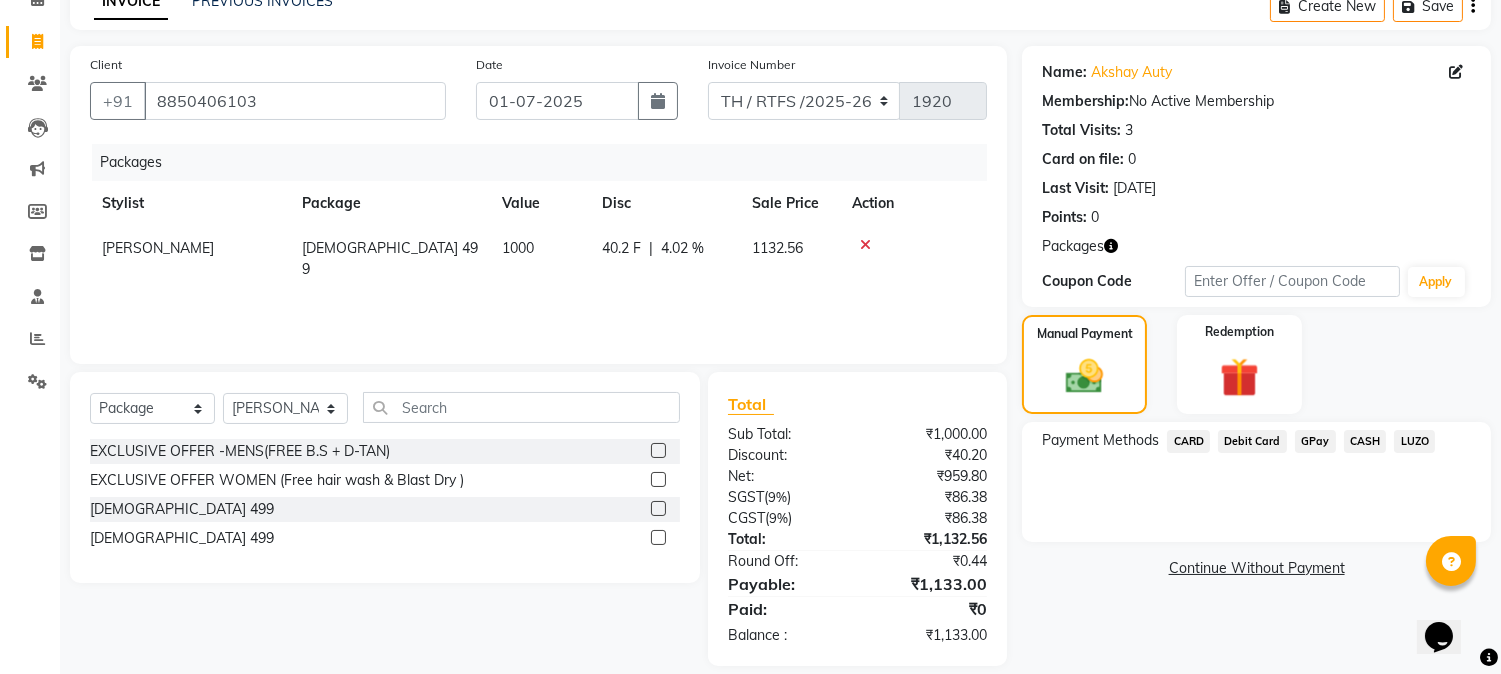 click on "Packages Stylist Package Value Disc Sale Price Action [PERSON_NAME]   [DEMOGRAPHIC_DATA] 499 1000 40.2 F | 4.02 % 1132.56" 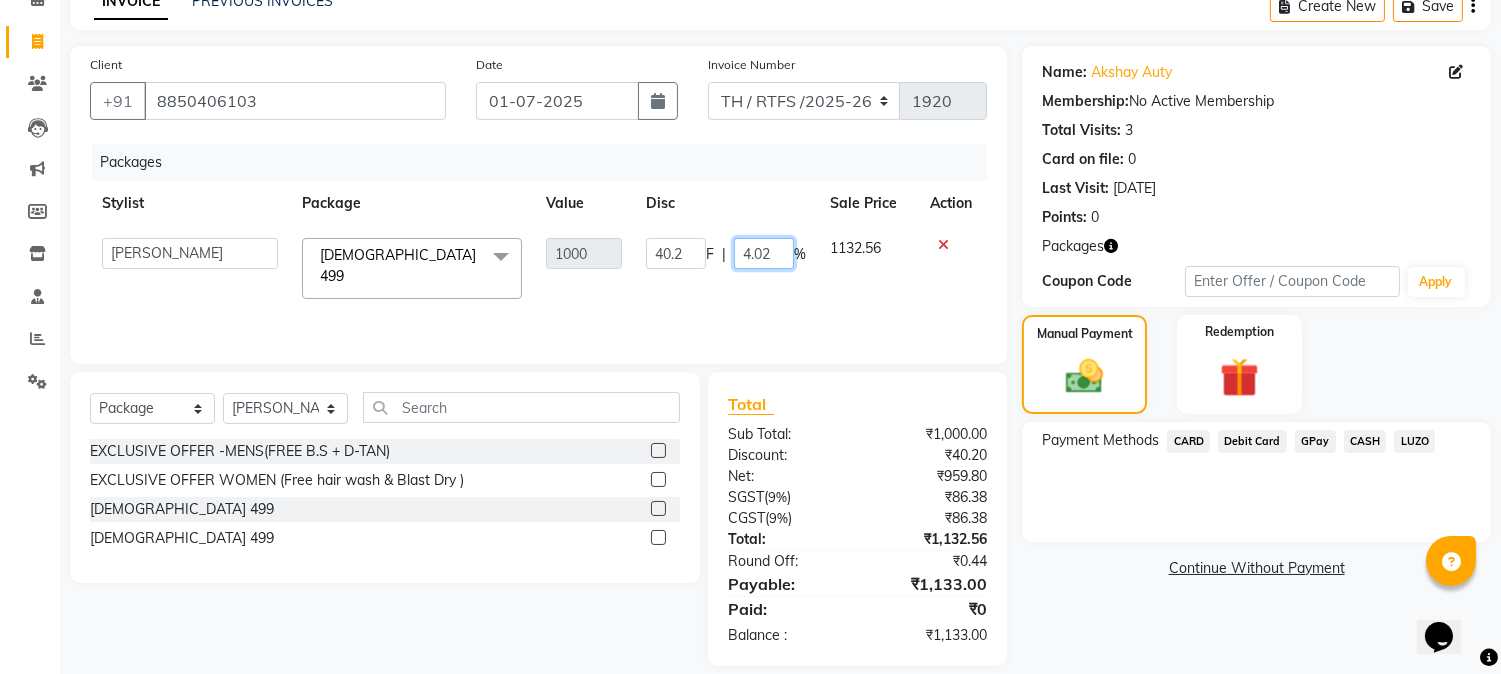click on "4.02" 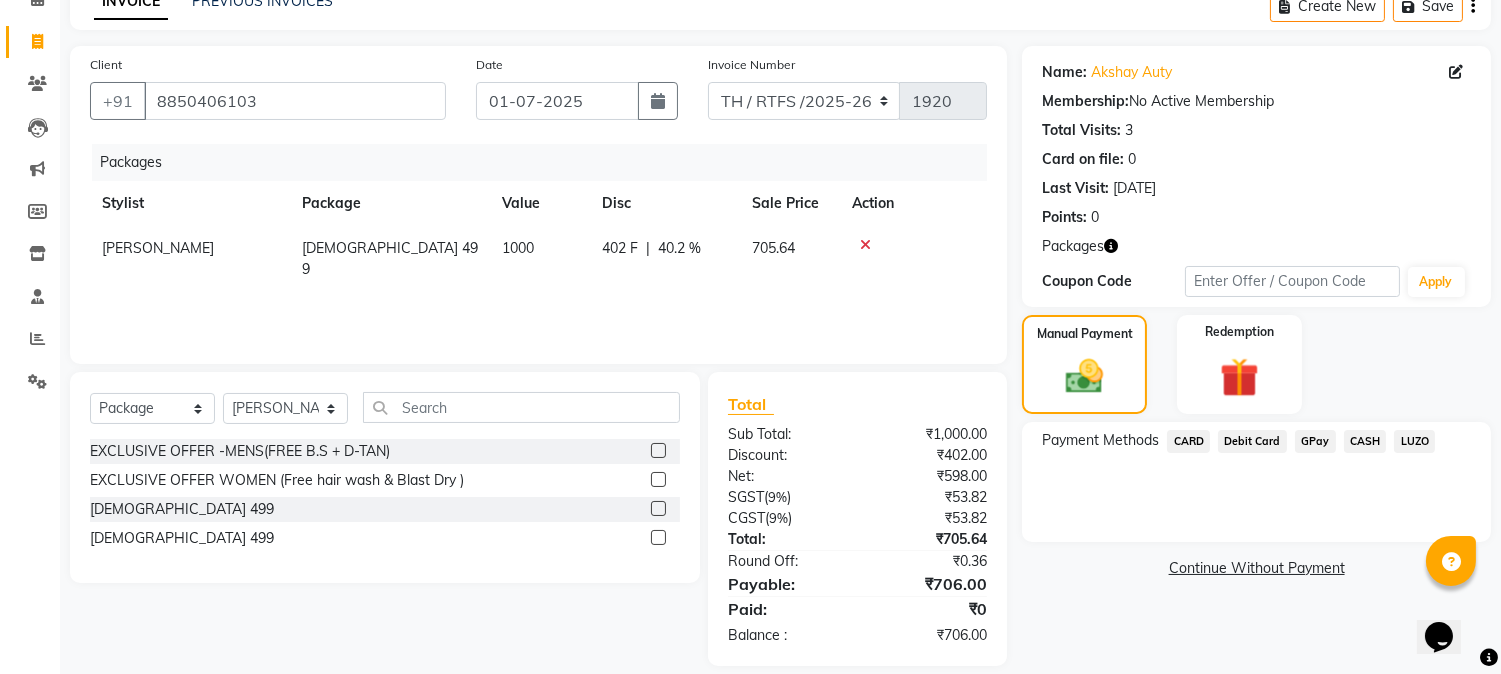 click on "Packages Stylist Package Value Disc Sale Price Action [PERSON_NAME]   [DEMOGRAPHIC_DATA] 499 1000 402 F | 40.2 % 705.64" 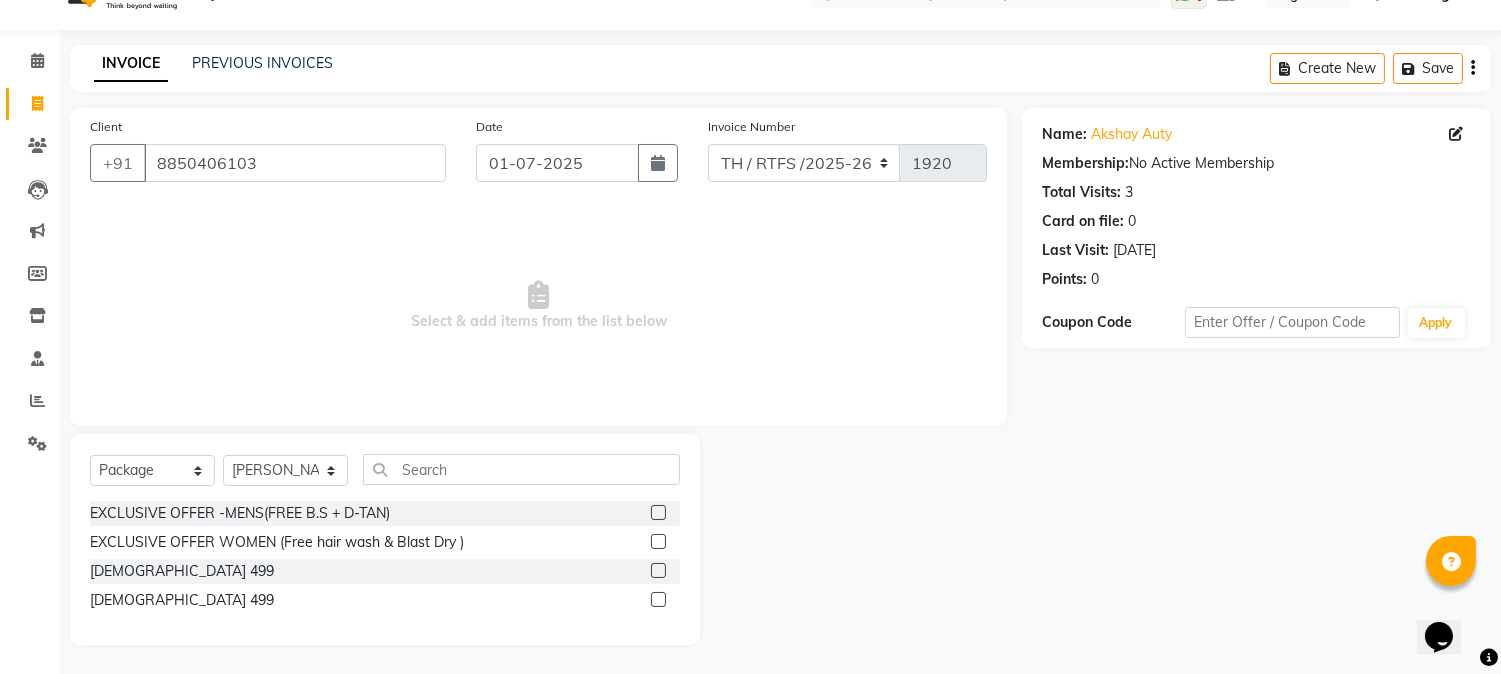 click 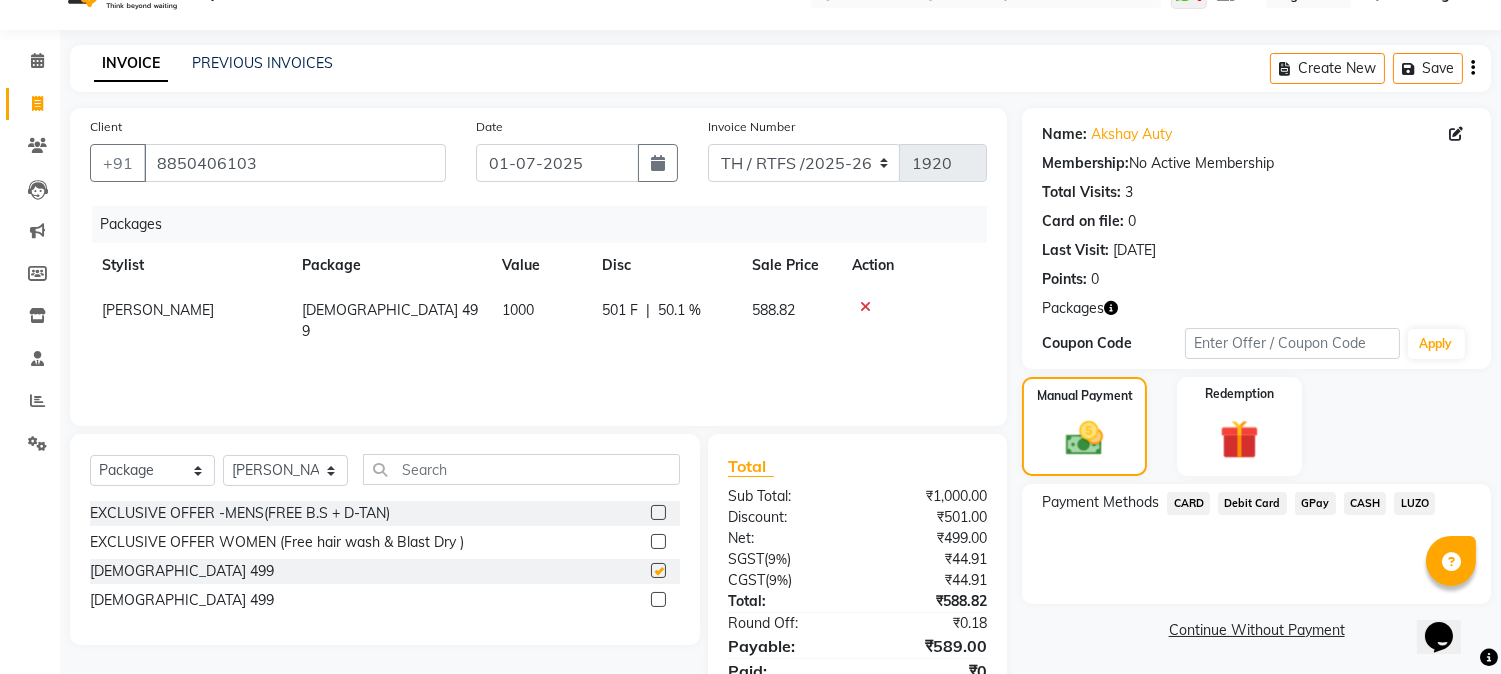 scroll, scrollTop: 104, scrollLeft: 0, axis: vertical 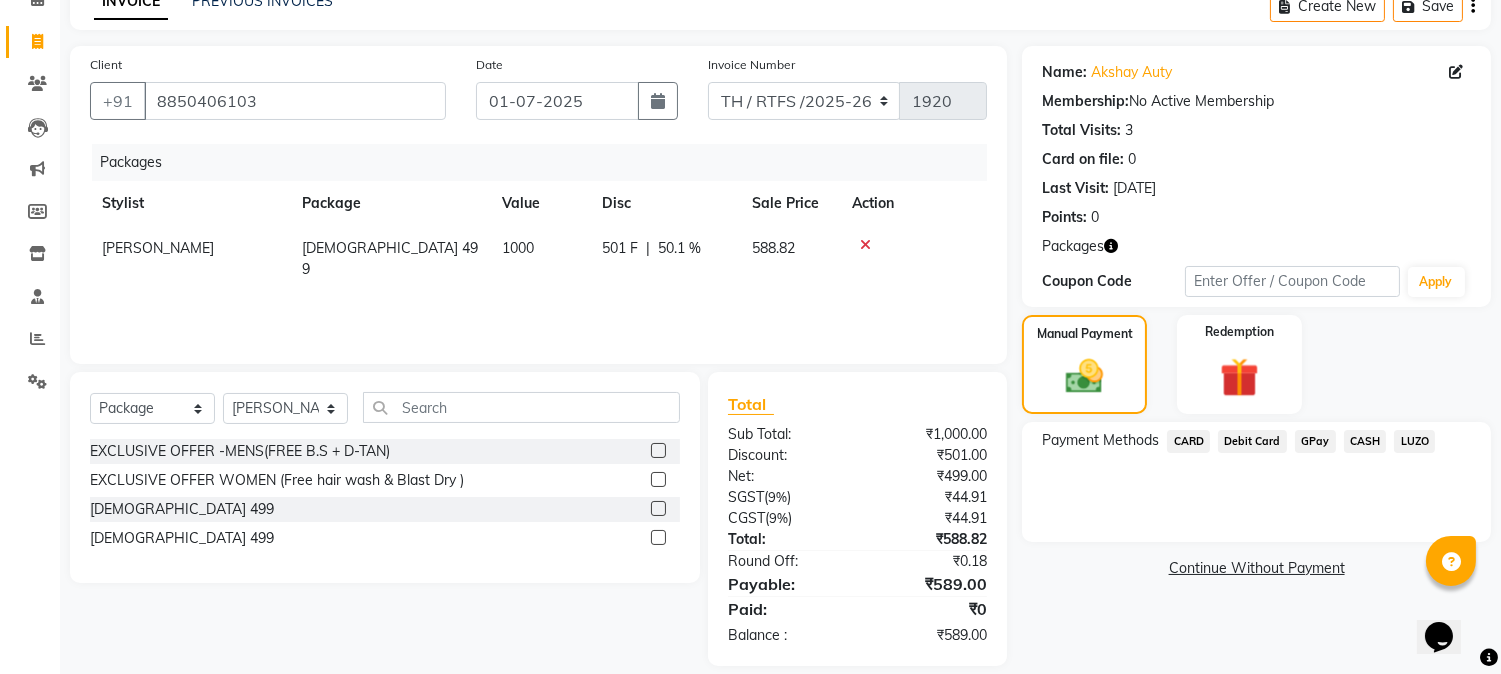 click on "50.1 %" 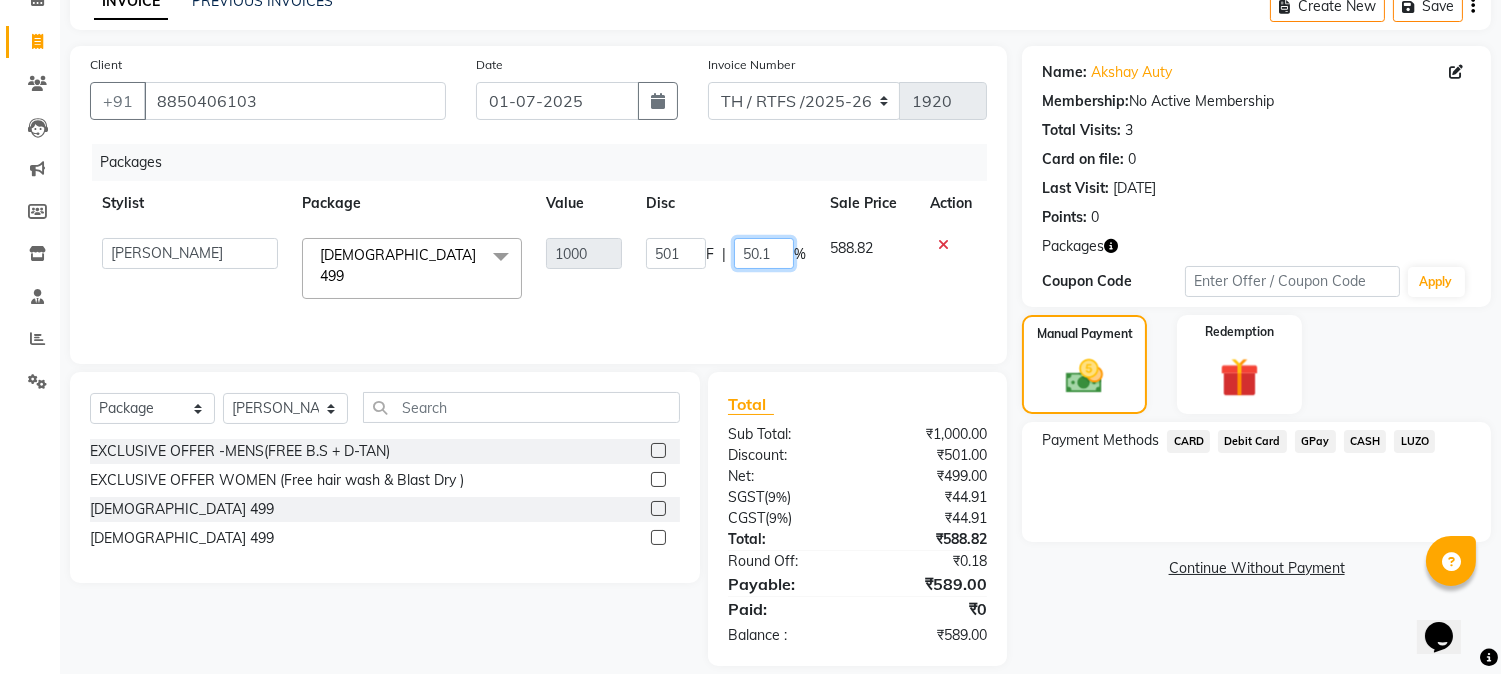 click on "50.1" 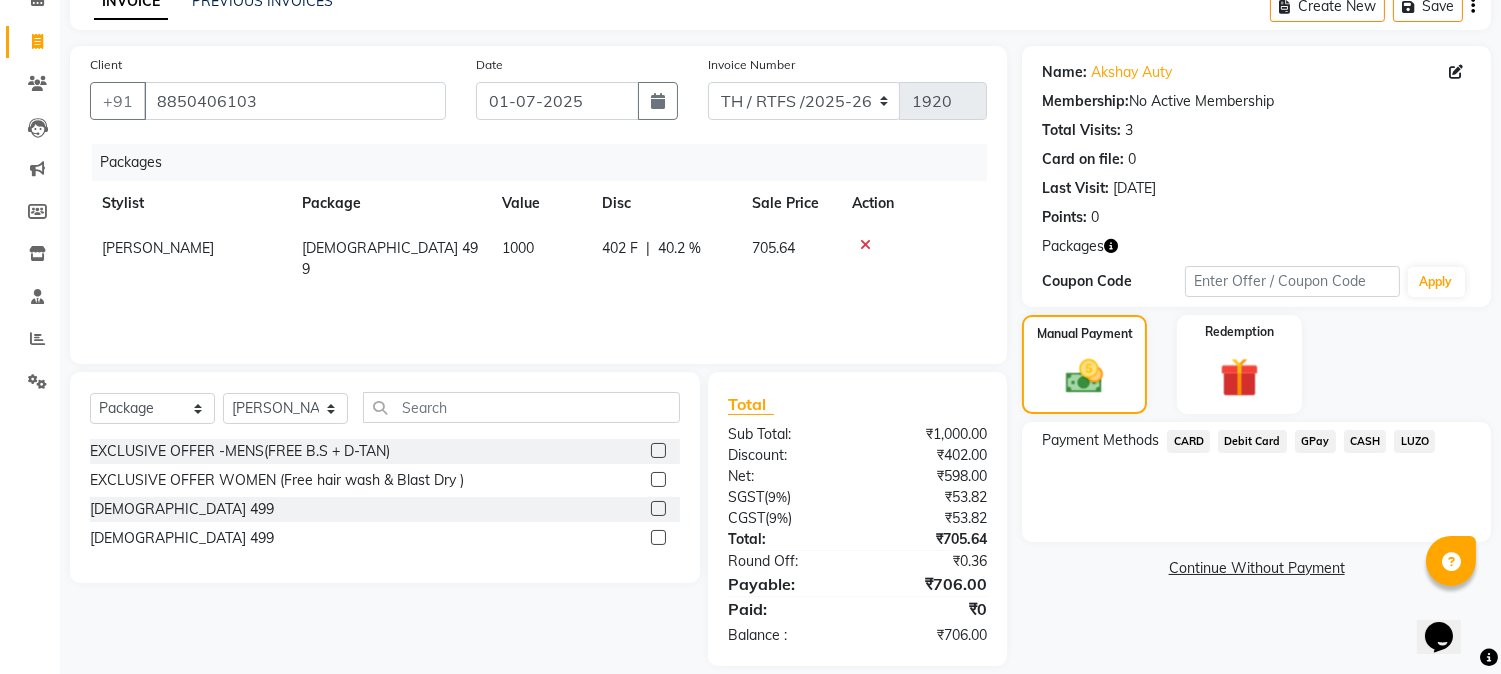 click on "Packages Stylist Package Value Disc Sale Price Action [PERSON_NAME]   [DEMOGRAPHIC_DATA] 499 1000 402 F | 40.2 % 705.64" 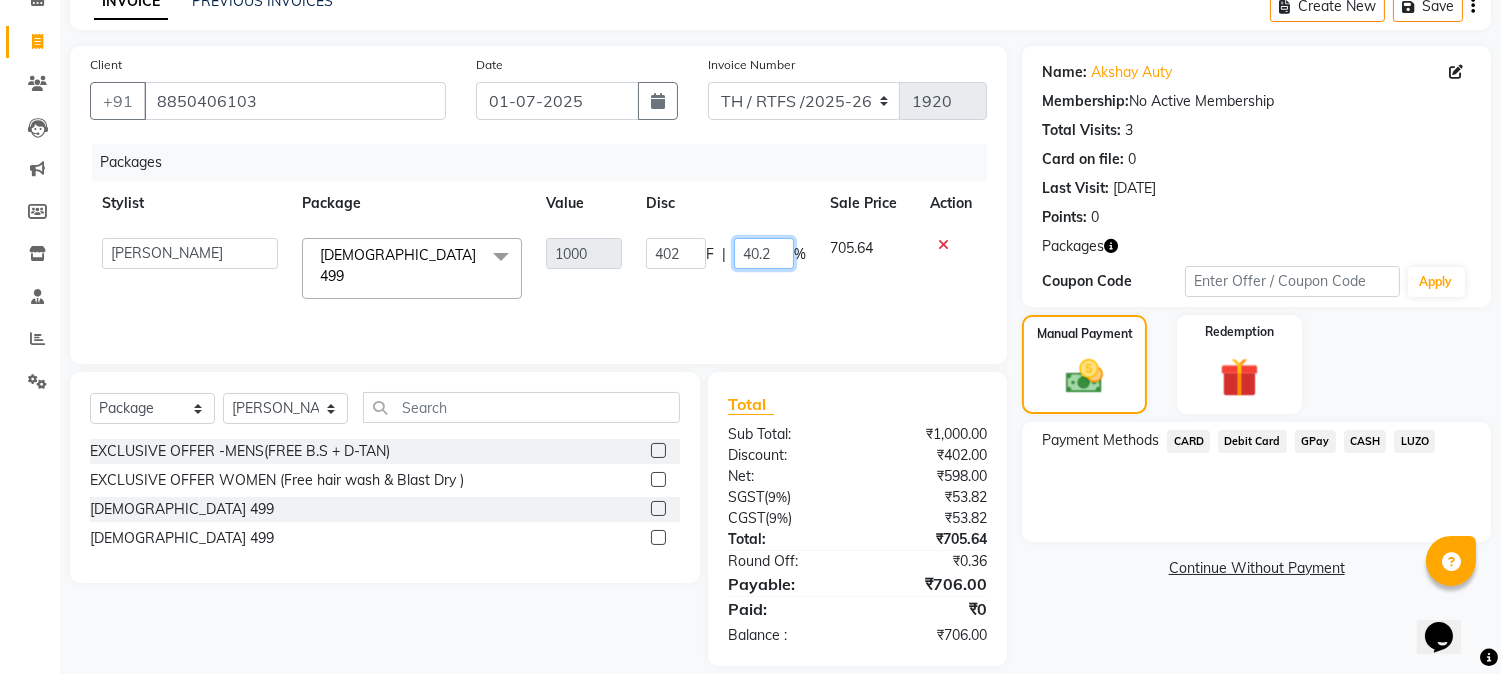 click on "40.2" 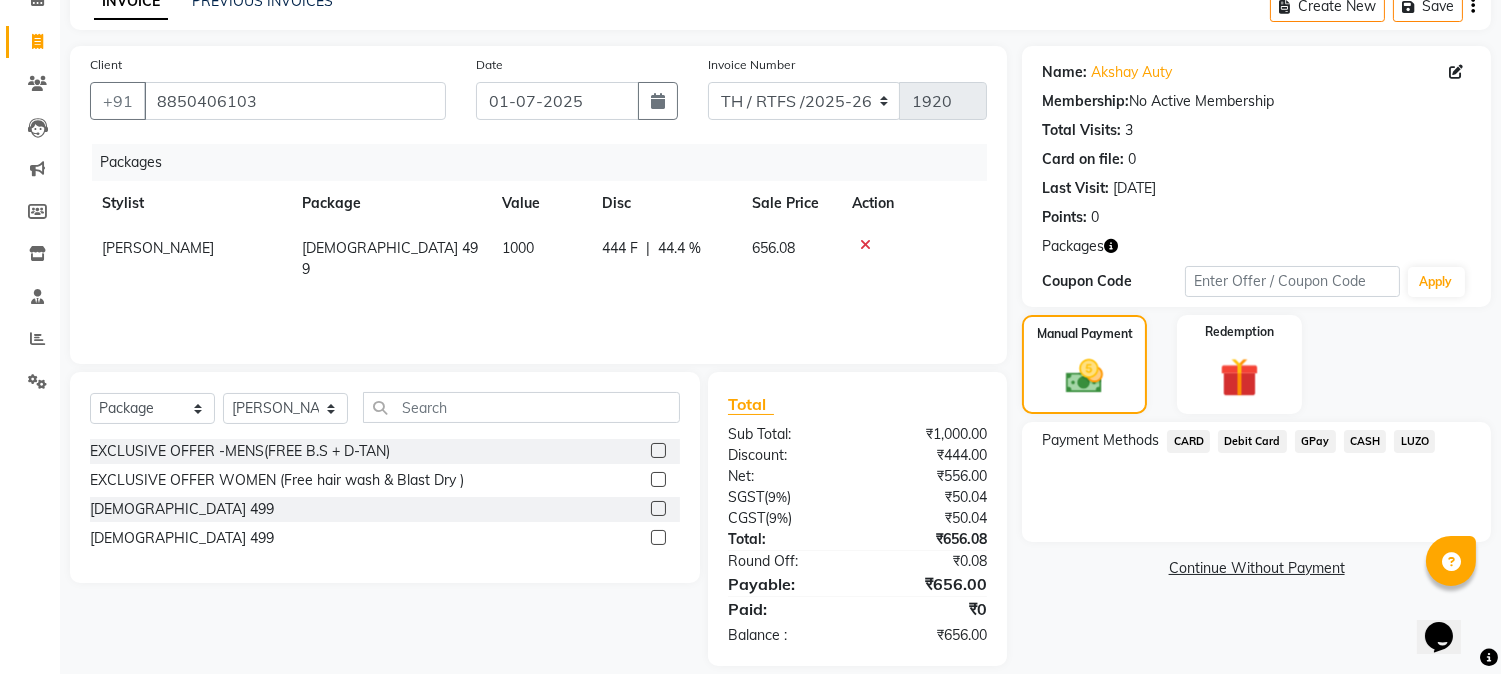 click on "Packages Stylist Package Value Disc Sale Price Action [PERSON_NAME]   [DEMOGRAPHIC_DATA] 499 1000 444 F | 44.4 % 656.08" 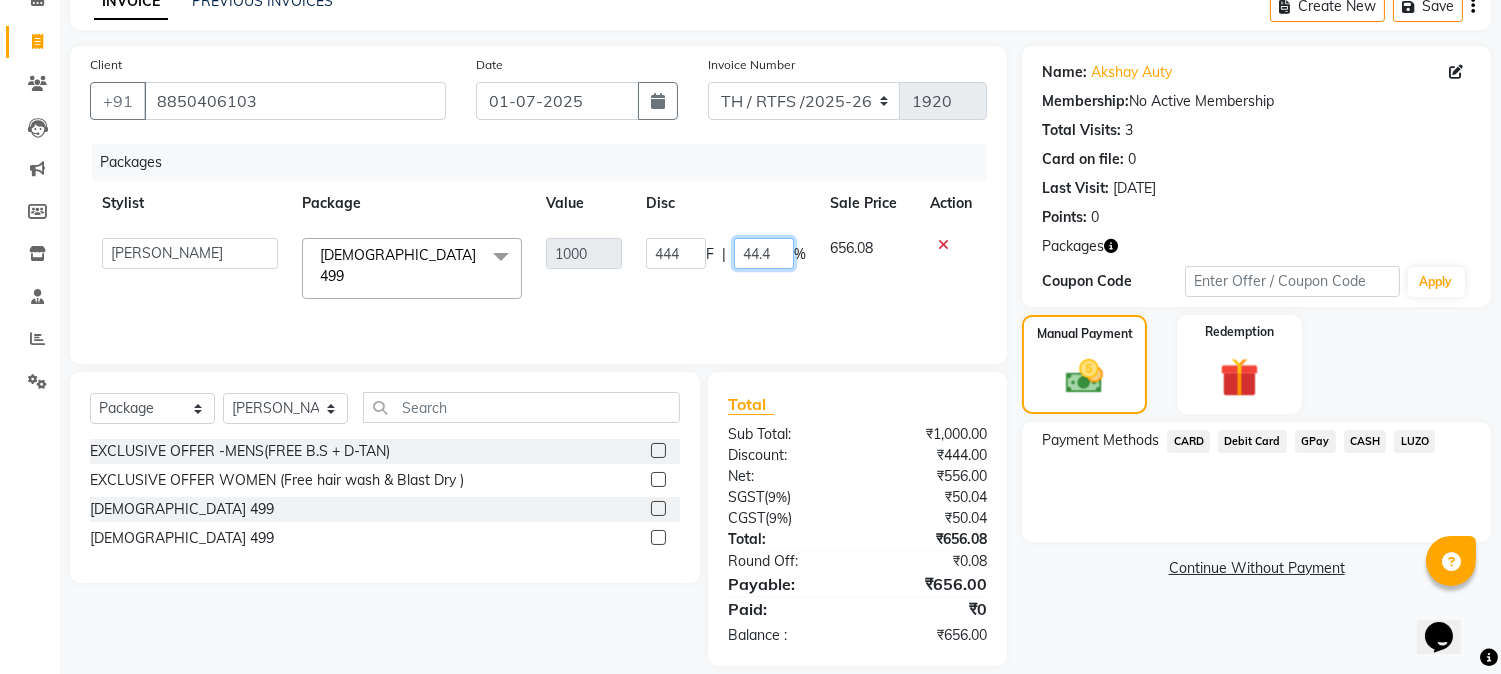 click on "44.4" 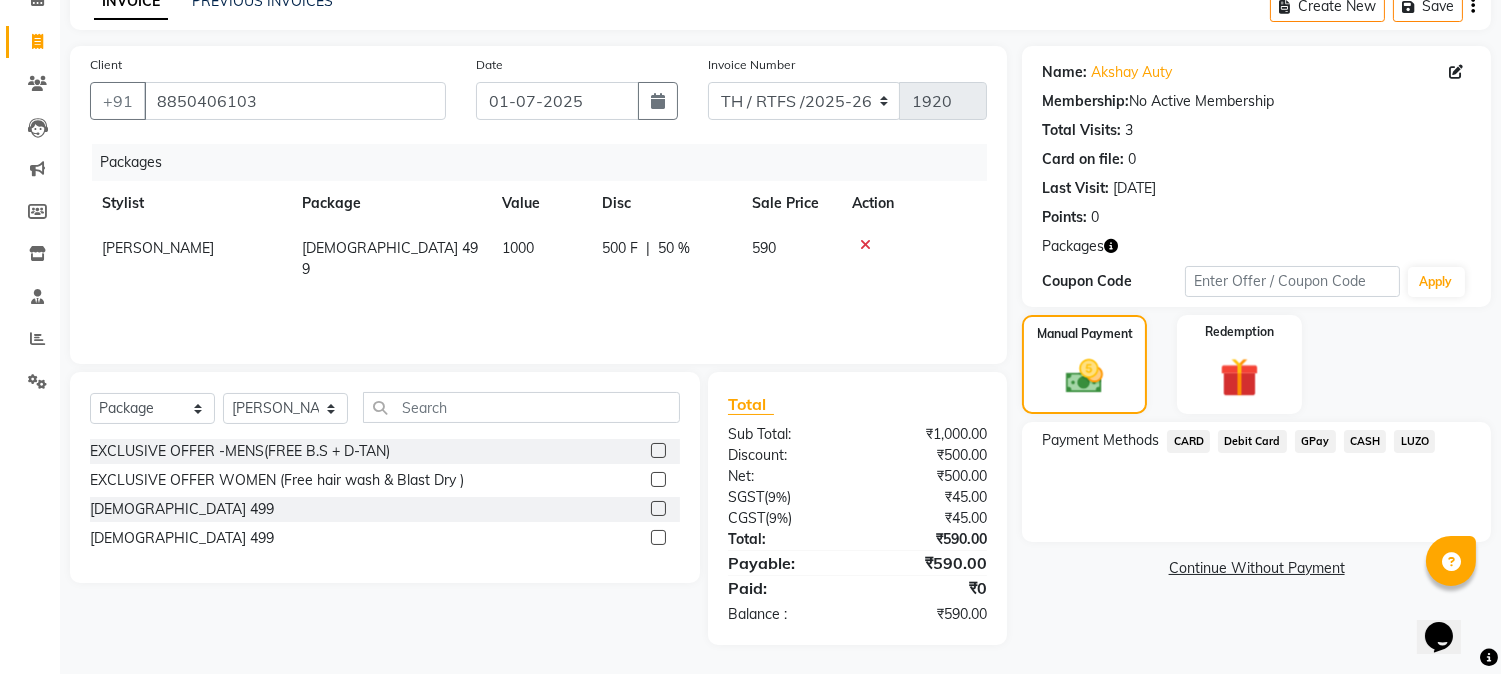 click on "Packages Stylist Package Value Disc Sale Price Action [PERSON_NAME]   [DEMOGRAPHIC_DATA] 499 1000 500 F | 50 % 590" 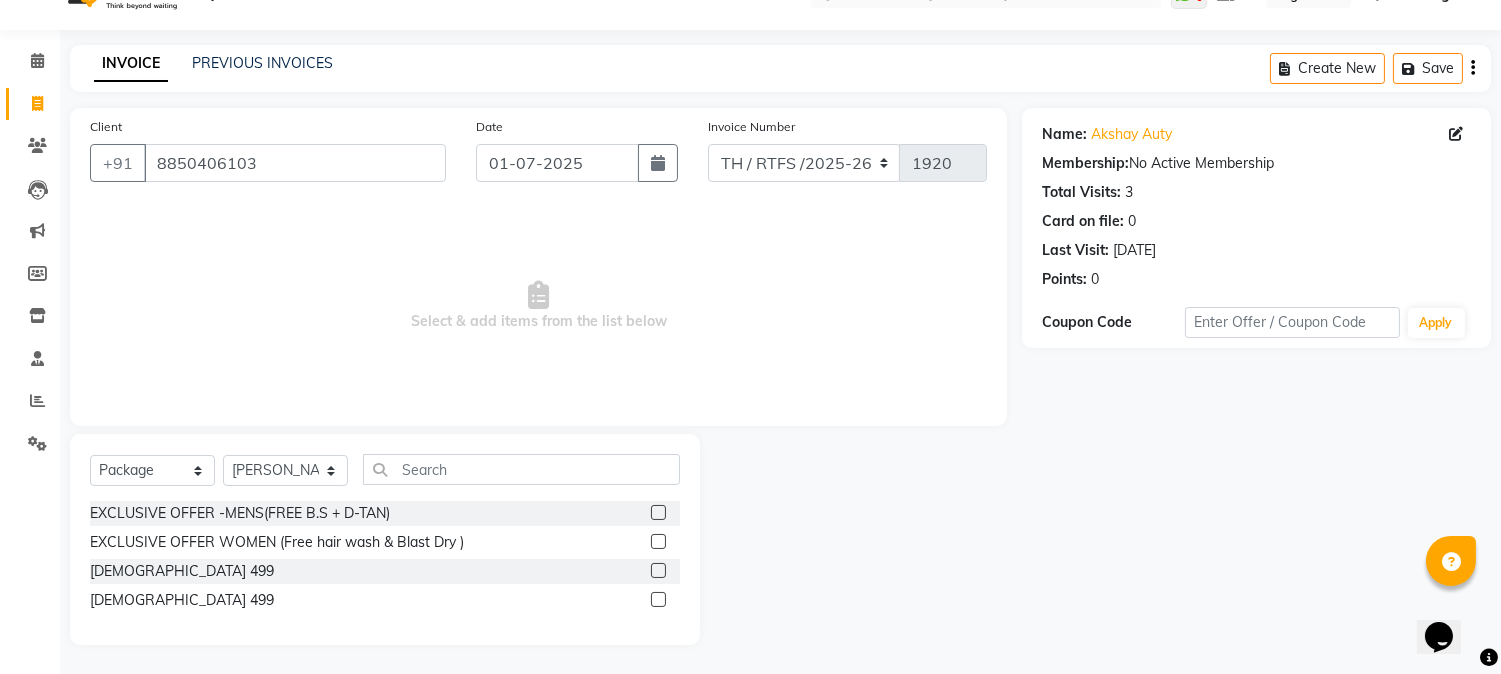 click 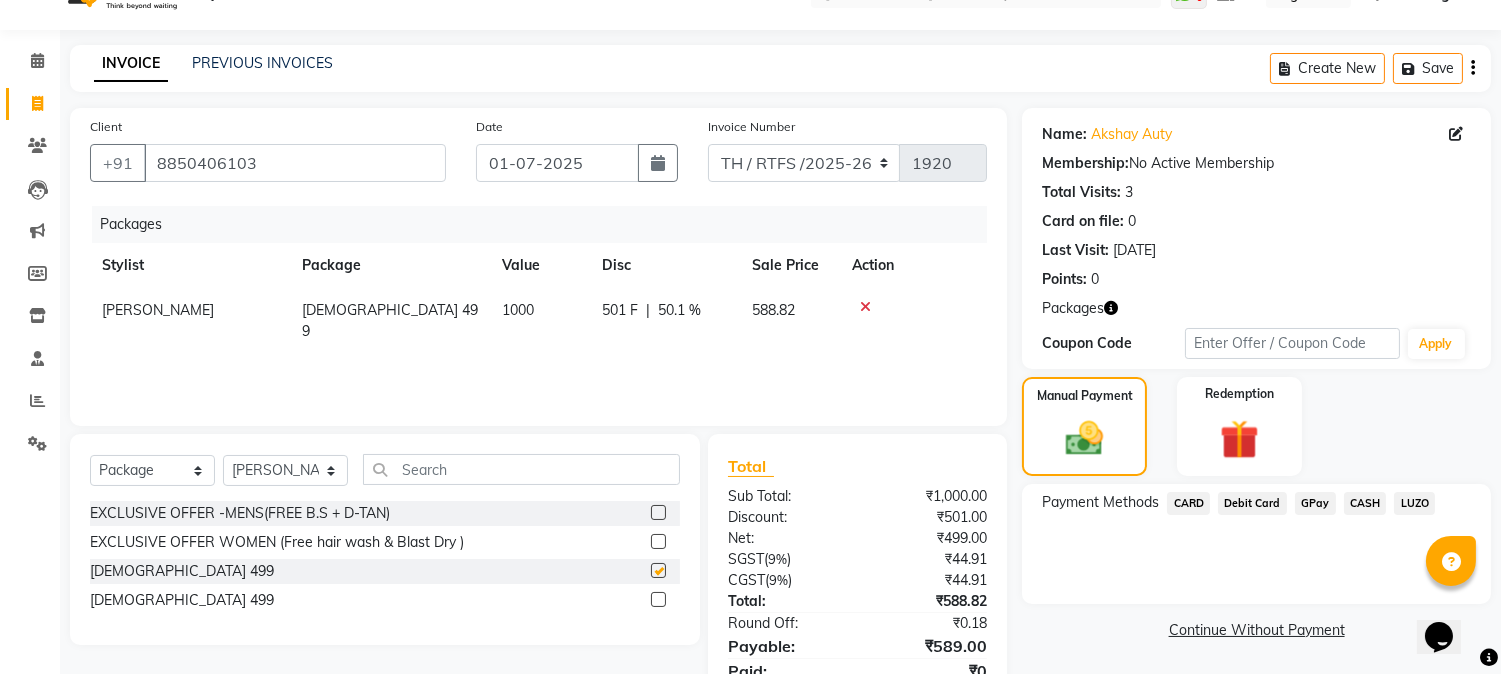 scroll, scrollTop: 104, scrollLeft: 0, axis: vertical 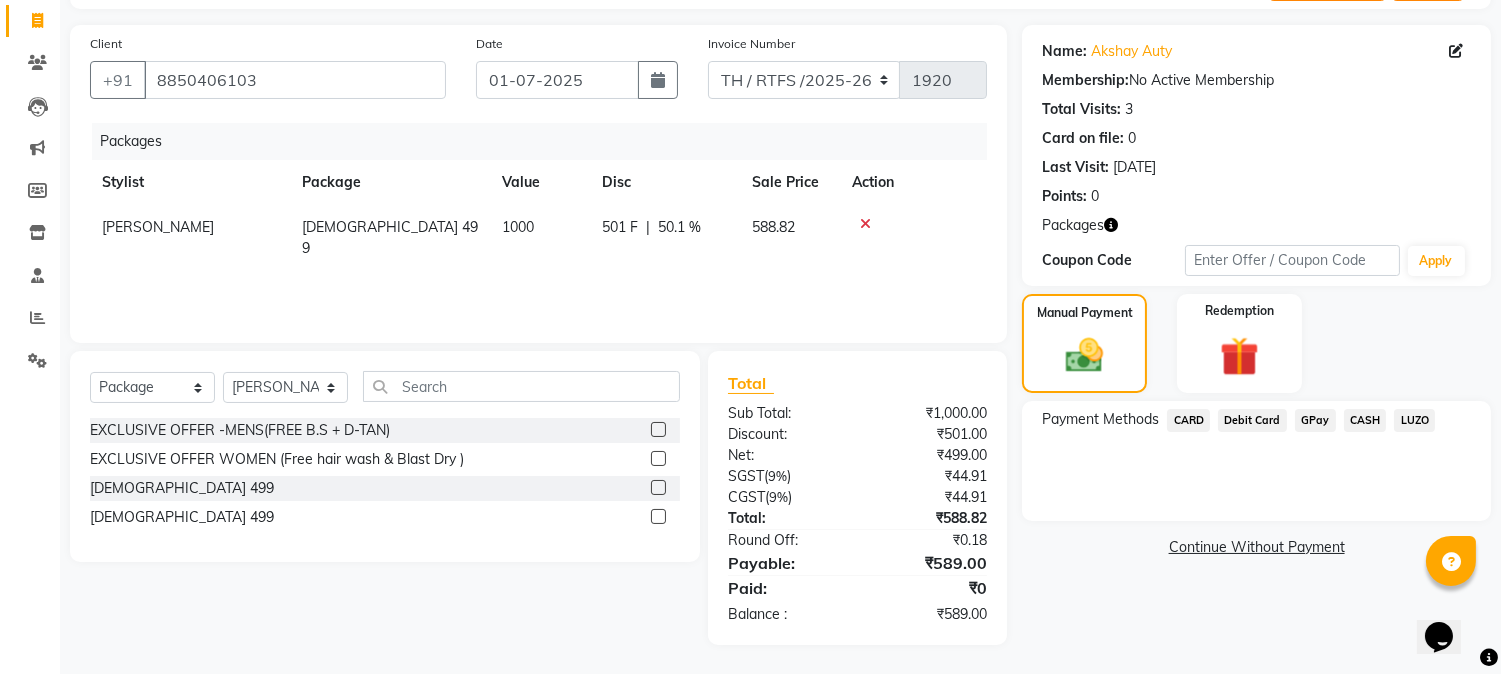 click 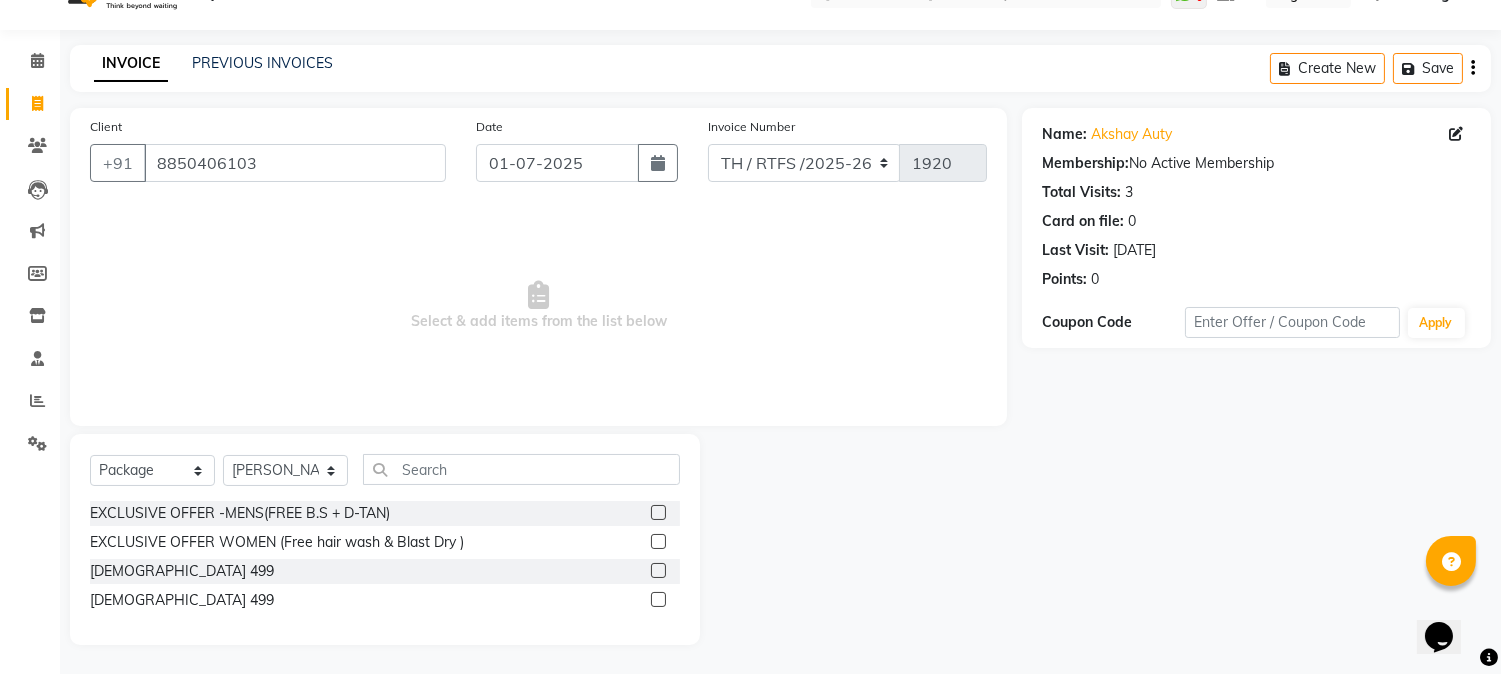click 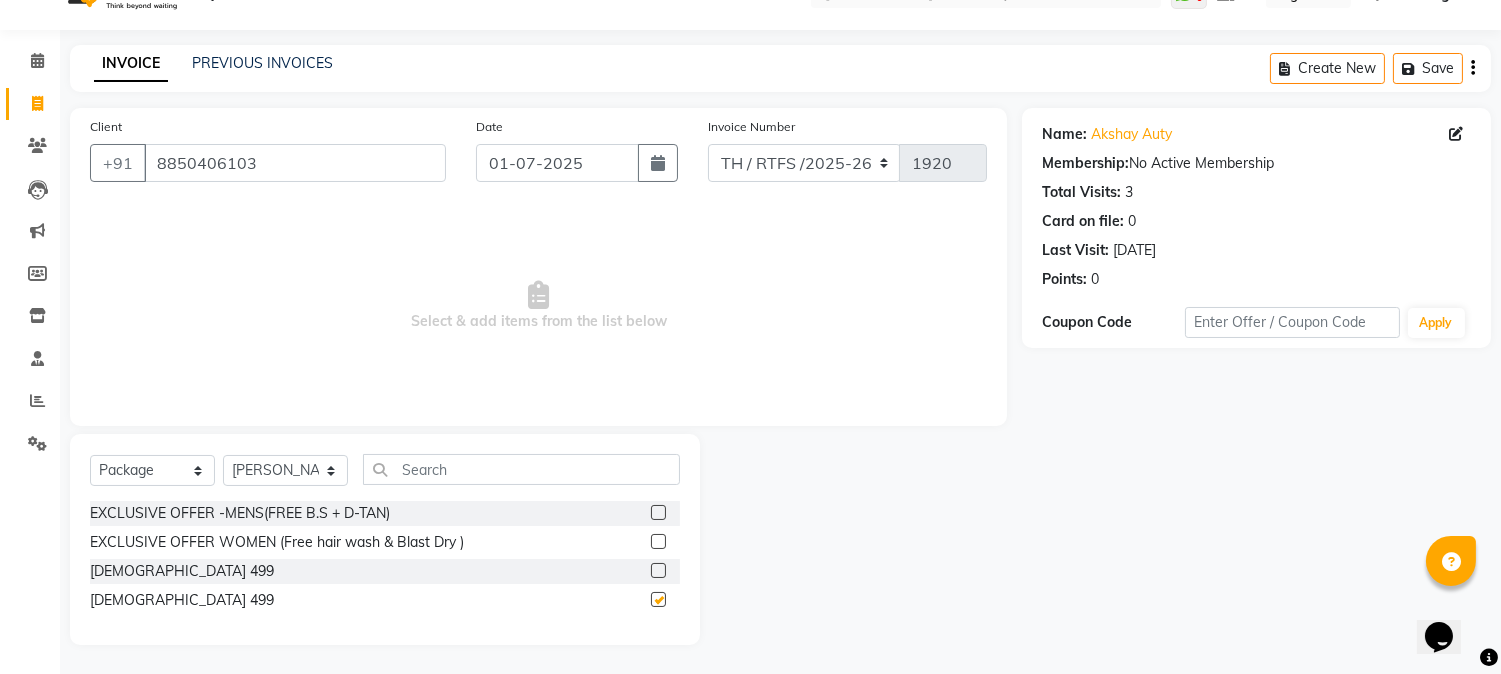 scroll, scrollTop: 125, scrollLeft: 0, axis: vertical 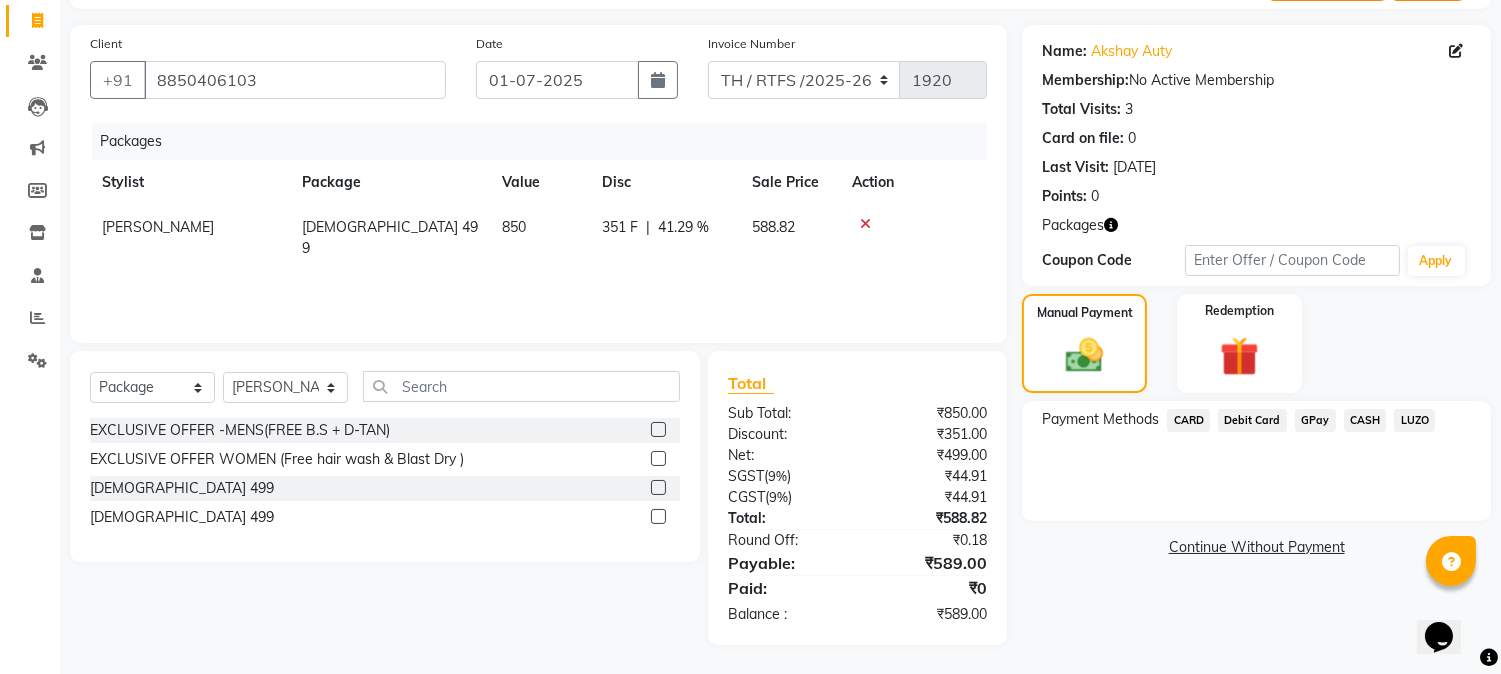 click 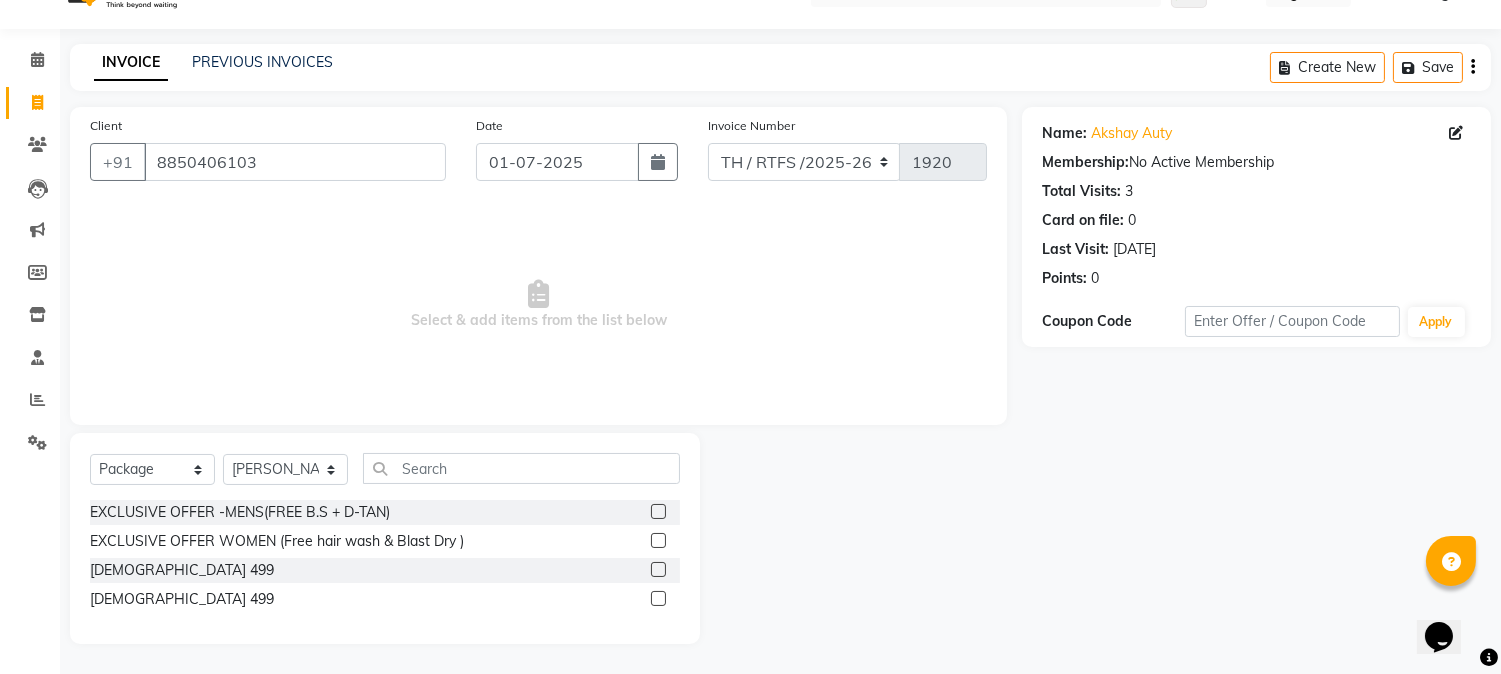 scroll, scrollTop: 42, scrollLeft: 0, axis: vertical 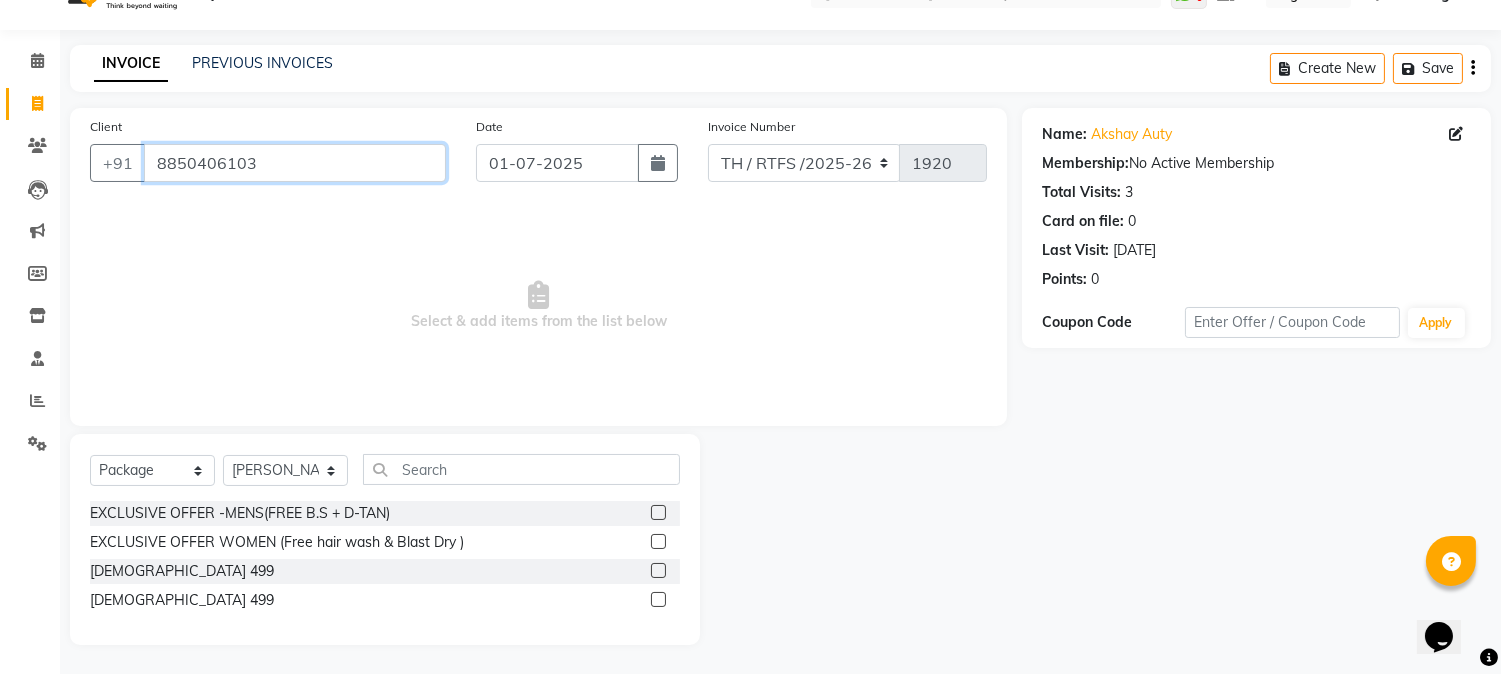 click on "8850406103" at bounding box center (295, 163) 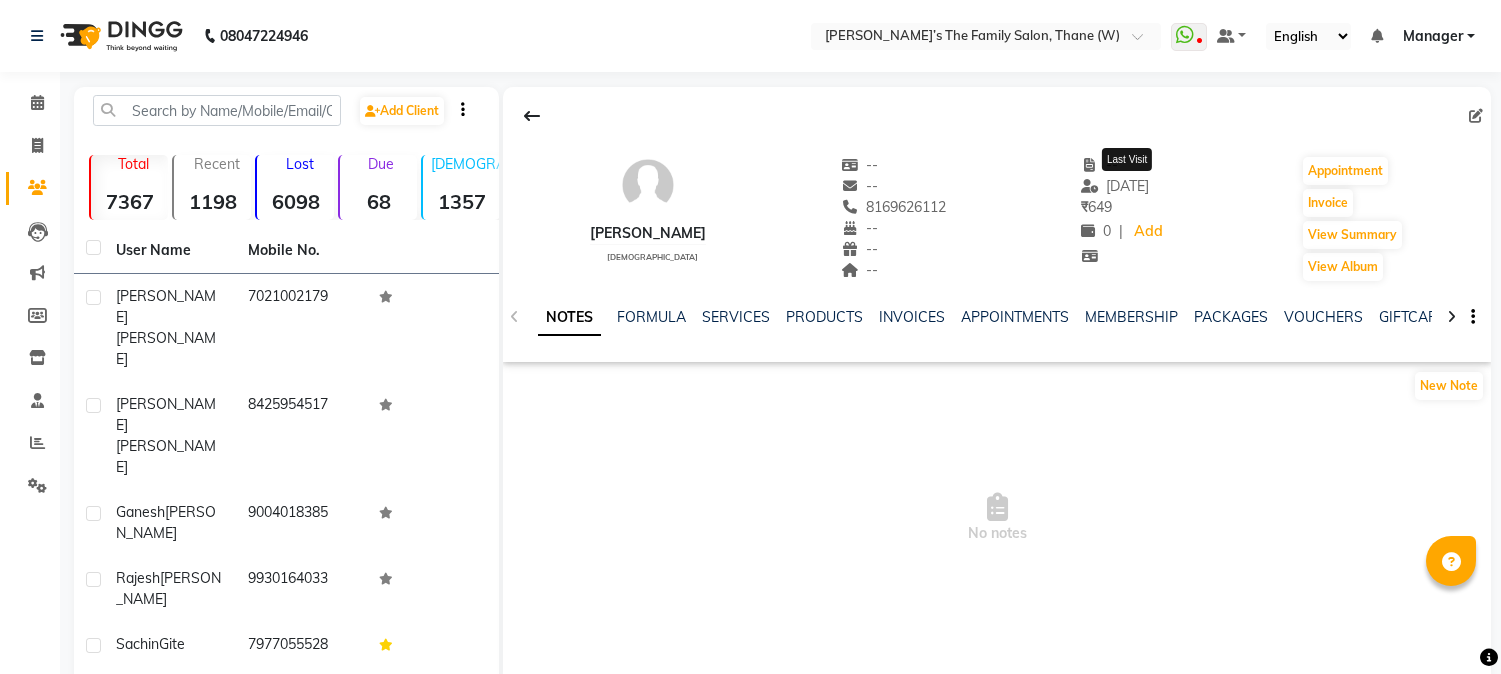 scroll, scrollTop: 0, scrollLeft: 0, axis: both 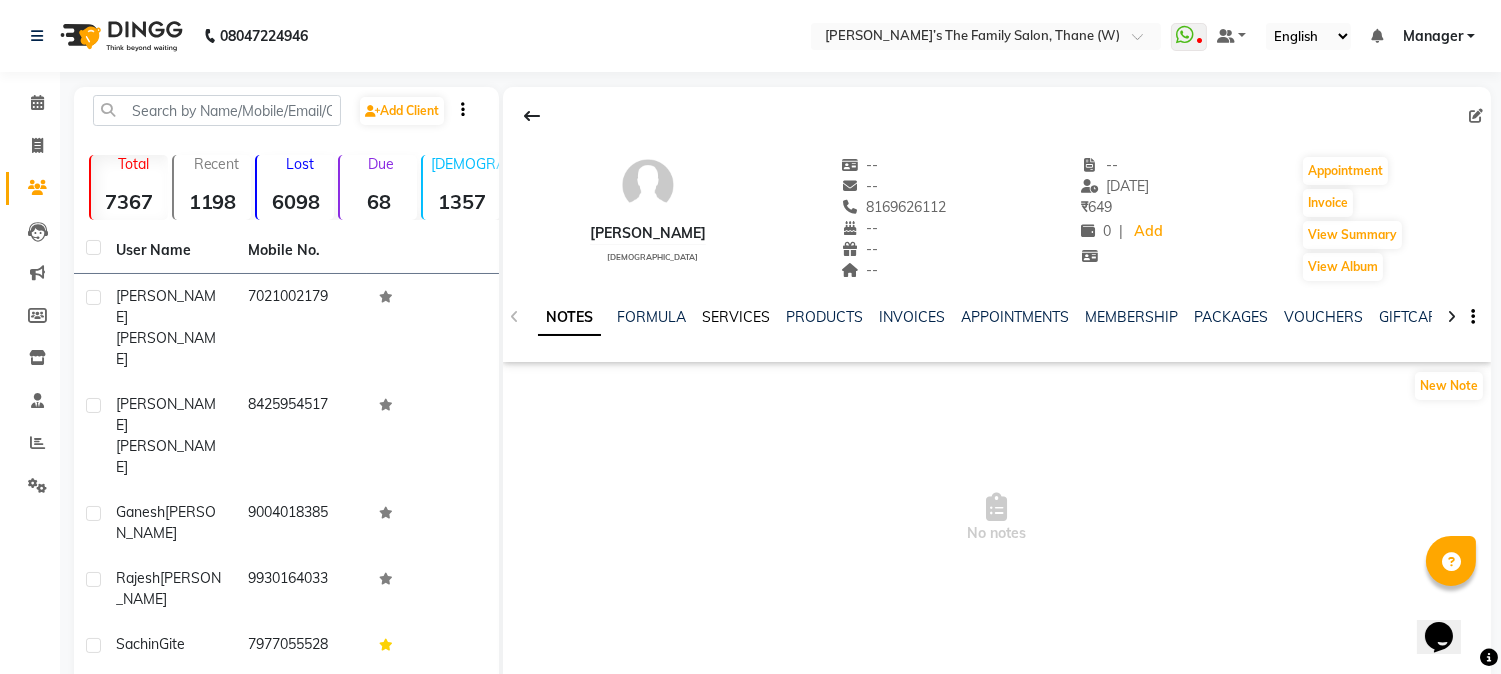 click on "SERVICES" 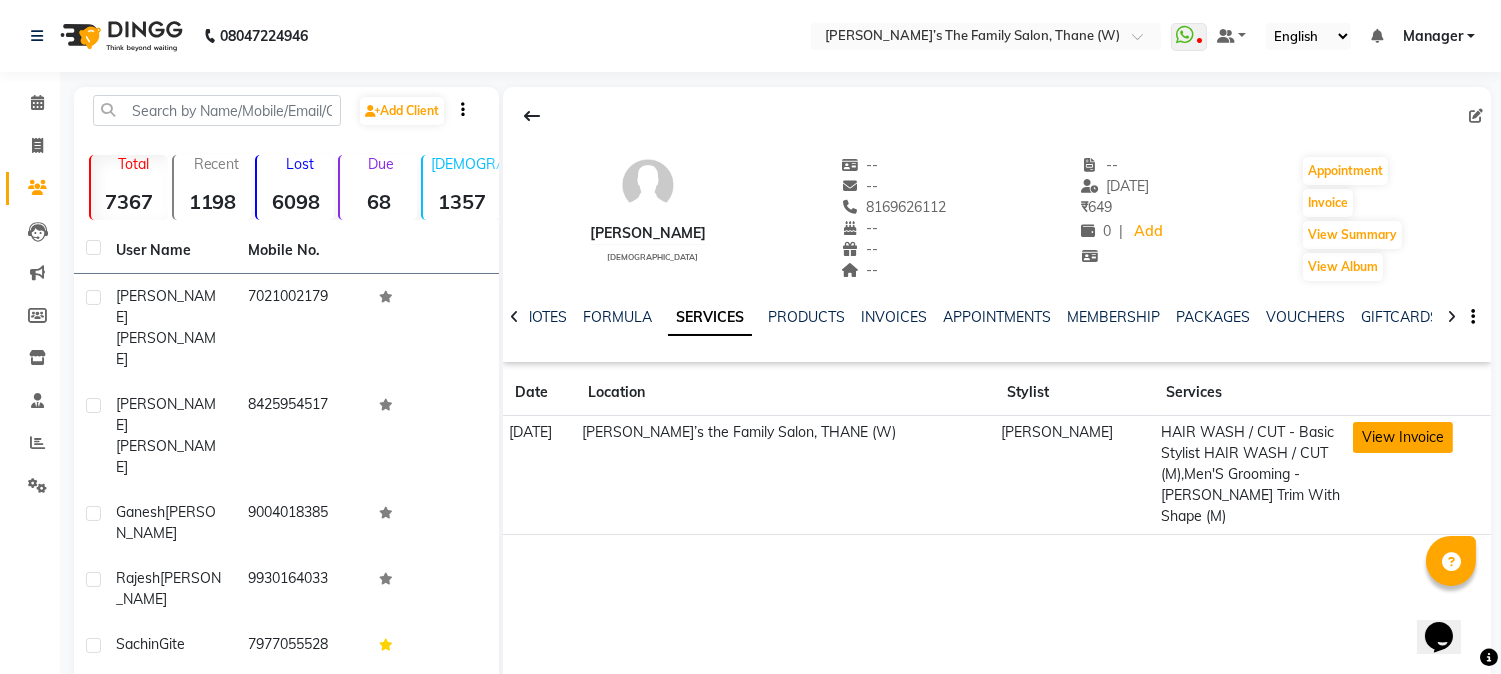 click on "View Invoice" 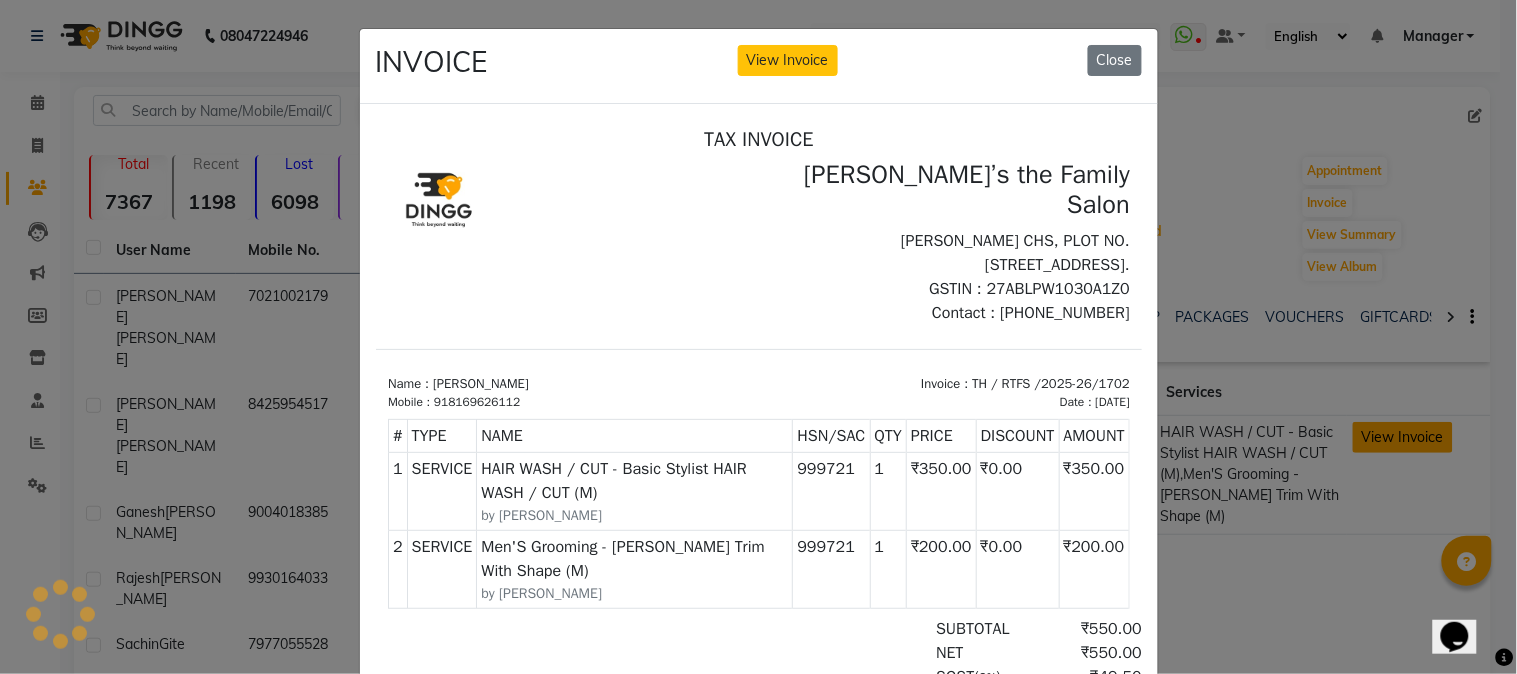 scroll, scrollTop: 0, scrollLeft: 0, axis: both 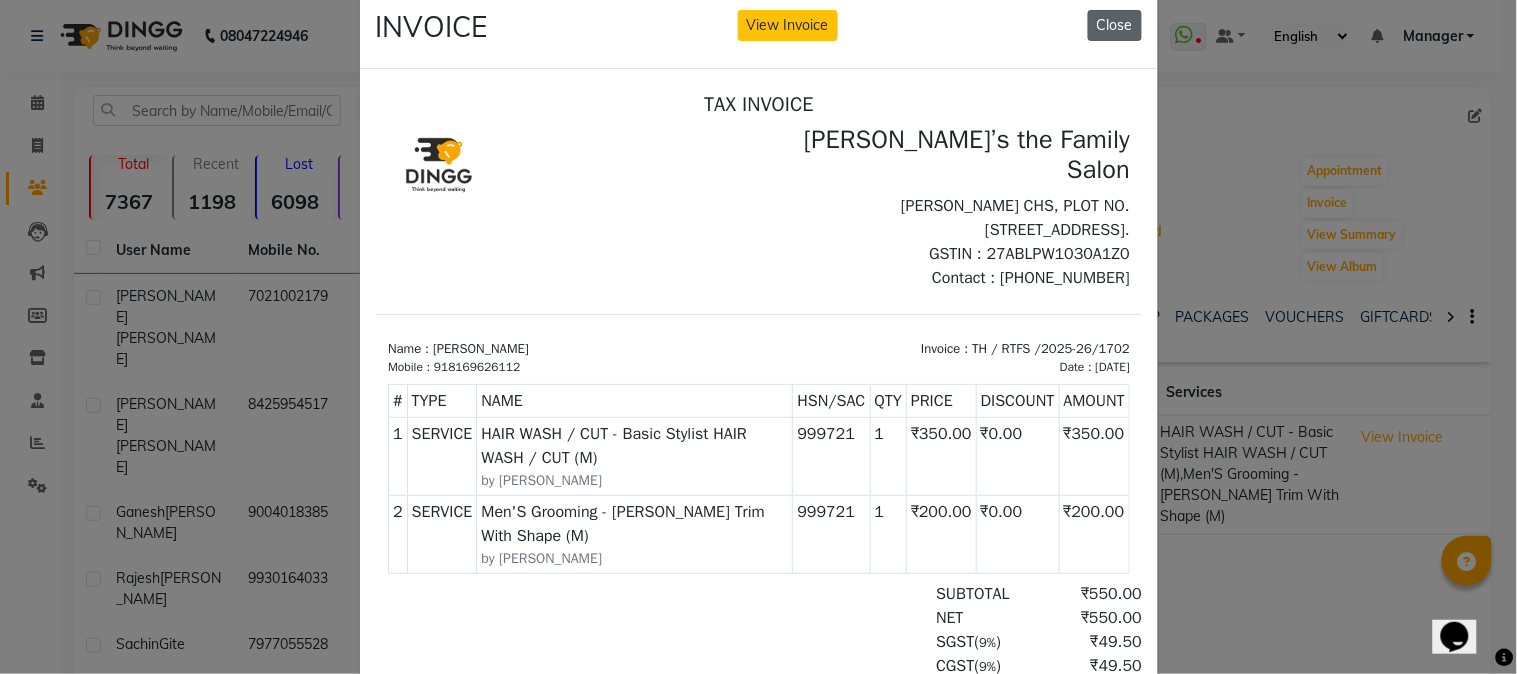 click on "Close" 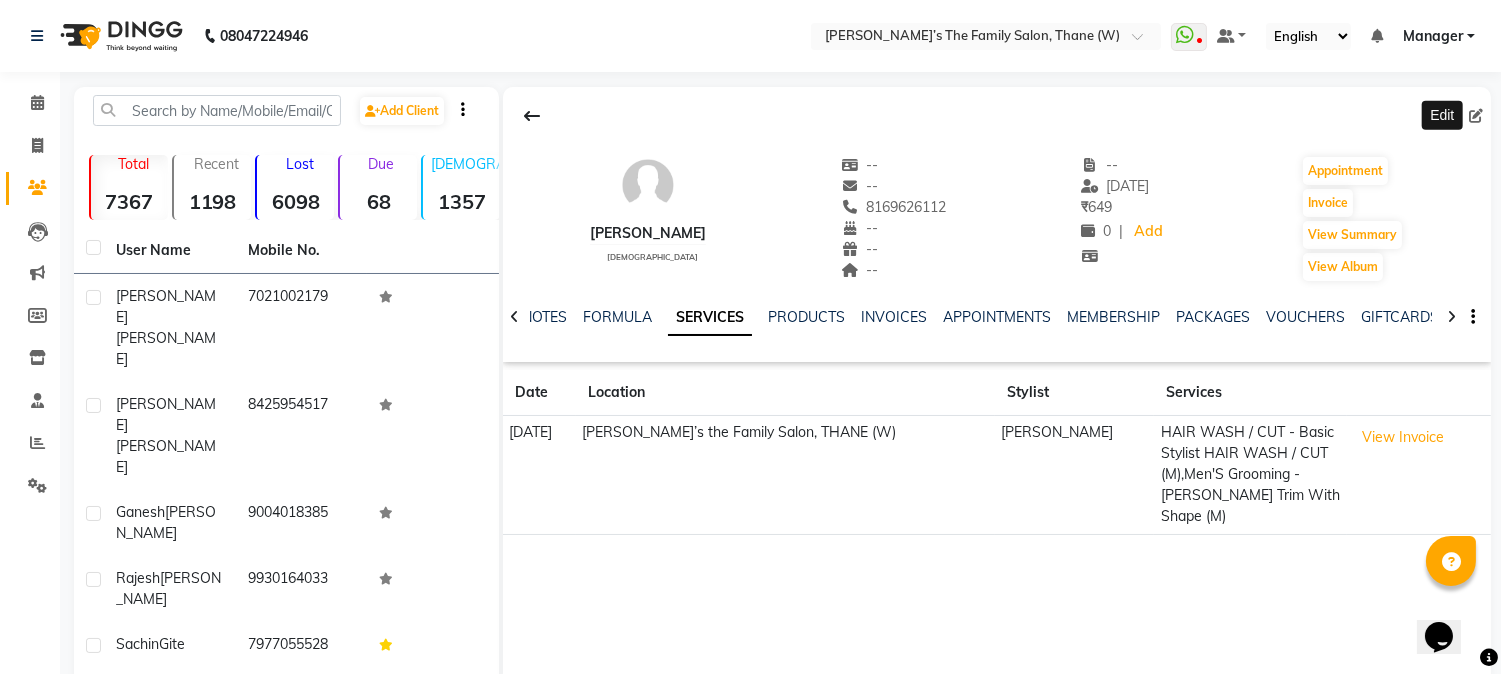 click 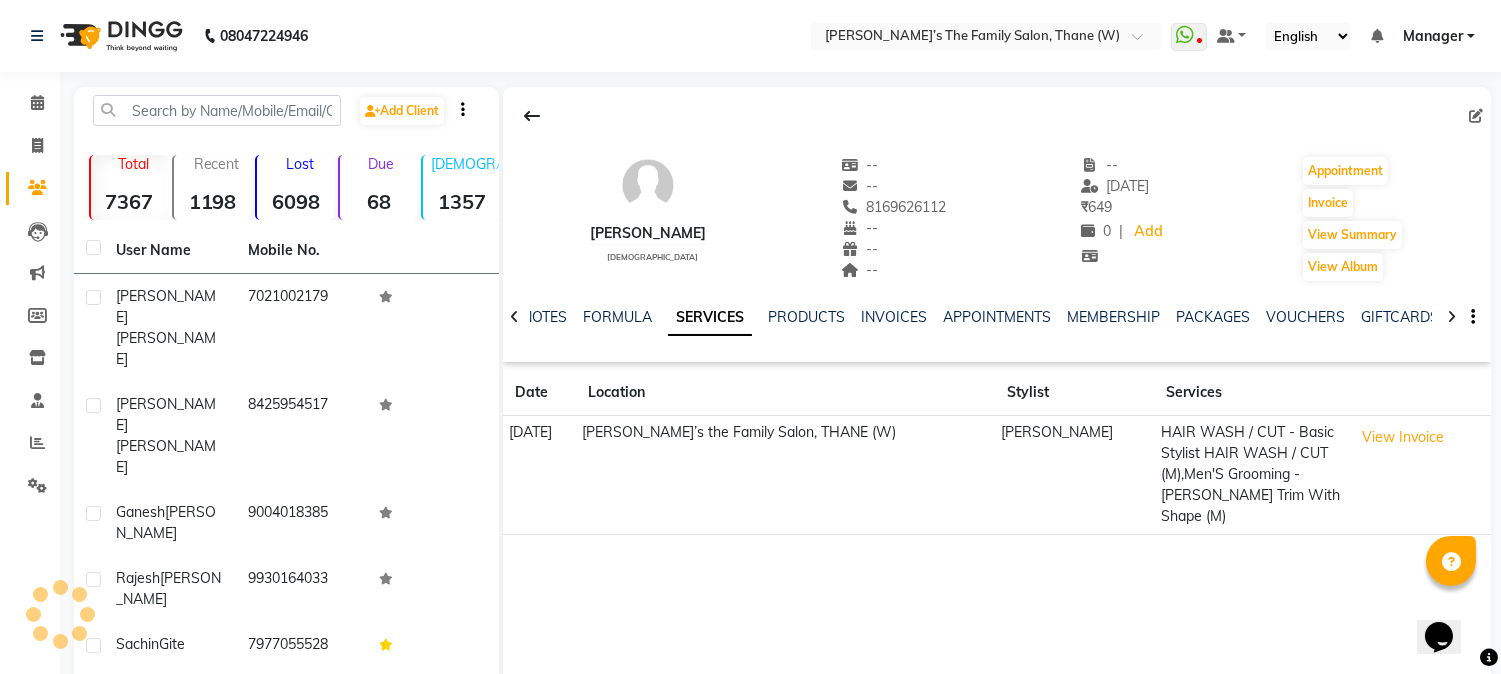 select on "[DEMOGRAPHIC_DATA]" 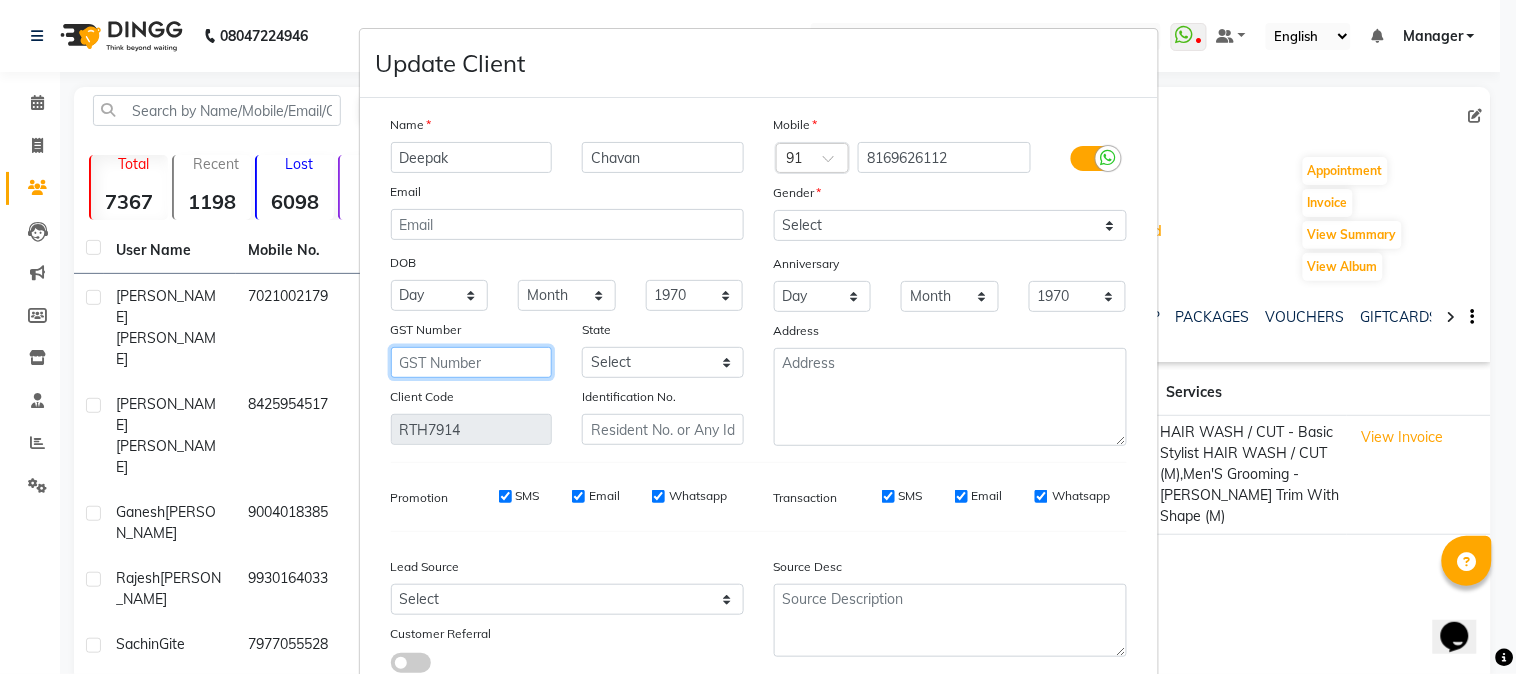 click at bounding box center [472, 362] 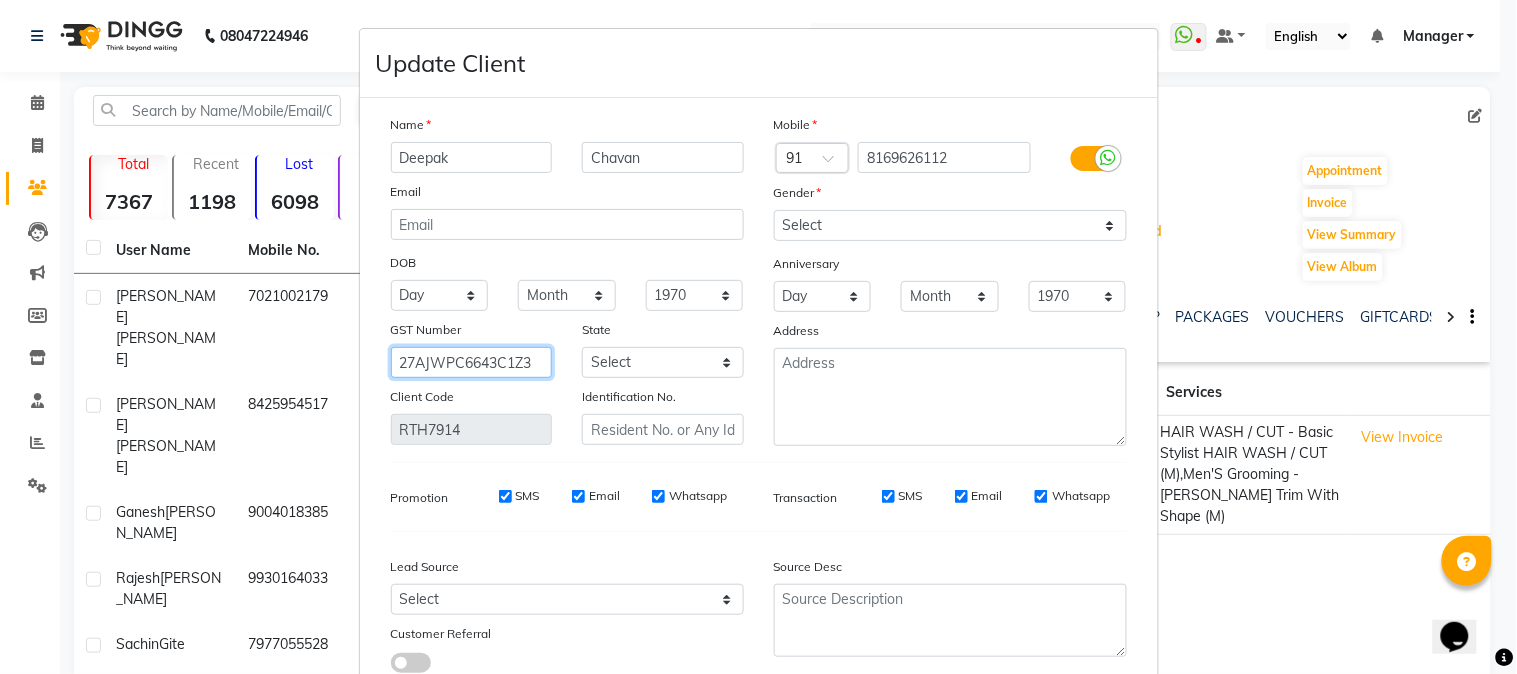 type on "27AJWPC6643C1Z3" 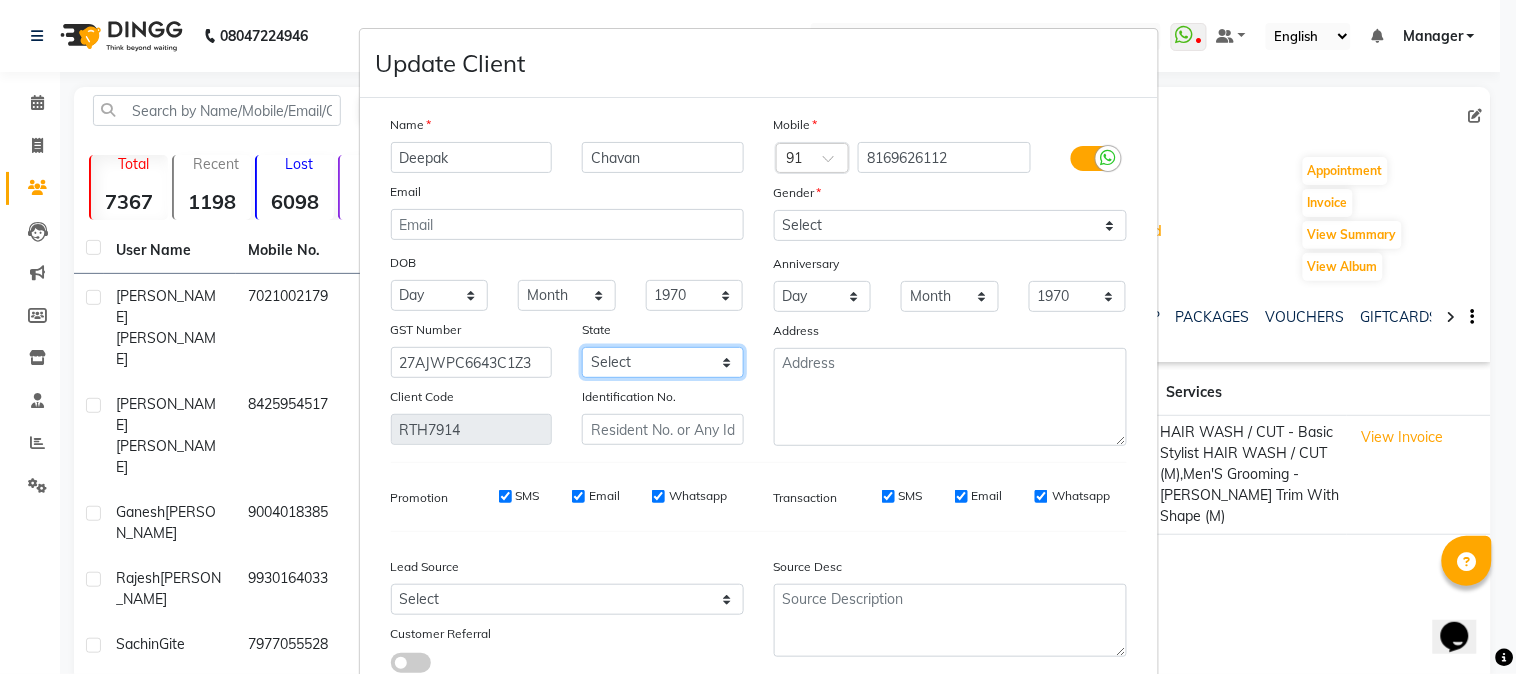 click on "Select [GEOGRAPHIC_DATA] [GEOGRAPHIC_DATA] [GEOGRAPHIC_DATA] [GEOGRAPHIC_DATA] [GEOGRAPHIC_DATA] [GEOGRAPHIC_DATA] [GEOGRAPHIC_DATA] [GEOGRAPHIC_DATA] and [GEOGRAPHIC_DATA] [GEOGRAPHIC_DATA] [GEOGRAPHIC_DATA] [GEOGRAPHIC_DATA] [GEOGRAPHIC_DATA] [GEOGRAPHIC_DATA] [GEOGRAPHIC_DATA] [GEOGRAPHIC_DATA] [GEOGRAPHIC_DATA] [GEOGRAPHIC_DATA] [GEOGRAPHIC_DATA] [GEOGRAPHIC_DATA] [GEOGRAPHIC_DATA] [GEOGRAPHIC_DATA] [GEOGRAPHIC_DATA] [GEOGRAPHIC_DATA] [GEOGRAPHIC_DATA] [GEOGRAPHIC_DATA] [GEOGRAPHIC_DATA] [GEOGRAPHIC_DATA] [GEOGRAPHIC_DATA] [GEOGRAPHIC_DATA] [GEOGRAPHIC_DATA] [GEOGRAPHIC_DATA] [GEOGRAPHIC_DATA] [GEOGRAPHIC_DATA] [GEOGRAPHIC_DATA] [GEOGRAPHIC_DATA] [GEOGRAPHIC_DATA] [GEOGRAPHIC_DATA] Other Territory Centre Jurisdiction" at bounding box center (663, 362) 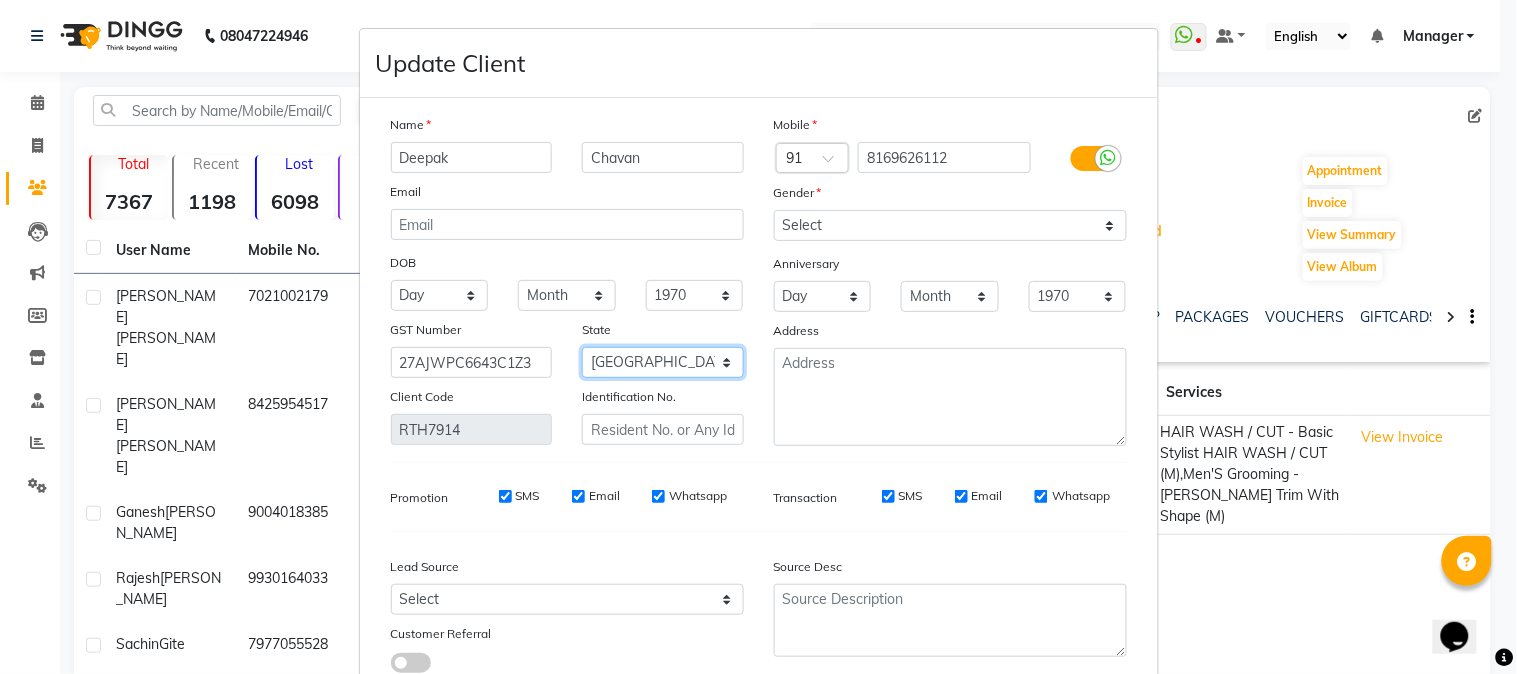 click on "Select [GEOGRAPHIC_DATA] [GEOGRAPHIC_DATA] [GEOGRAPHIC_DATA] [GEOGRAPHIC_DATA] [GEOGRAPHIC_DATA] [GEOGRAPHIC_DATA] [GEOGRAPHIC_DATA] [GEOGRAPHIC_DATA] and [GEOGRAPHIC_DATA] [GEOGRAPHIC_DATA] [GEOGRAPHIC_DATA] [GEOGRAPHIC_DATA] [GEOGRAPHIC_DATA] [GEOGRAPHIC_DATA] [GEOGRAPHIC_DATA] [GEOGRAPHIC_DATA] [GEOGRAPHIC_DATA] [GEOGRAPHIC_DATA] [GEOGRAPHIC_DATA] [GEOGRAPHIC_DATA] [GEOGRAPHIC_DATA] [GEOGRAPHIC_DATA] [GEOGRAPHIC_DATA] [GEOGRAPHIC_DATA] [GEOGRAPHIC_DATA] [GEOGRAPHIC_DATA] [GEOGRAPHIC_DATA] [GEOGRAPHIC_DATA] [GEOGRAPHIC_DATA] [GEOGRAPHIC_DATA] [GEOGRAPHIC_DATA] [GEOGRAPHIC_DATA] [GEOGRAPHIC_DATA] [GEOGRAPHIC_DATA] [GEOGRAPHIC_DATA] [GEOGRAPHIC_DATA] [GEOGRAPHIC_DATA] [GEOGRAPHIC_DATA] Other Territory Centre Jurisdiction" at bounding box center [663, 362] 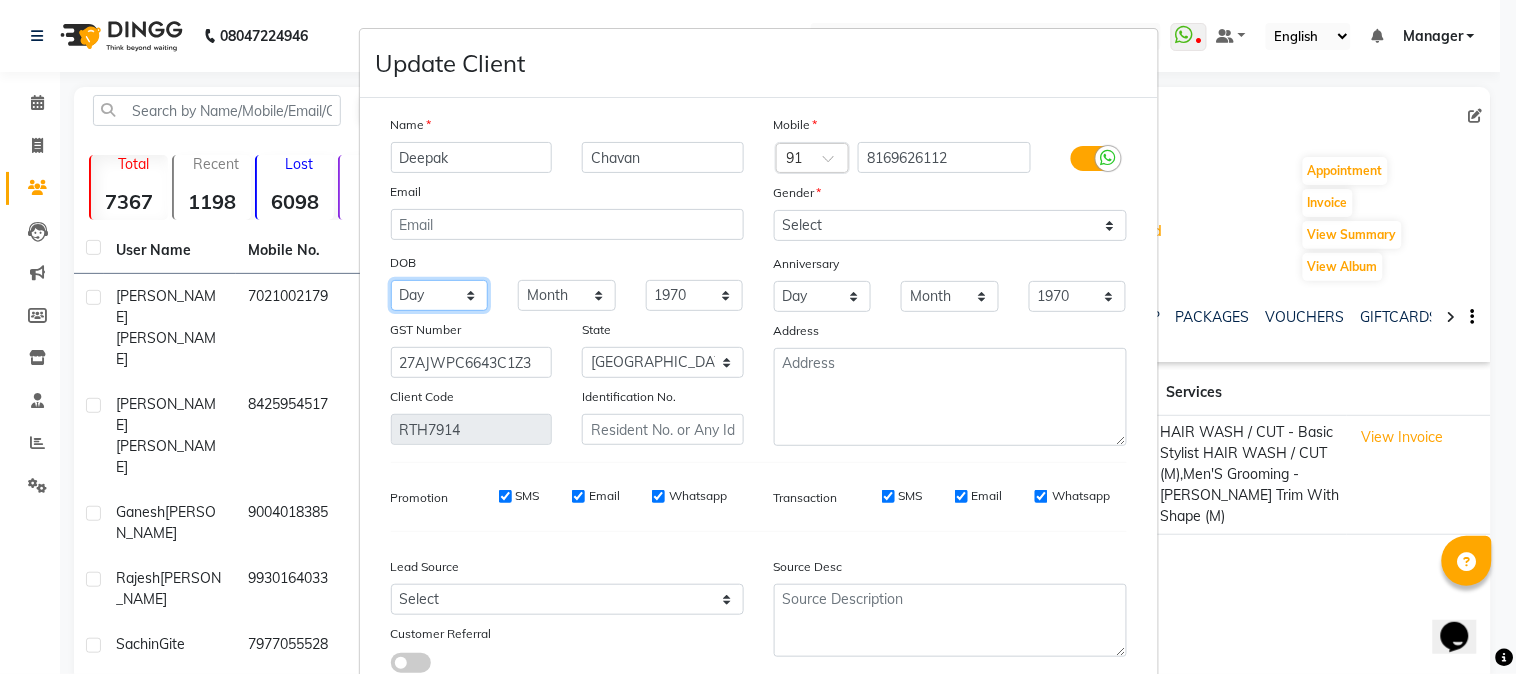 click on "Day 01 02 03 04 05 06 07 08 09 10 11 12 13 14 15 16 17 18 19 20 21 22 23 24 25 26 27 28 29 30 31" at bounding box center (440, 295) 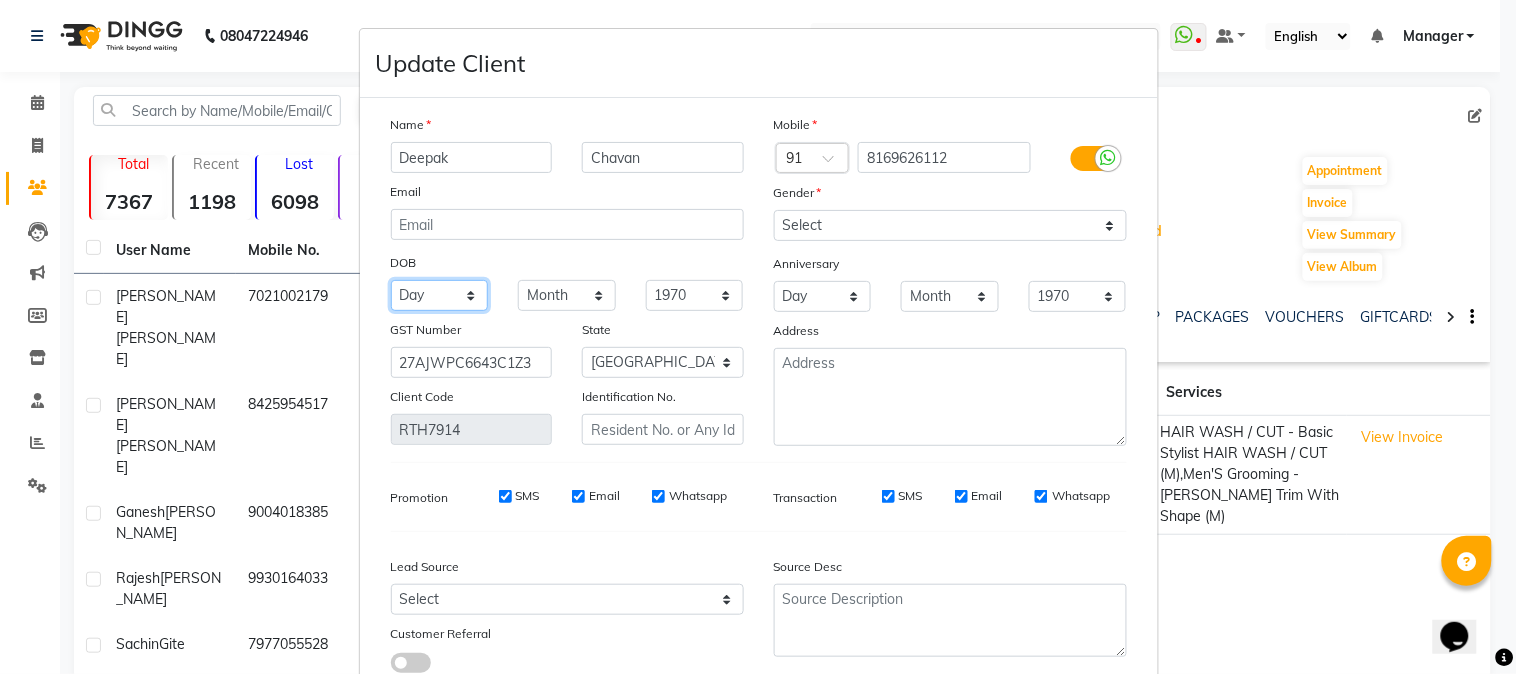 select on "14" 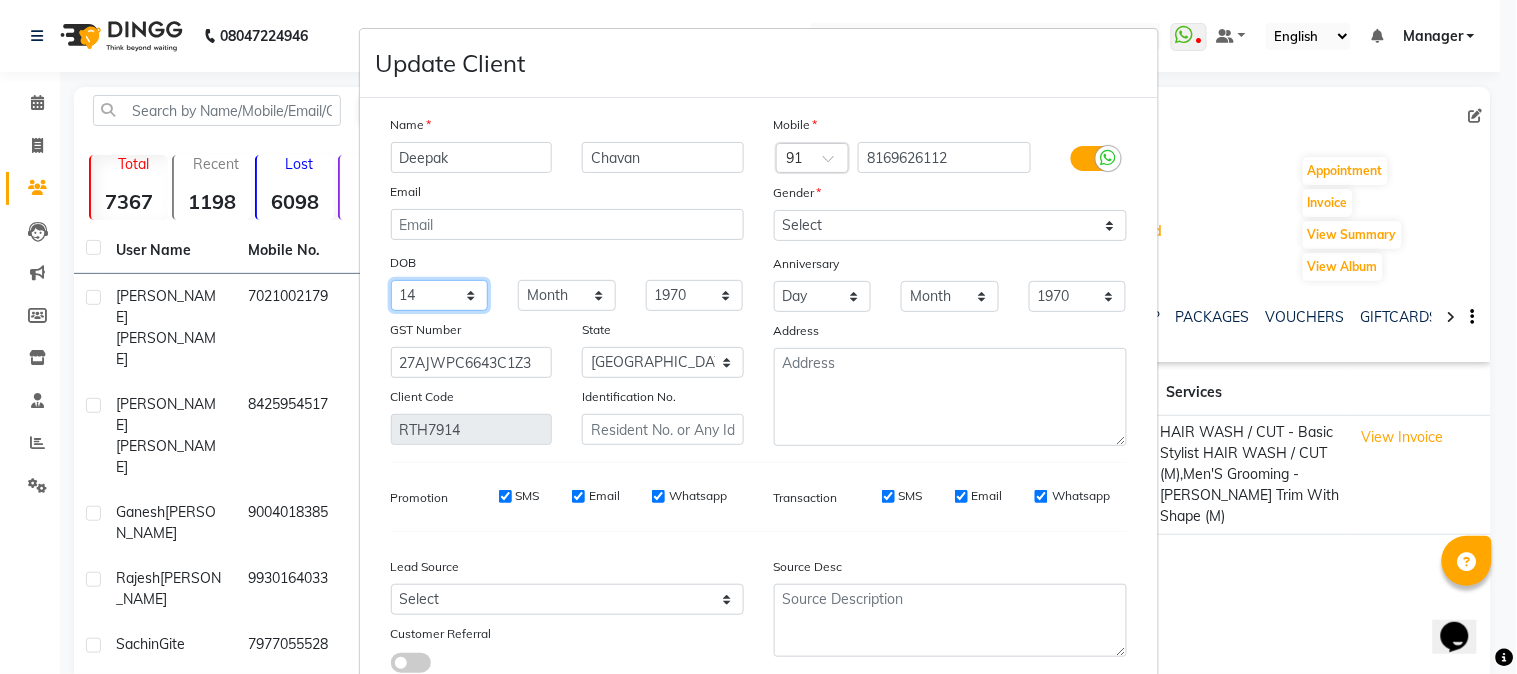 click on "Day 01 02 03 04 05 06 07 08 09 10 11 12 13 14 15 16 17 18 19 20 21 22 23 24 25 26 27 28 29 30 31" at bounding box center (440, 295) 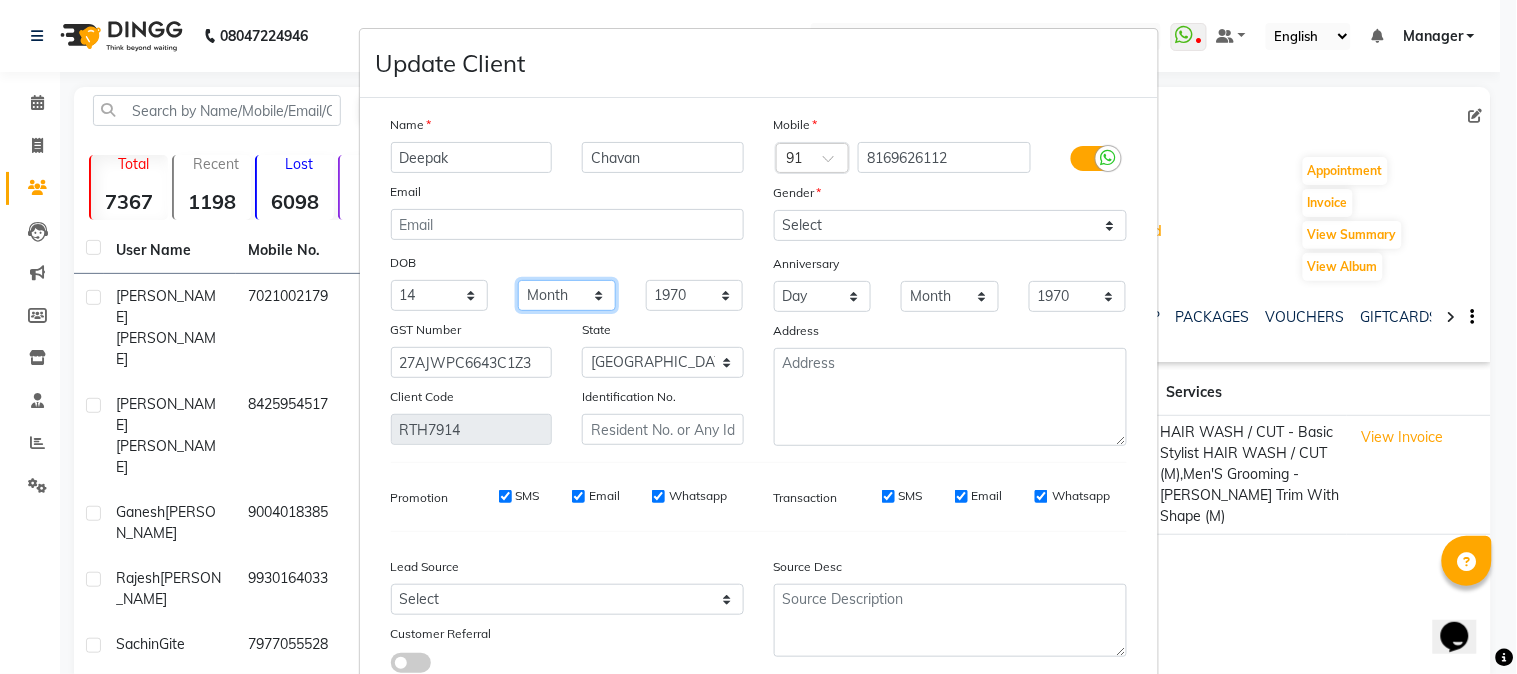 click on "Month January February March April May June July August September October November December" at bounding box center [567, 295] 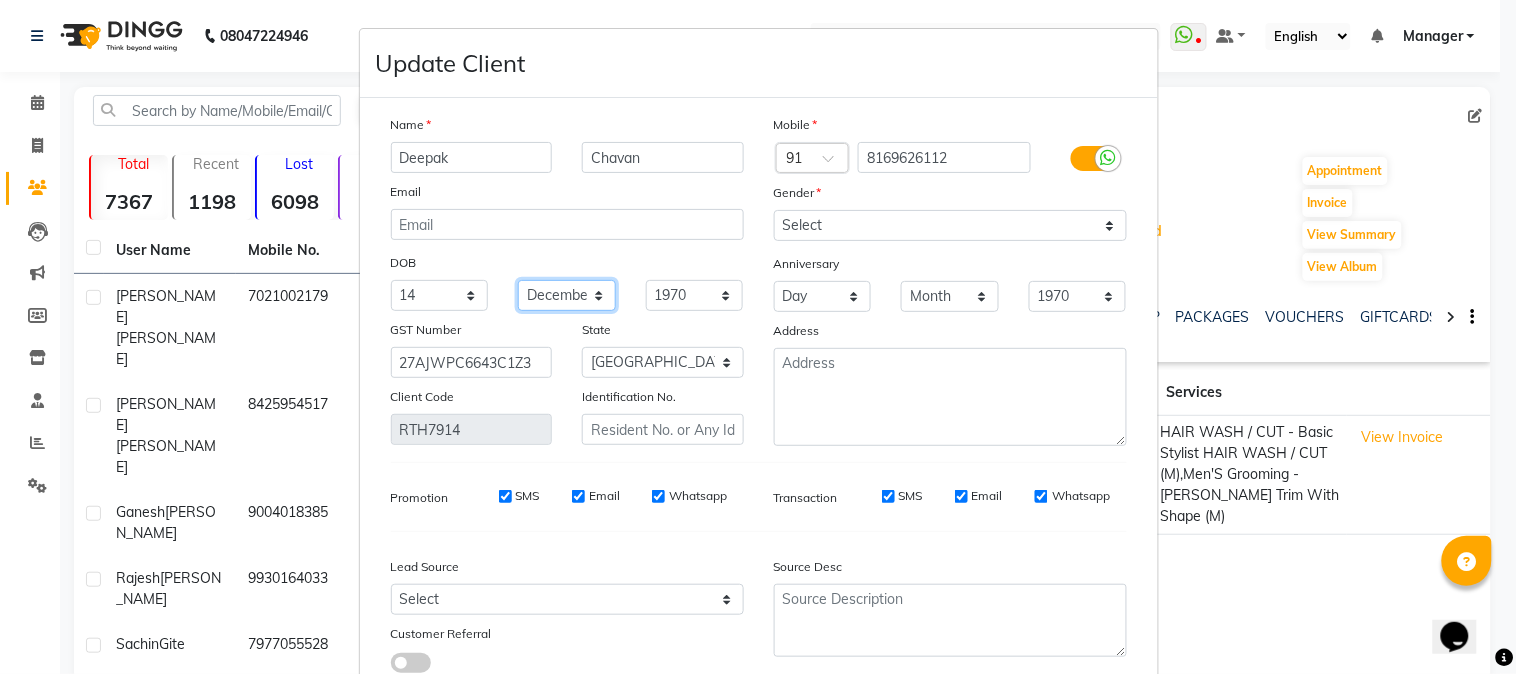 click on "Month January February March April May June July August September October November December" at bounding box center [567, 295] 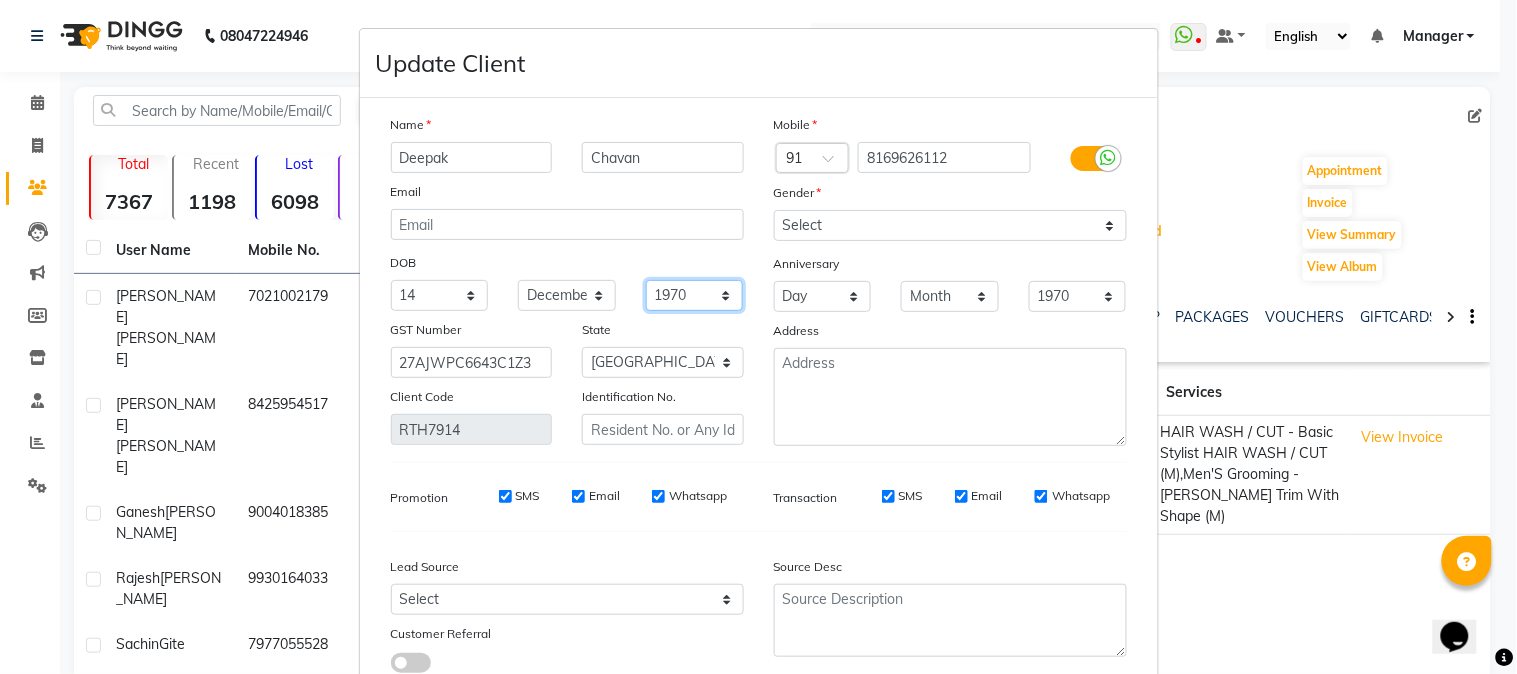 click on "1940 1941 1942 1943 1944 1945 1946 1947 1948 1949 1950 1951 1952 1953 1954 1955 1956 1957 1958 1959 1960 1961 1962 1963 1964 1965 1966 1967 1968 1969 1970 1971 1972 1973 1974 1975 1976 1977 1978 1979 1980 1981 1982 1983 1984 1985 1986 1987 1988 1989 1990 1991 1992 1993 1994 1995 1996 1997 1998 1999 2000 2001 2002 2003 2004 2005 2006 2007 2008 2009 2010 2011 2012 2013 2014 2015 2016 2017 2018 2019 2020 2021 2022 2023 2024" at bounding box center (695, 295) 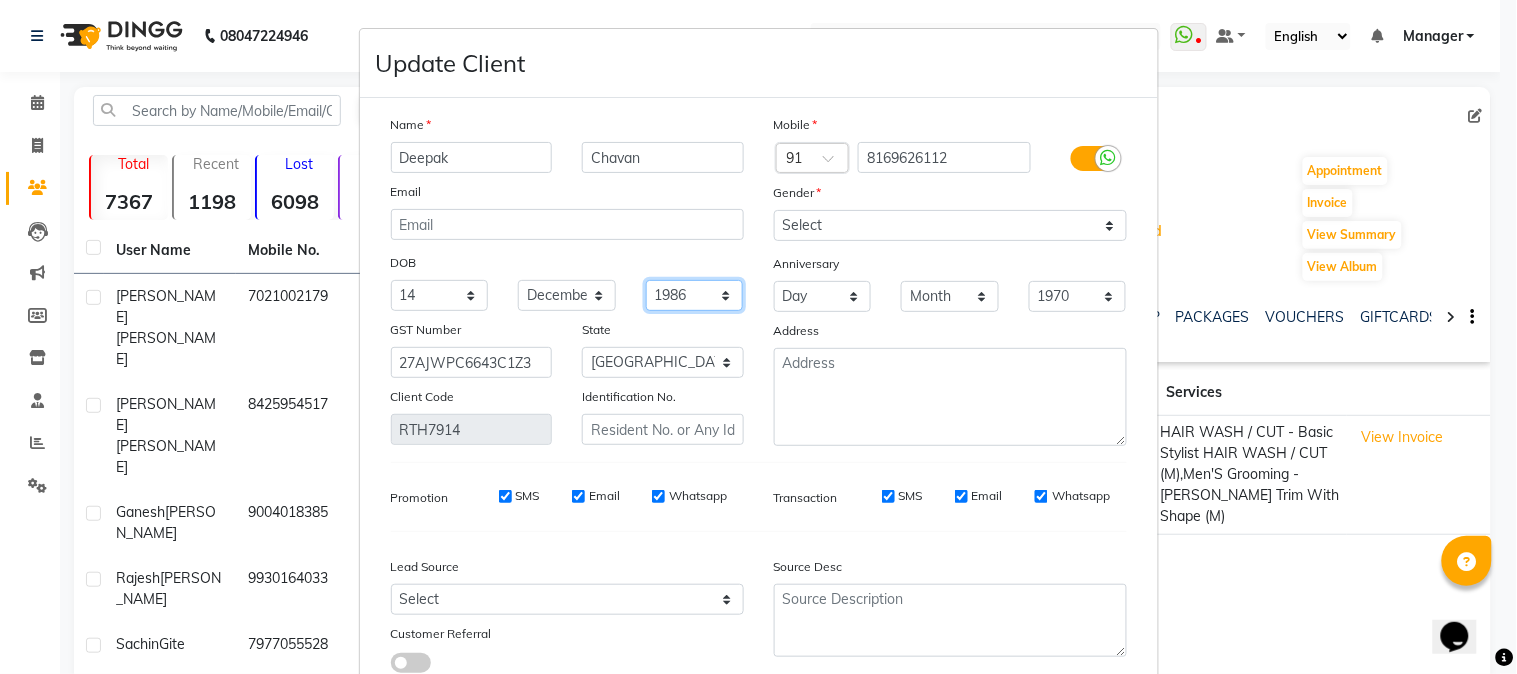 click on "1940 1941 1942 1943 1944 1945 1946 1947 1948 1949 1950 1951 1952 1953 1954 1955 1956 1957 1958 1959 1960 1961 1962 1963 1964 1965 1966 1967 1968 1969 1970 1971 1972 1973 1974 1975 1976 1977 1978 1979 1980 1981 1982 1983 1984 1985 1986 1987 1988 1989 1990 1991 1992 1993 1994 1995 1996 1997 1998 1999 2000 2001 2002 2003 2004 2005 2006 2007 2008 2009 2010 2011 2012 2013 2014 2015 2016 2017 2018 2019 2020 2021 2022 2023 2024" at bounding box center [695, 295] 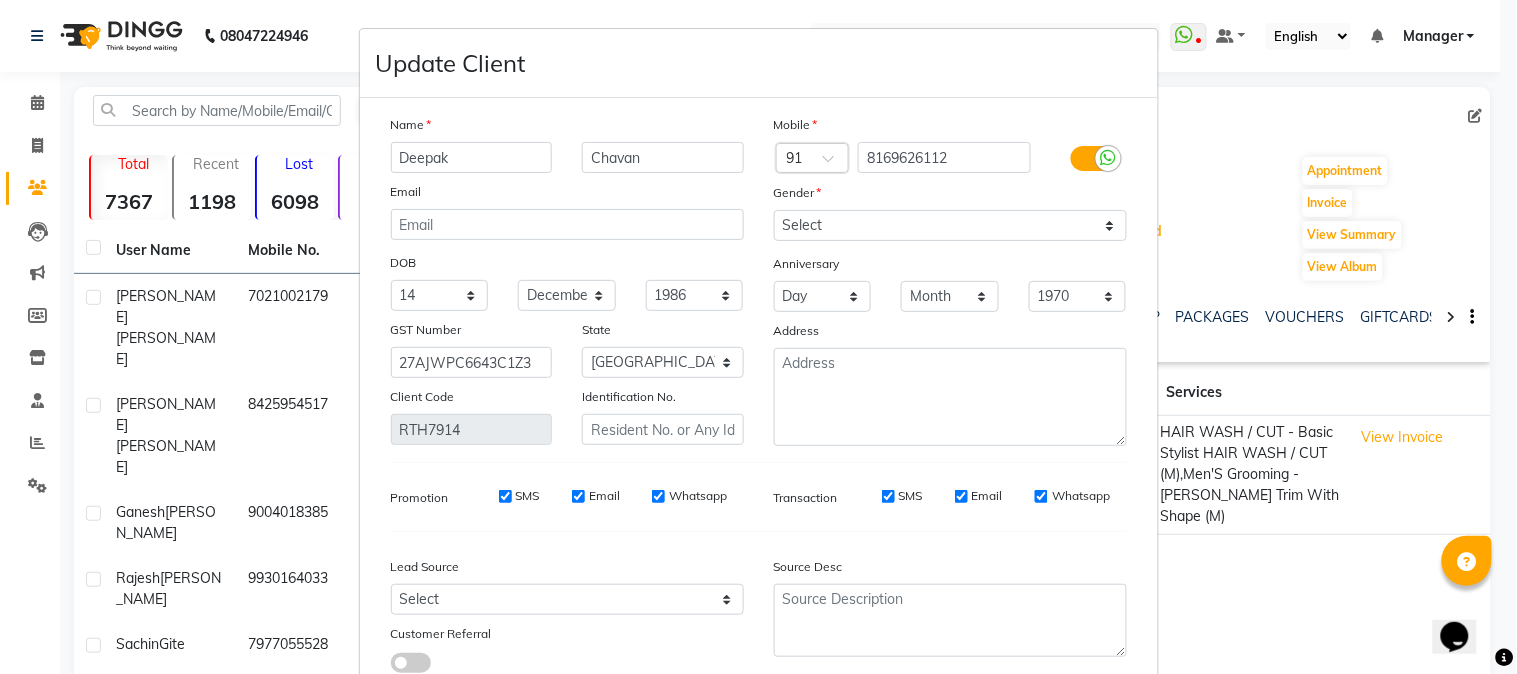 scroll, scrollTop: 141, scrollLeft: 0, axis: vertical 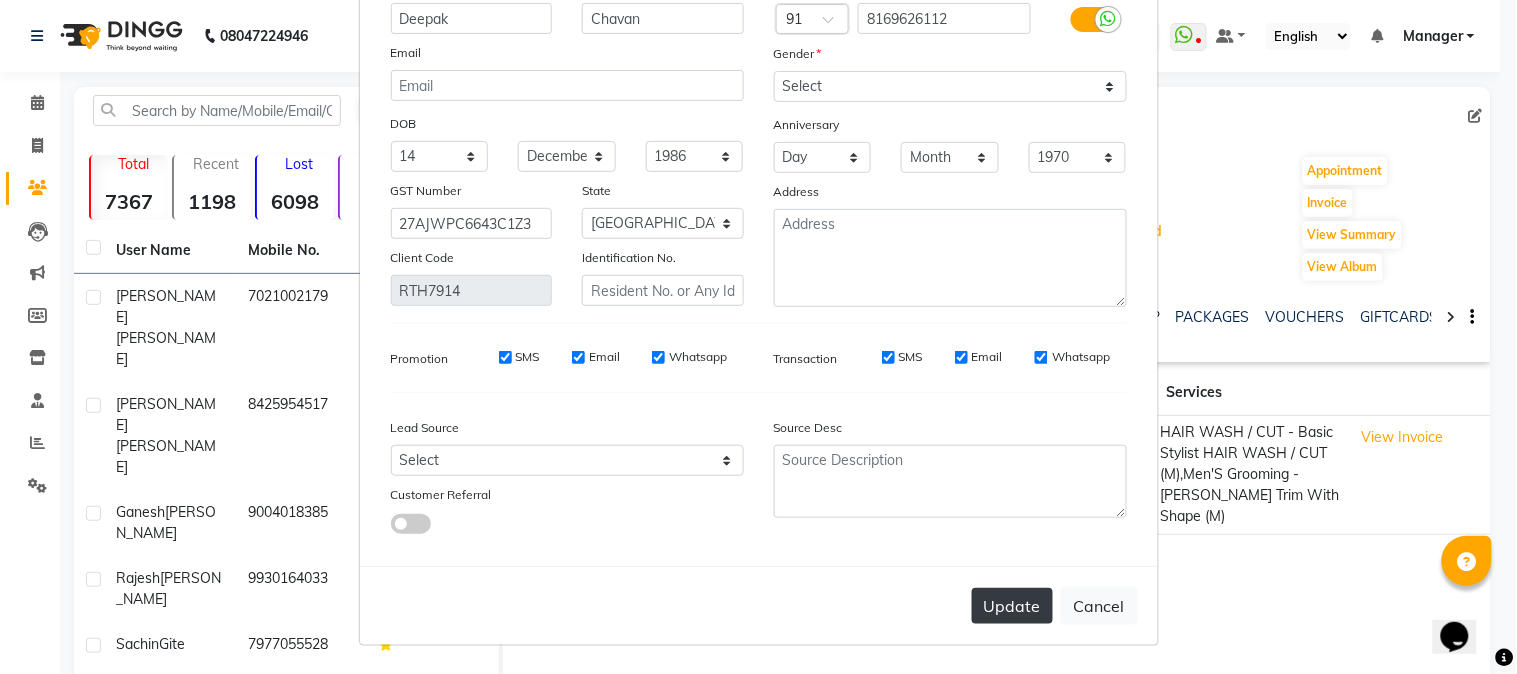 click on "Update" at bounding box center [1012, 606] 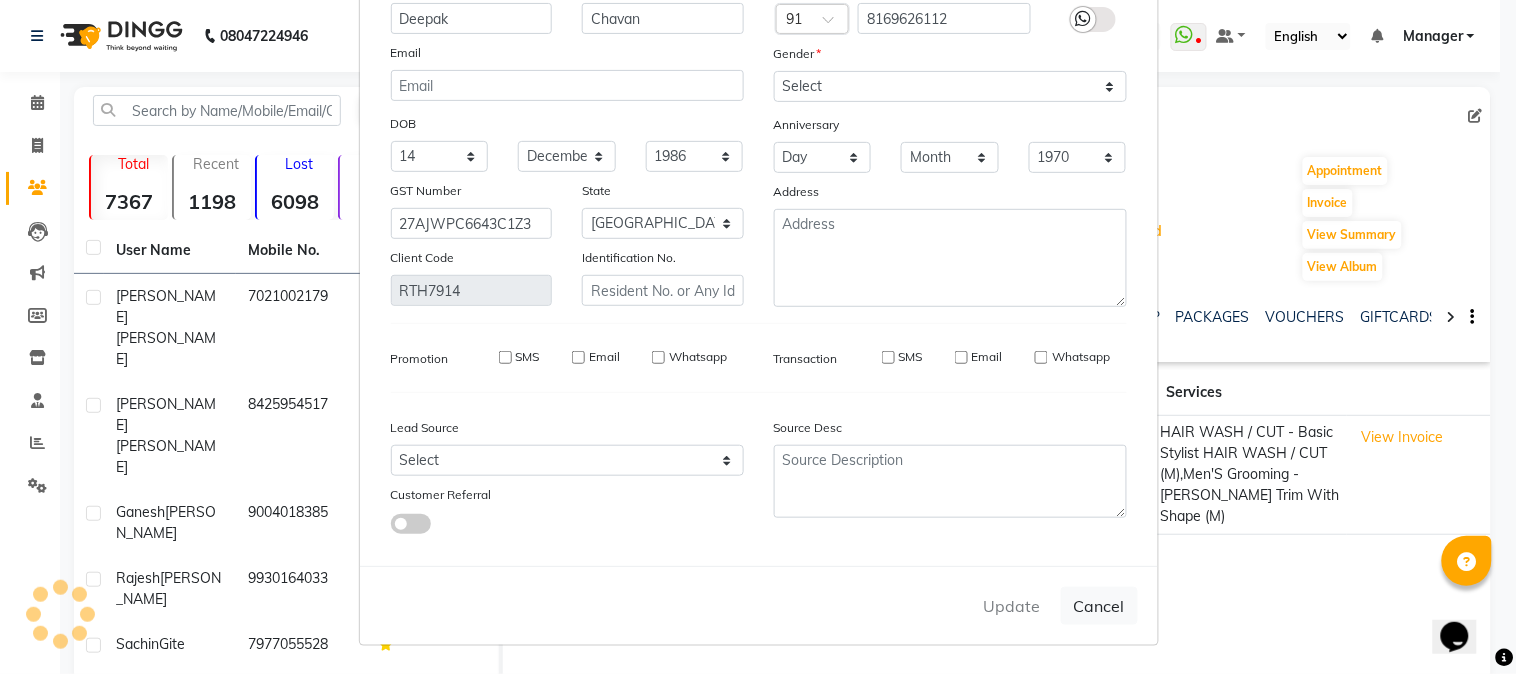 type 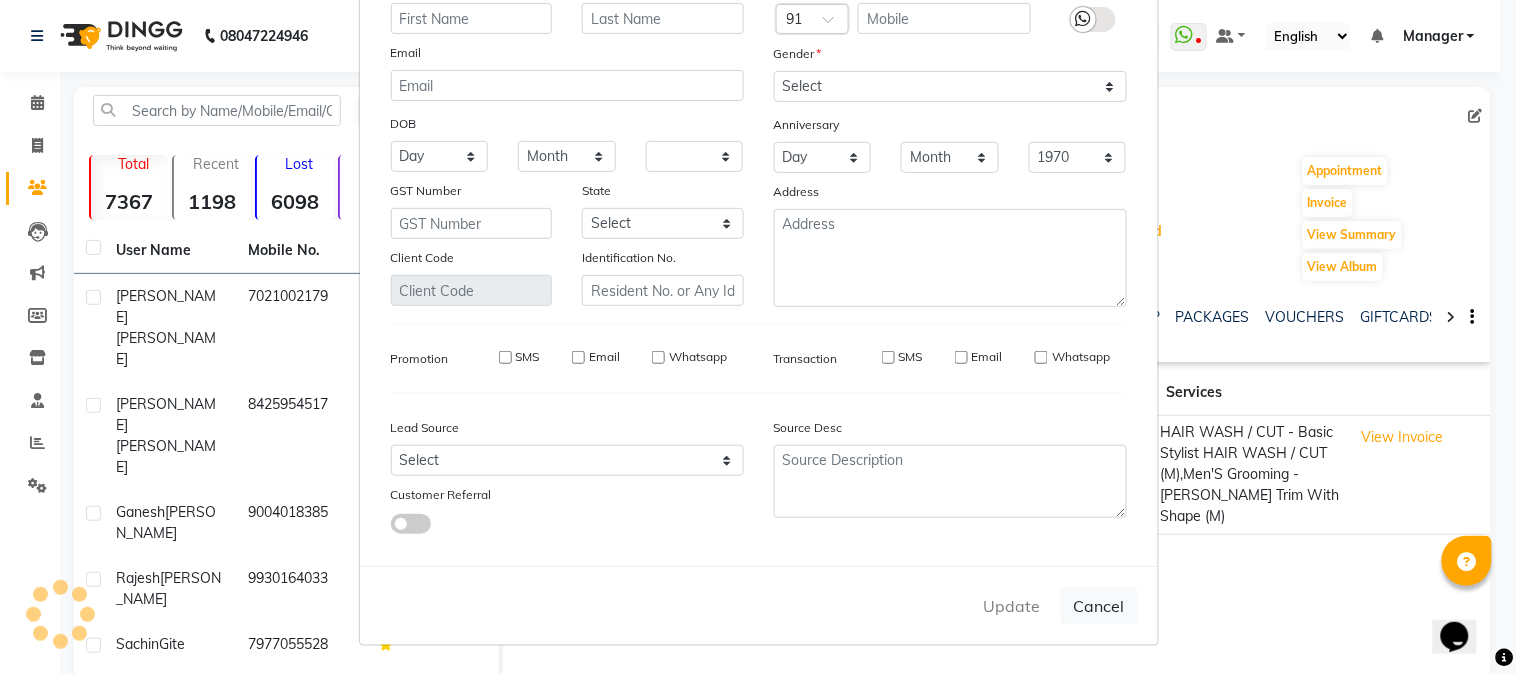select 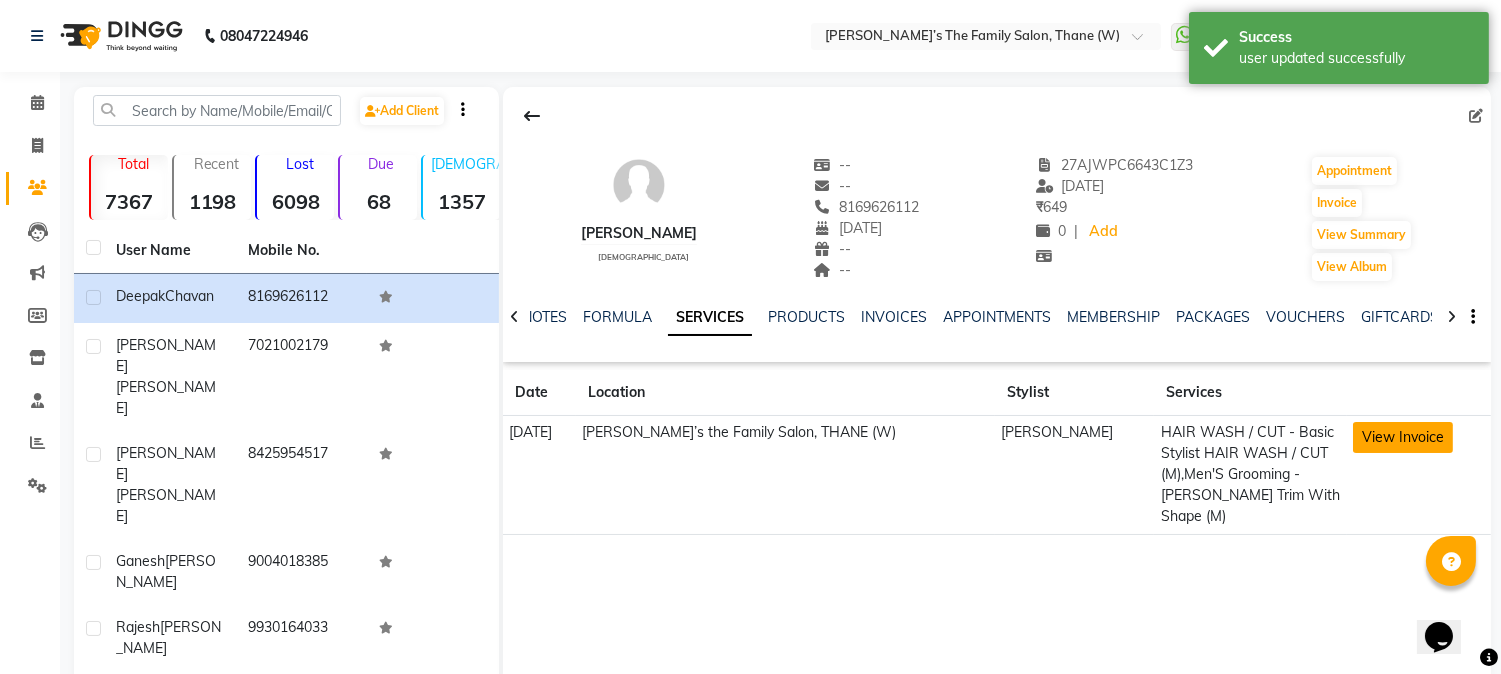 click on "View Invoice" 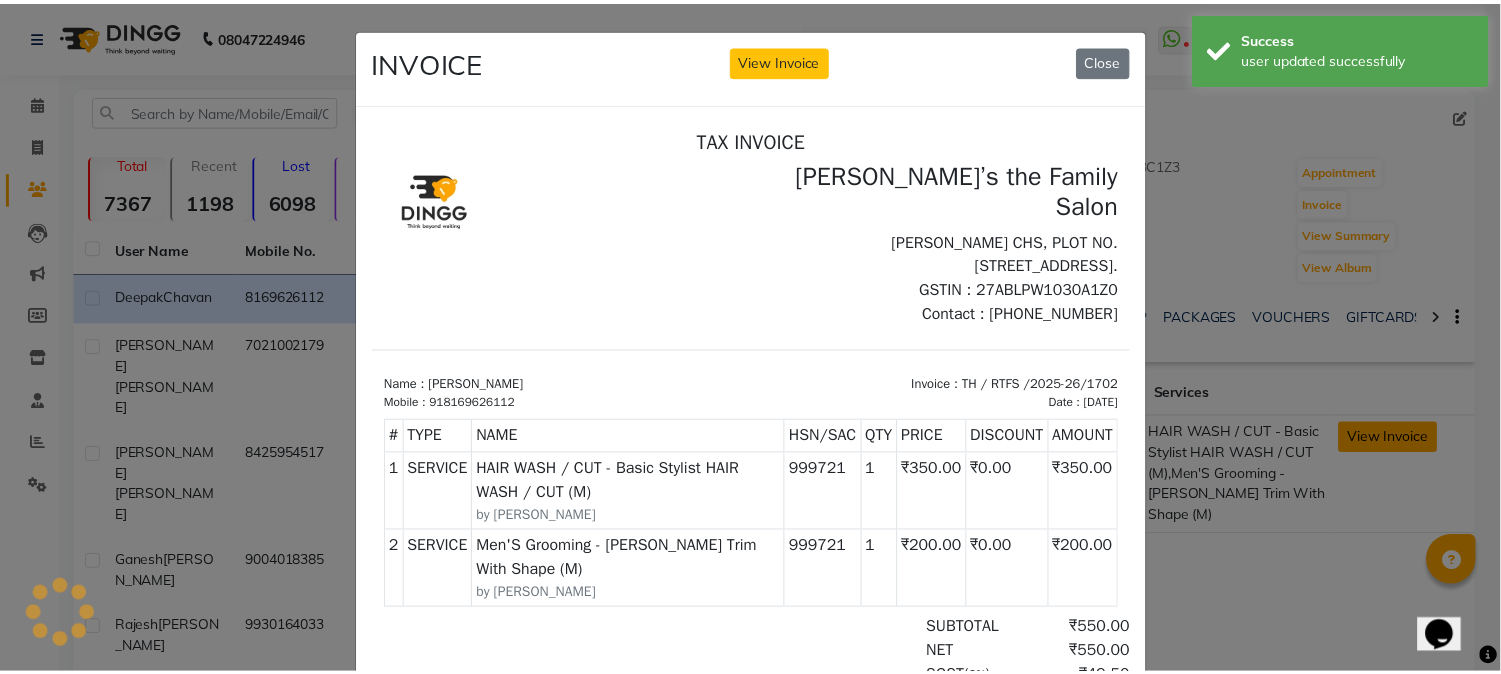 scroll, scrollTop: 0, scrollLeft: 0, axis: both 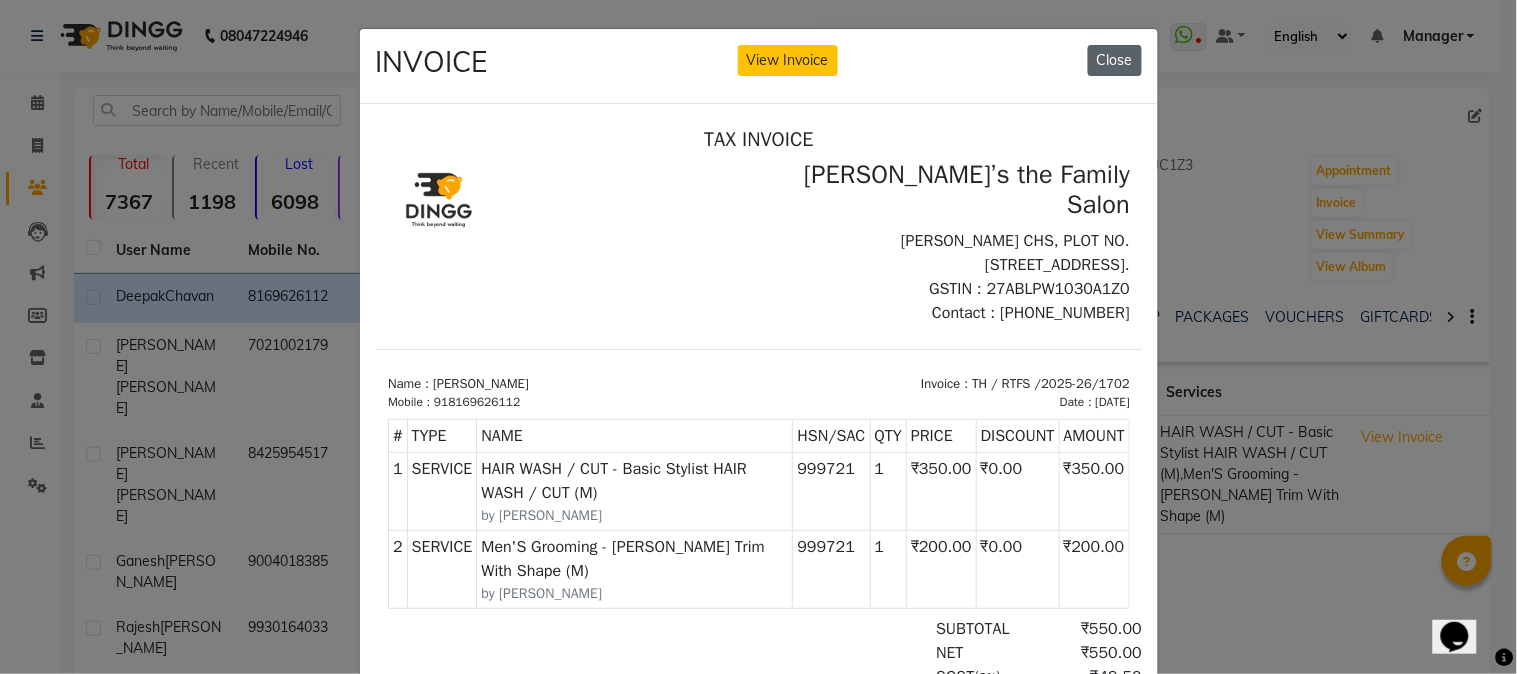 click on "Close" 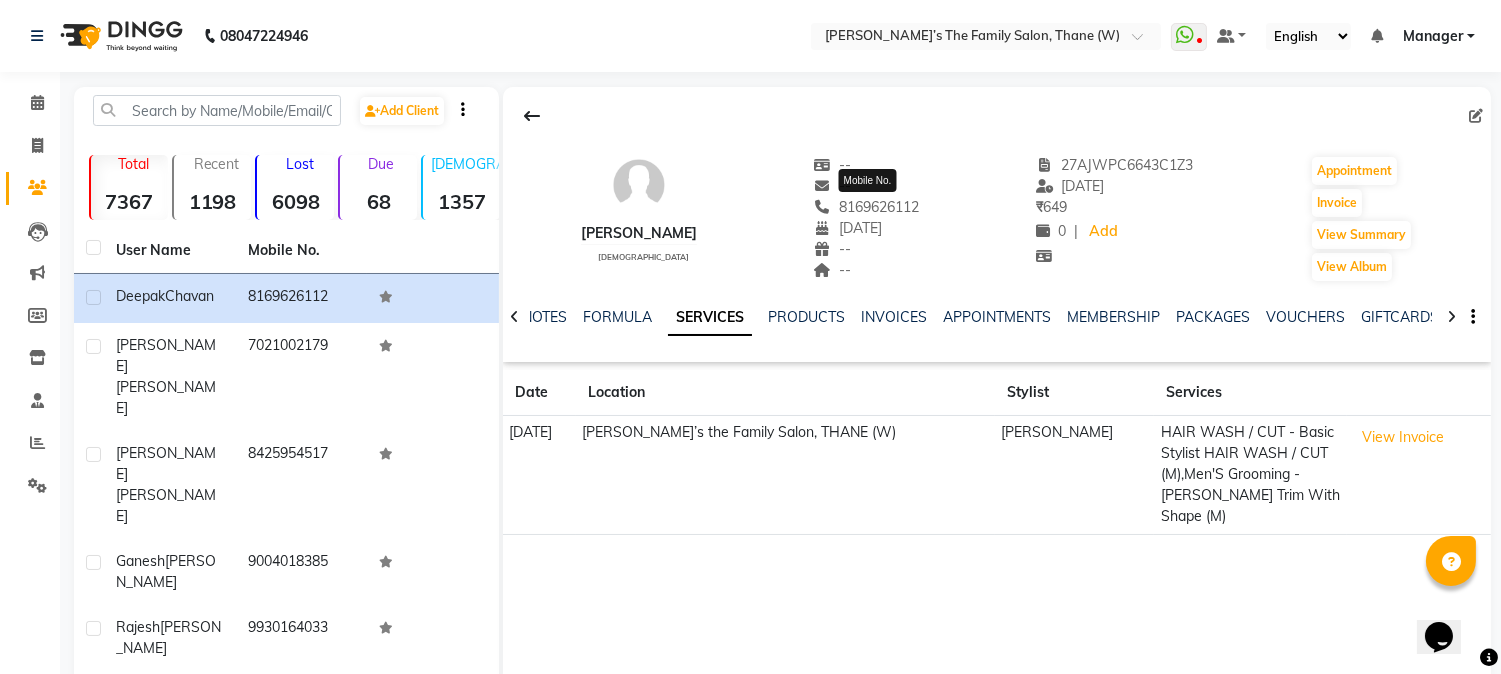 click on "8169626112" 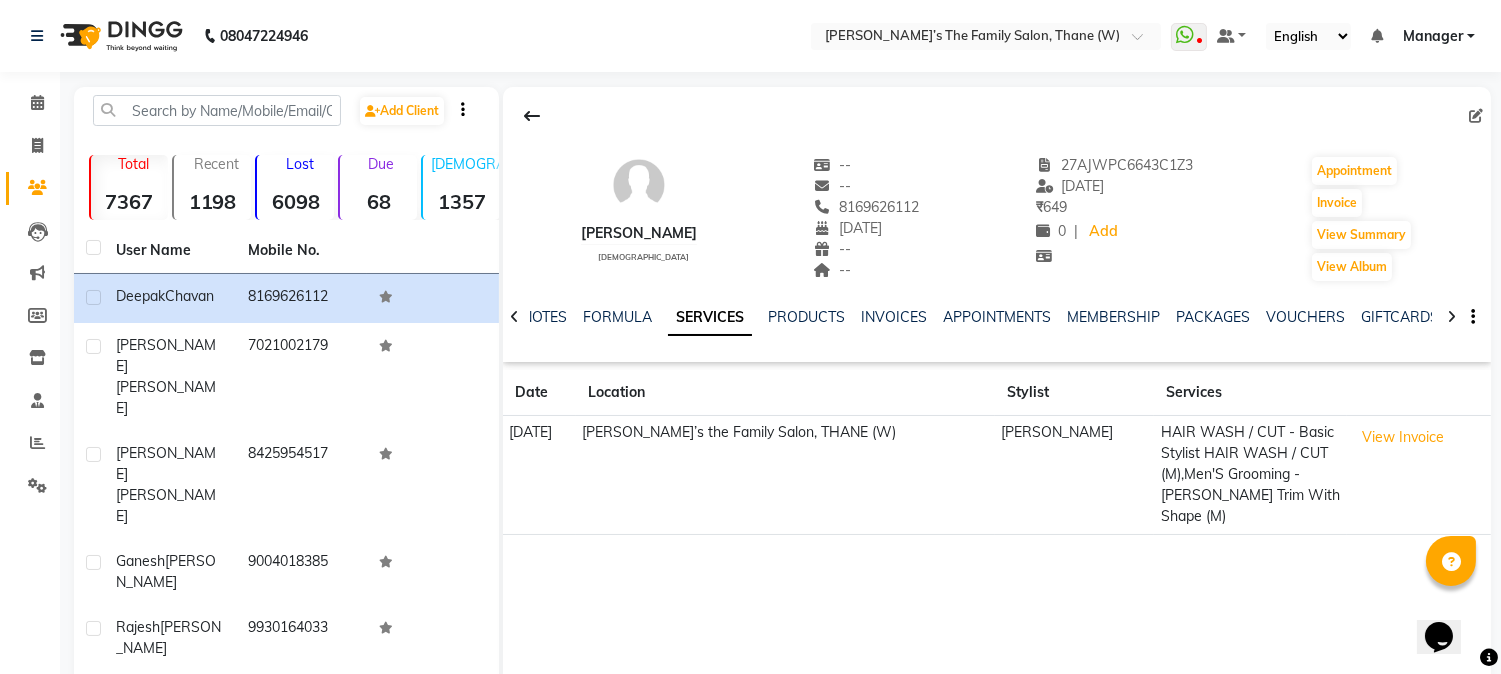 copy on "8169626112" 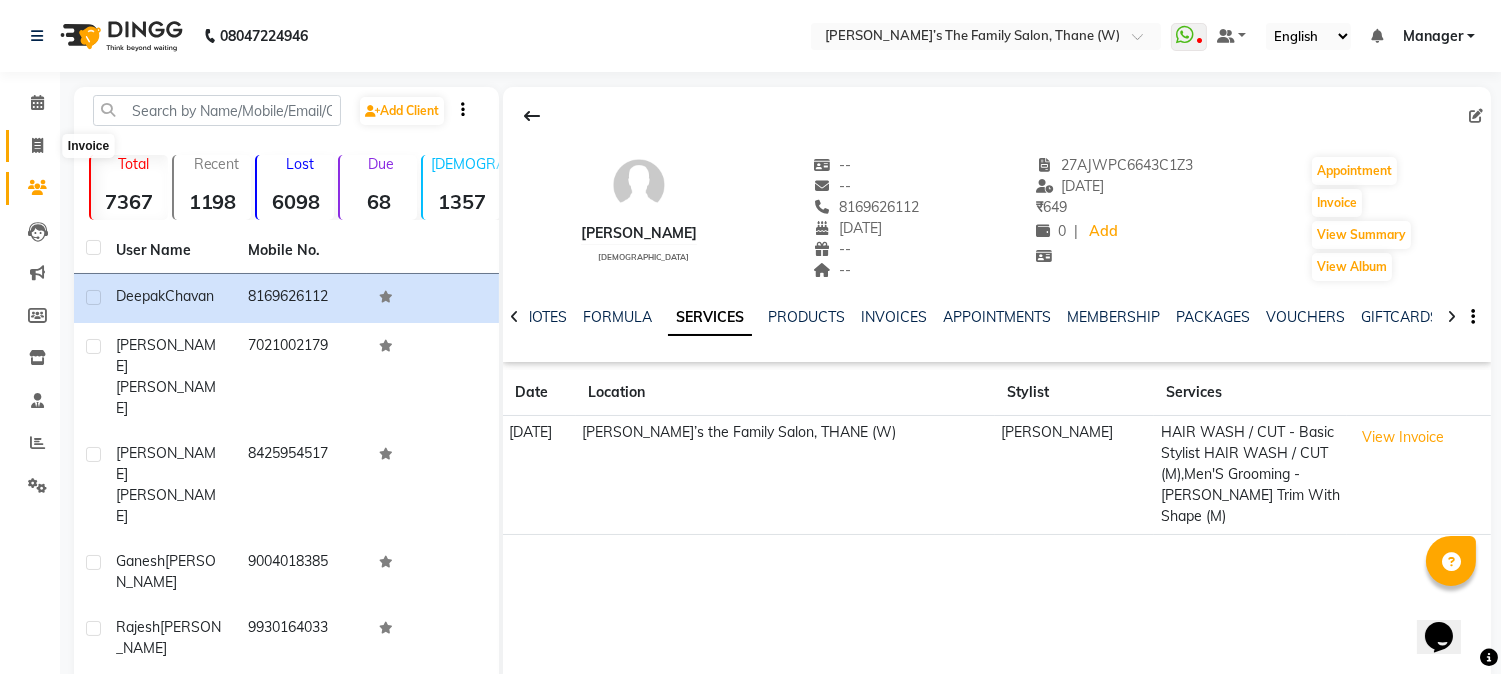 click 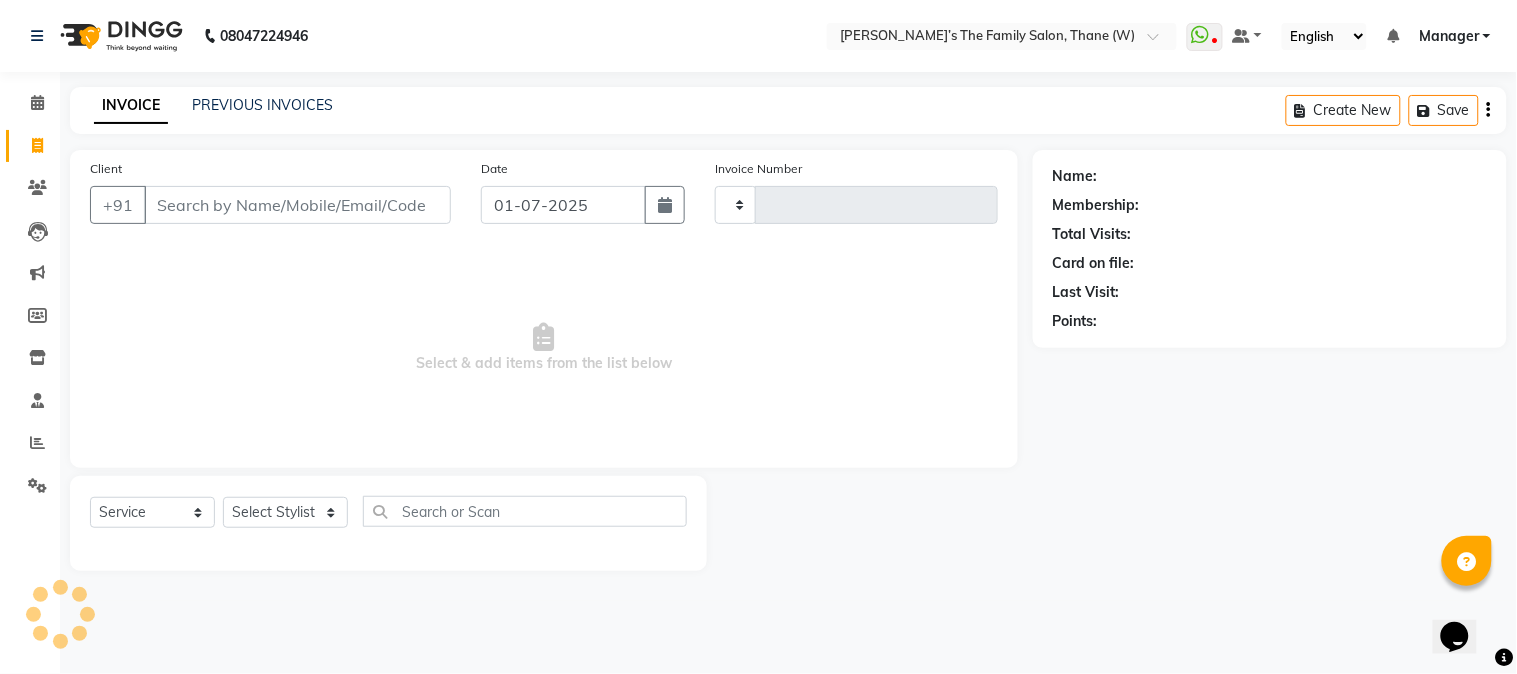 type on "1918" 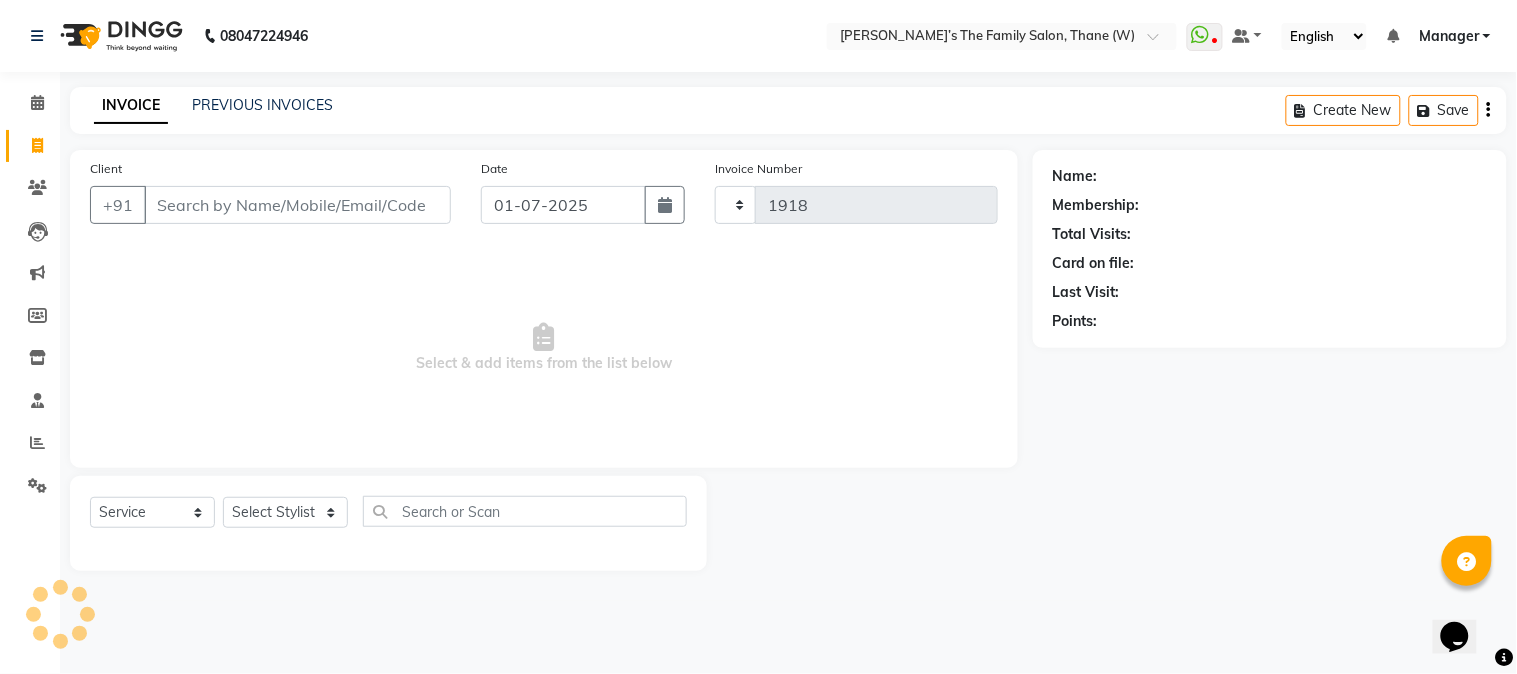 select on "8004" 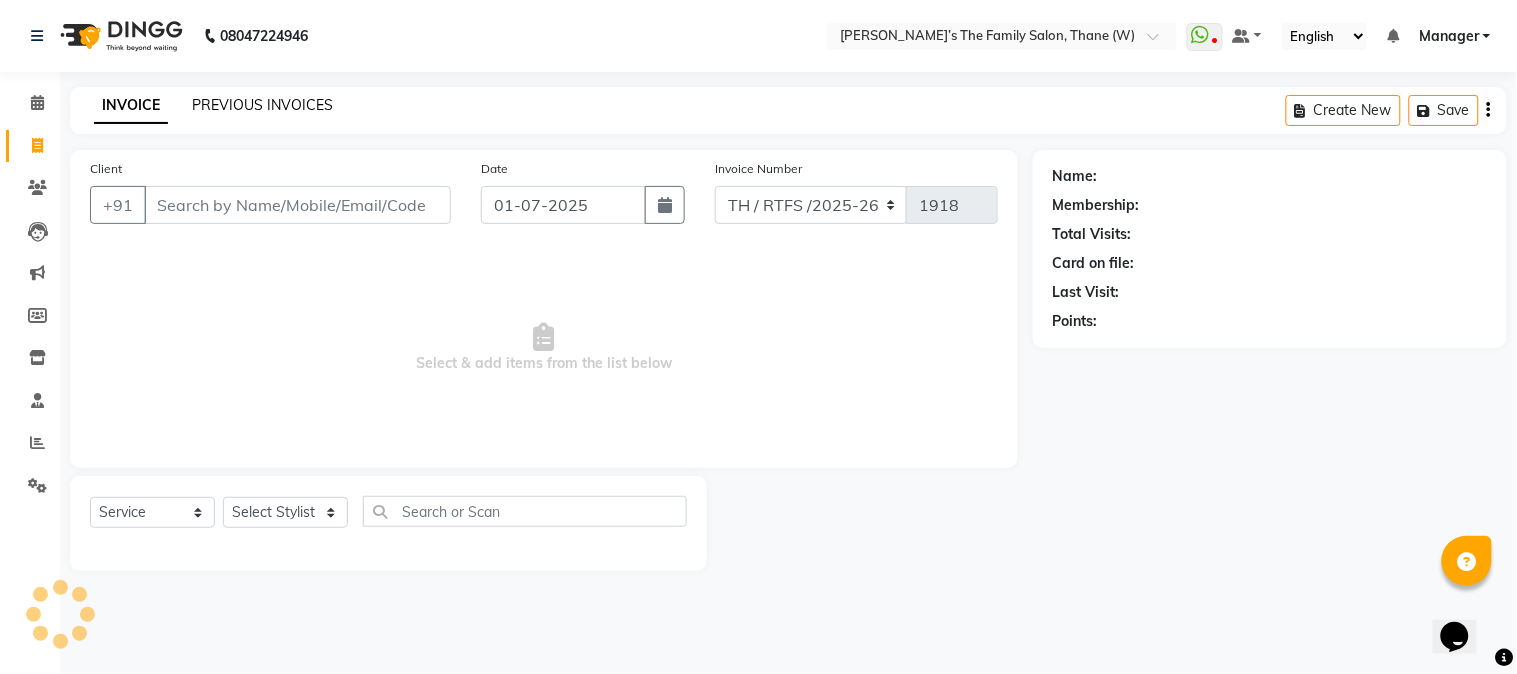 click on "PREVIOUS INVOICES" 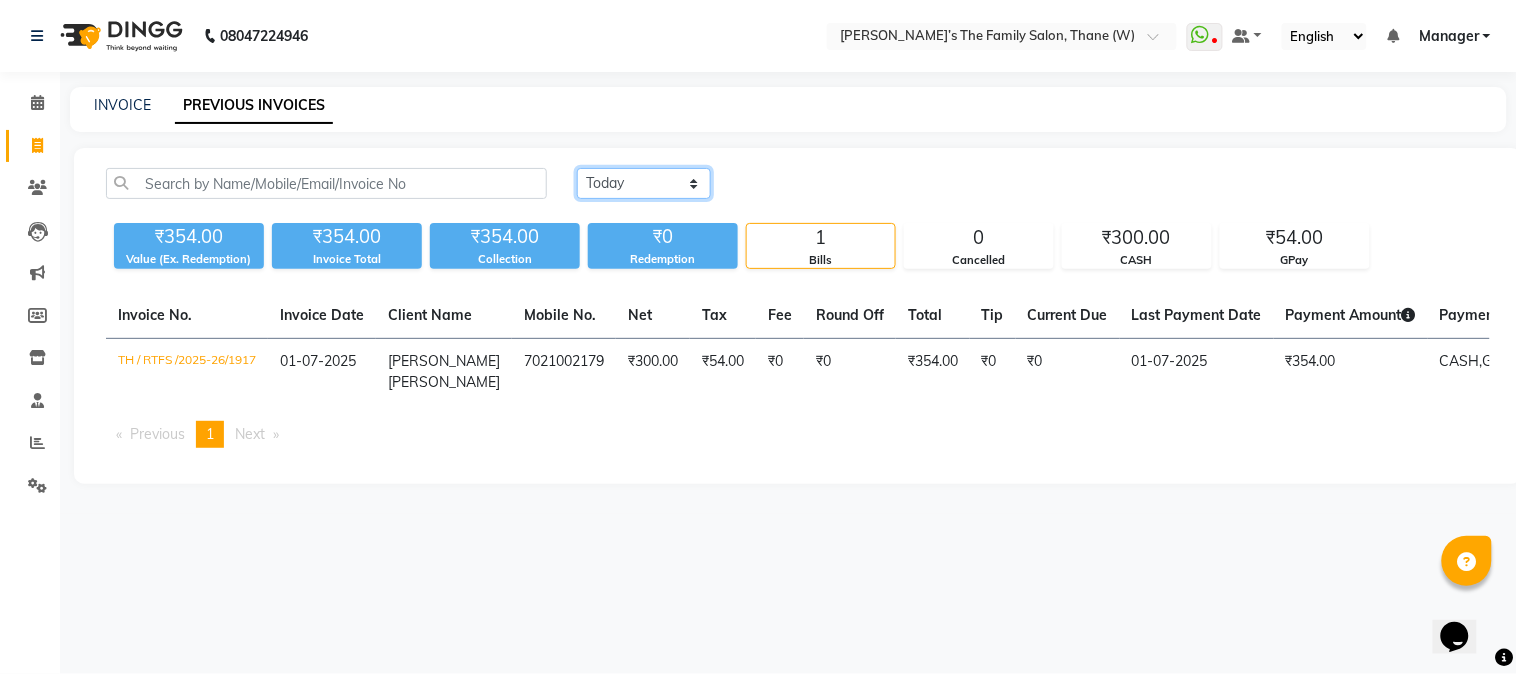 click on "[DATE] [DATE] Custom Range" 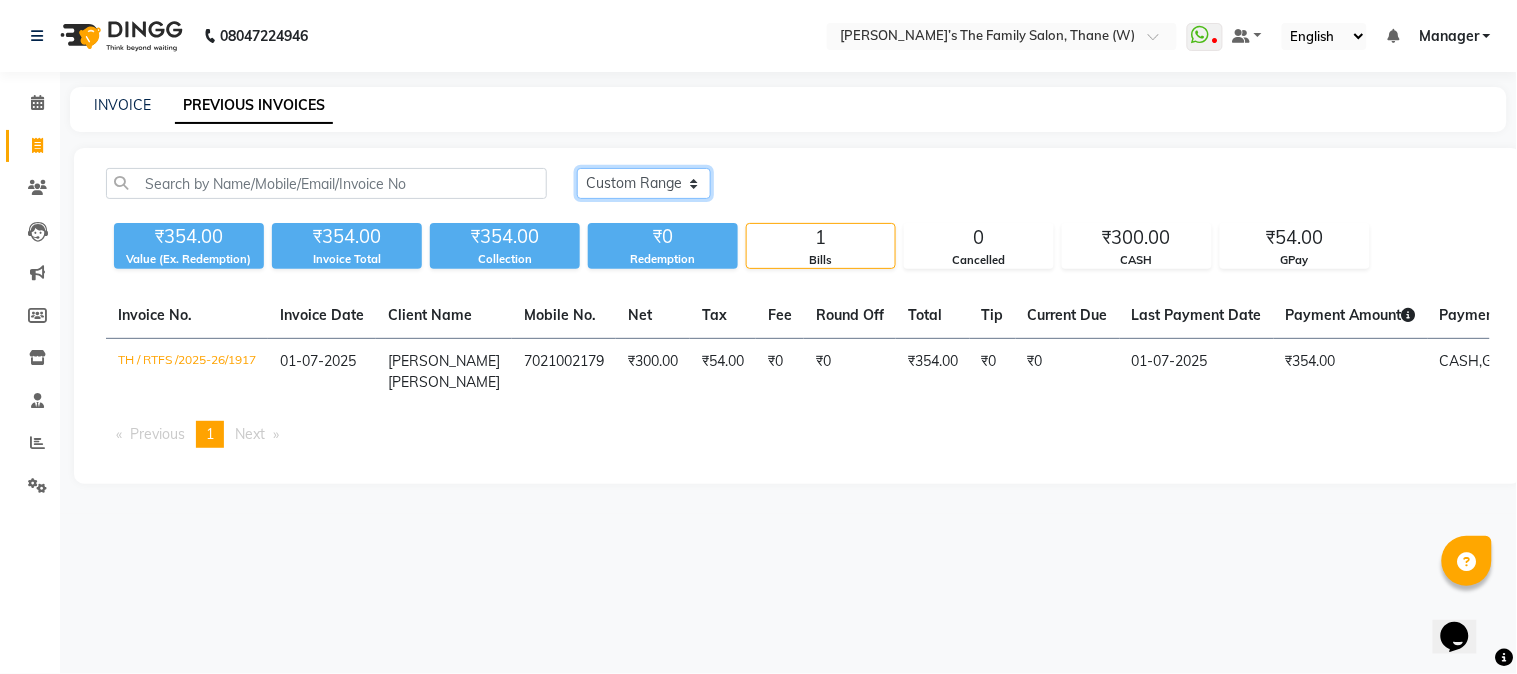 click on "[DATE] [DATE] Custom Range" 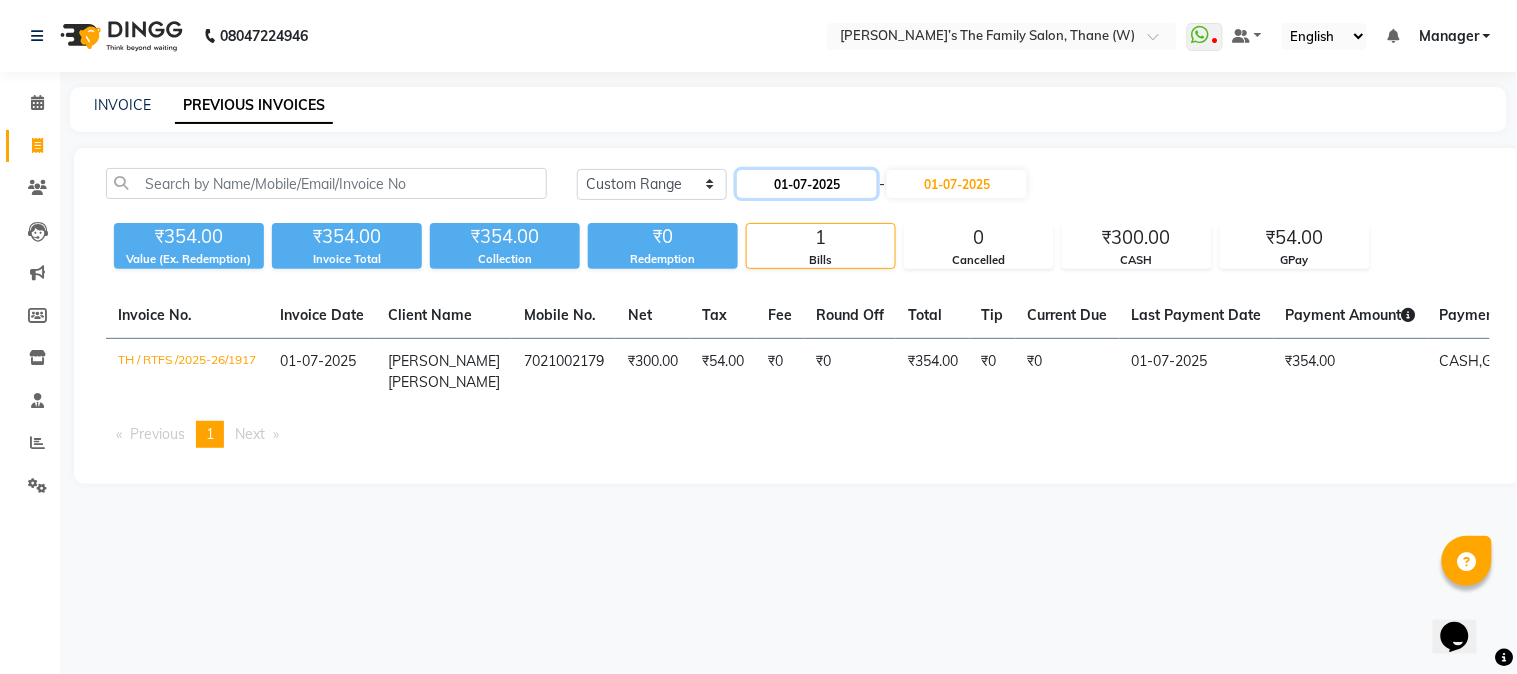 click on "01-07-2025" 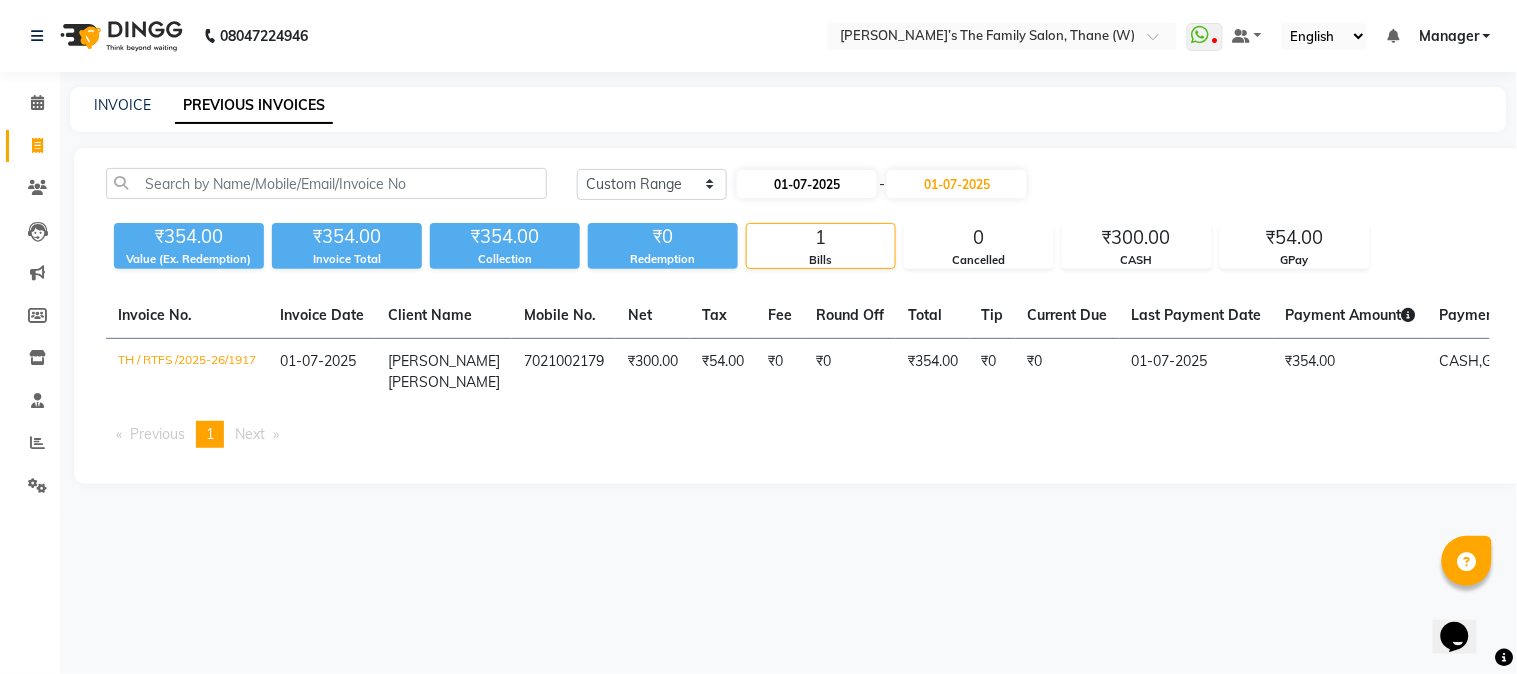 select on "7" 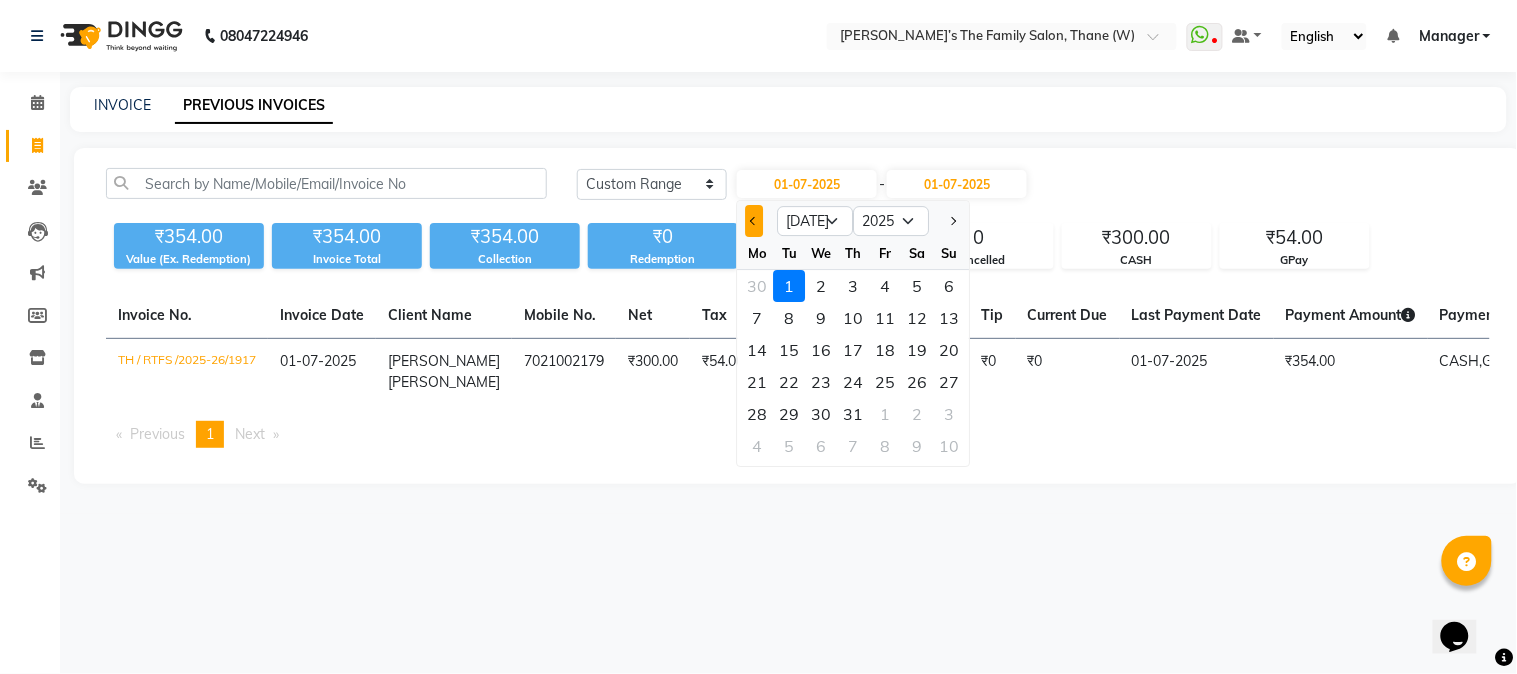 click 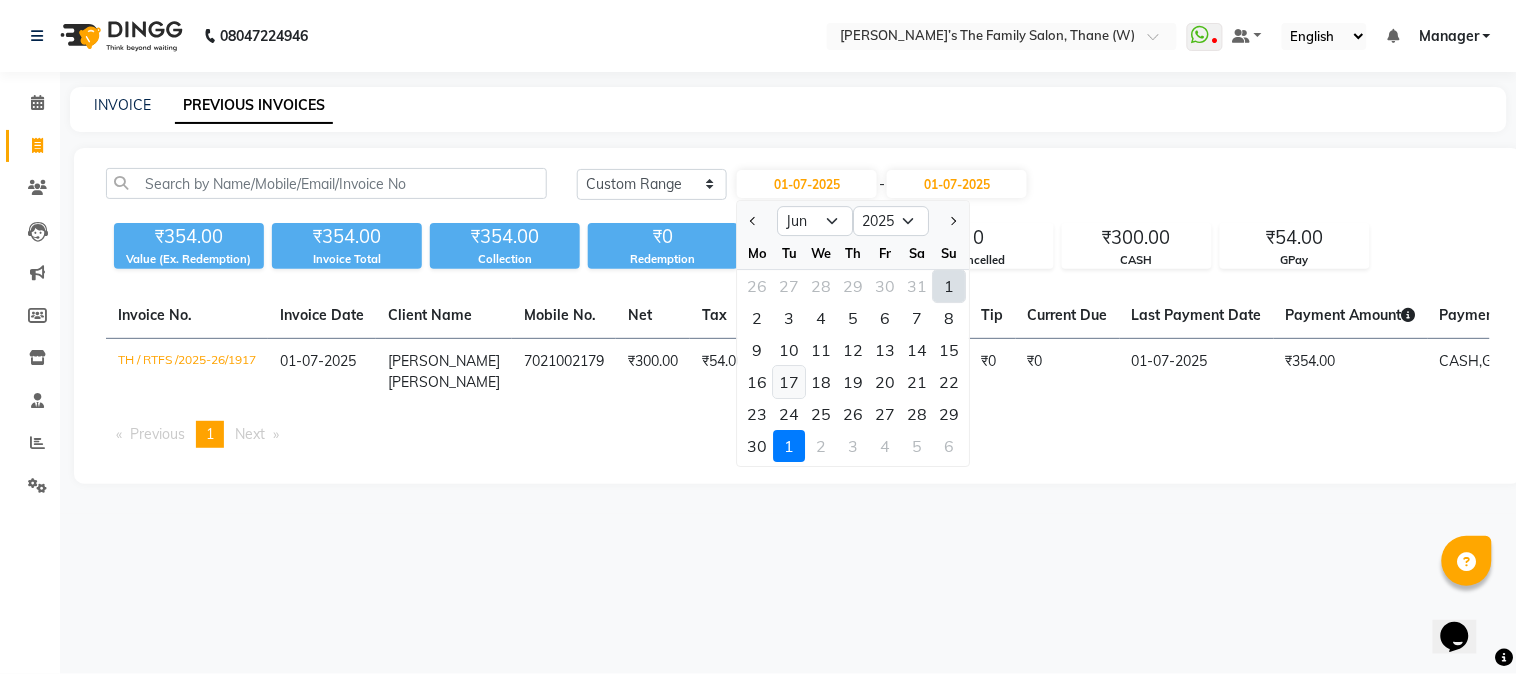 click on "17" 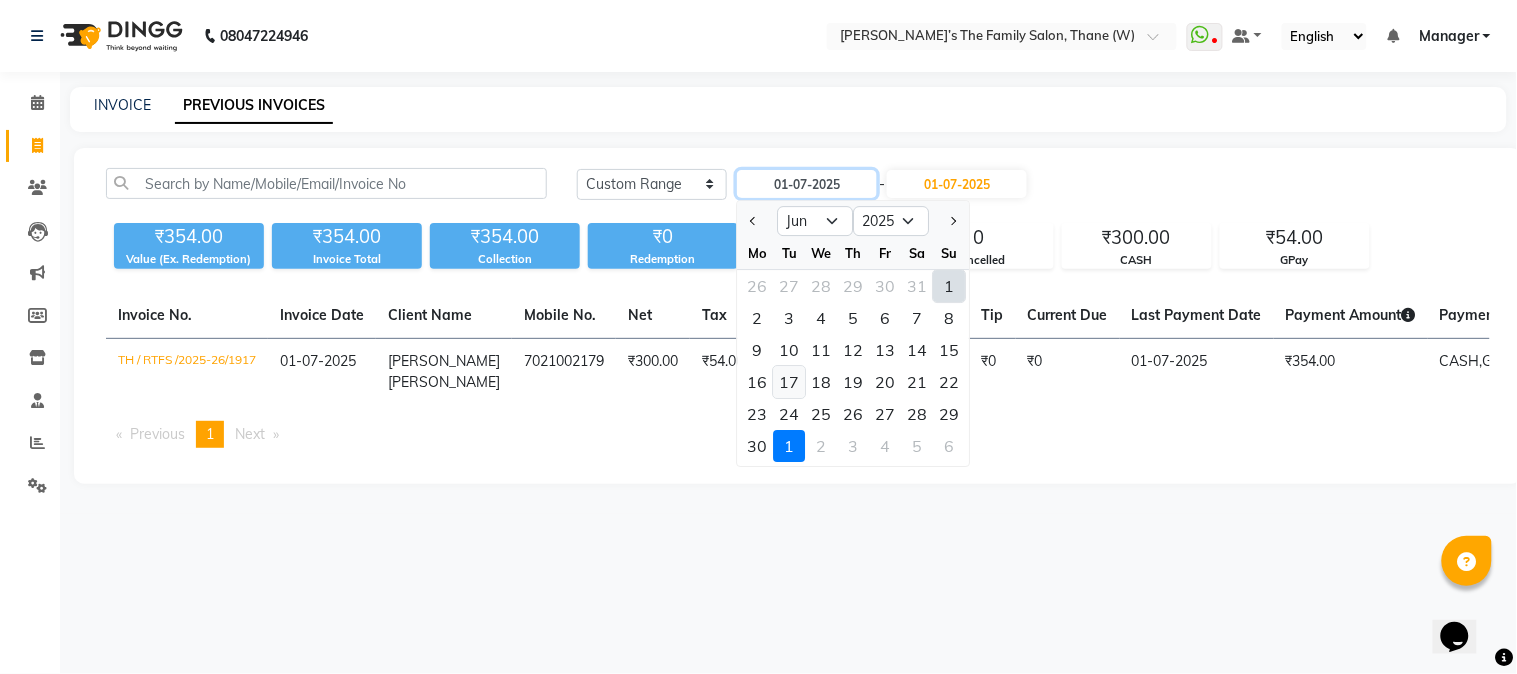 type on "[DATE]" 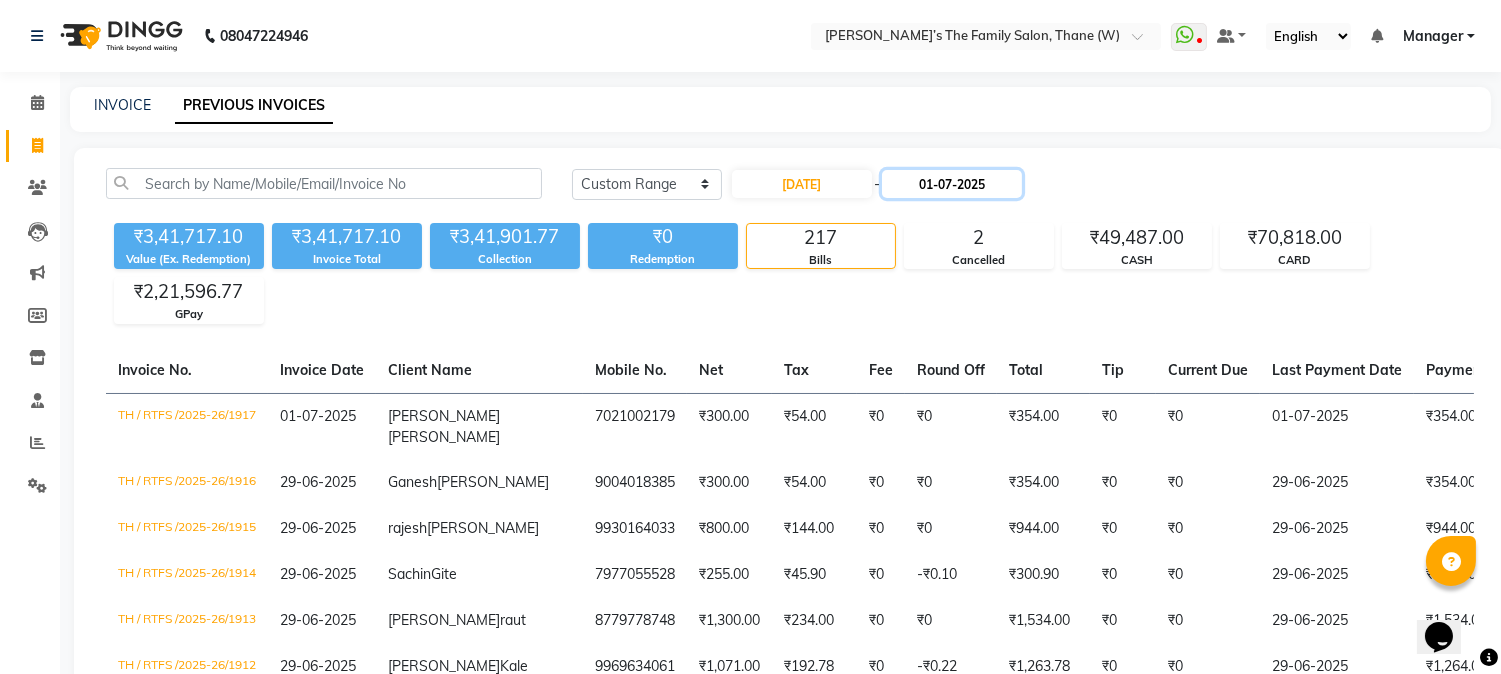 click on "01-07-2025" 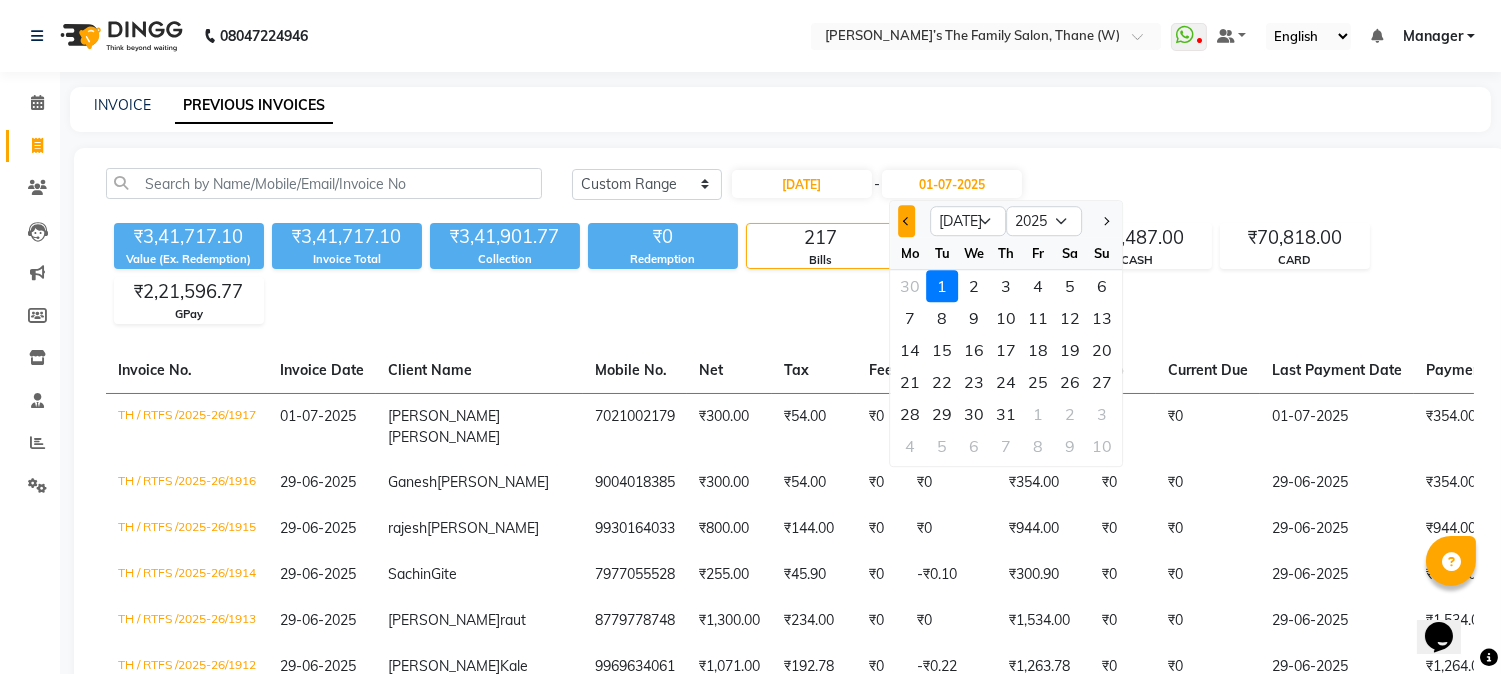 click 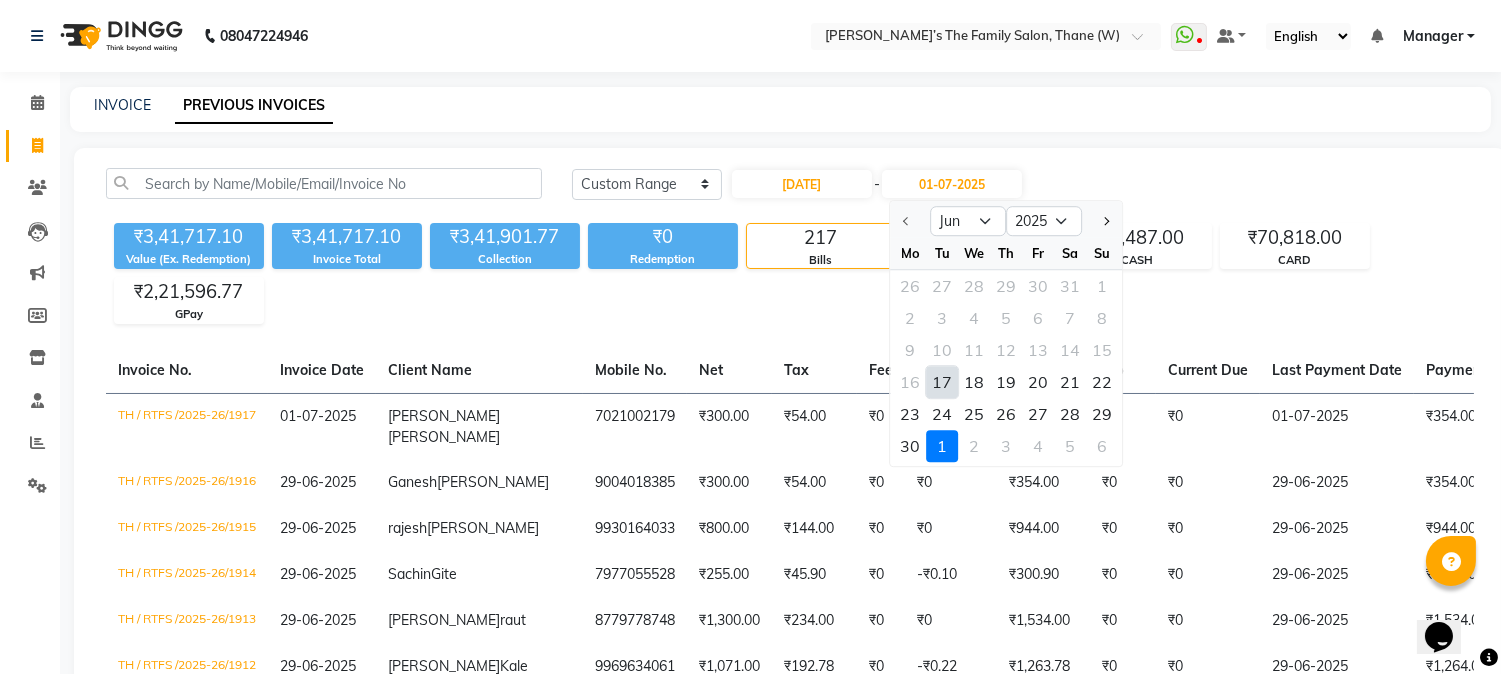 click on "17" 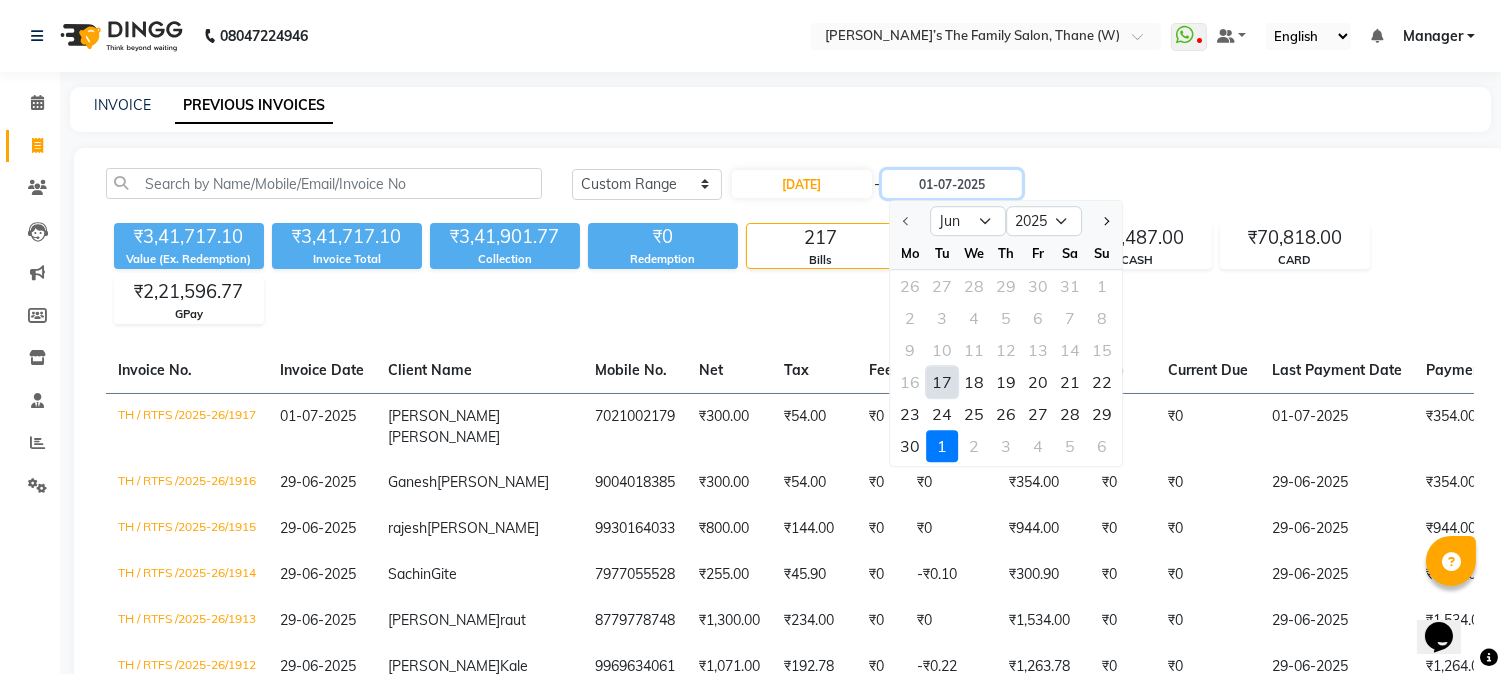 type on "[DATE]" 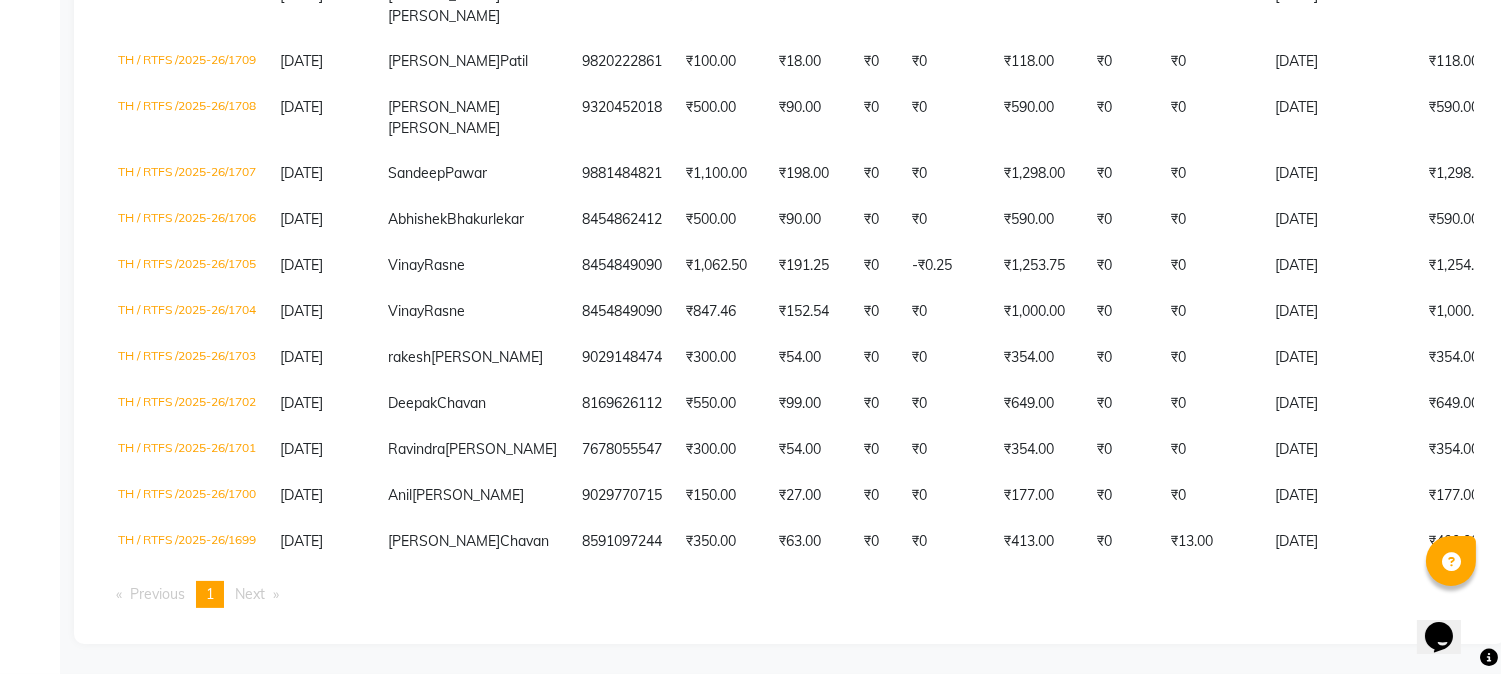scroll, scrollTop: 933, scrollLeft: 0, axis: vertical 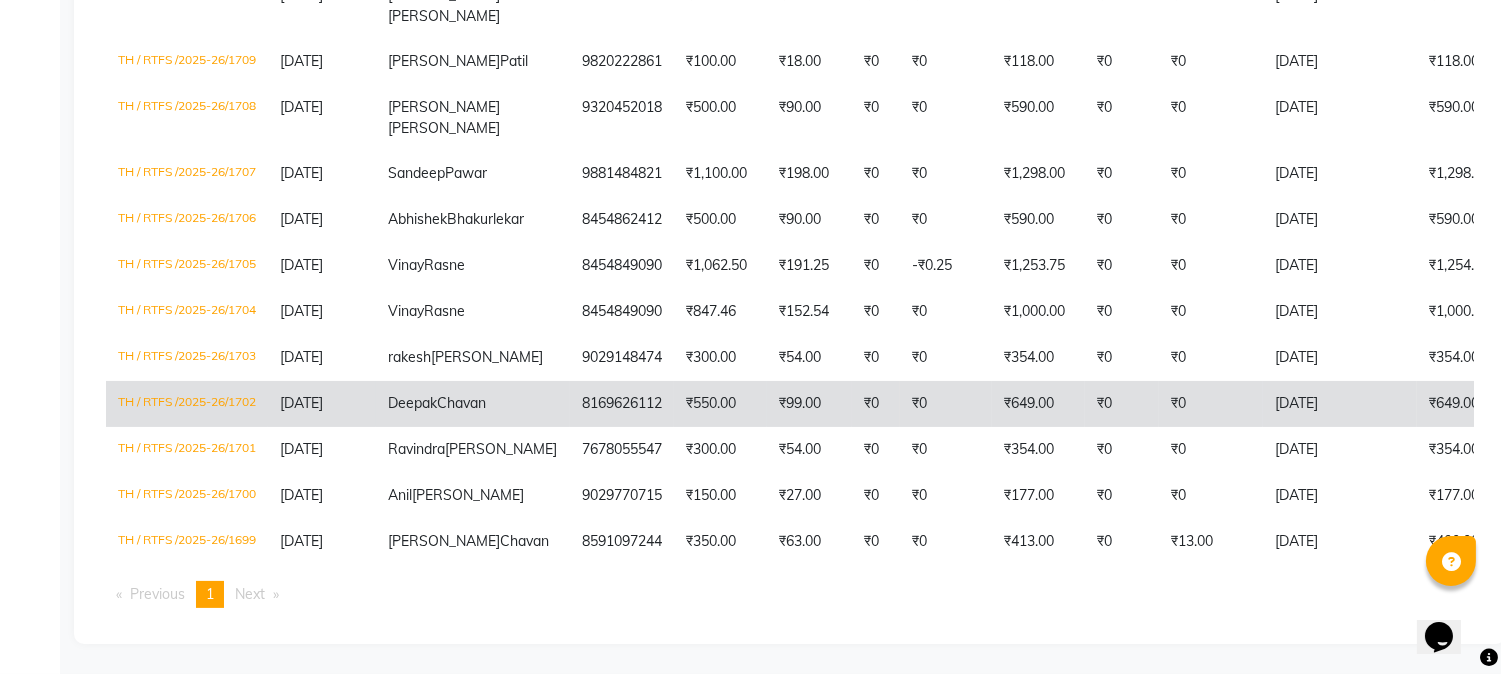 click on "₹550.00" 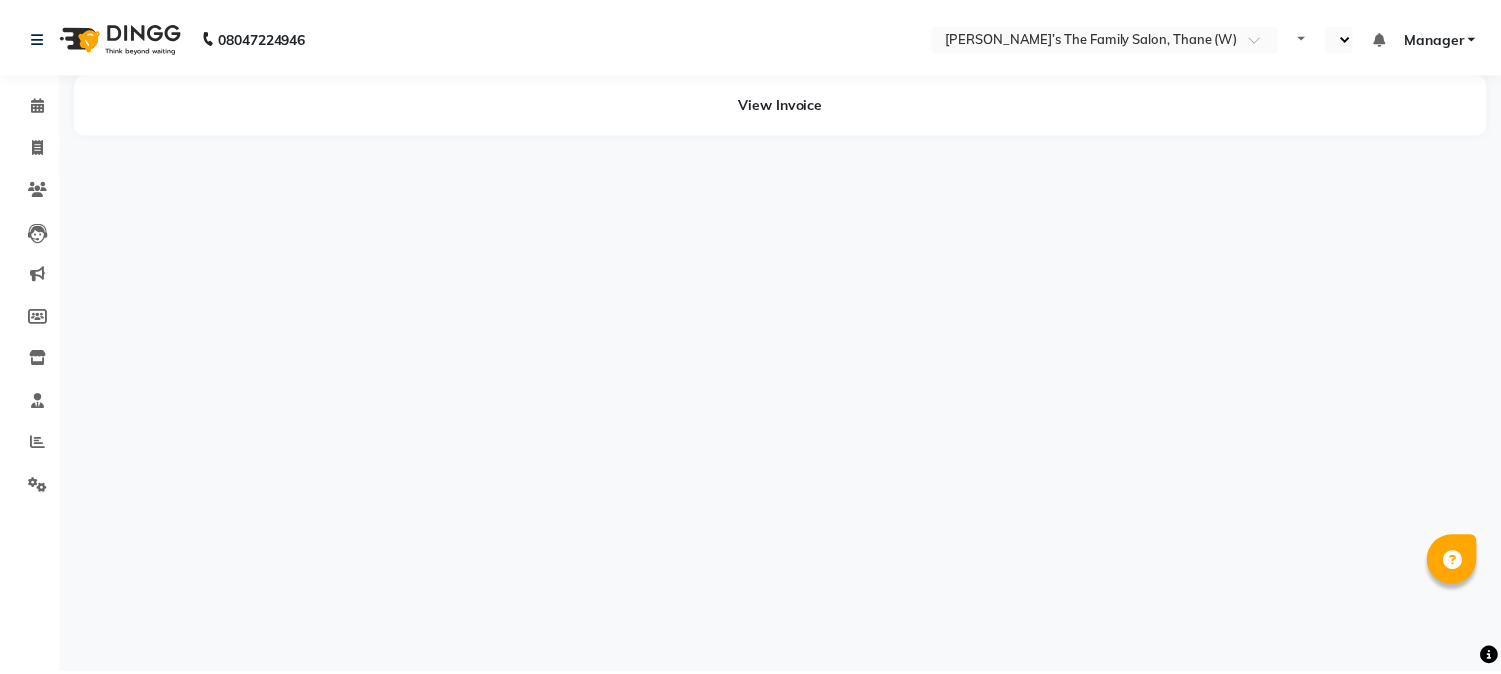 scroll, scrollTop: 0, scrollLeft: 0, axis: both 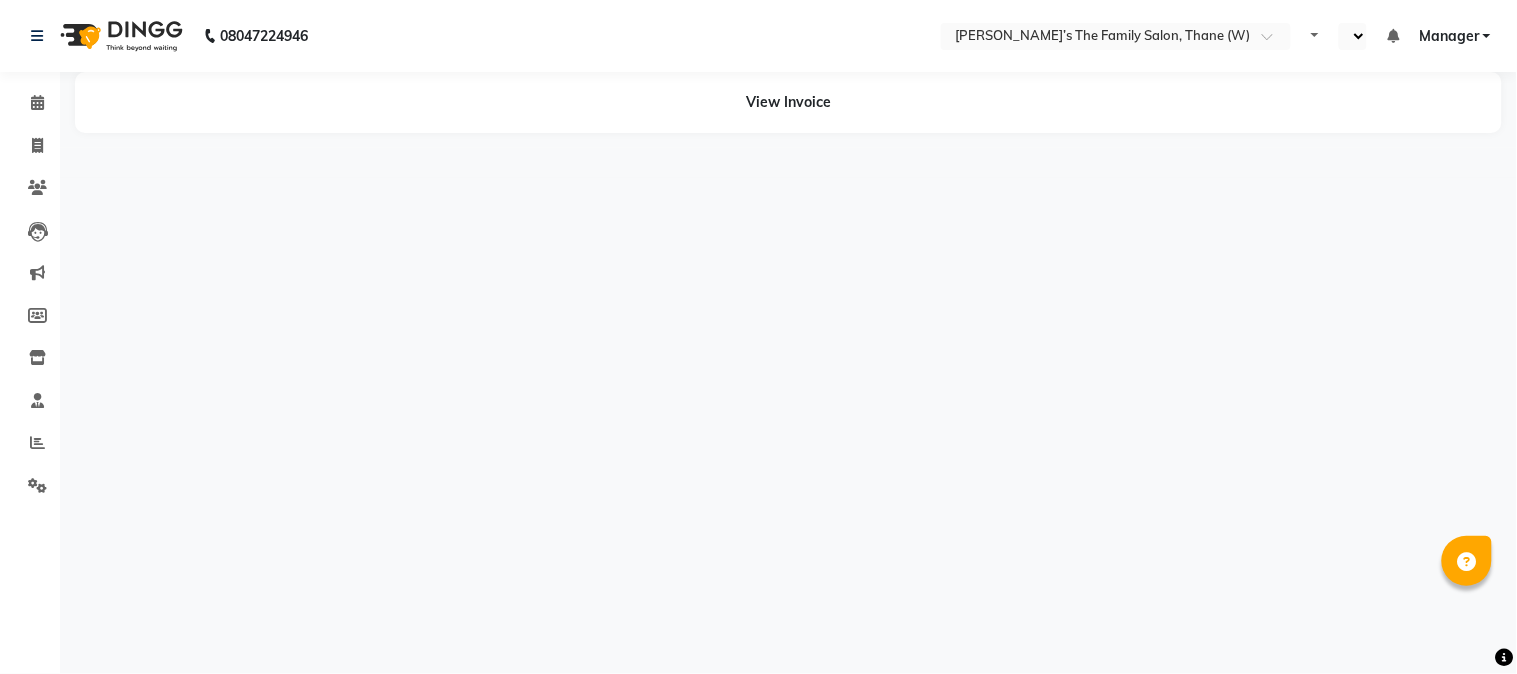 select on "en" 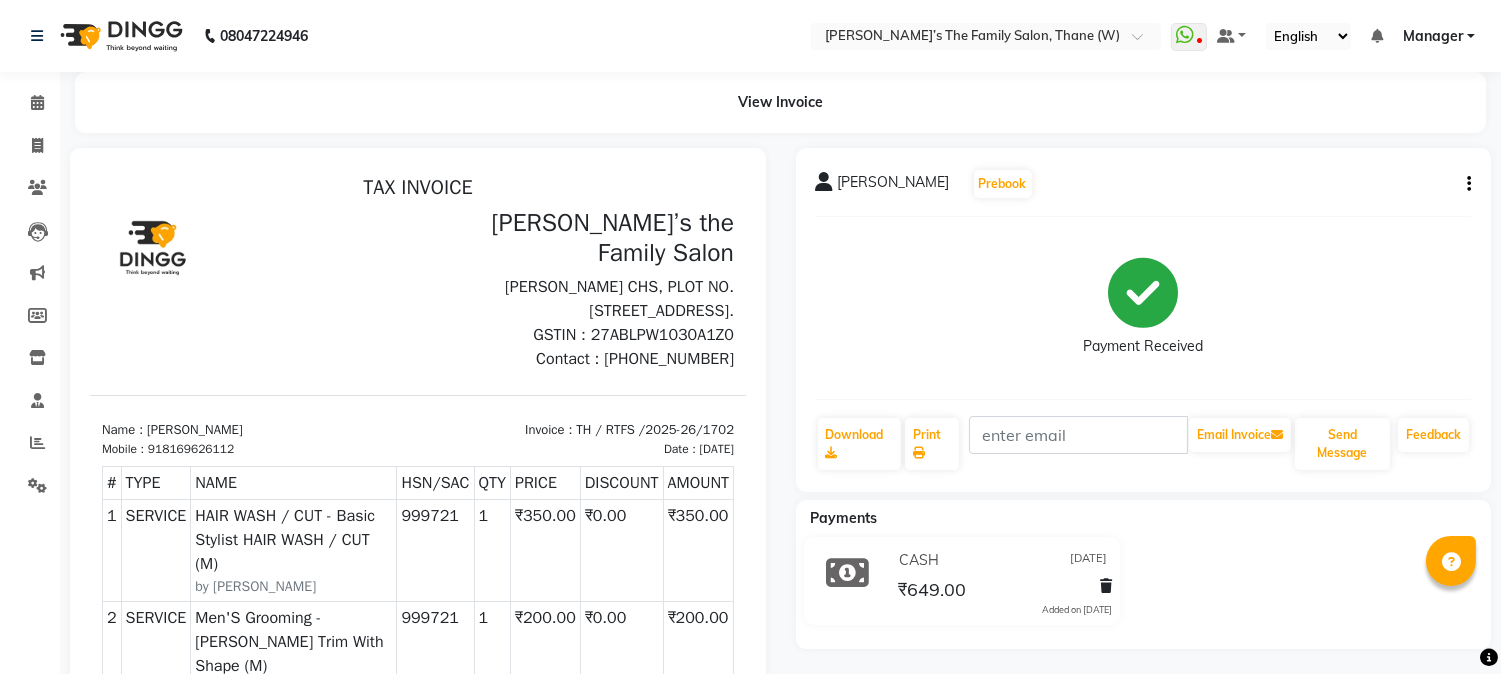 scroll, scrollTop: 0, scrollLeft: 0, axis: both 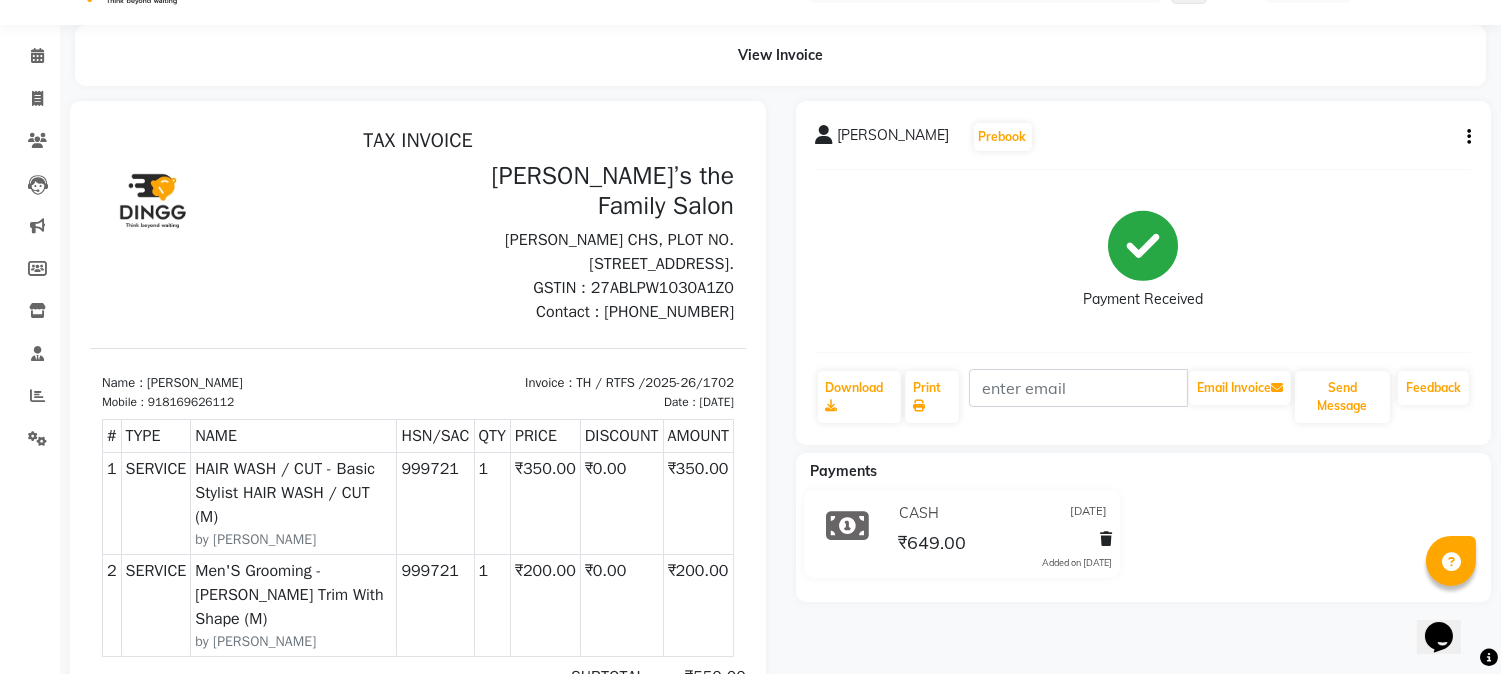 click on "Deepak Chavan  Prebook   Payment Received  Download  Print   Email Invoice   Send Message Feedback" 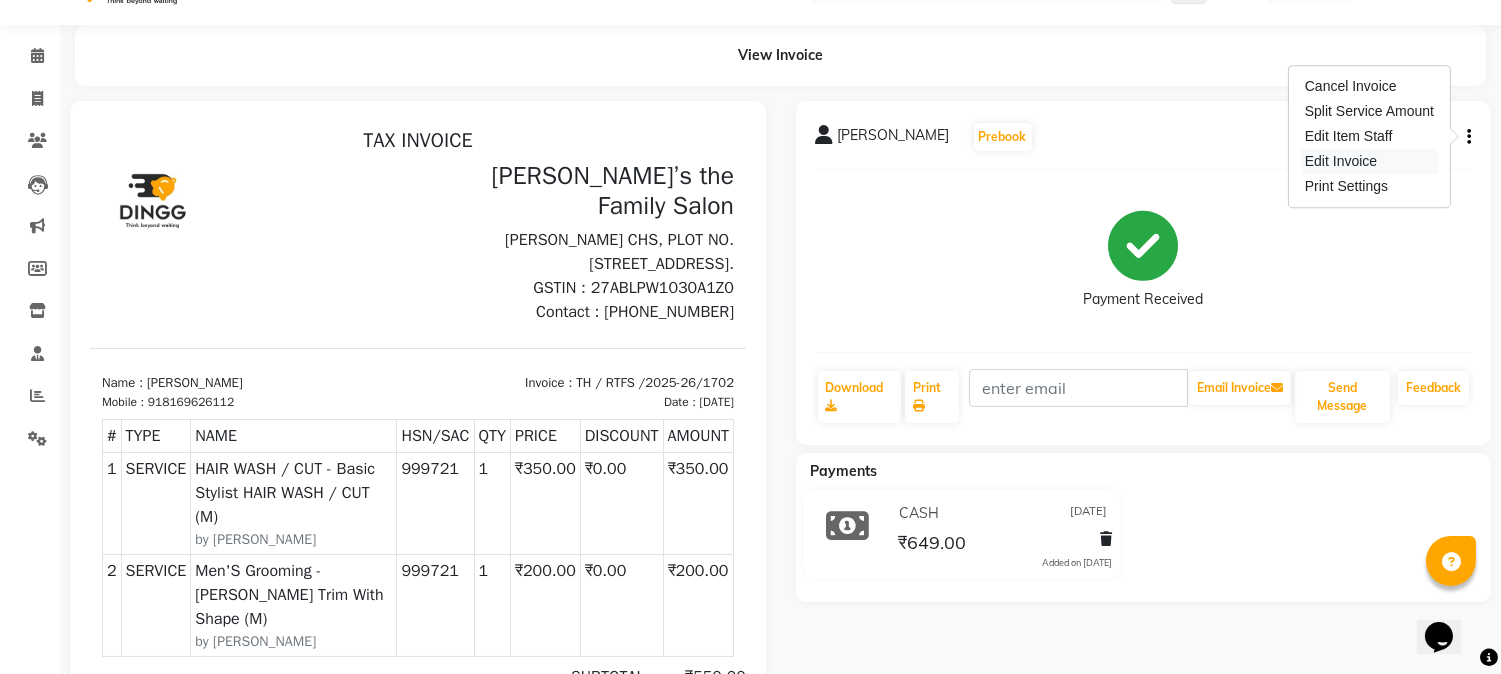 click on "Edit Invoice" at bounding box center [1369, 161] 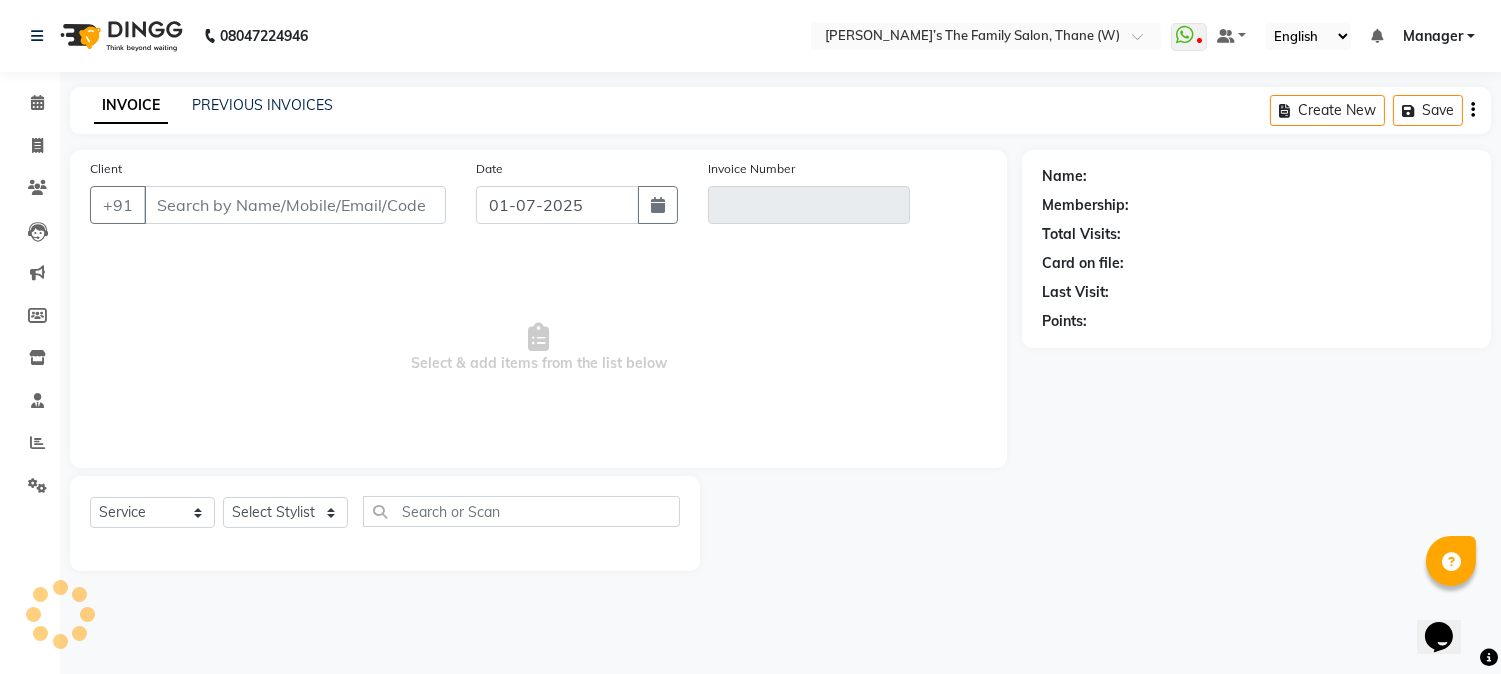 scroll, scrollTop: 0, scrollLeft: 0, axis: both 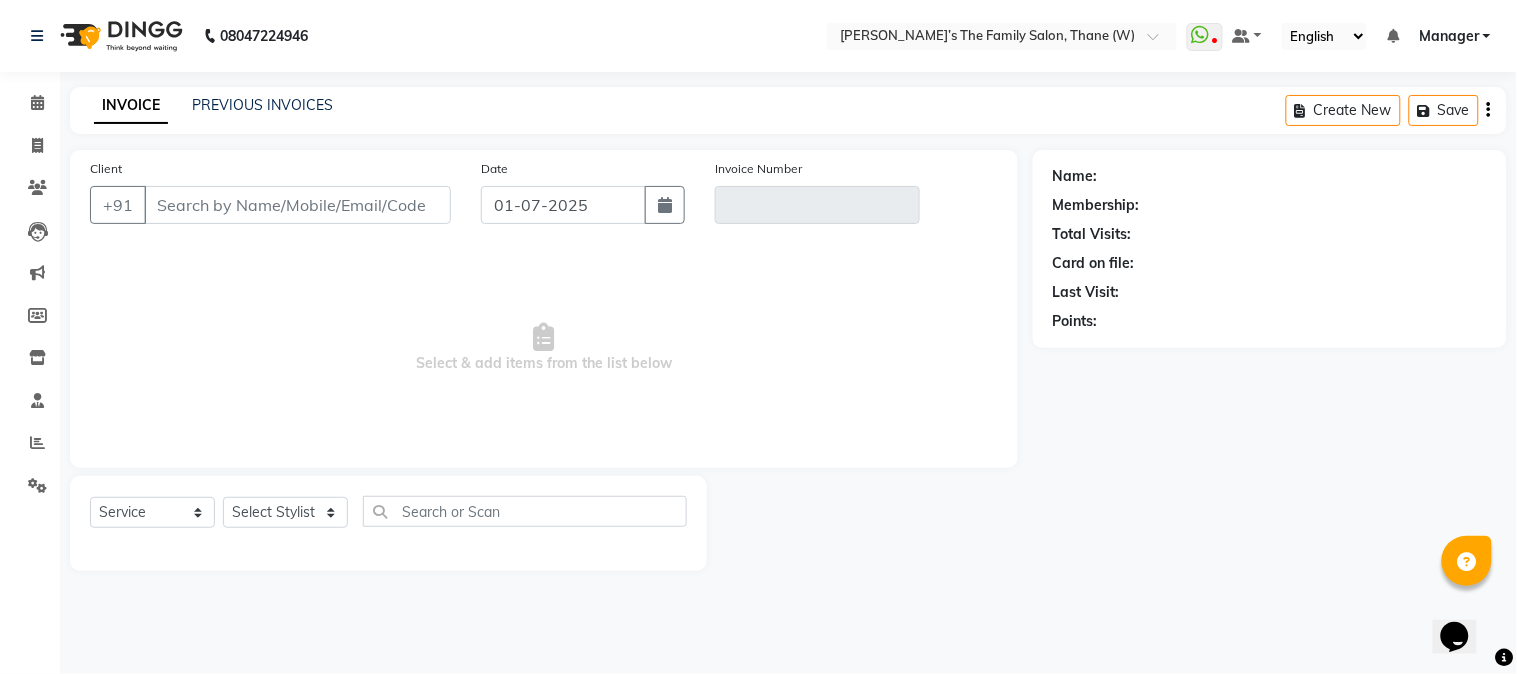 type on "8169626112" 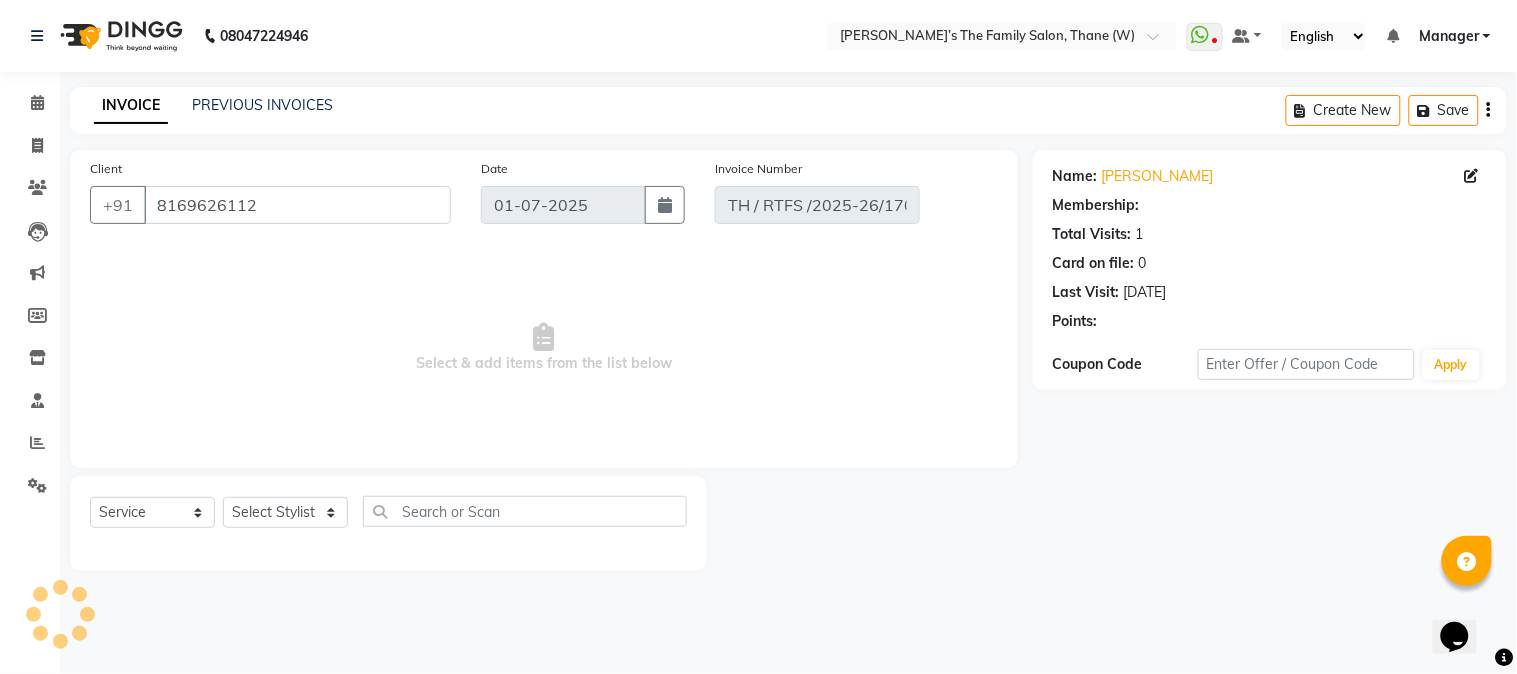 type on "[DATE]" 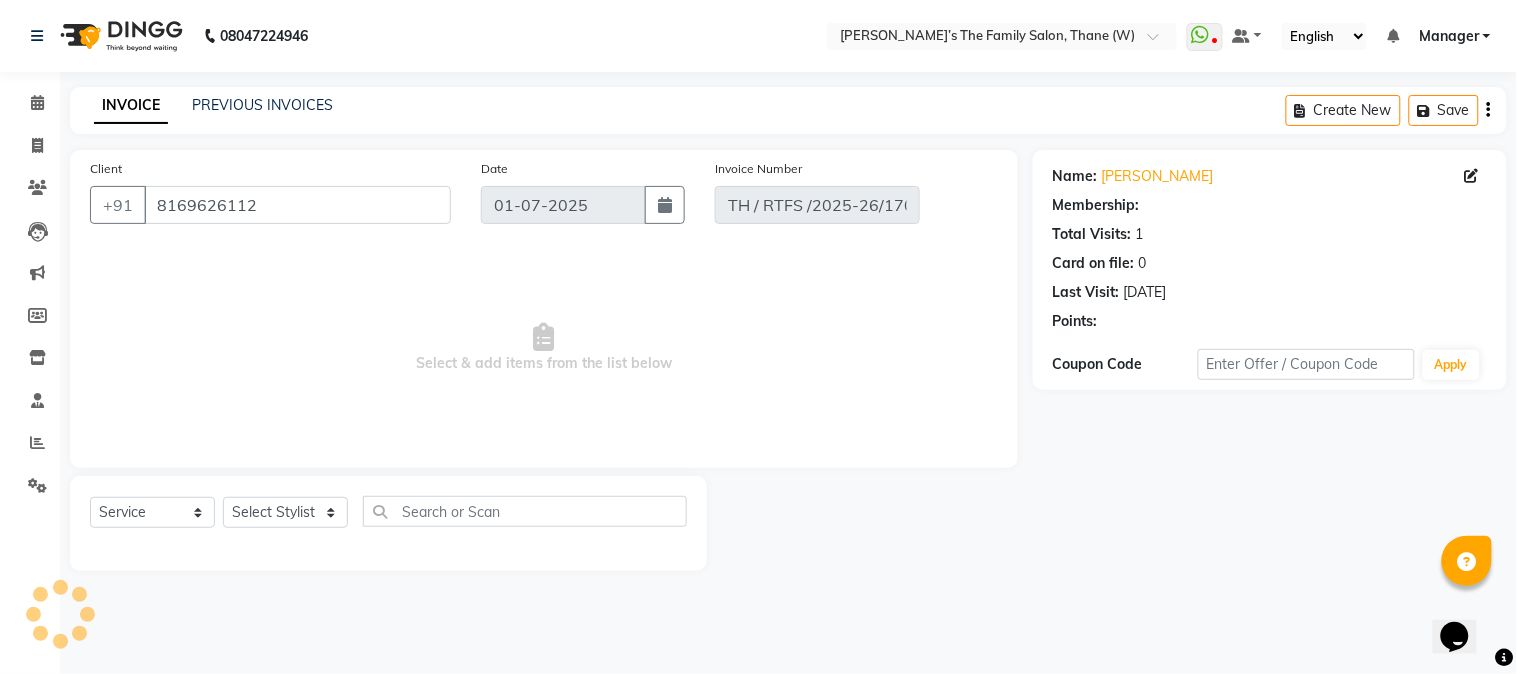 select on "select" 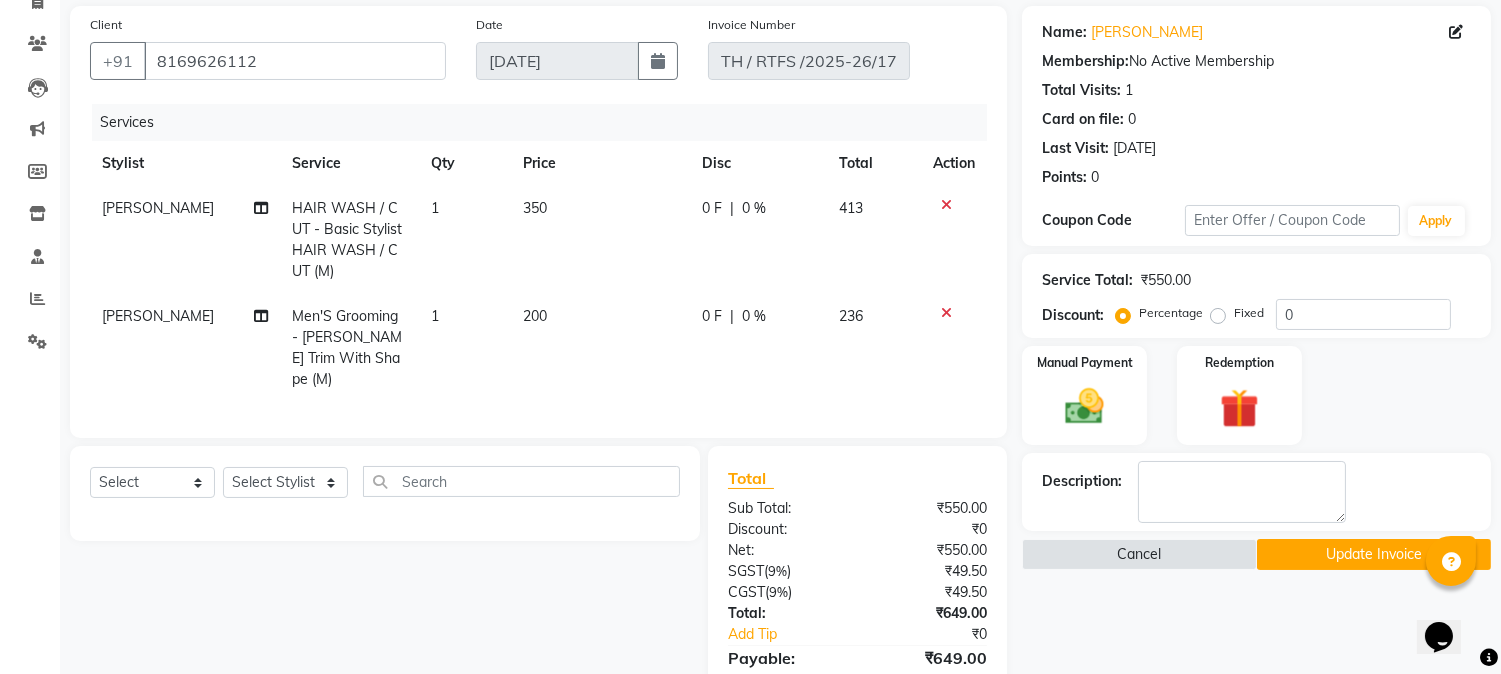 scroll, scrollTop: 177, scrollLeft: 0, axis: vertical 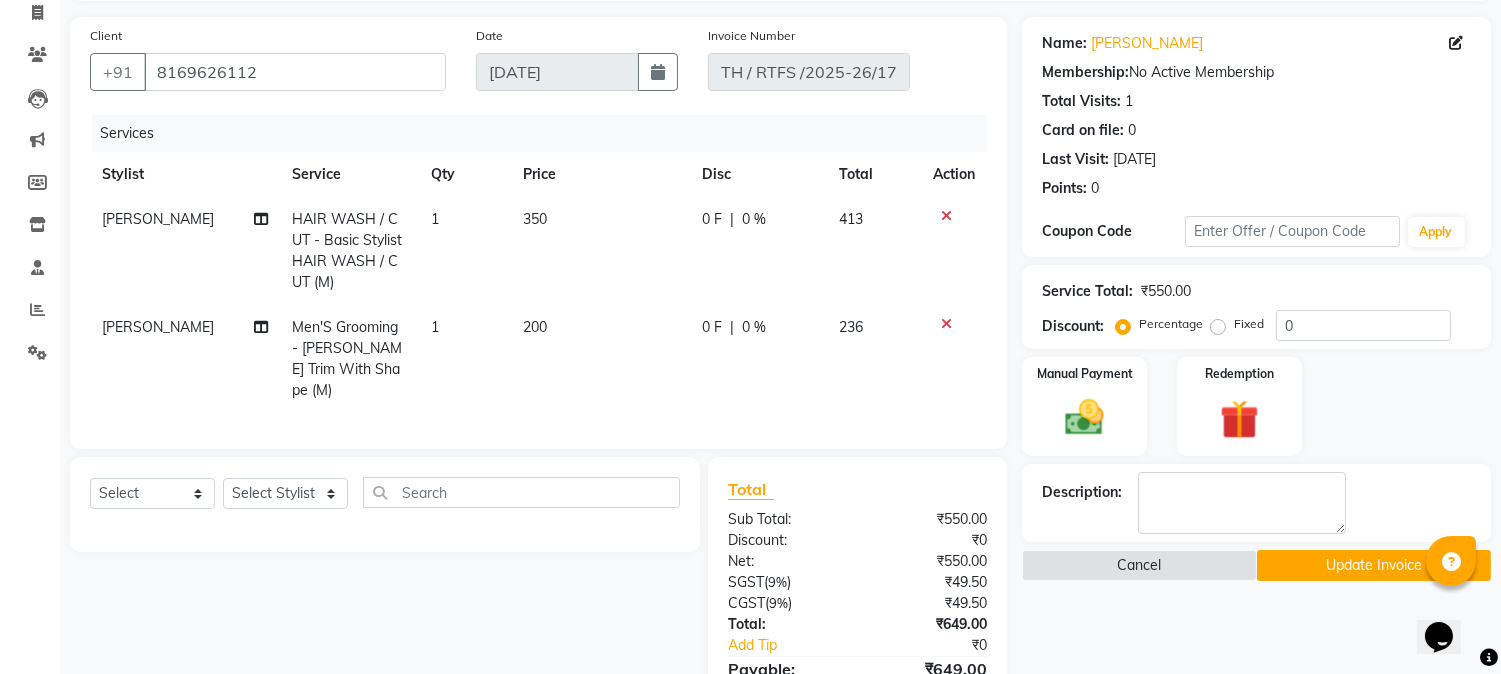 click on "Update Invoice" 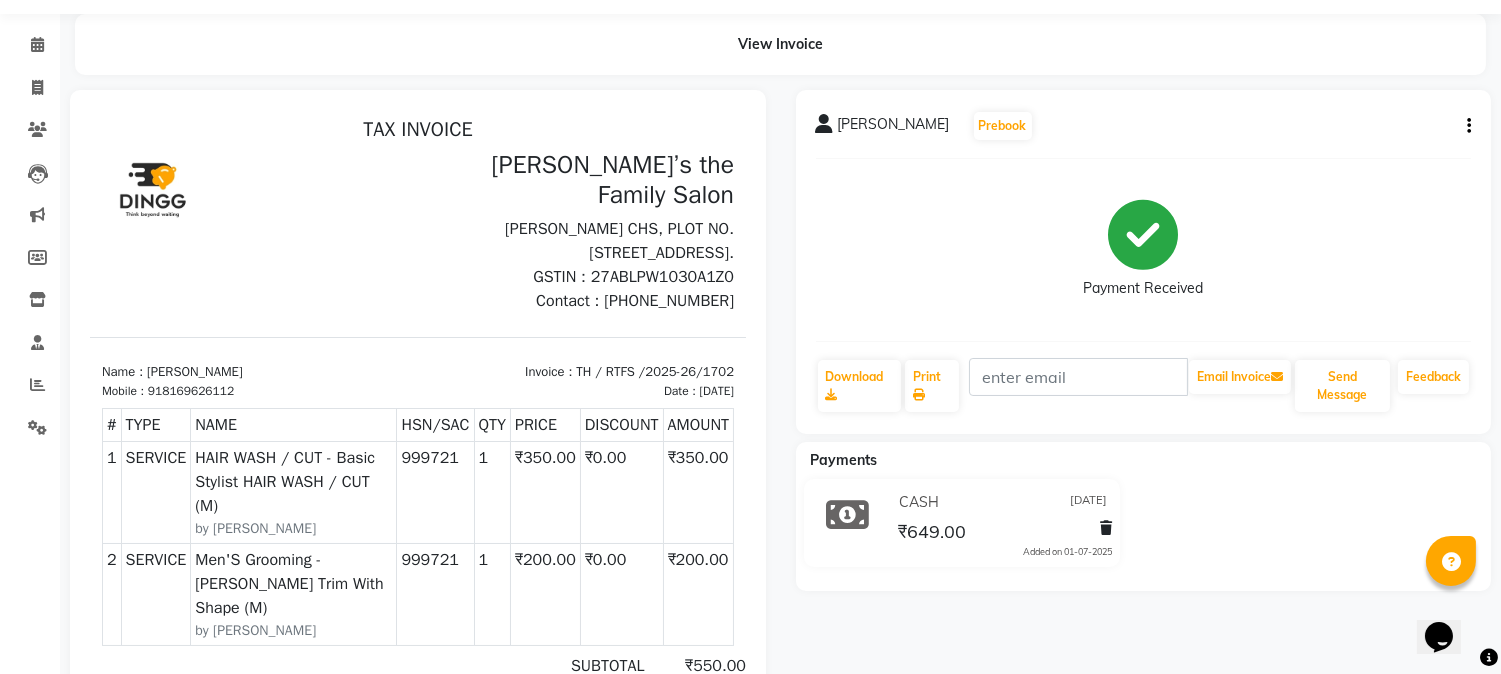 scroll, scrollTop: 0, scrollLeft: 0, axis: both 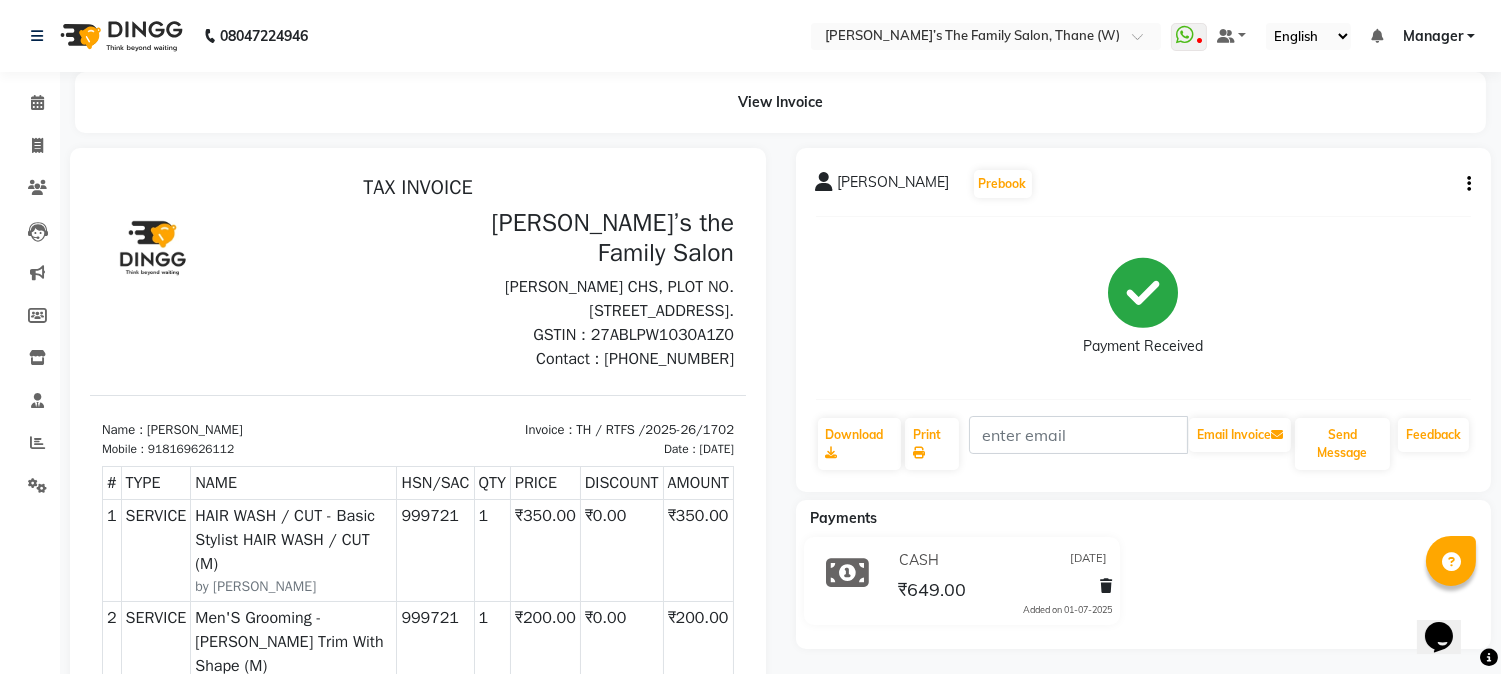click on "918169626112" at bounding box center [191, 448] 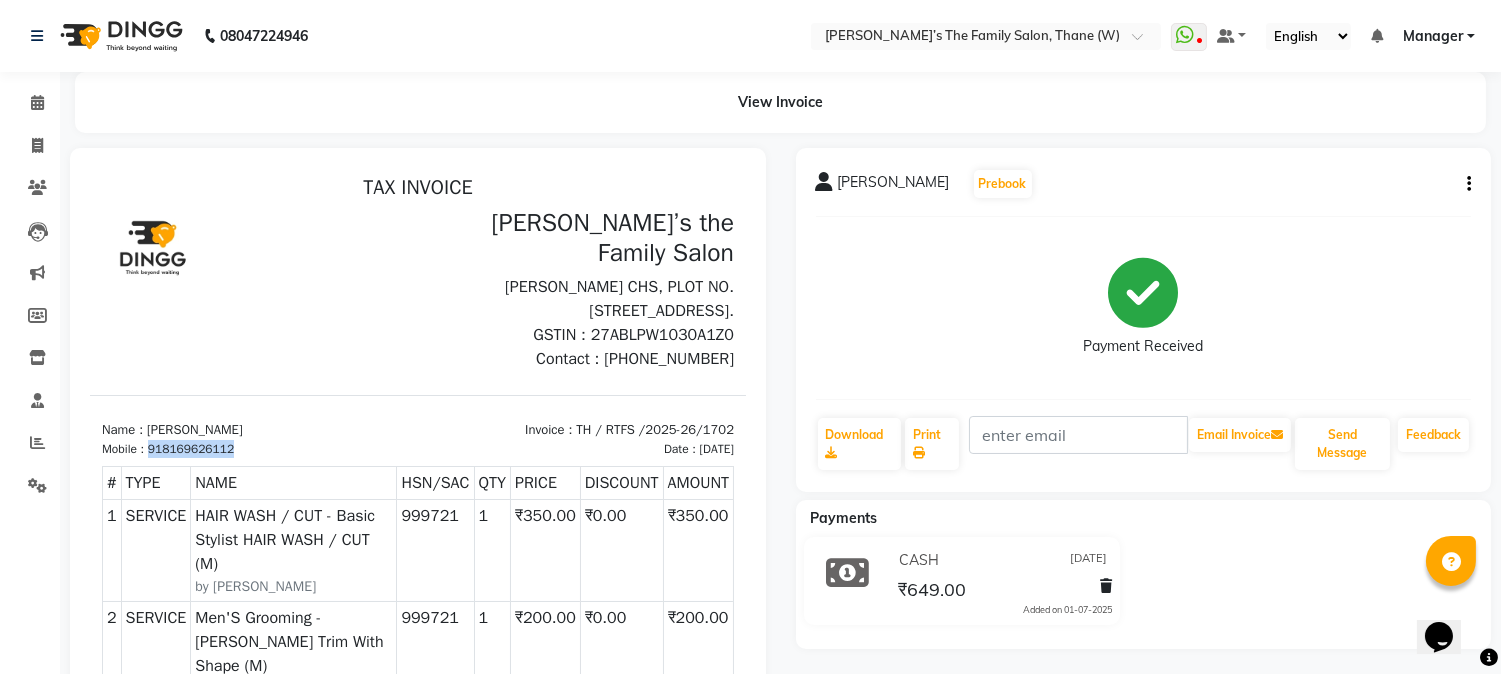 click on "918169626112" at bounding box center [191, 448] 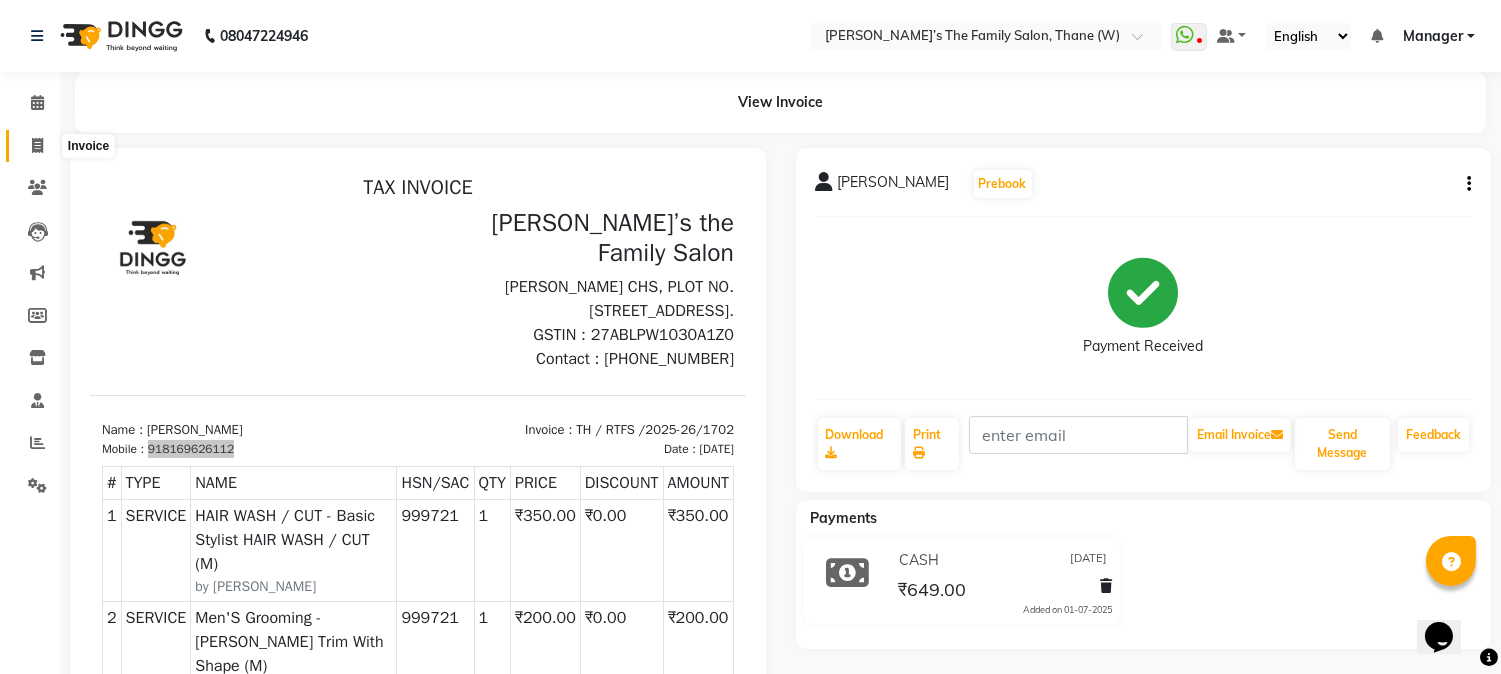 click 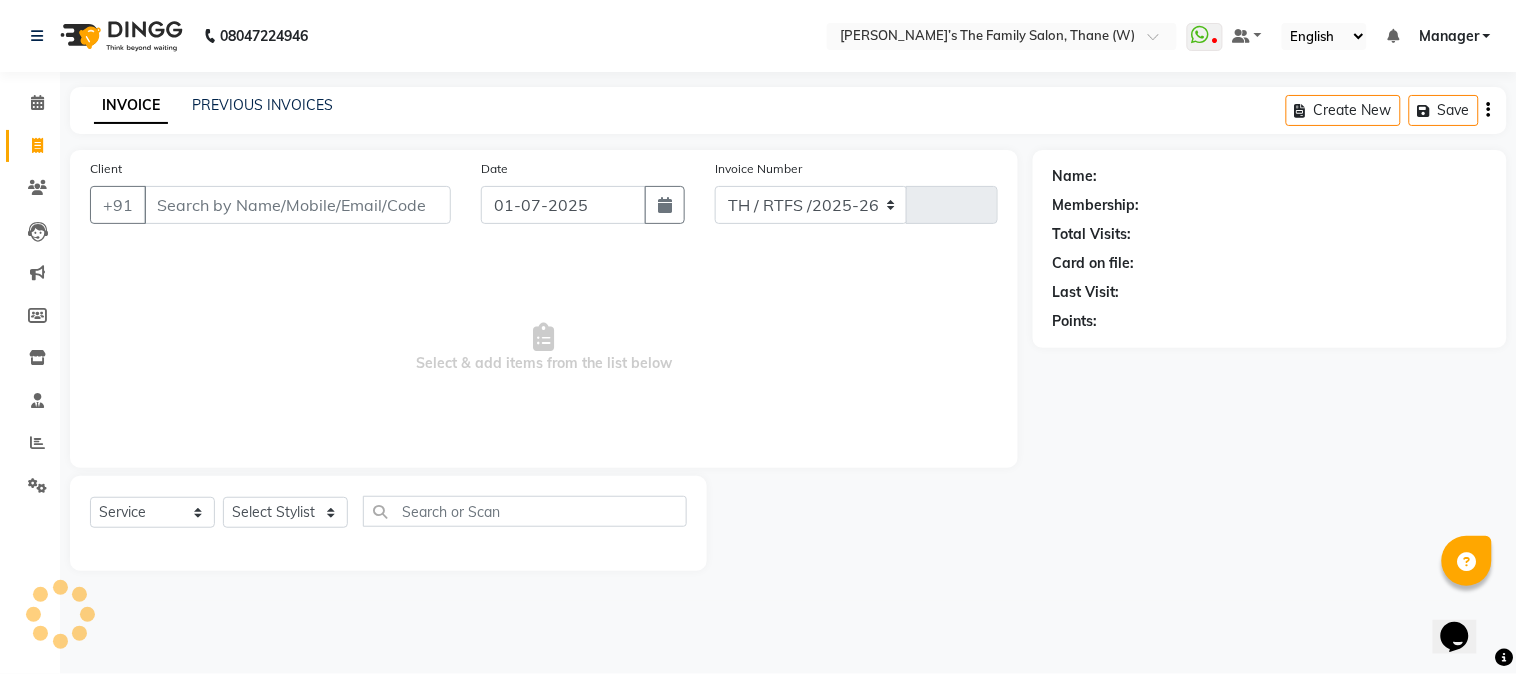 select on "8004" 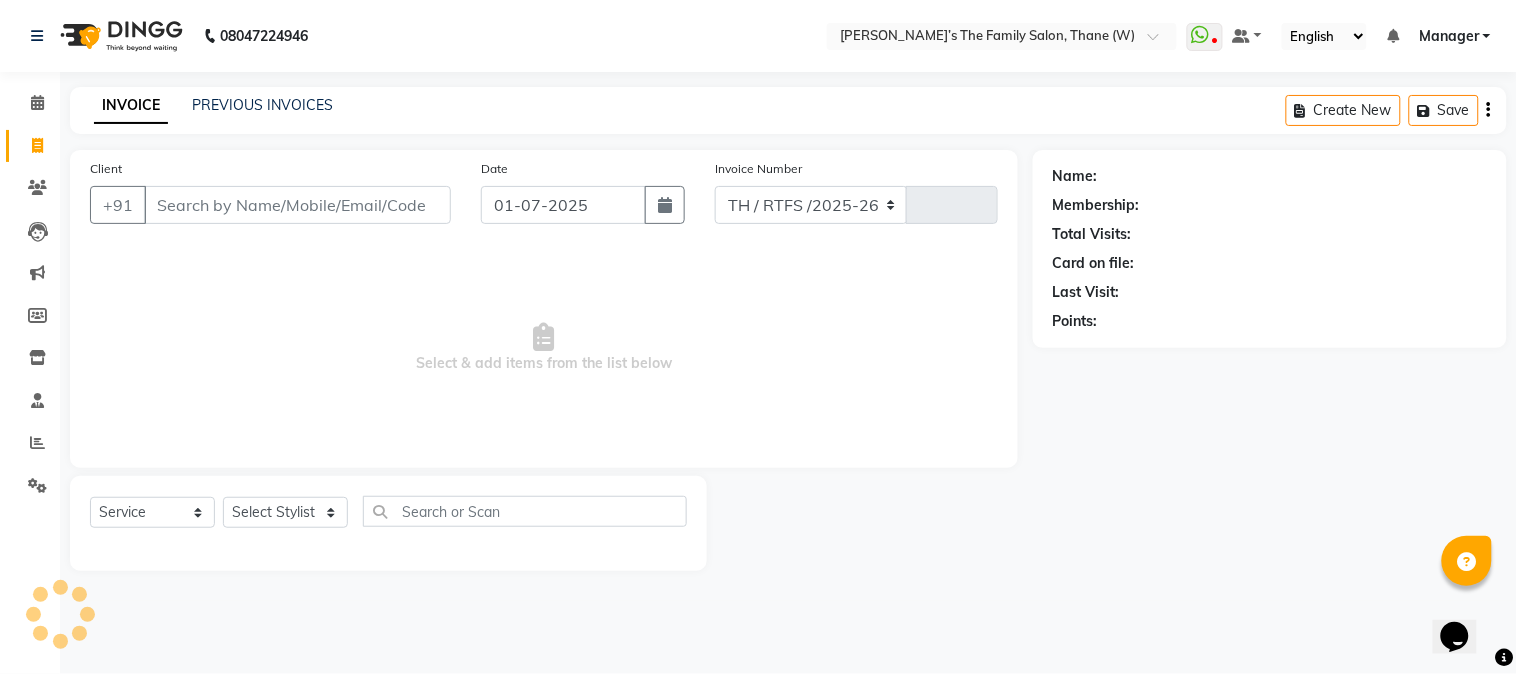 type on "1918" 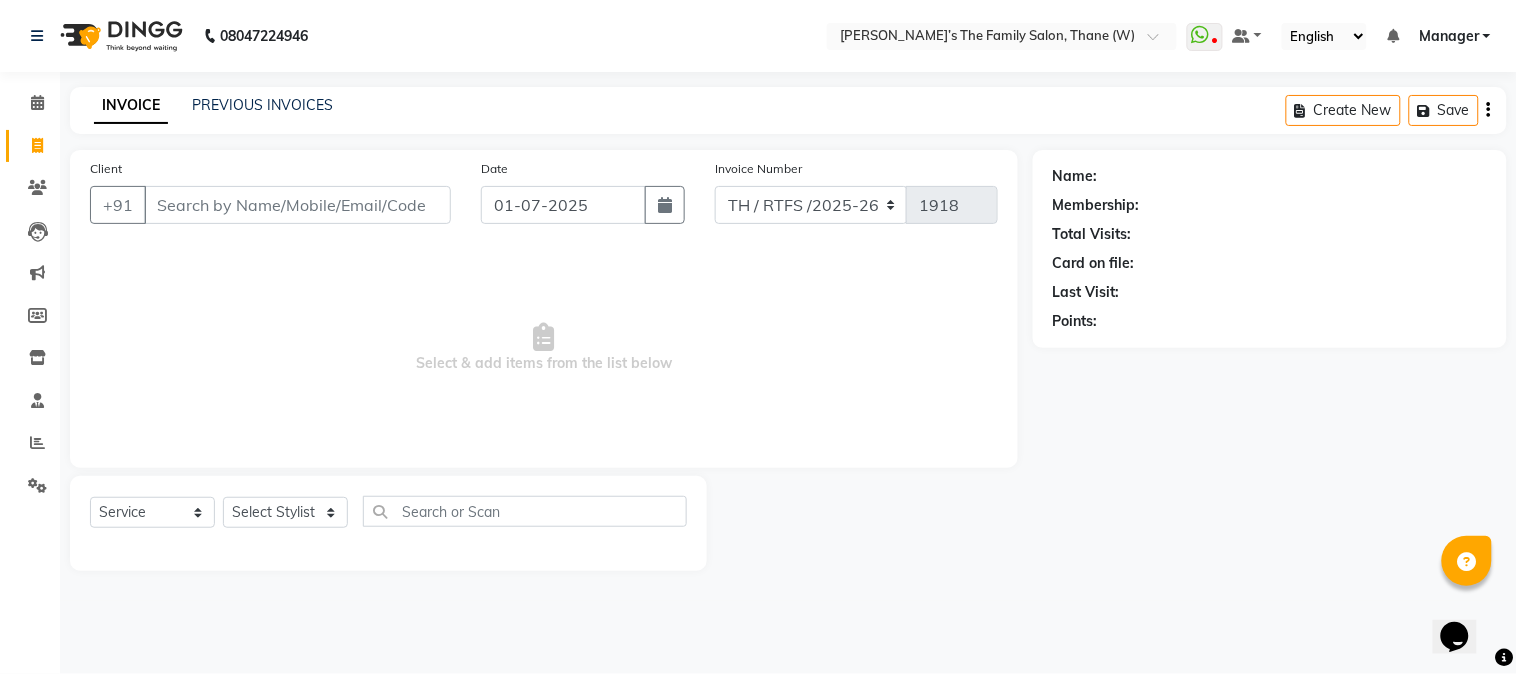 click on "Client" at bounding box center [297, 205] 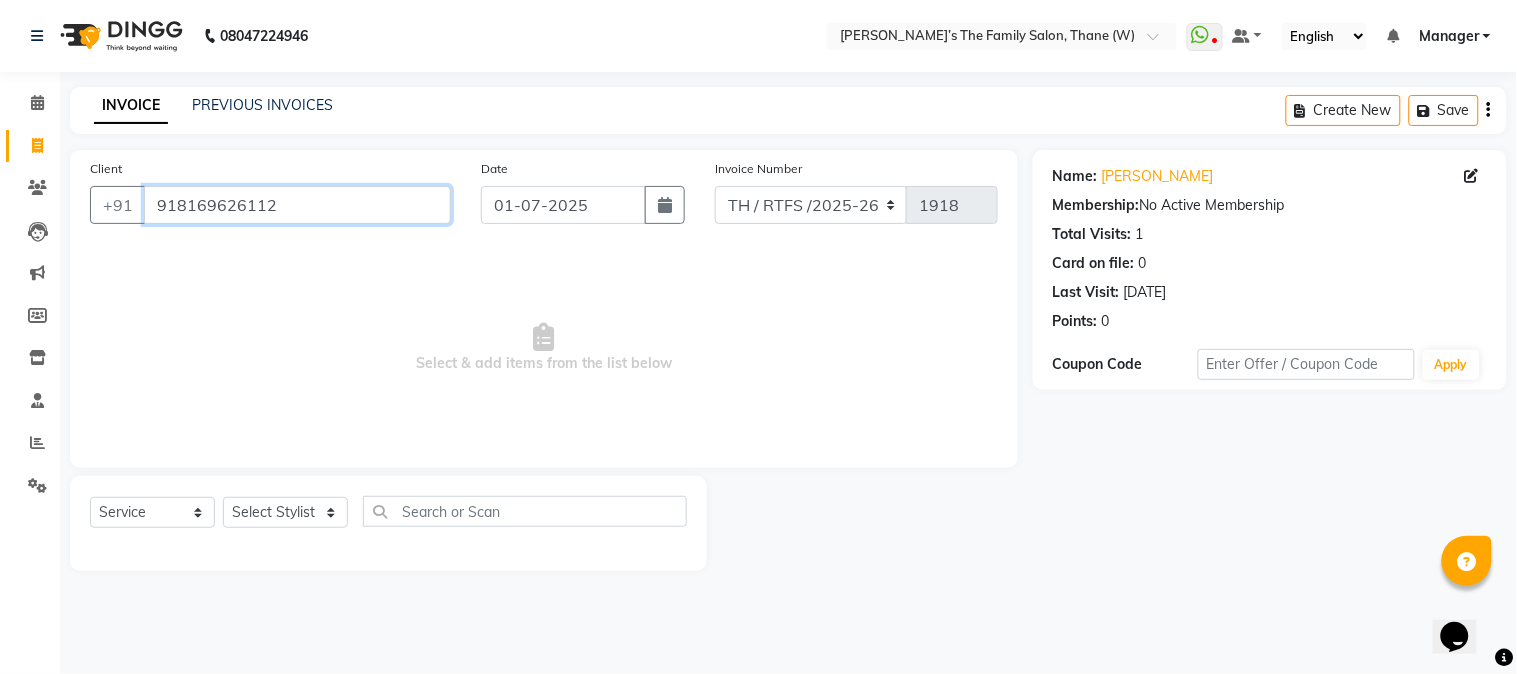 click on "918169626112" at bounding box center (297, 205) 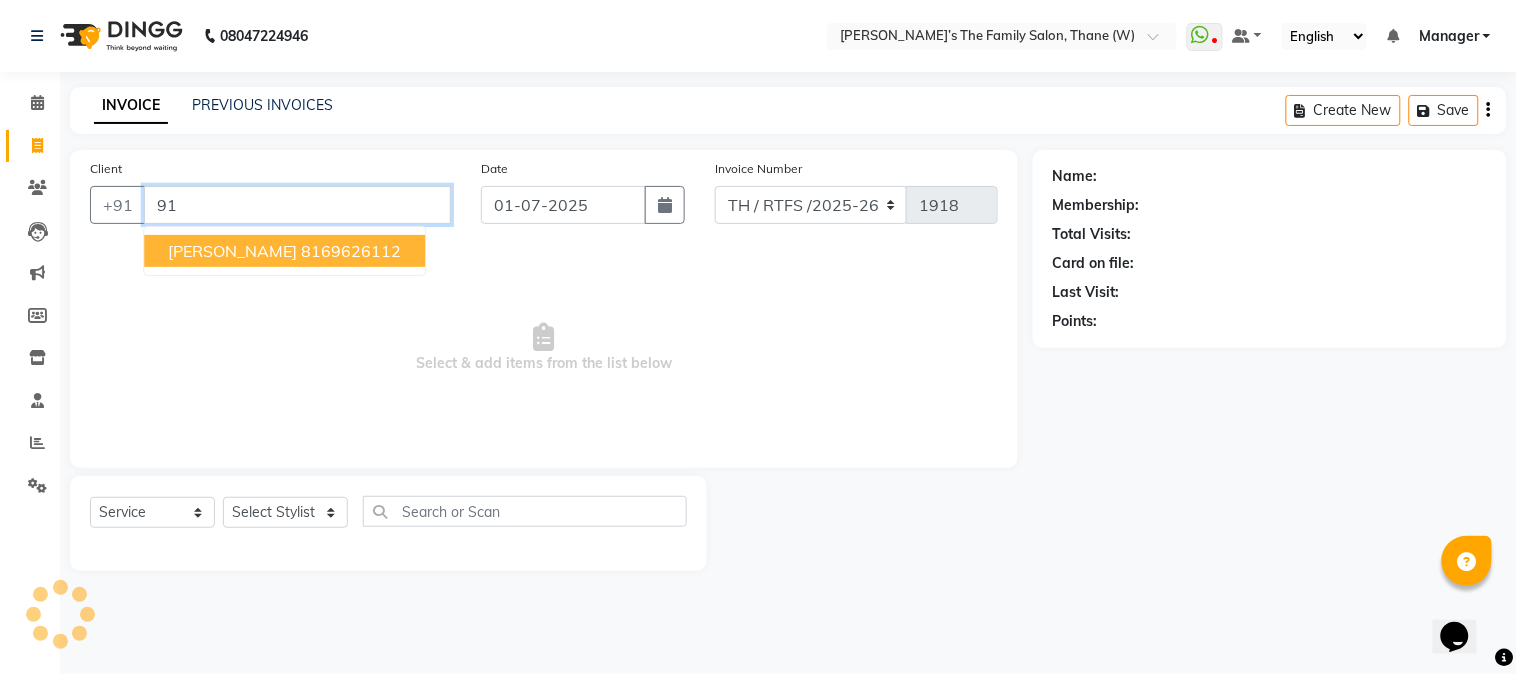 type on "9" 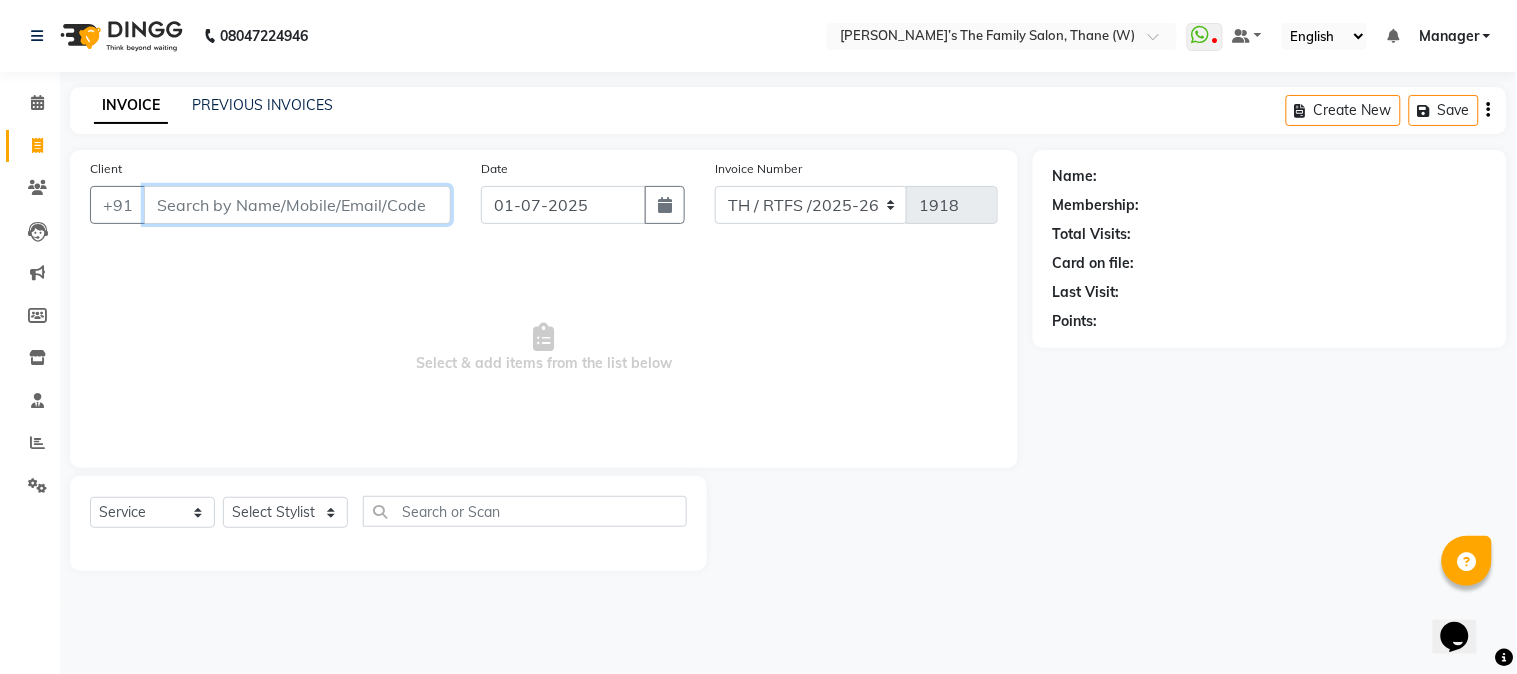 type 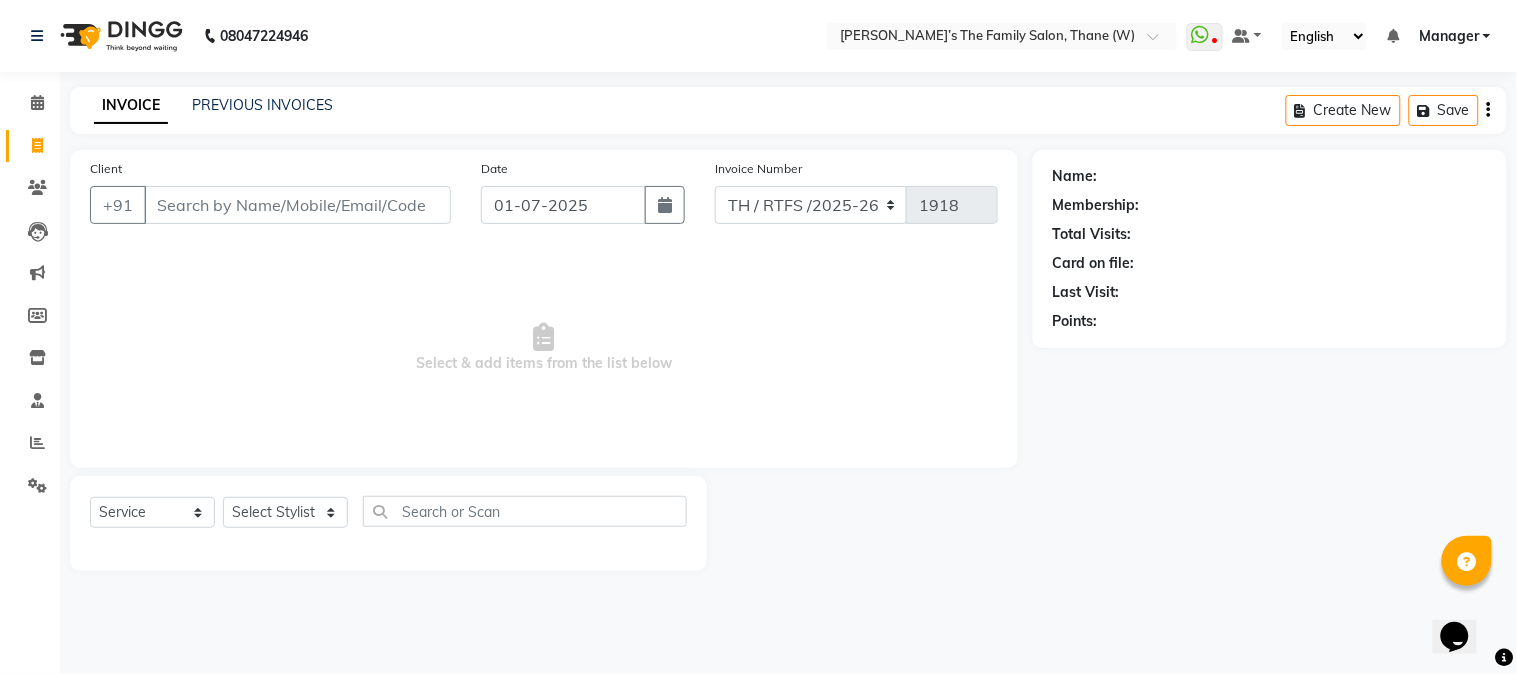 click on "INVOICE PREVIOUS INVOICES Create New   Save  Client +91 Date 01-07-2025 Invoice Number TH / RTFS /2025-26 1918  Select & add items from the list below  Select  Service  Product  Membership  Package Voucher Prepaid Gift Card  Select Stylist Aarohi P   Aksahy auty Ali  Aniket A  arvind Divya gautam .kasrade House sale Komal Waghmare  Laxmi   Manager Moin salmani Prashant   Ravindra Samrat Kumar Sangita Dighe Sanjana Kharat  Shreepad M  shrishti  jaiwala  vaibhavi  gudekar  Vikas H Name: Membership: Total Visits: Card on file: Last Visit:  Points:" 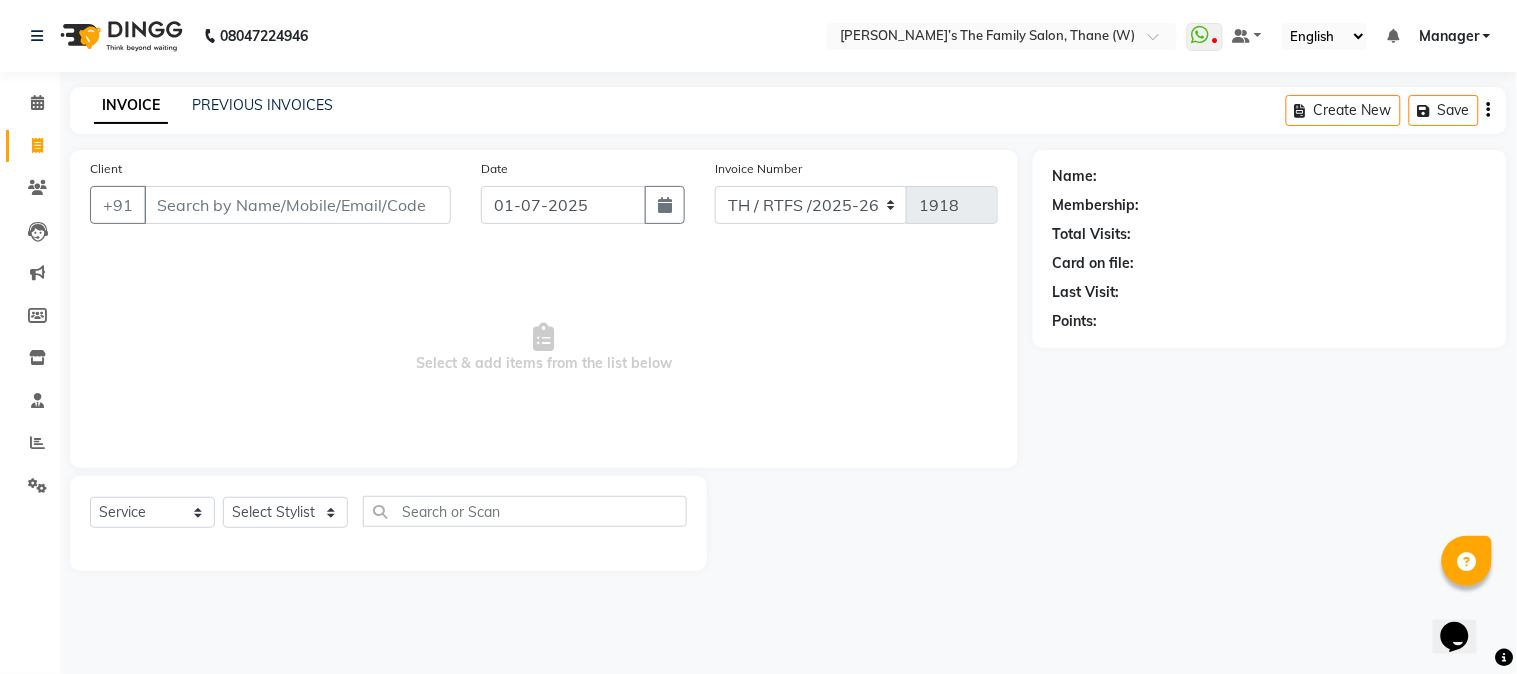 click on "Select & add items from the list below" at bounding box center (544, 348) 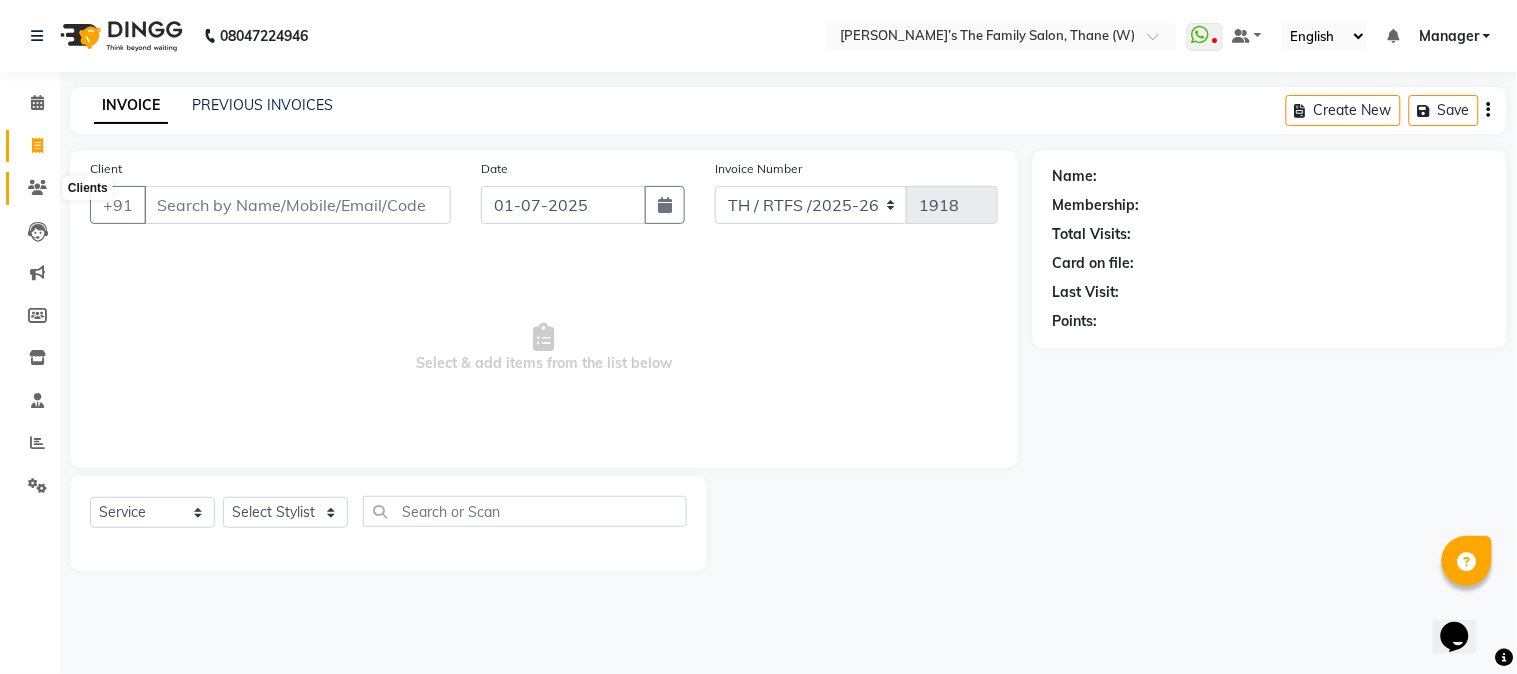 click 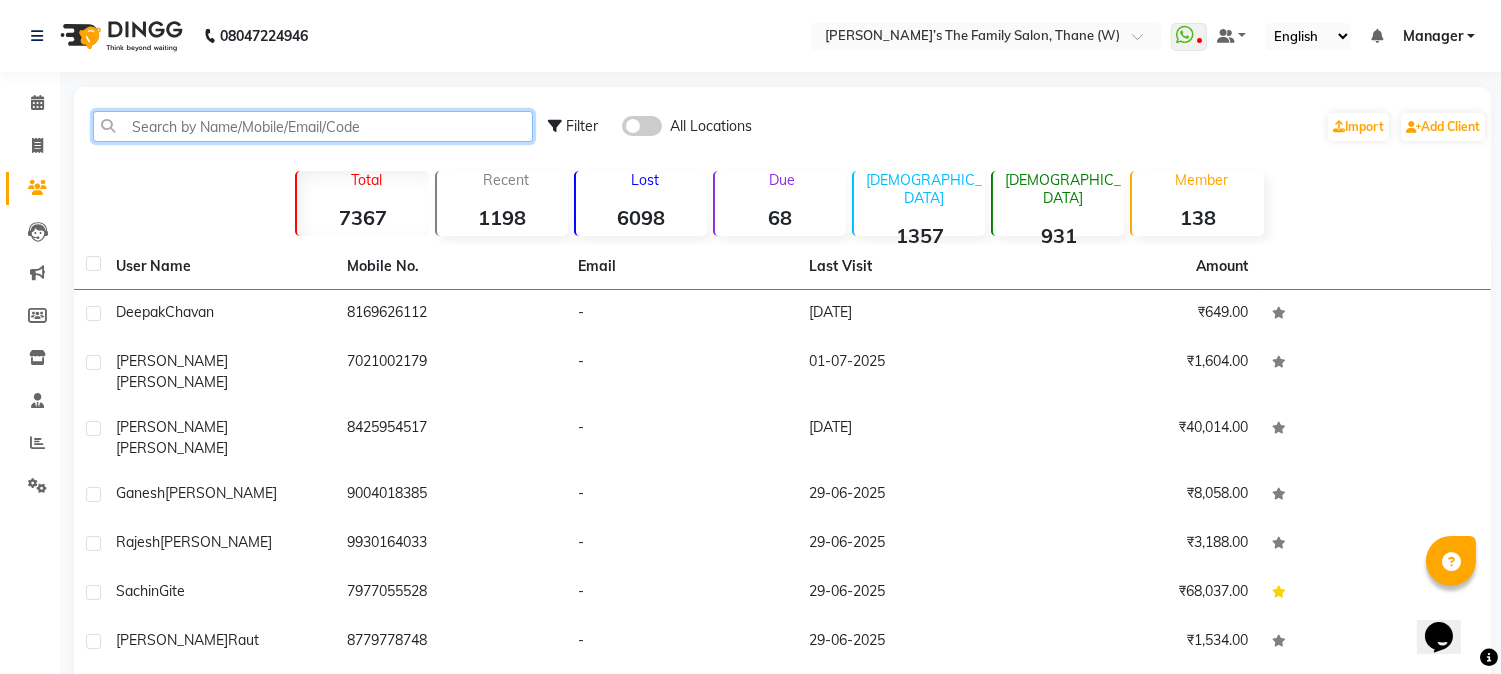 click 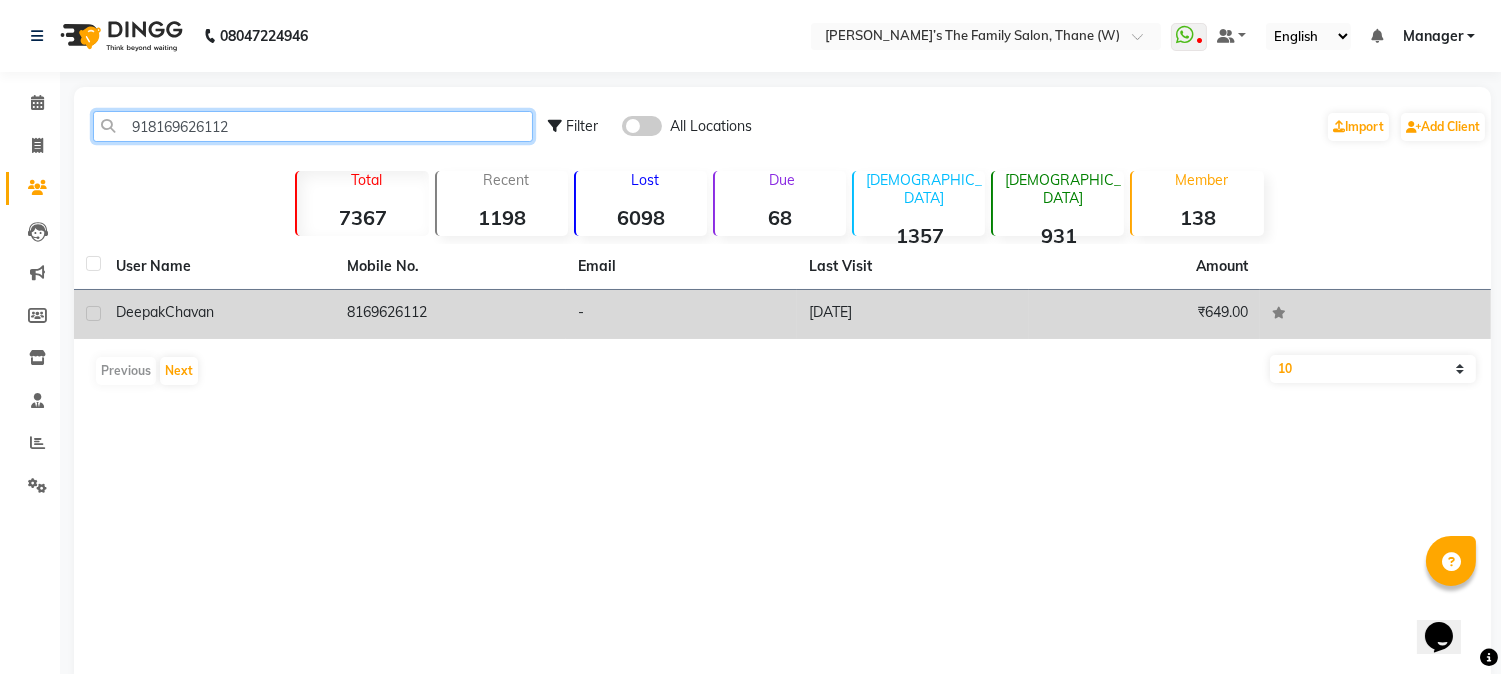 type on "918169626112" 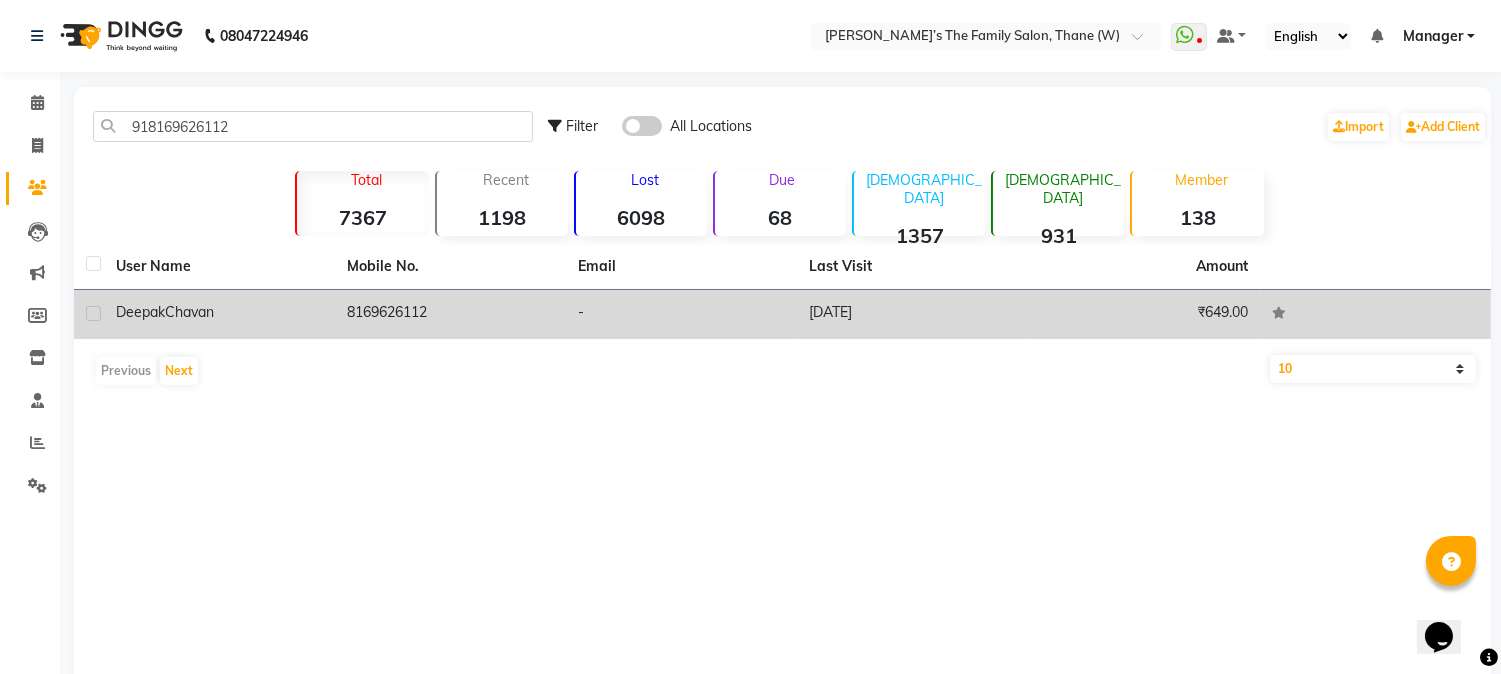 click on "8169626112" 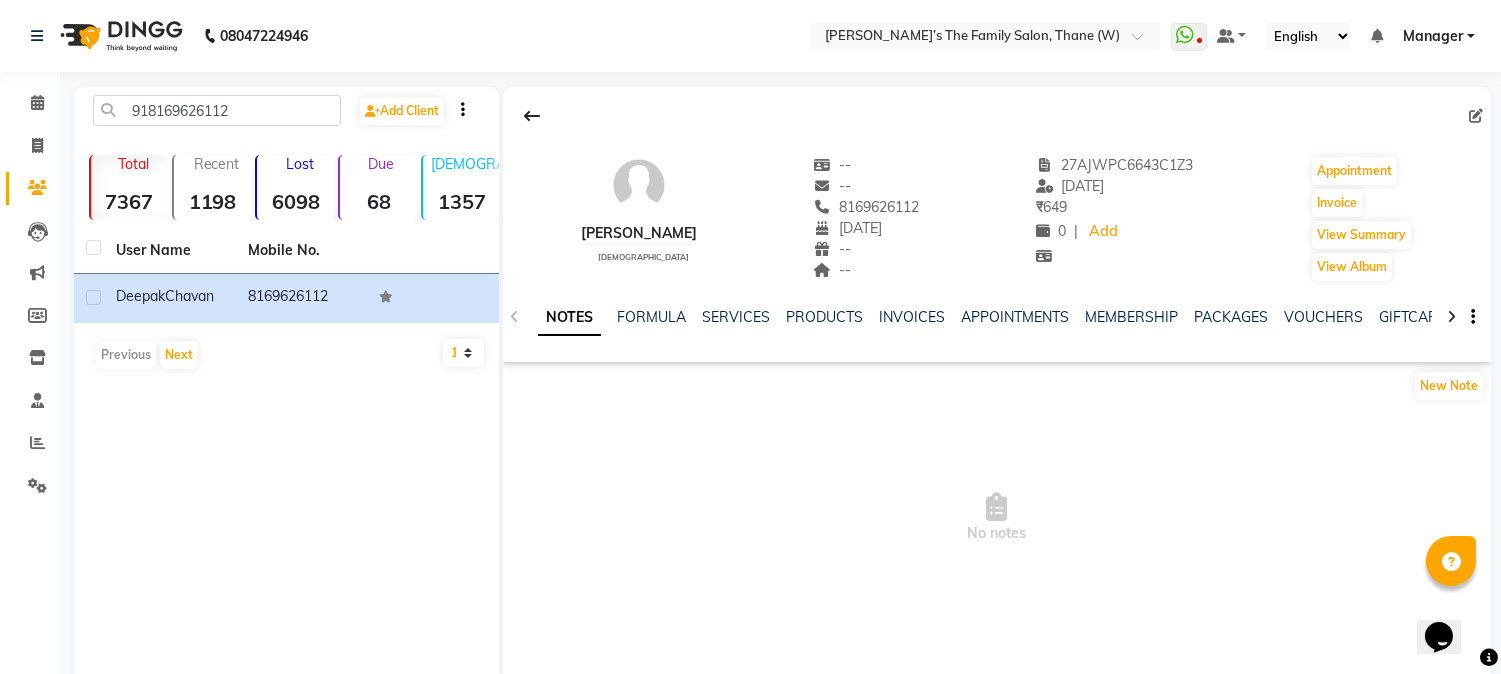 click 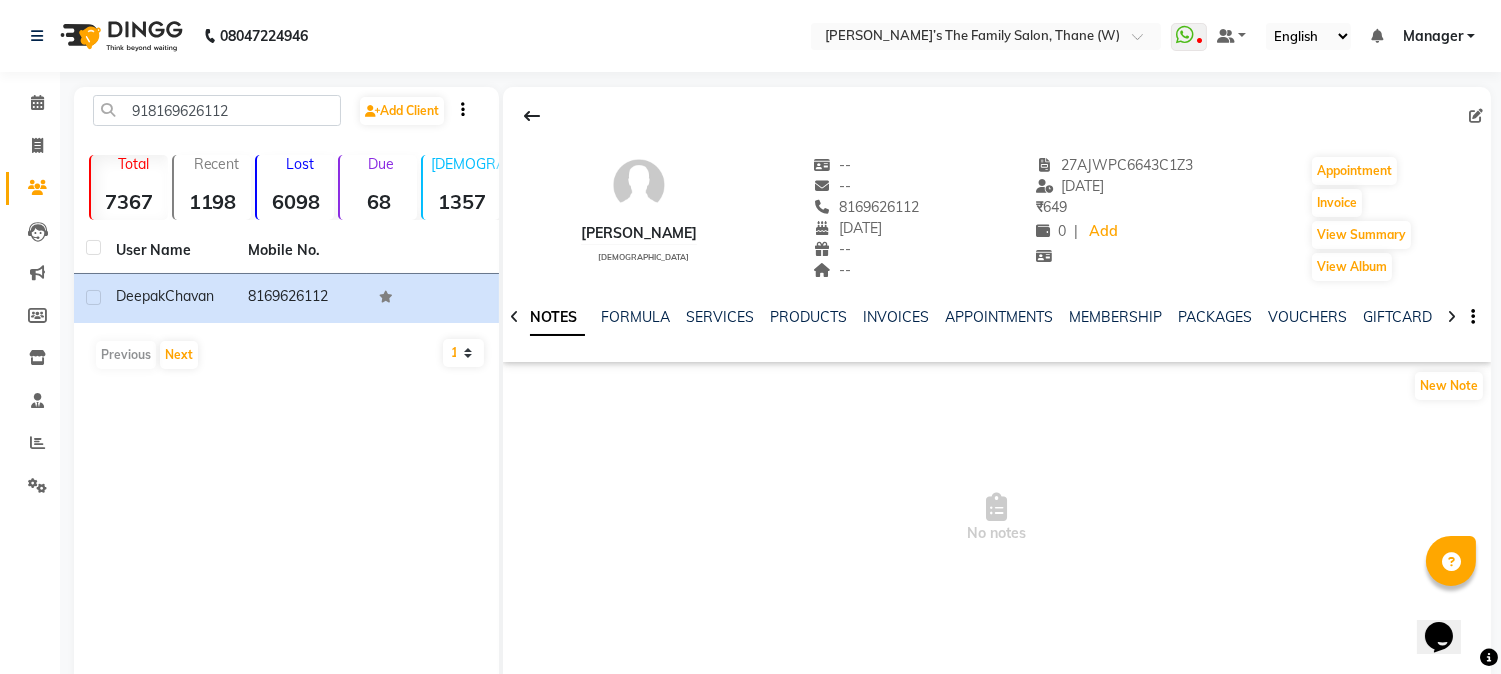 click 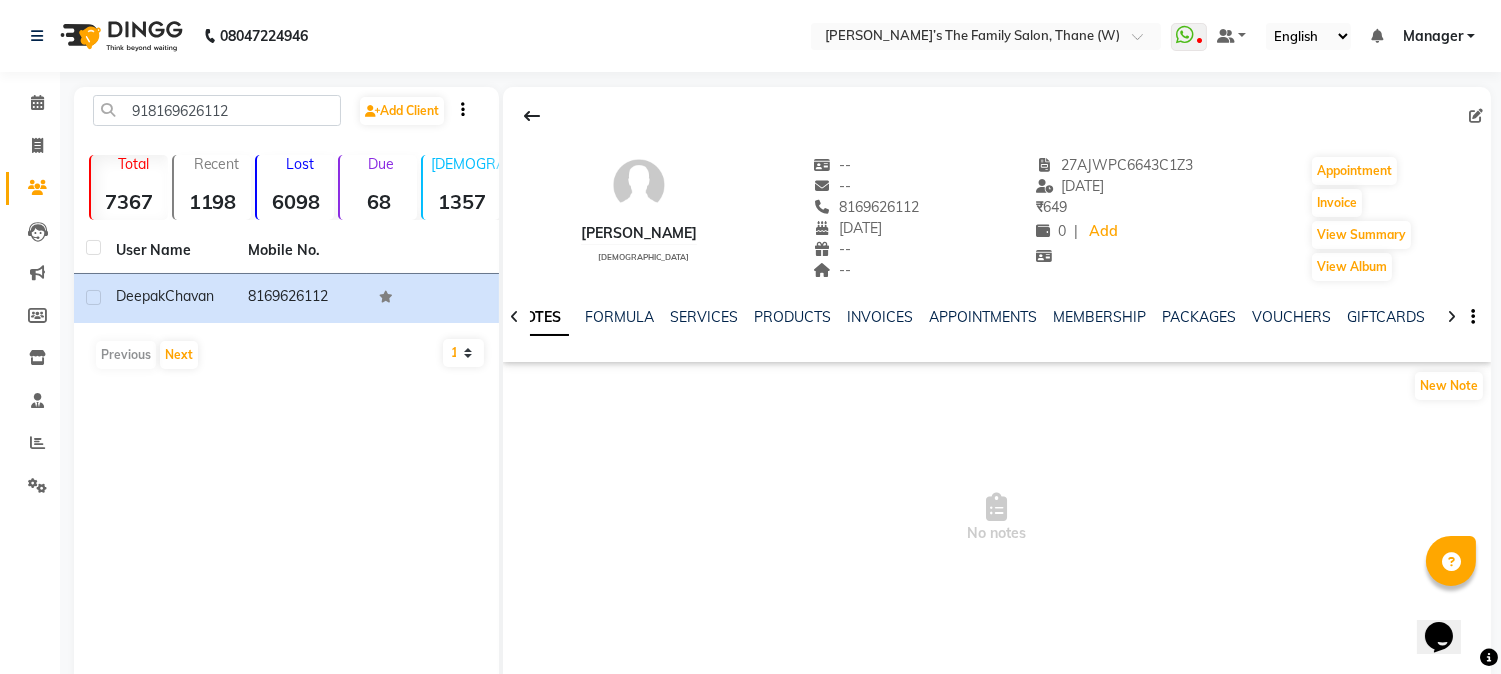 click 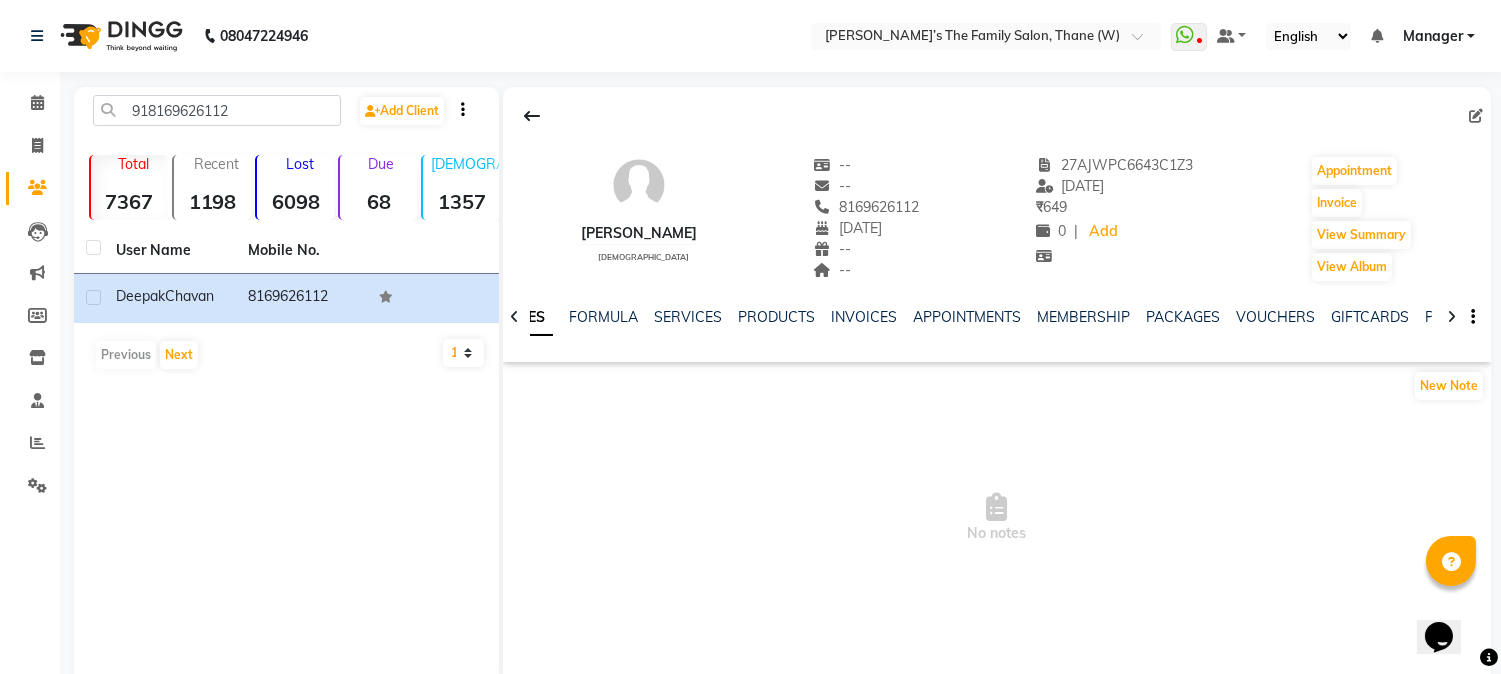 click 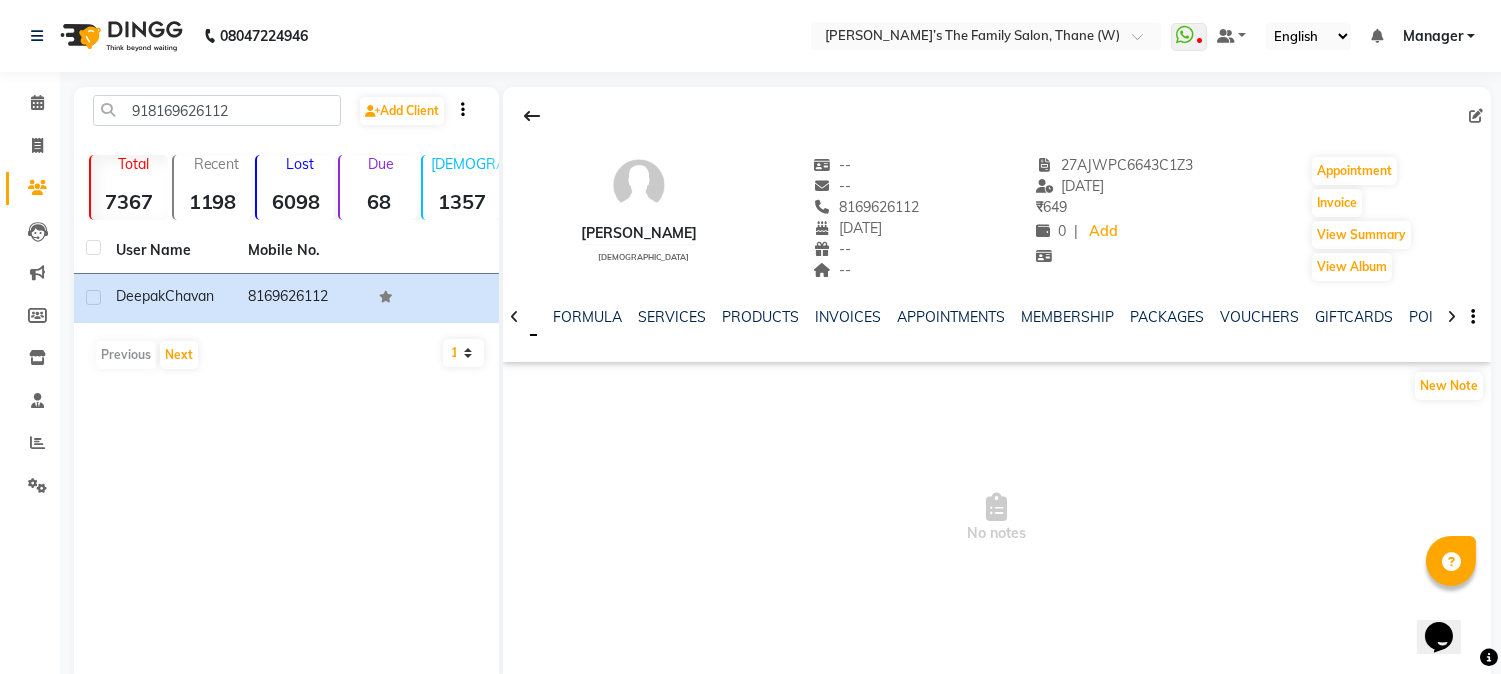 click 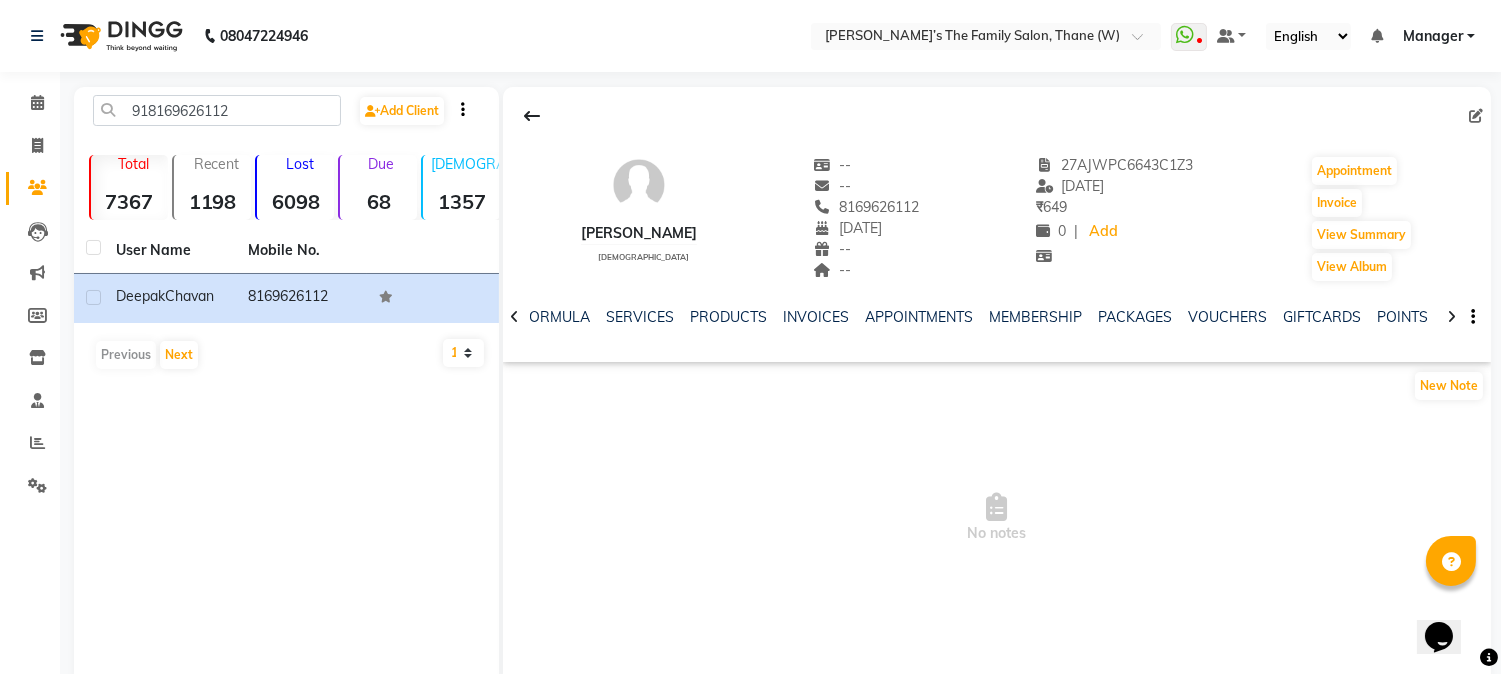 click 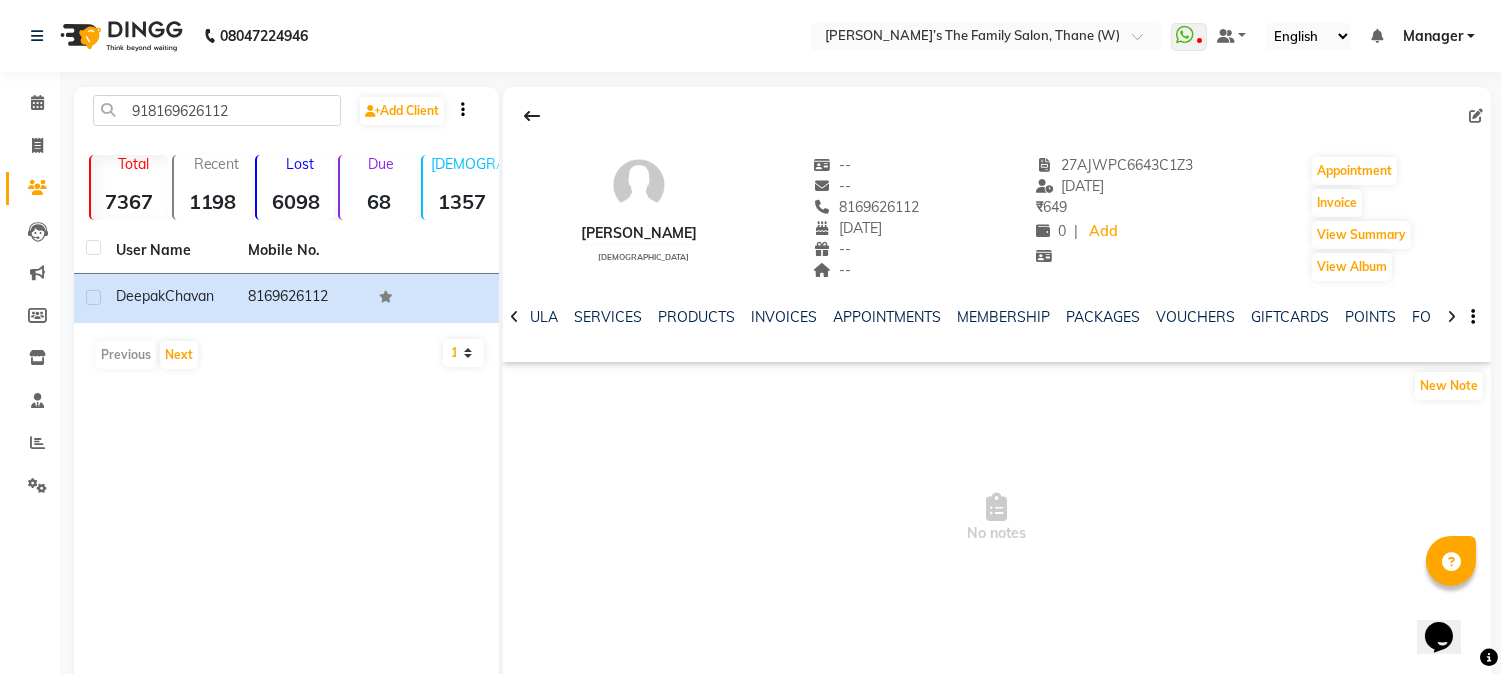 click 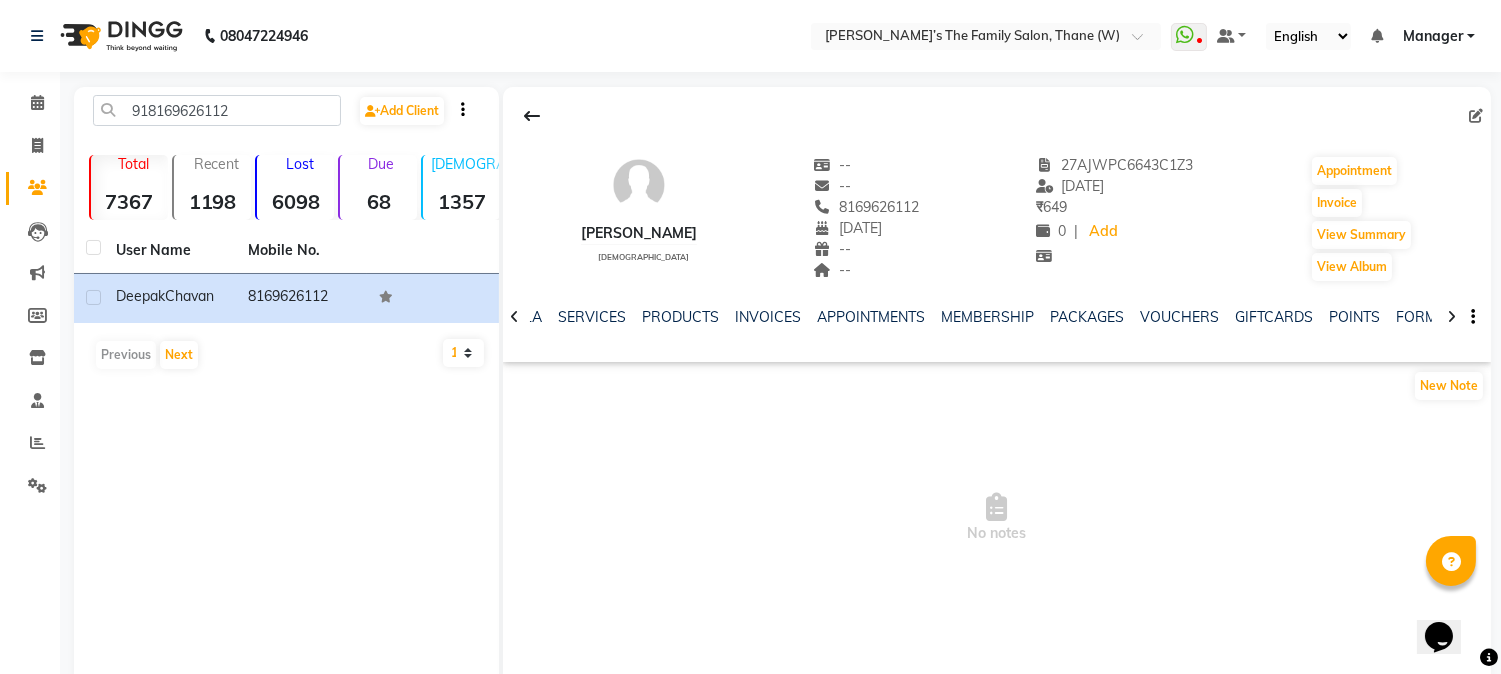 click 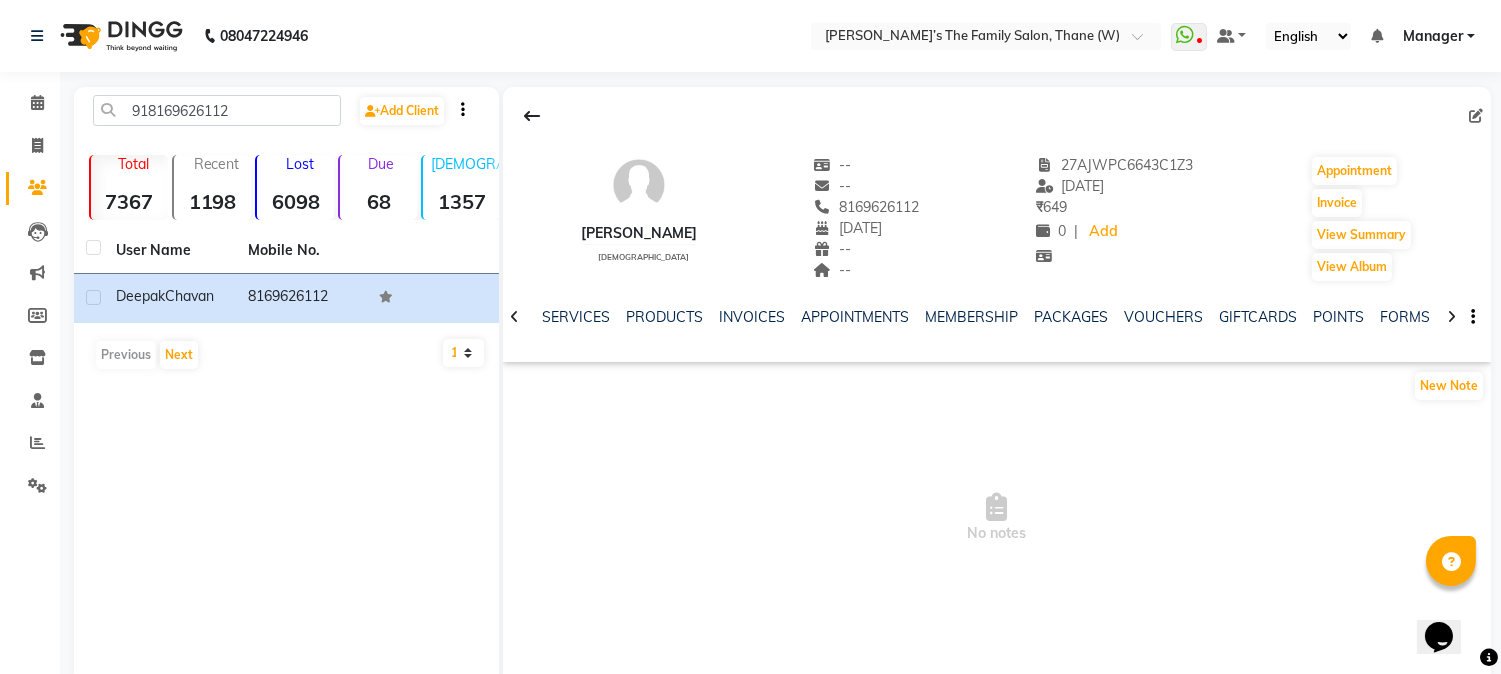 click 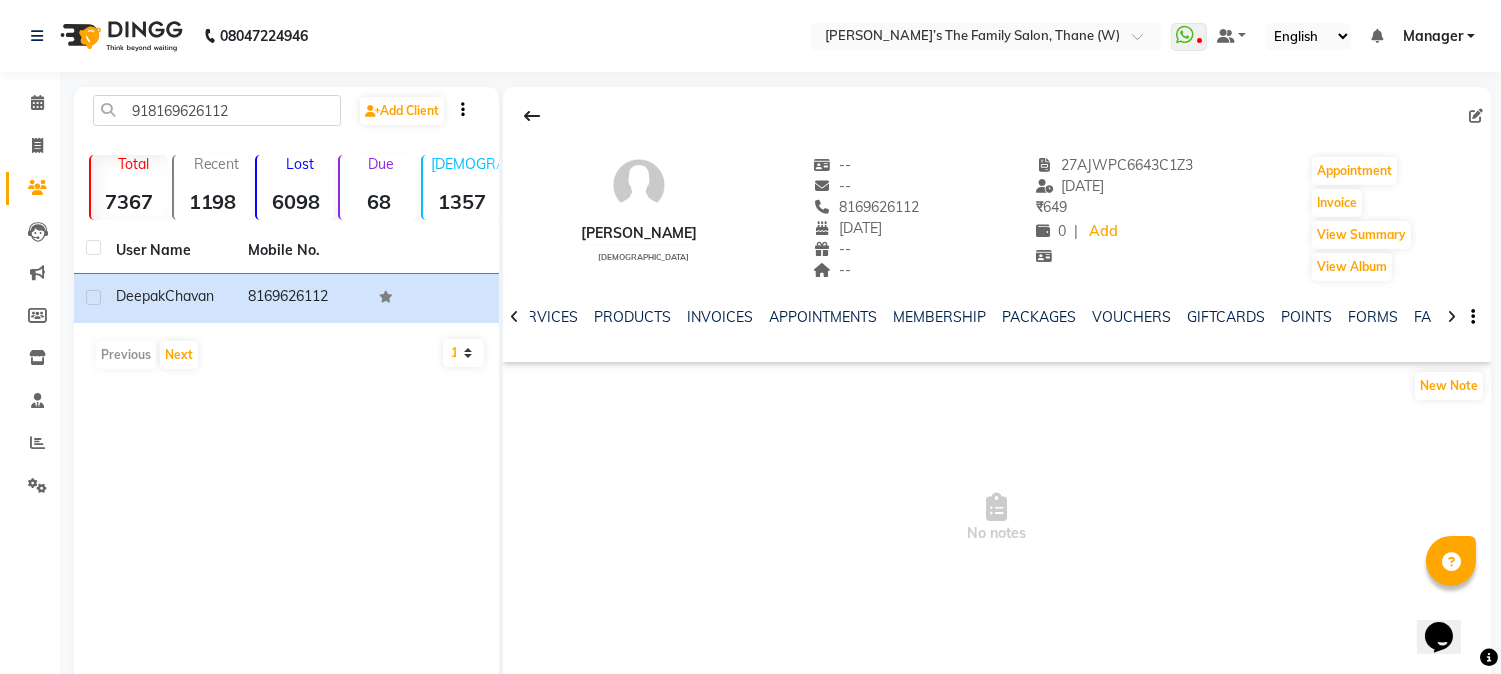 click 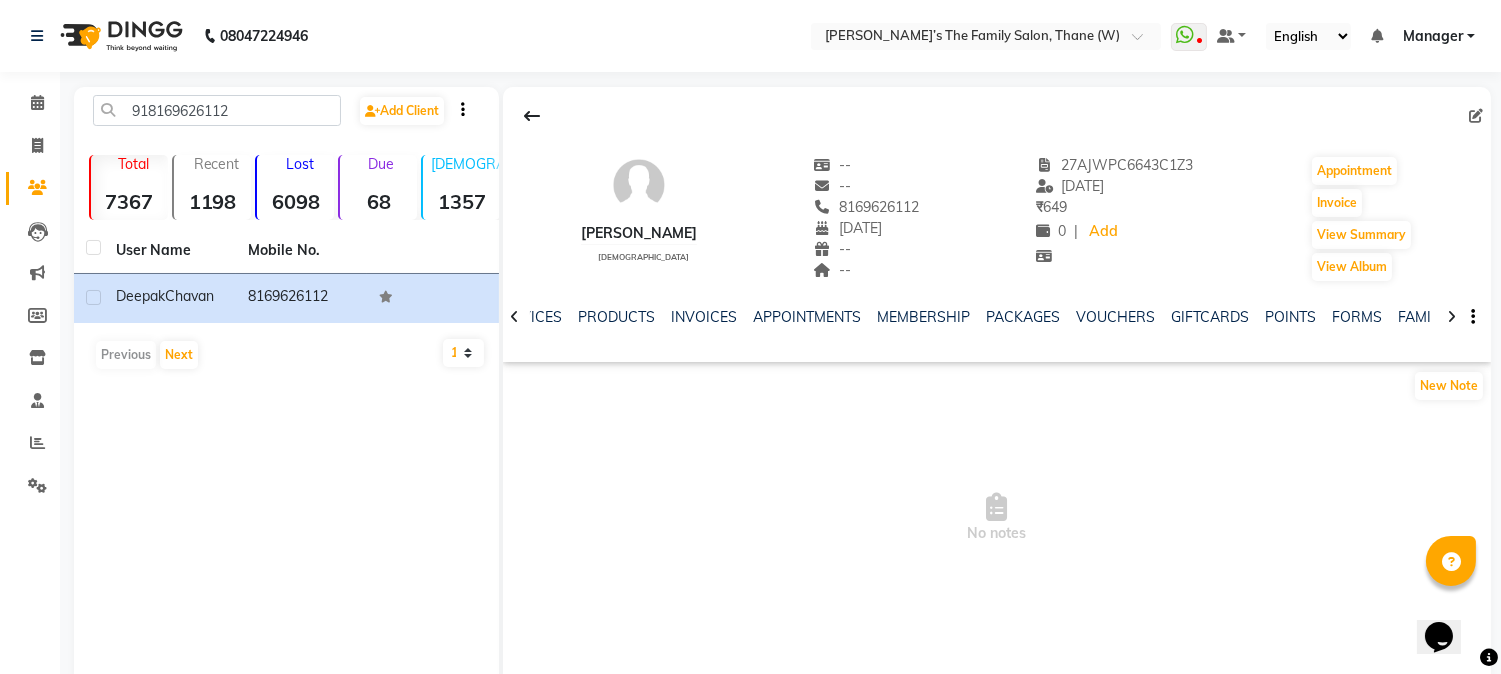 click 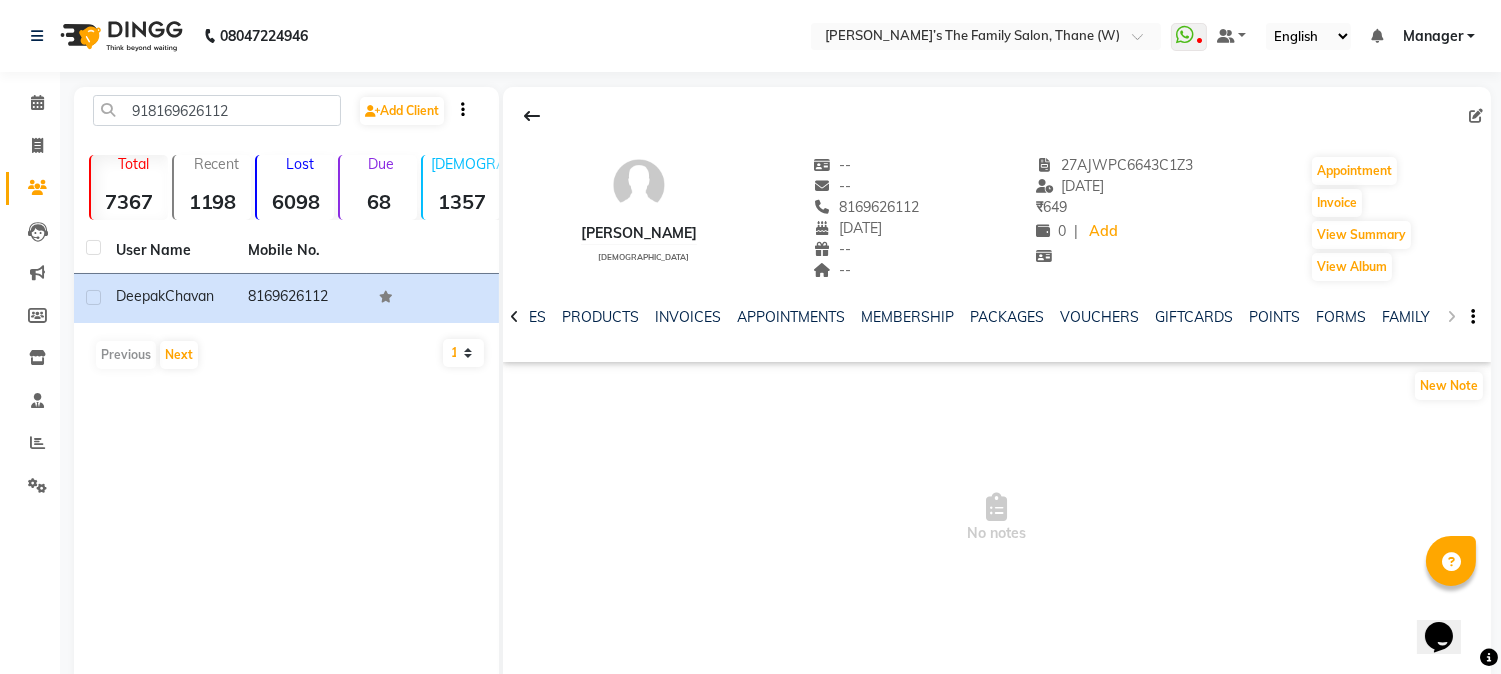 click on "NOTES FORMULA SERVICES PRODUCTS INVOICES APPOINTMENTS MEMBERSHIP PACKAGES VOUCHERS GIFTCARDS POINTS FORMS FAMILY CARDS WALLET" 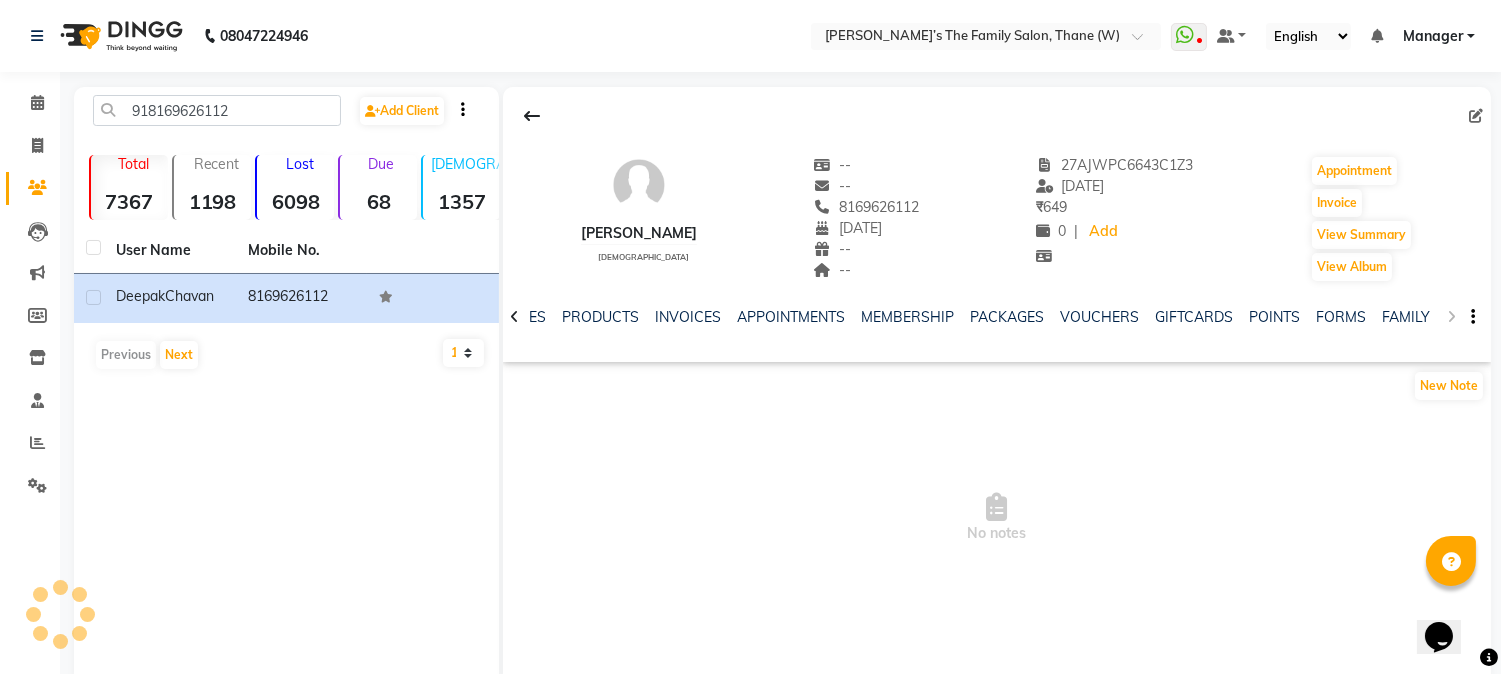 click on "NOTES FORMULA SERVICES PRODUCTS INVOICES APPOINTMENTS MEMBERSHIP PACKAGES VOUCHERS GIFTCARDS POINTS FORMS FAMILY CARDS WALLET" 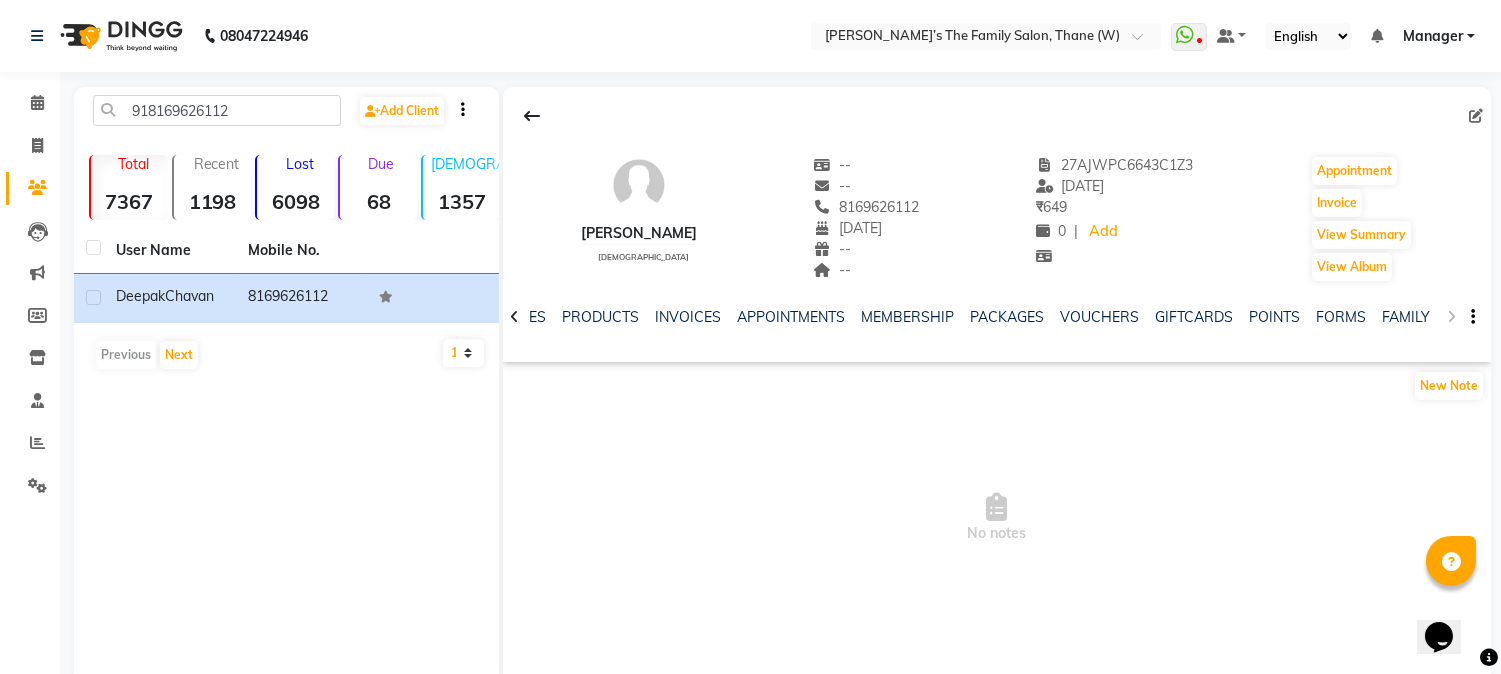 click on "NOTES FORMULA SERVICES PRODUCTS INVOICES APPOINTMENTS MEMBERSHIP PACKAGES VOUCHERS GIFTCARDS POINTS FORMS FAMILY CARDS WALLET" 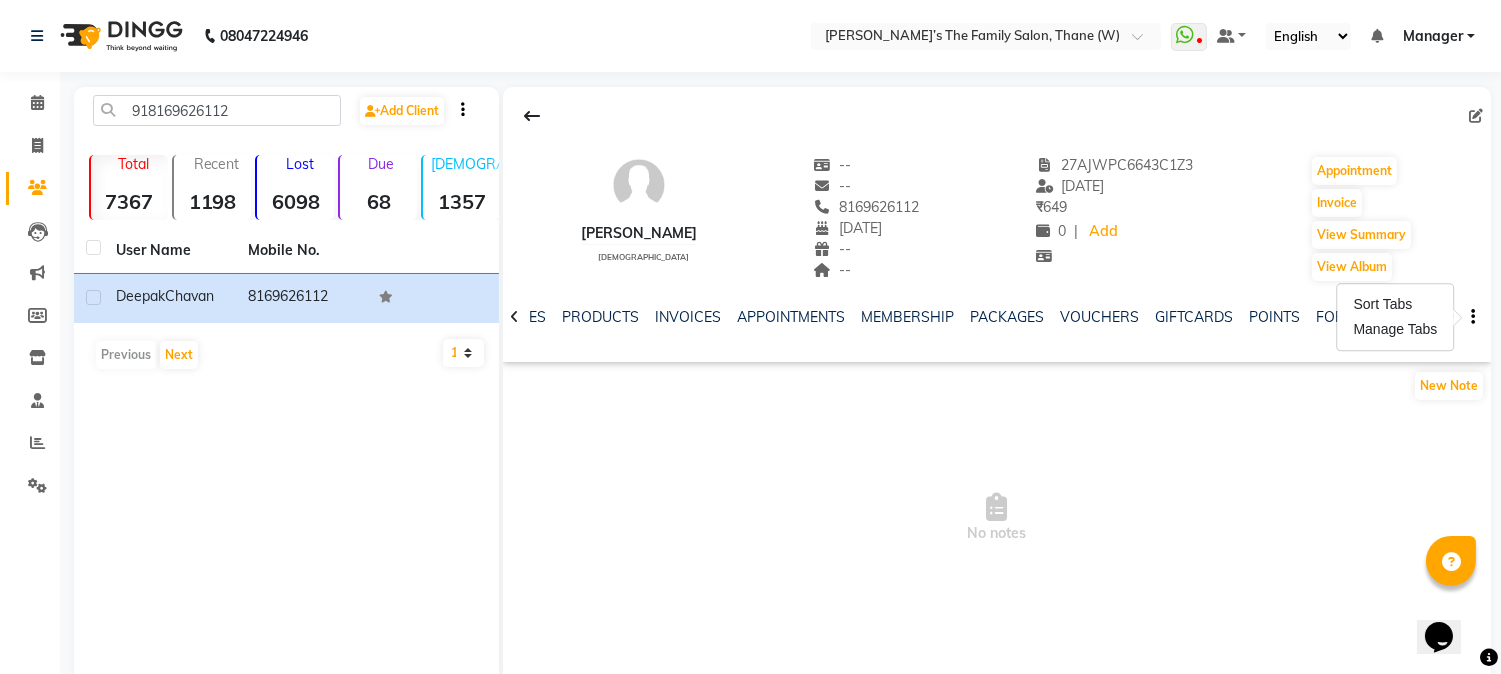 click on "No notes" at bounding box center [997, 518] 